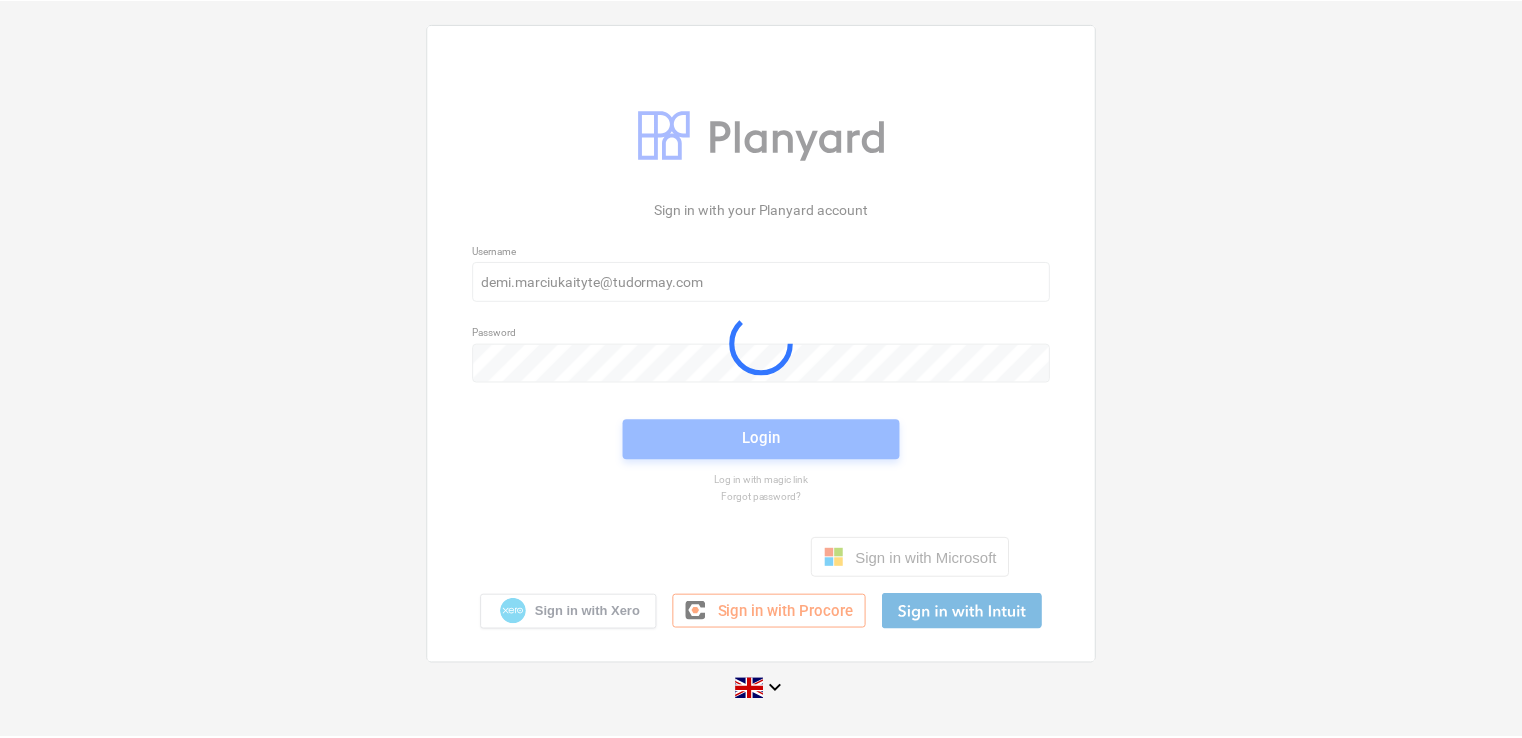 scroll, scrollTop: 0, scrollLeft: 0, axis: both 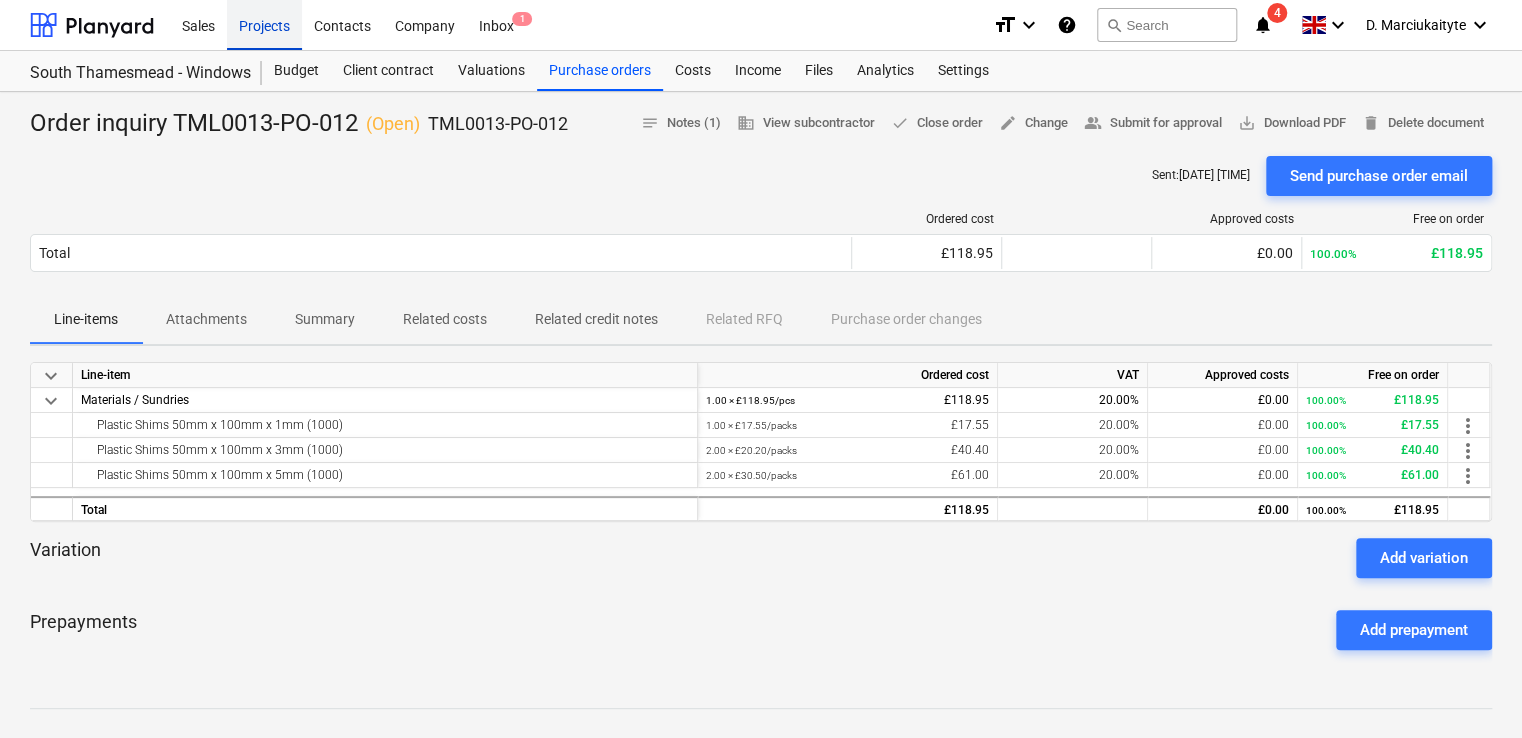 click on "Projects" at bounding box center [264, 24] 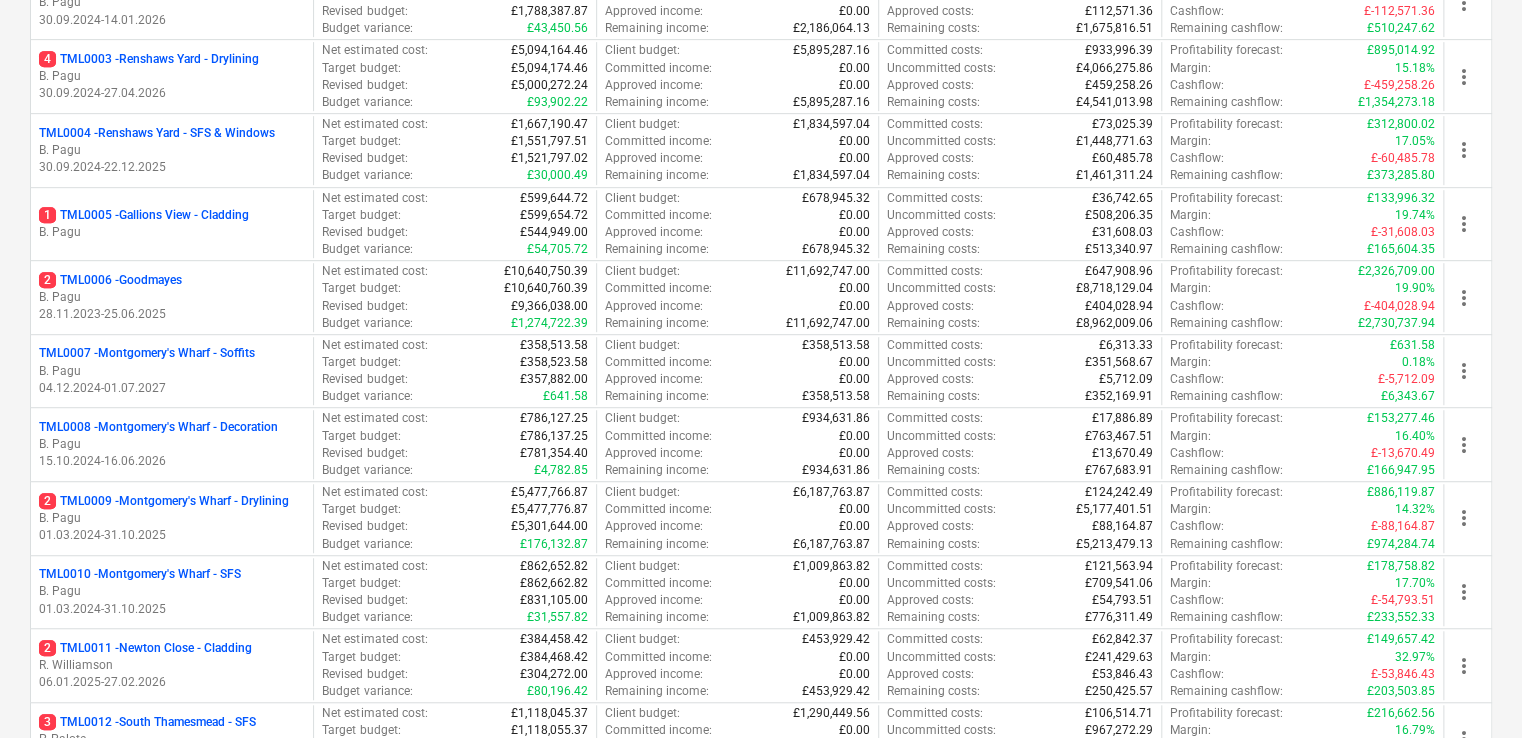 scroll, scrollTop: 800, scrollLeft: 0, axis: vertical 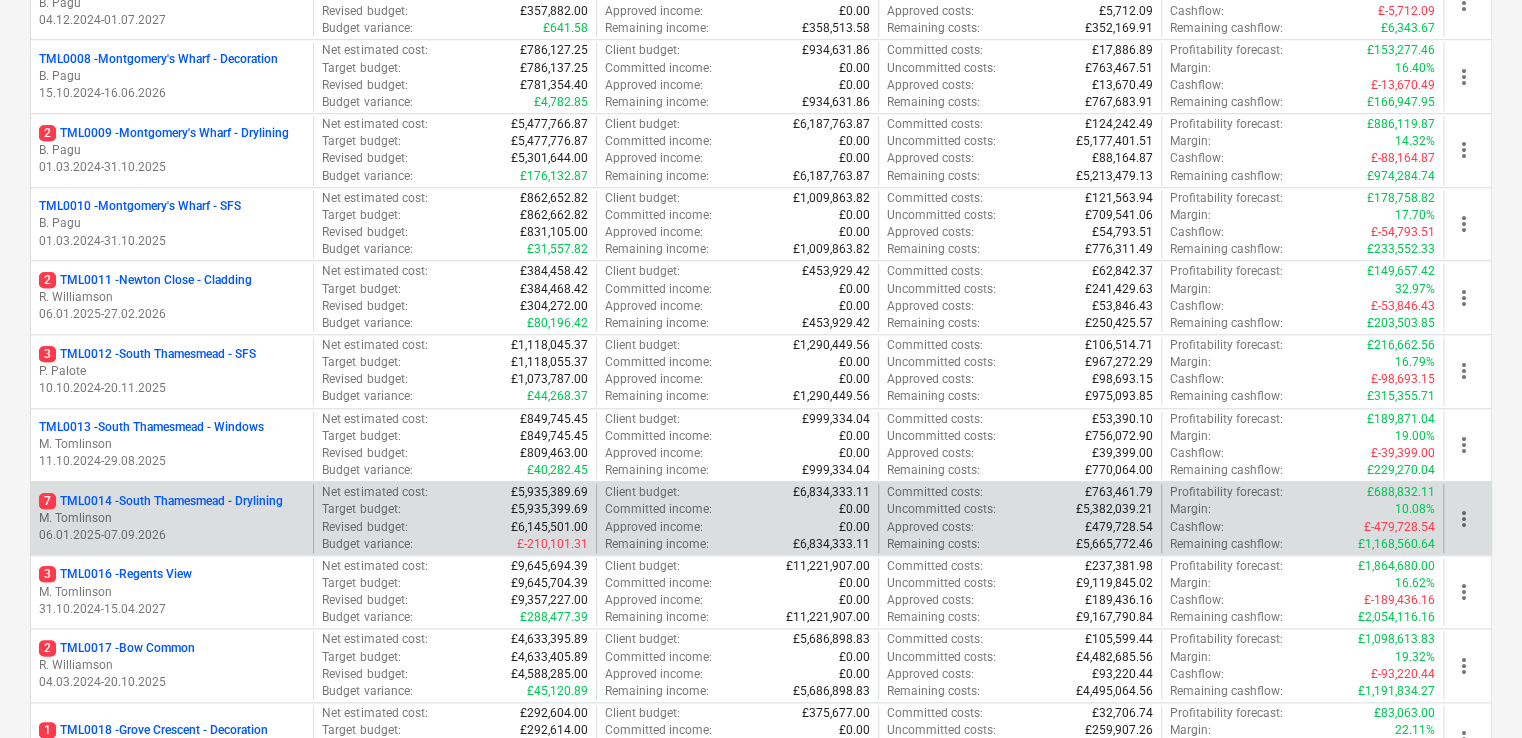 click on "7  TML0014 -  South Thamesmead - Drylining" at bounding box center (161, 501) 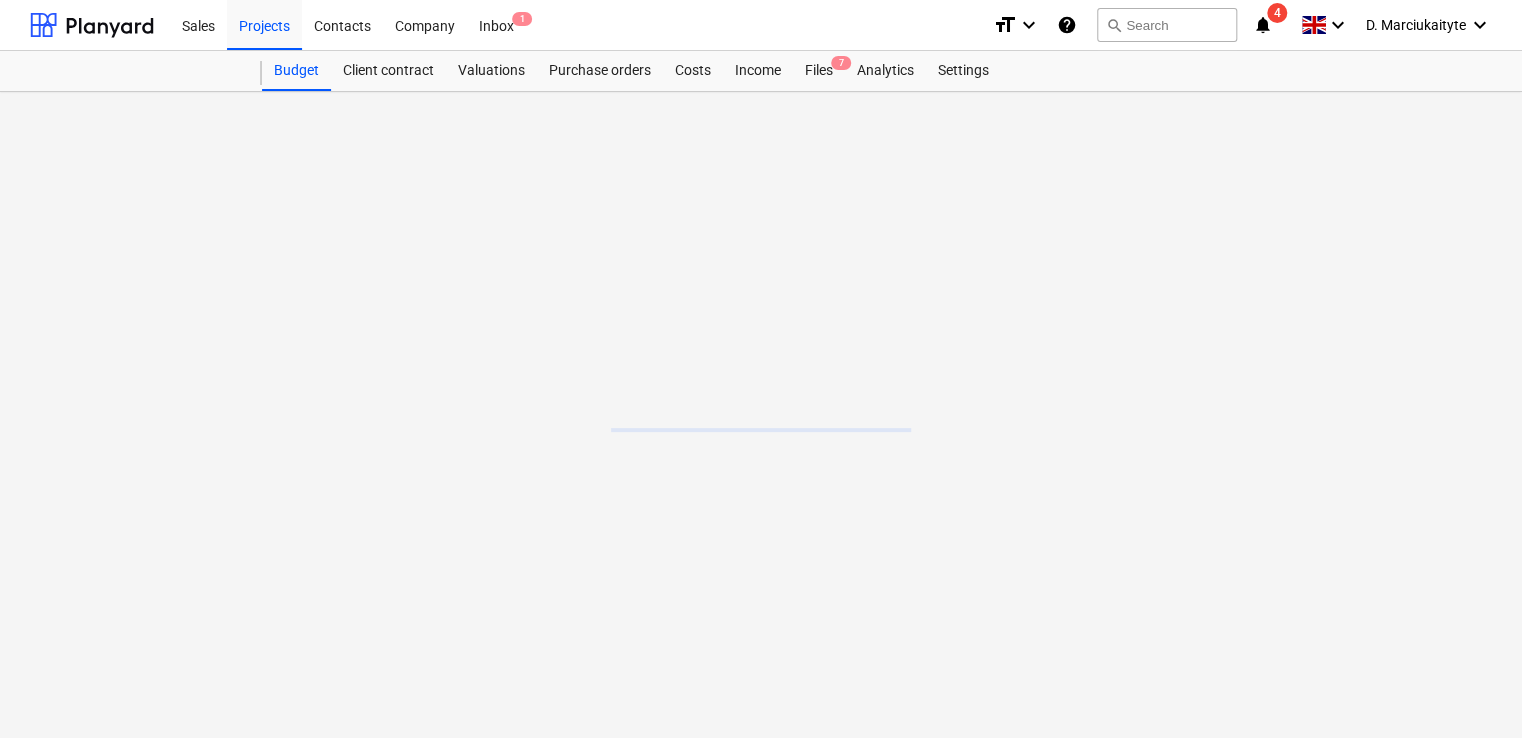 scroll, scrollTop: 0, scrollLeft: 0, axis: both 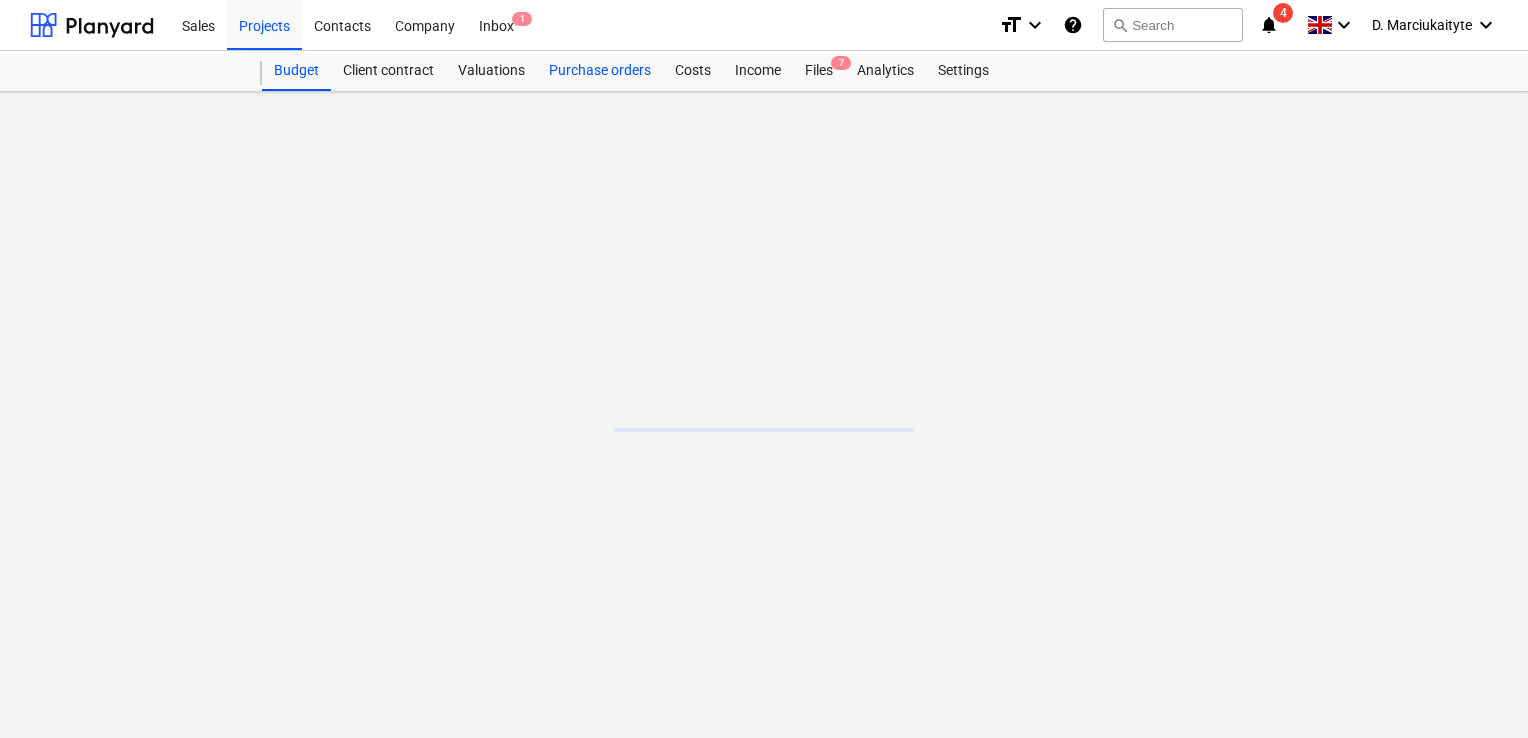 click on "Purchase orders" at bounding box center (600, 71) 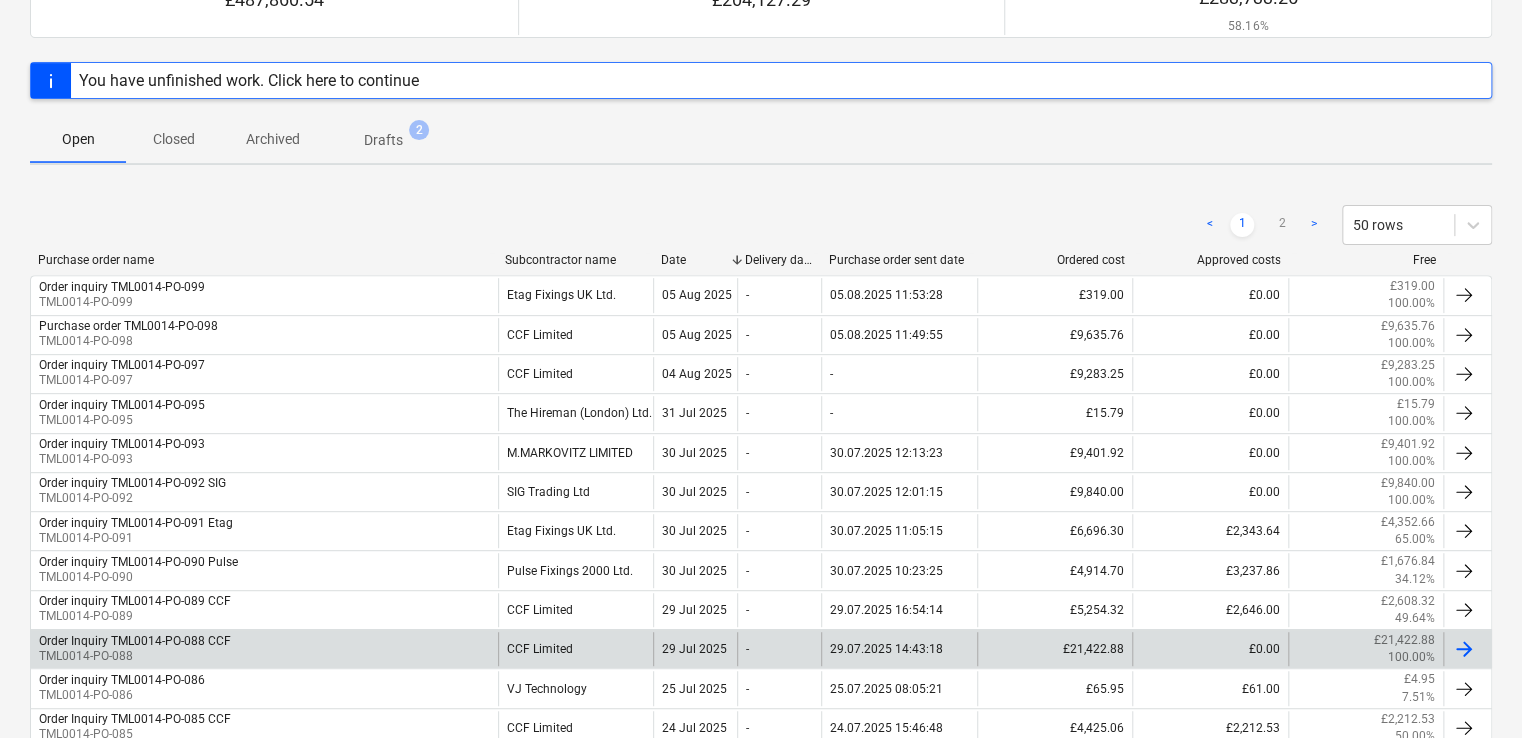 scroll, scrollTop: 300, scrollLeft: 0, axis: vertical 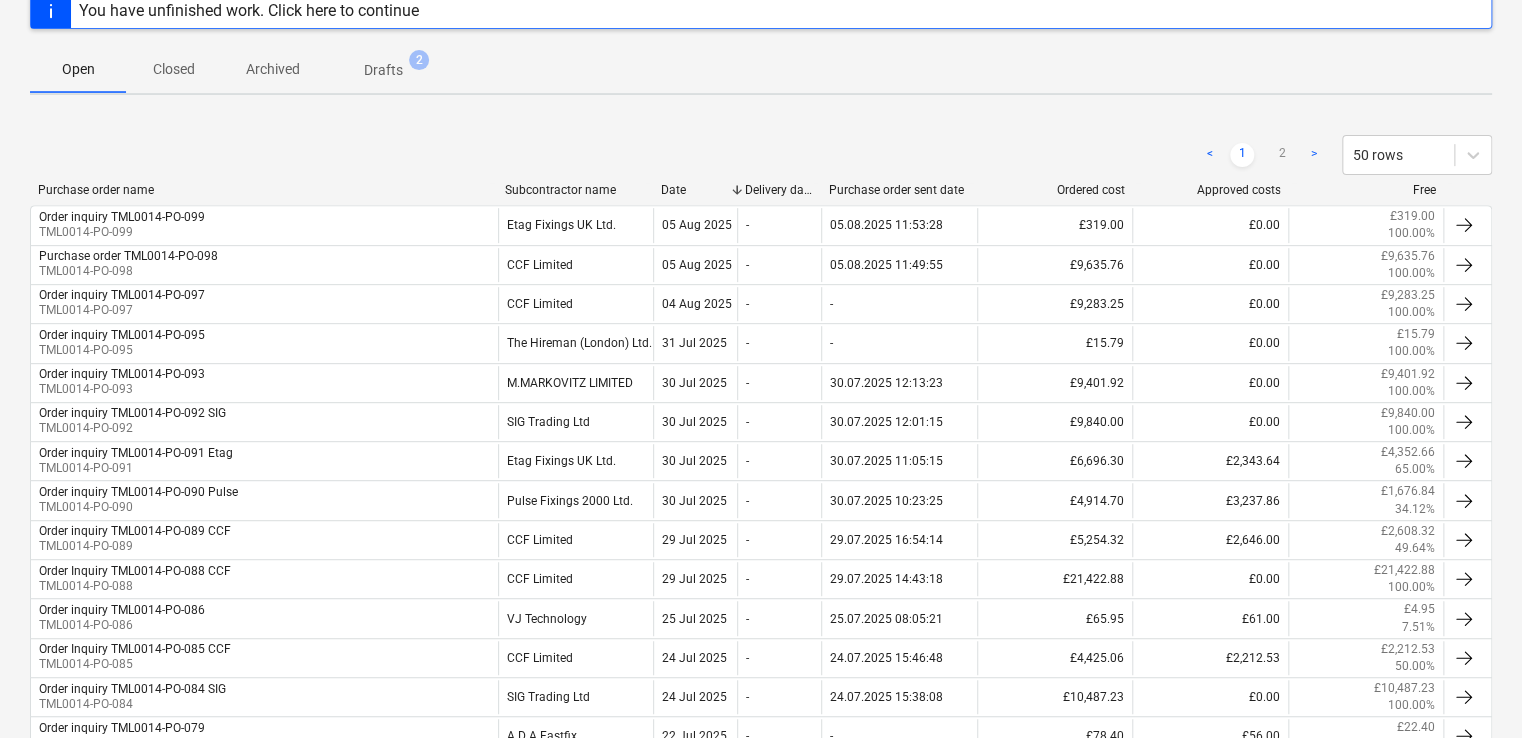 click on "< 1 2 > 50 rows" at bounding box center [761, 155] 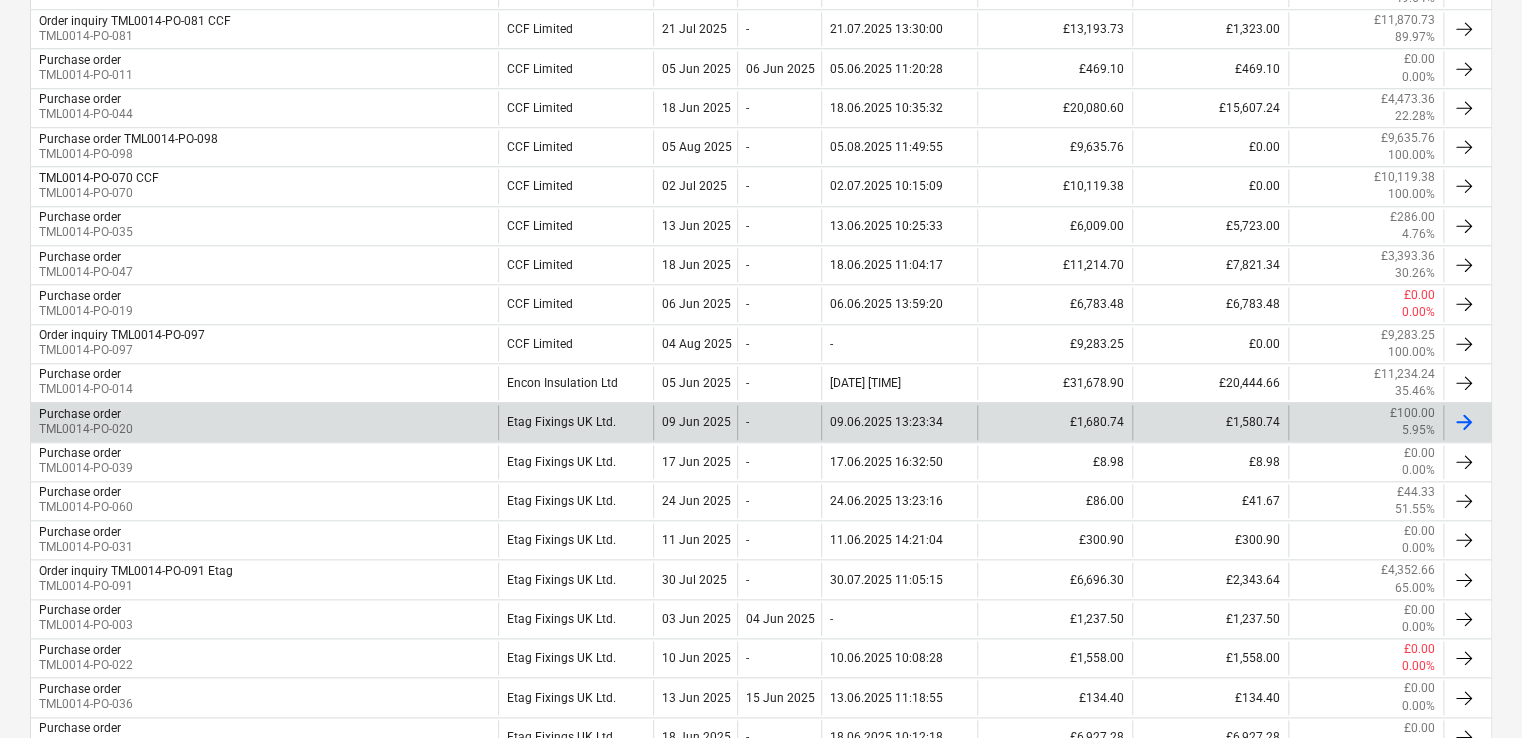 scroll, scrollTop: 1000, scrollLeft: 0, axis: vertical 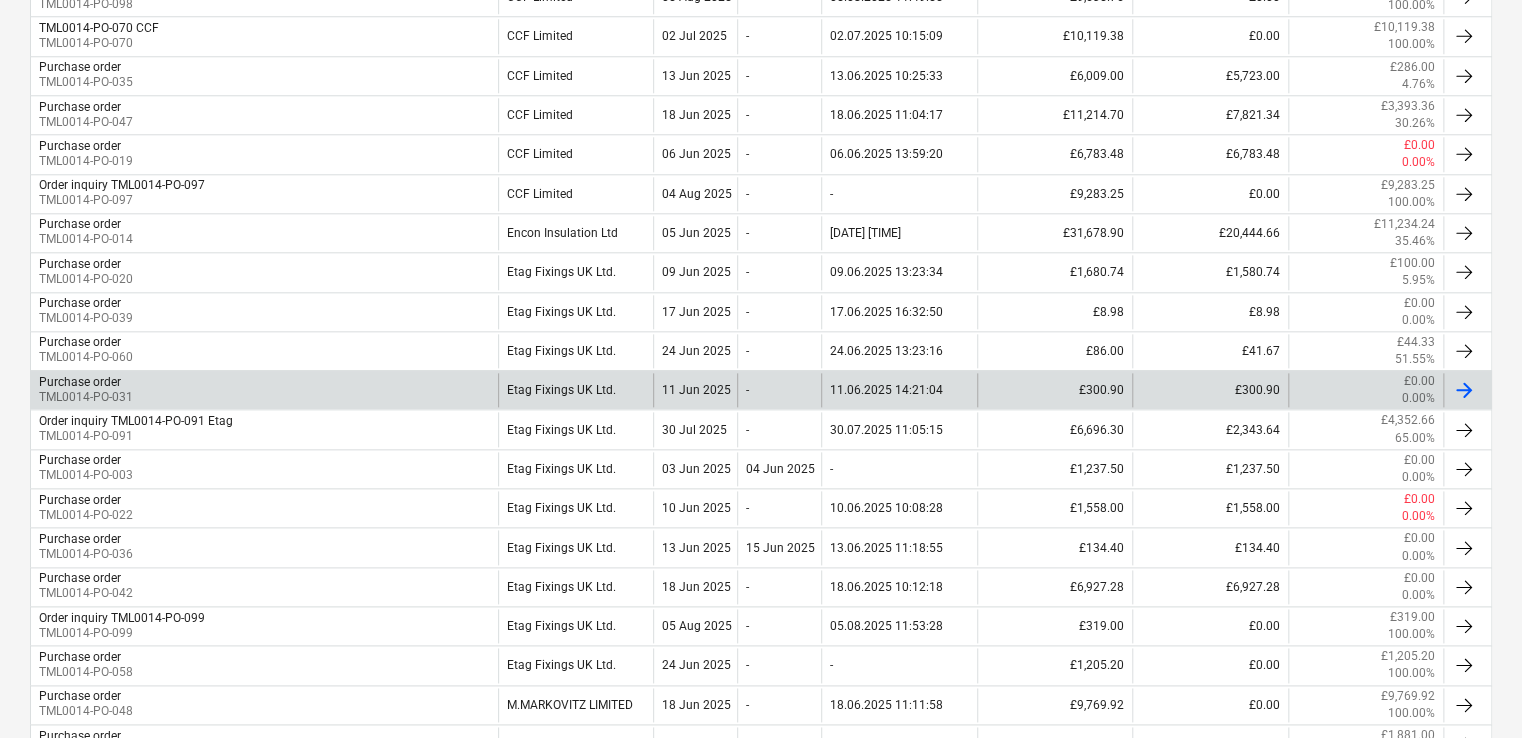 click on "Purchase order TML0014-PO-031" at bounding box center [264, 390] 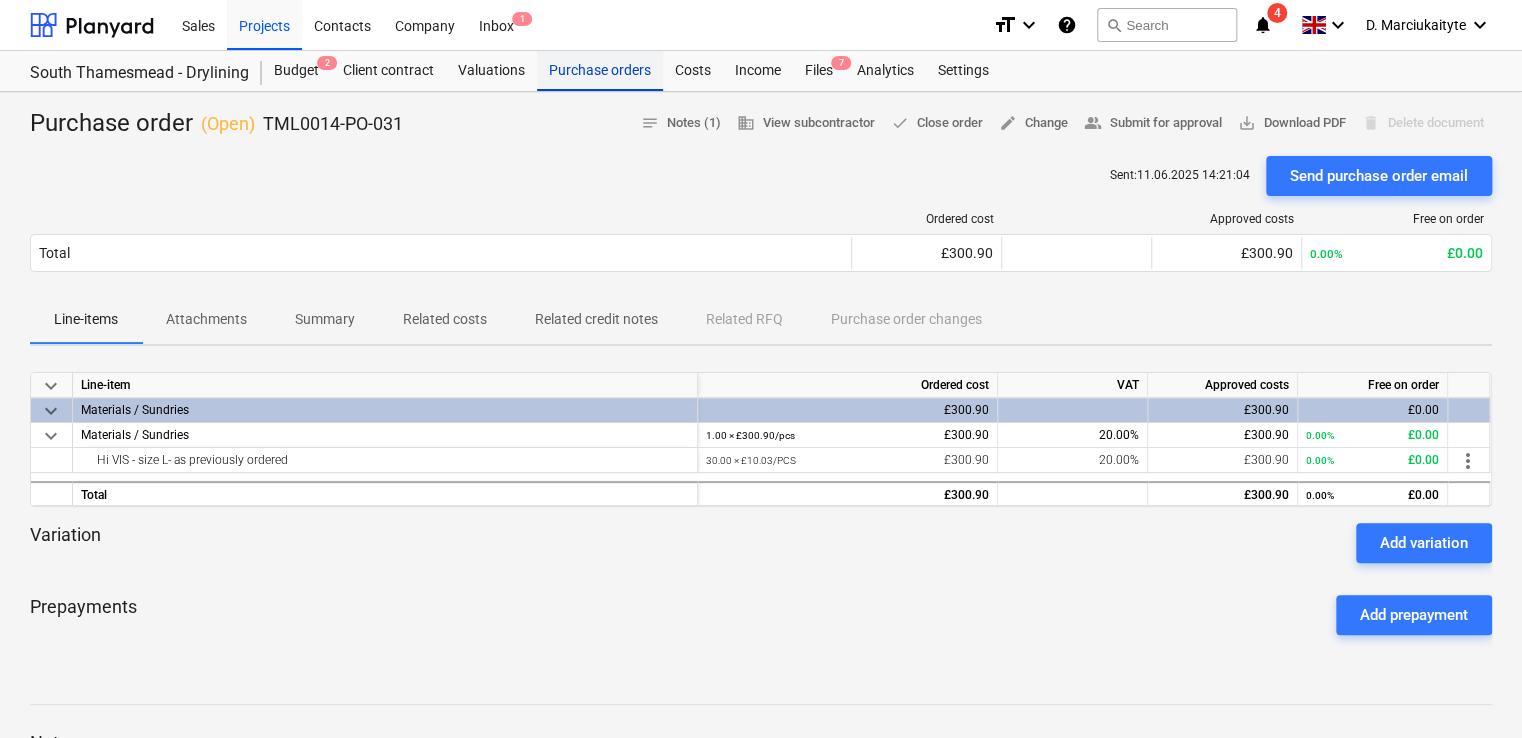 click on "Purchase orders" at bounding box center (600, 71) 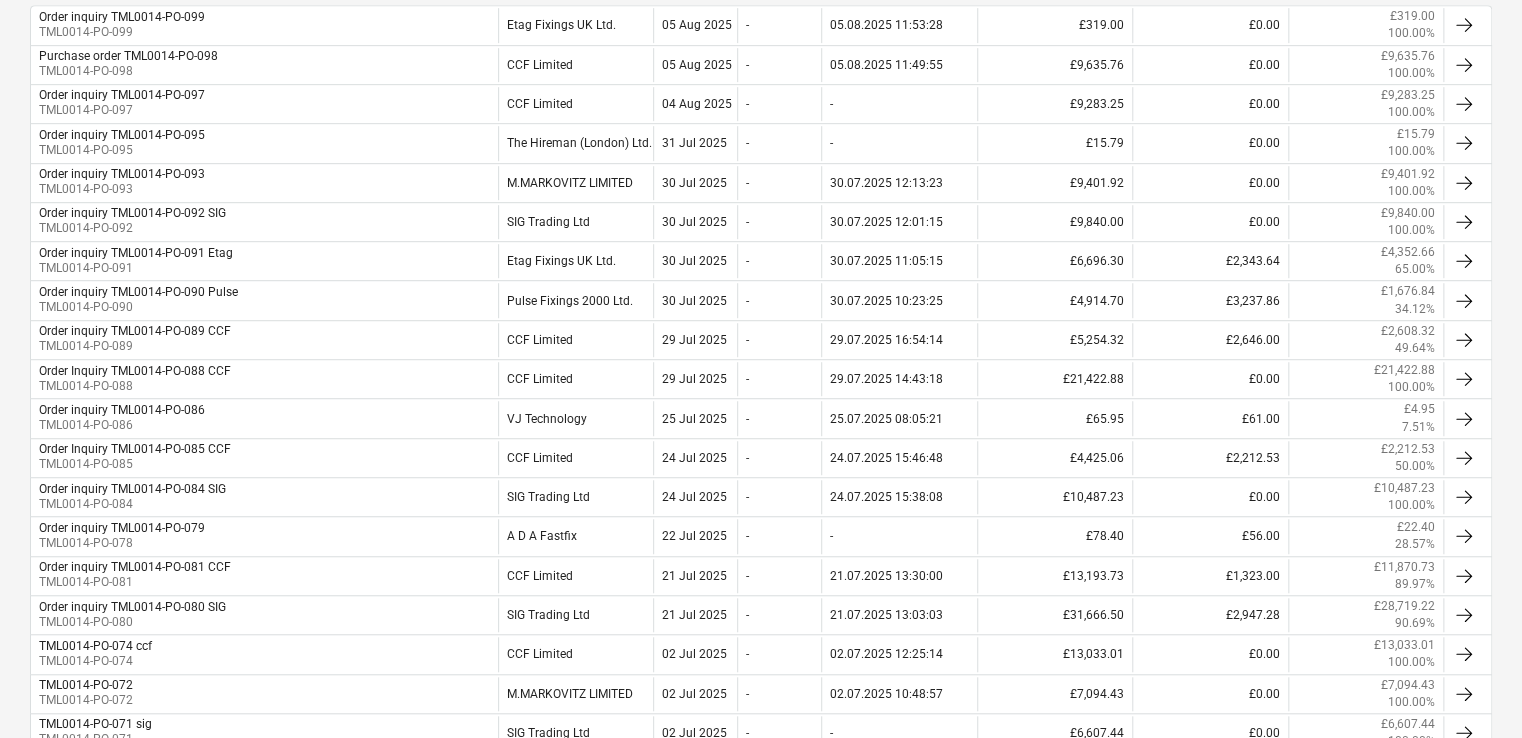 scroll, scrollTop: 0, scrollLeft: 0, axis: both 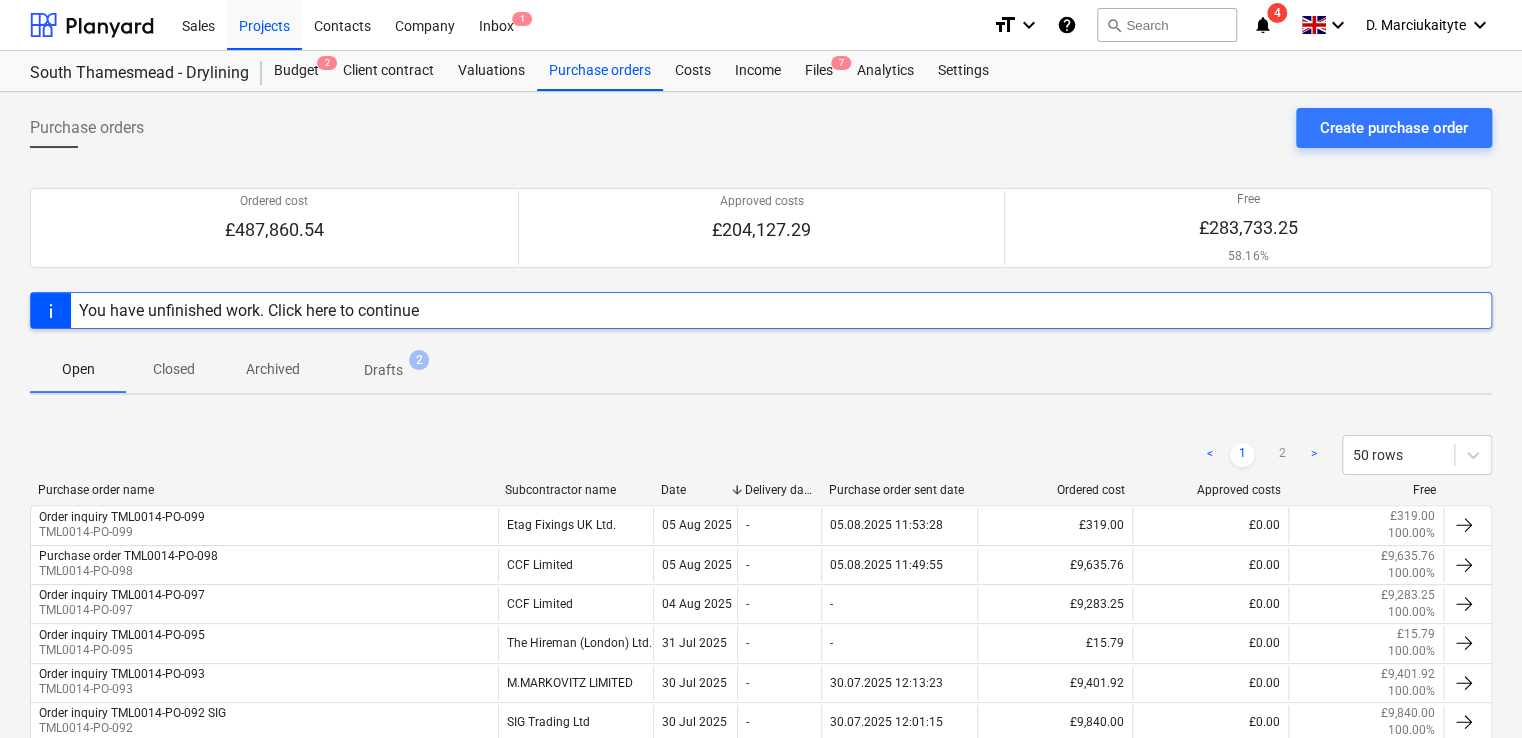 click on "Purchase order name Subcontractor name Date Delivery date Purchase order sent date Ordered cost Approved costs Free" at bounding box center [761, 494] 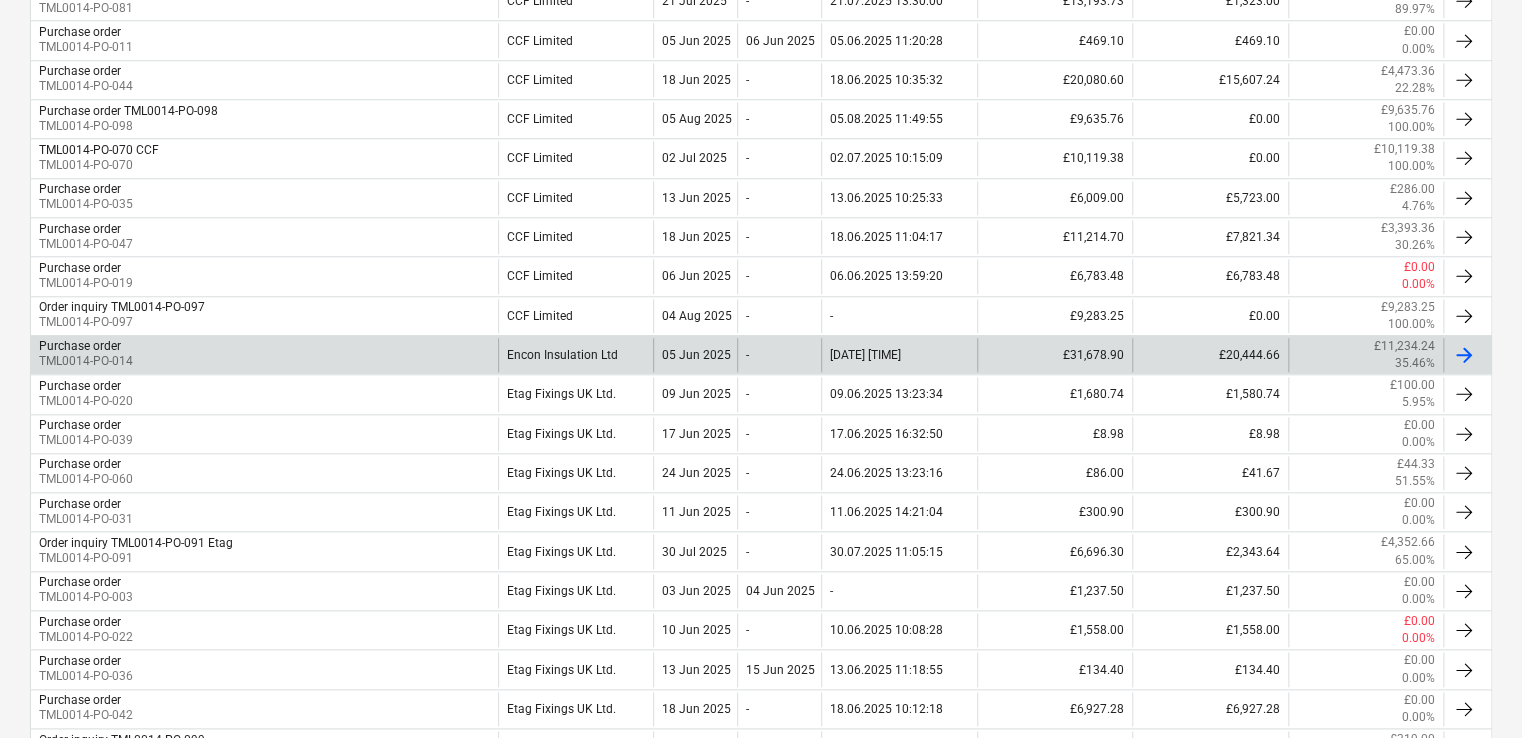scroll, scrollTop: 1000, scrollLeft: 0, axis: vertical 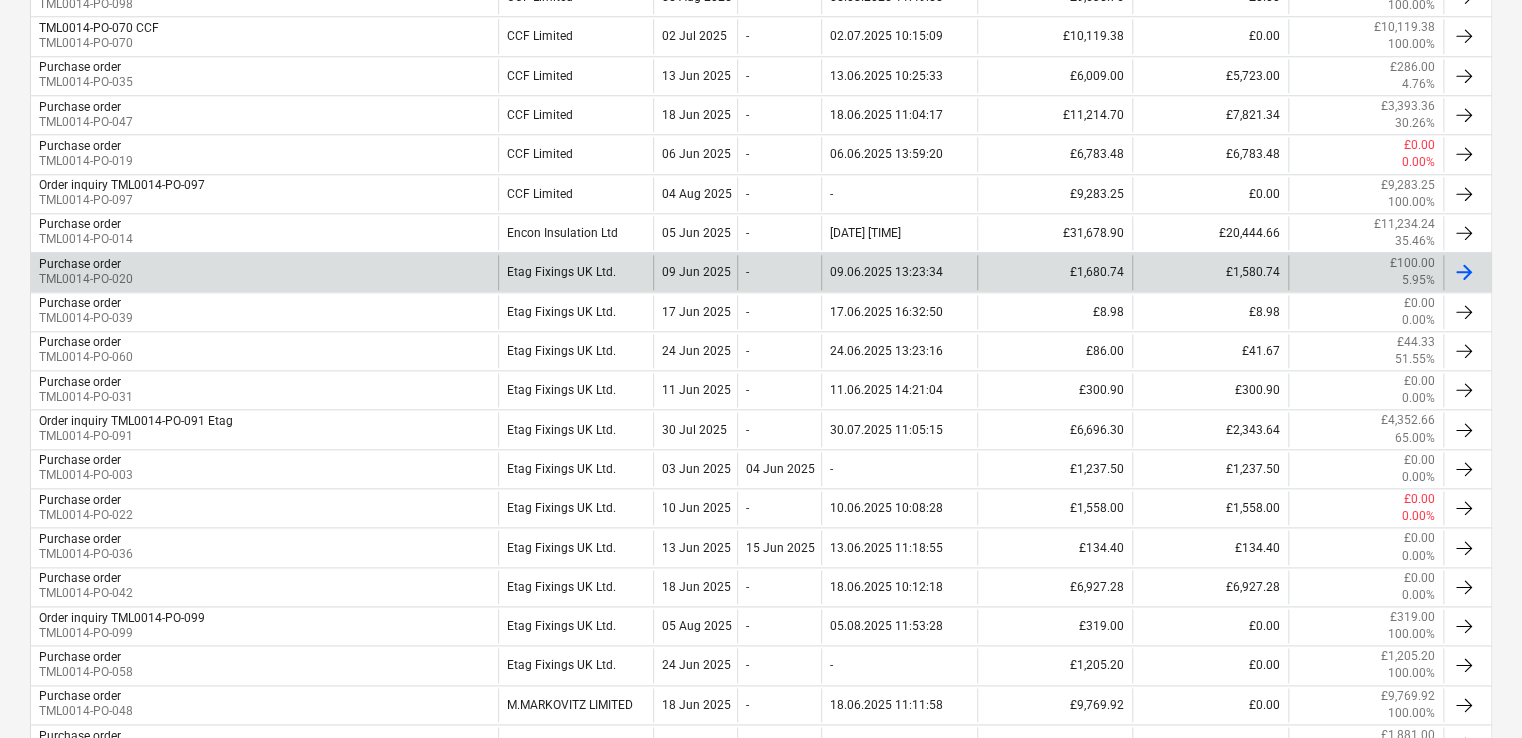 click on "Purchase order TML0014-PO-020" at bounding box center [264, 272] 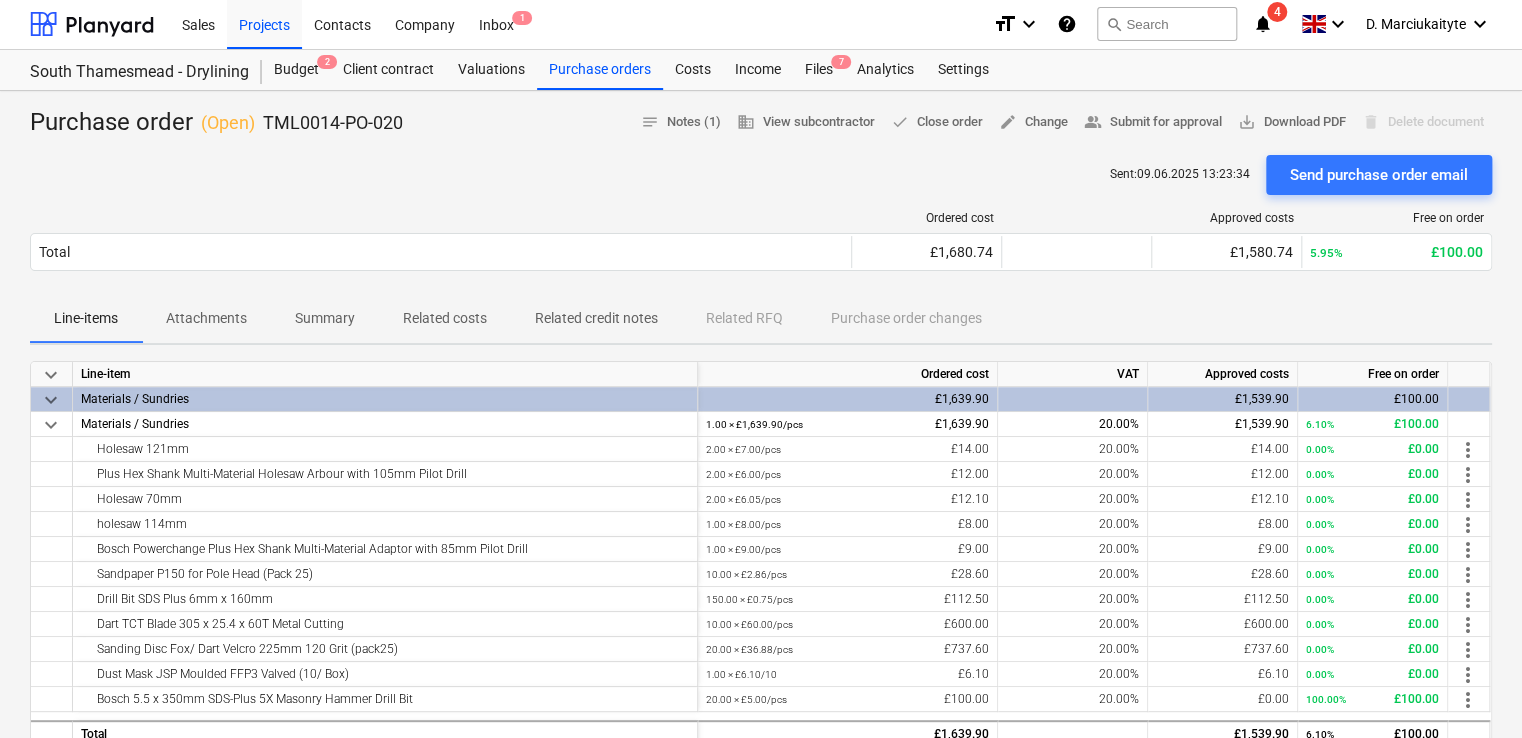 scroll, scrollTop: 0, scrollLeft: 0, axis: both 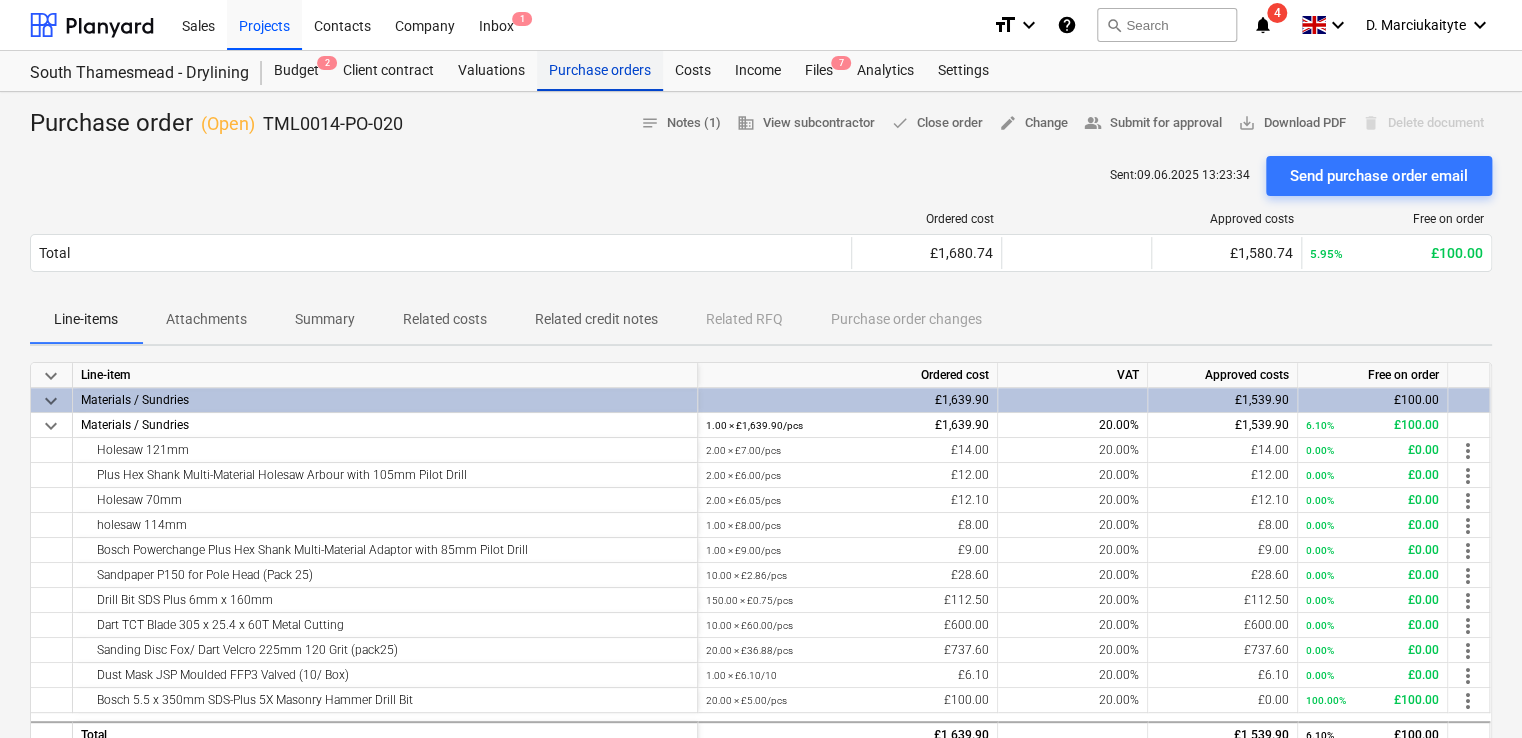 click on "Purchase orders" at bounding box center (600, 71) 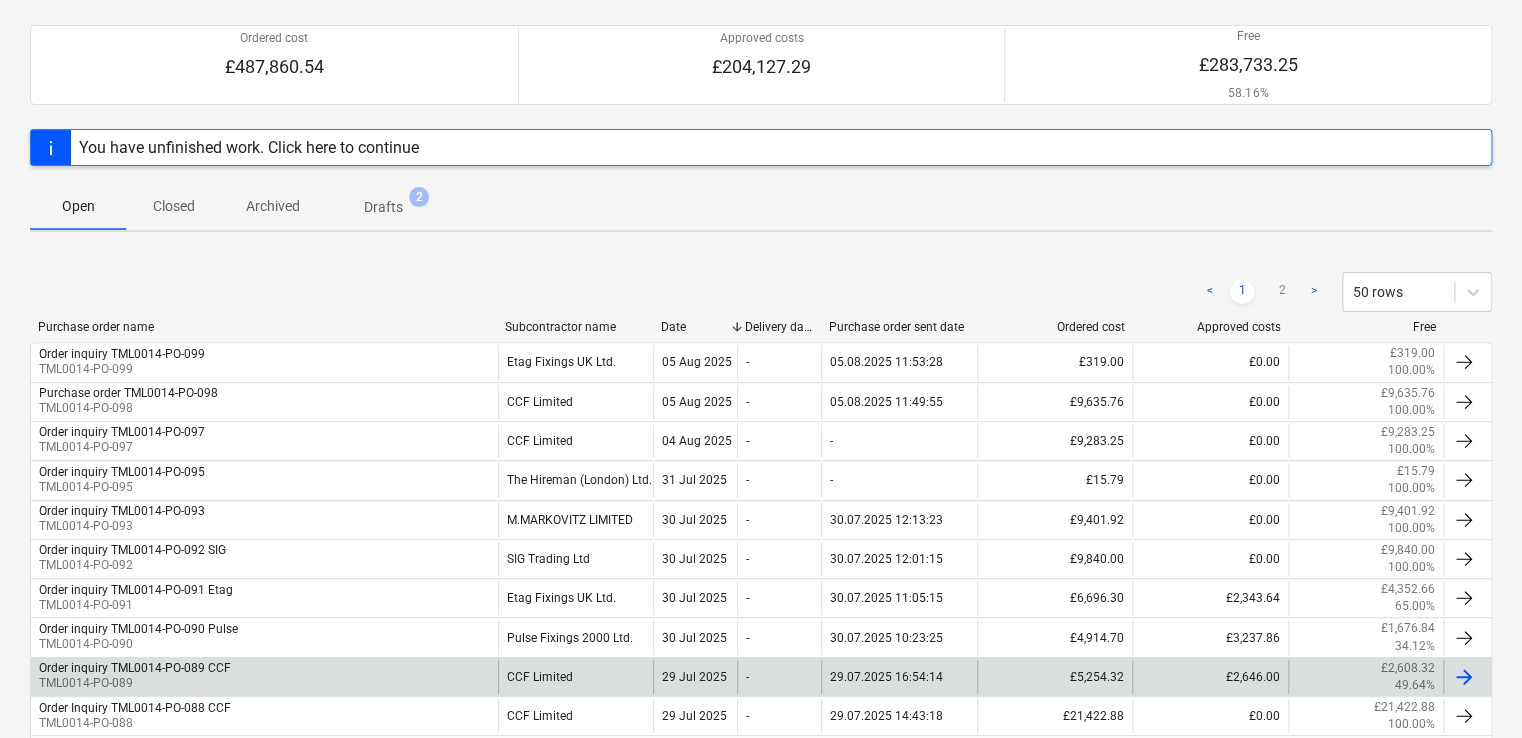 scroll, scrollTop: 500, scrollLeft: 0, axis: vertical 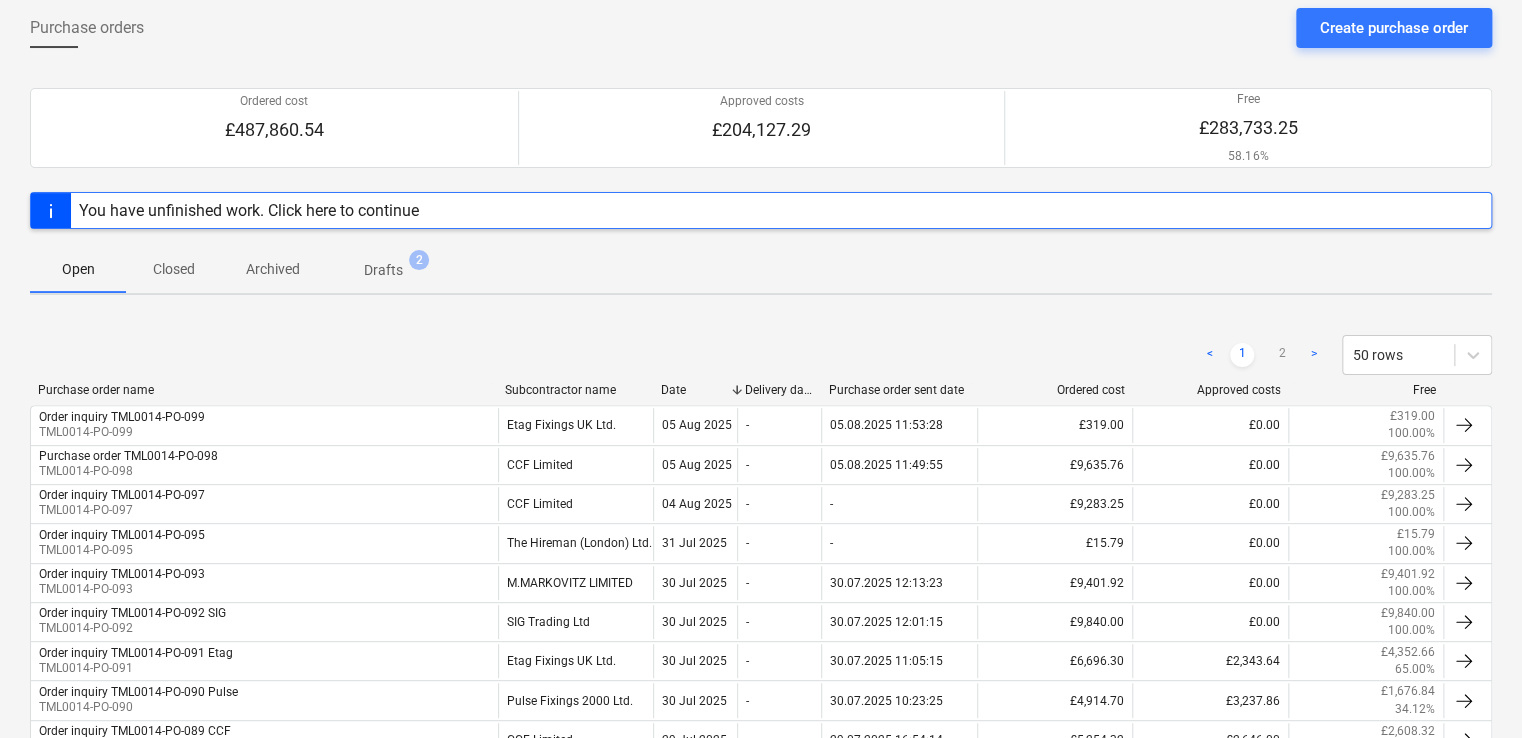 click on "Subcontractor name" at bounding box center [575, 390] 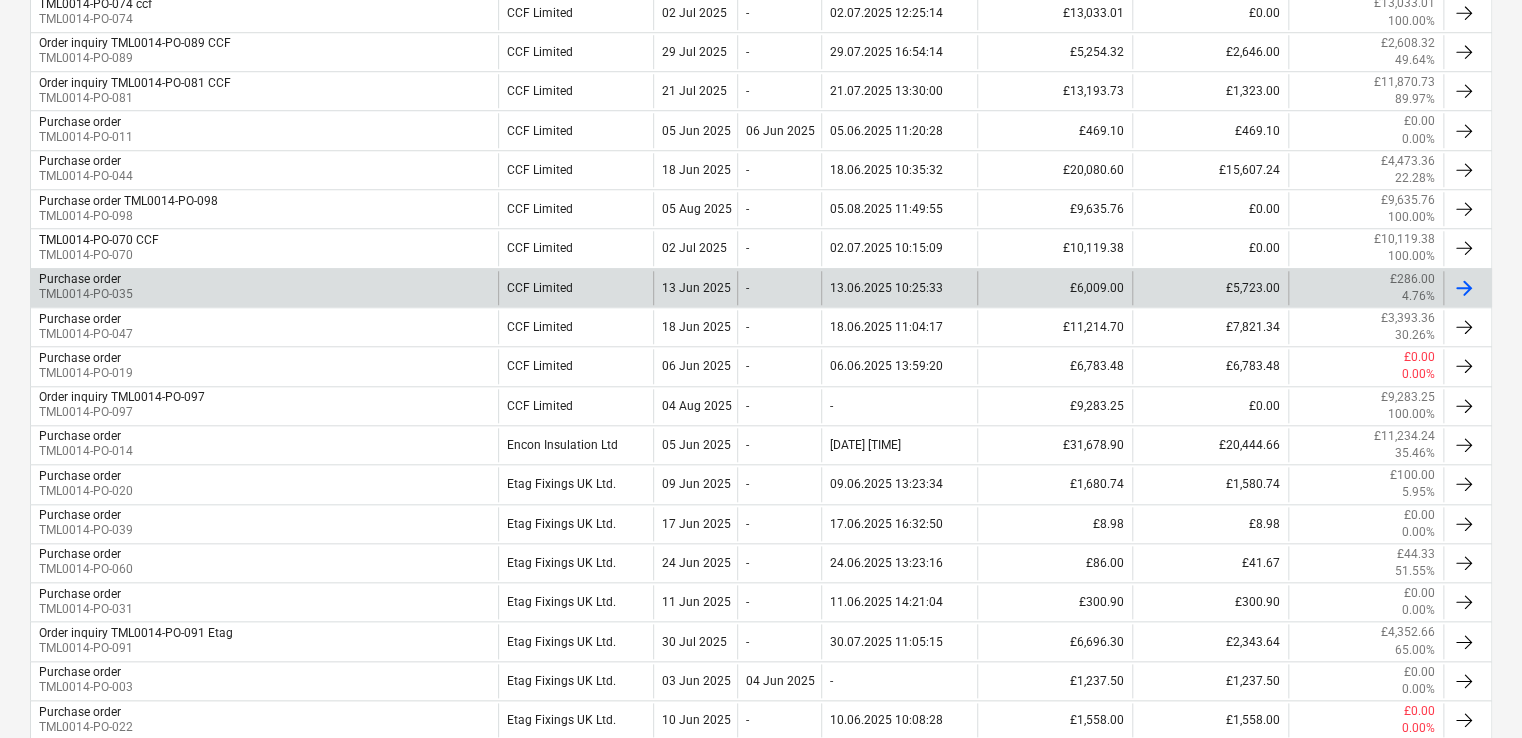 scroll, scrollTop: 900, scrollLeft: 0, axis: vertical 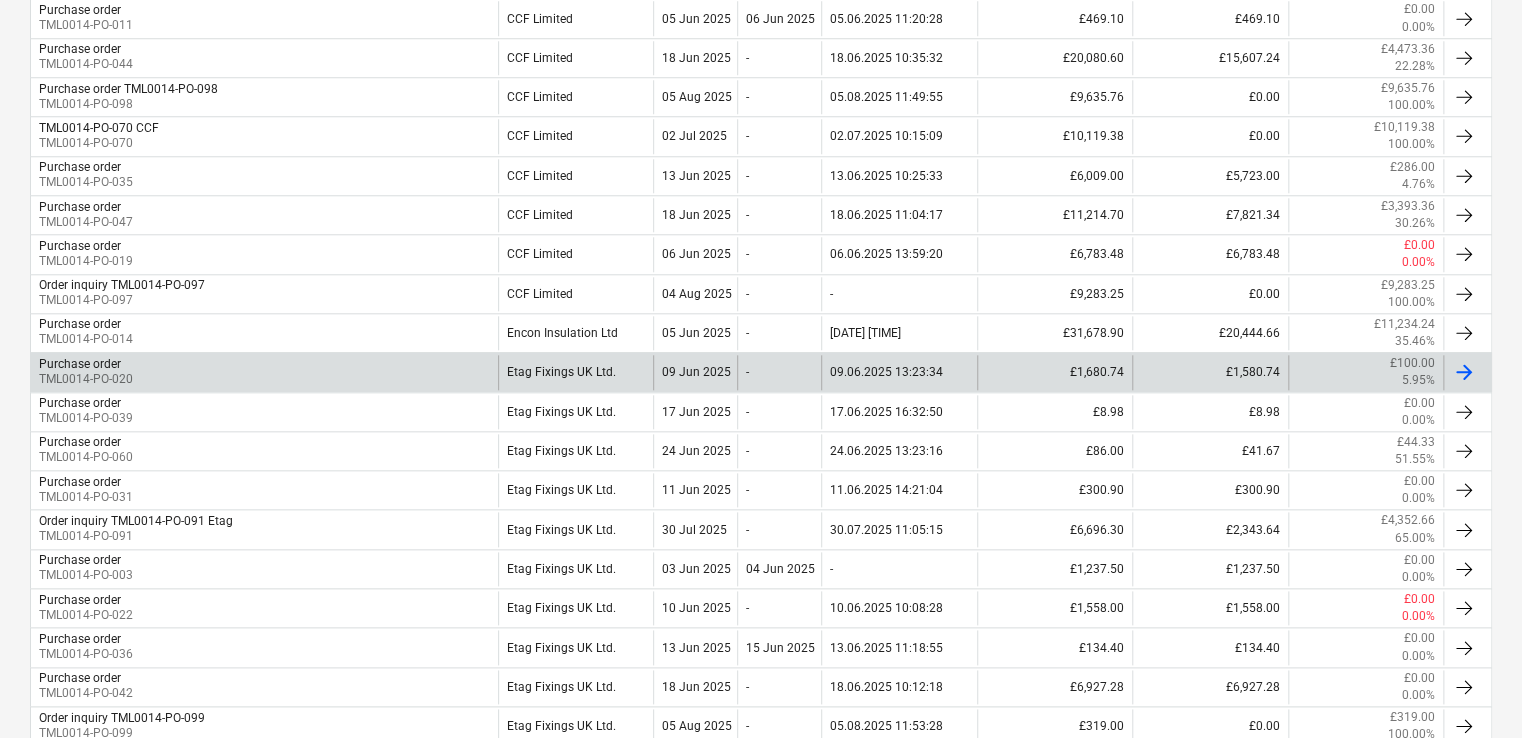 click on "Etag Fixings UK Ltd." at bounding box center [576, 372] 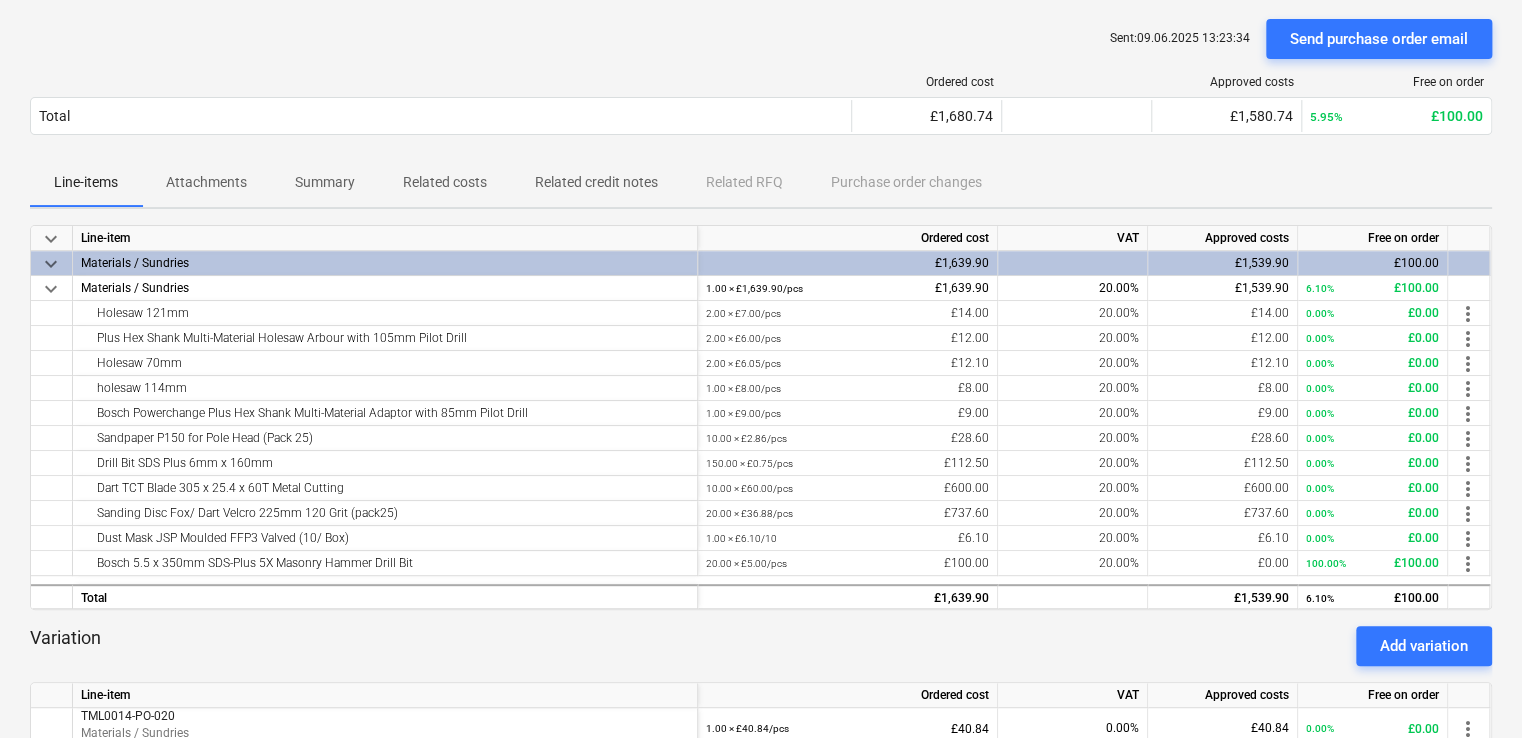 scroll, scrollTop: 0, scrollLeft: 0, axis: both 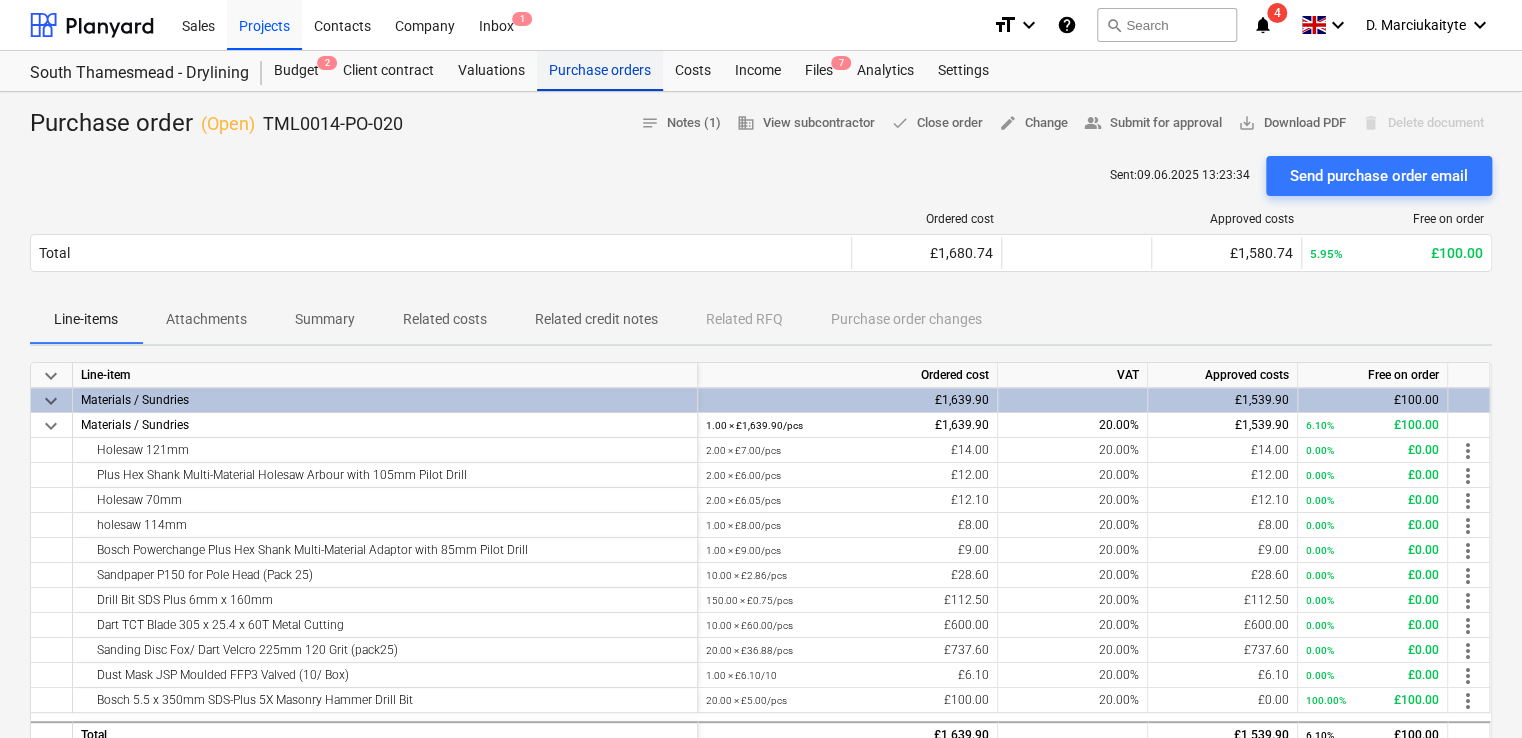 click on "Purchase orders" at bounding box center (600, 71) 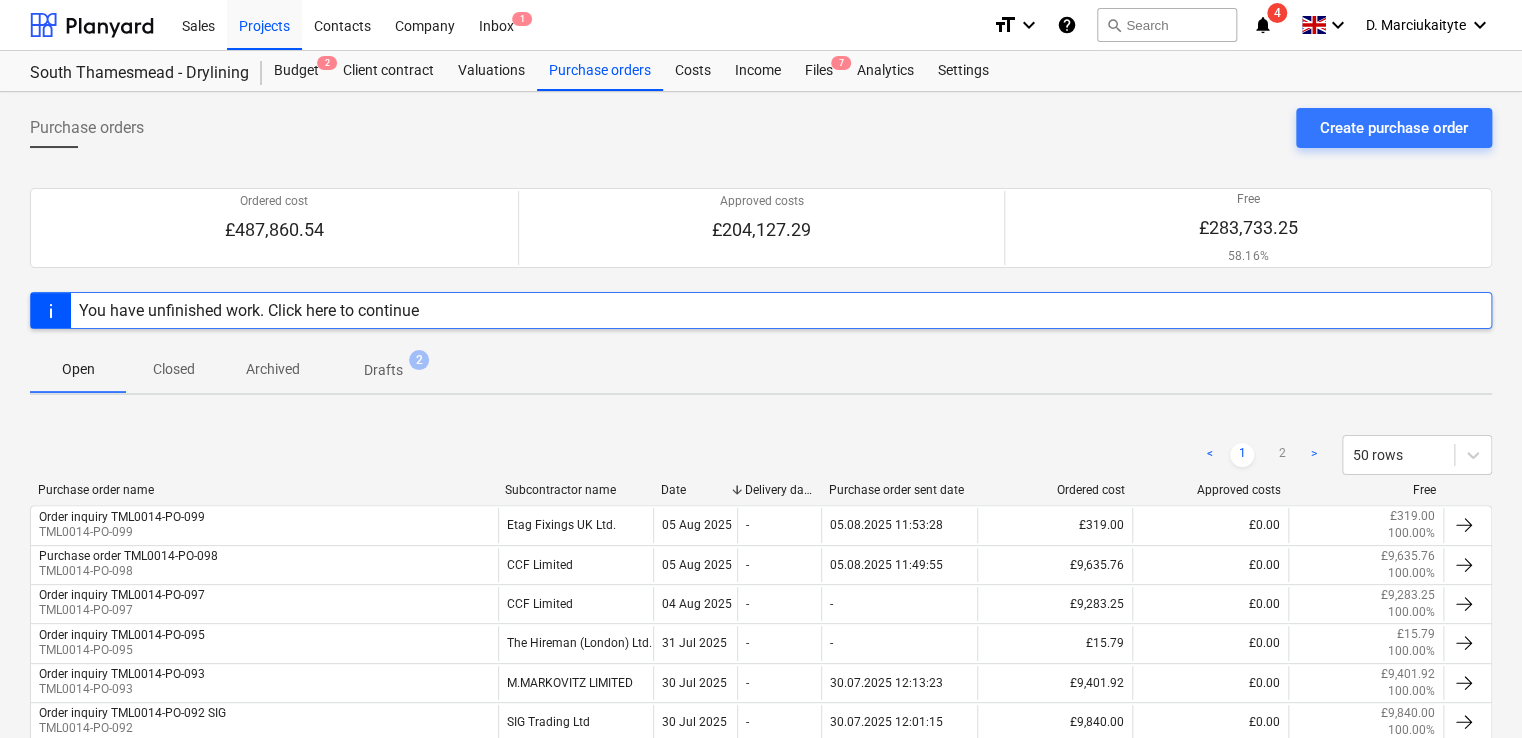 click on "Subcontractor name" at bounding box center [575, 490] 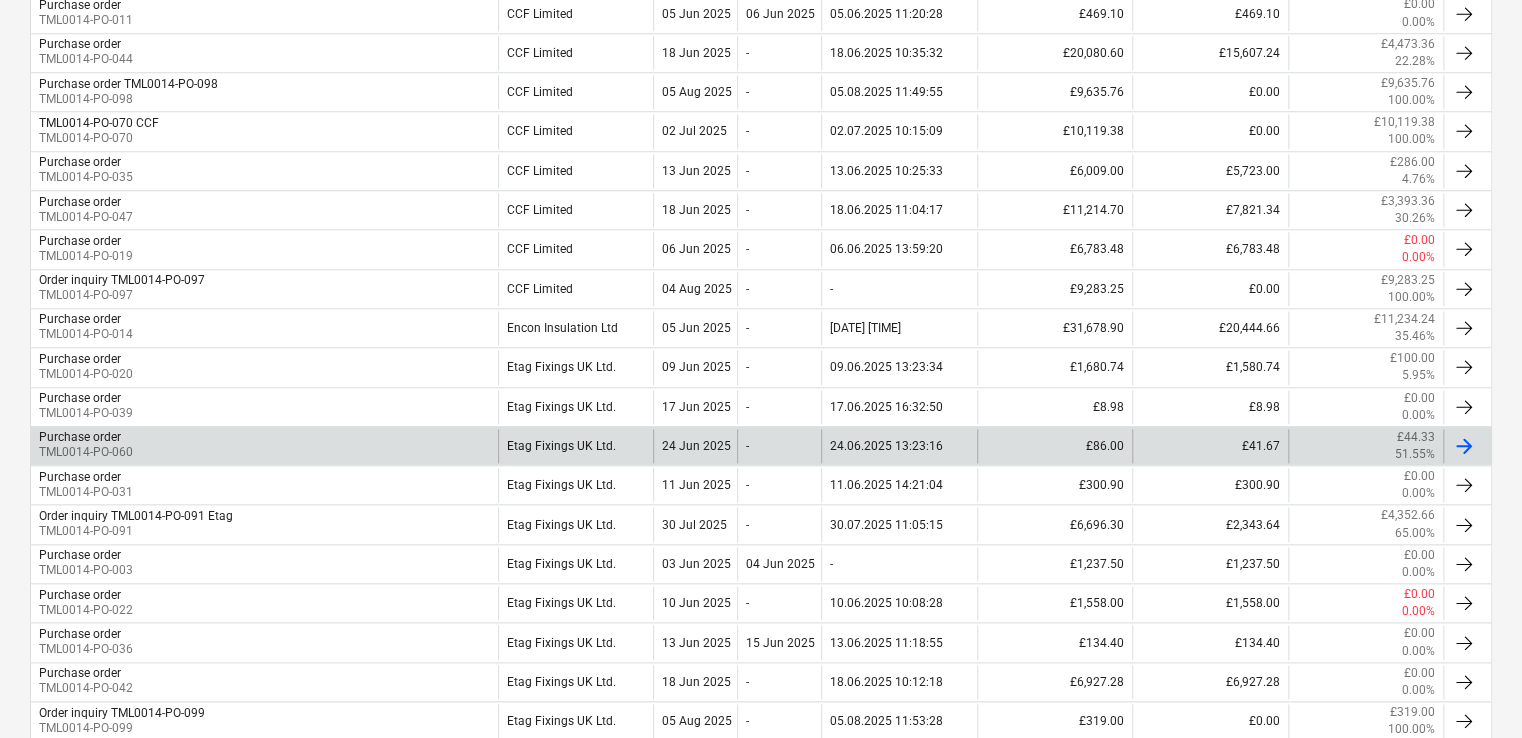 scroll, scrollTop: 1000, scrollLeft: 0, axis: vertical 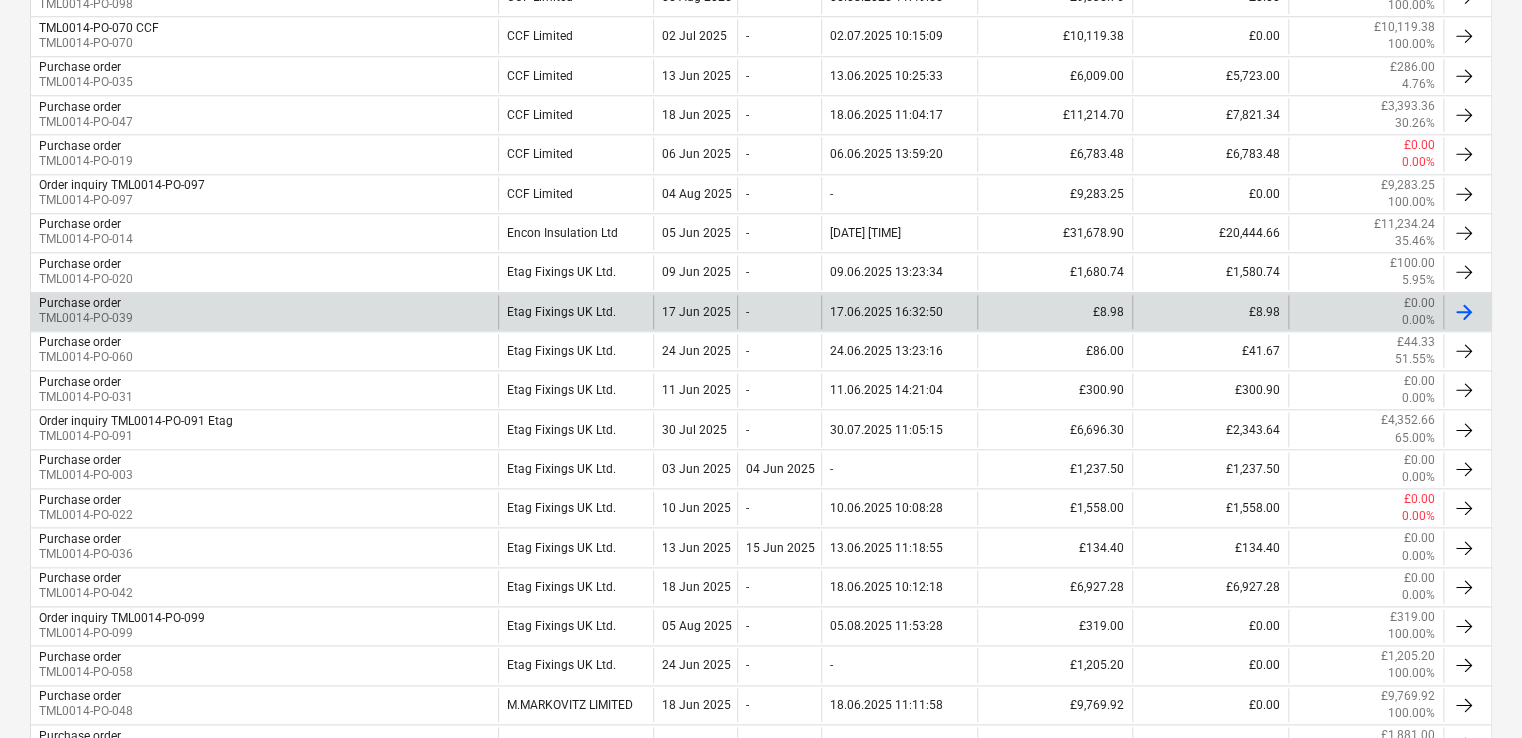 click on "Purchase order TML0014-PO-039 Etag Fixings UK Ltd. 17 Jun 2025 - 17.06.2025 16:32:50 £8.98 £8.98 £0.00 0.00%" at bounding box center [761, 311] 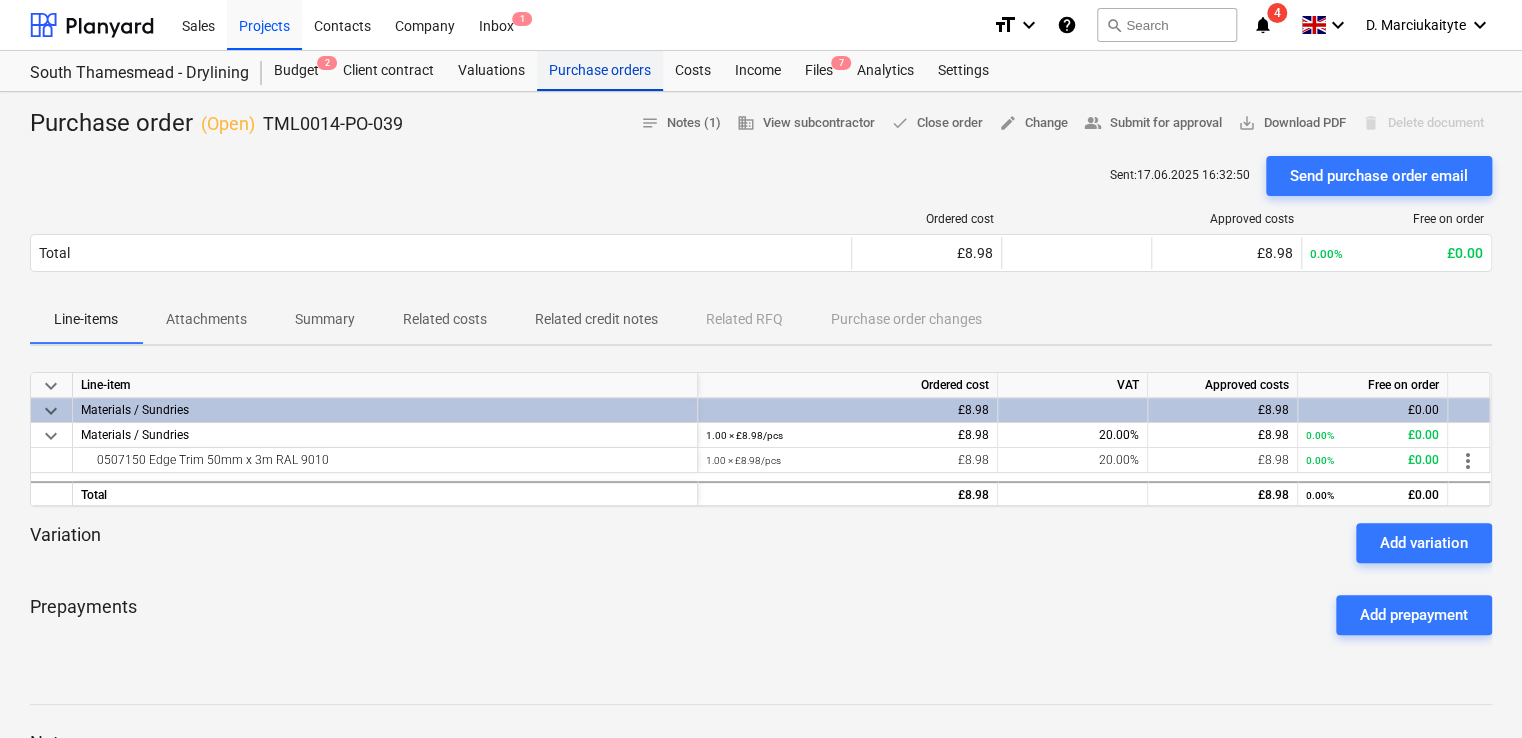 click on "Purchase orders" at bounding box center (600, 71) 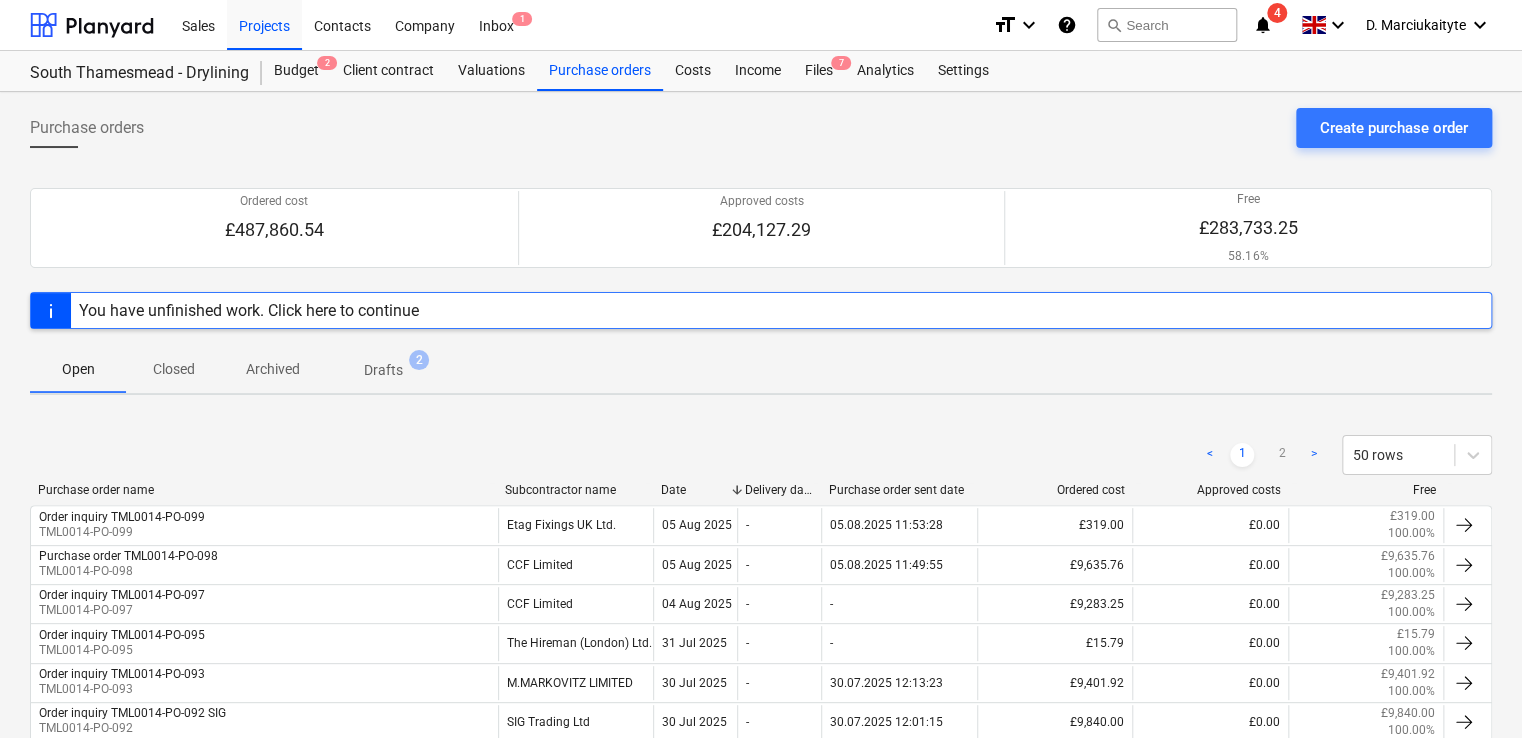 click on "Subcontractor name" at bounding box center [575, 490] 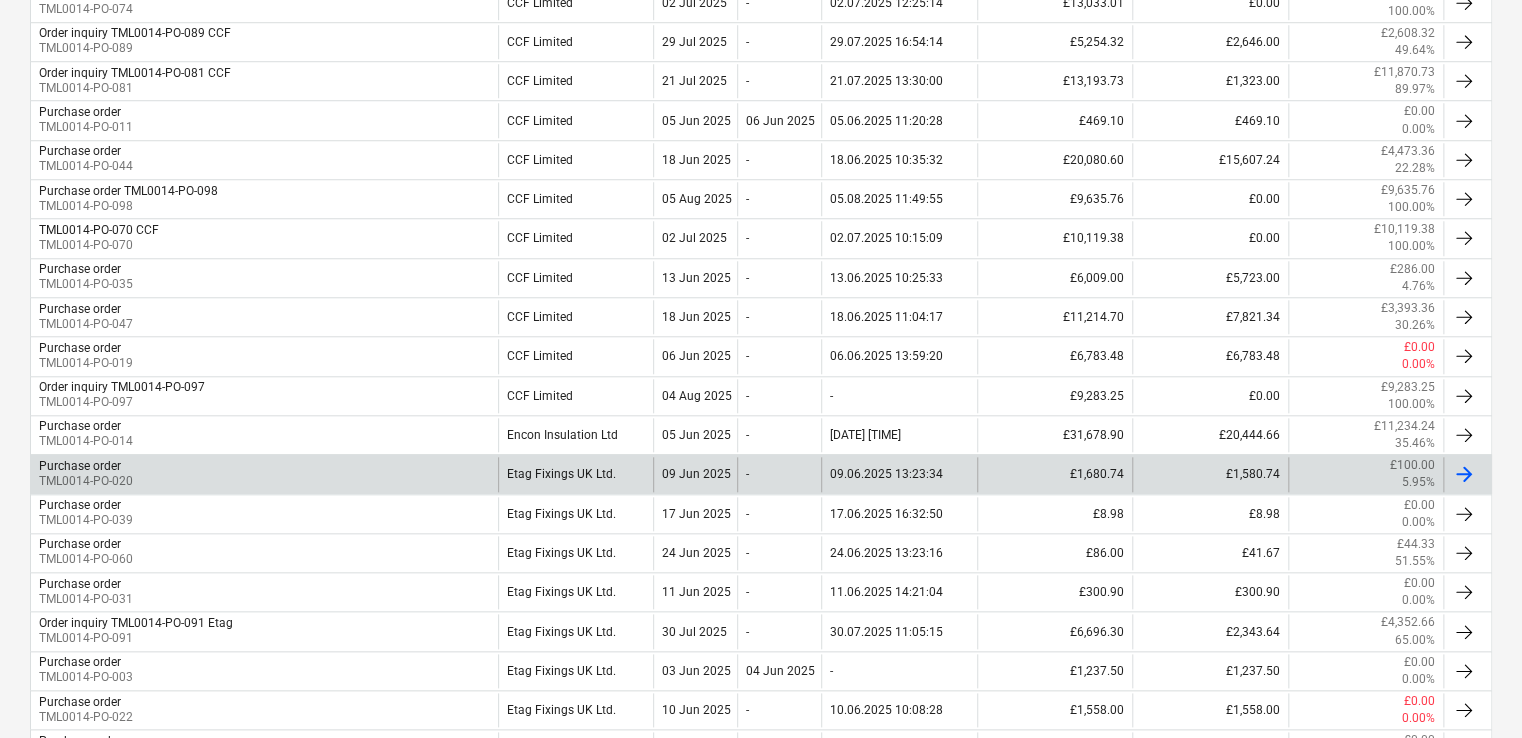 scroll, scrollTop: 1000, scrollLeft: 0, axis: vertical 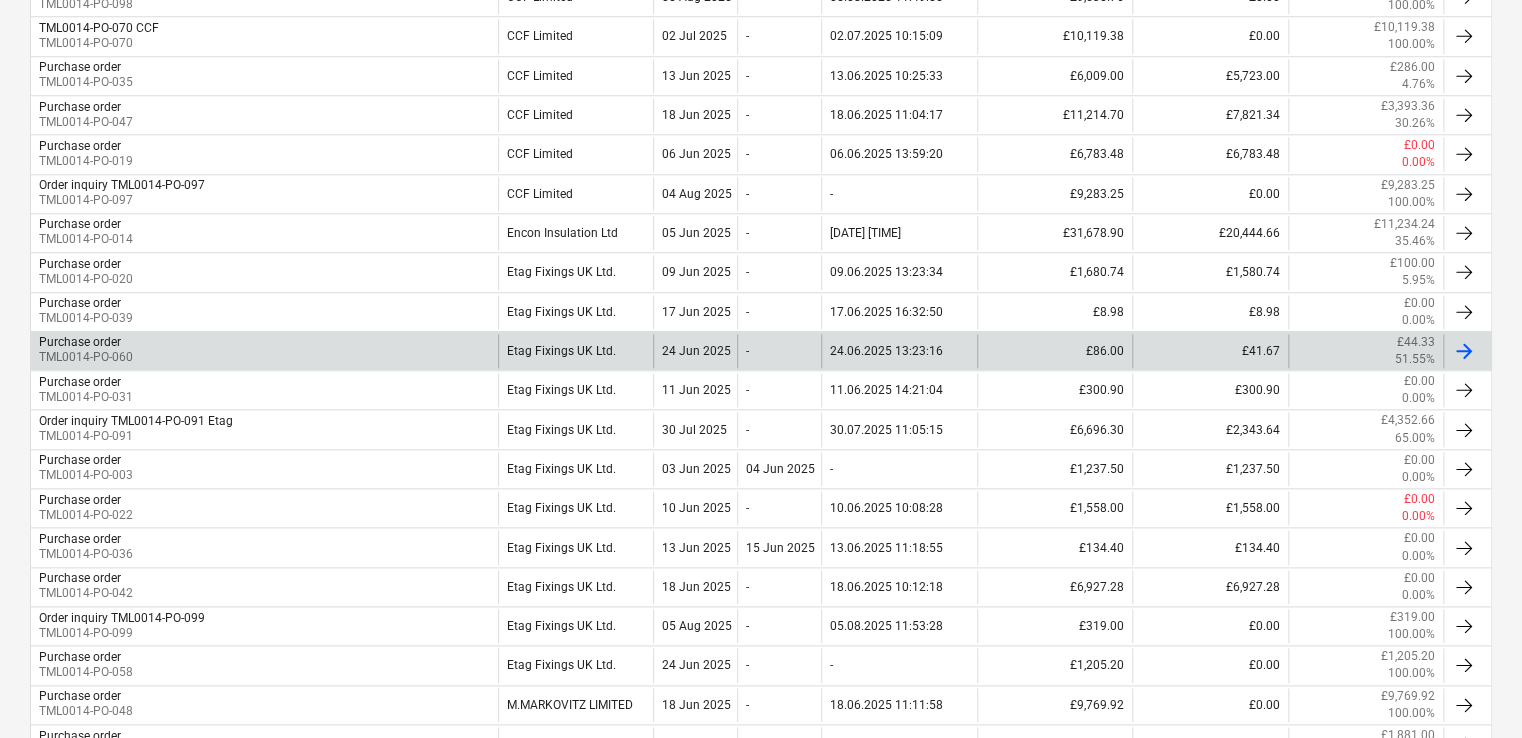 click on "Etag Fixings UK Ltd." at bounding box center [576, 351] 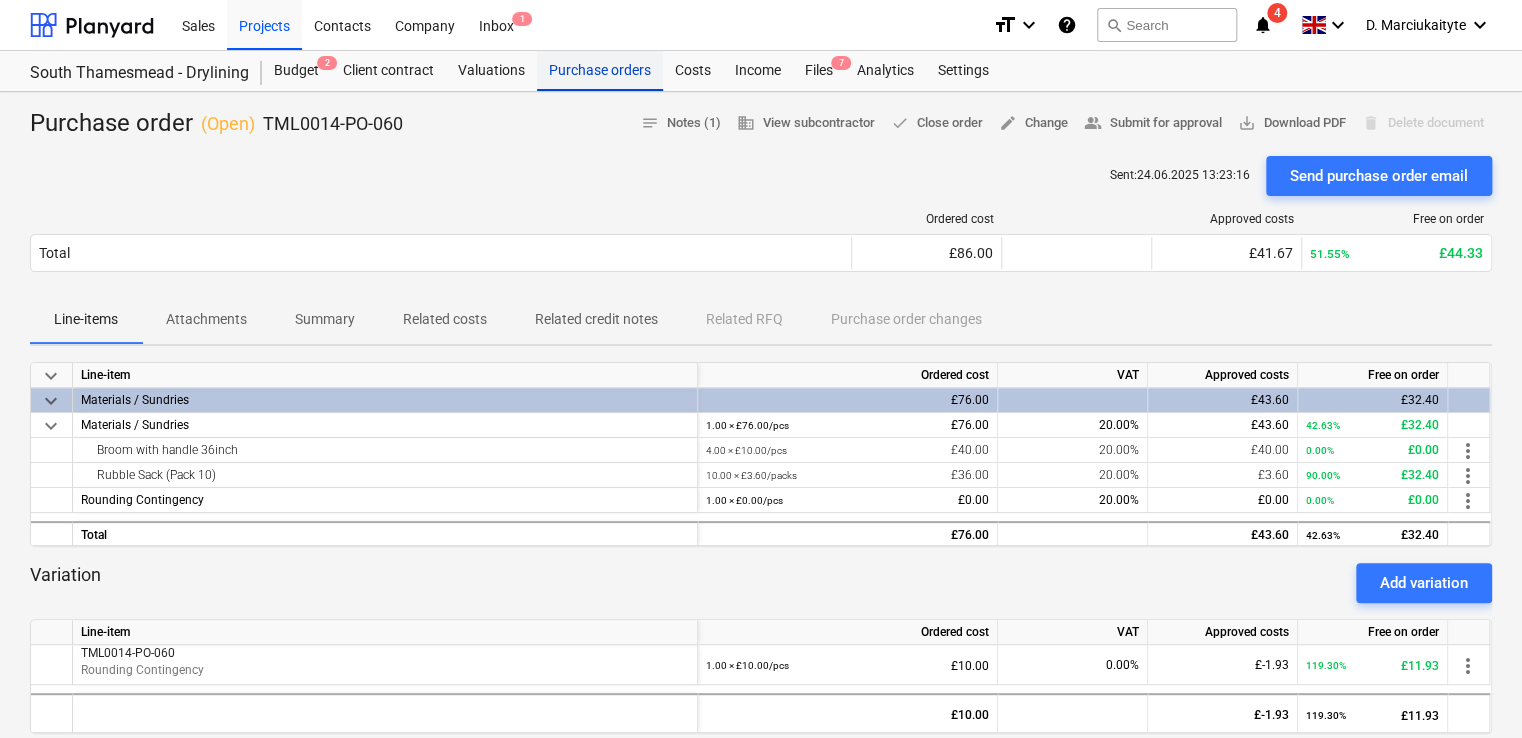 click on "Purchase orders" at bounding box center [600, 71] 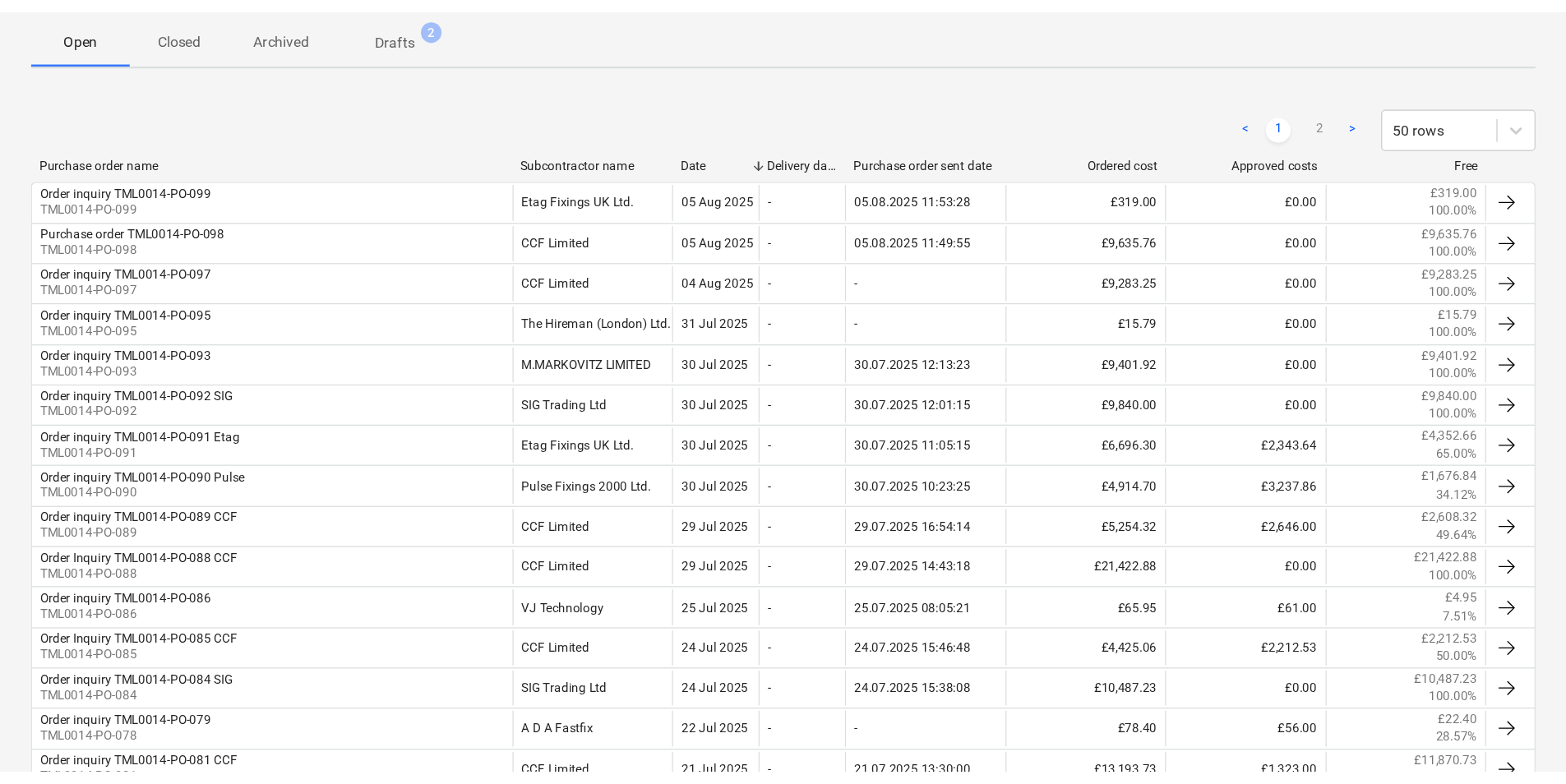 scroll, scrollTop: 82, scrollLeft: 0, axis: vertical 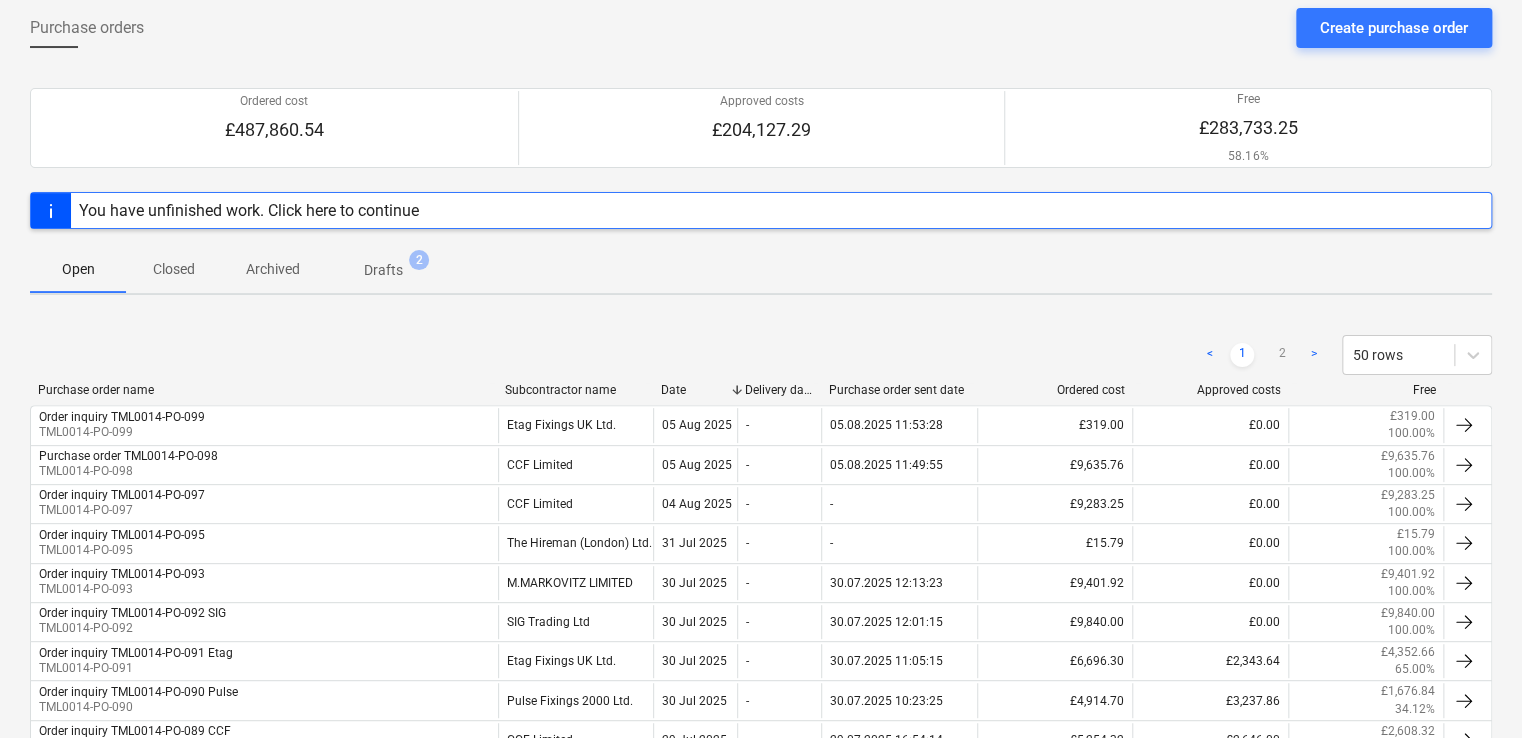 click on "Subcontractor name" at bounding box center (575, 390) 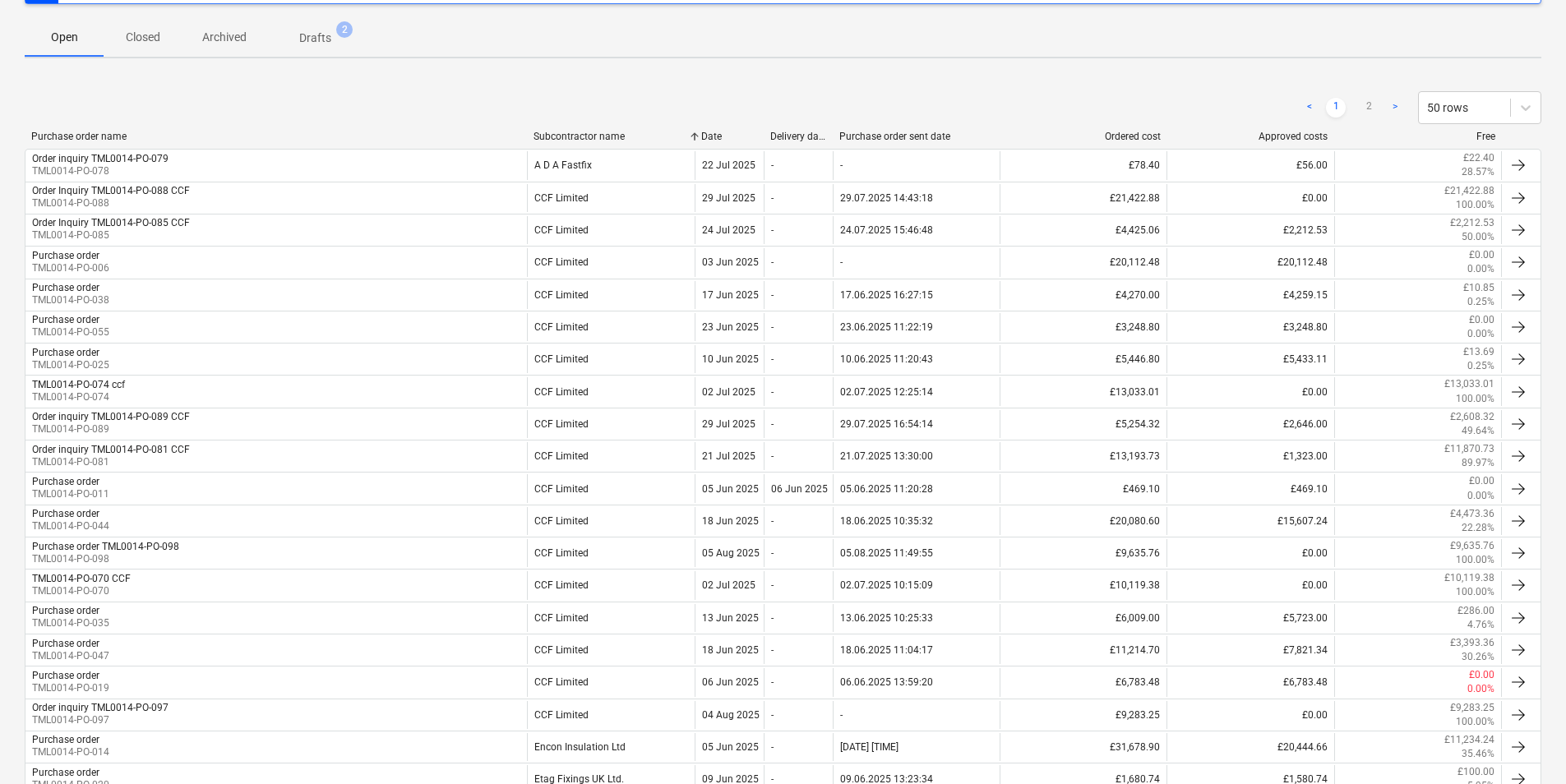 scroll, scrollTop: 0, scrollLeft: 0, axis: both 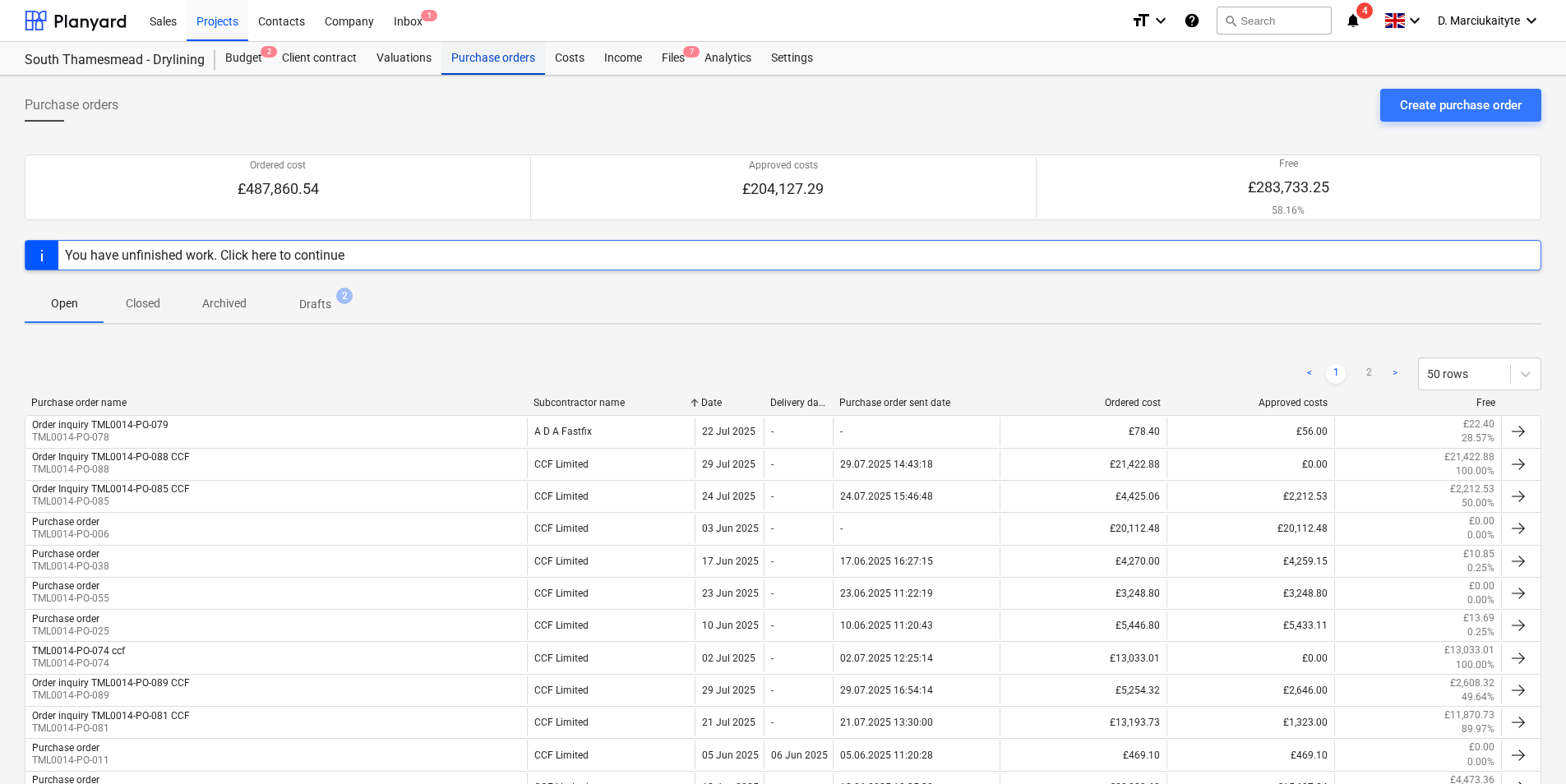 click on "Purchase orders" at bounding box center [493, 58] 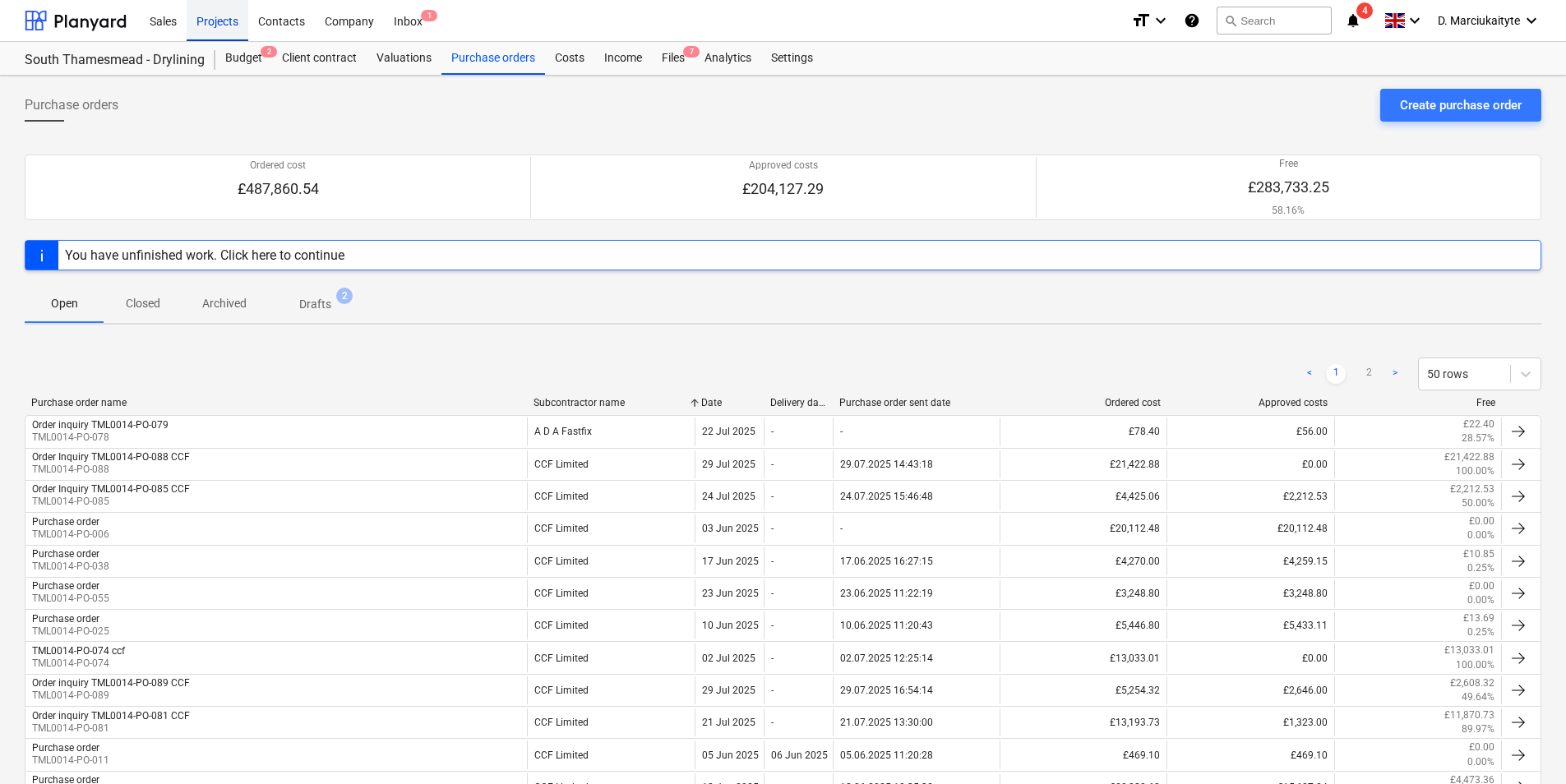 click on "Projects" at bounding box center (217, 20) 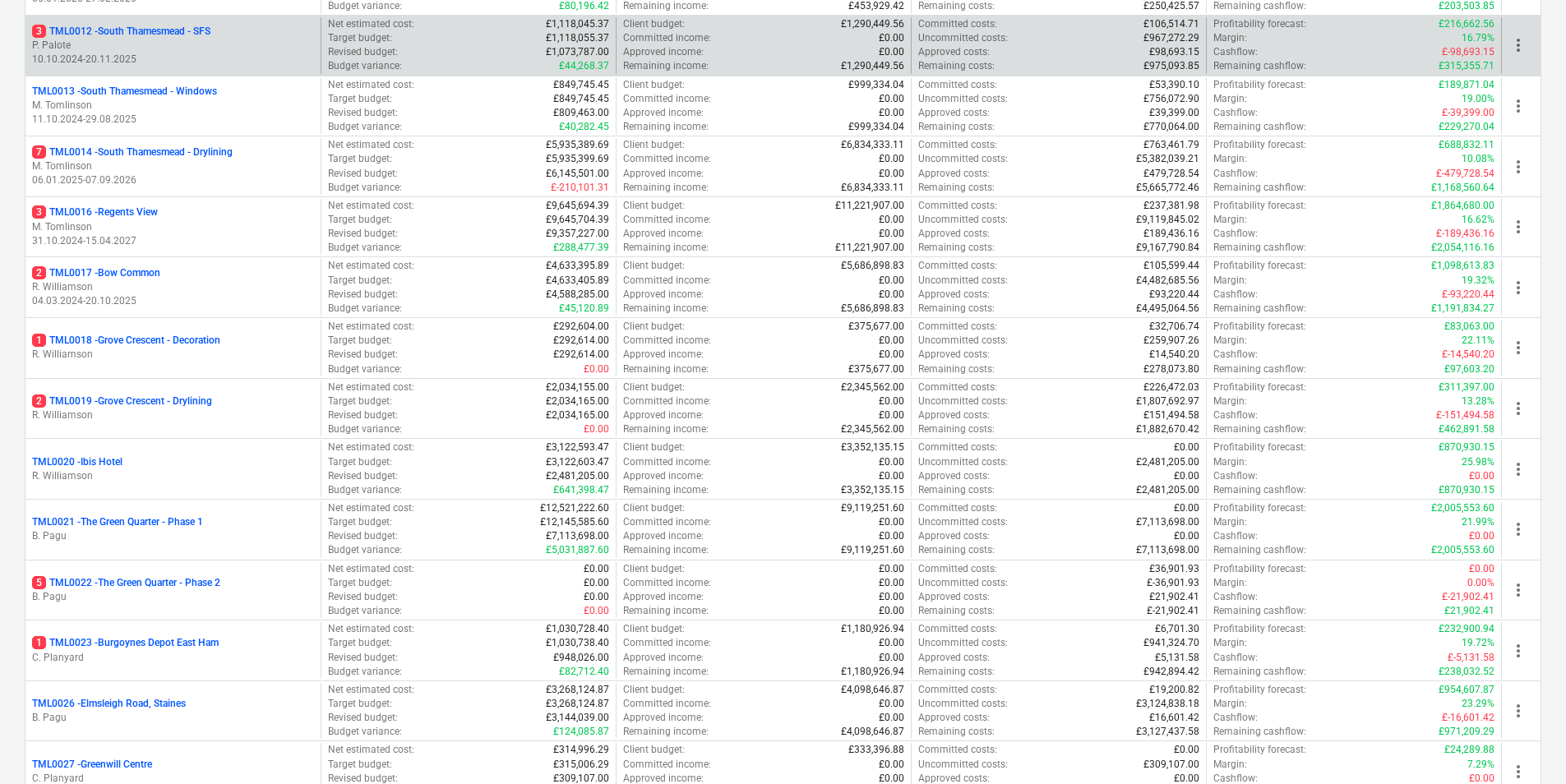 scroll, scrollTop: 1151, scrollLeft: 0, axis: vertical 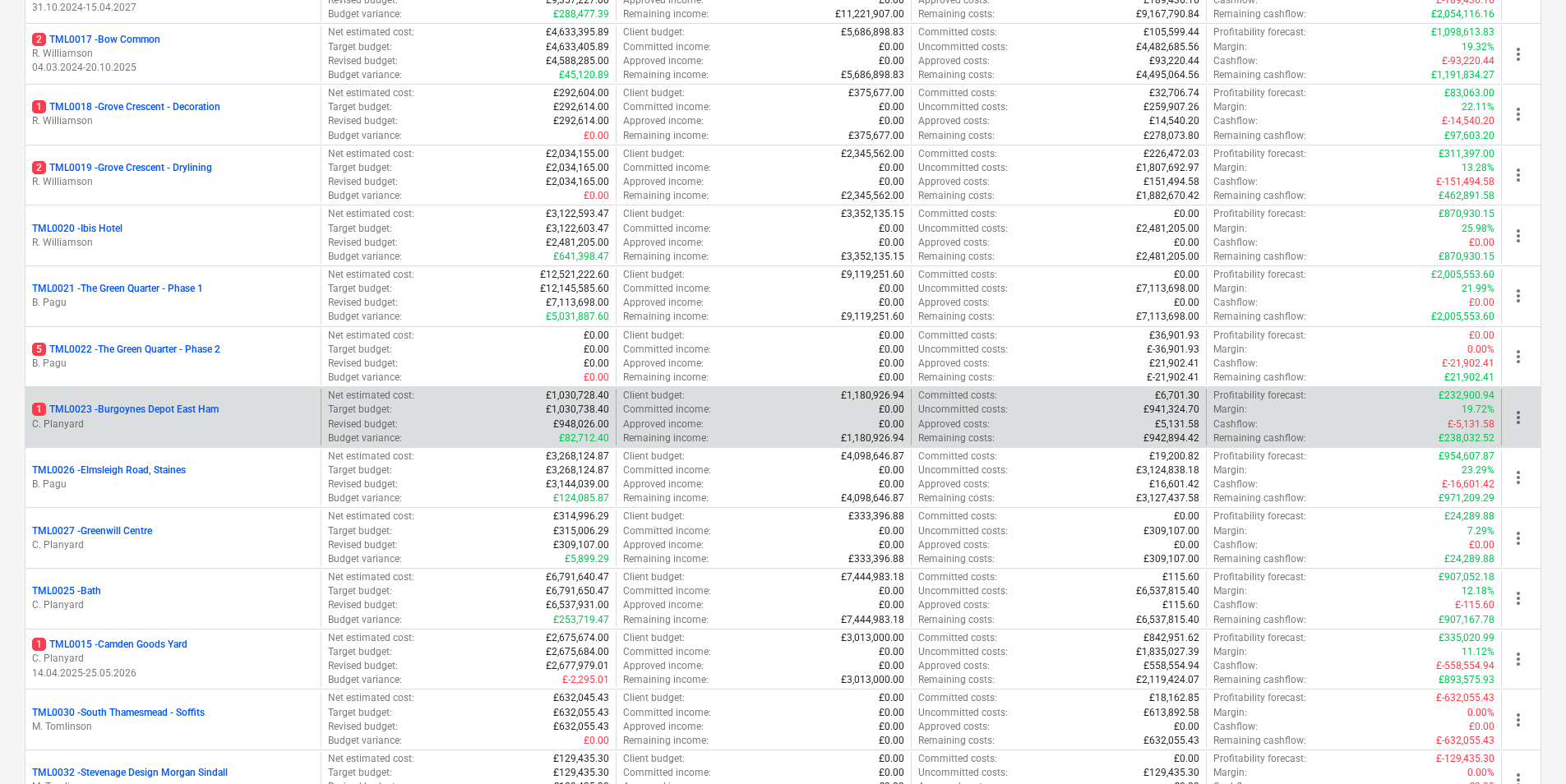 click on "C. Planyard" at bounding box center (173, 424) 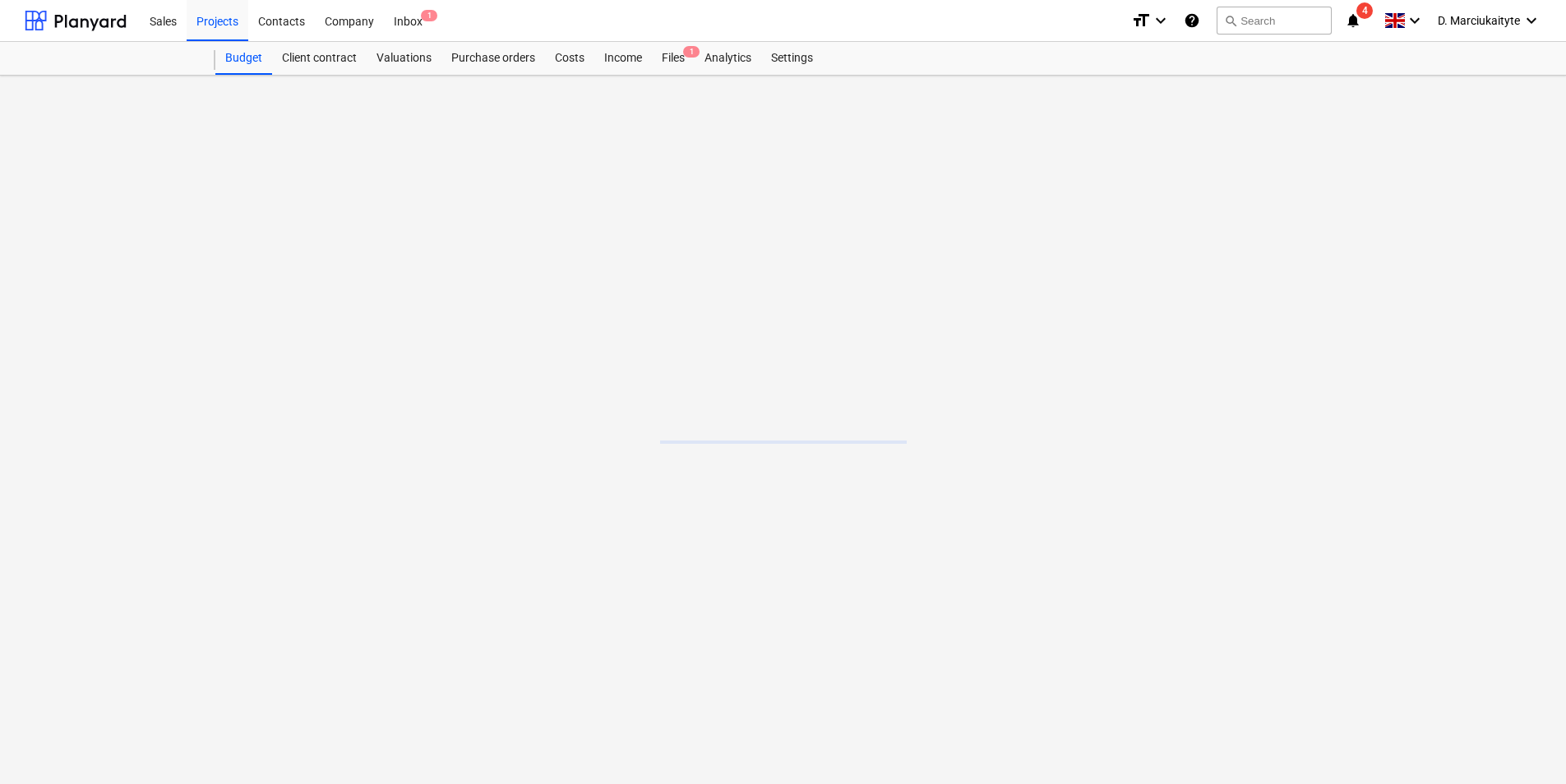 scroll, scrollTop: 0, scrollLeft: 0, axis: both 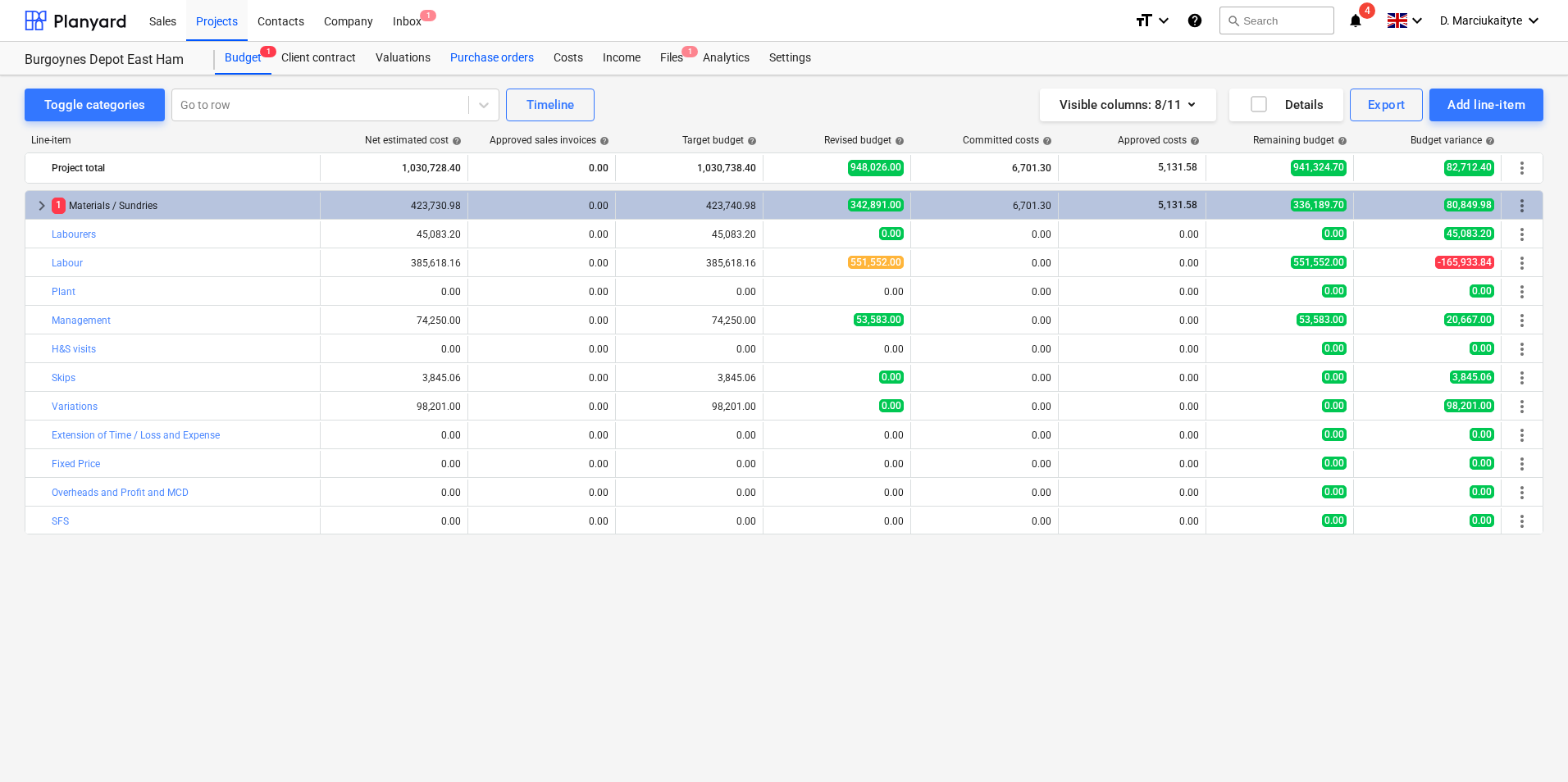 click on "Purchase orders" at bounding box center [492, 58] 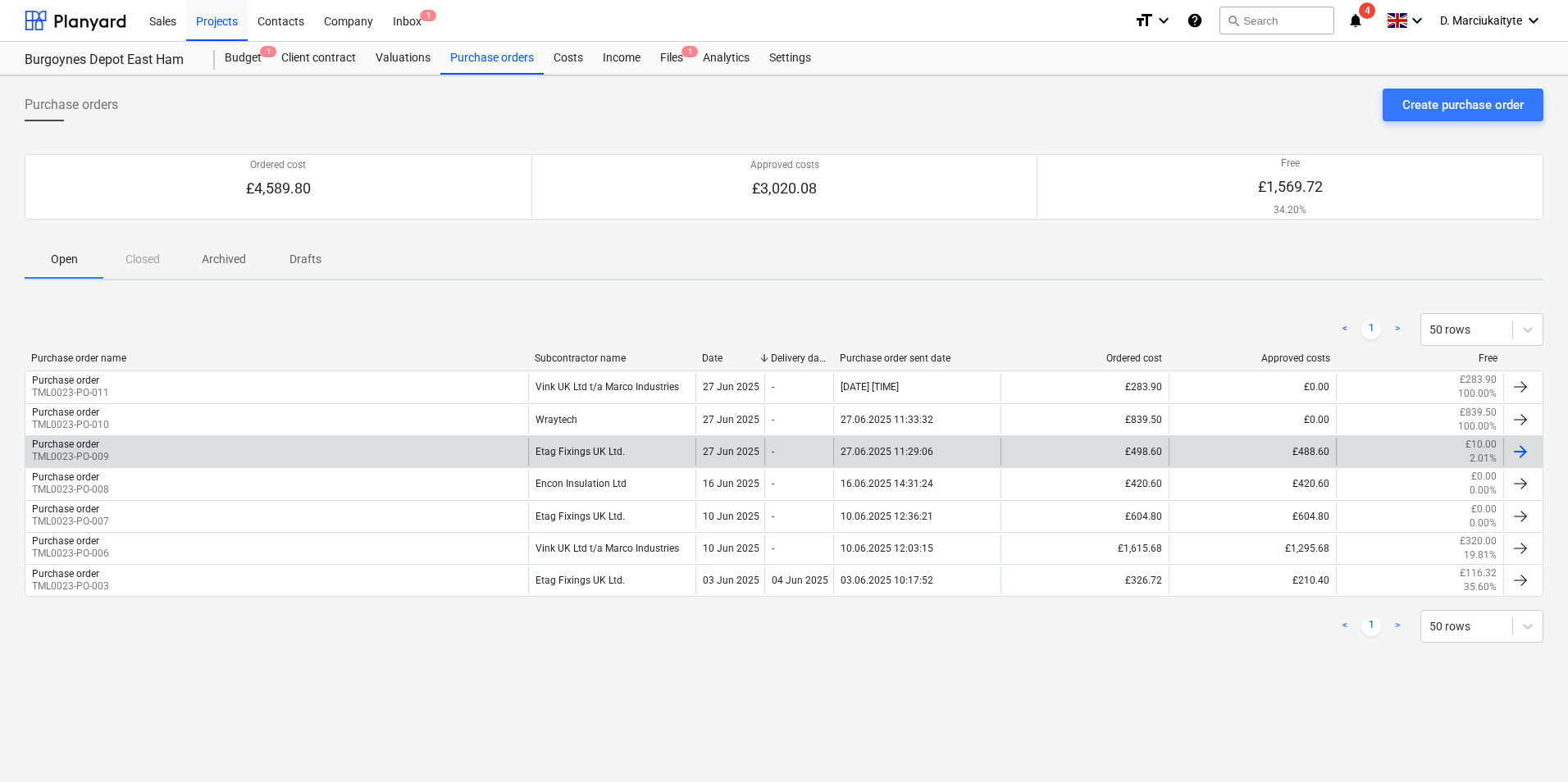 click on "Etag Fixings UK Ltd." at bounding box center (612, 452) 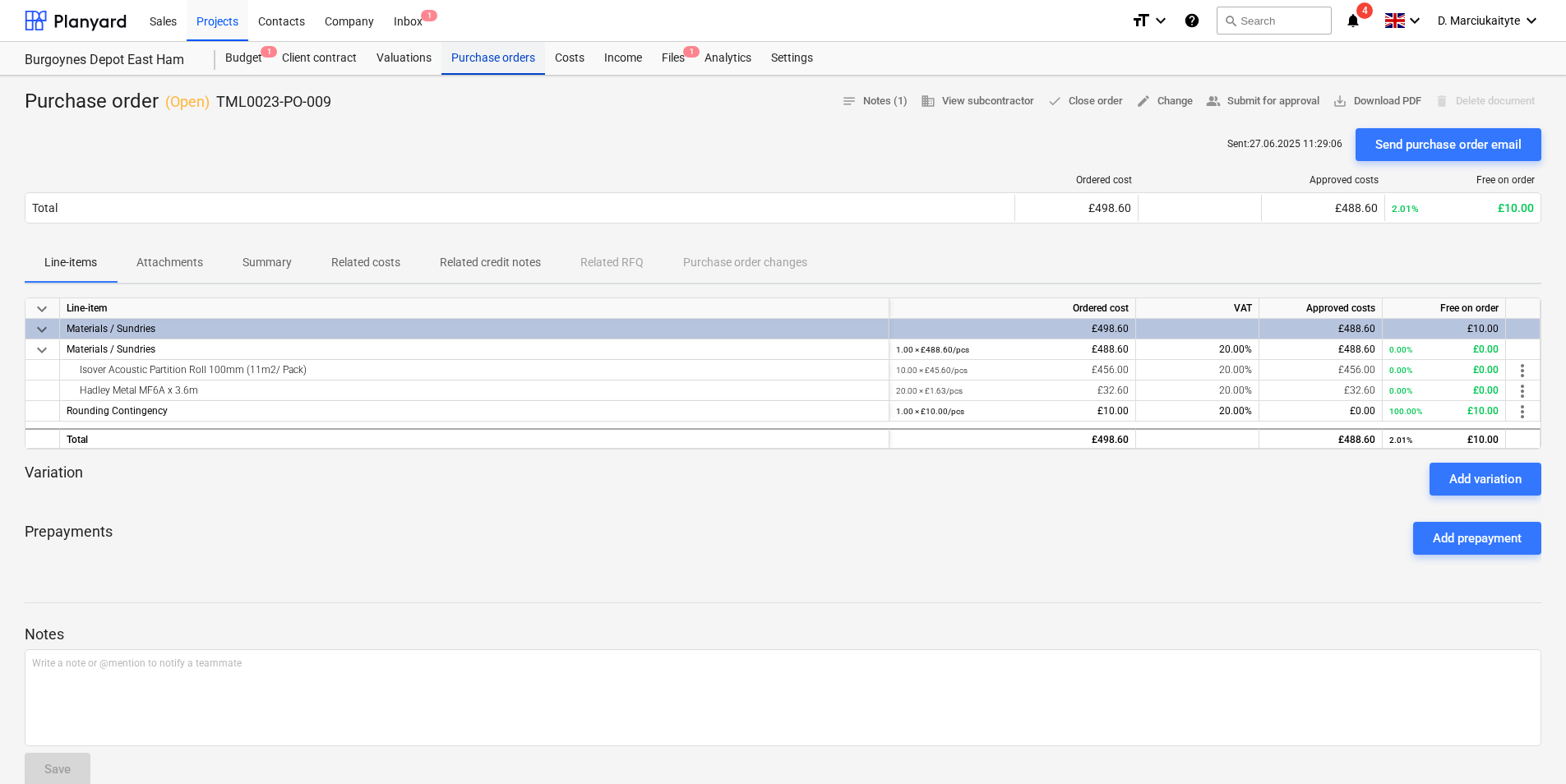 click on "Purchase orders" at bounding box center (493, 58) 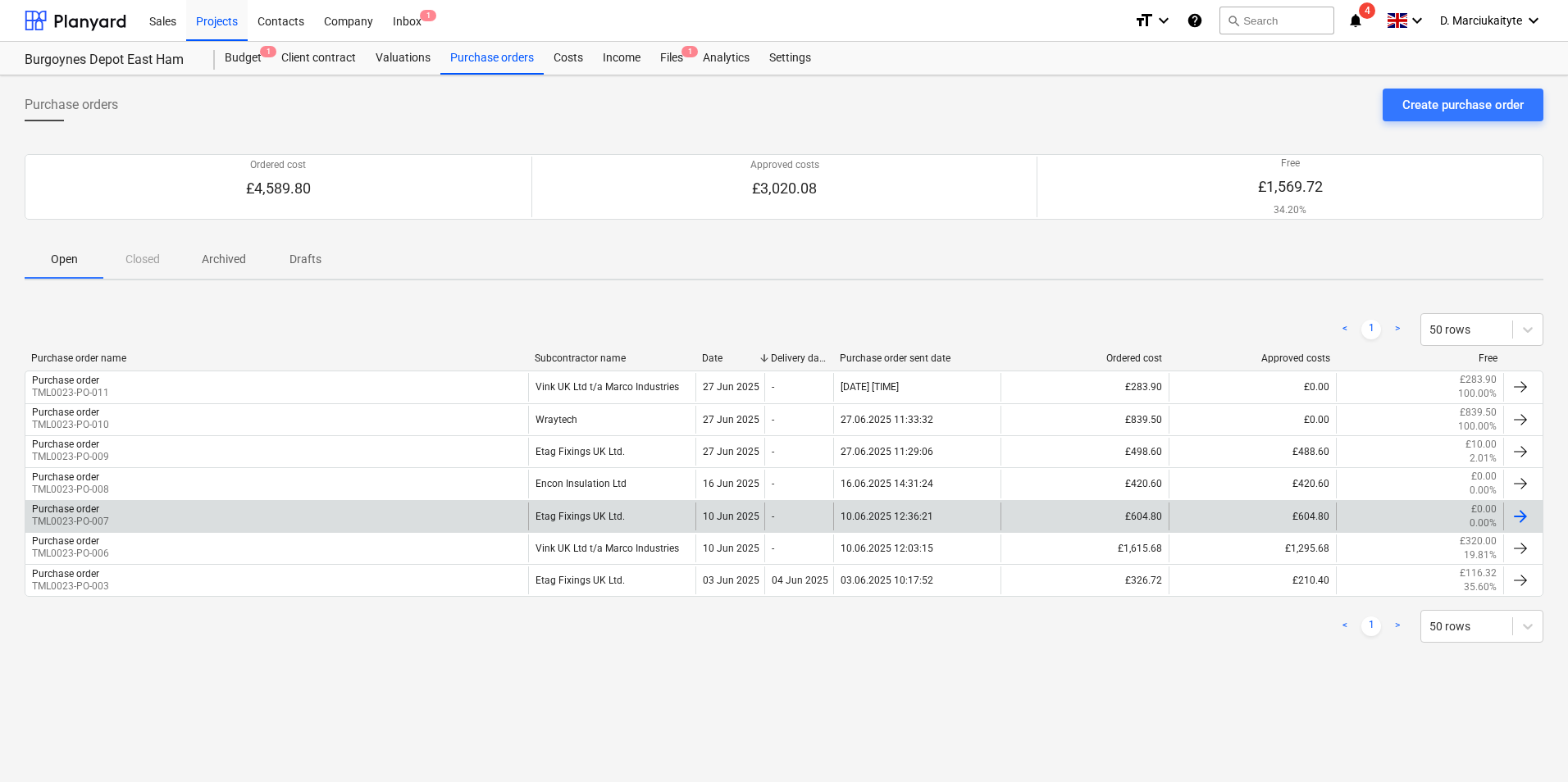 click on "Etag Fixings UK Ltd." at bounding box center (612, 516) 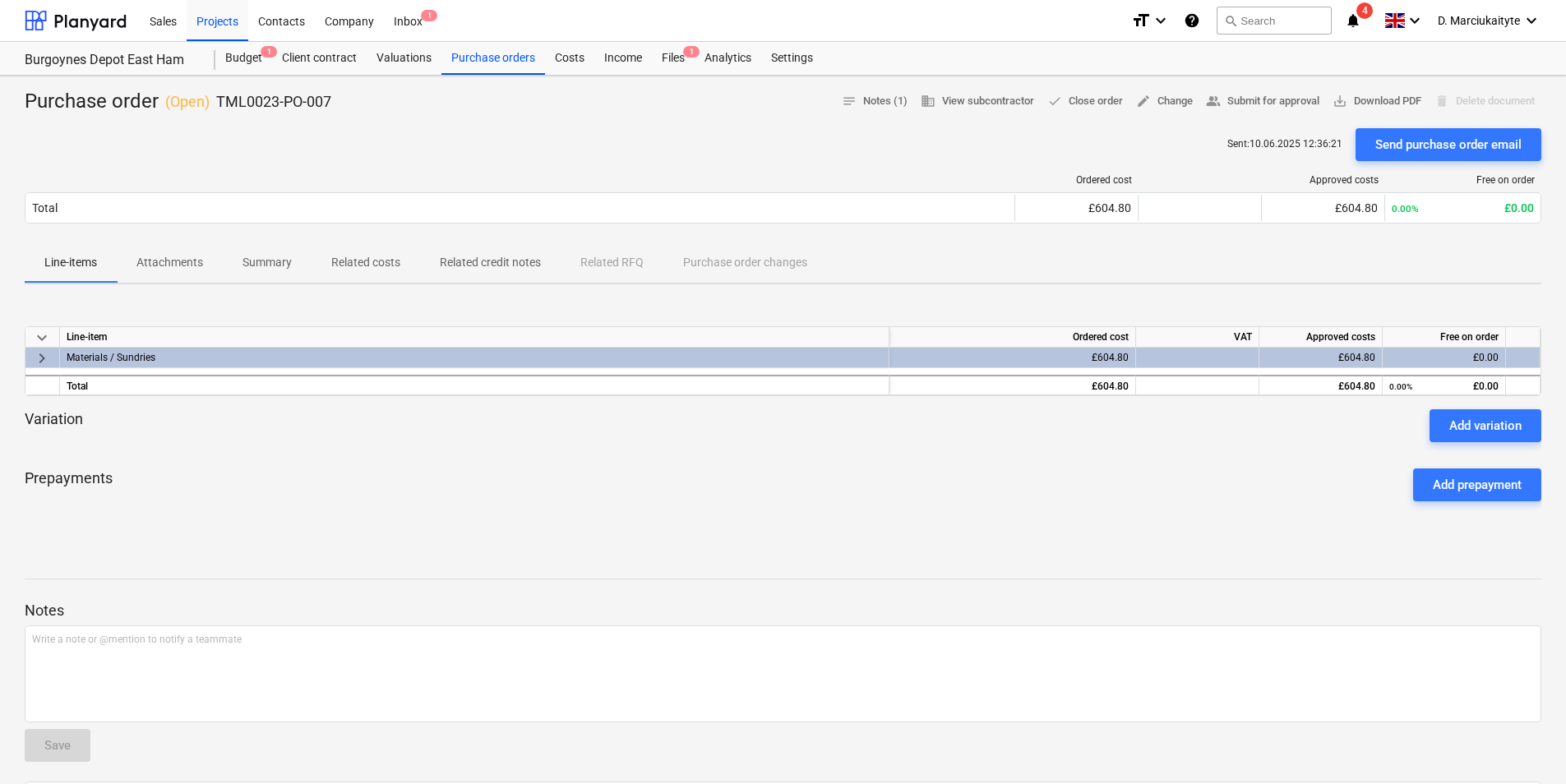 click on "Summary" at bounding box center (267, 262) 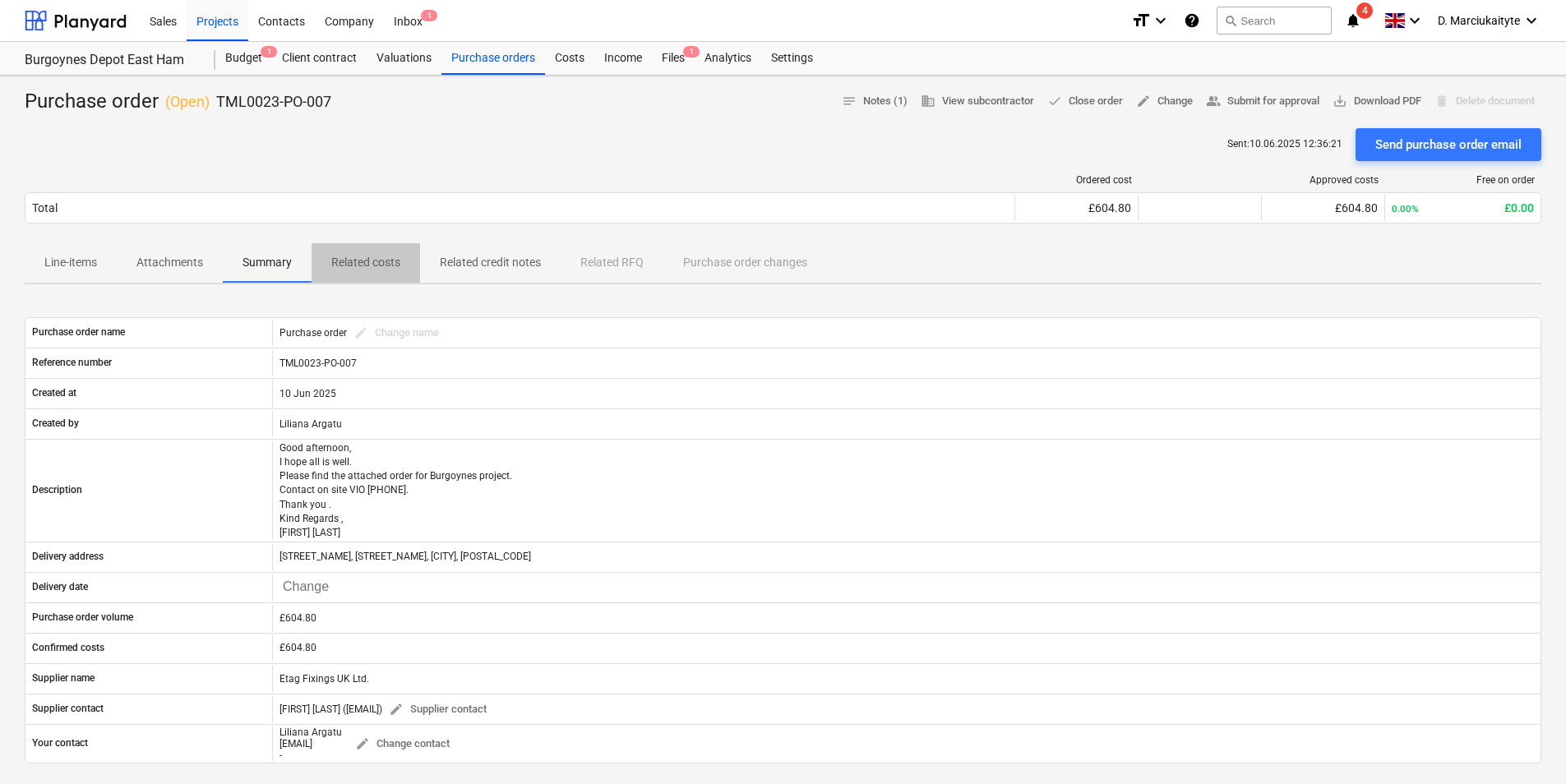 click on "Related costs" at bounding box center [366, 262] 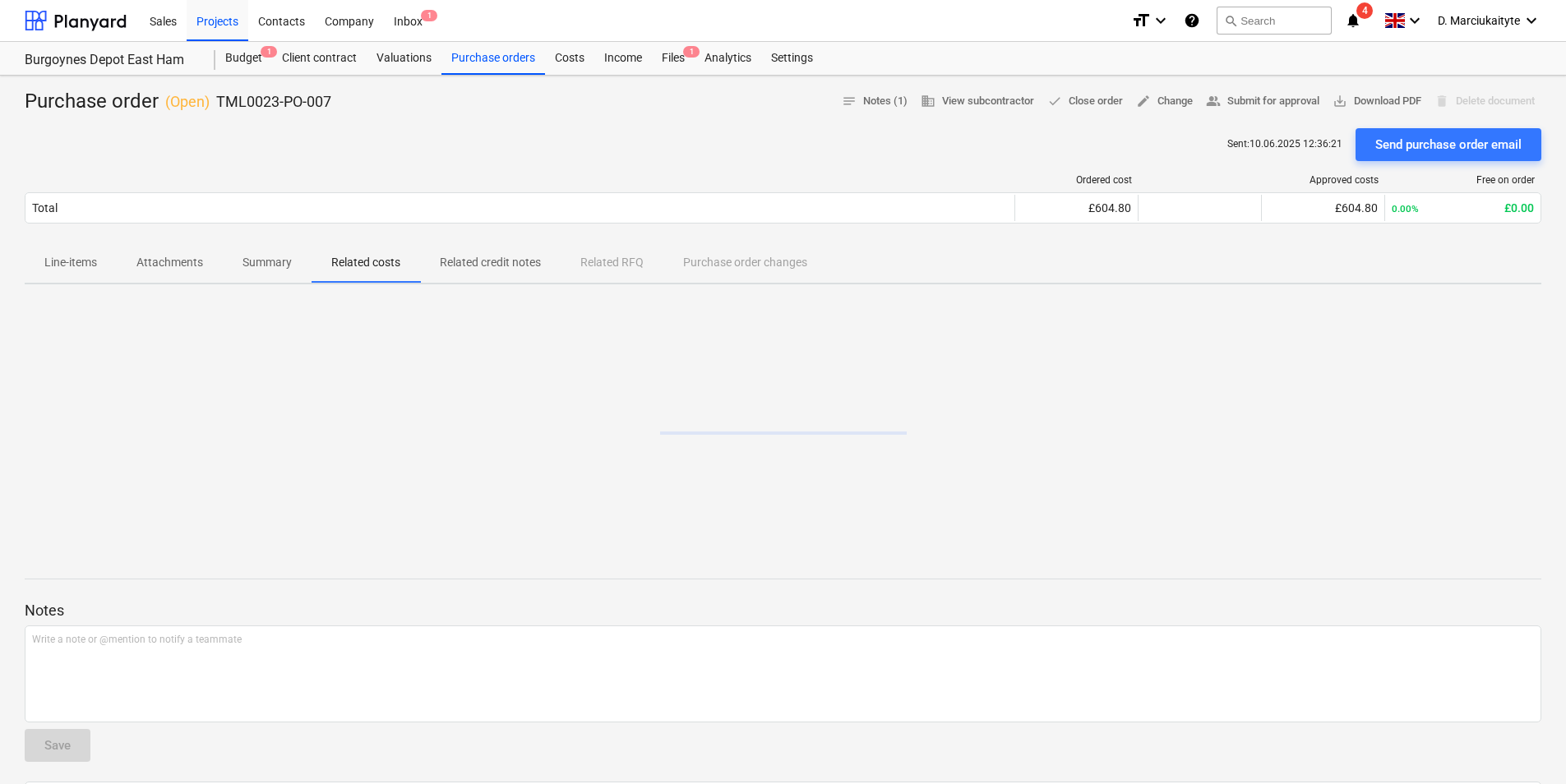 click on "Attachments" at bounding box center (169, 262) 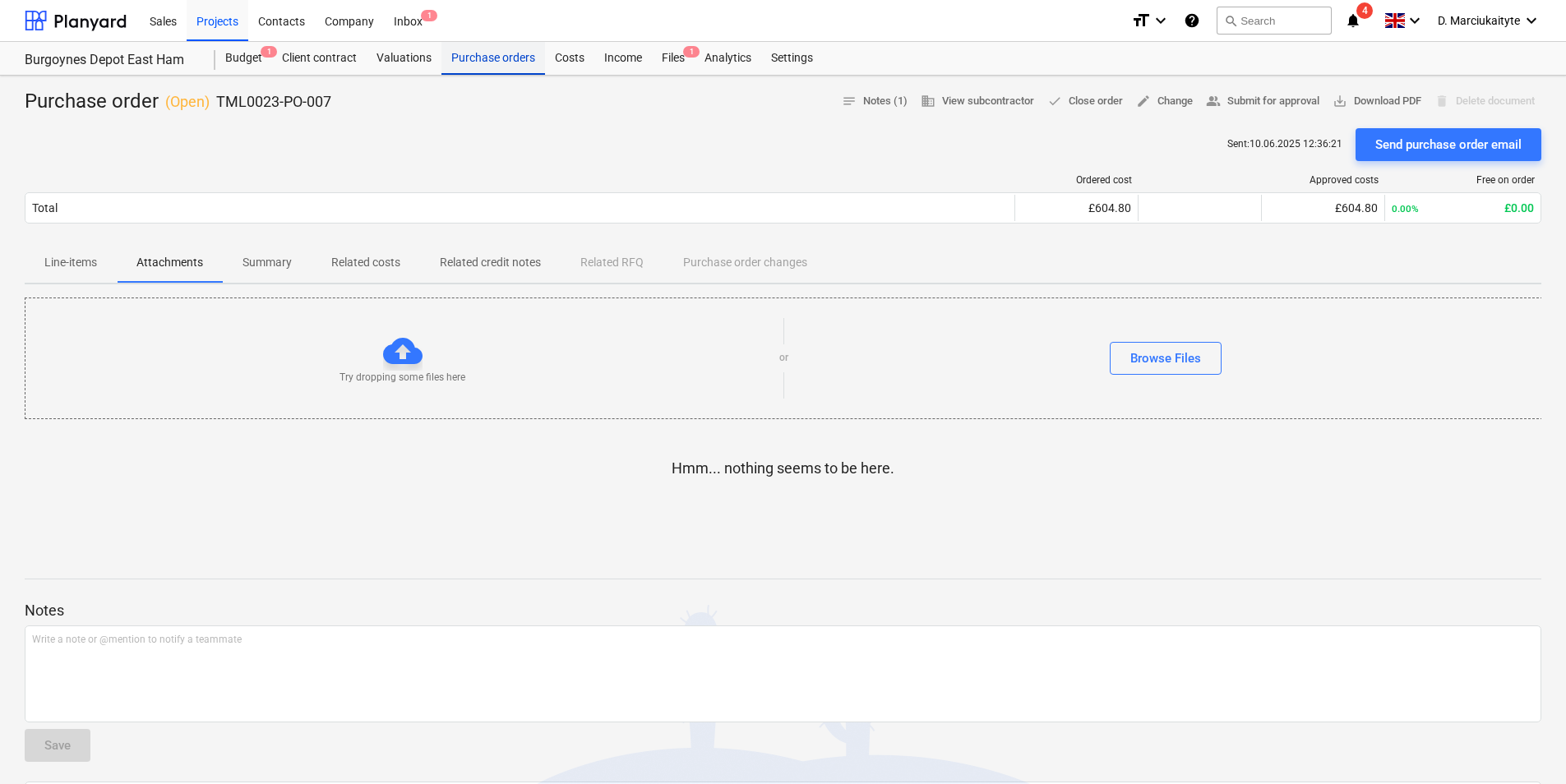 click on "Purchase orders" at bounding box center [493, 58] 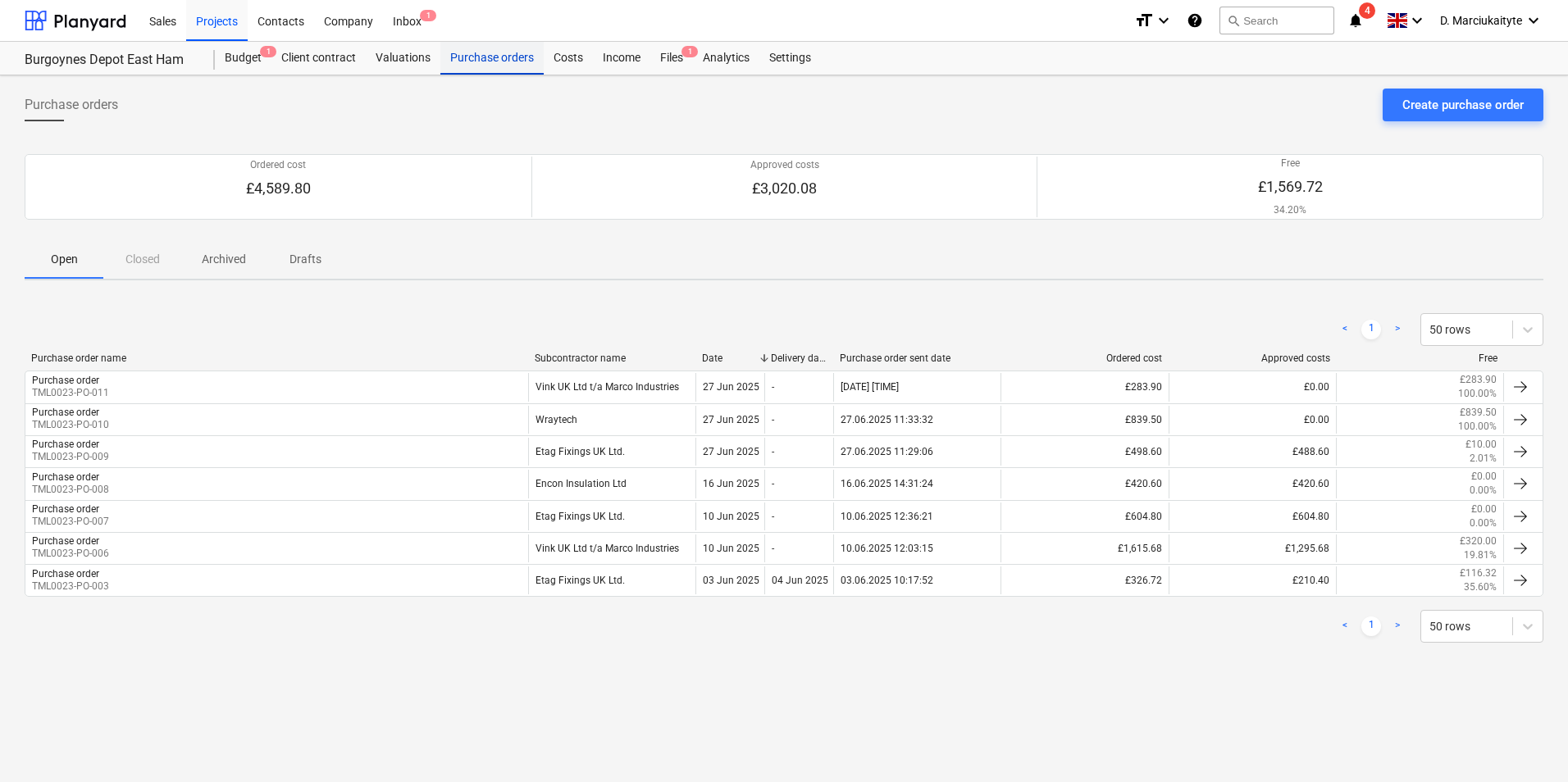 click on "Purchase orders" at bounding box center [492, 58] 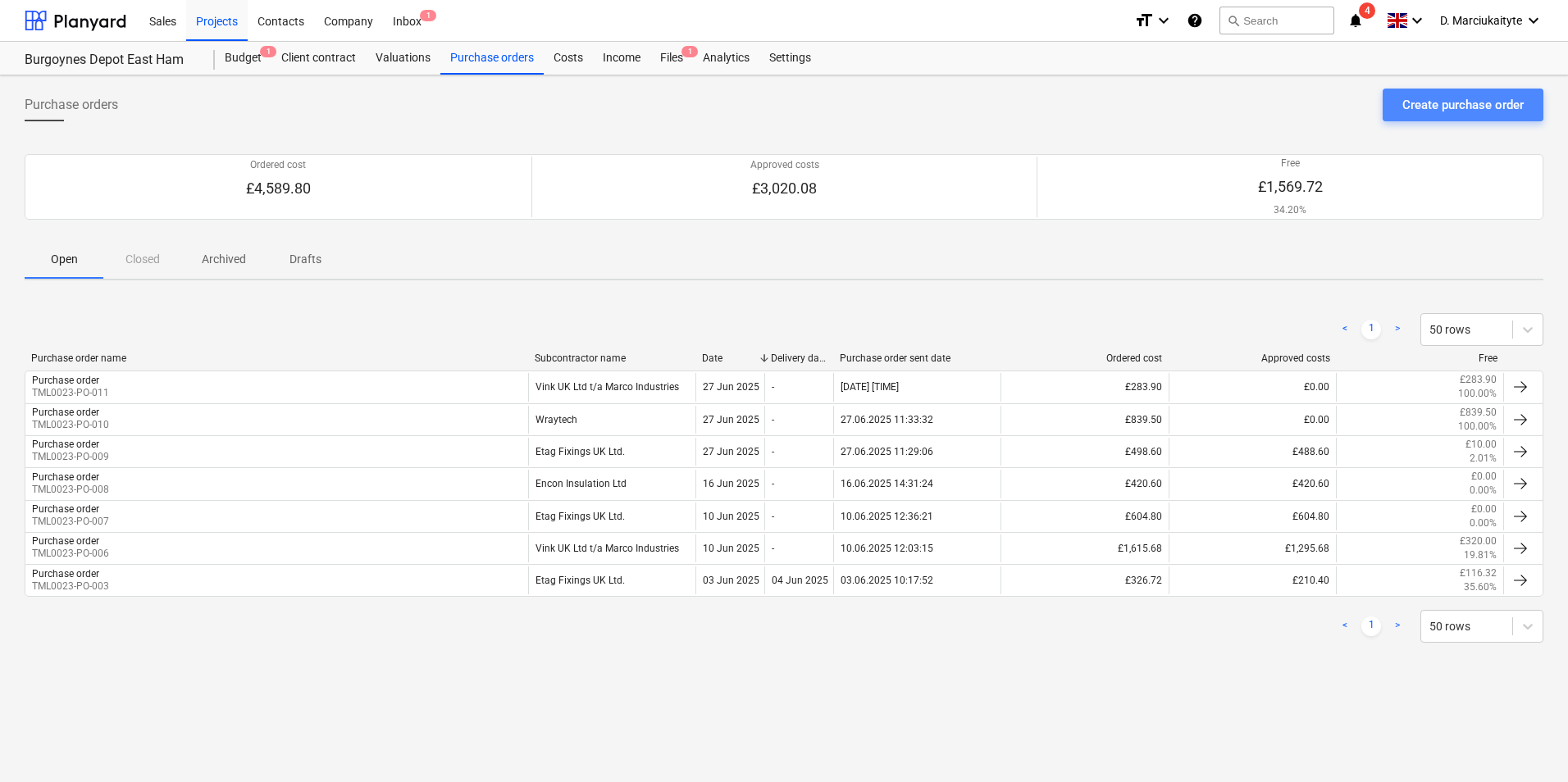 click on "Create purchase order" at bounding box center [1463, 105] 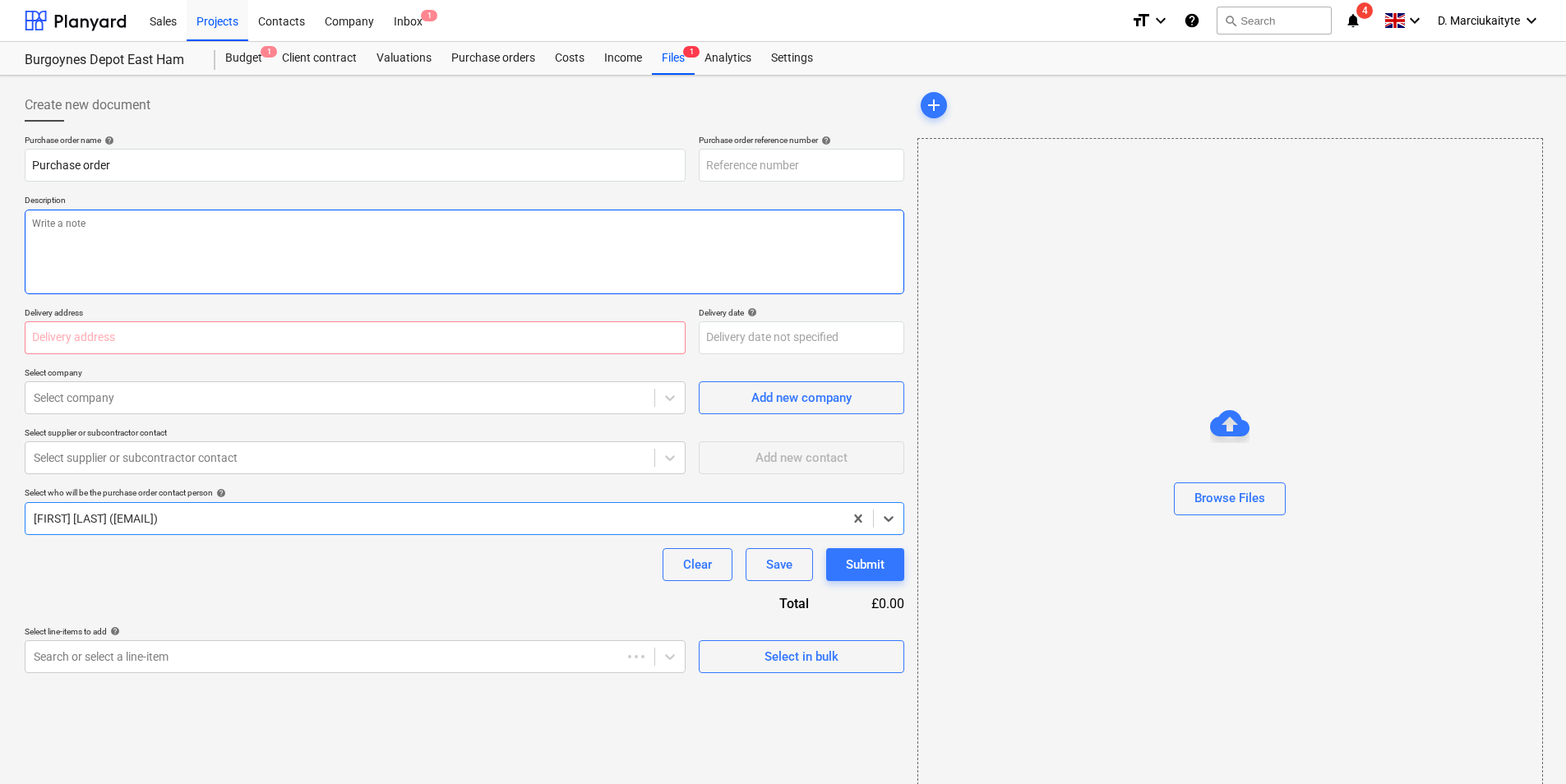 type on "x" 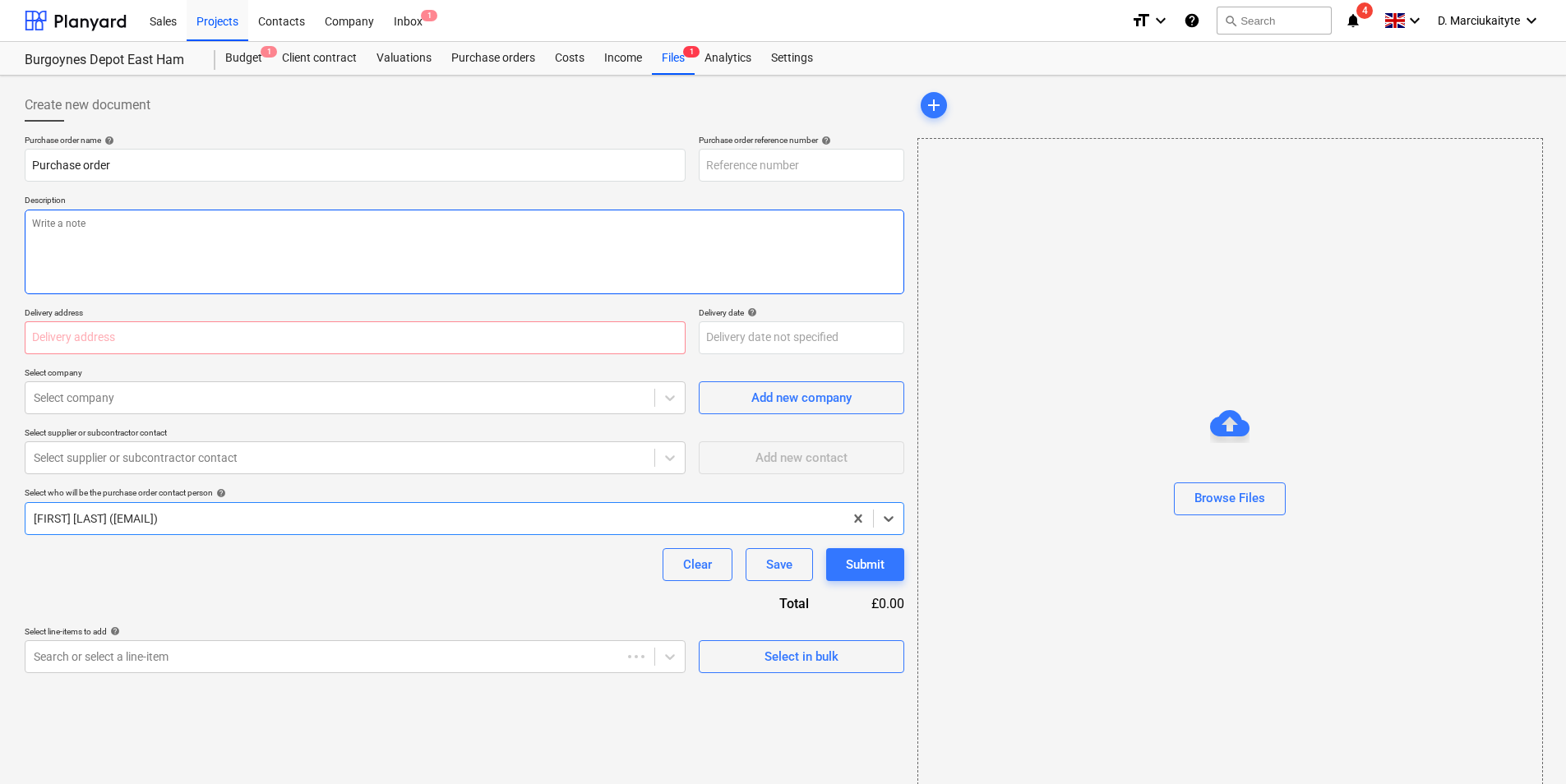 type on "TML0023-PO-015" 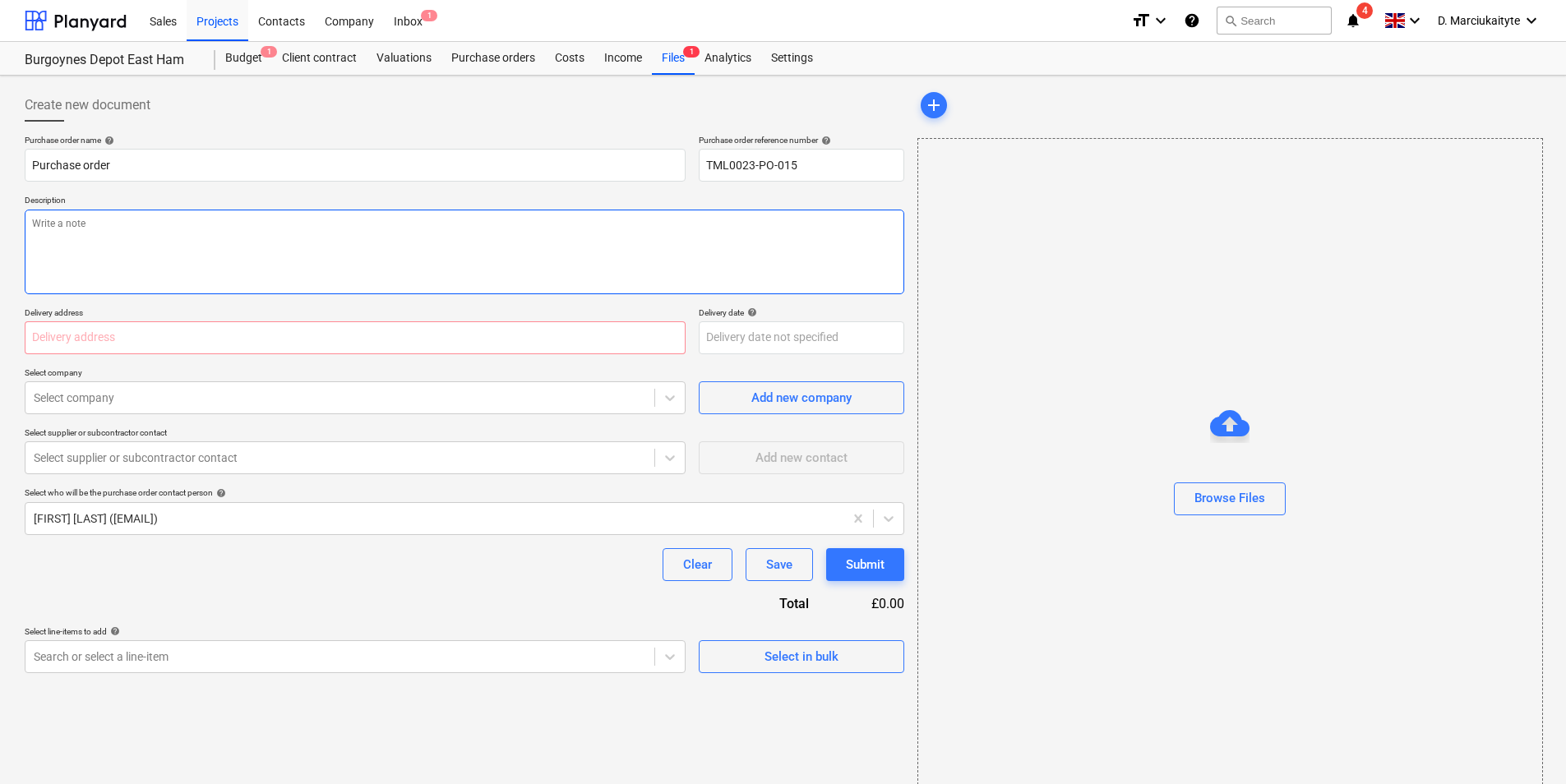 click at bounding box center [464, 251] 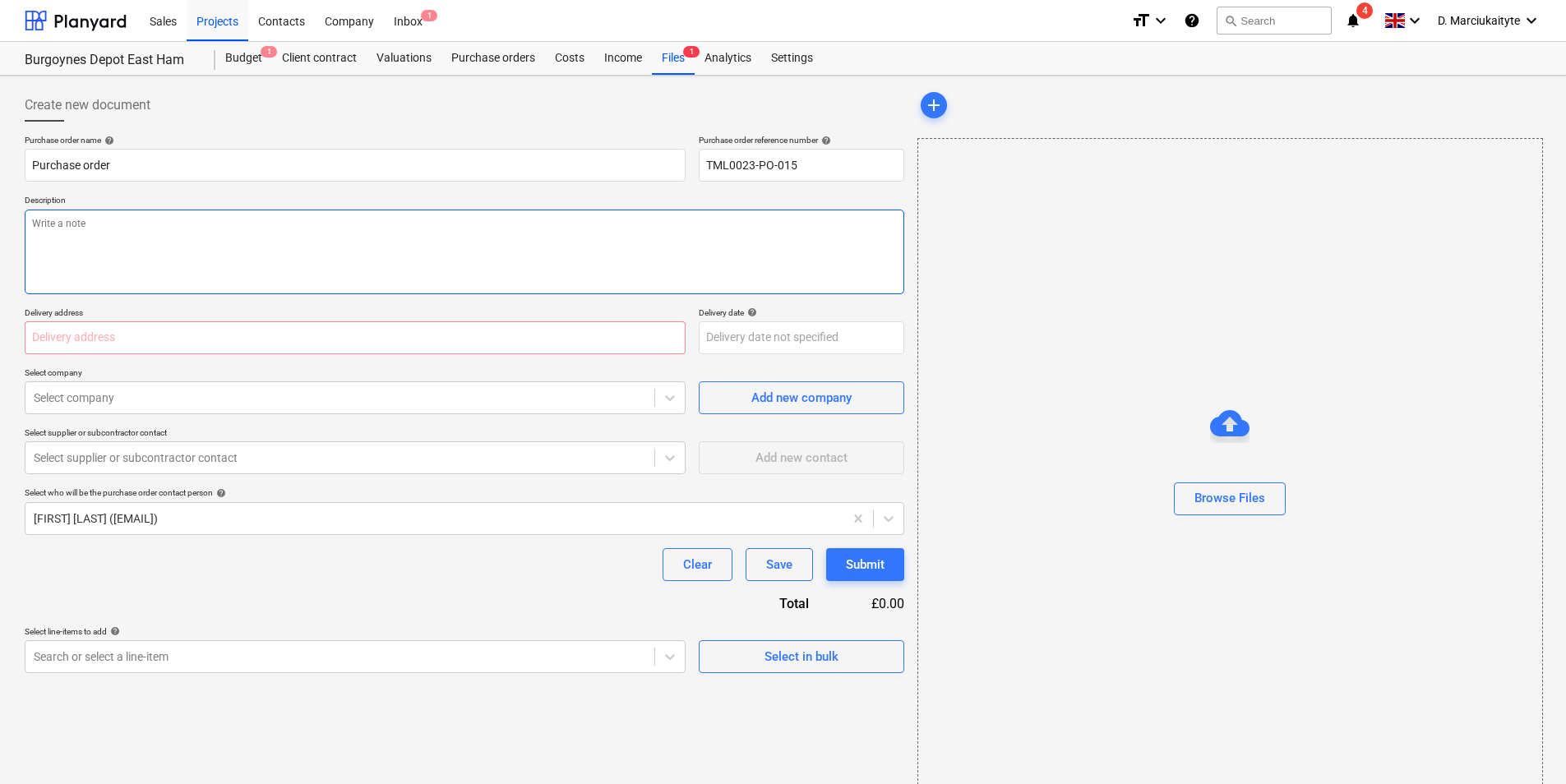 type on "x" 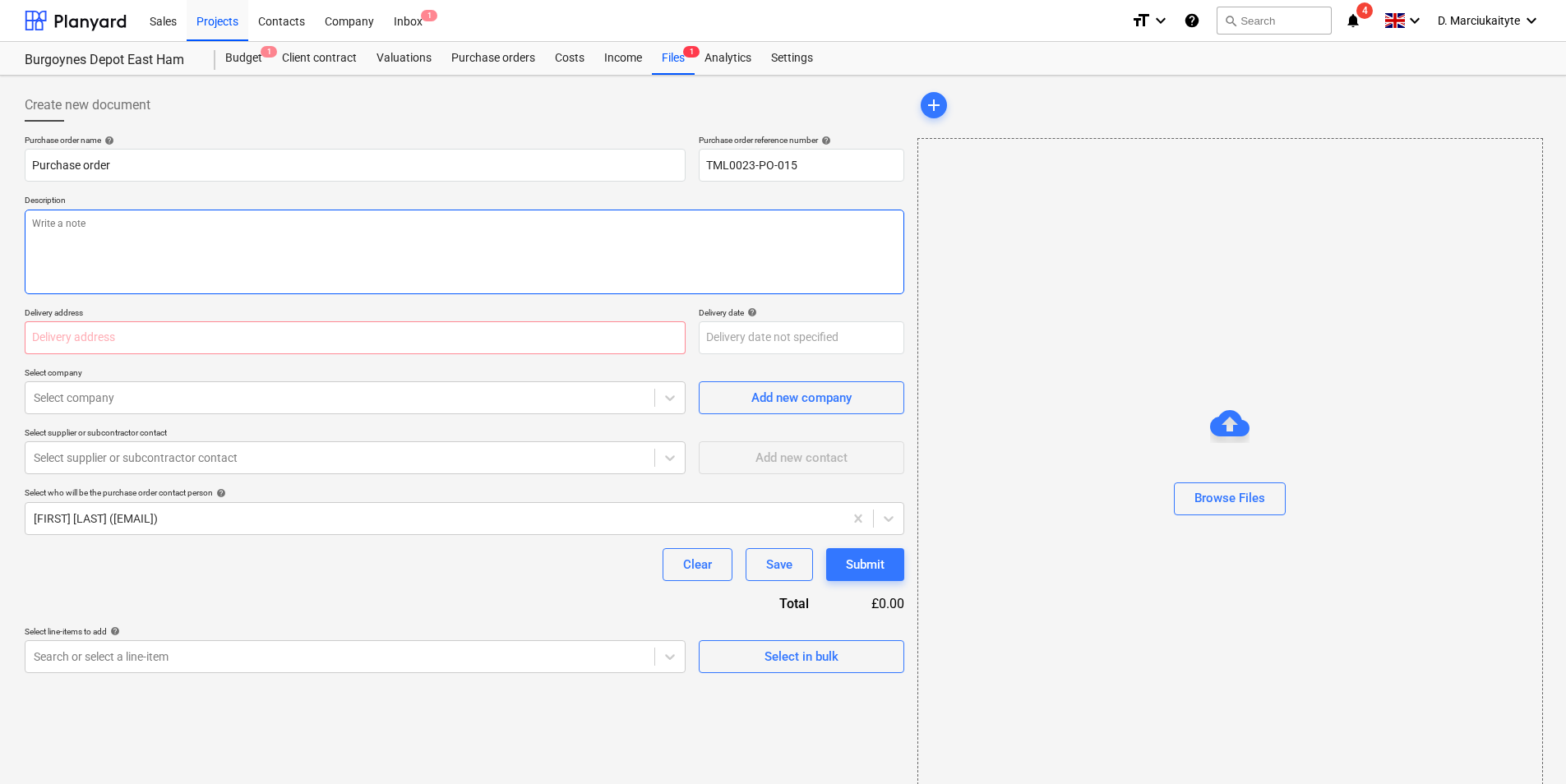 type on "G" 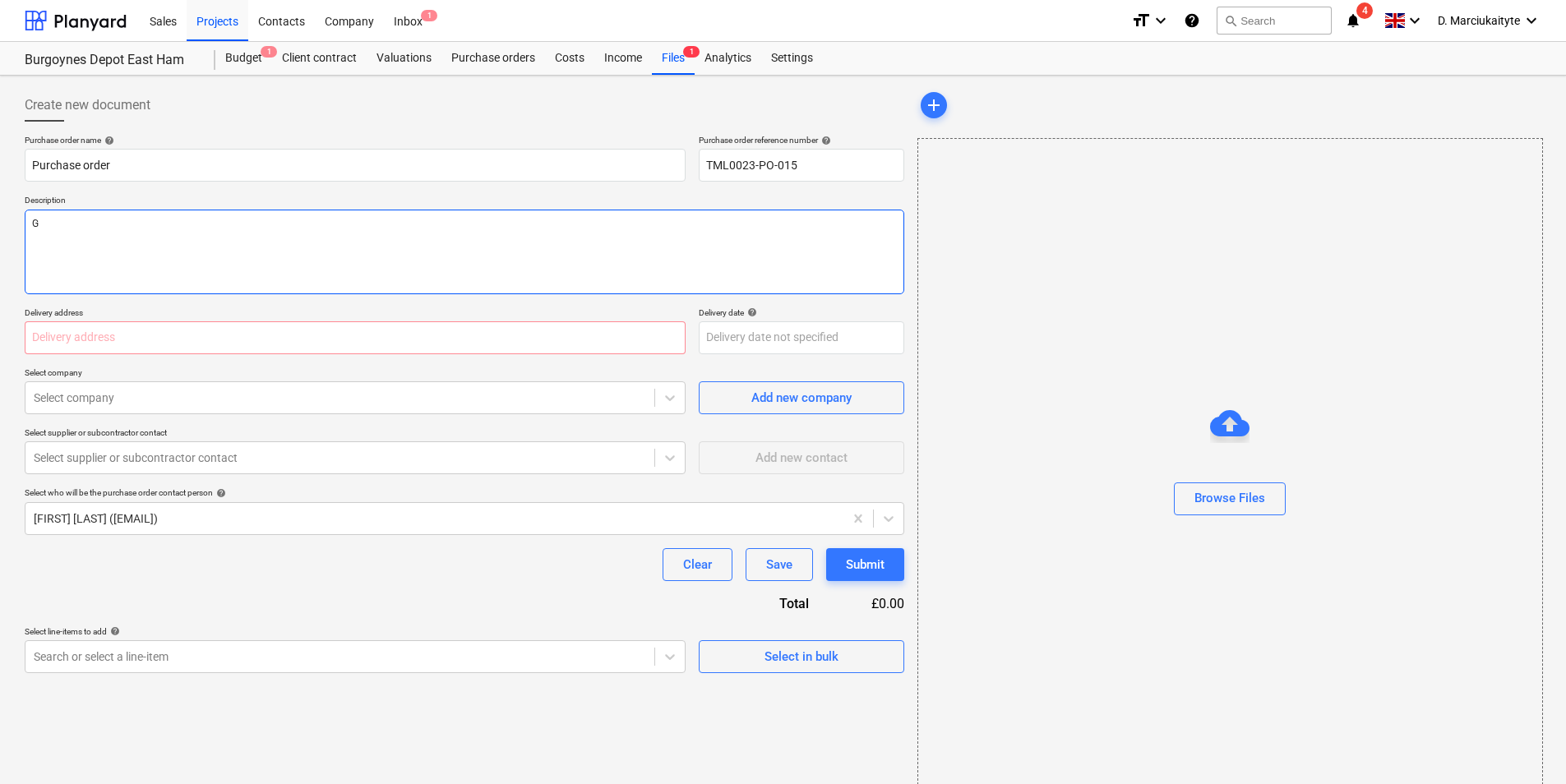 type on "x" 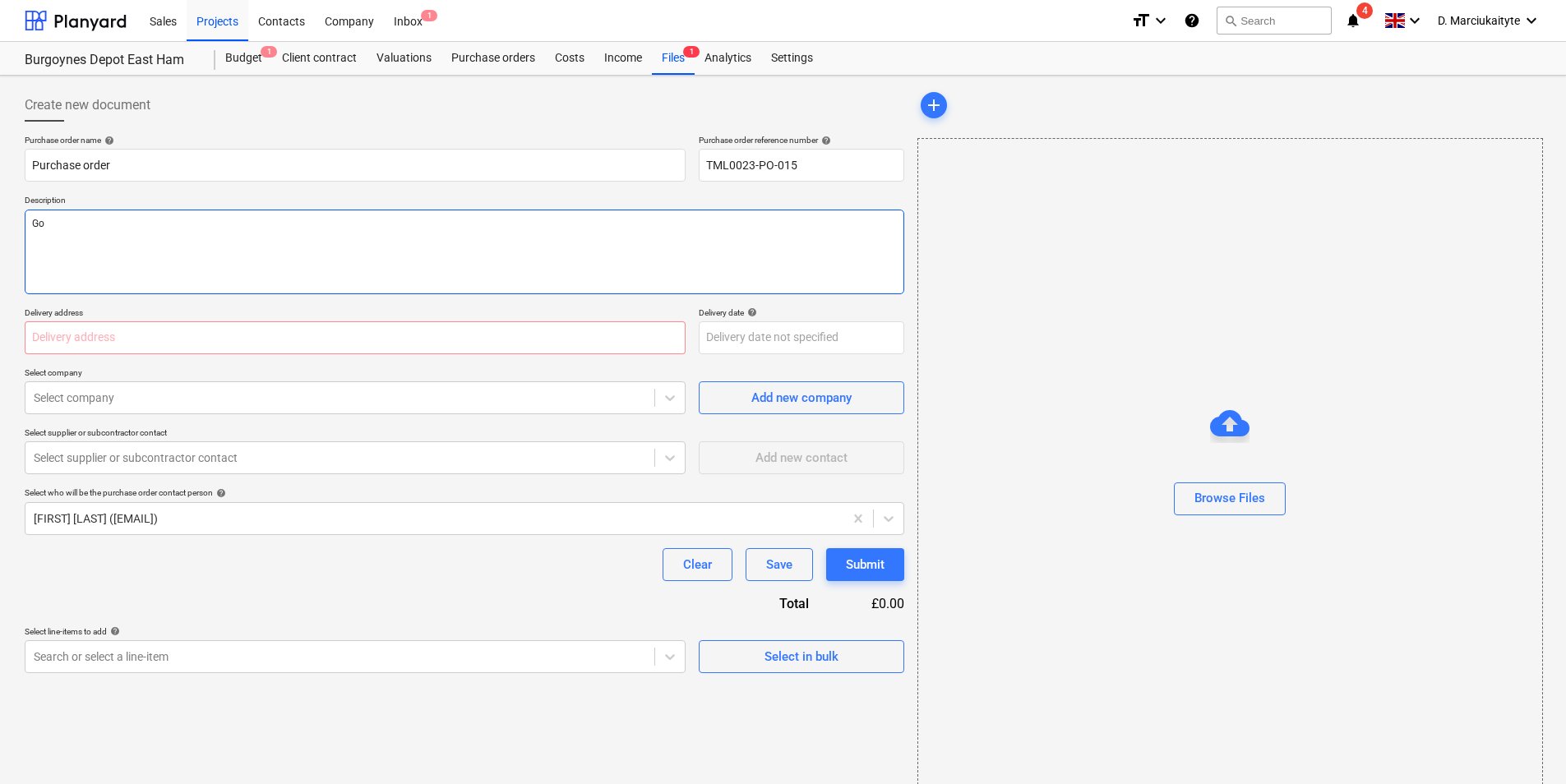 type on "x" 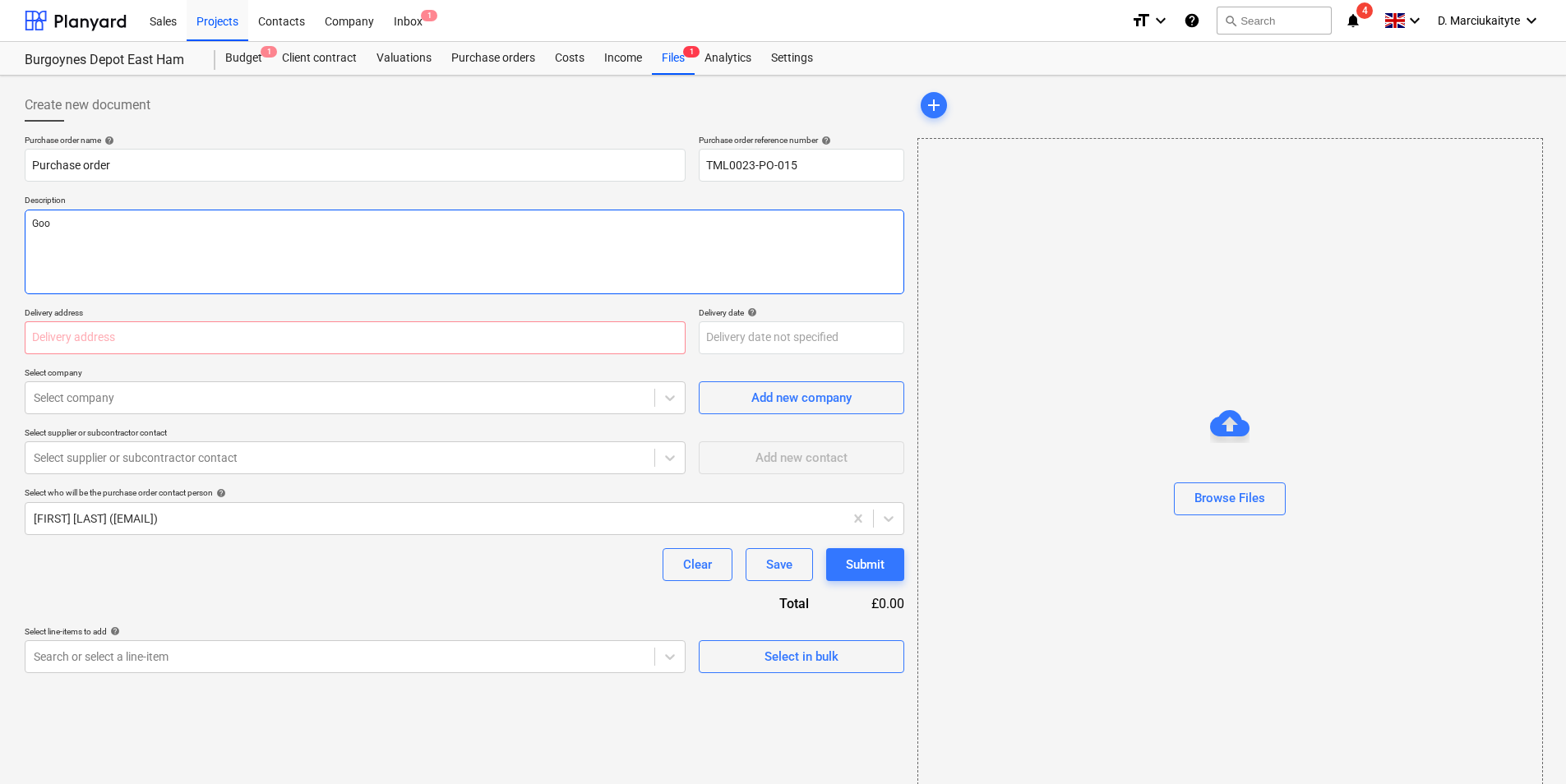 type on "x" 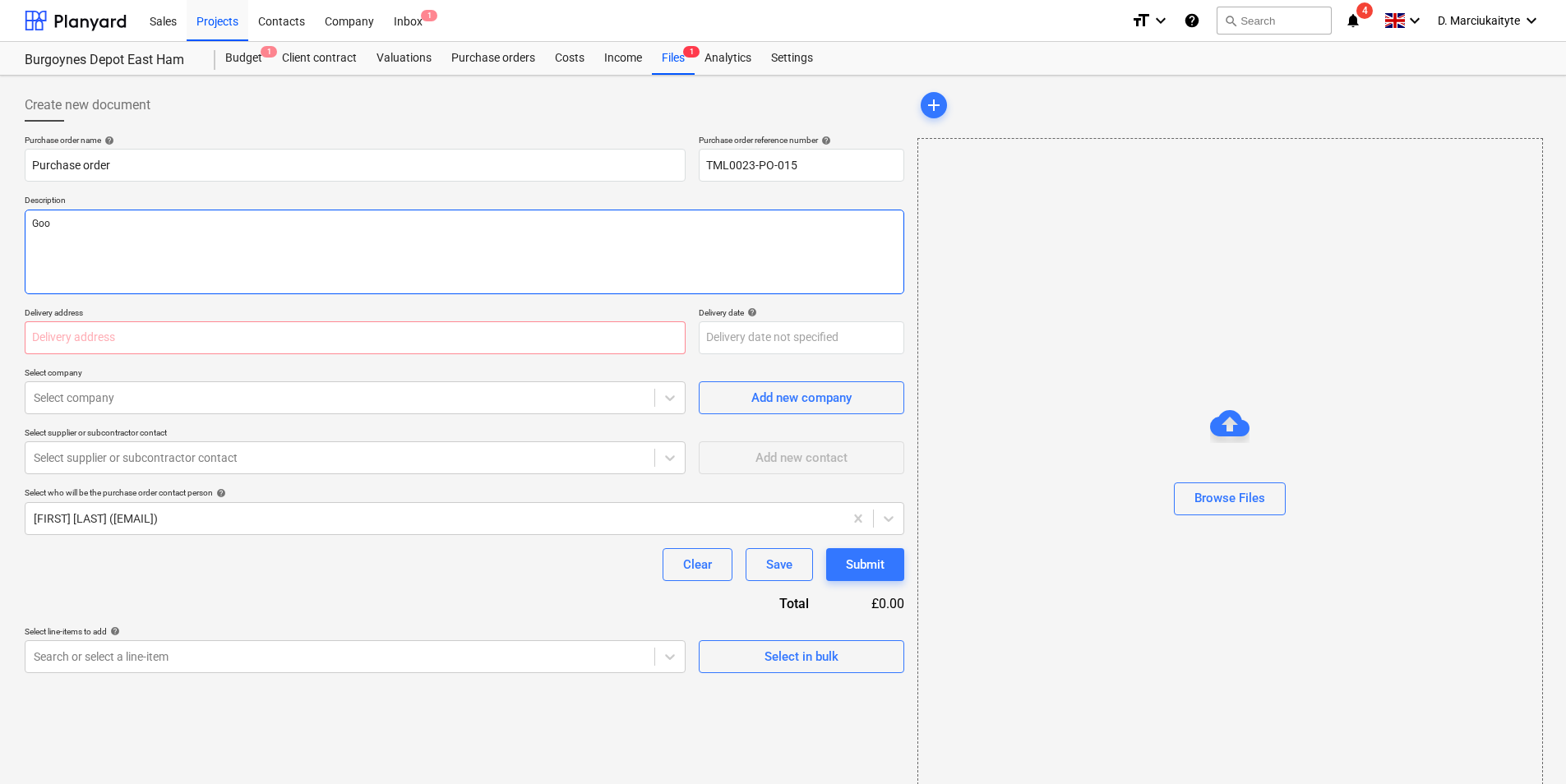 type on "Good" 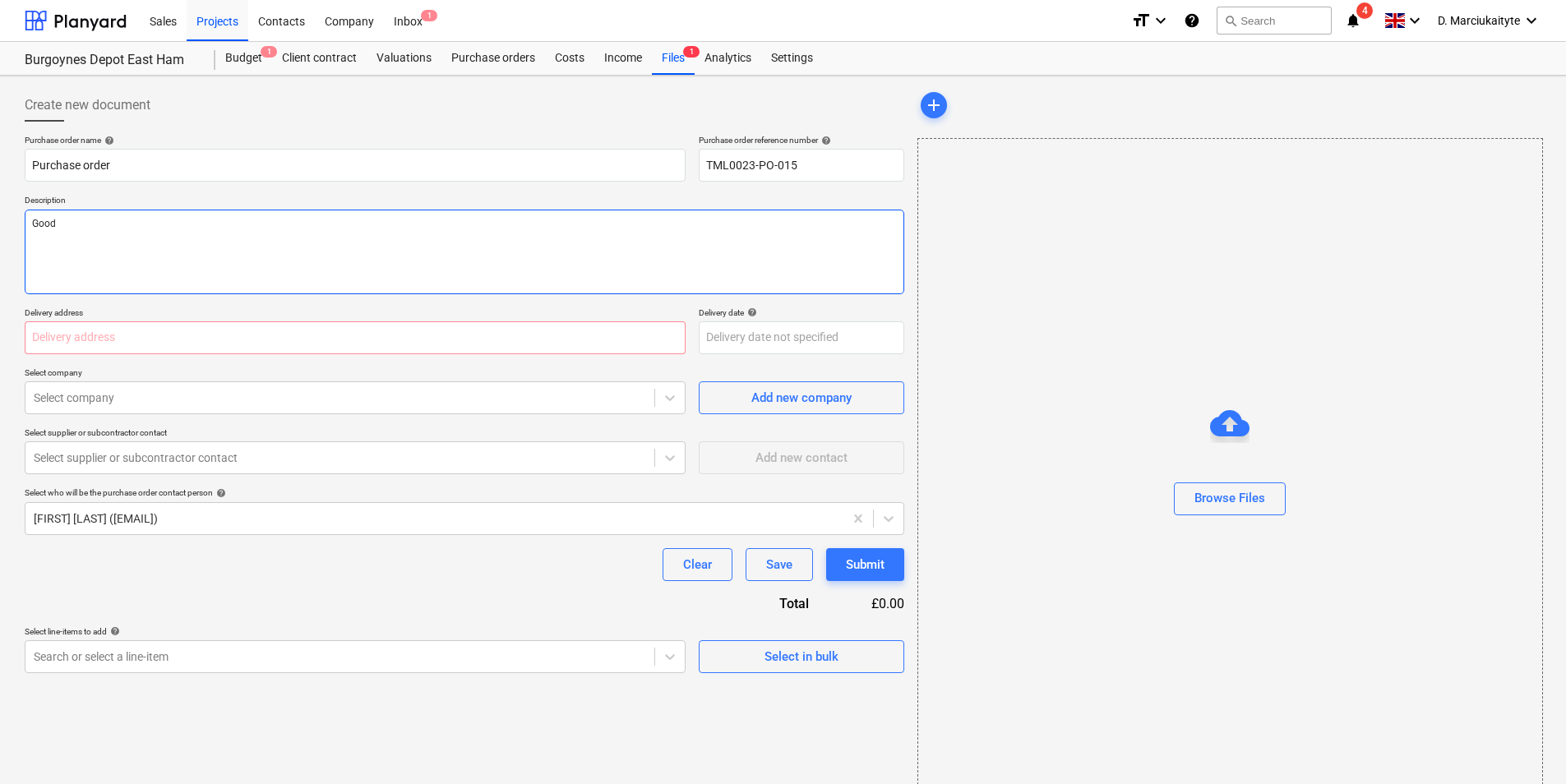 type on "x" 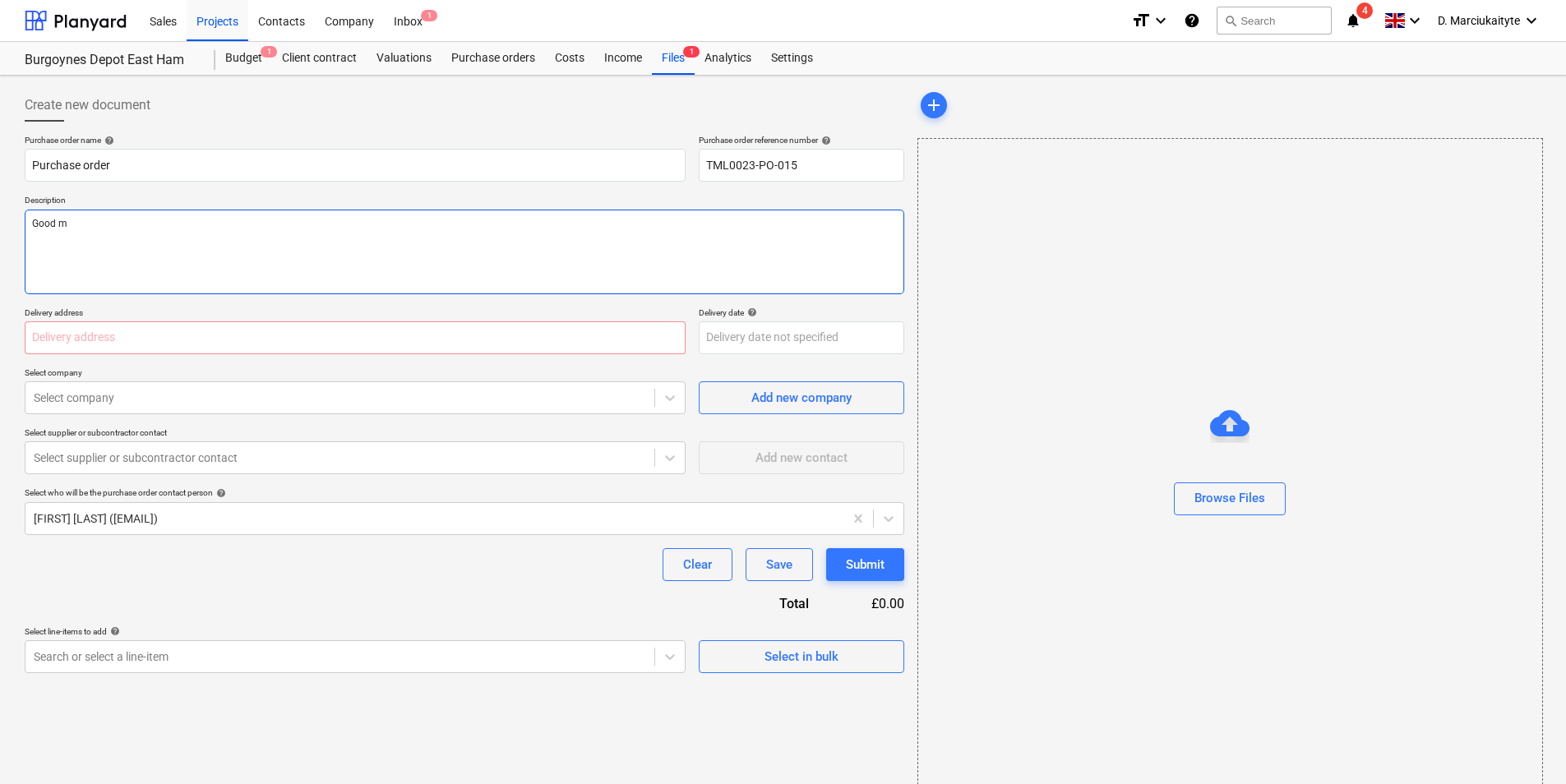 type on "x" 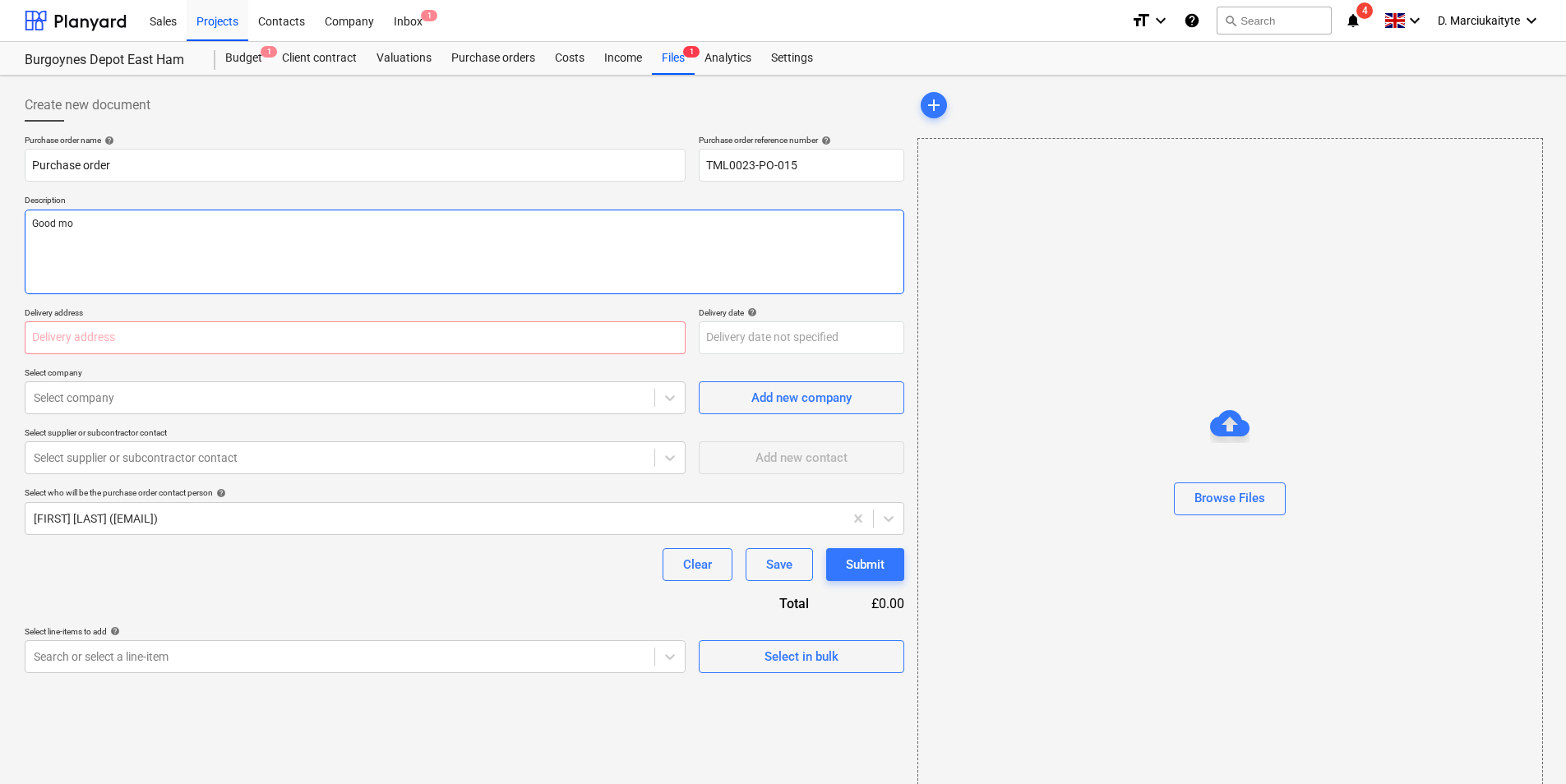 type on "x" 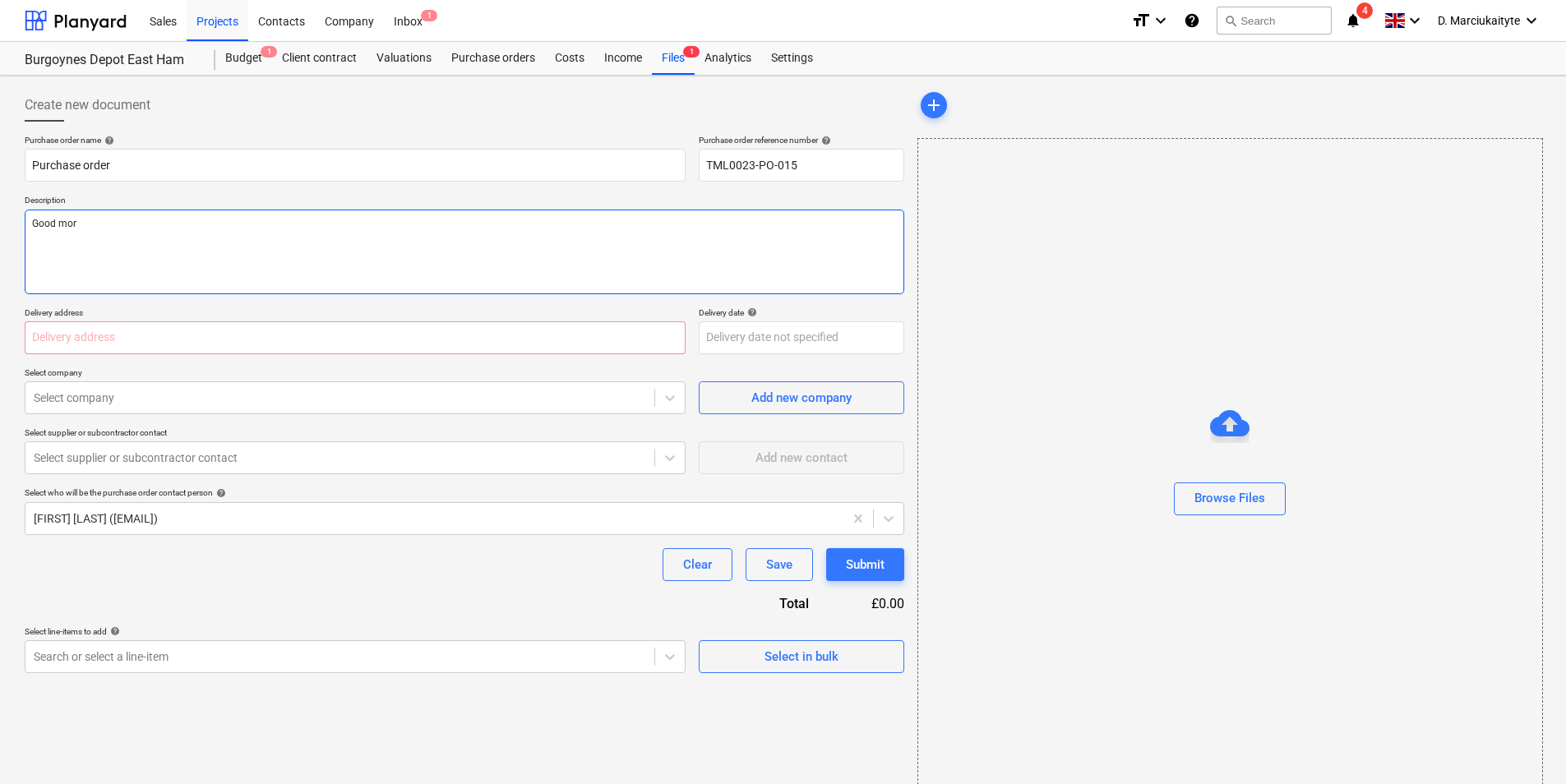 type on "x" 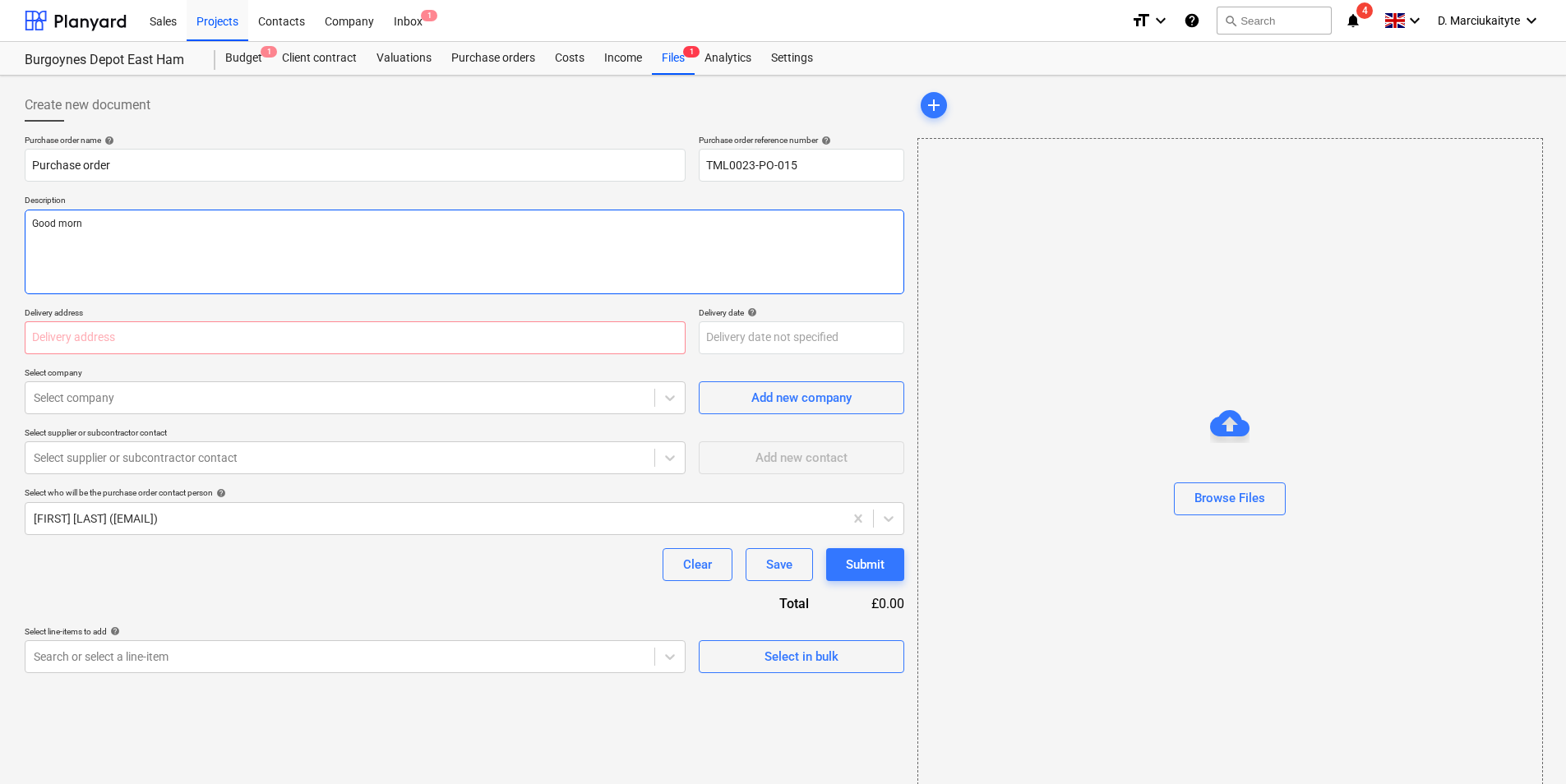 type on "x" 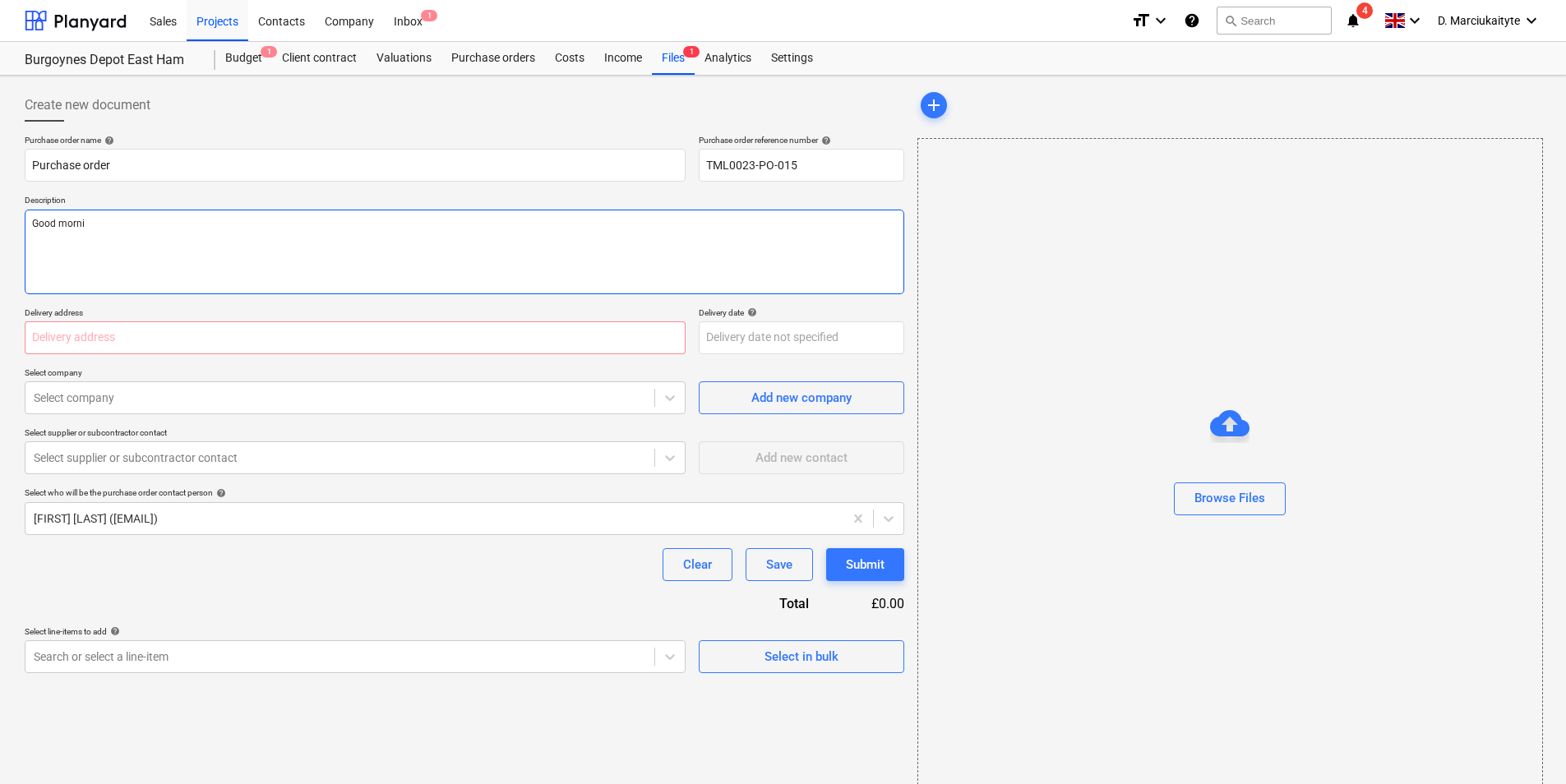 type on "x" 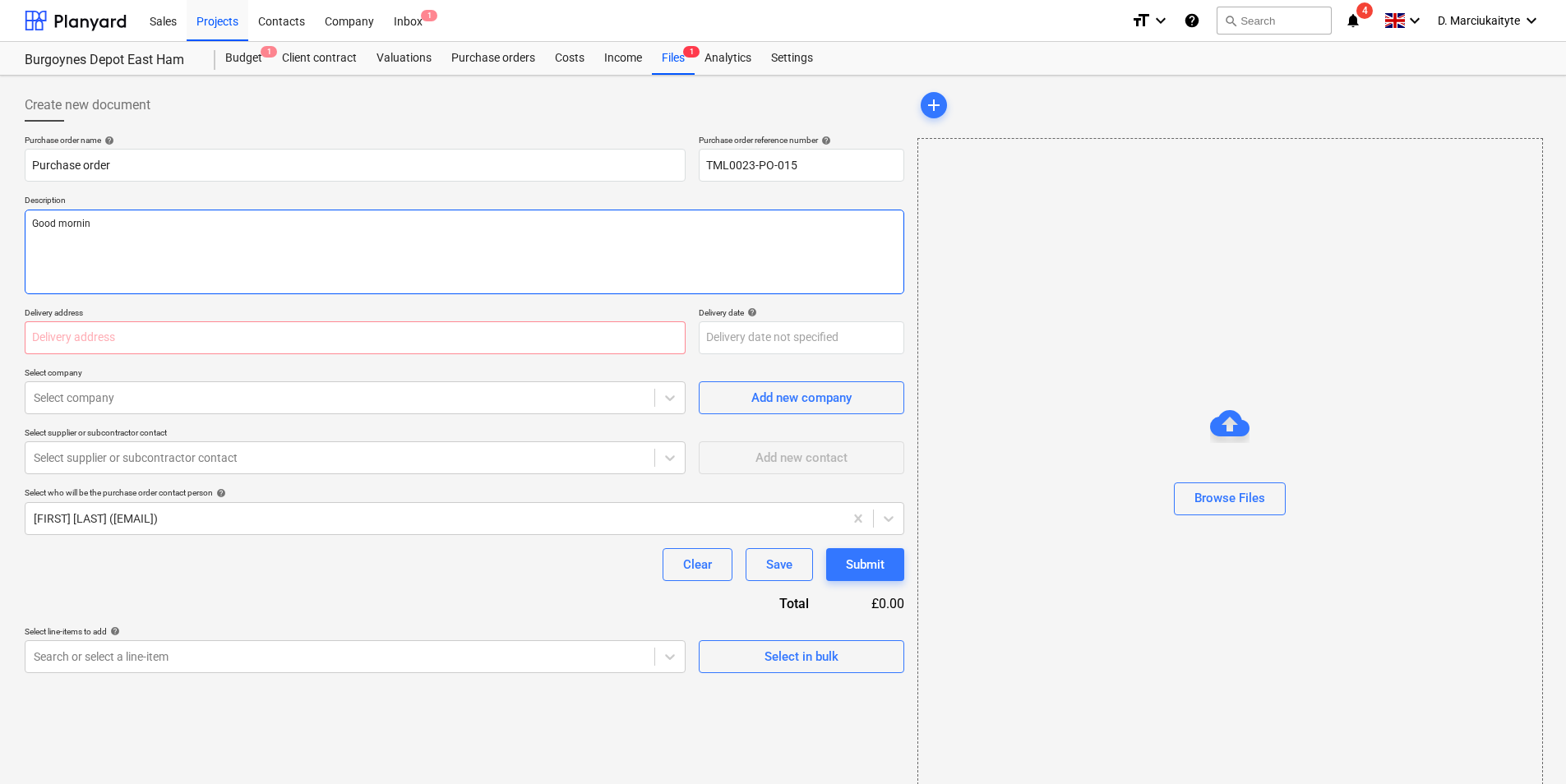 type on "x" 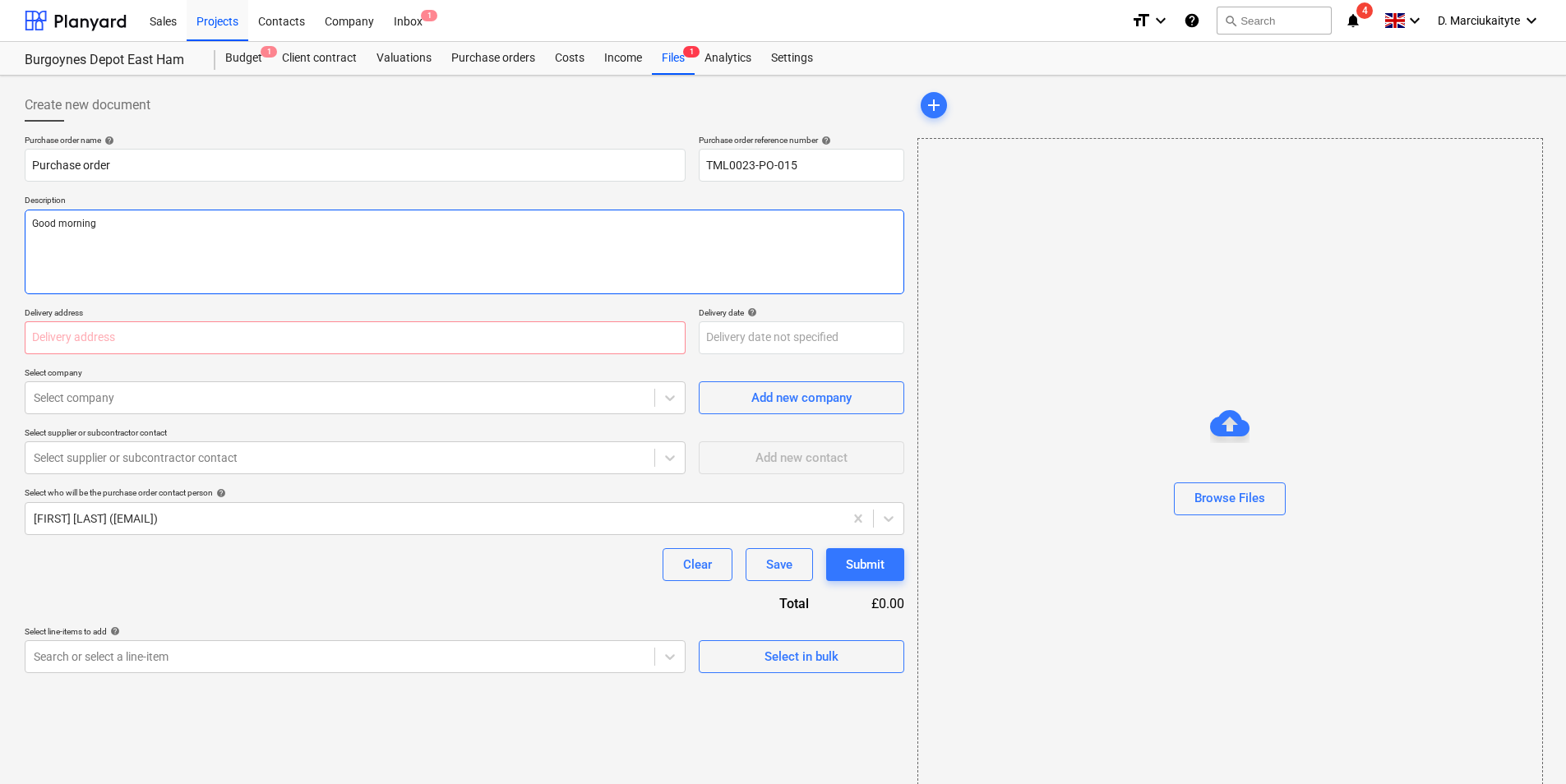 type on "x" 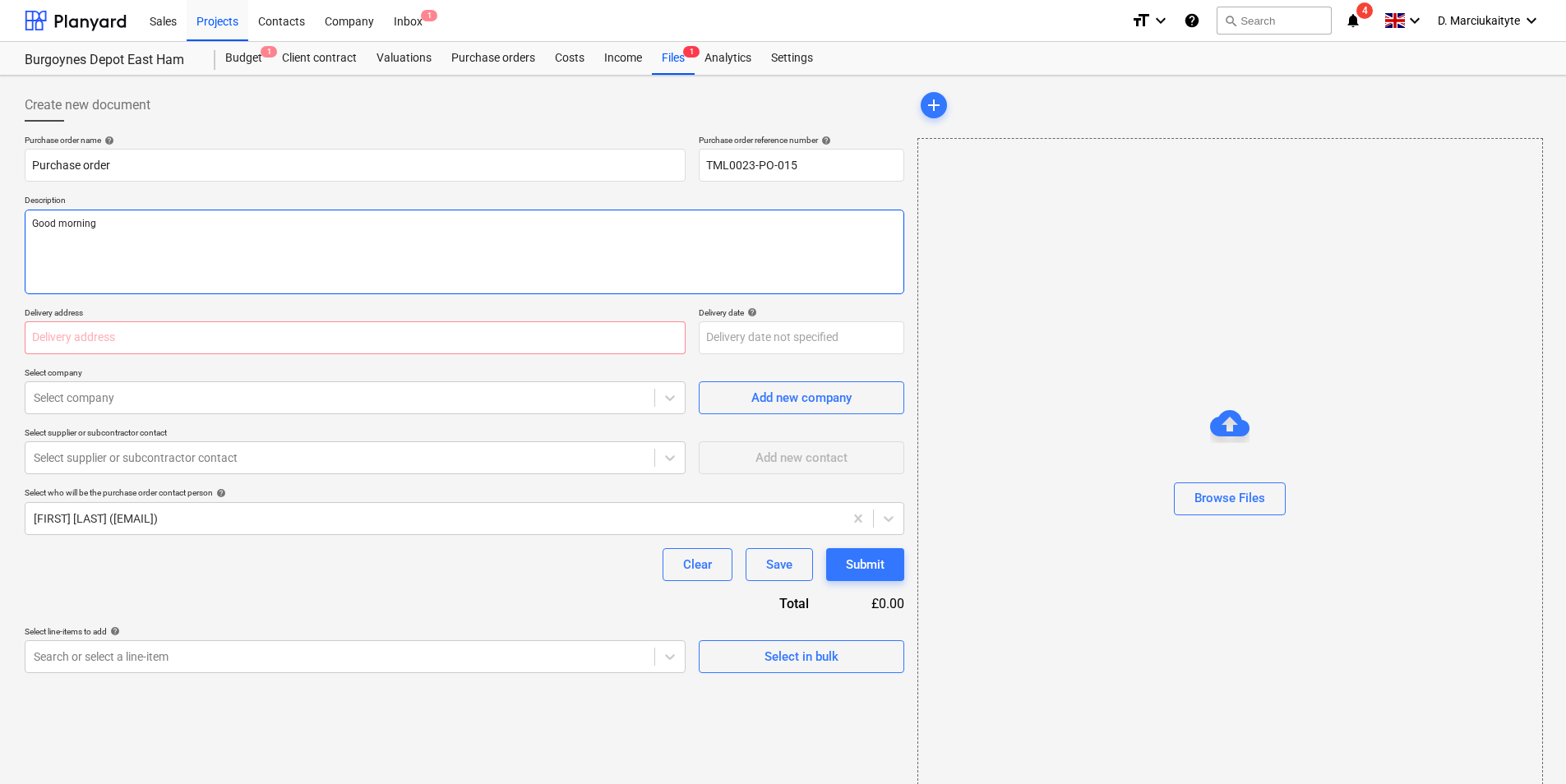 type on "Good morning," 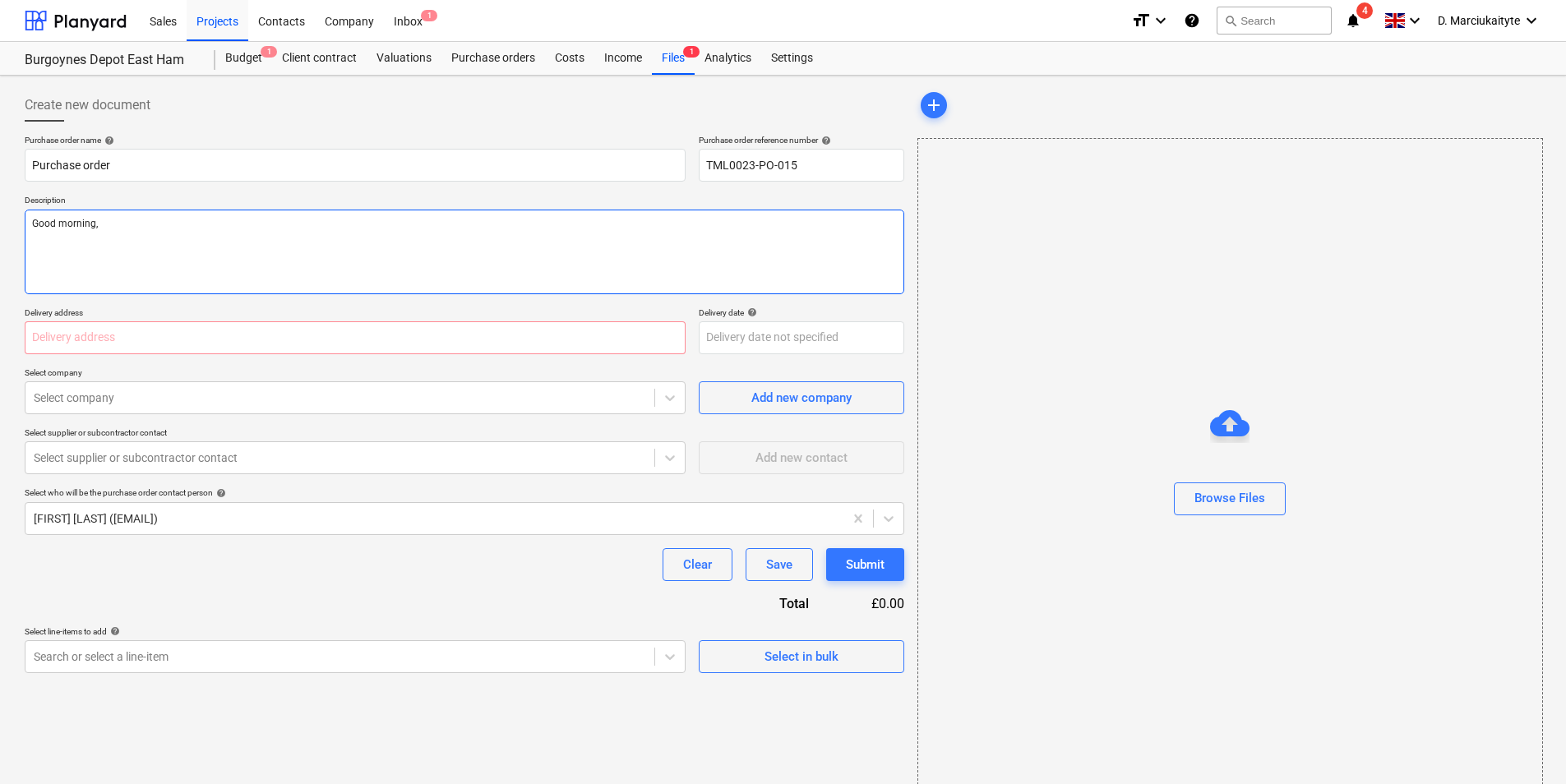 type on "x" 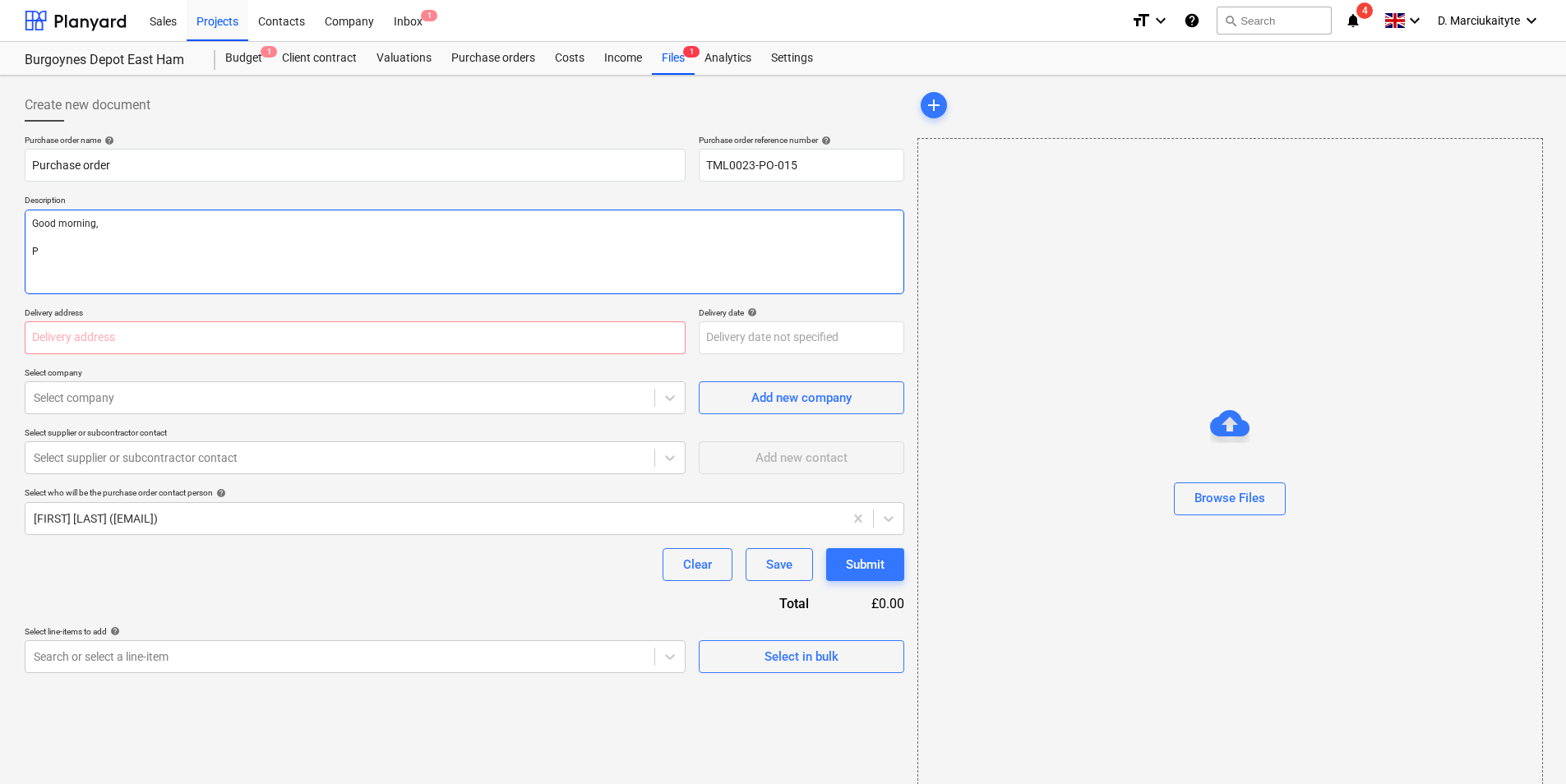 type on "x" 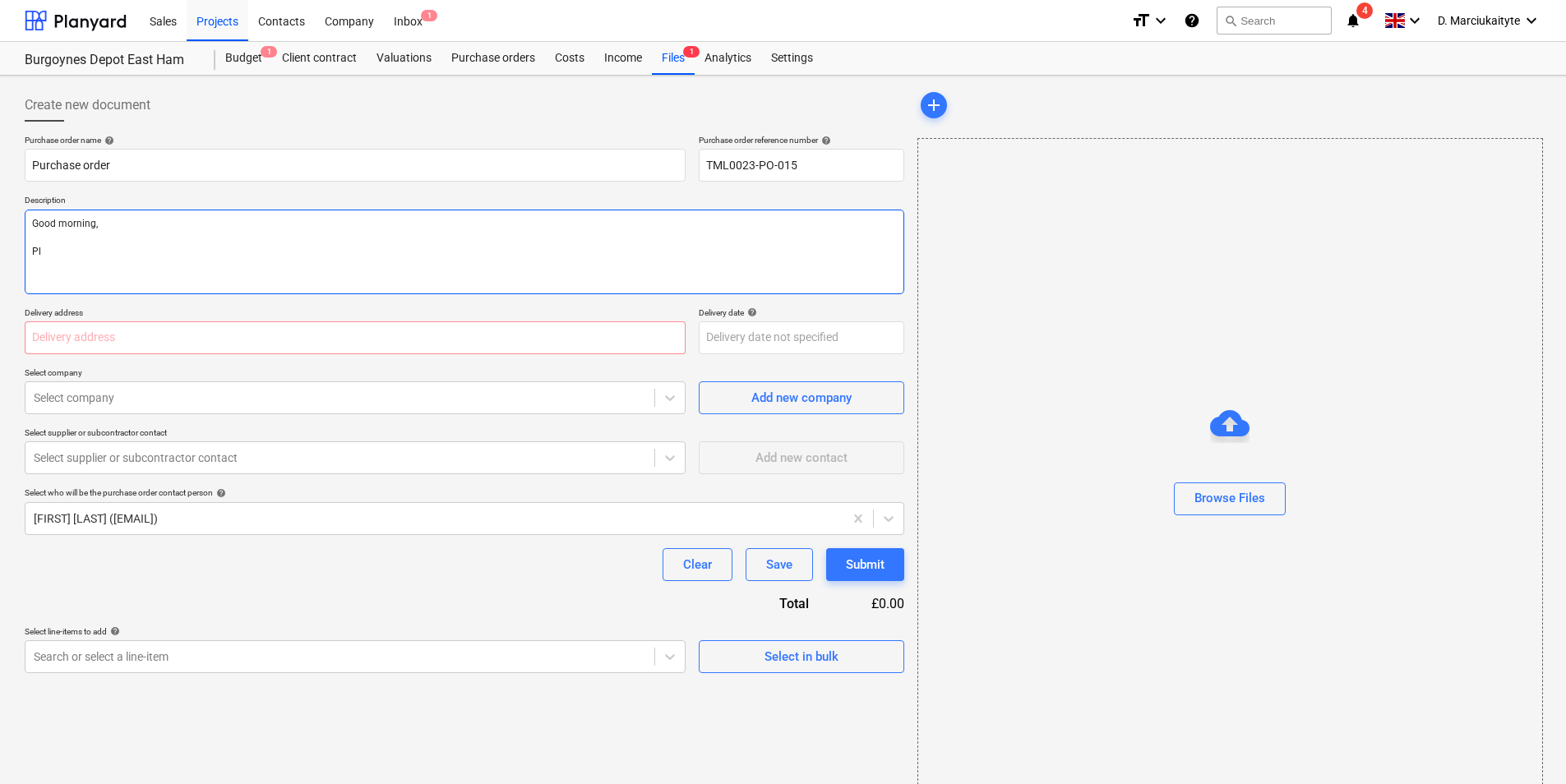 type on "x" 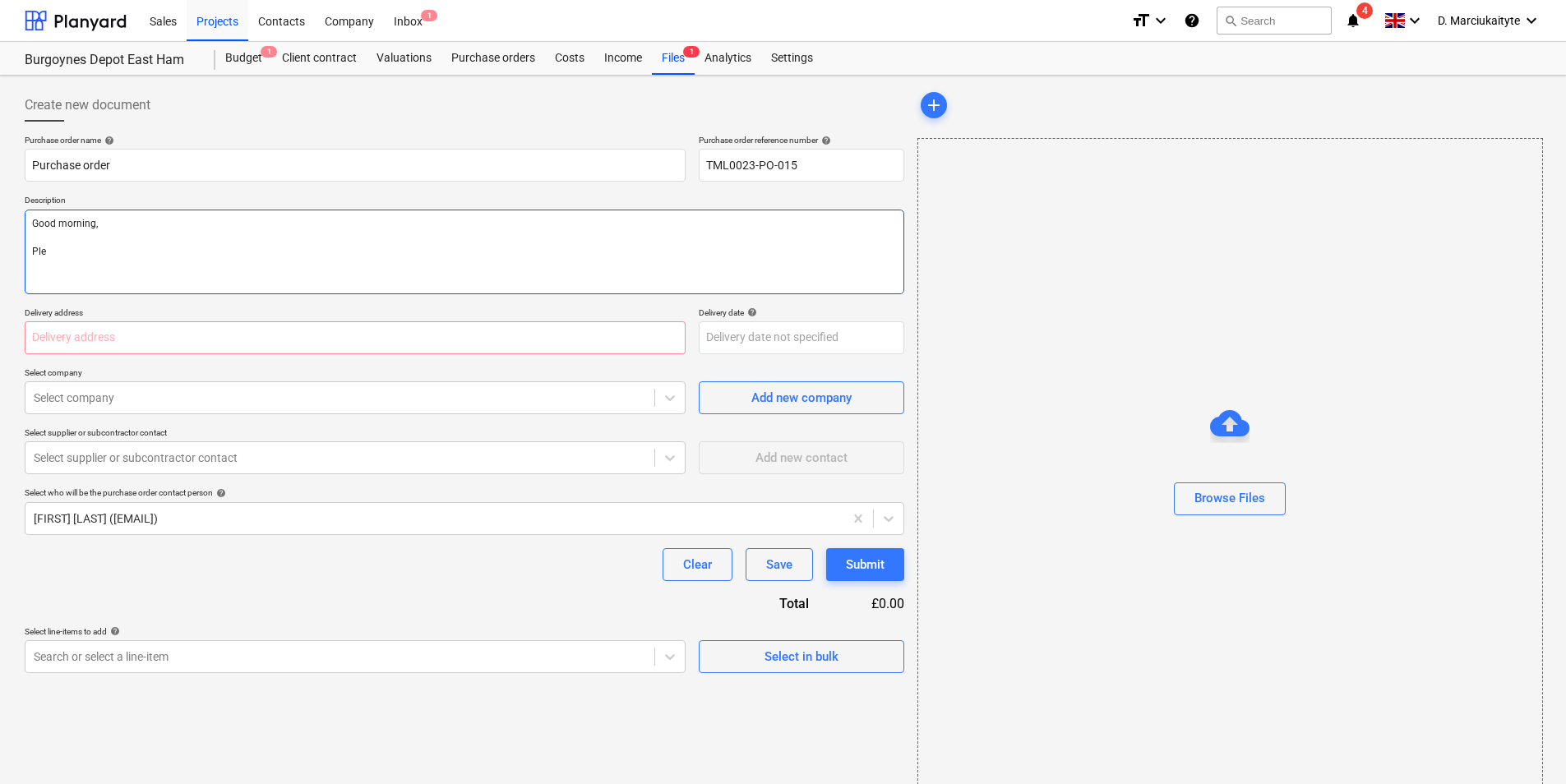 type on "x" 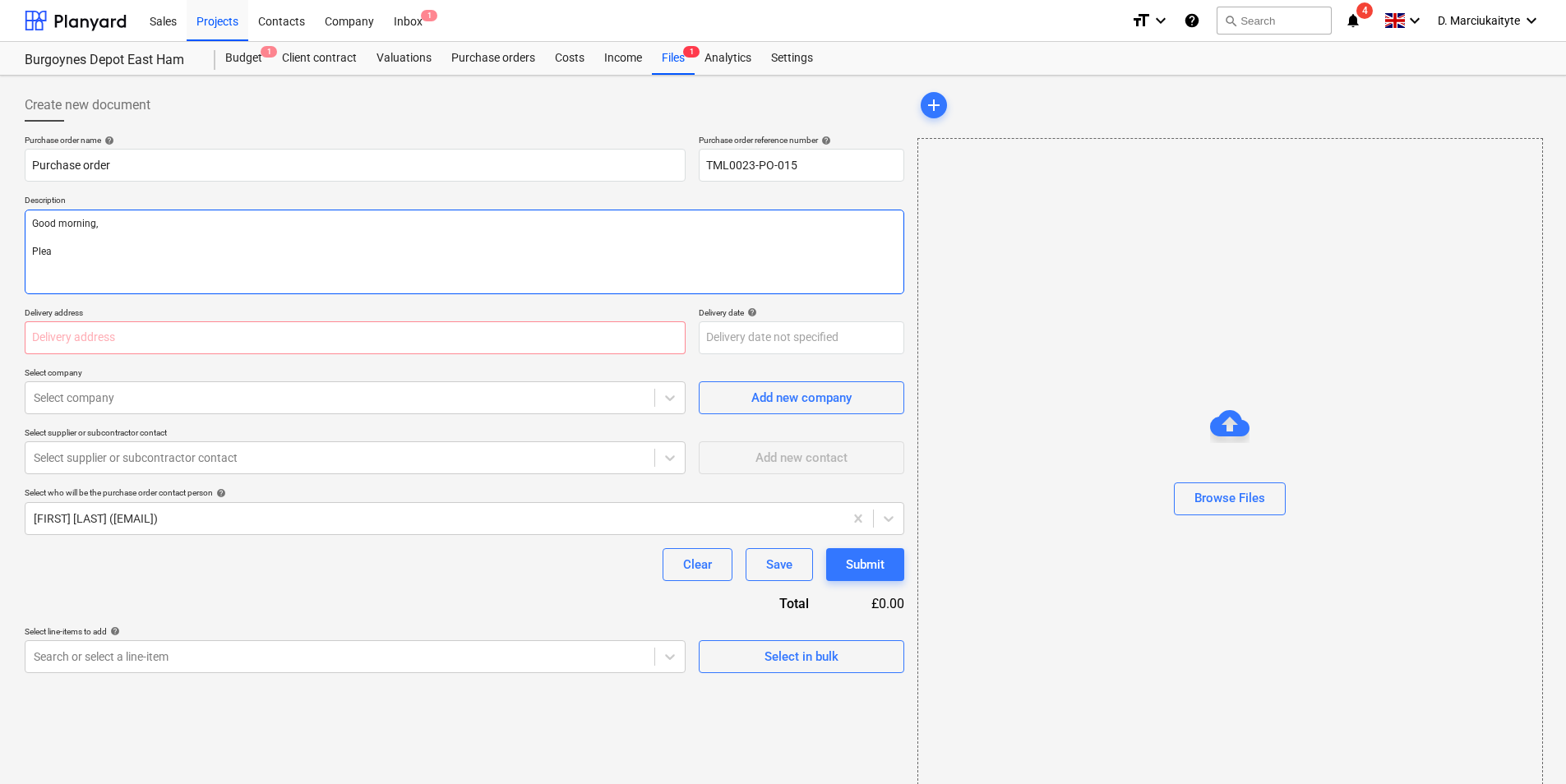 type on "x" 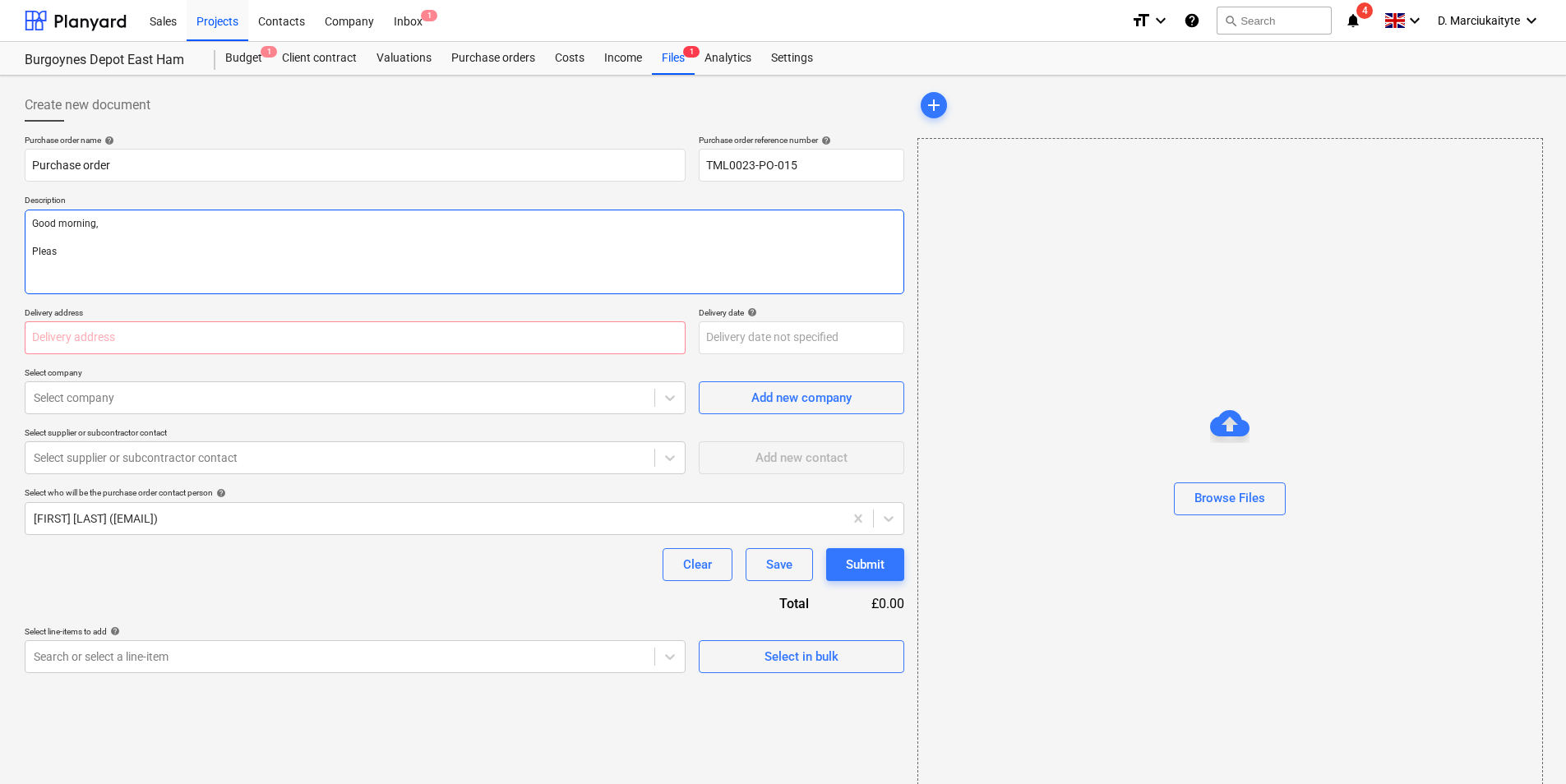 type on "x" 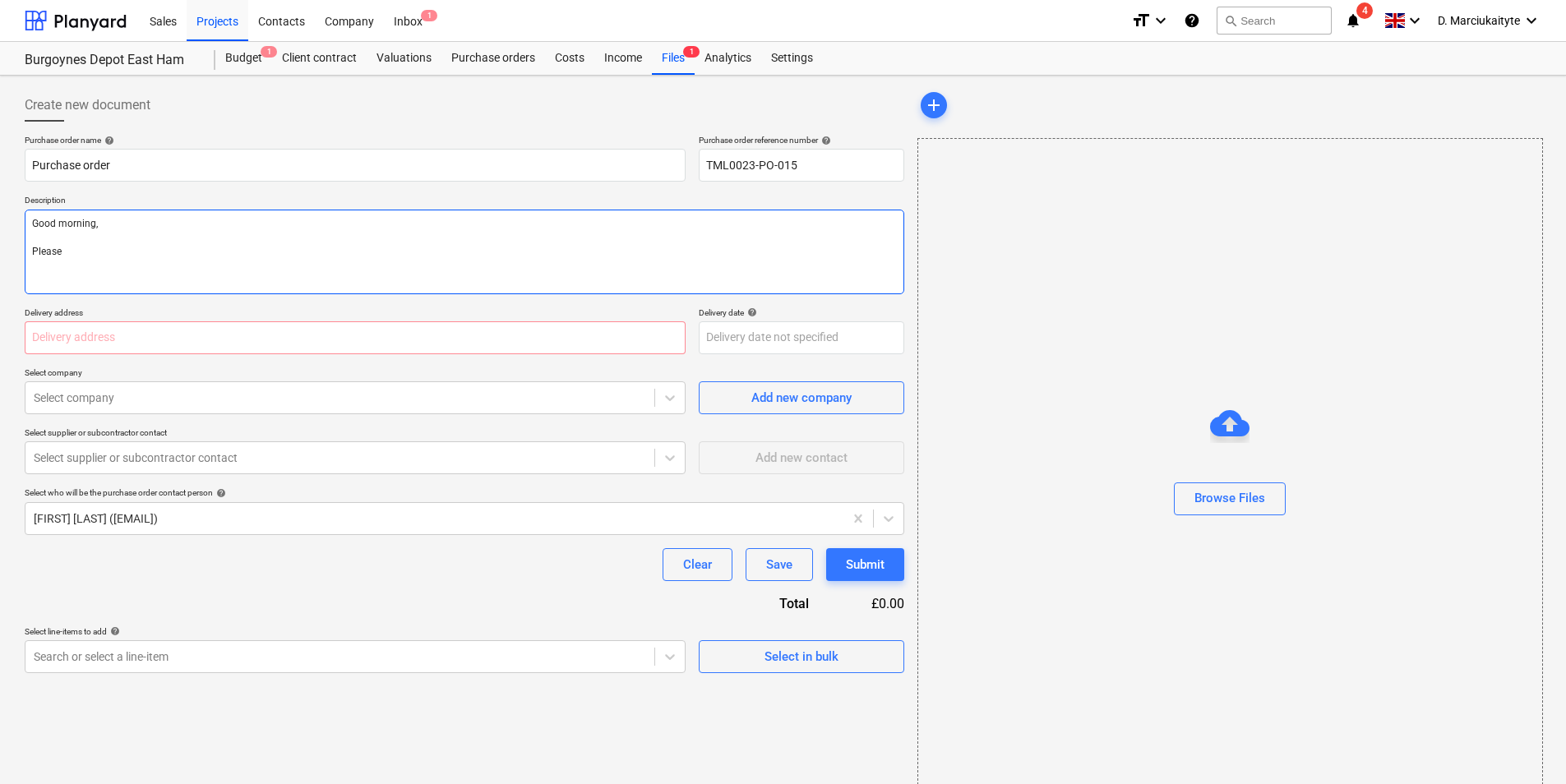 type on "x" 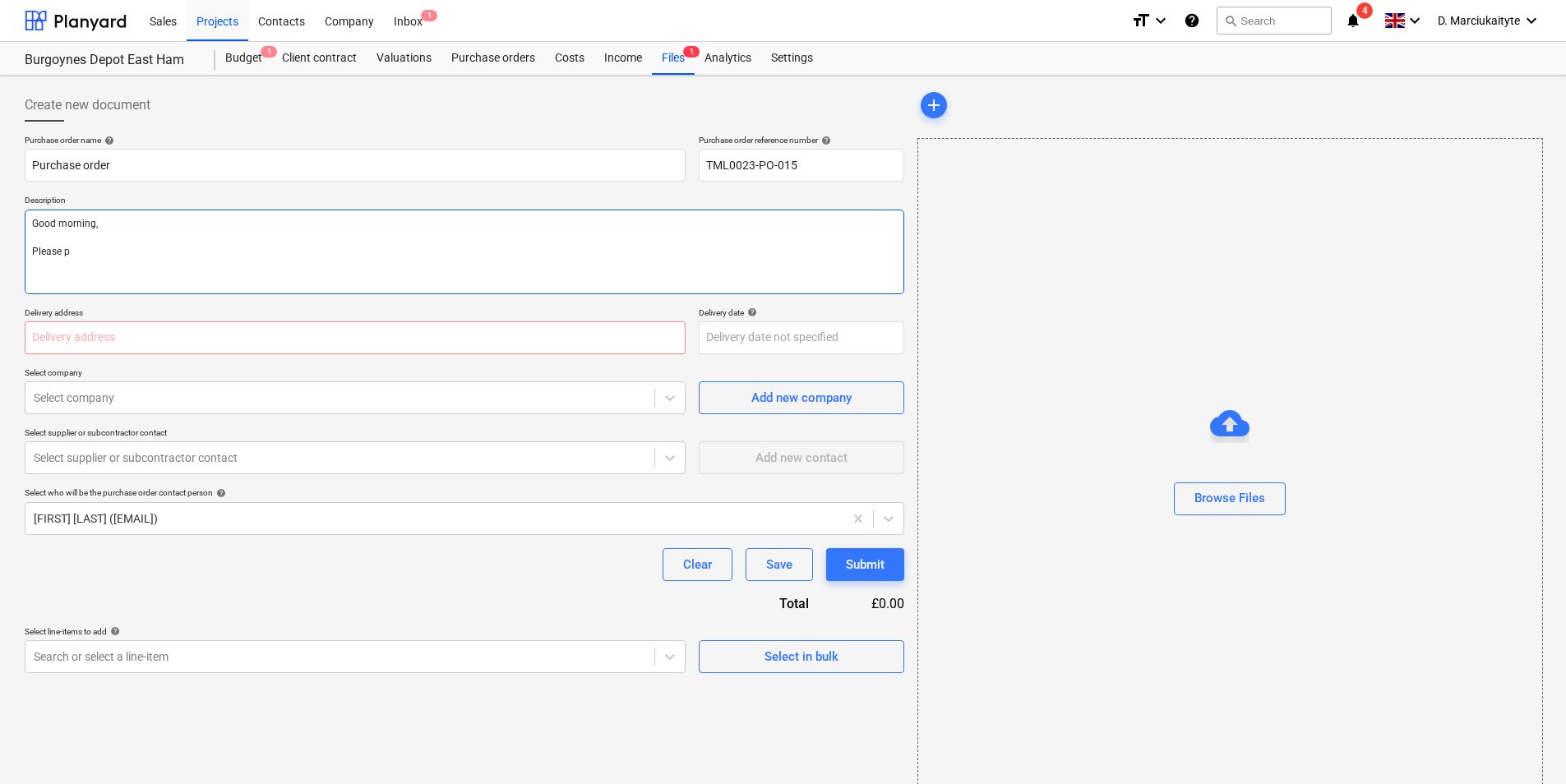 type on "x" 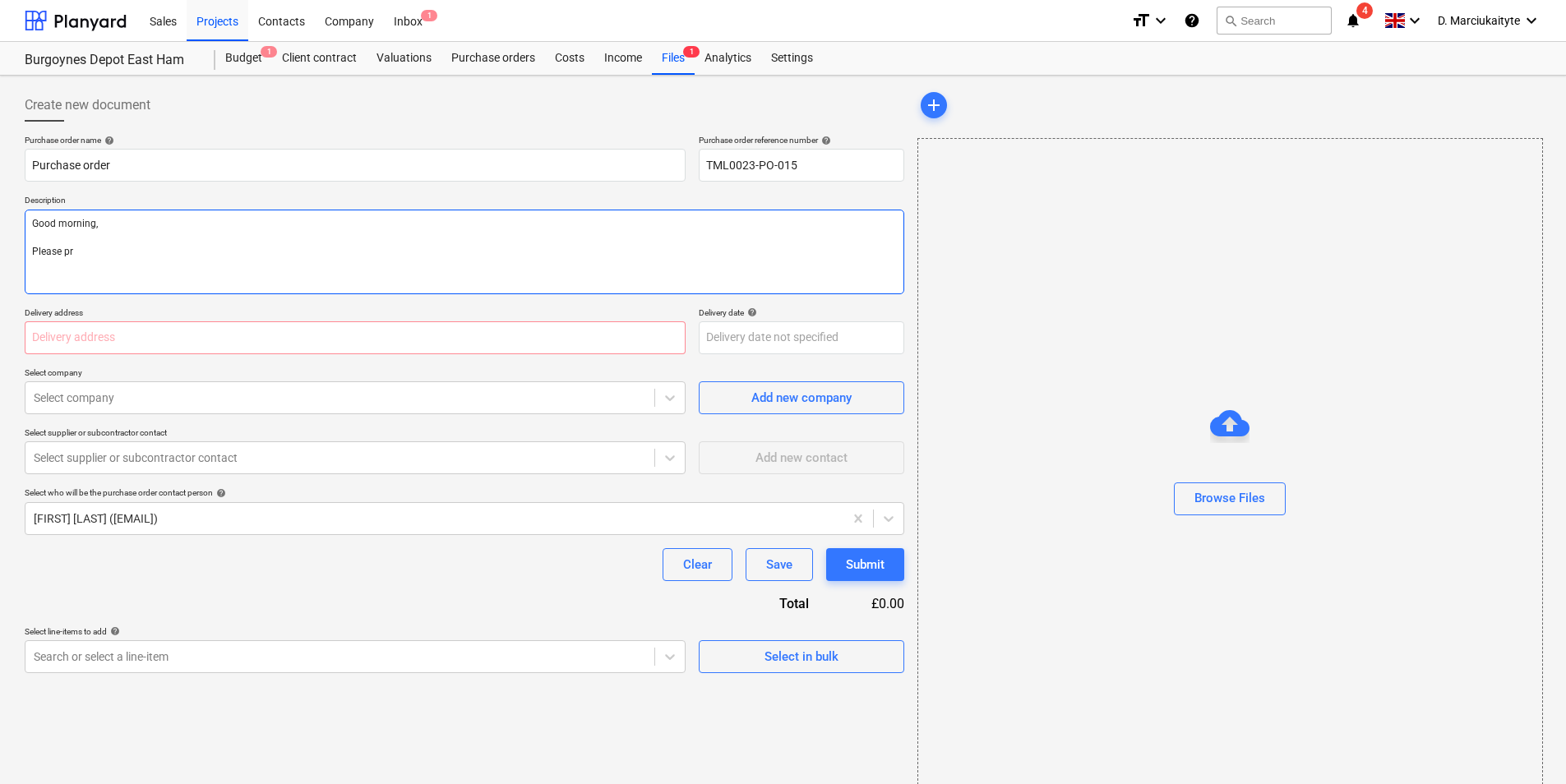type on "Good morning,
Please pr" 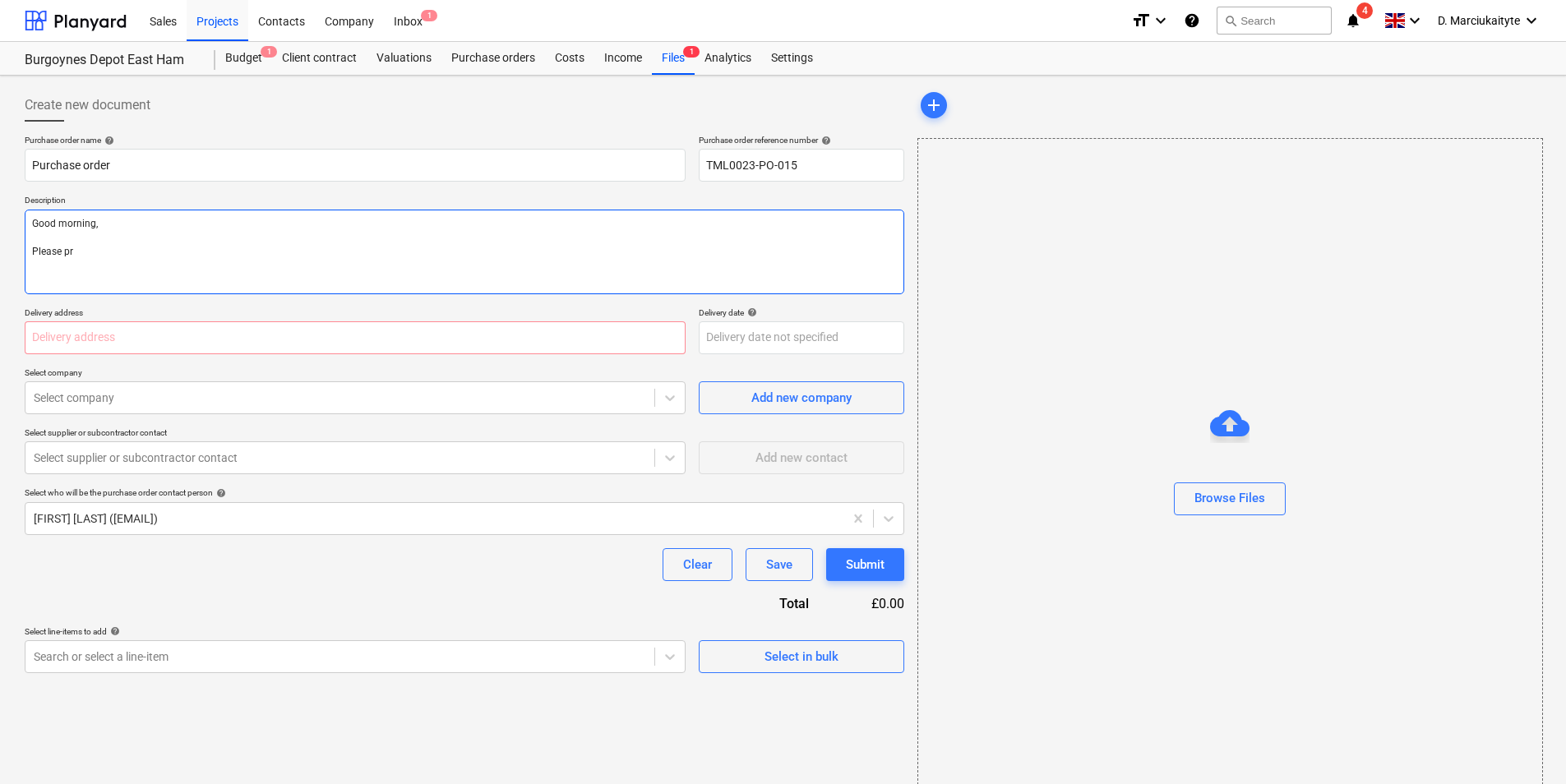 type on "Good morning,
Please pro" 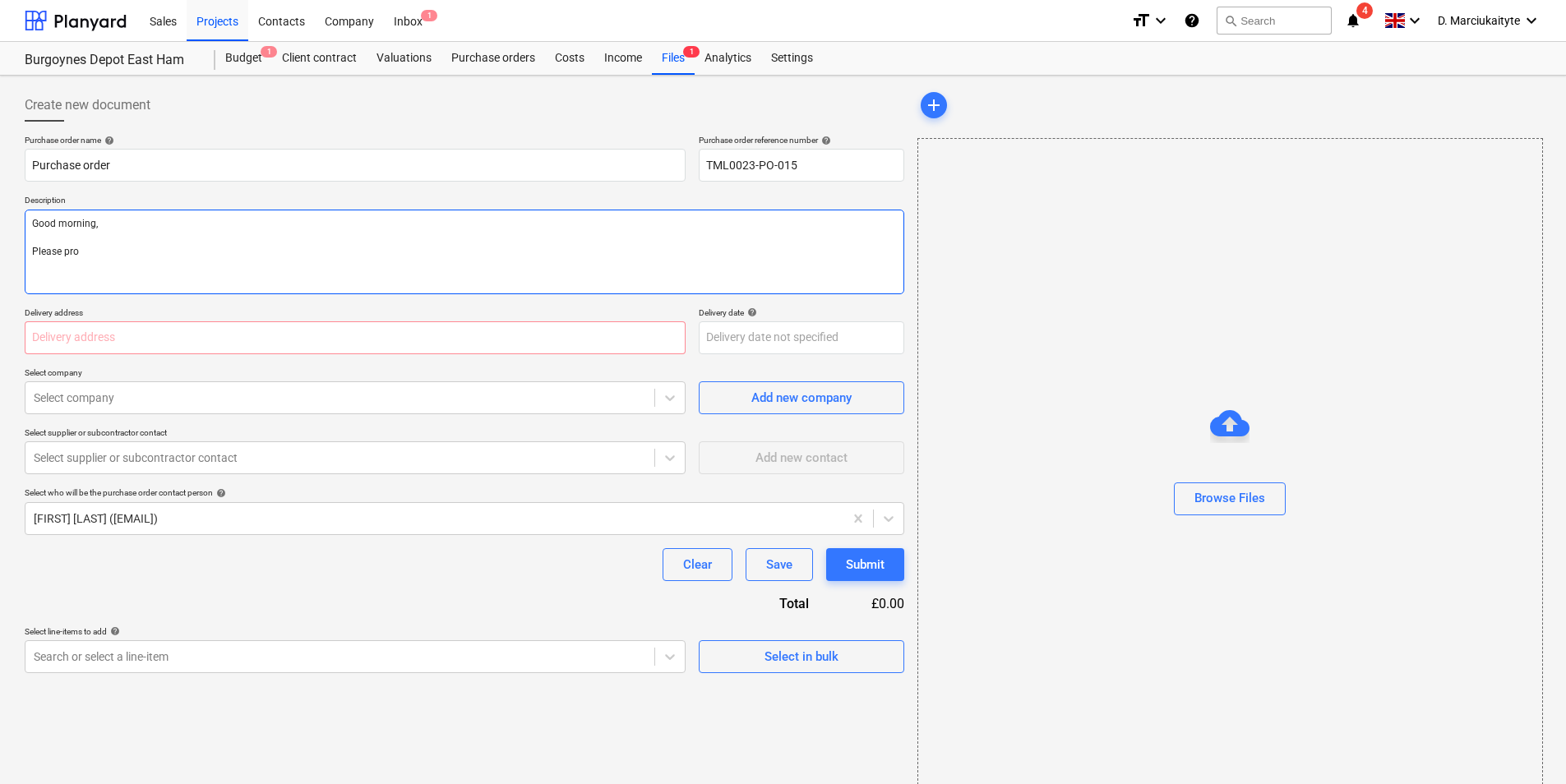 type on "x" 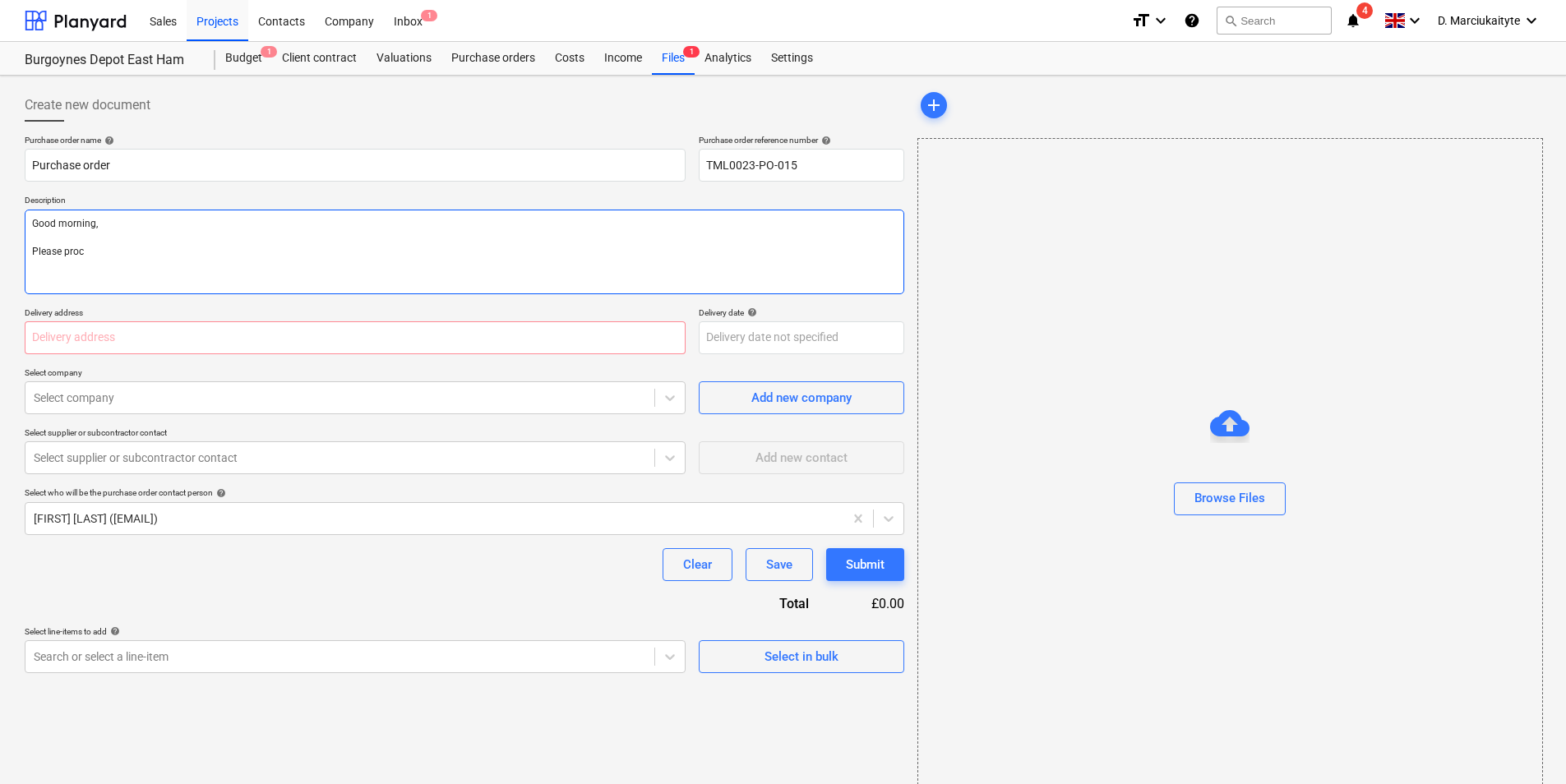 type on "x" 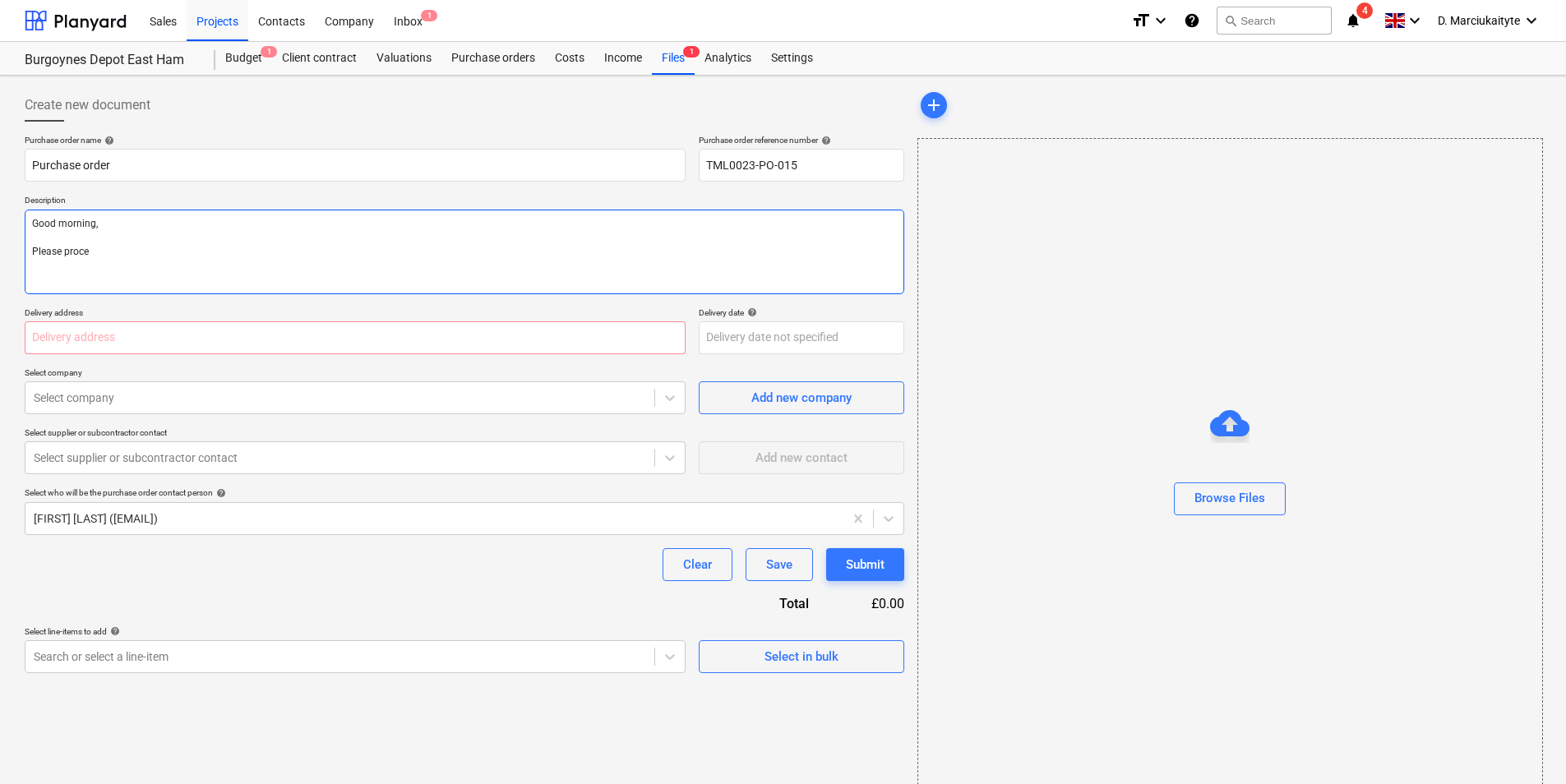 type on "x" 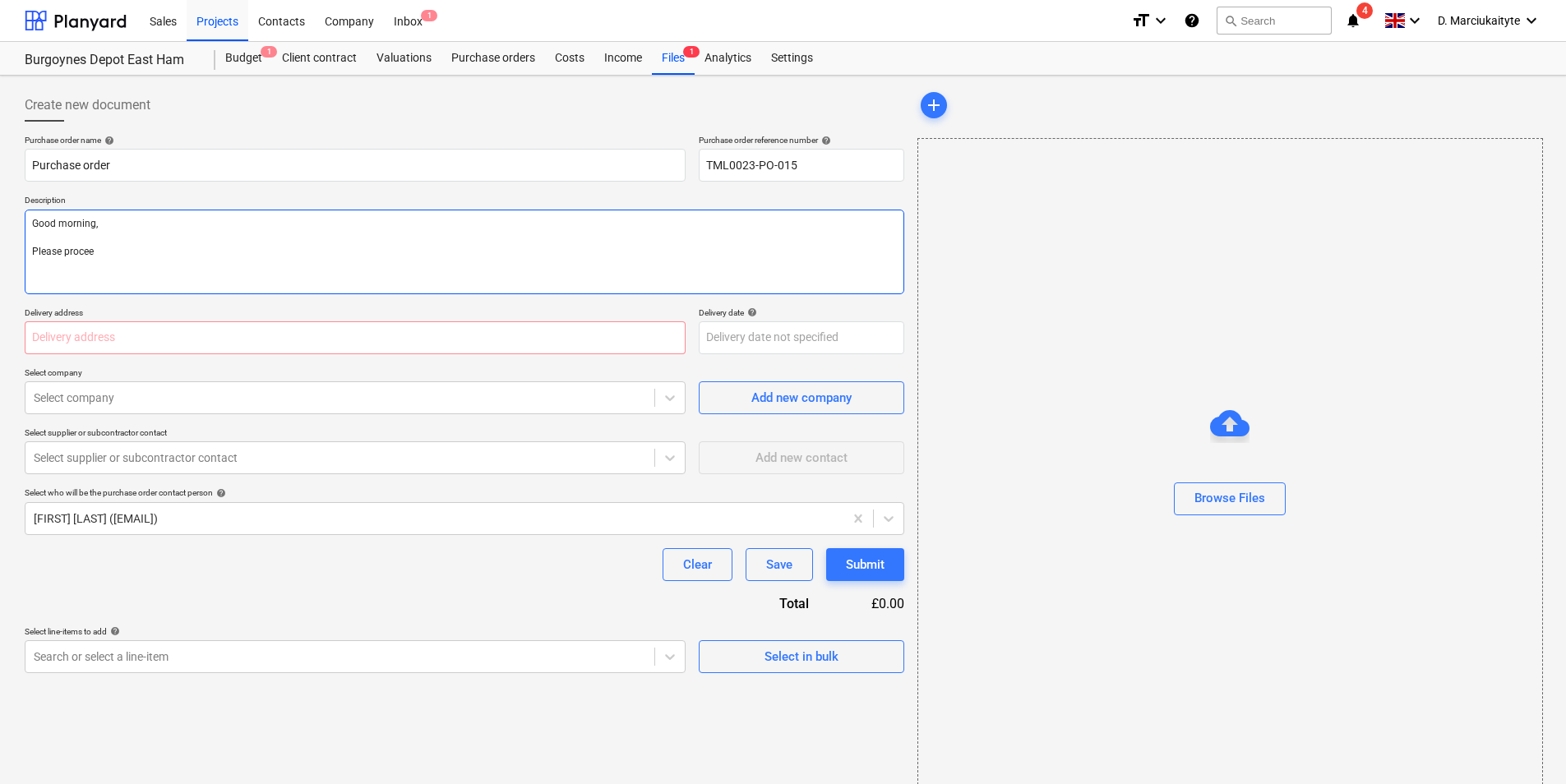 type on "x" 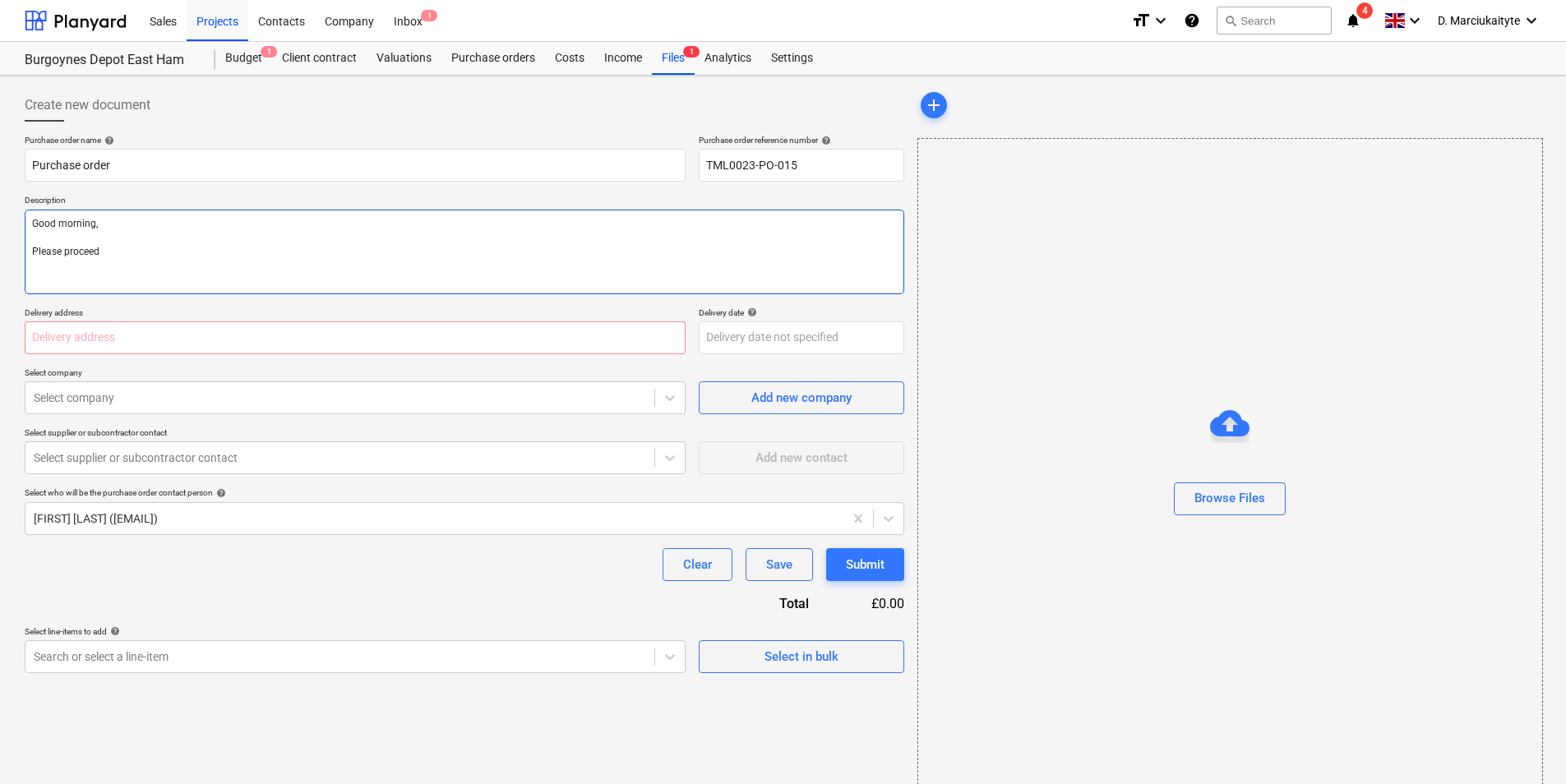 type on "x" 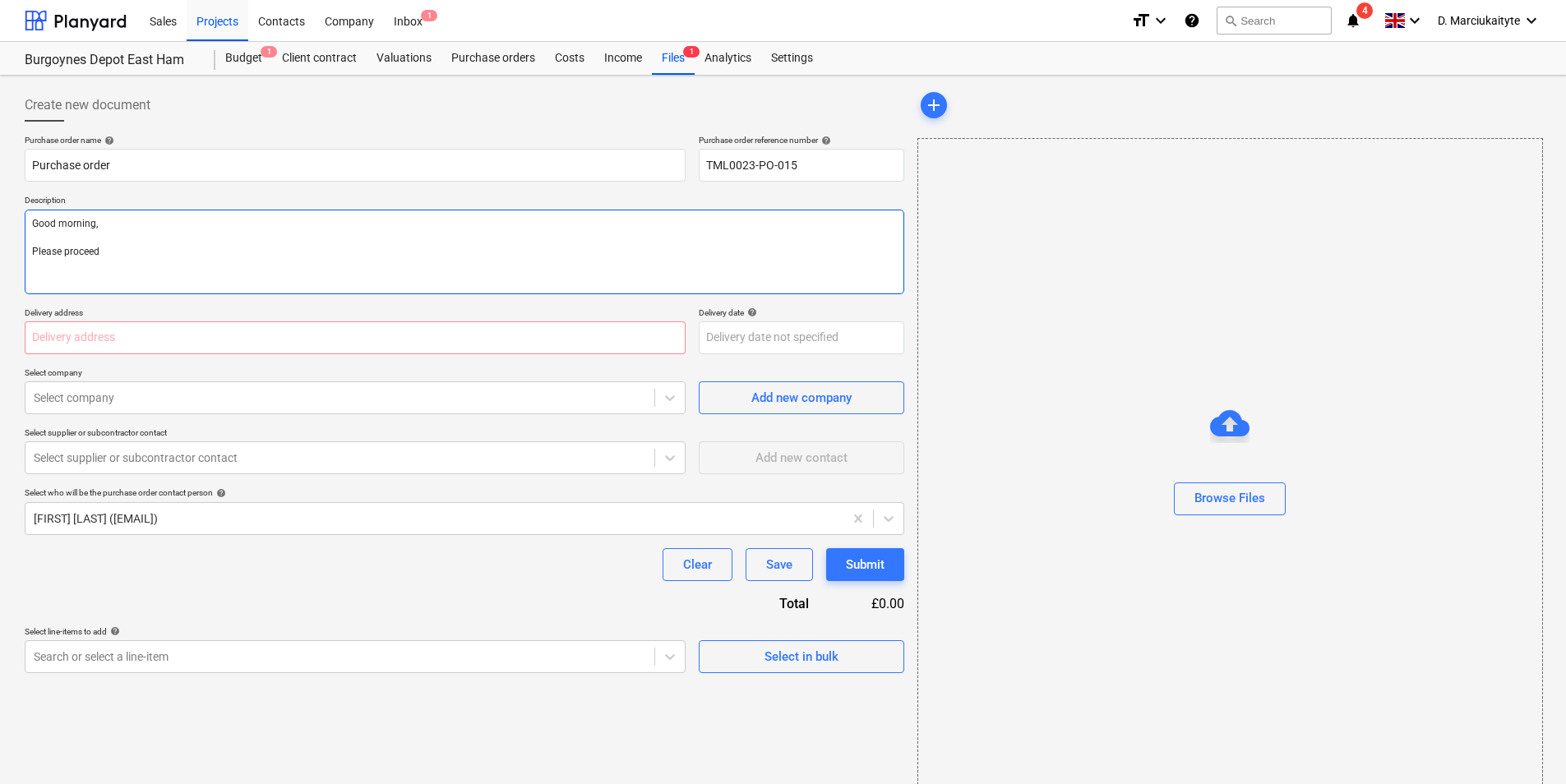 type on "x" 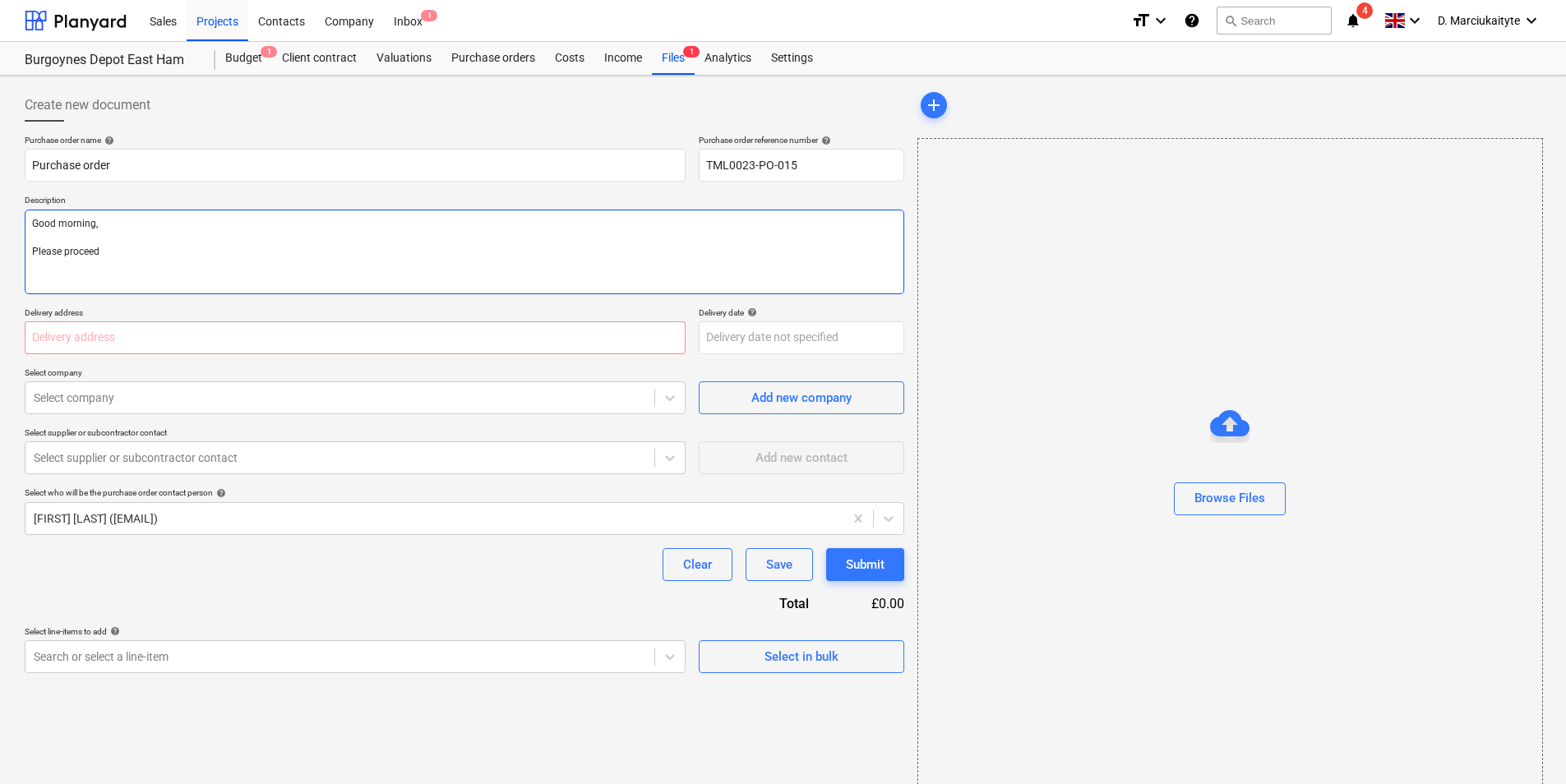 type on "Good morning,
Please proceed w" 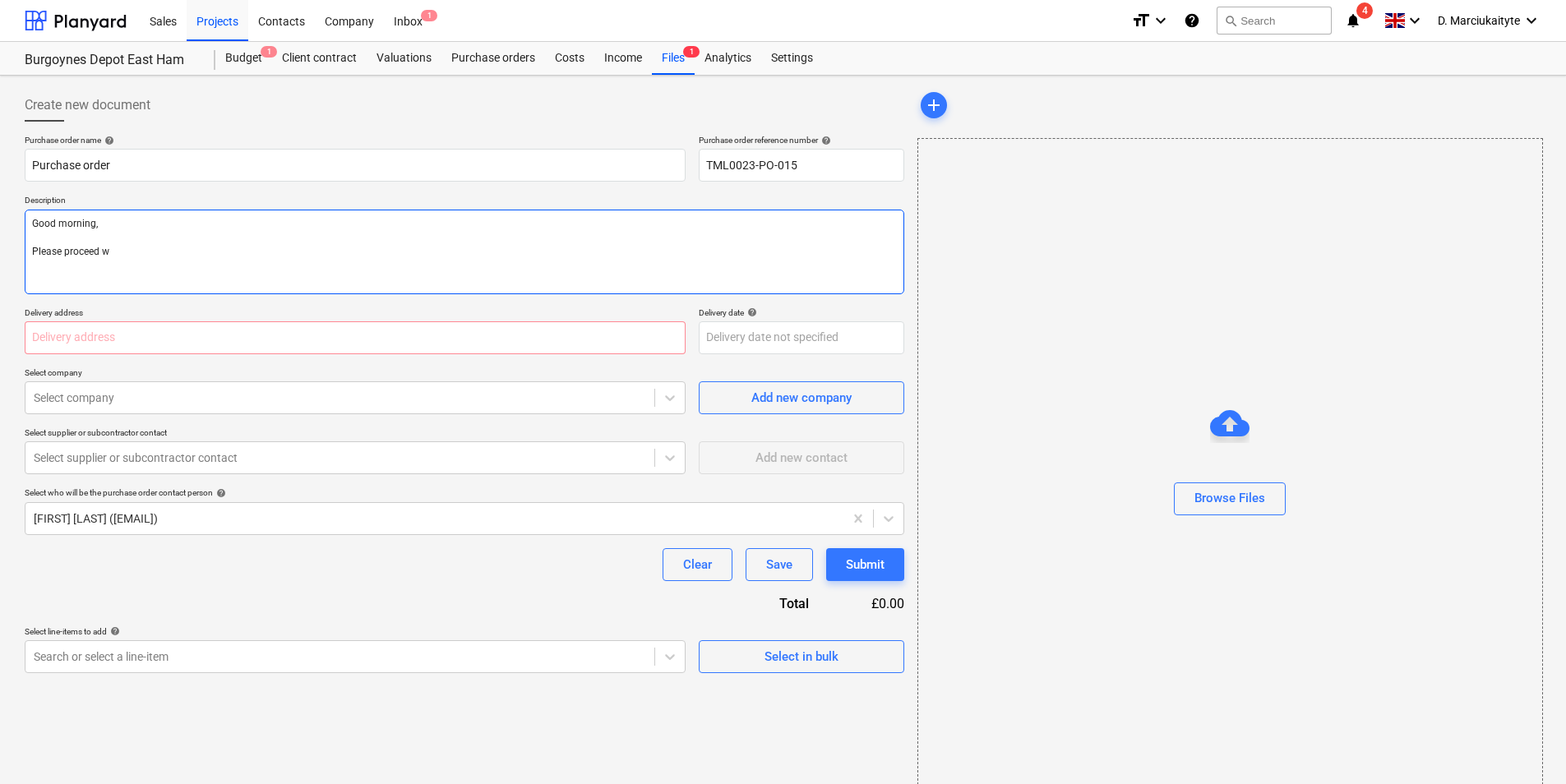 type on "x" 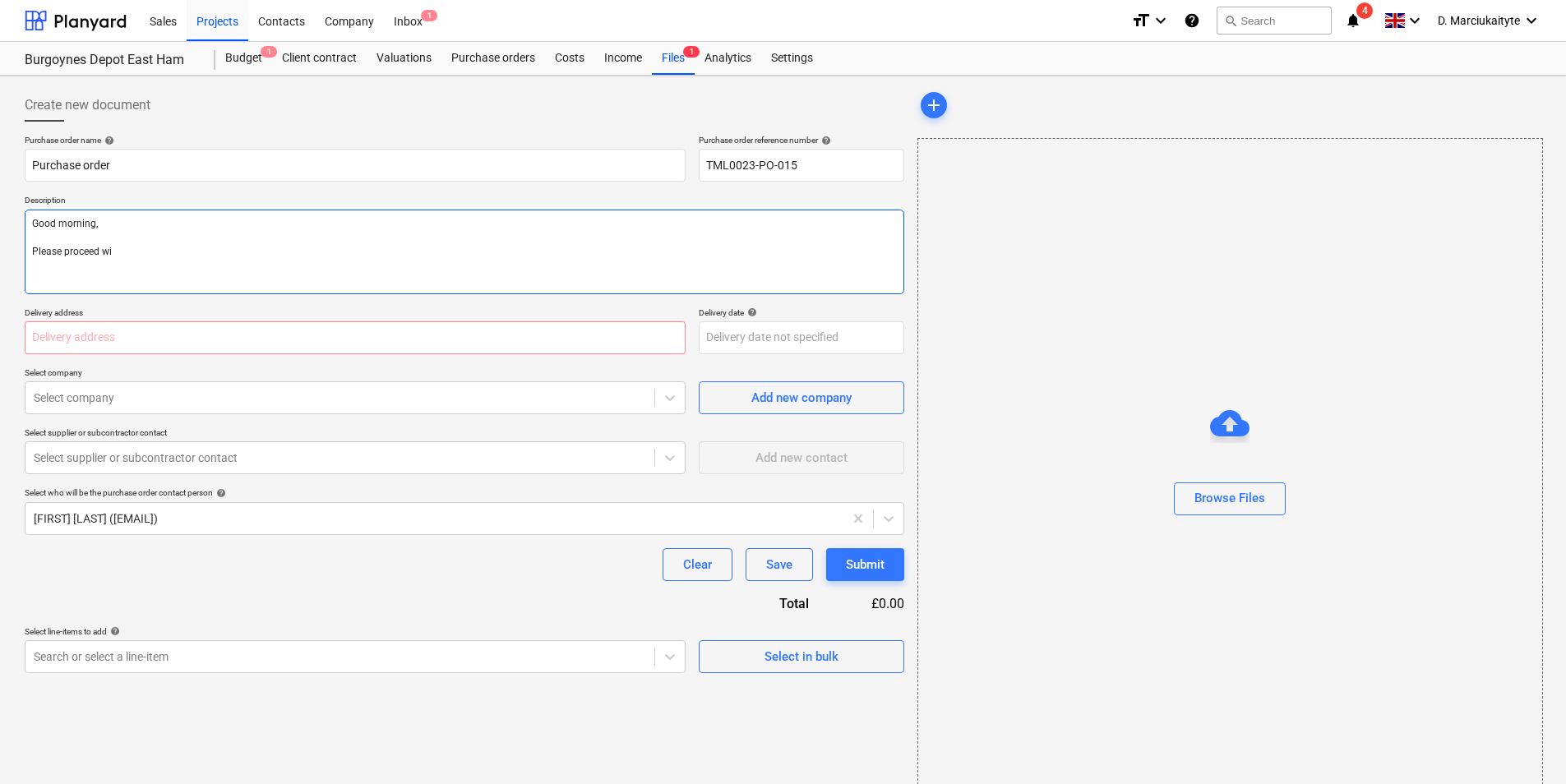 type on "x" 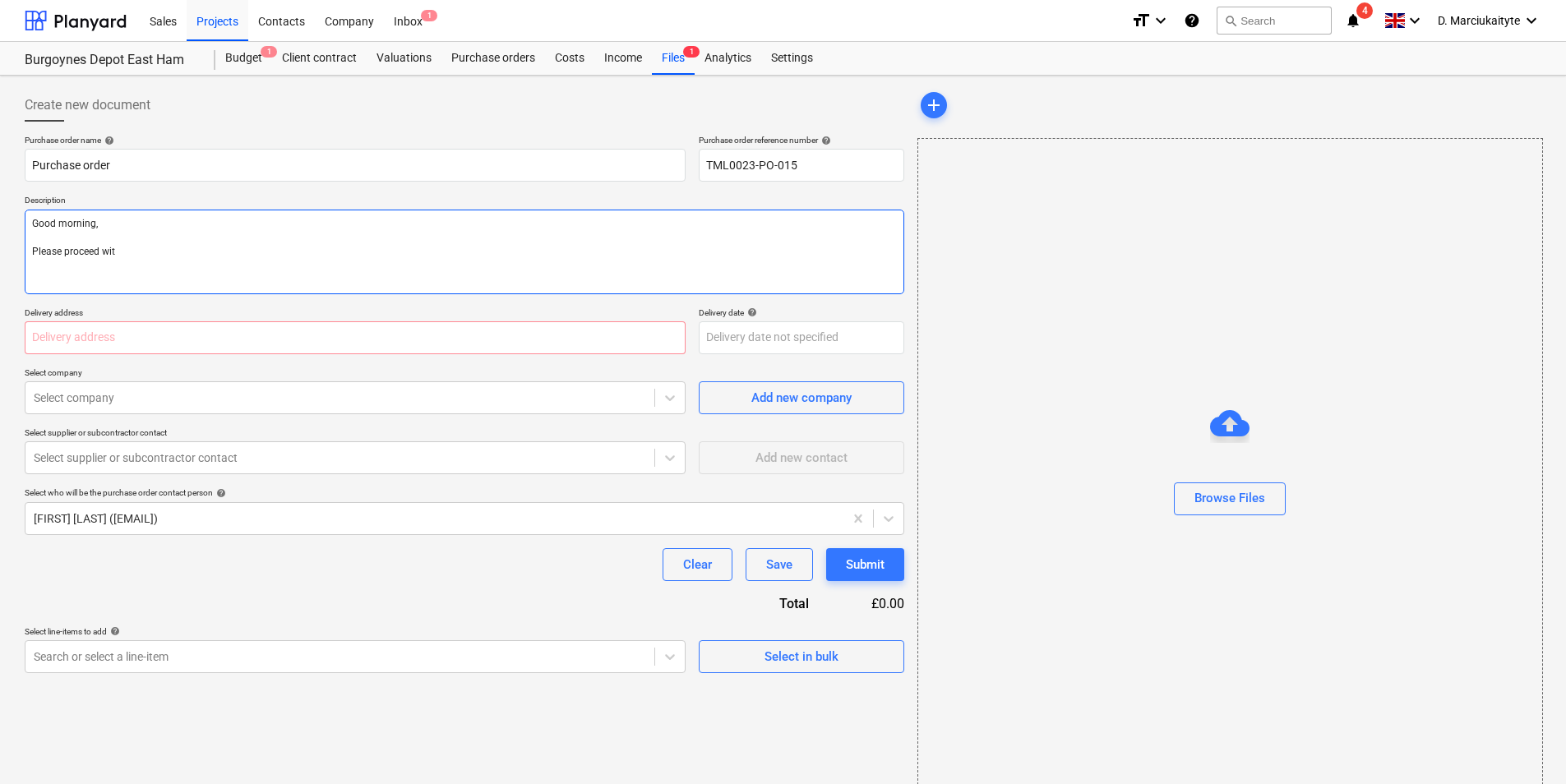 type on "x" 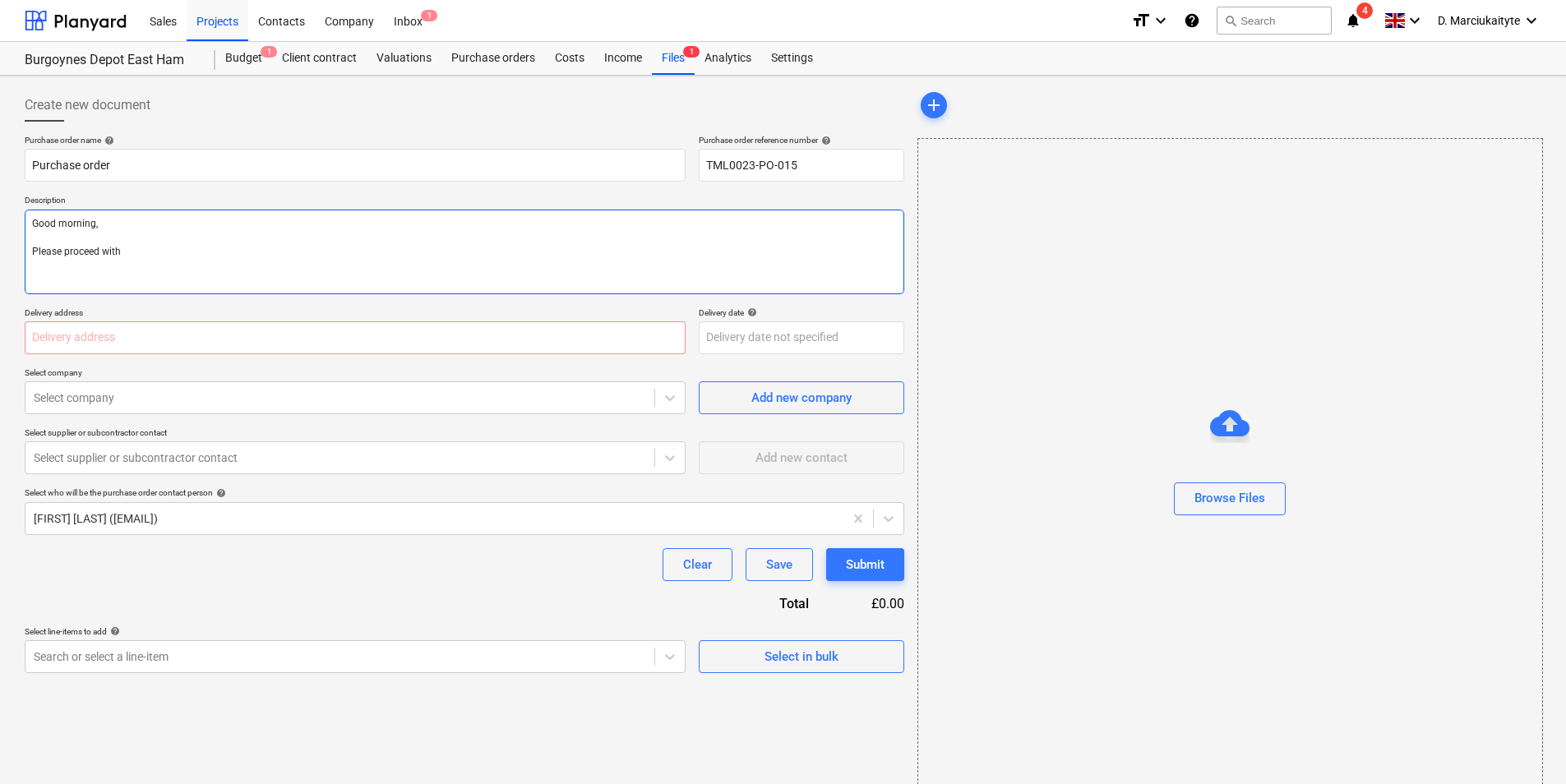 type on "x" 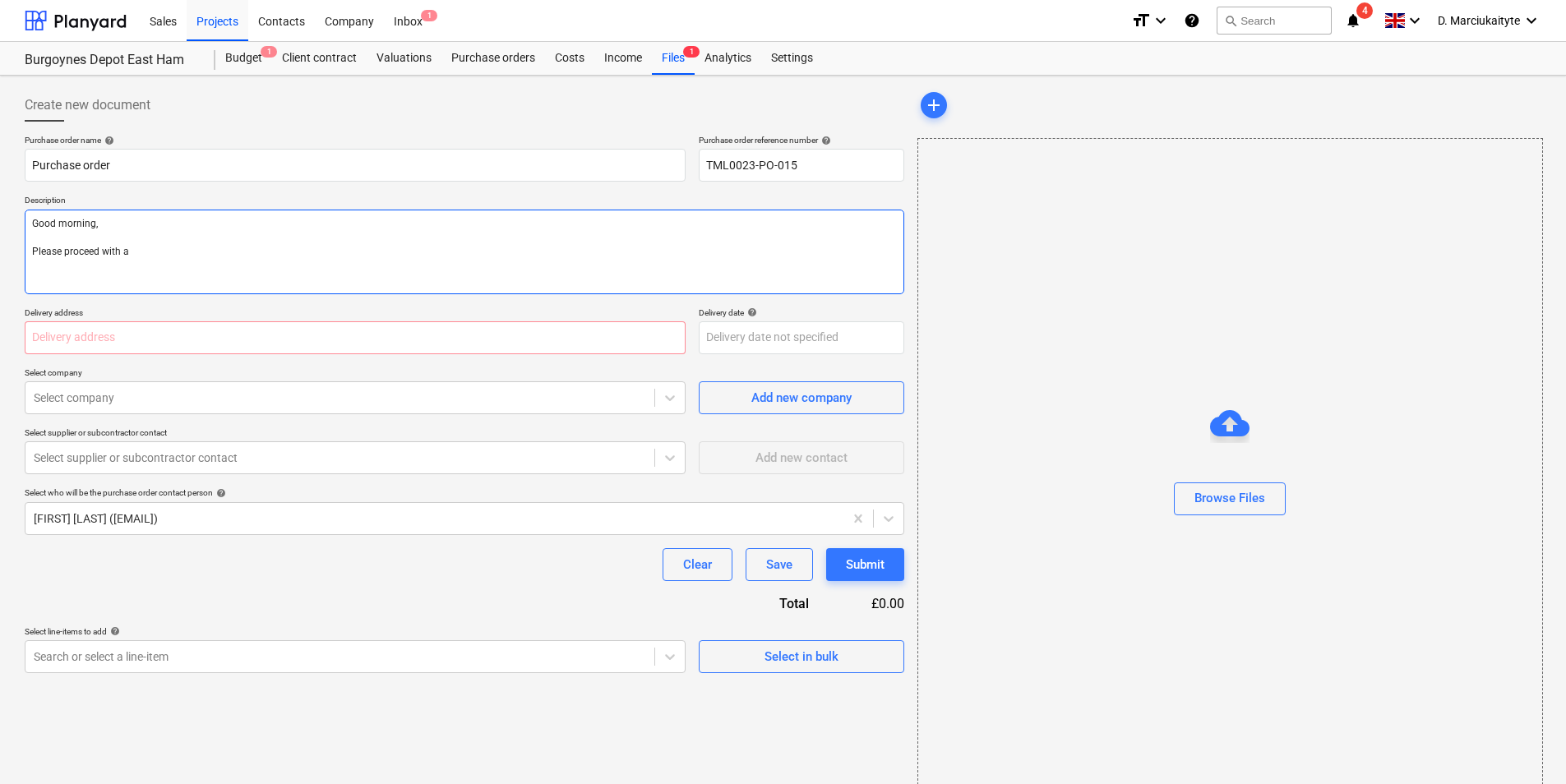 type on "x" 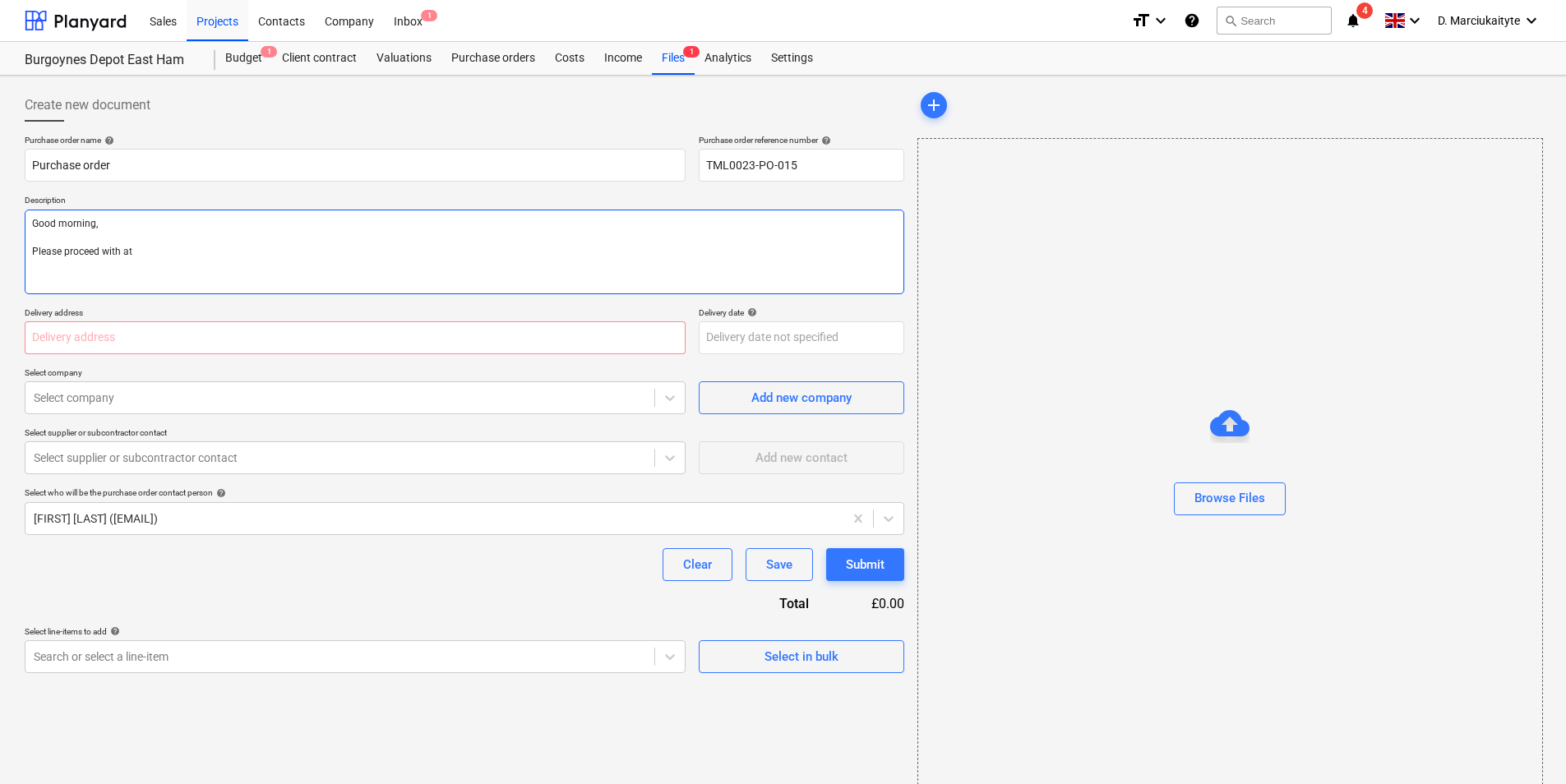 type on "x" 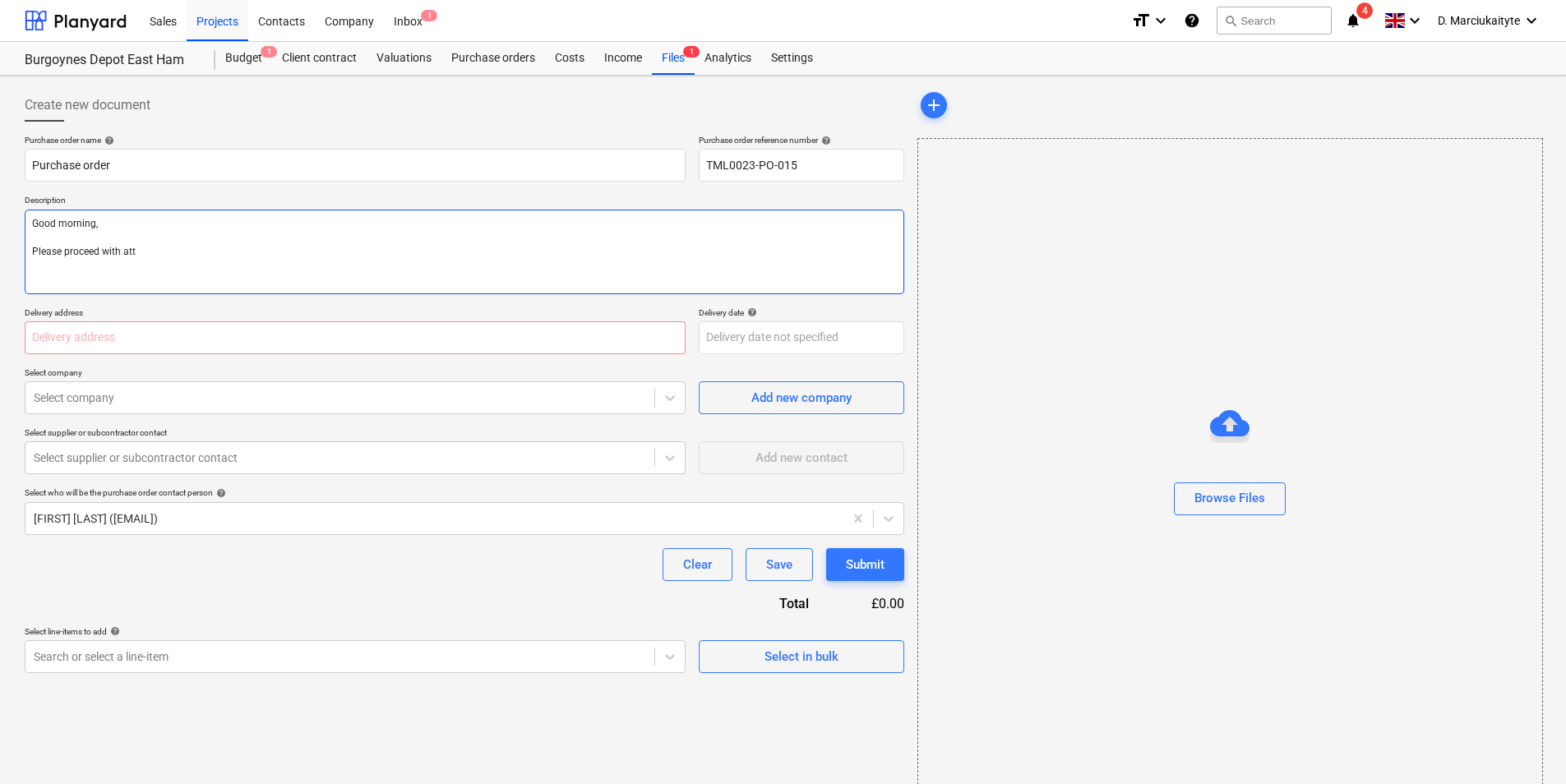 type on "x" 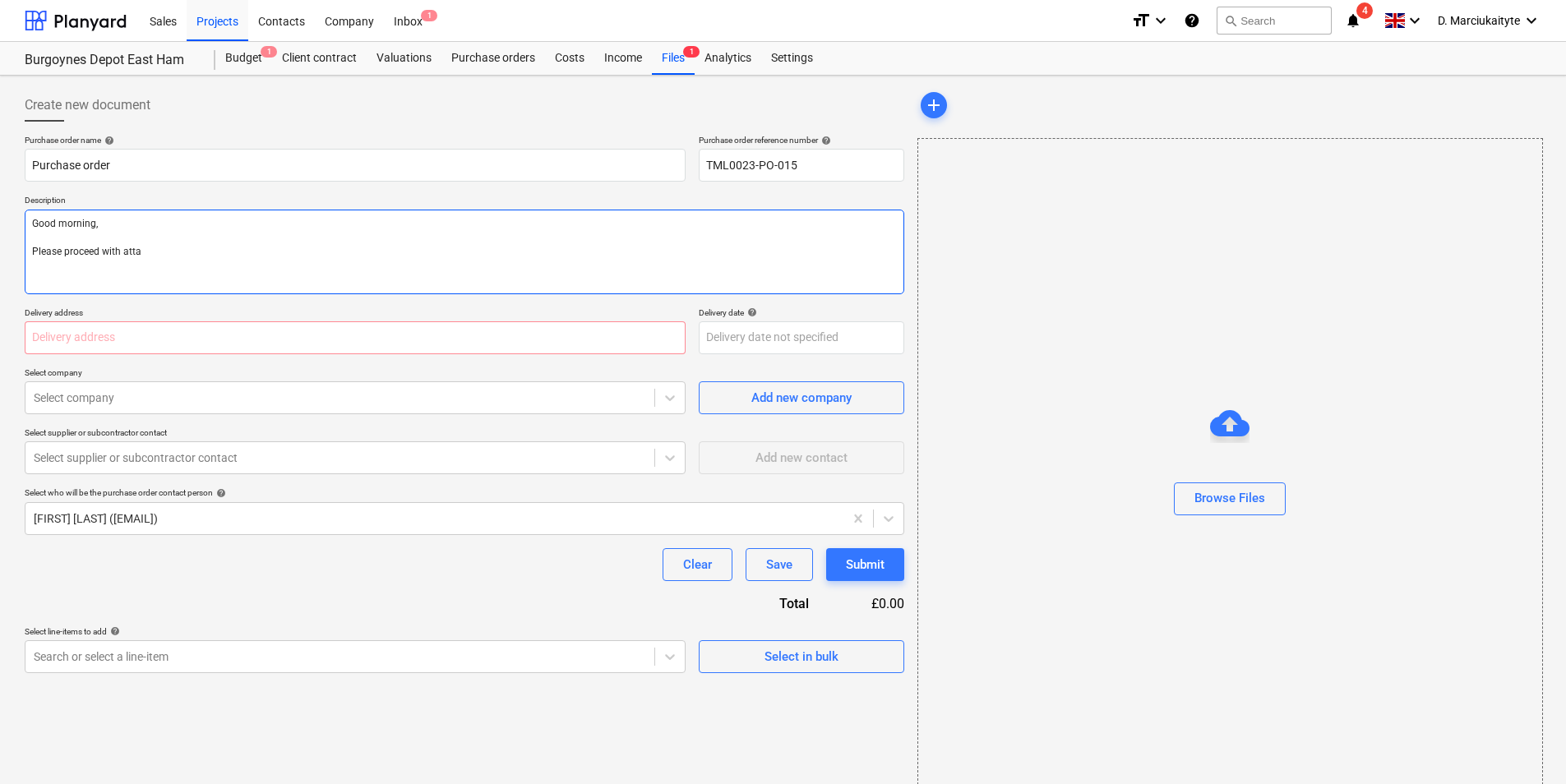 type on "x" 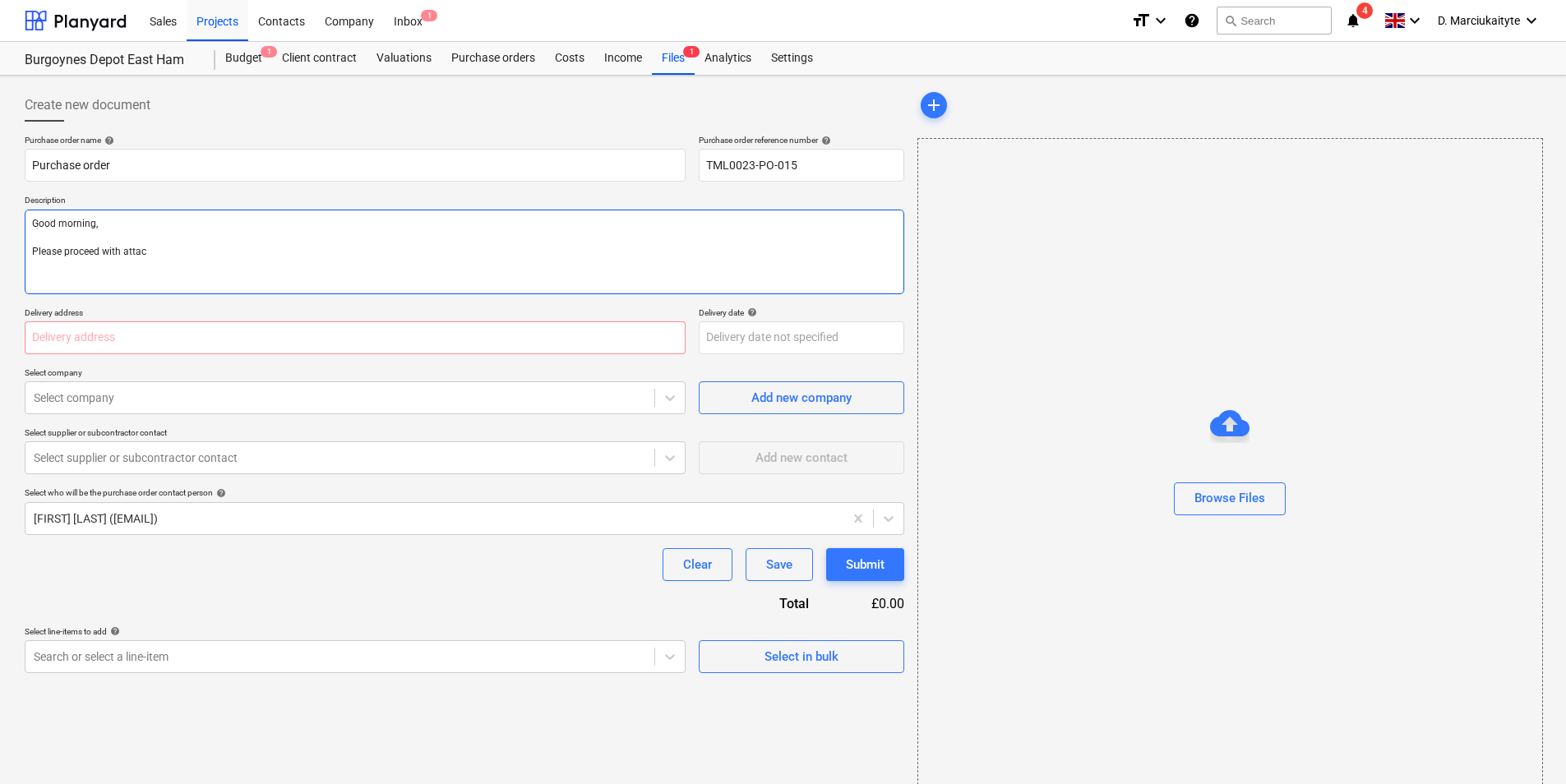 type on "x" 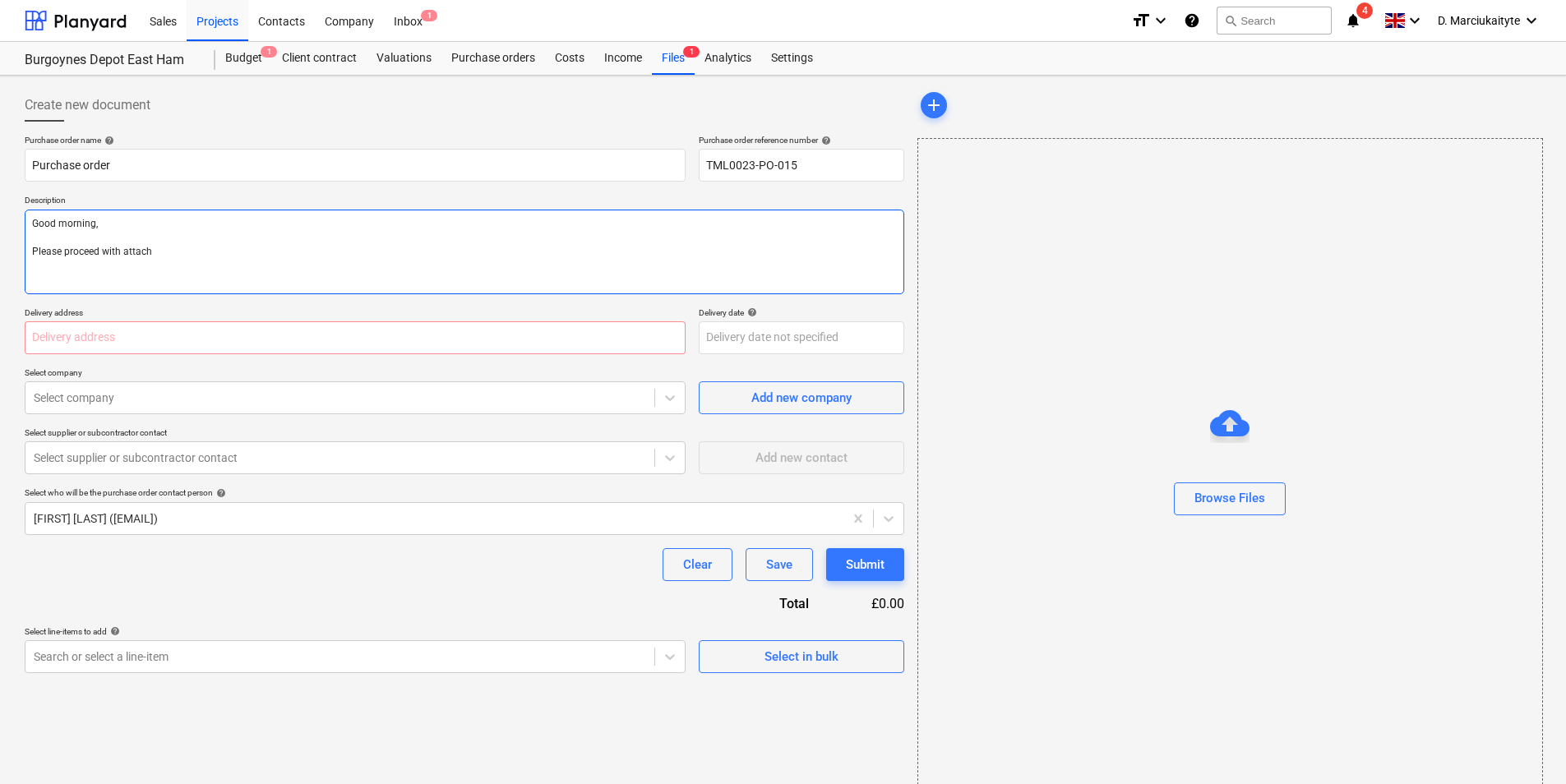 type on "x" 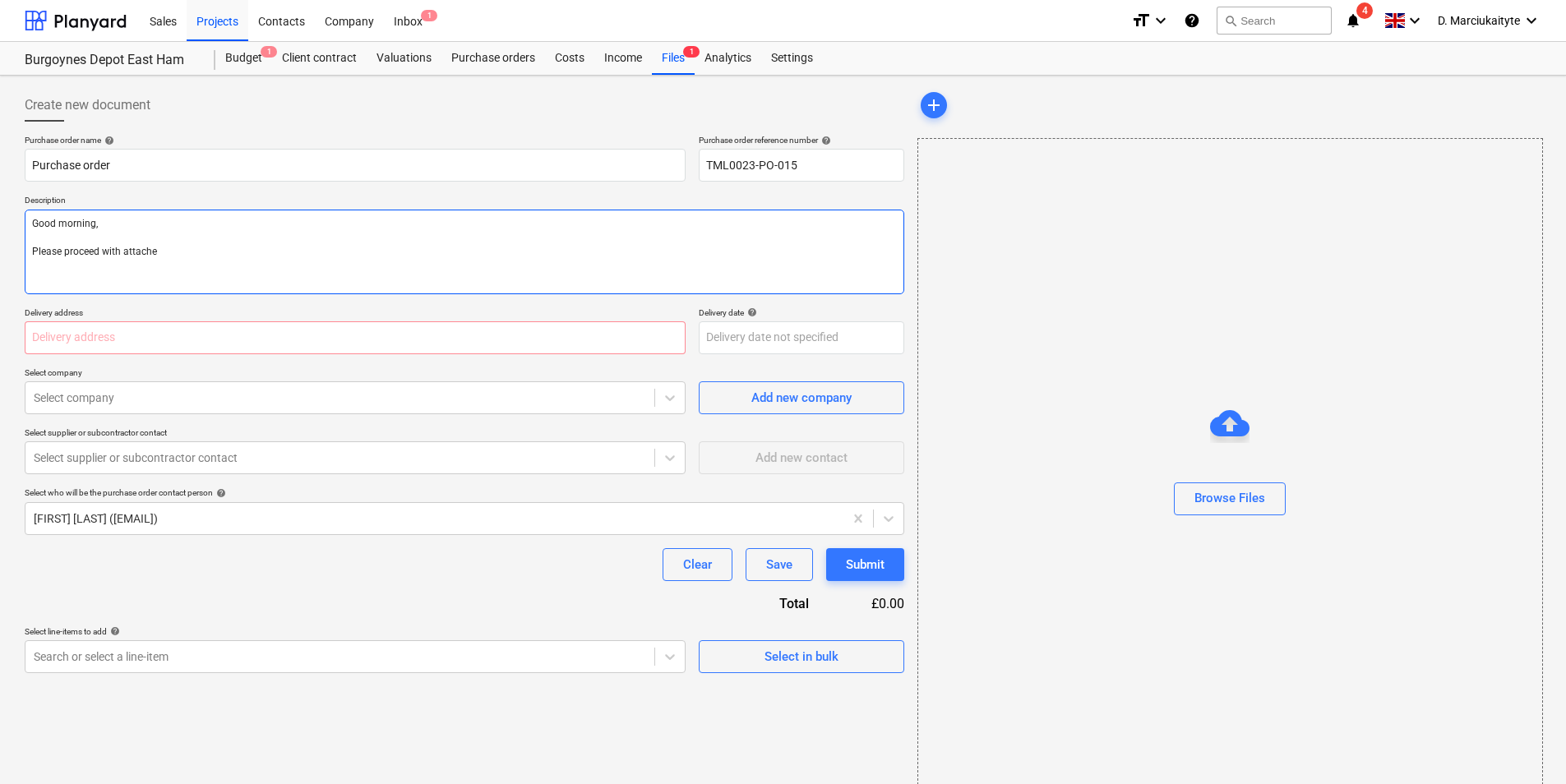 type on "x" 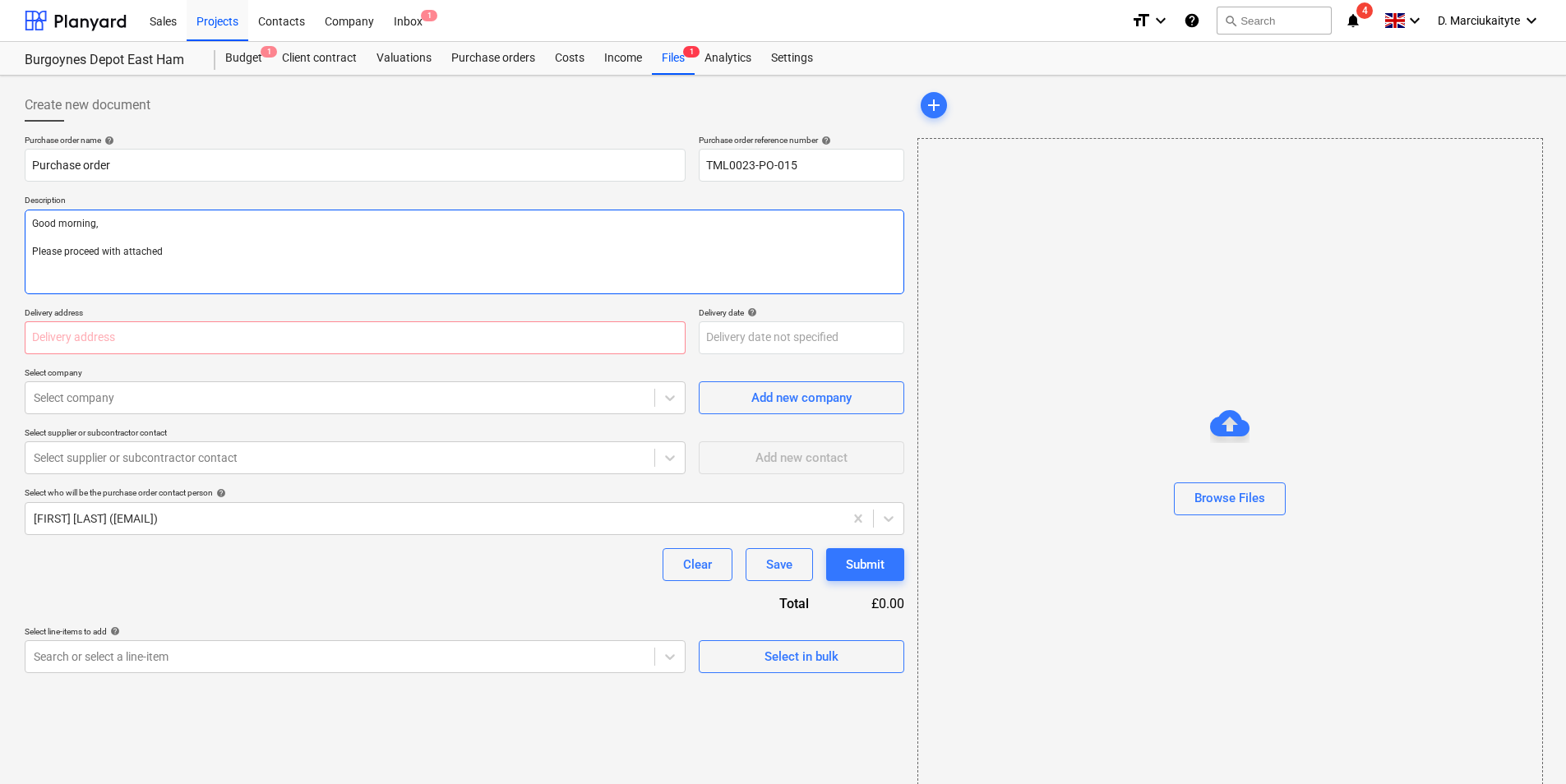 type on "x" 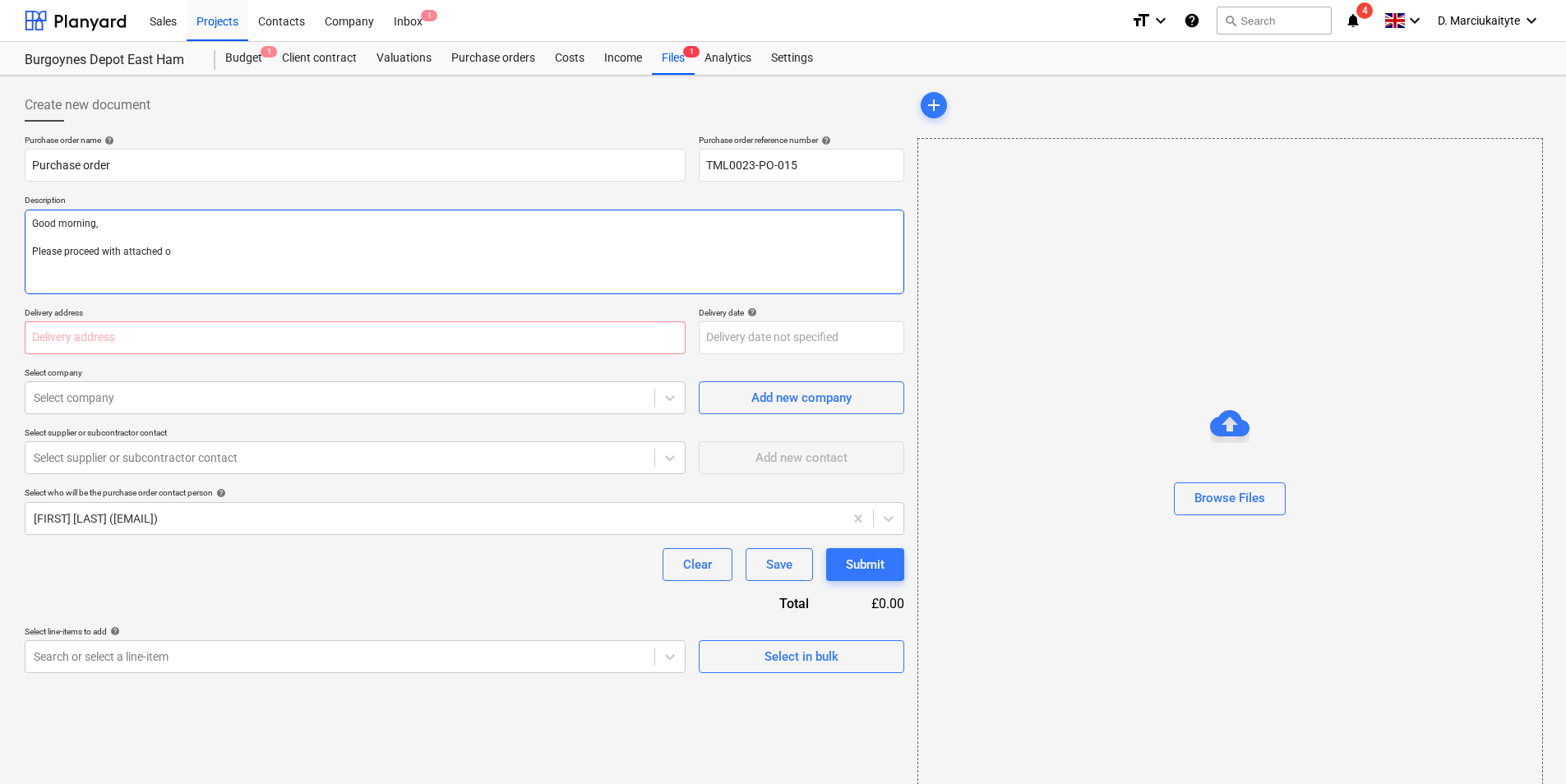 type on "x" 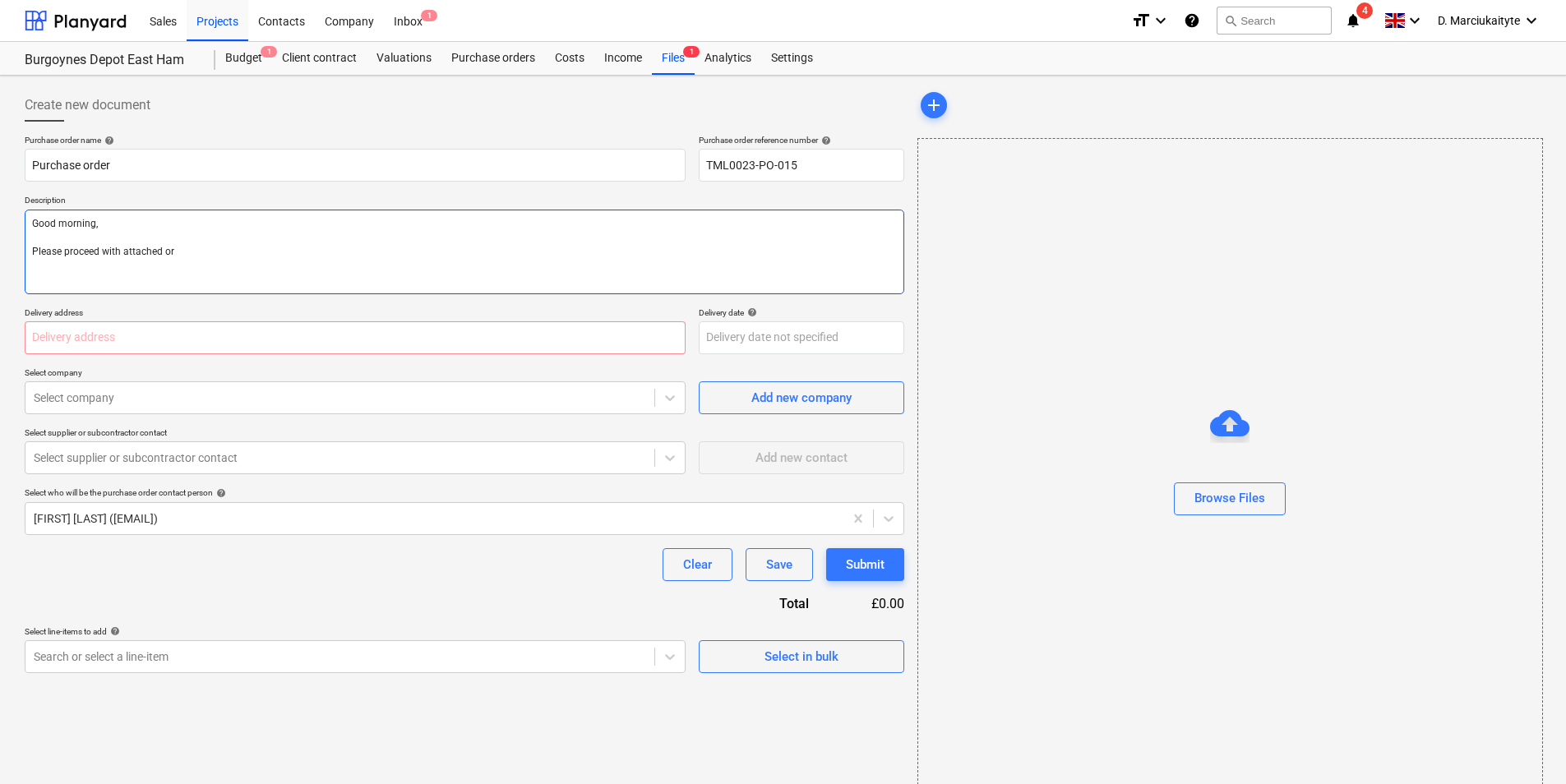 type on "x" 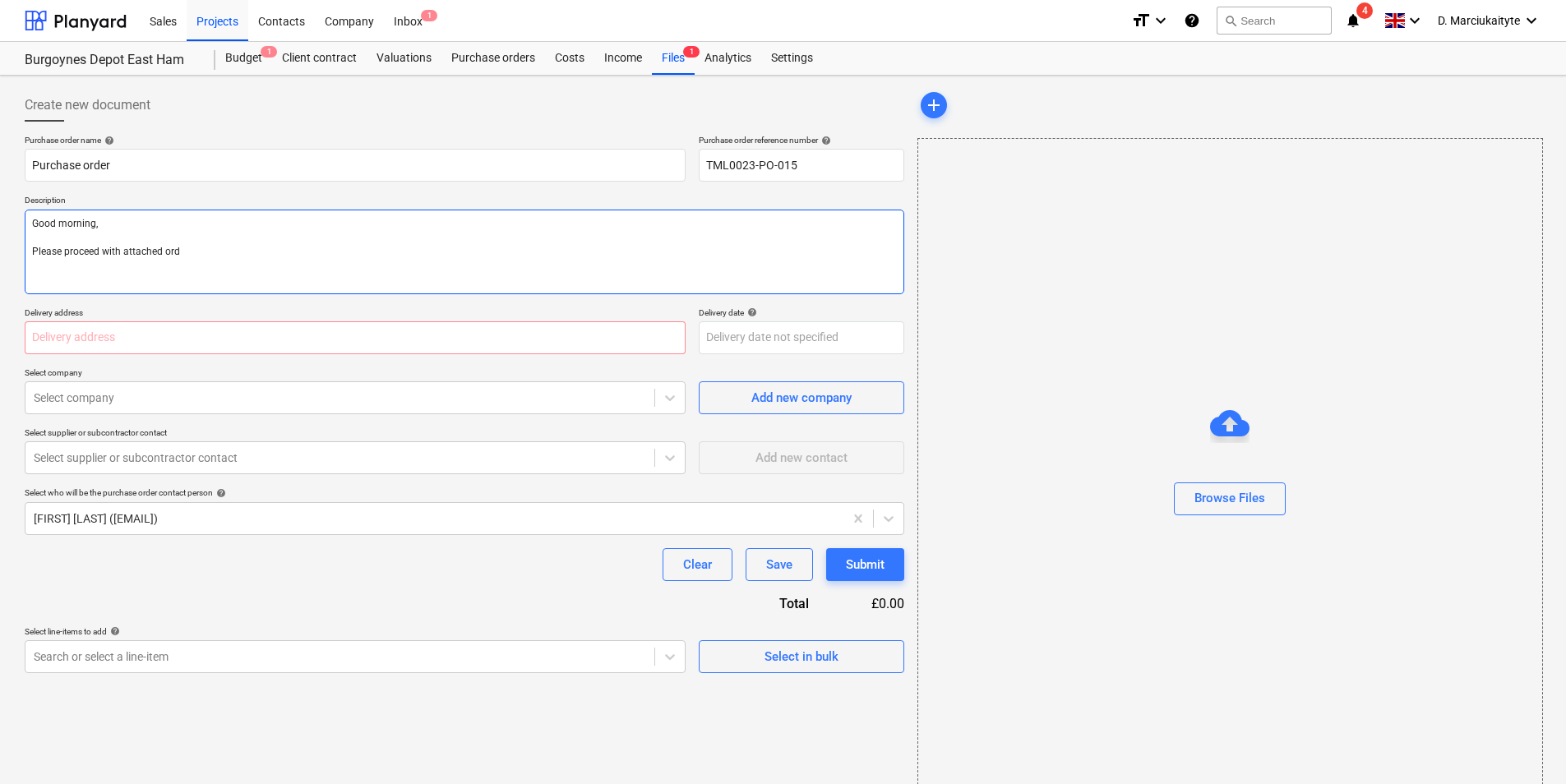 type on "x" 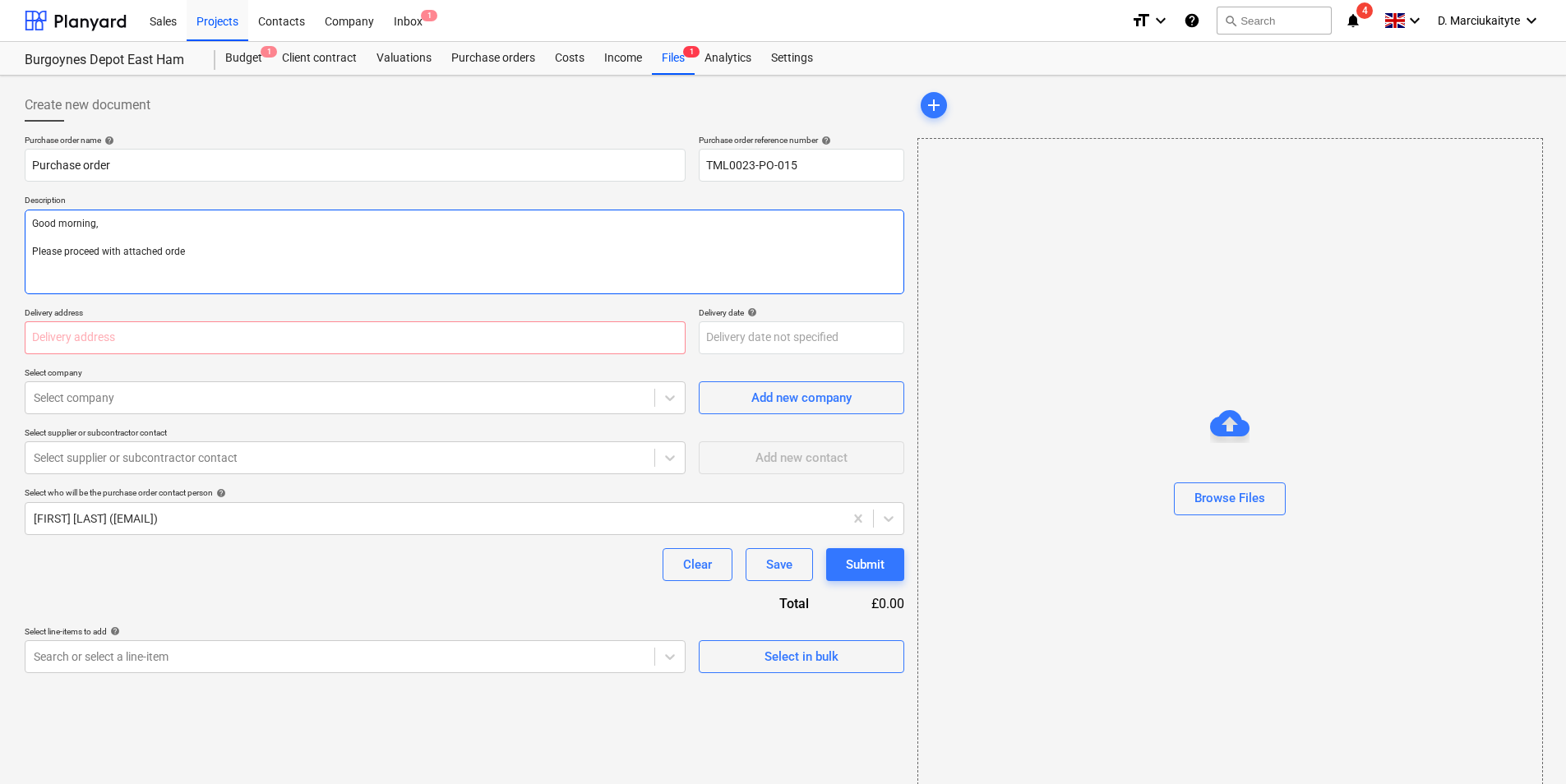 type on "x" 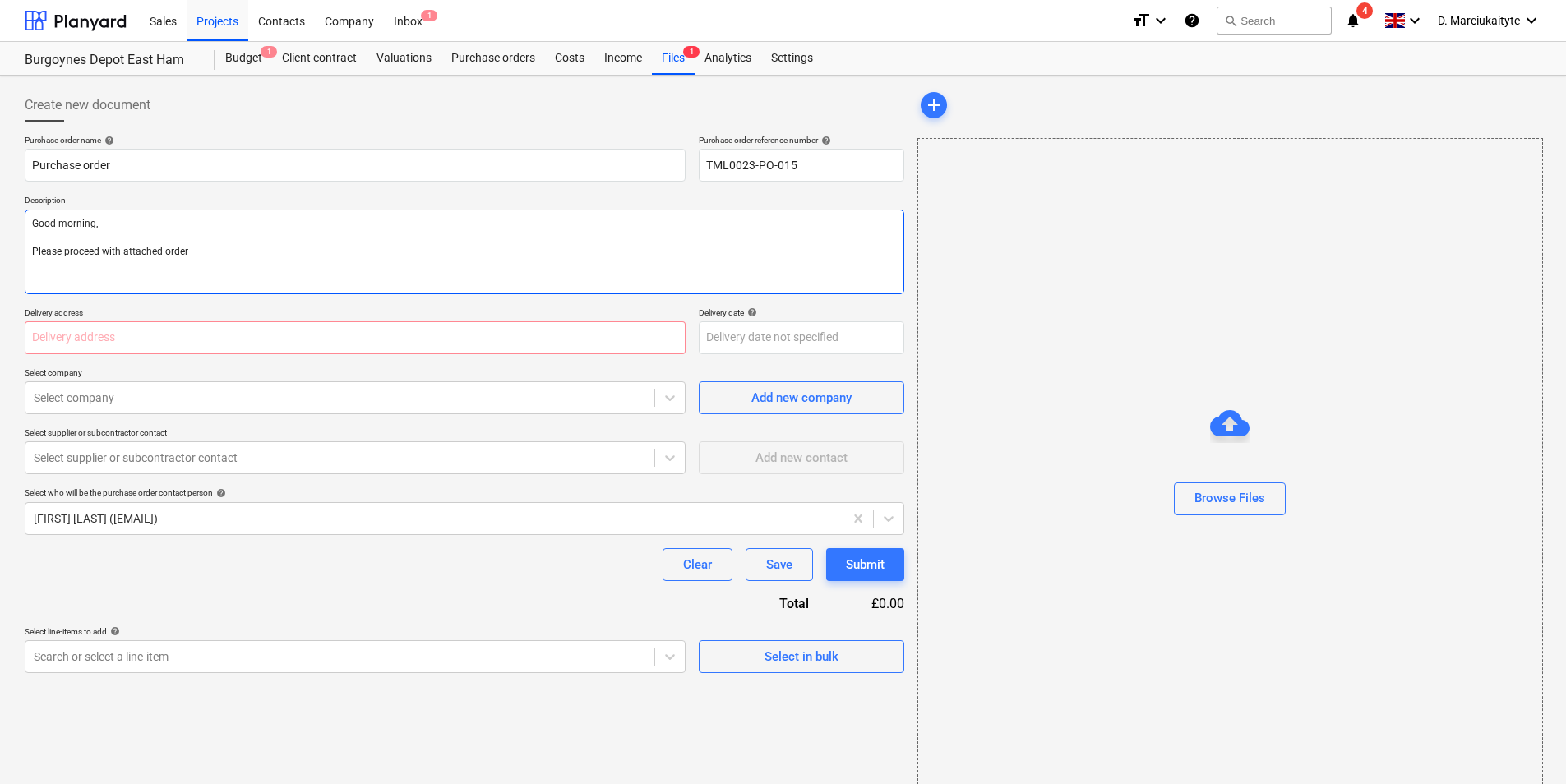 type on "x" 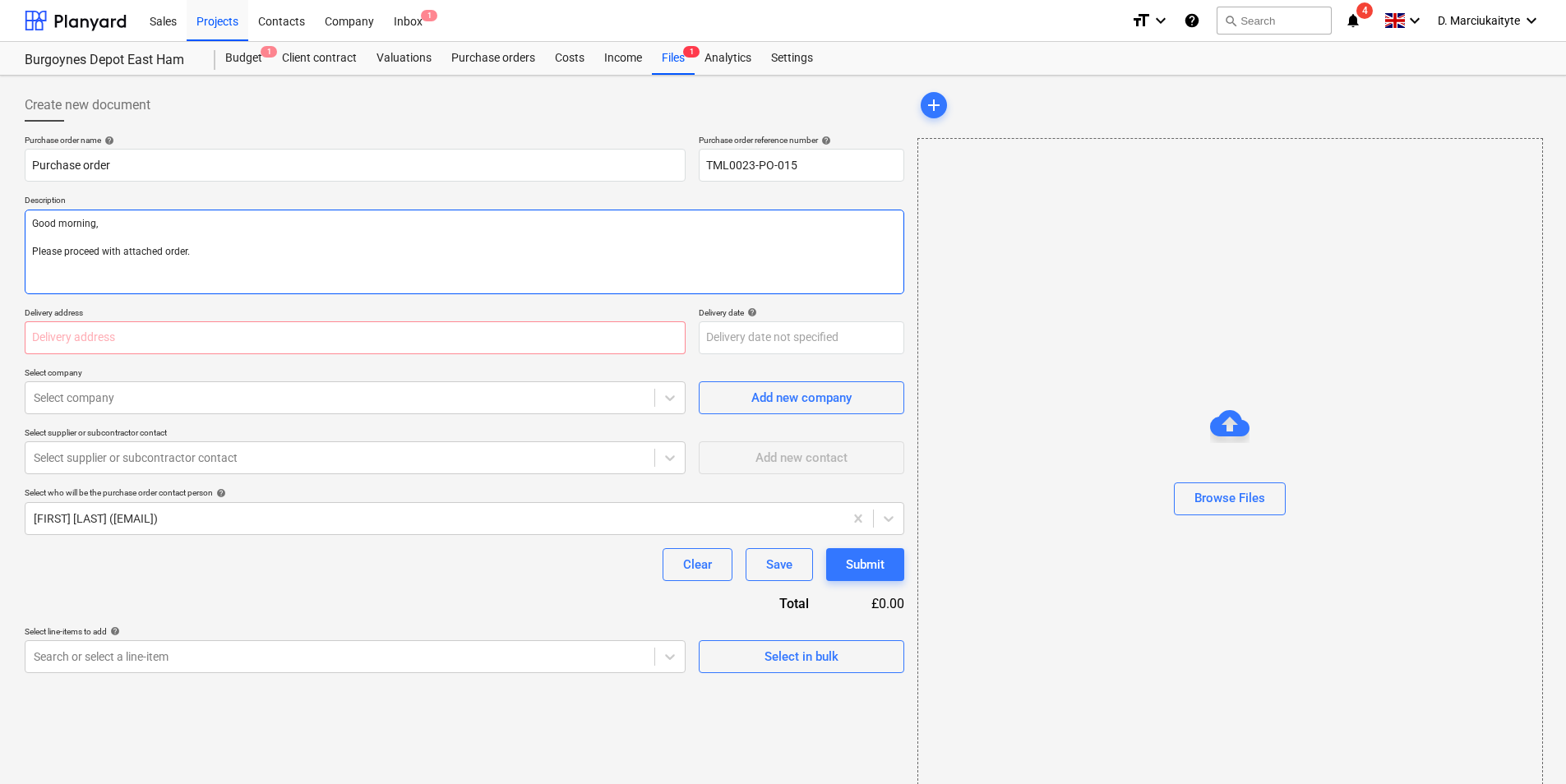 type on "x" 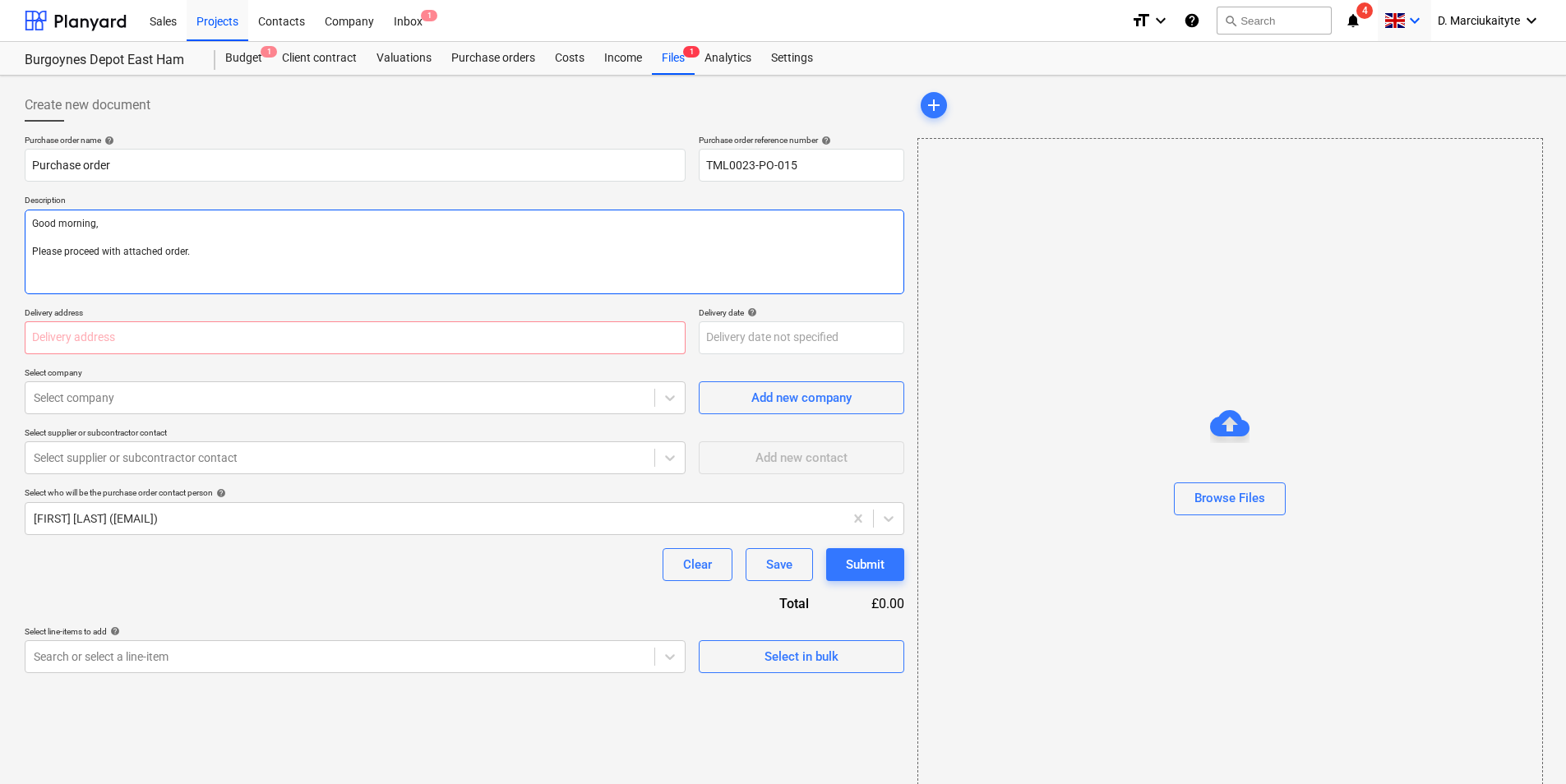 type on "Good morning,
Please proceed with attached order." 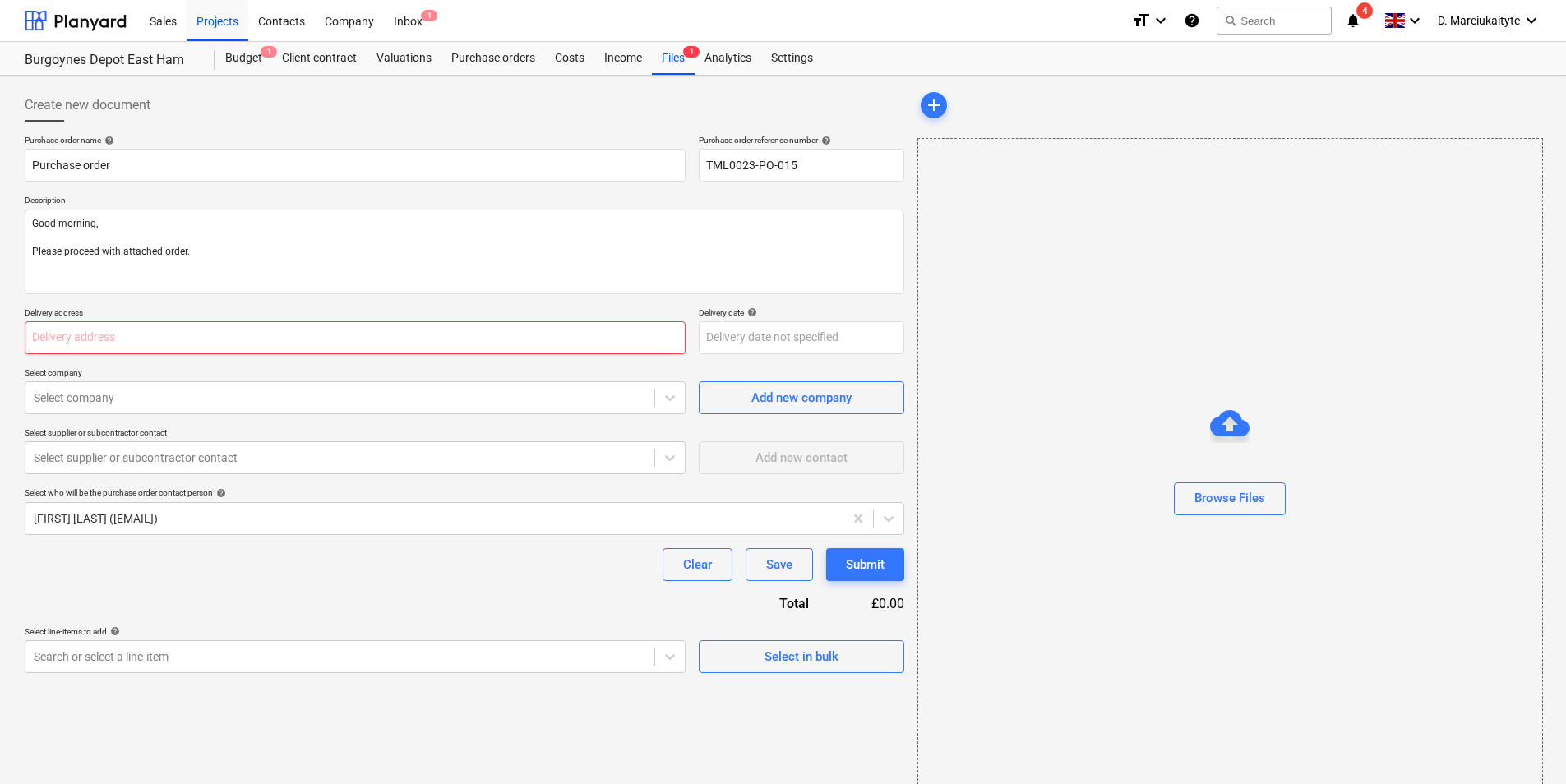 click at bounding box center (355, 338) 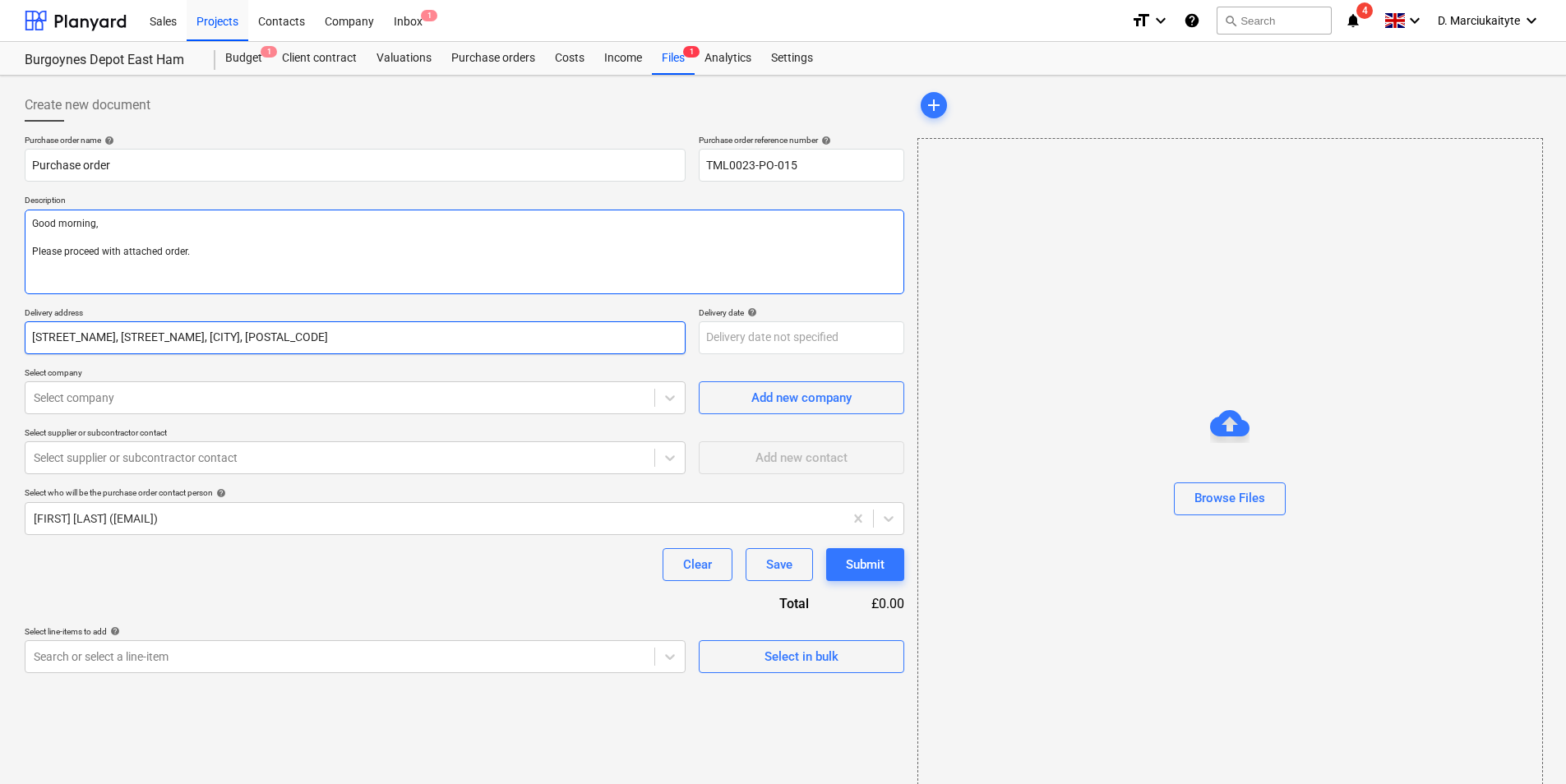 type on "Bugler, St Marys Court, Melford Road , London , E6 3QZ" 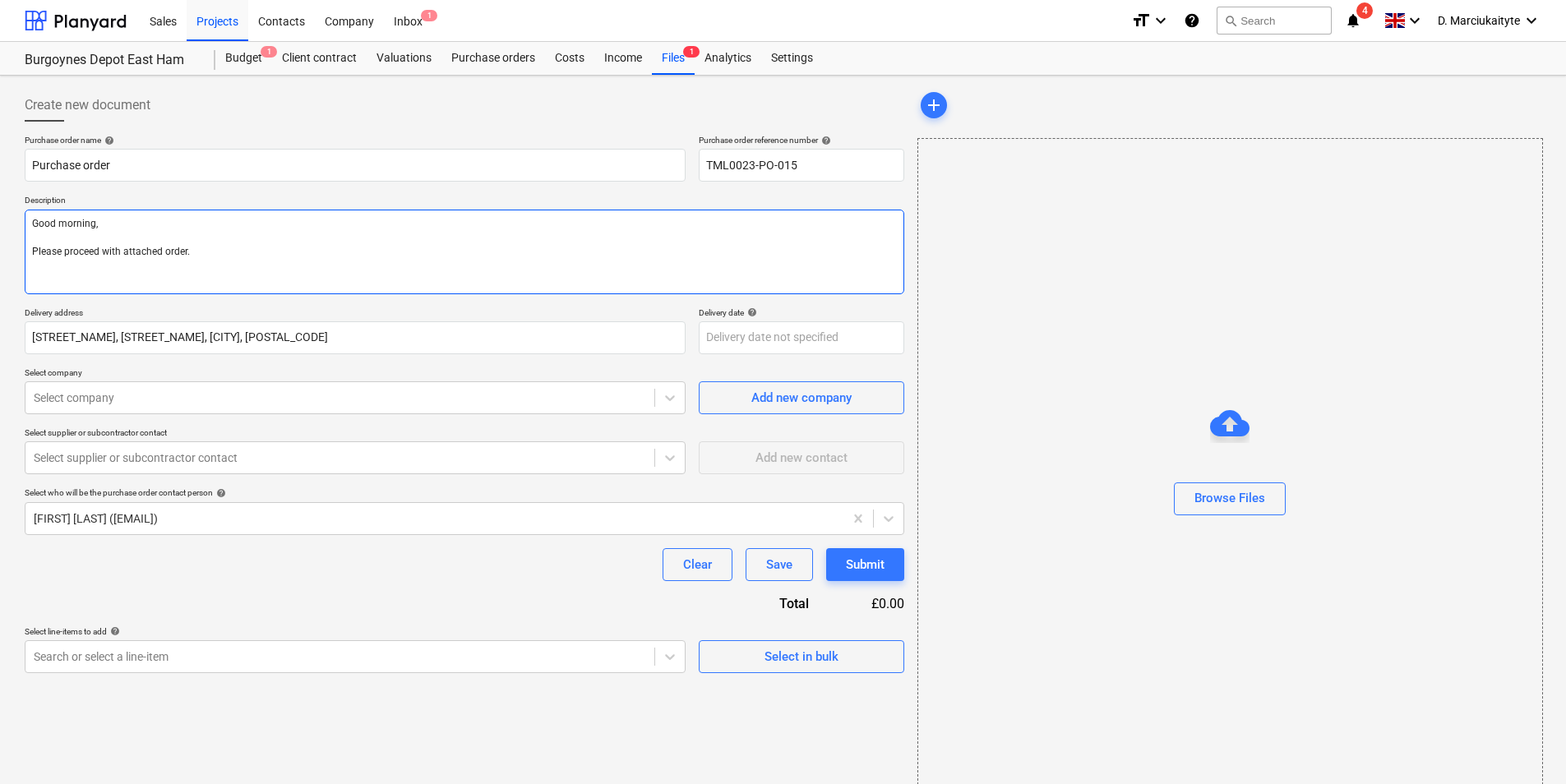 click on "Good morning,
Please proceed with attached order." at bounding box center [464, 251] 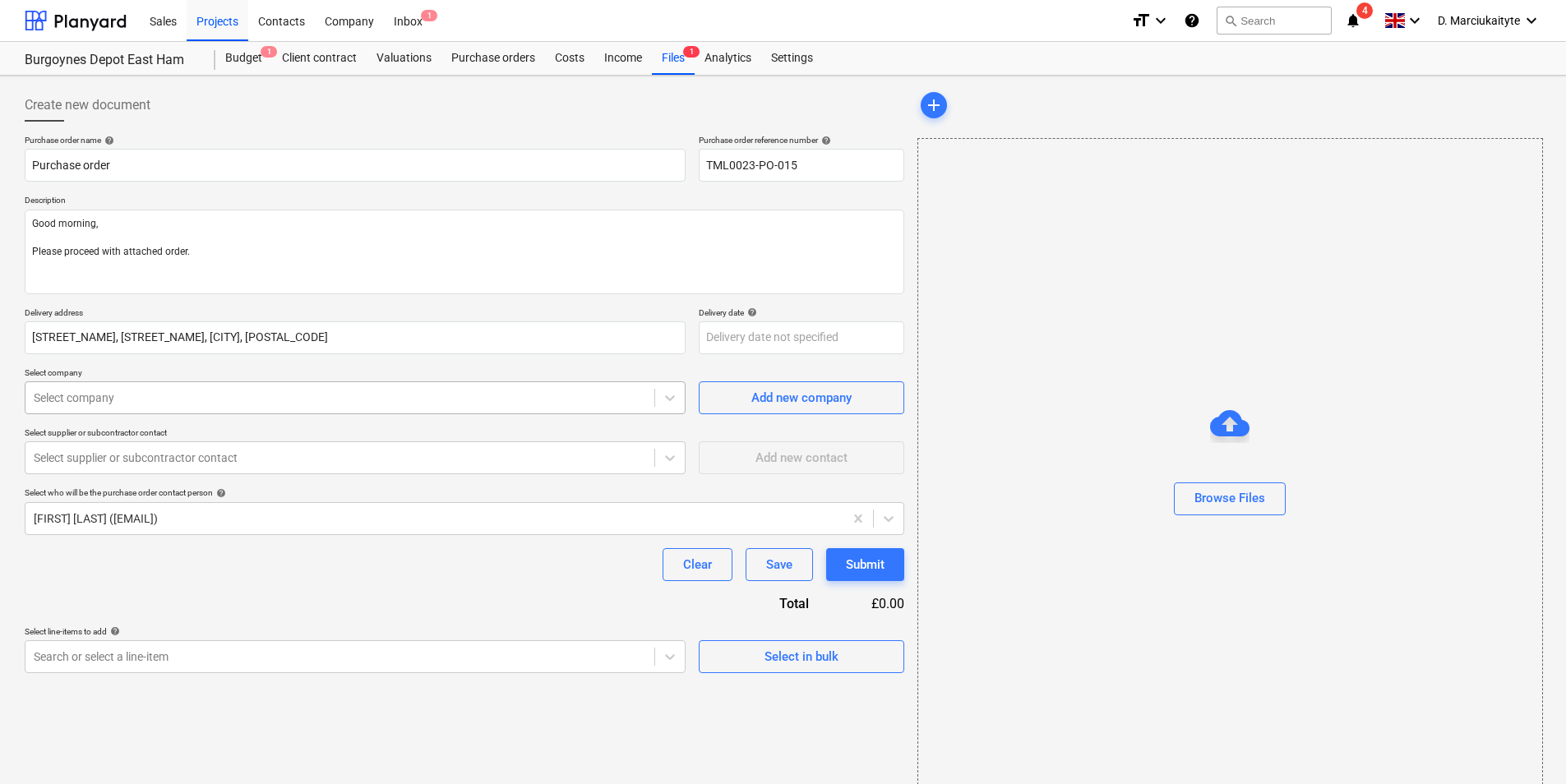type on "x" 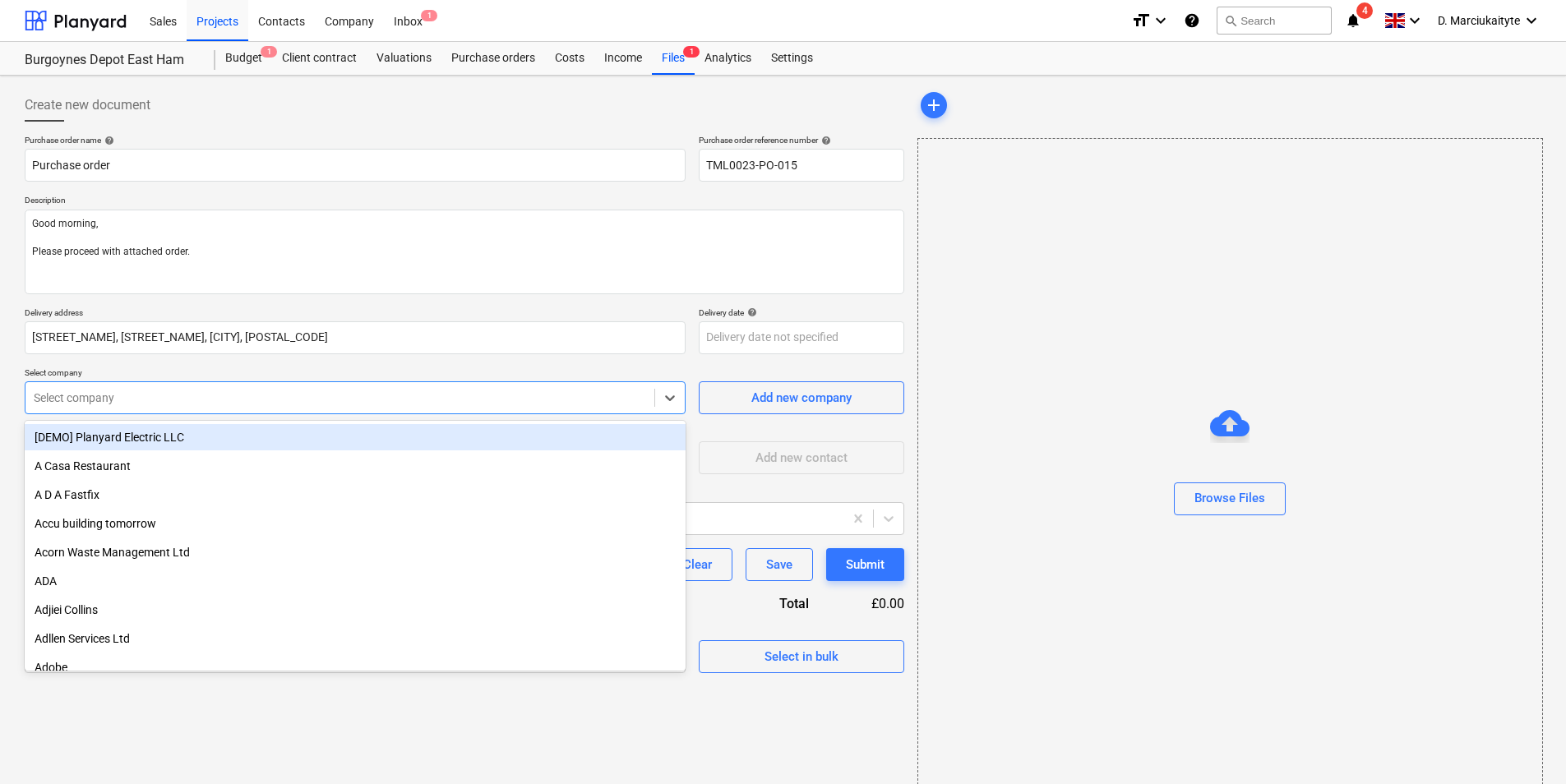 click on "Select company" at bounding box center (355, 398) 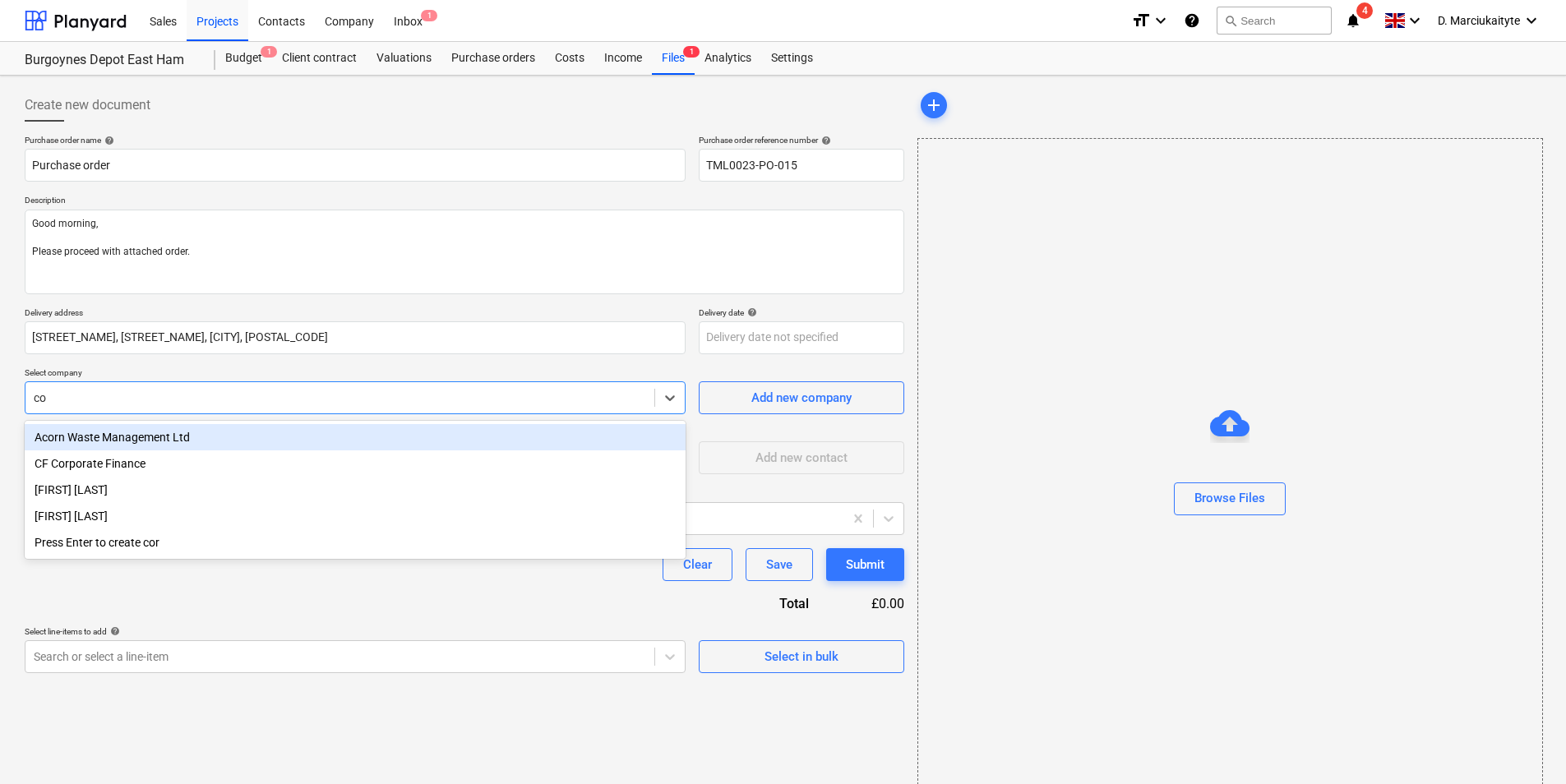 type on "c" 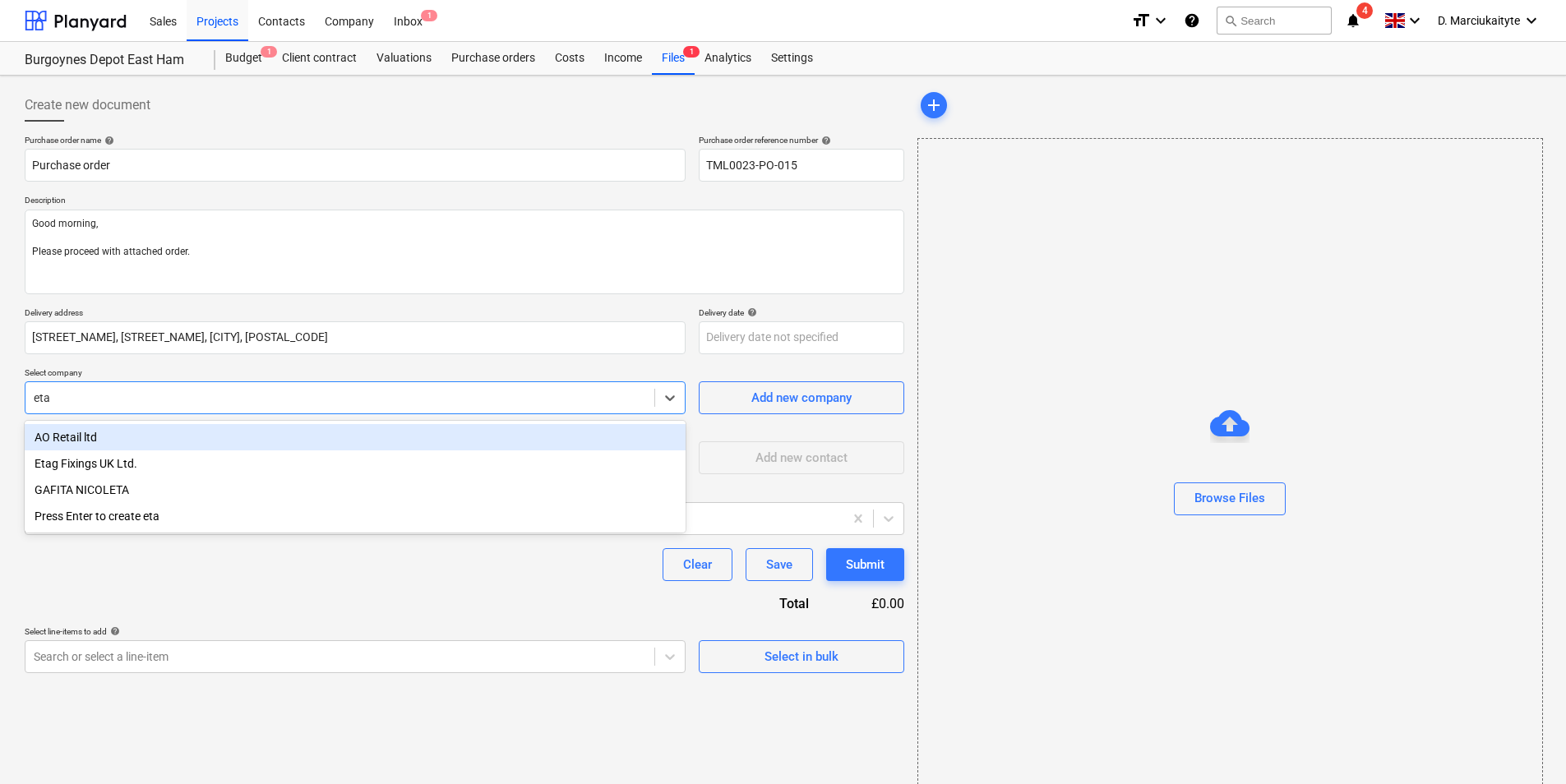 type on "etag" 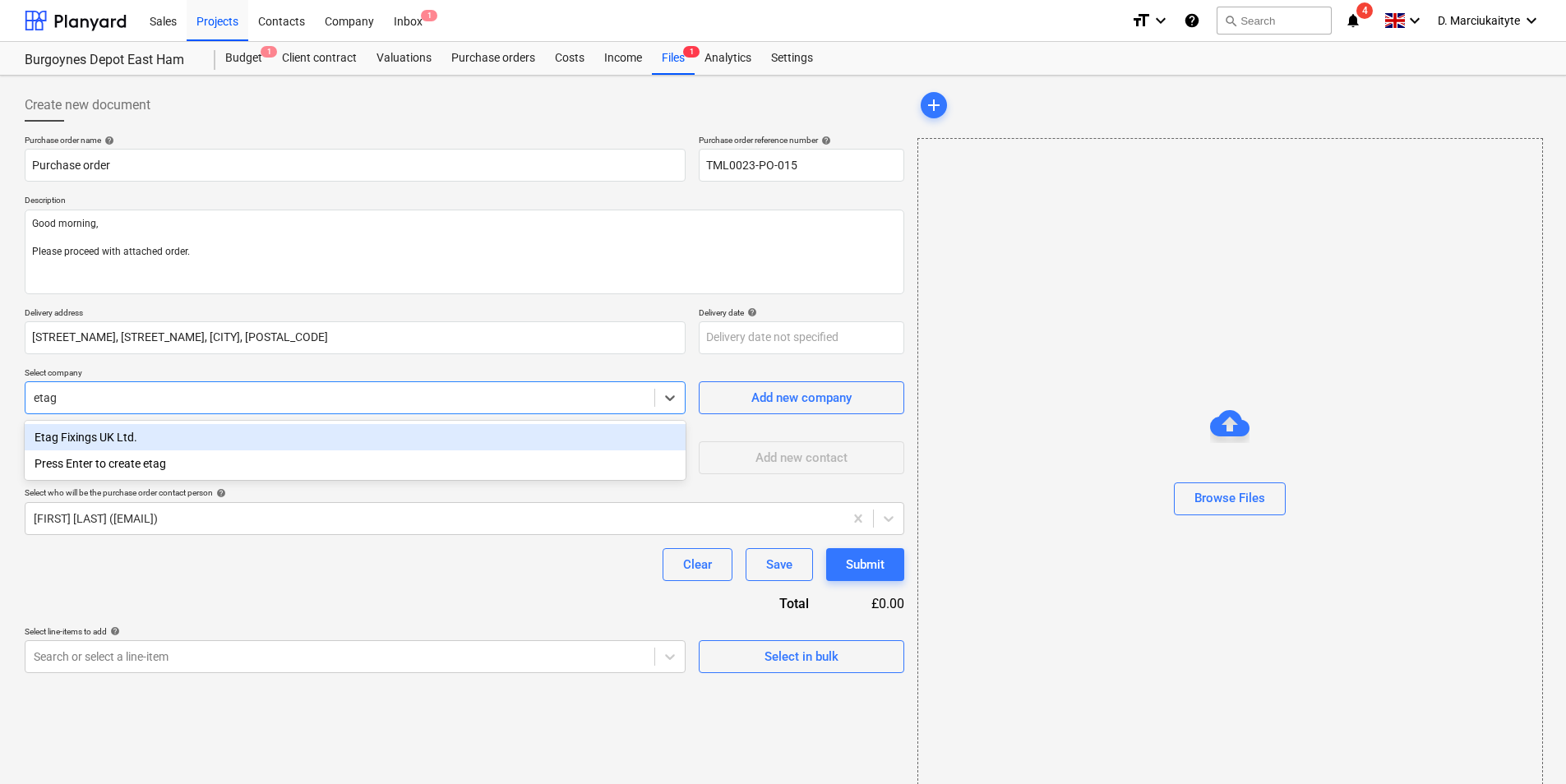 type on "x" 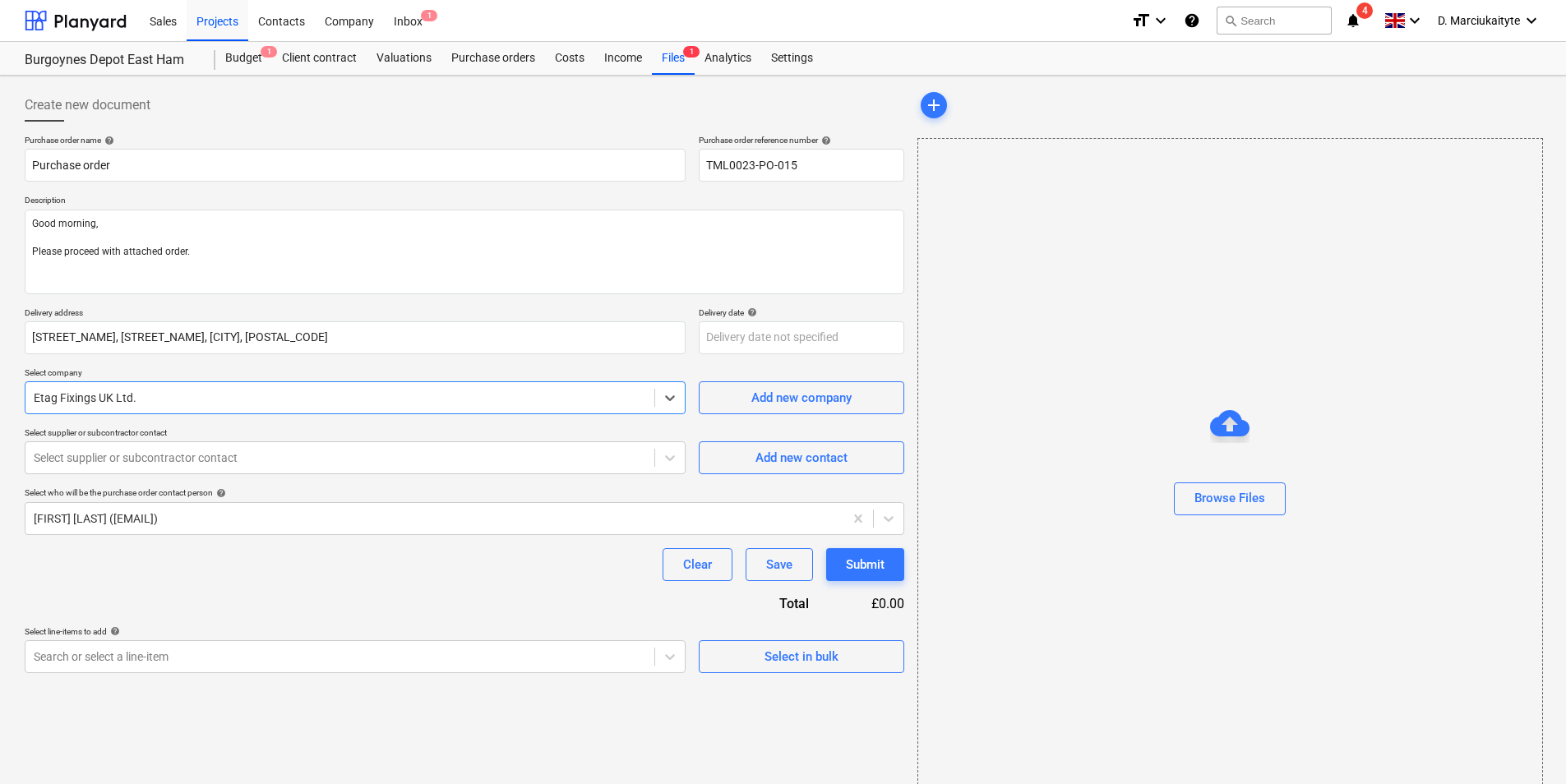 type on "x" 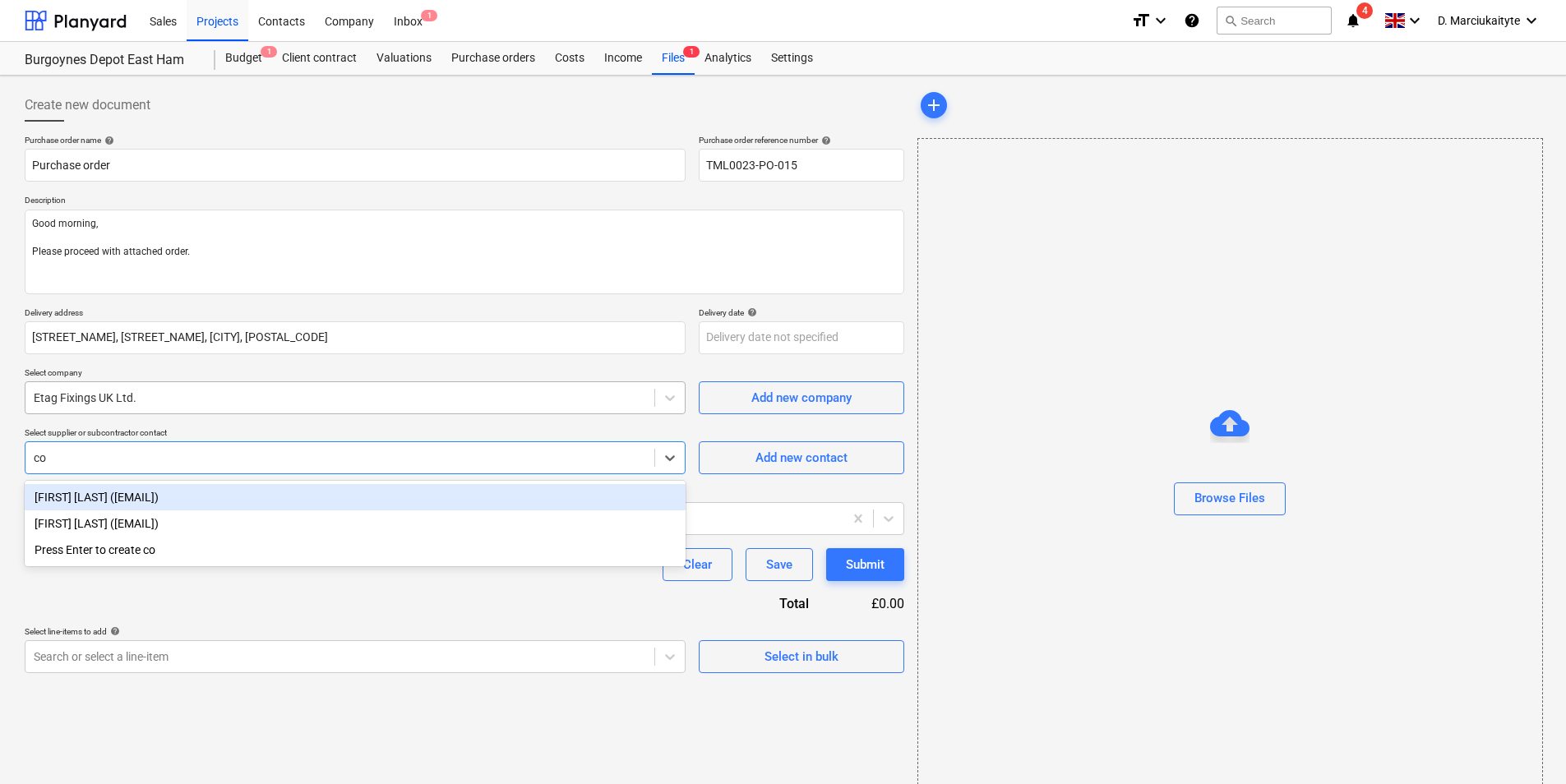 type on "cor" 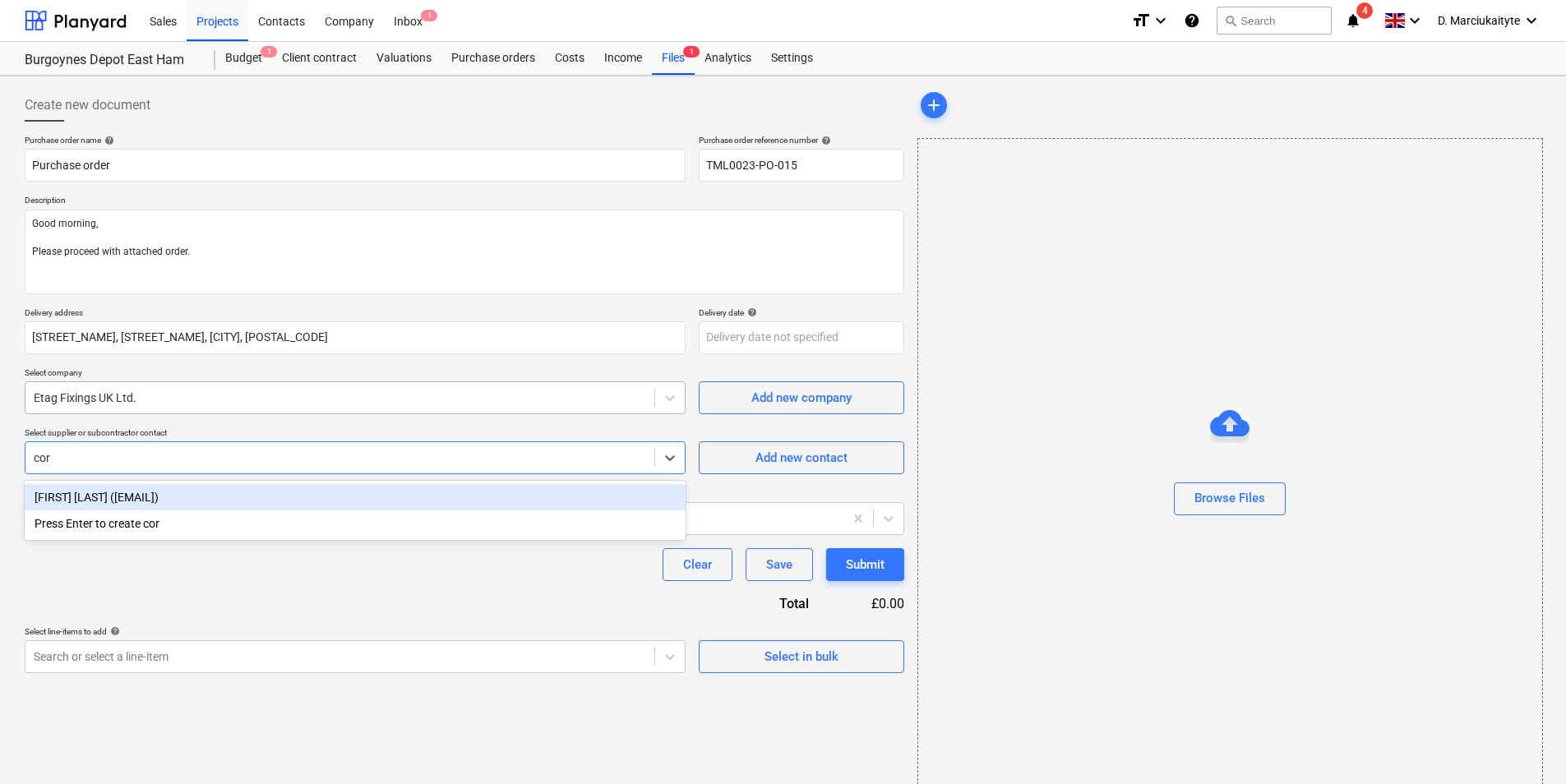 type on "x" 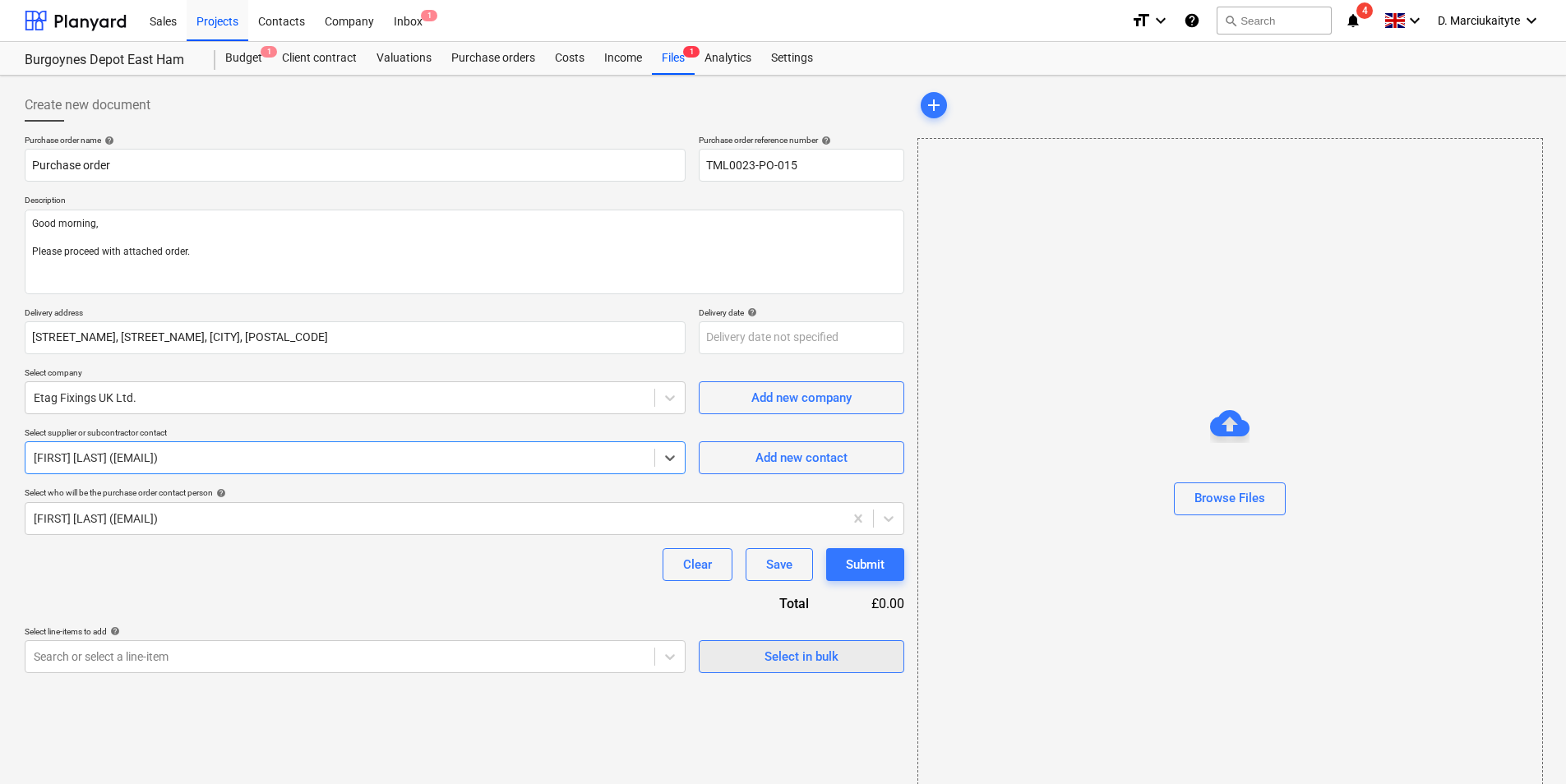 click on "Select in bulk" at bounding box center [801, 657] 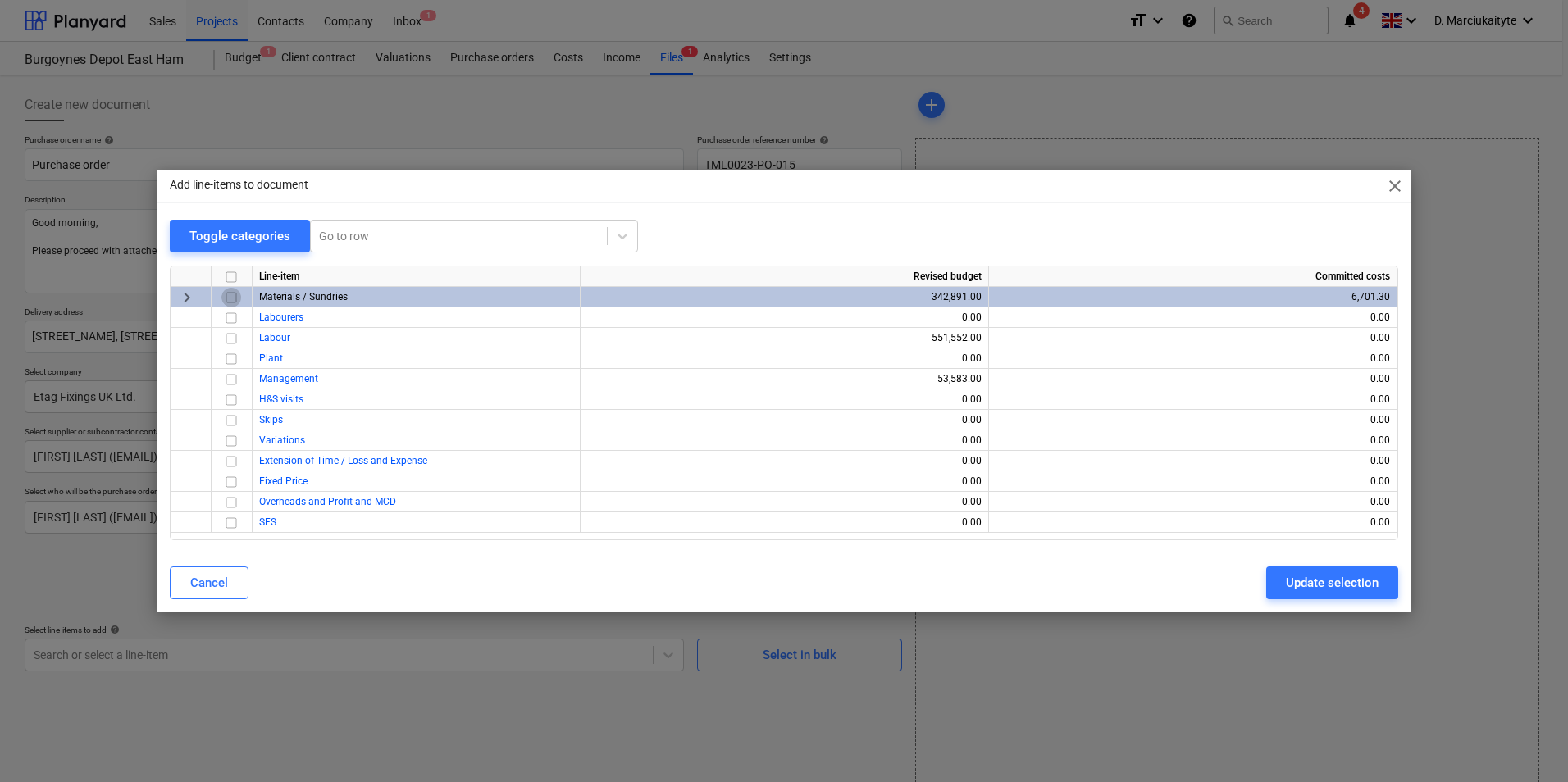 click at bounding box center [231, 298] 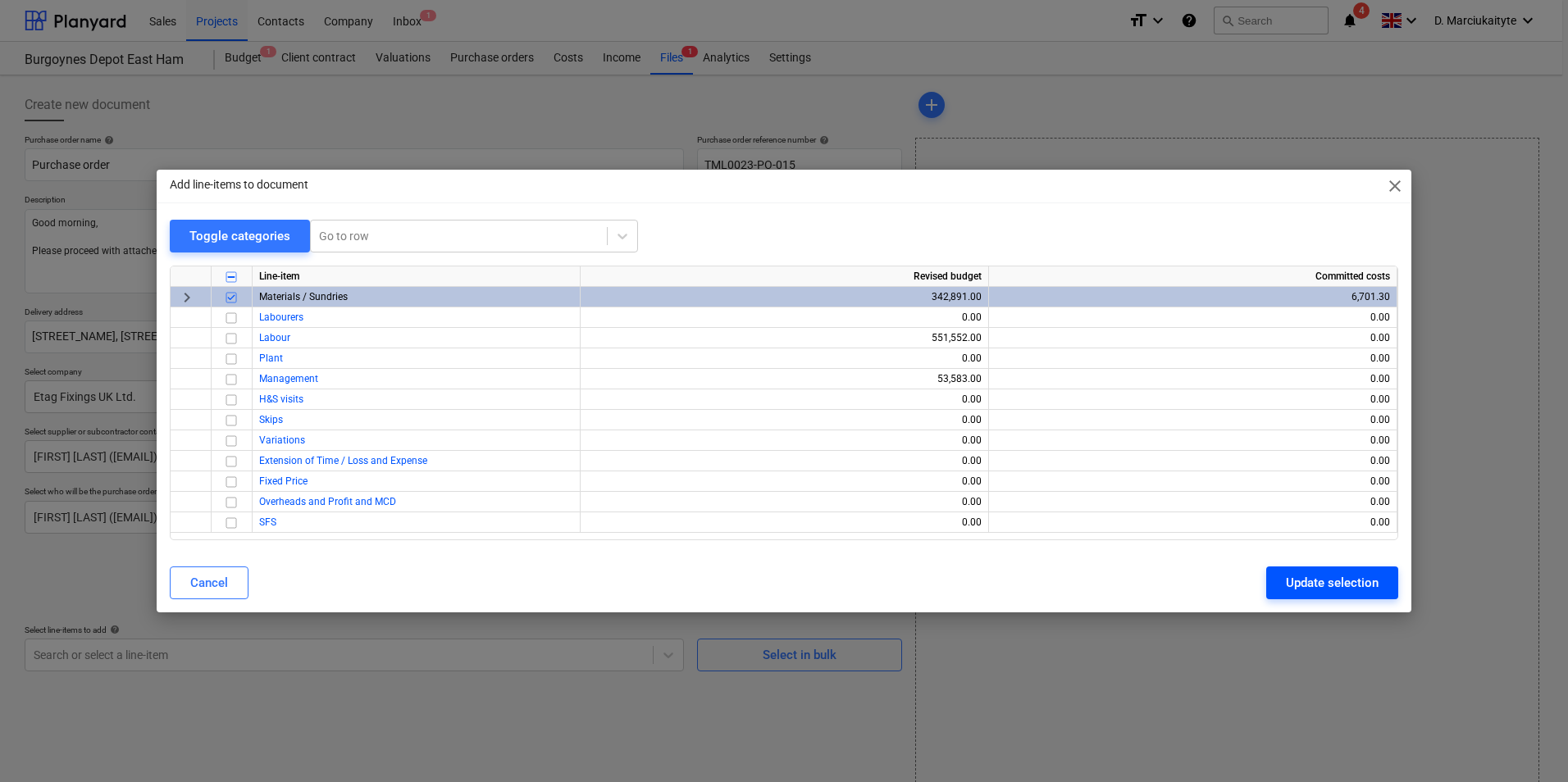click on "Update selection" at bounding box center (1332, 583) 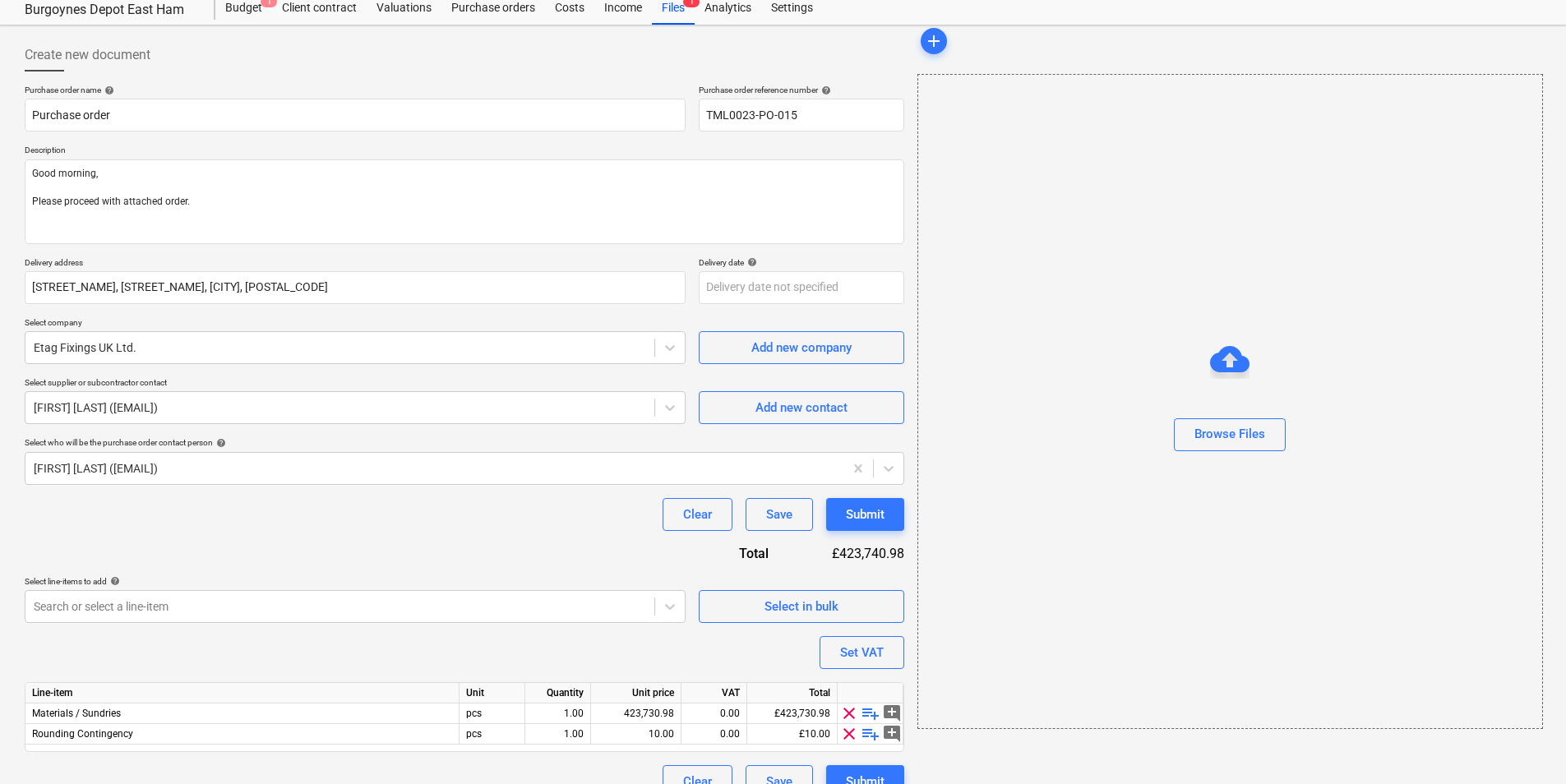 scroll, scrollTop: 77, scrollLeft: 0, axis: vertical 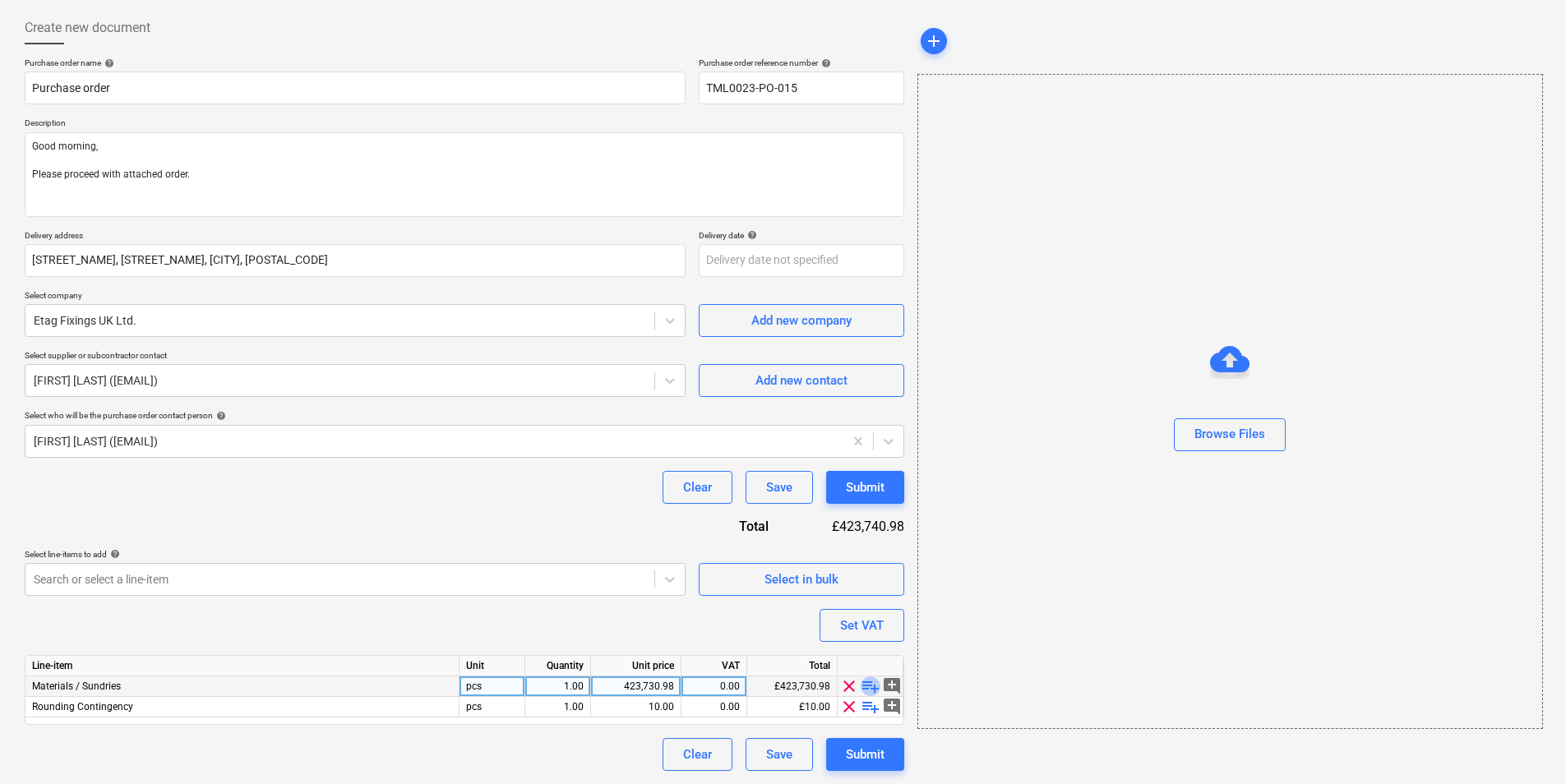 click on "playlist_add" at bounding box center [871, 686] 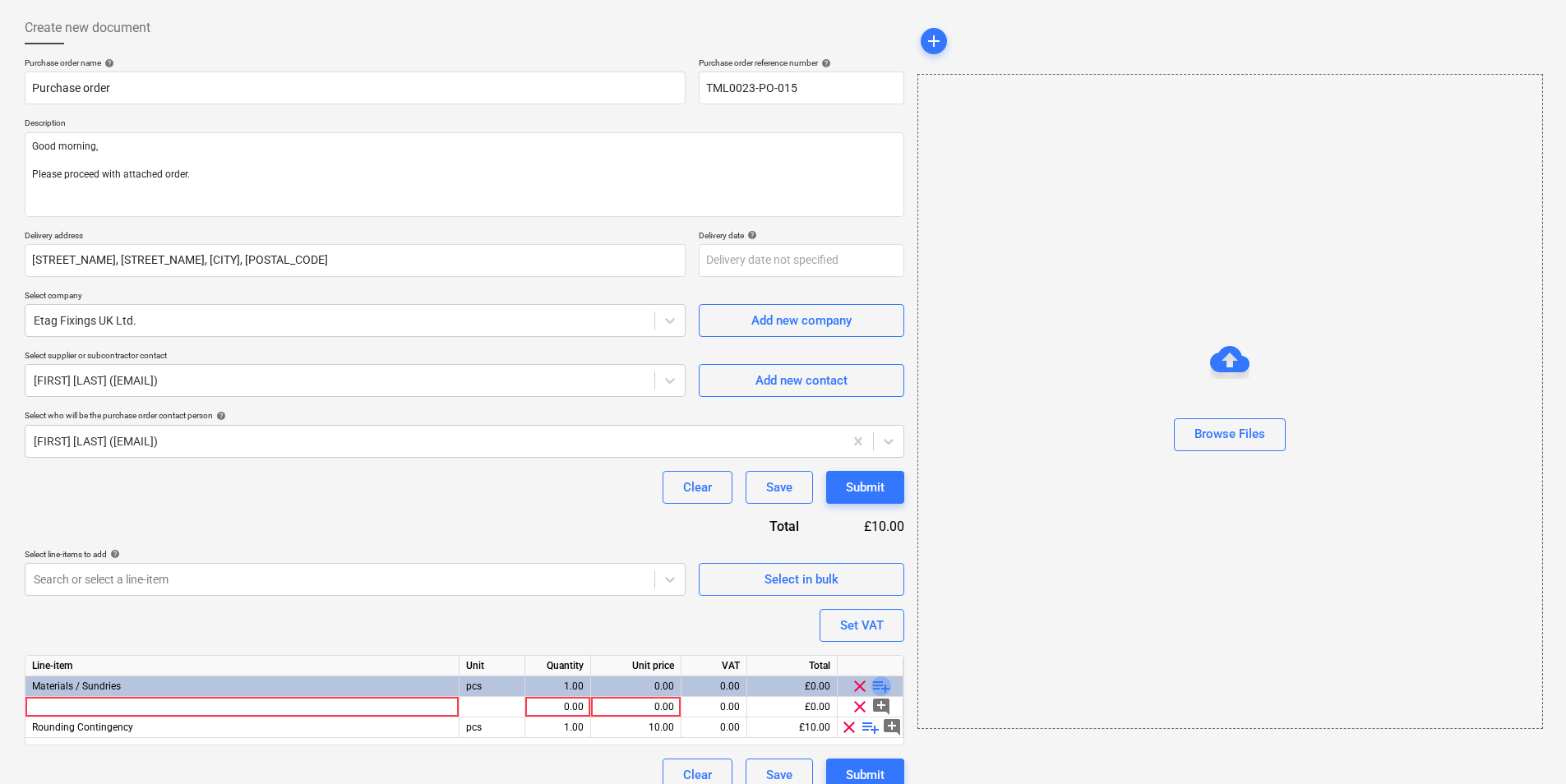 drag, startPoint x: 876, startPoint y: 685, endPoint x: 907, endPoint y: 683, distance: 31.064449 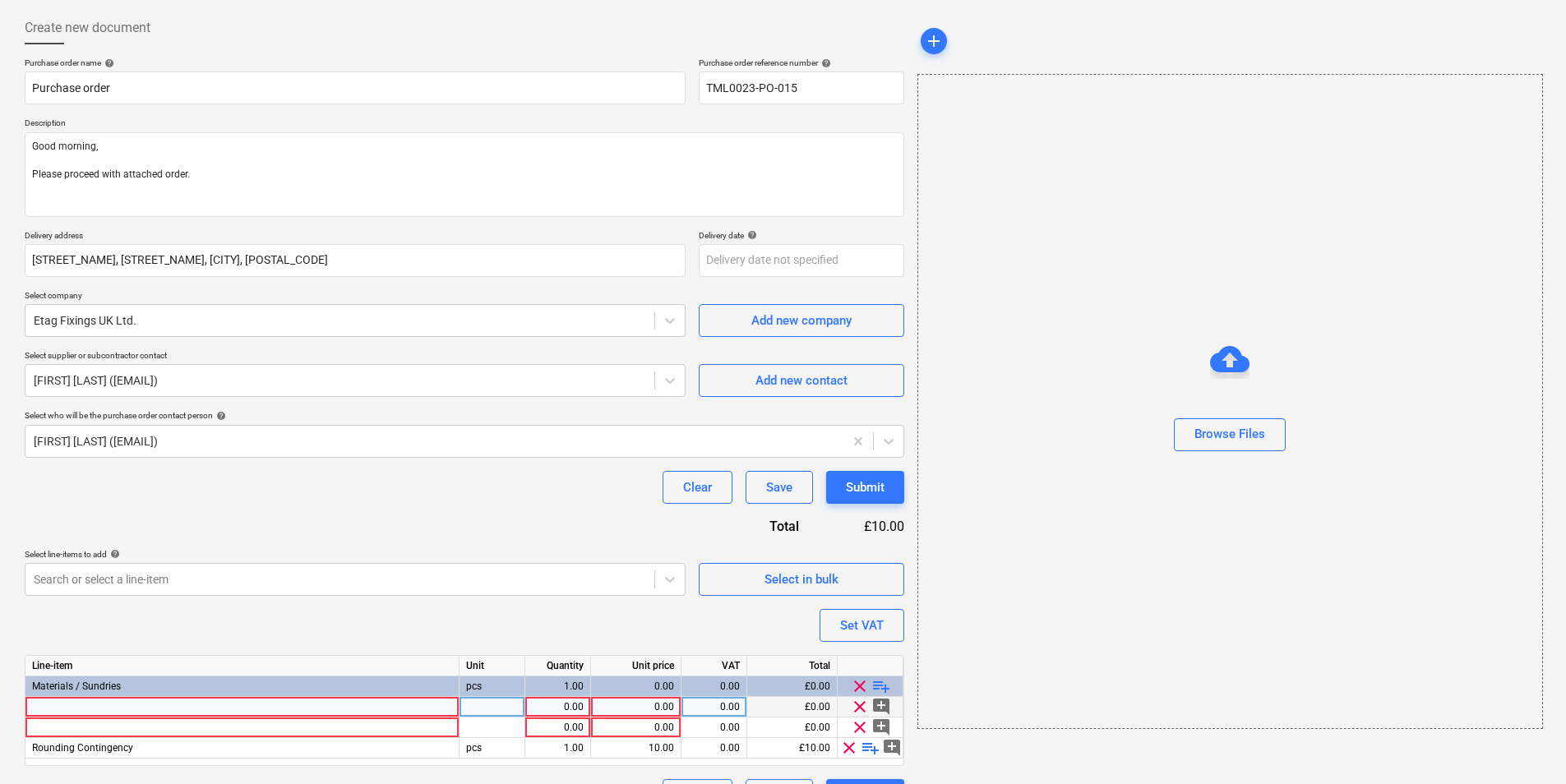 click at bounding box center [243, 707] 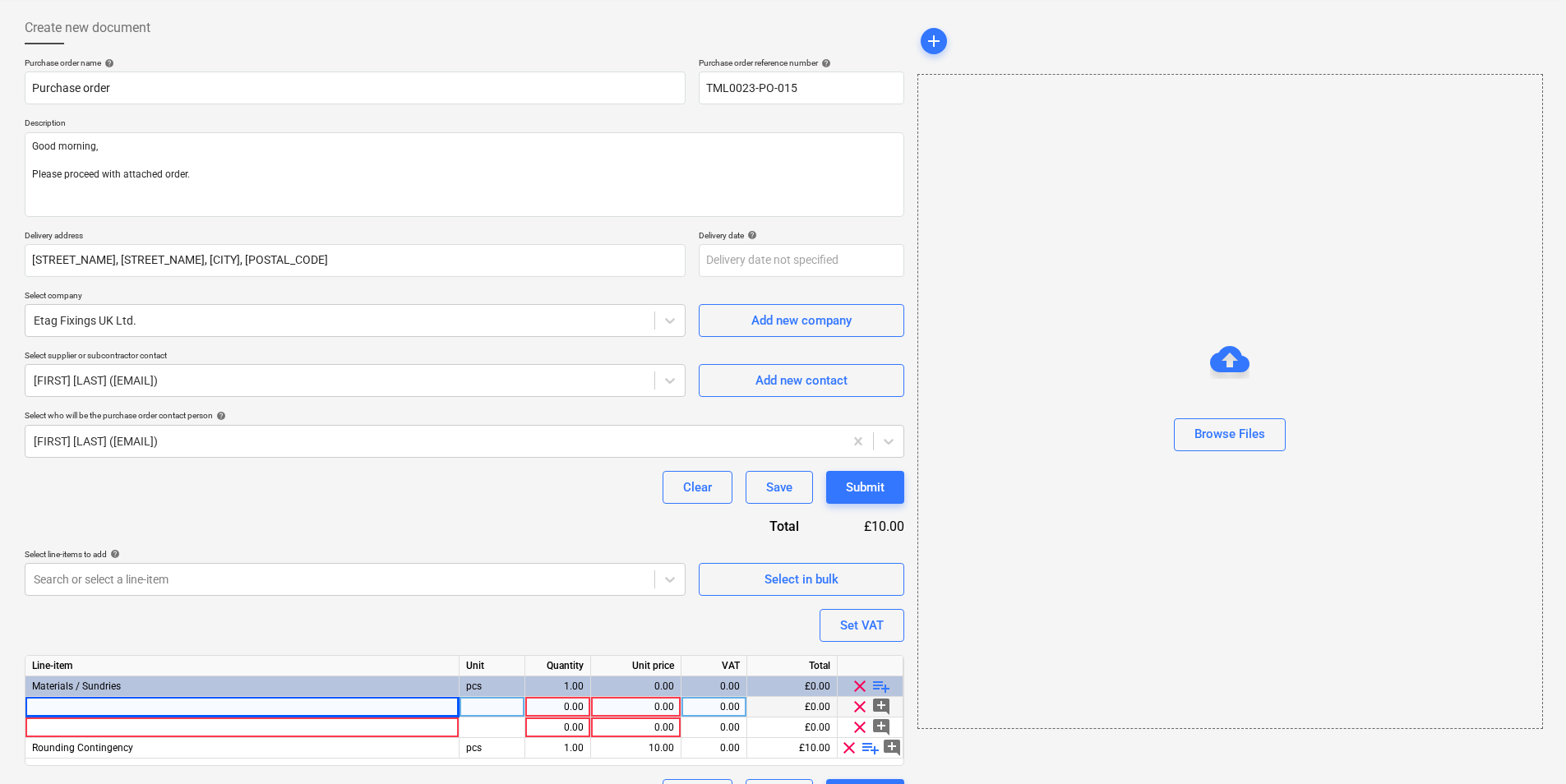 click at bounding box center (243, 707) 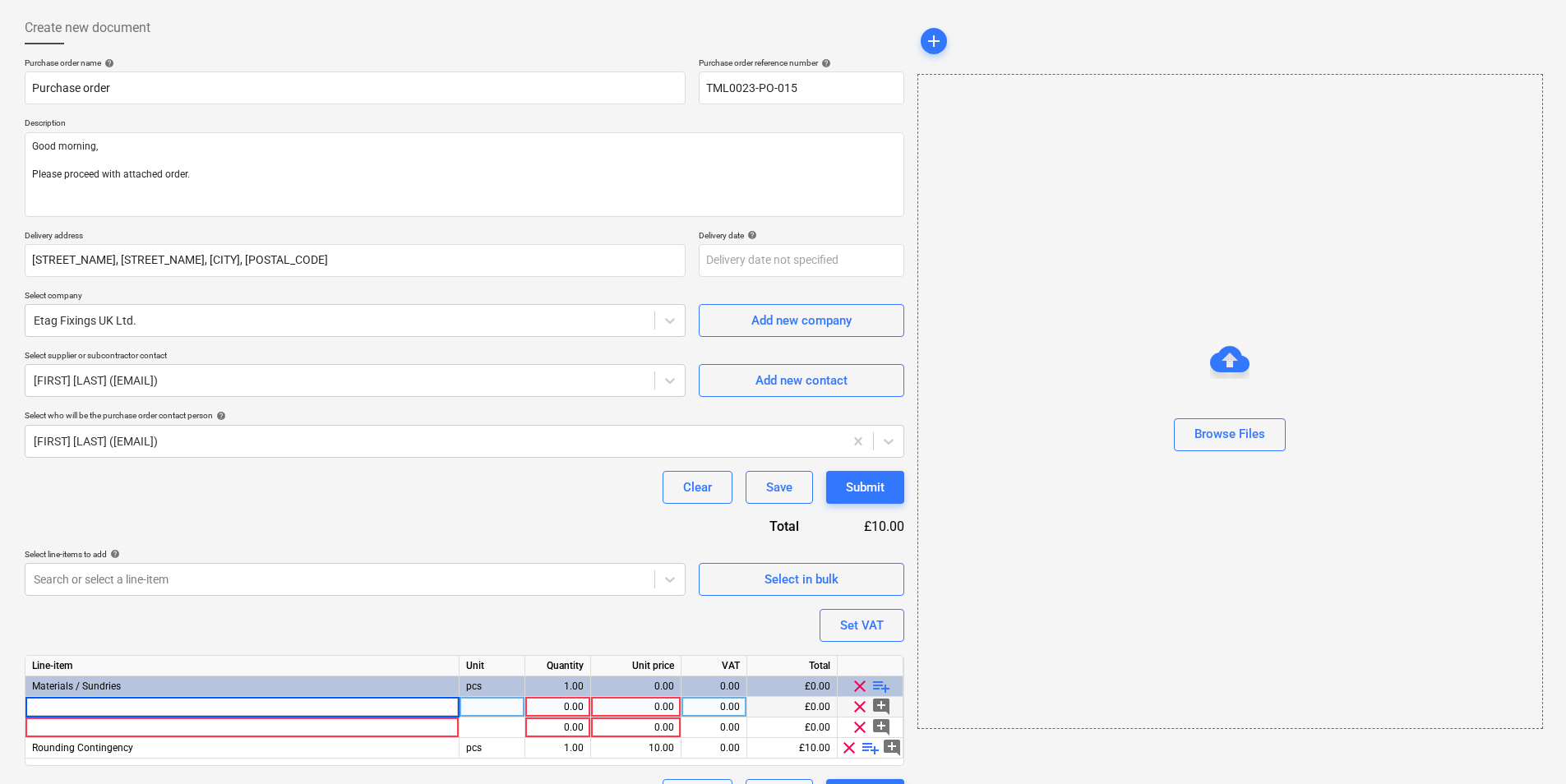 type on "Easi-Fill British Gypsum 10kg" 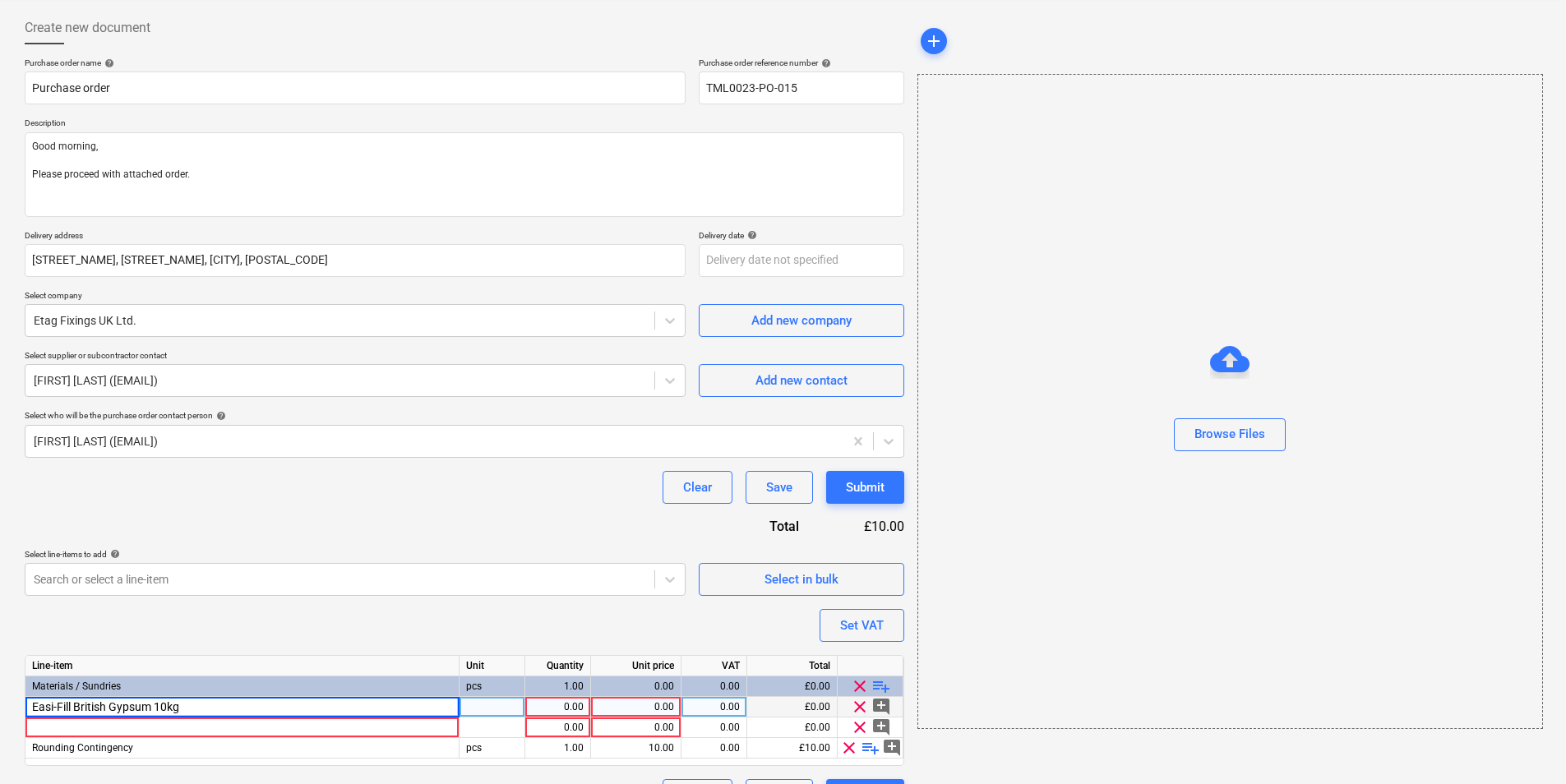 type on "x" 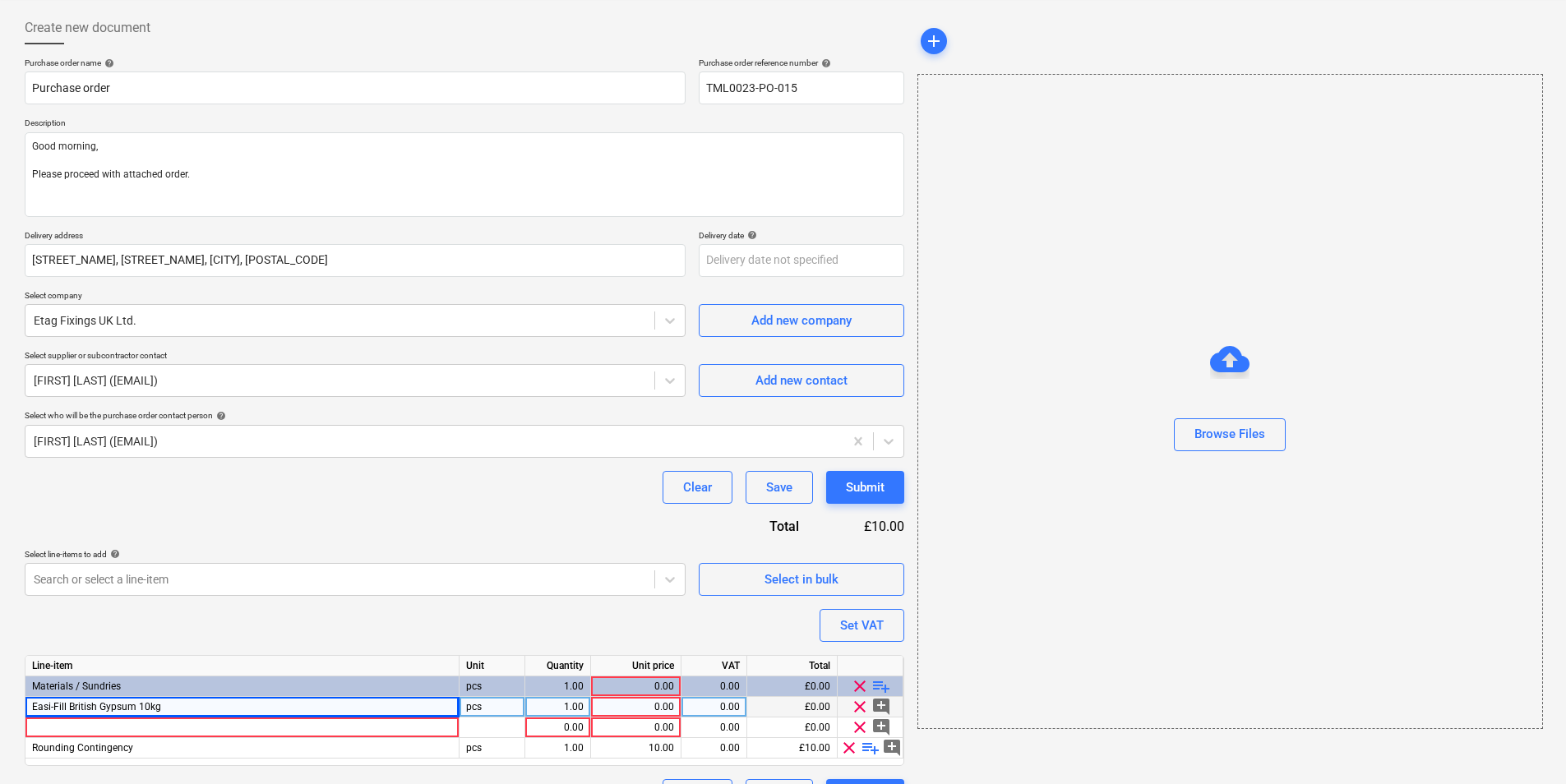 click on "pcs" at bounding box center [492, 707] 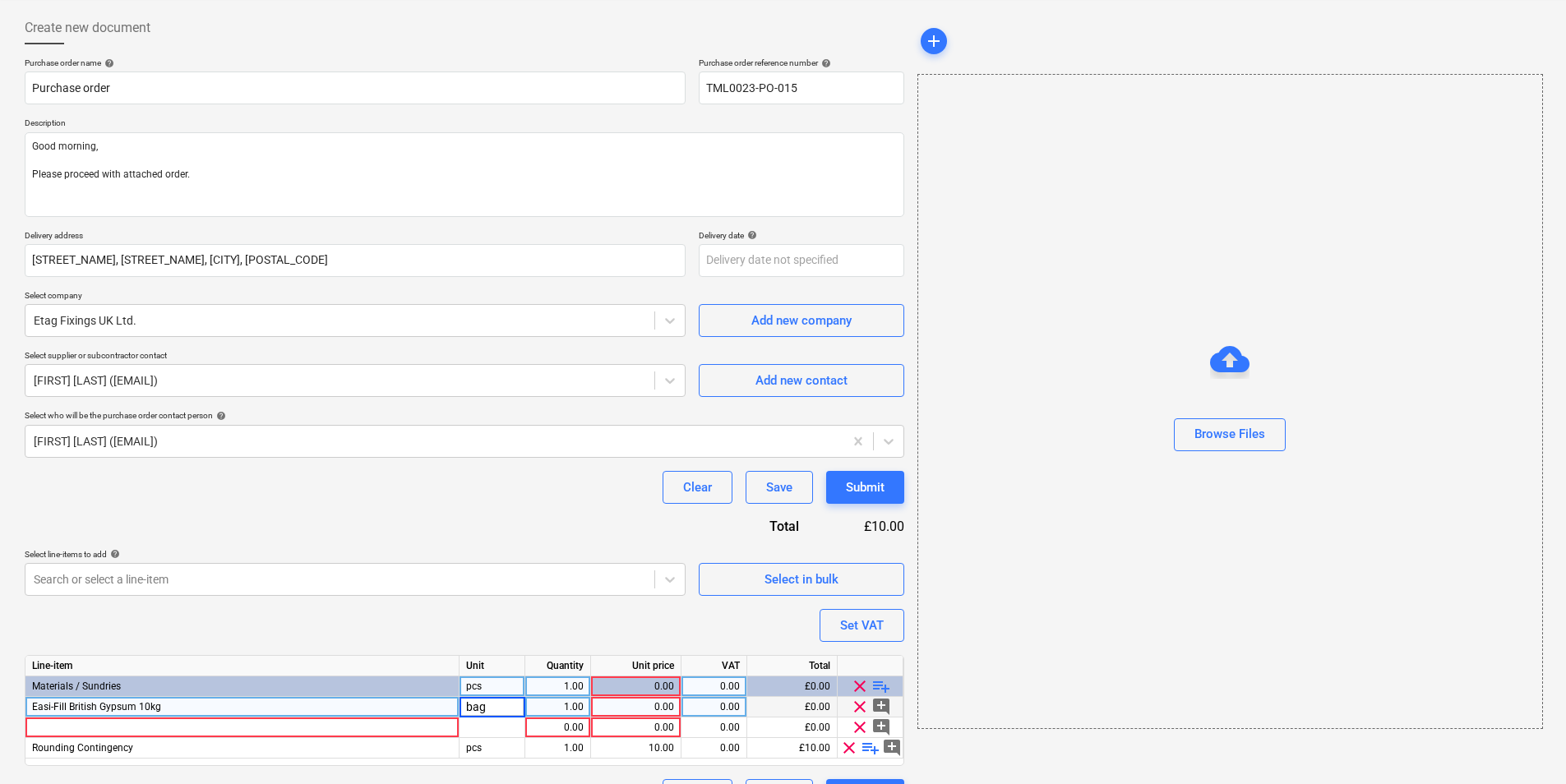 type on "bags" 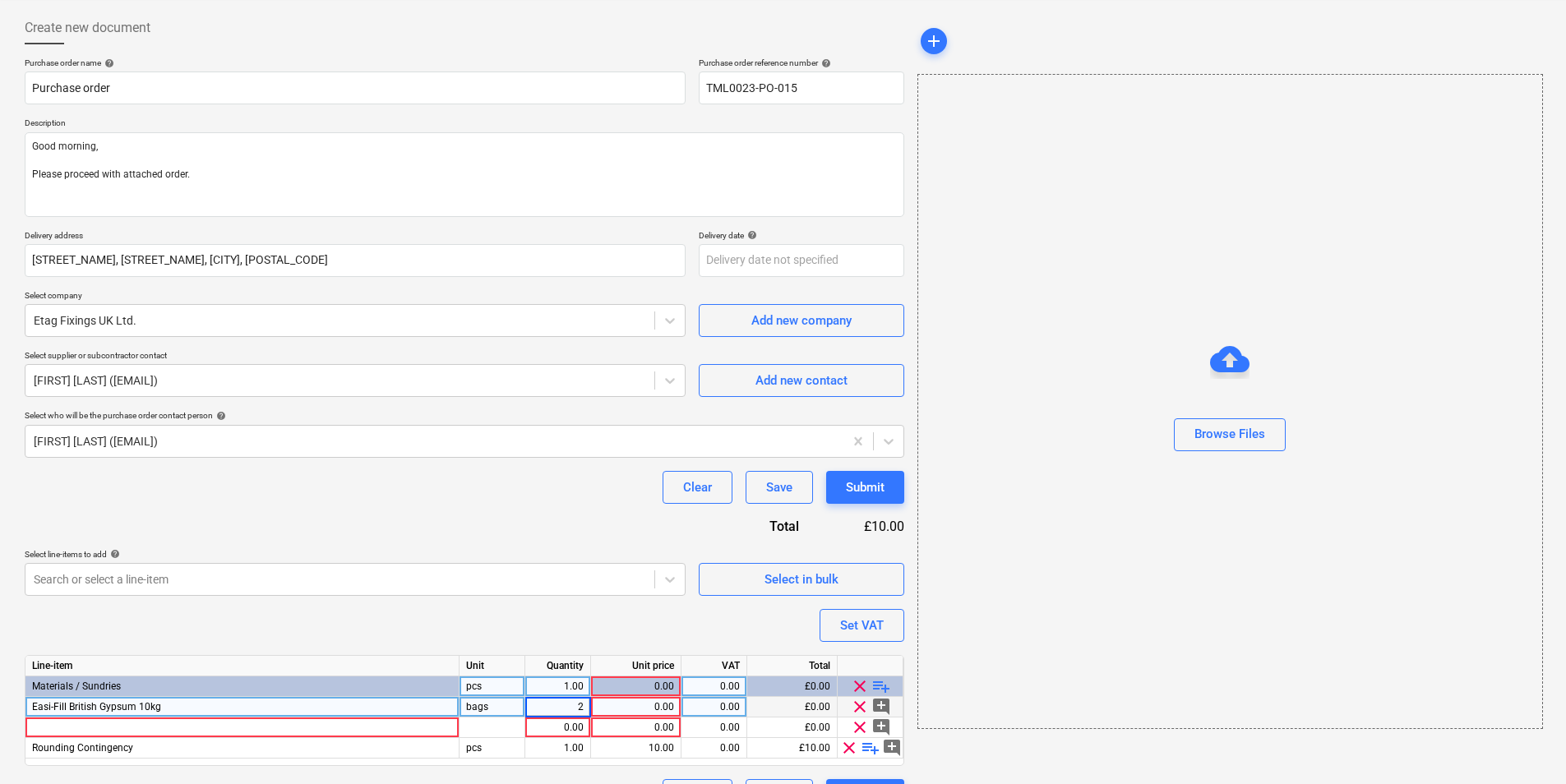type on "x" 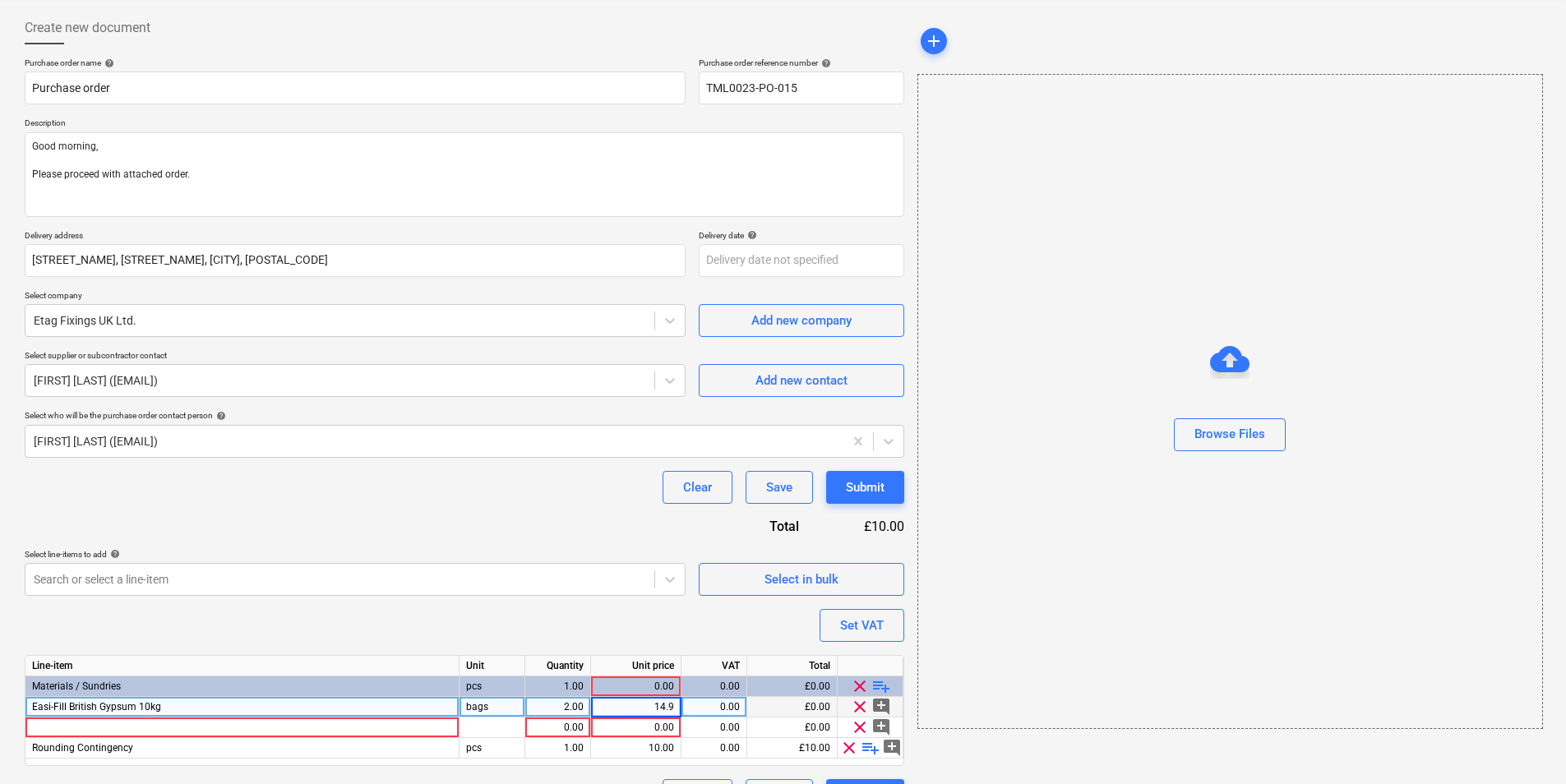 type on "14.90" 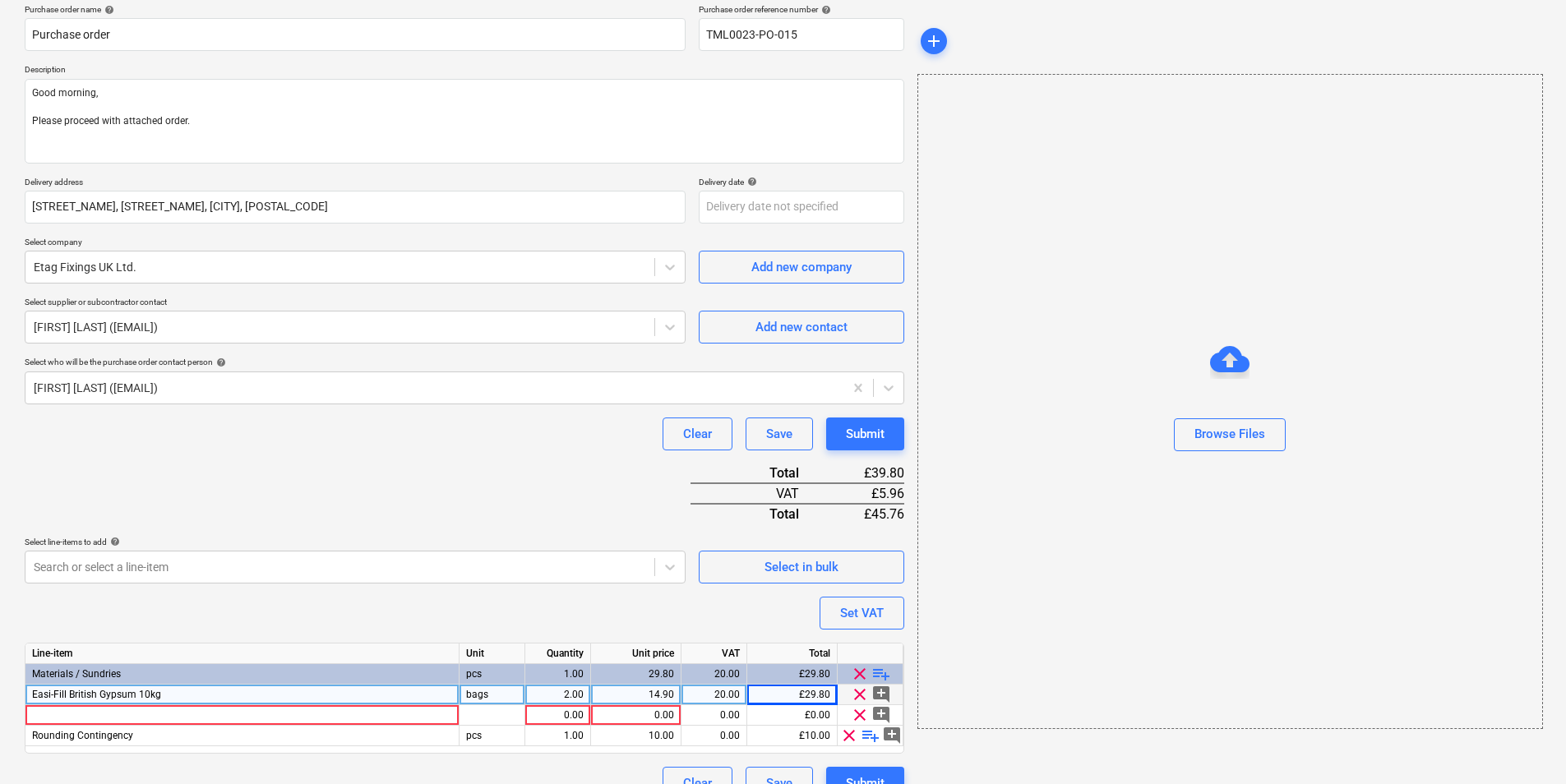 scroll, scrollTop: 159, scrollLeft: 0, axis: vertical 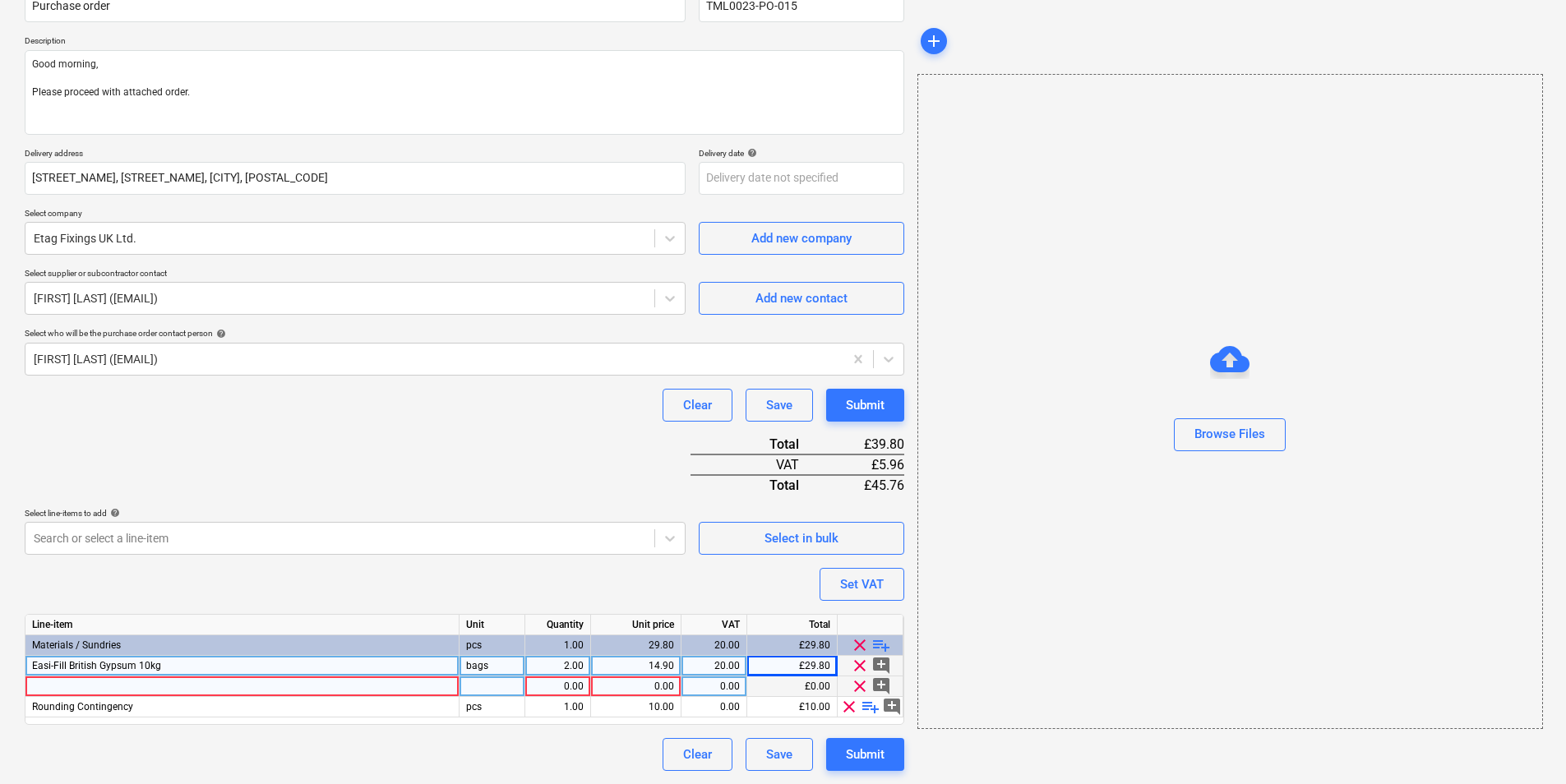 click on "0.00" at bounding box center [557, 686] 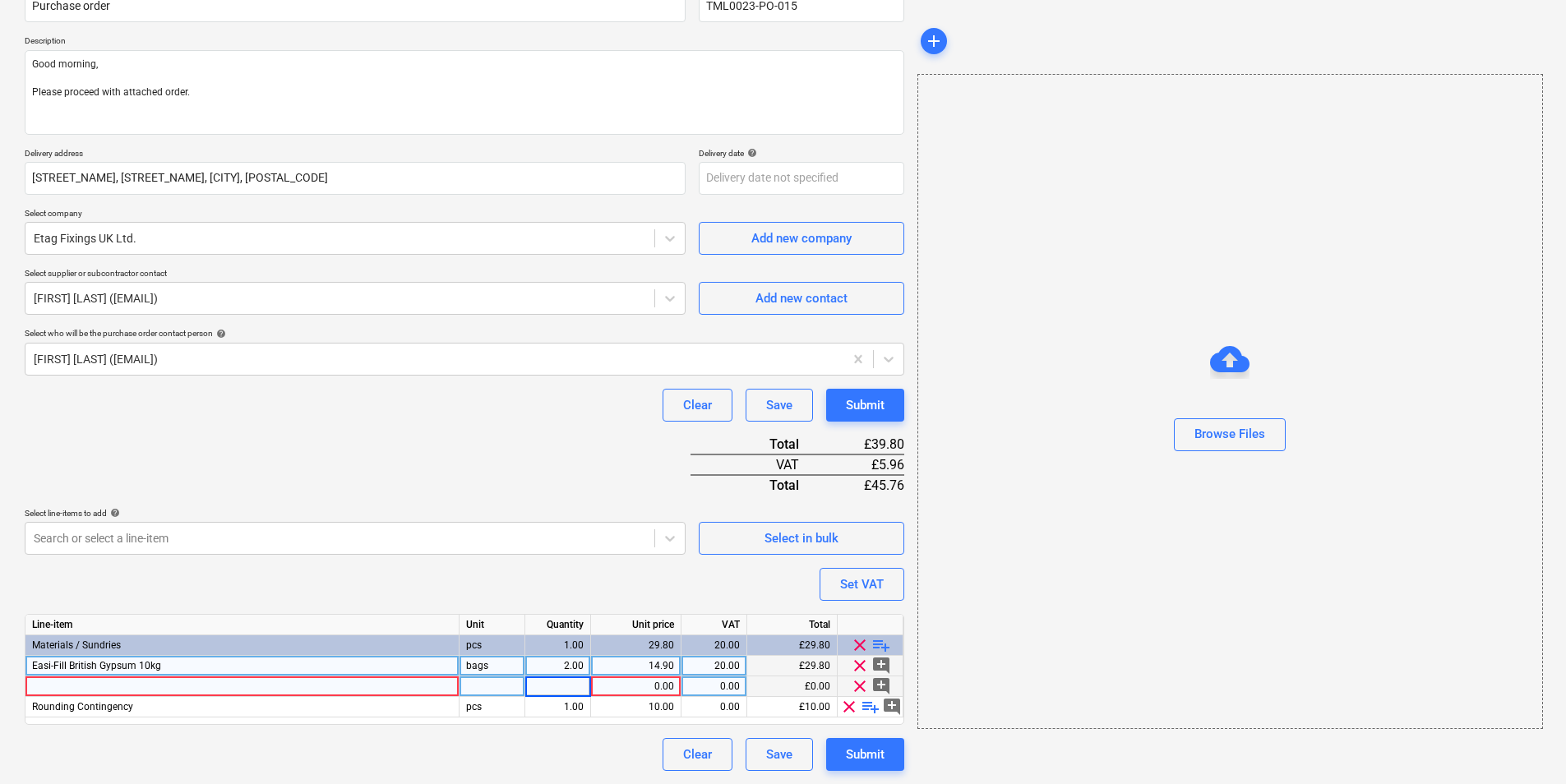 type on "x" 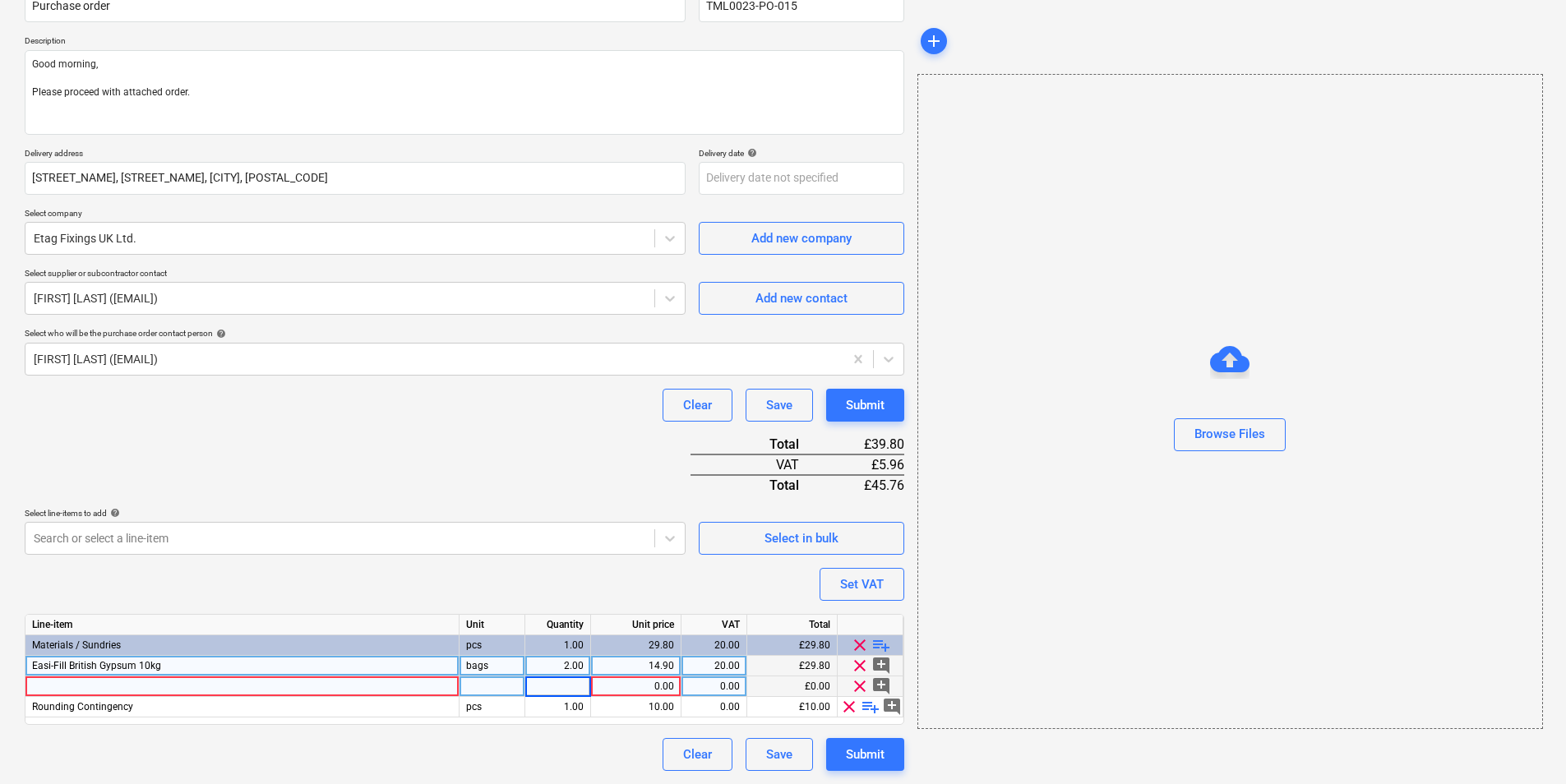 type on "2" 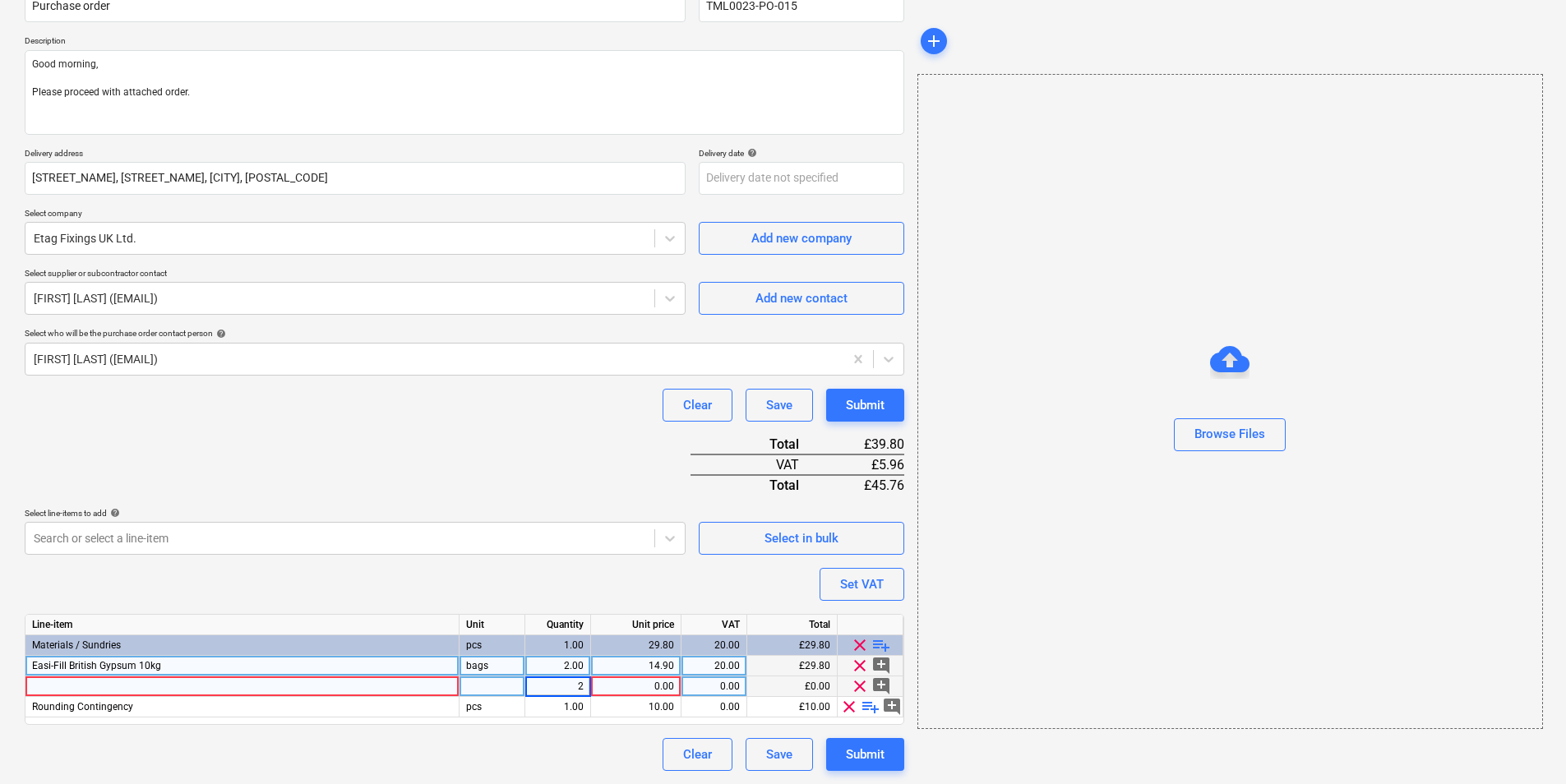 type on "x" 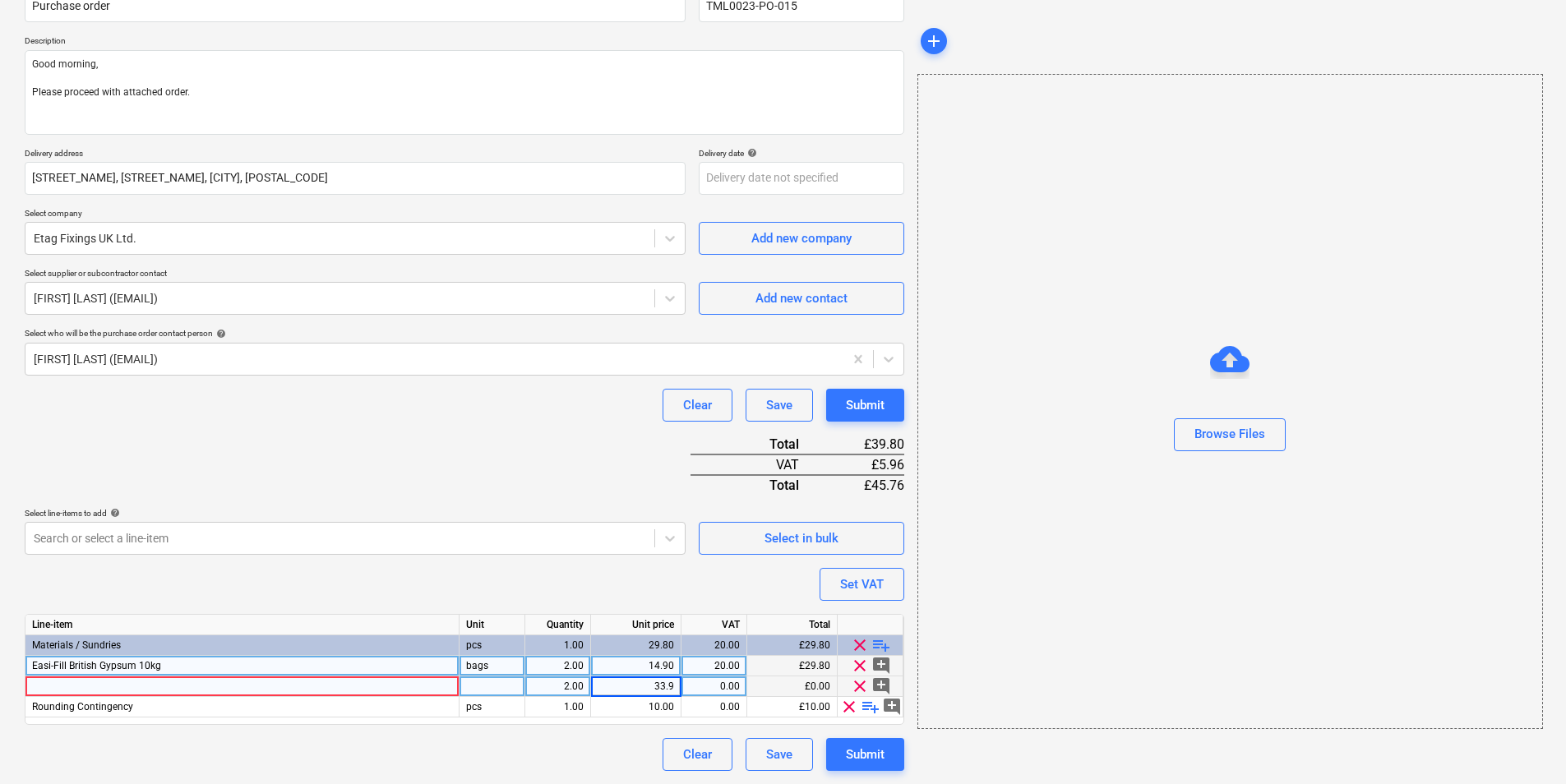 type on "33.98" 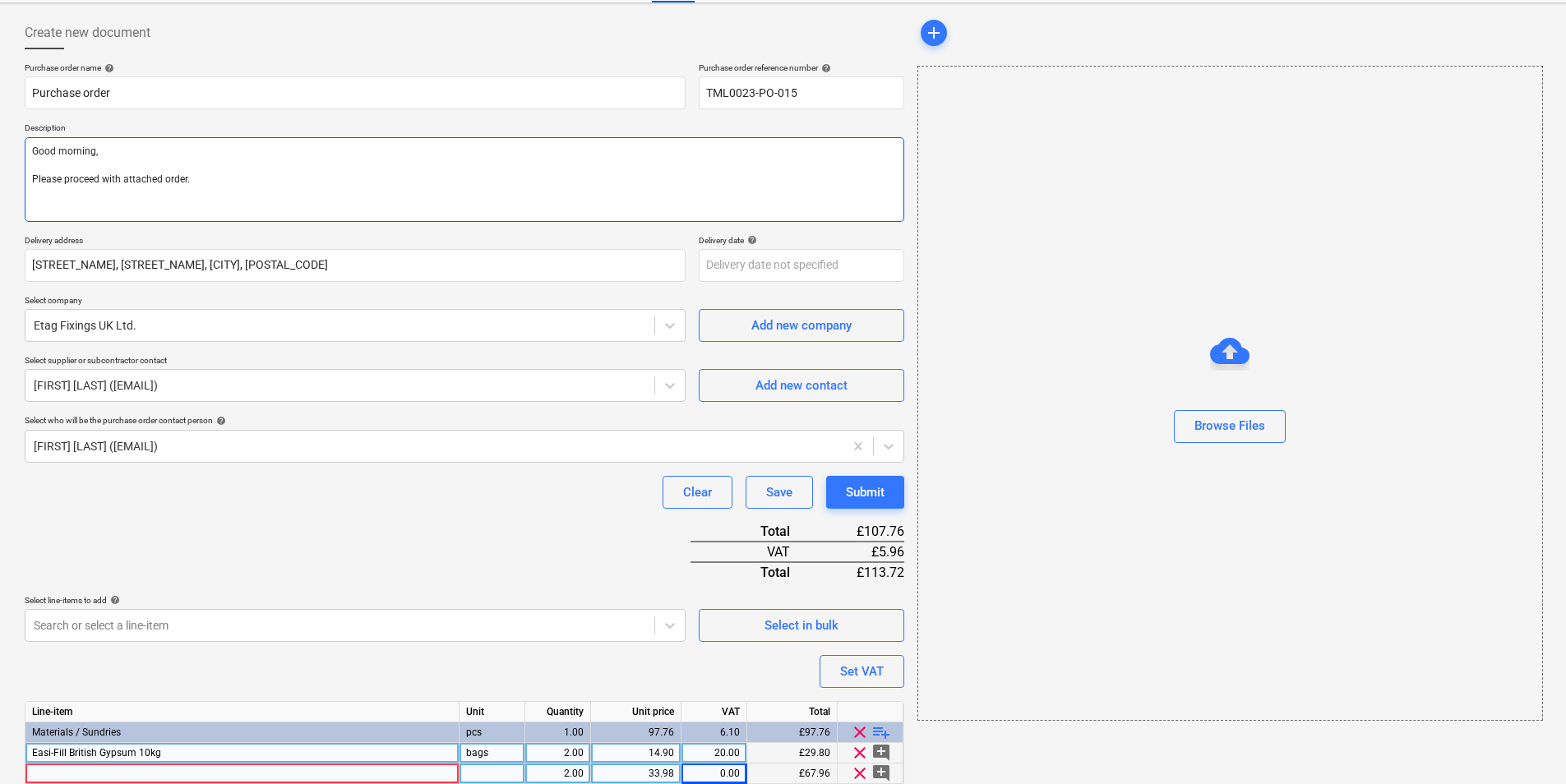 scroll, scrollTop: 0, scrollLeft: 0, axis: both 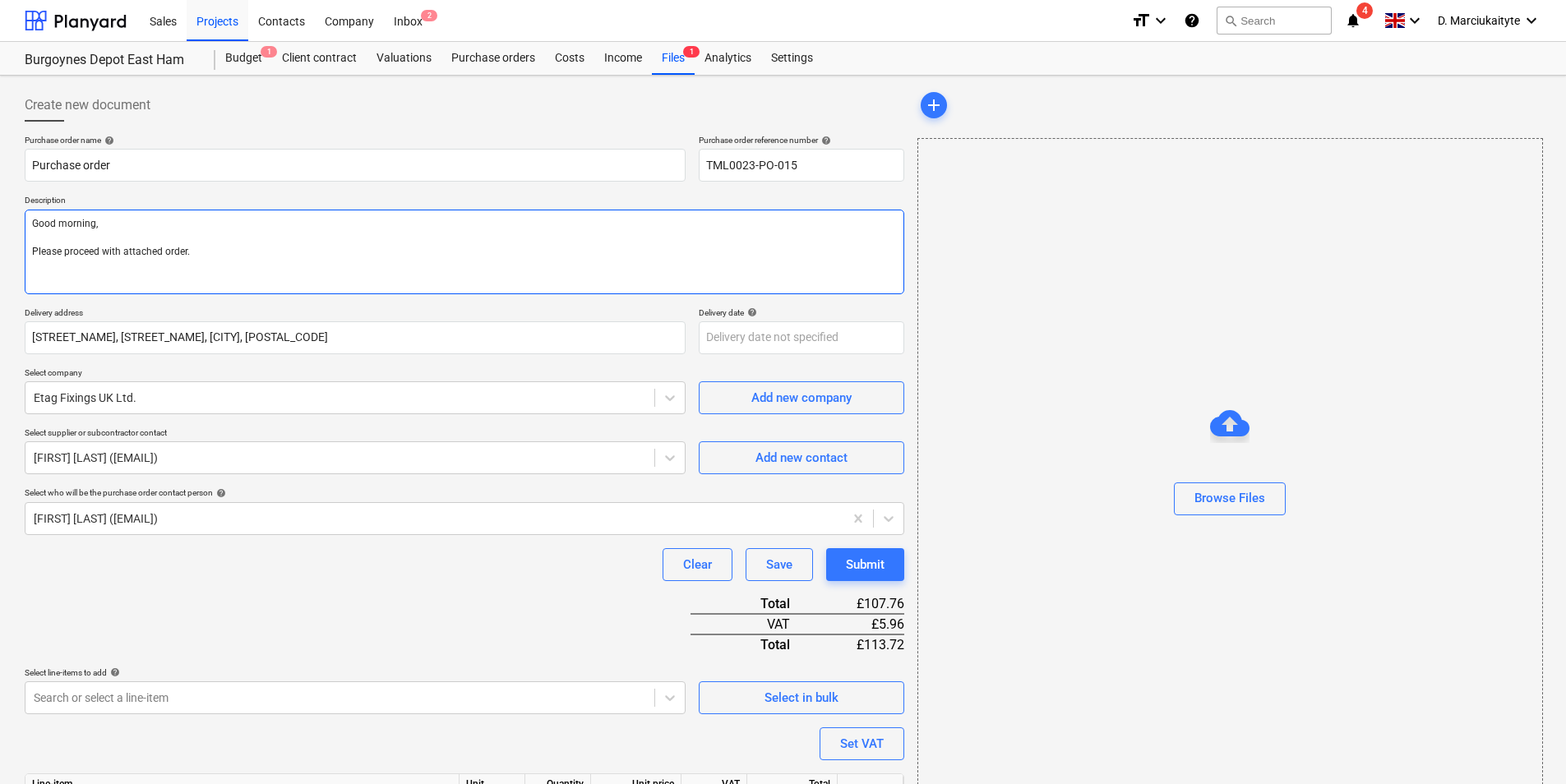 click on "Good morning,
Please proceed with attached order." at bounding box center (464, 251) 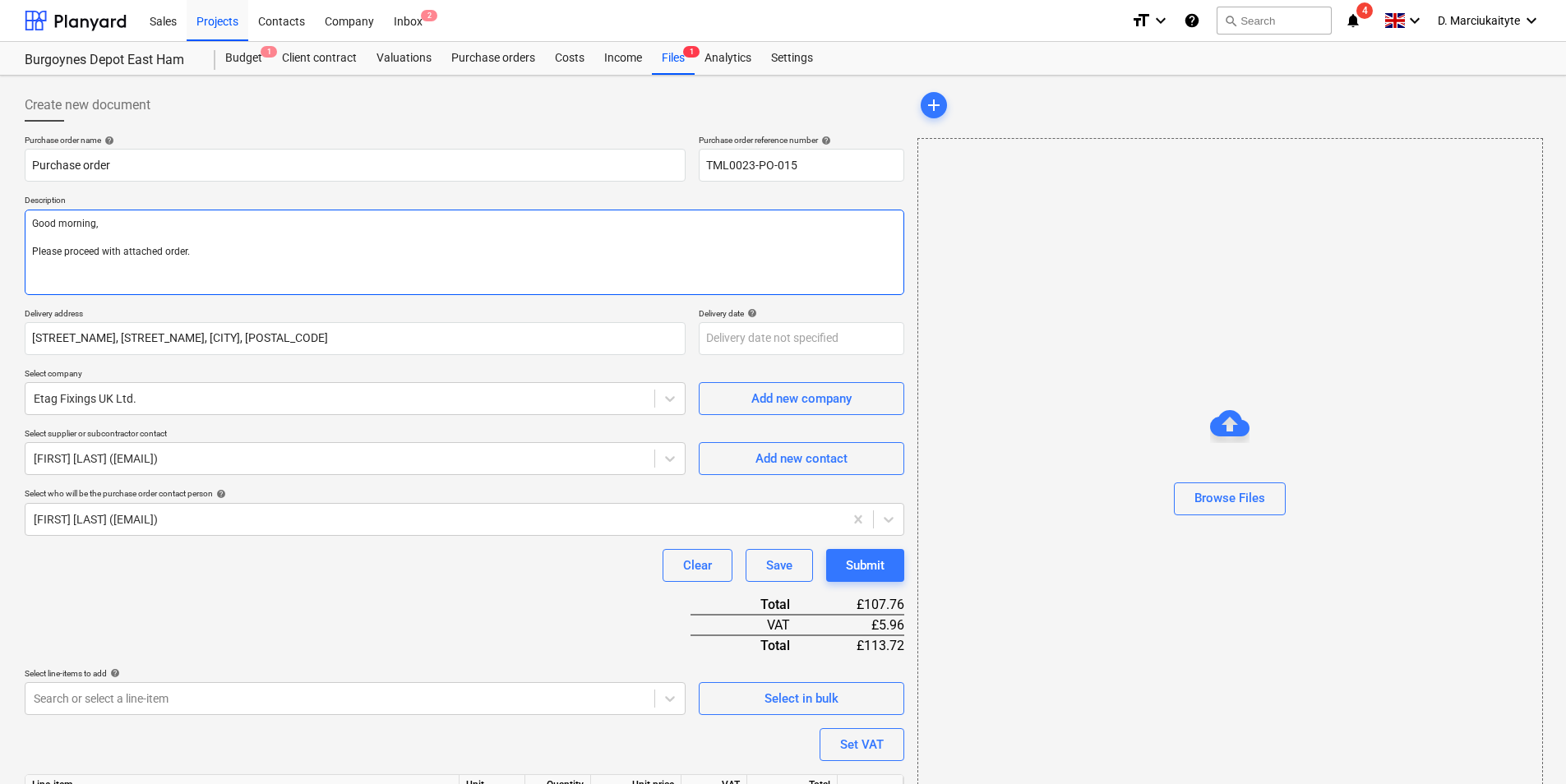 paste on "Contact on site VIO 07415 093 398." 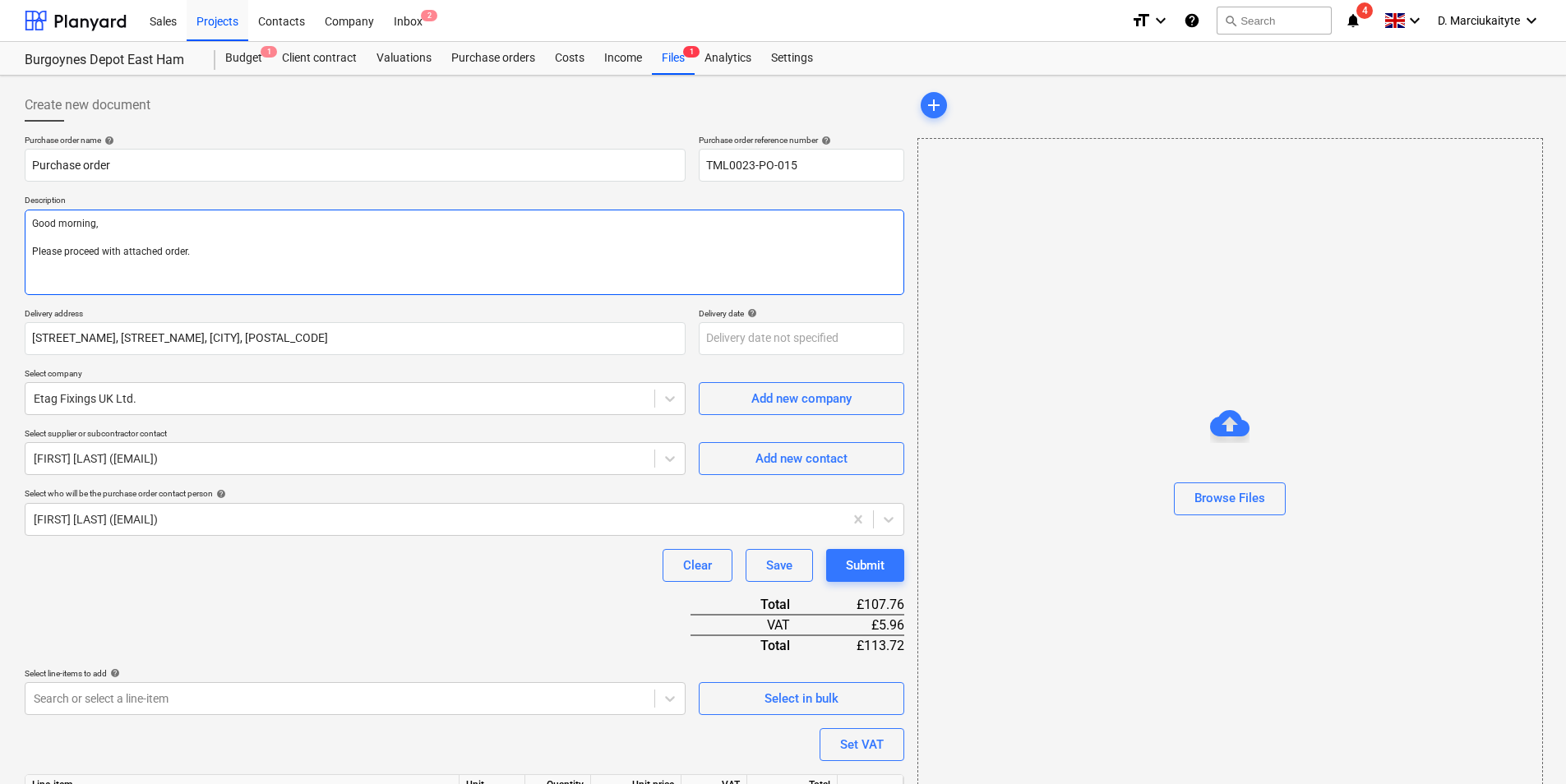 type on "x" 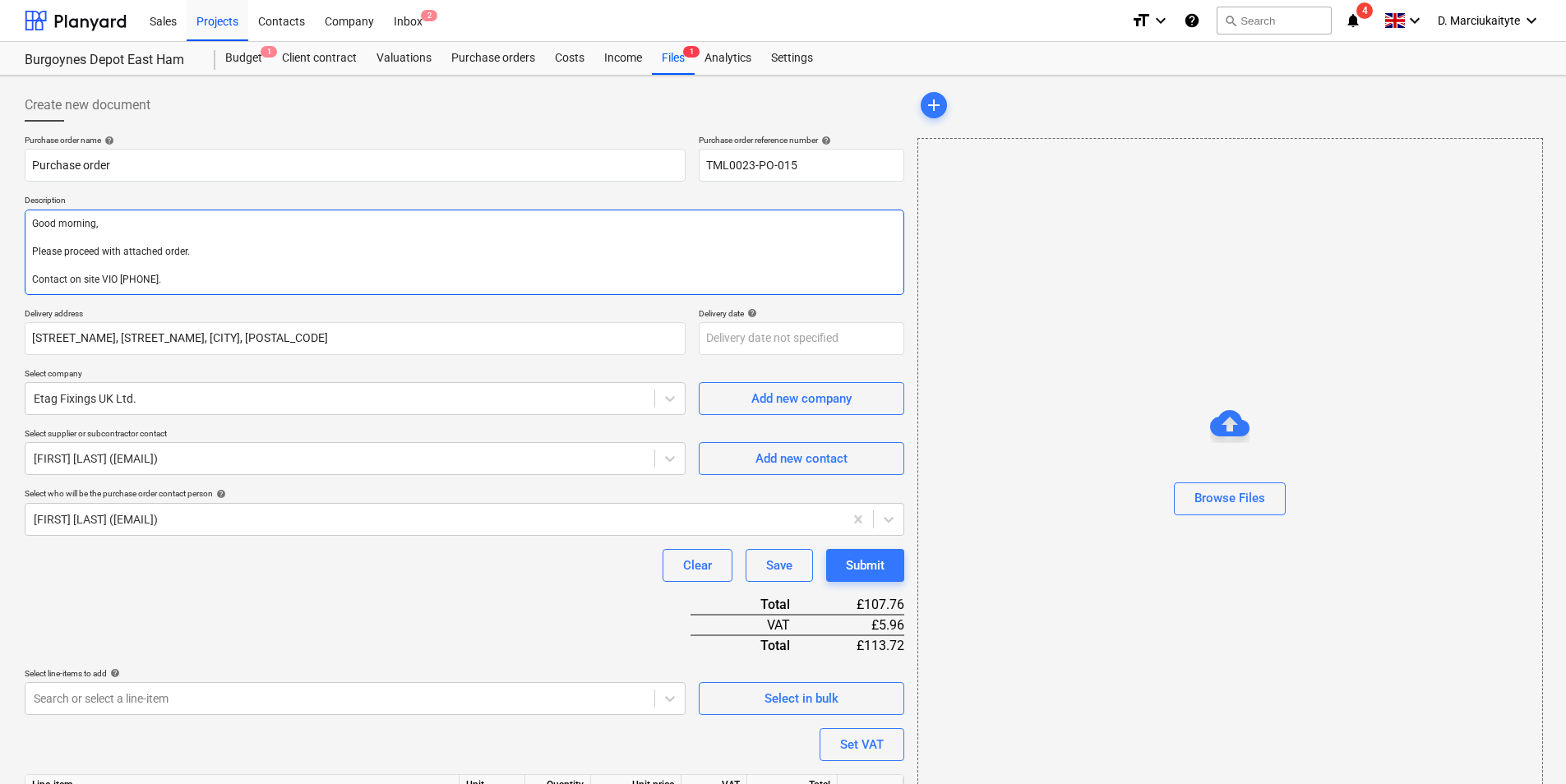 type on "Good morning,
Please proceed with attached order.
Contact on site VIO 07415 093 398." 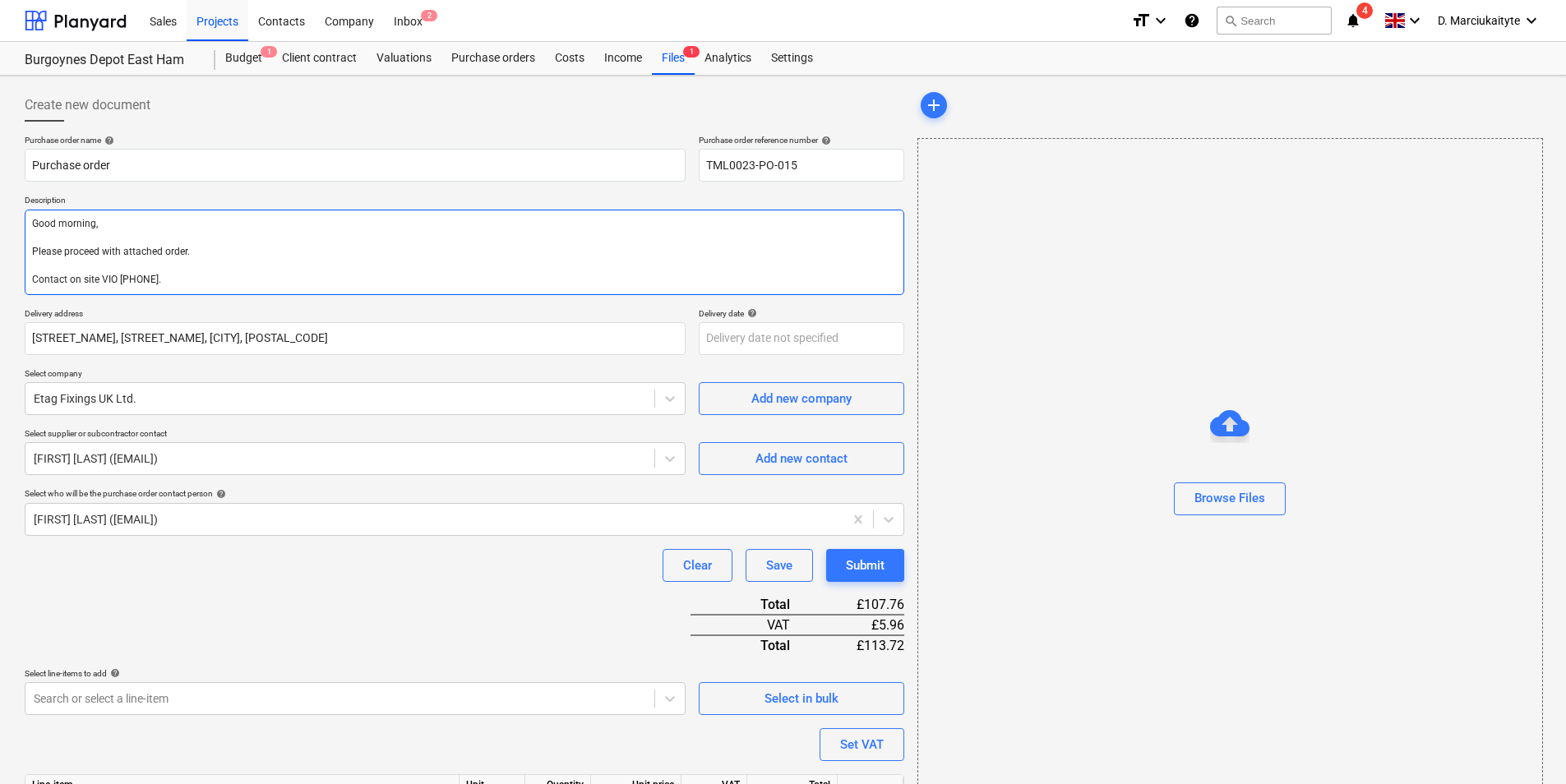 scroll, scrollTop: 160, scrollLeft: 0, axis: vertical 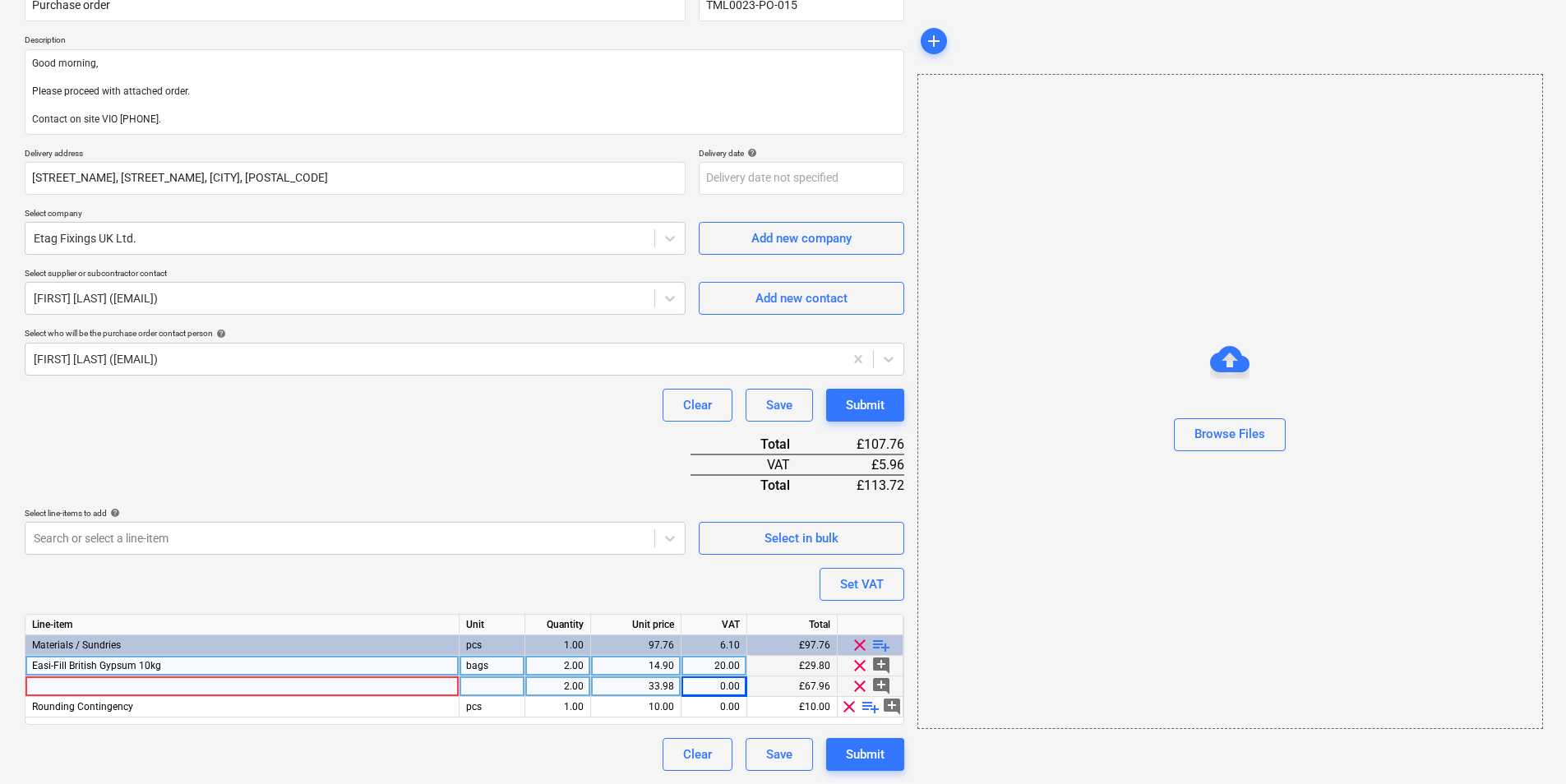 click at bounding box center [243, 686] 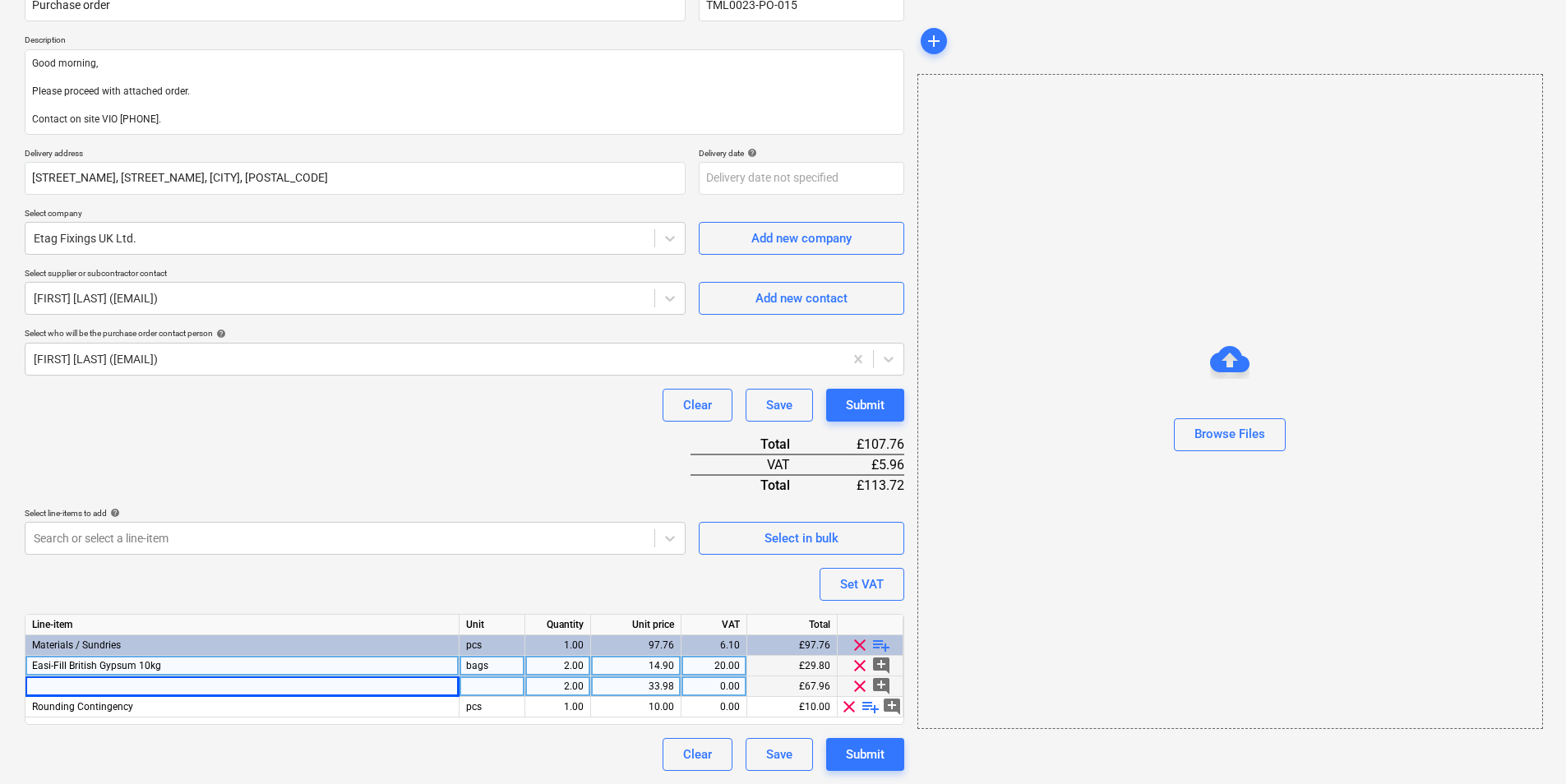 click at bounding box center (243, 686) 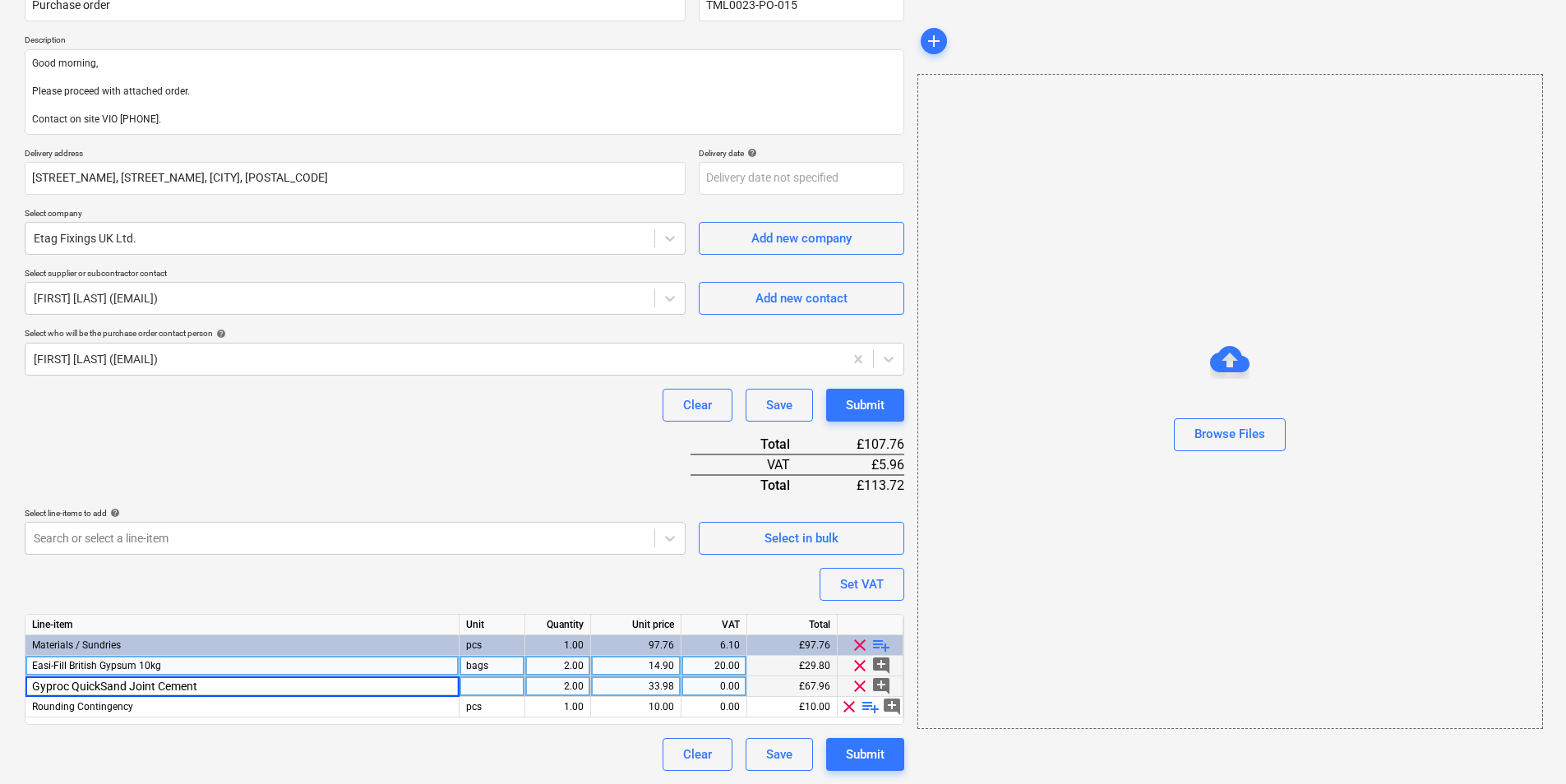 type on "x" 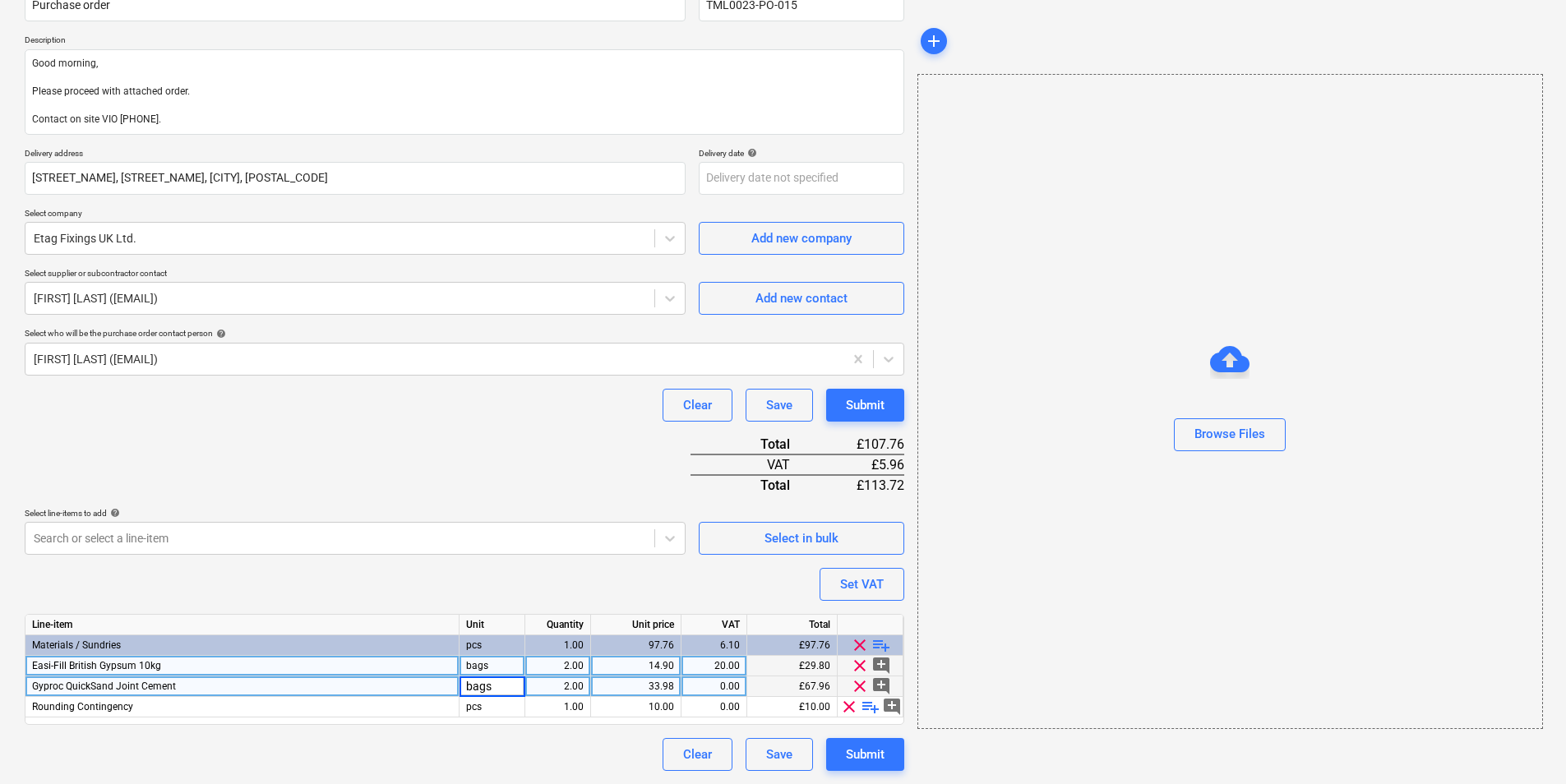 type on "bags" 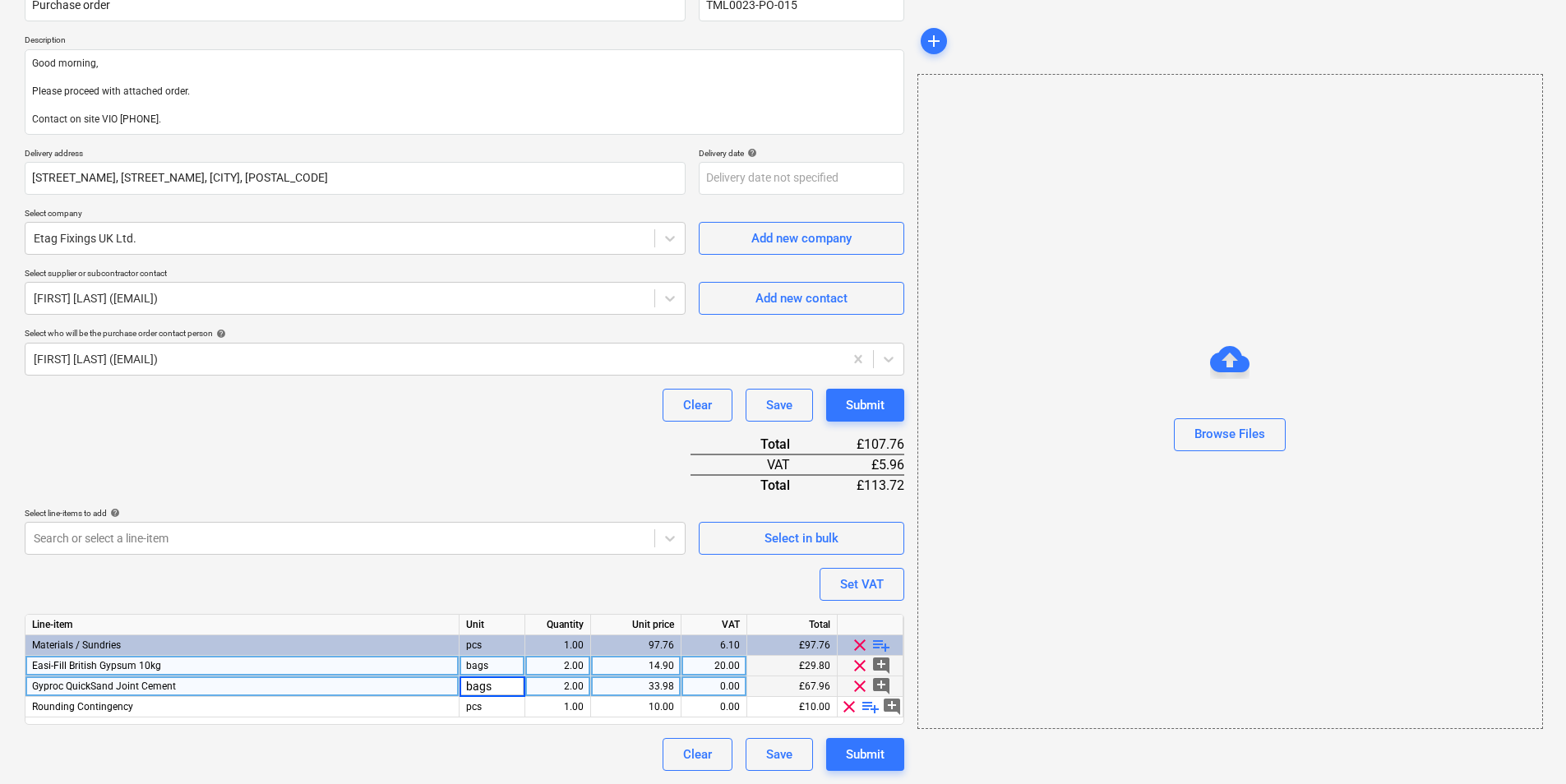 type on "x" 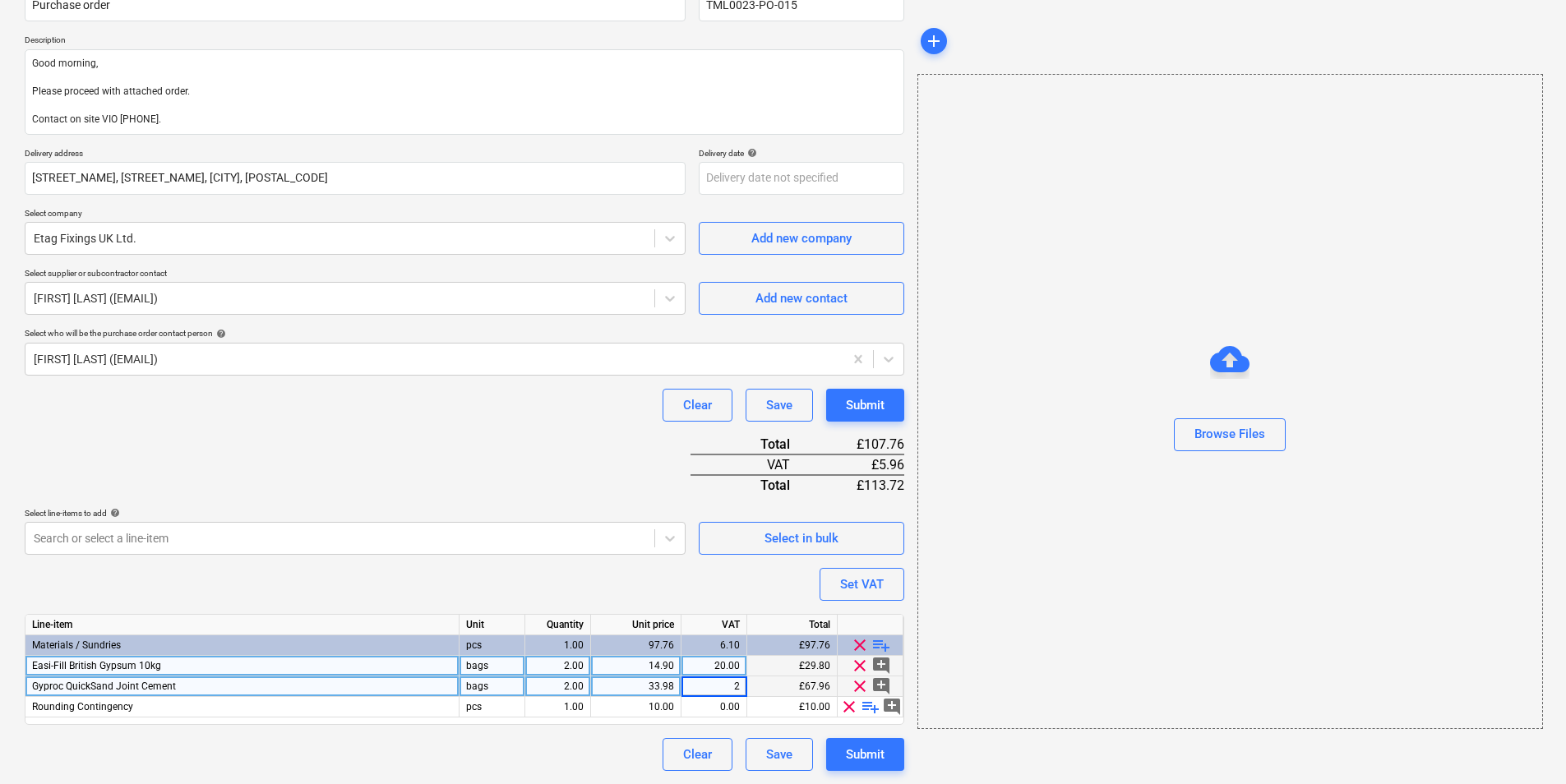 type on "20" 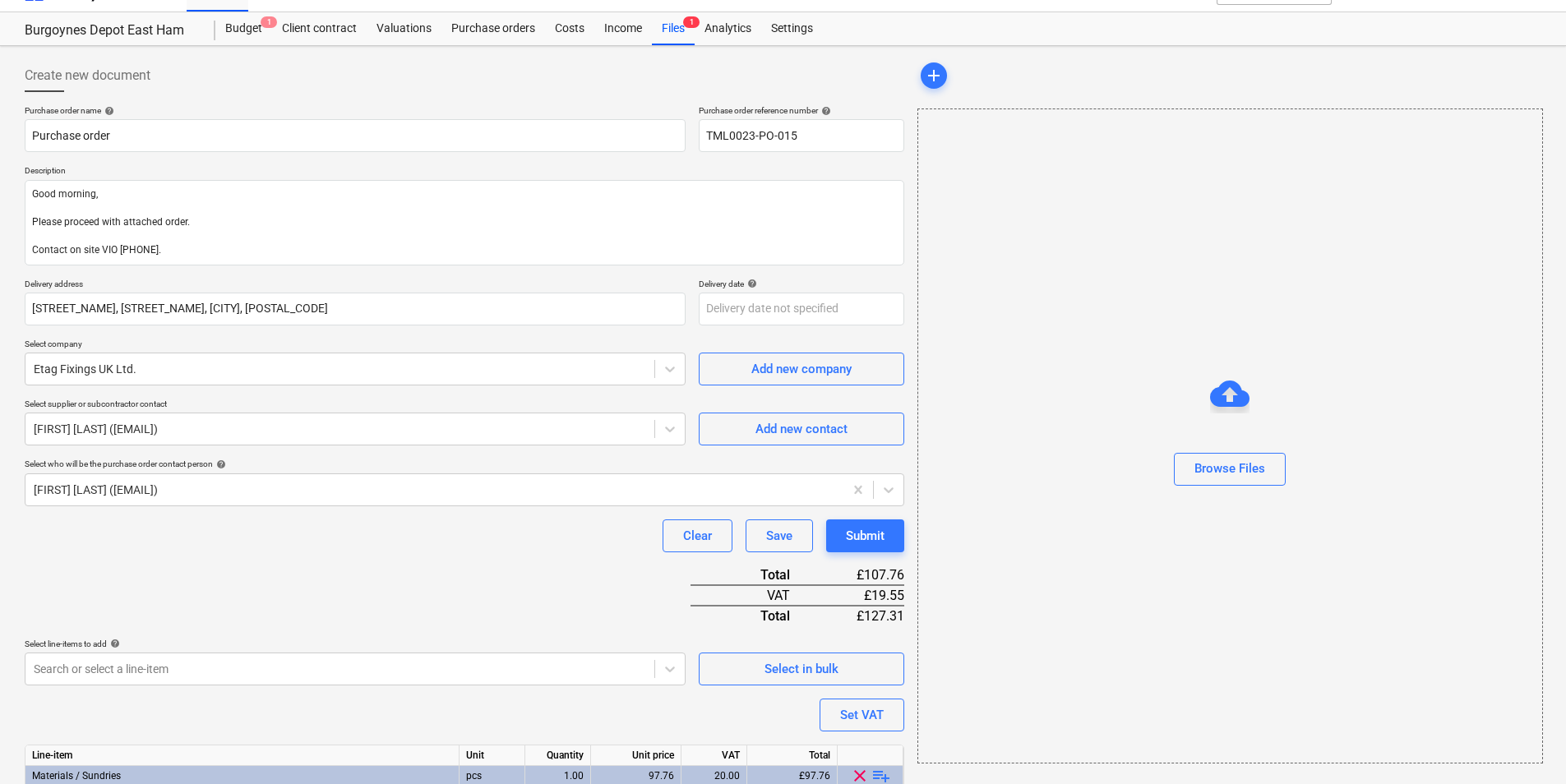 scroll, scrollTop: 0, scrollLeft: 0, axis: both 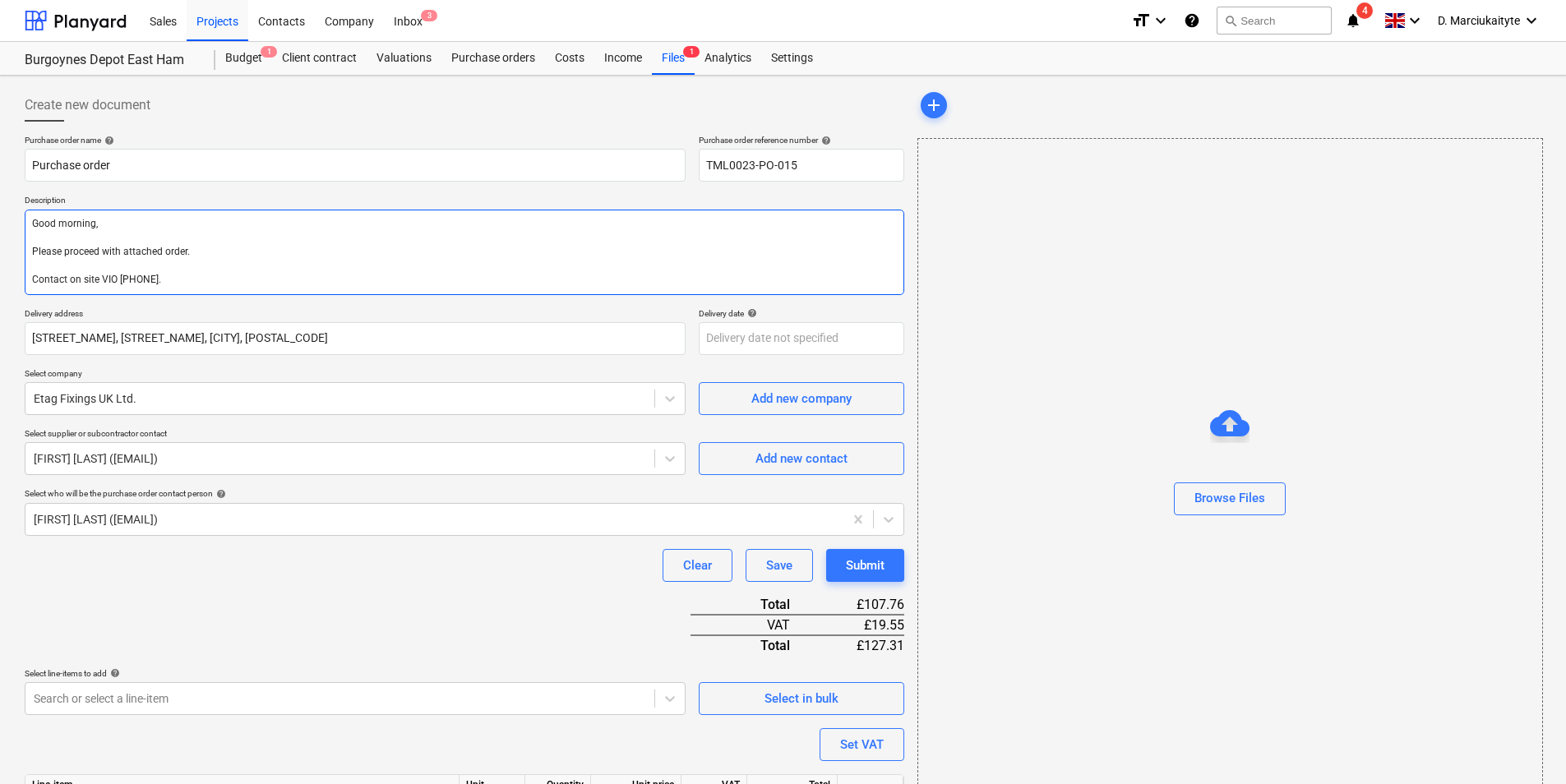 click on "Good morning,
Please proceed with attached order.
Contact on site VIO 07415 093 398." at bounding box center (464, 252) 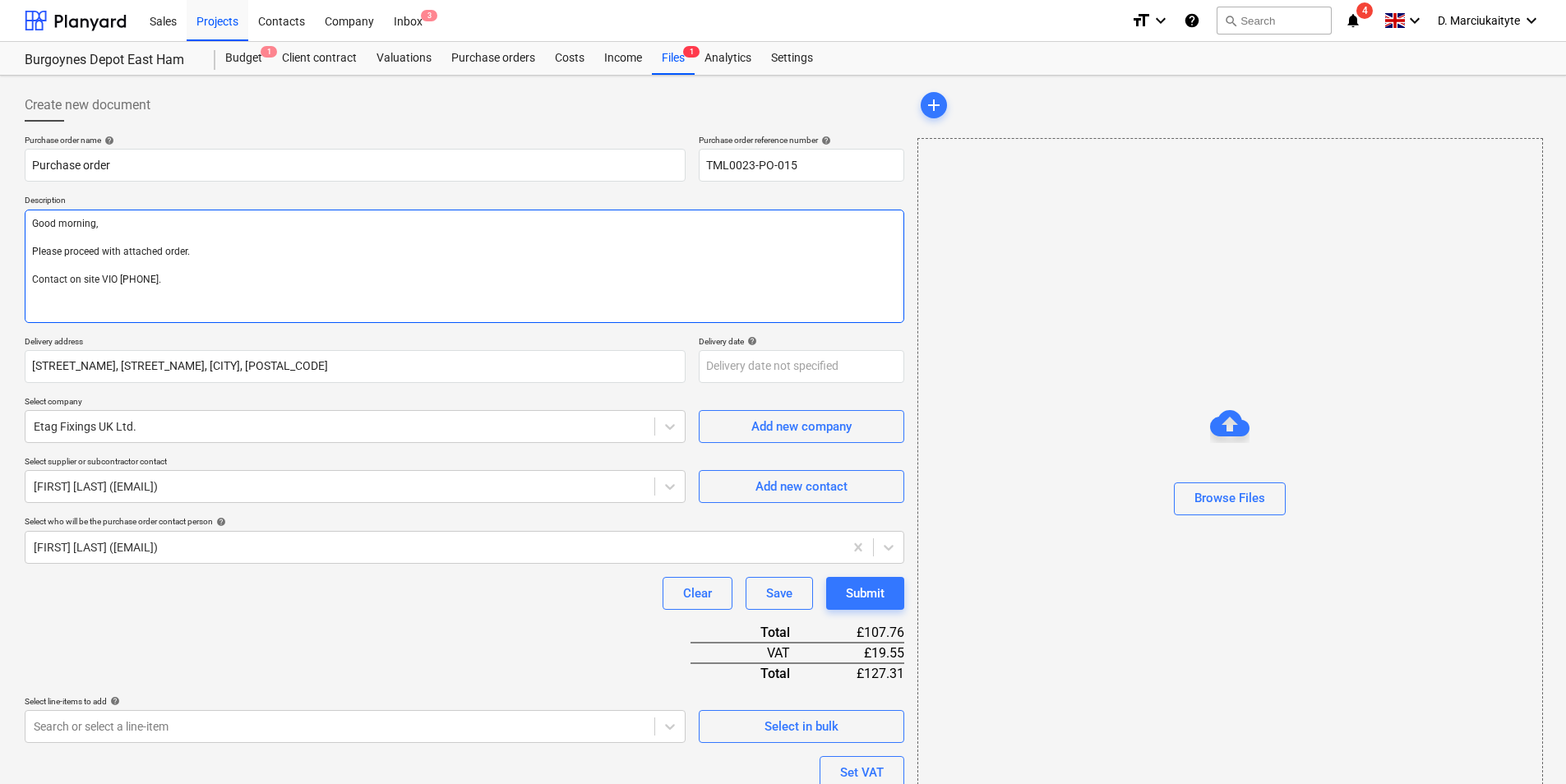 type on "x" 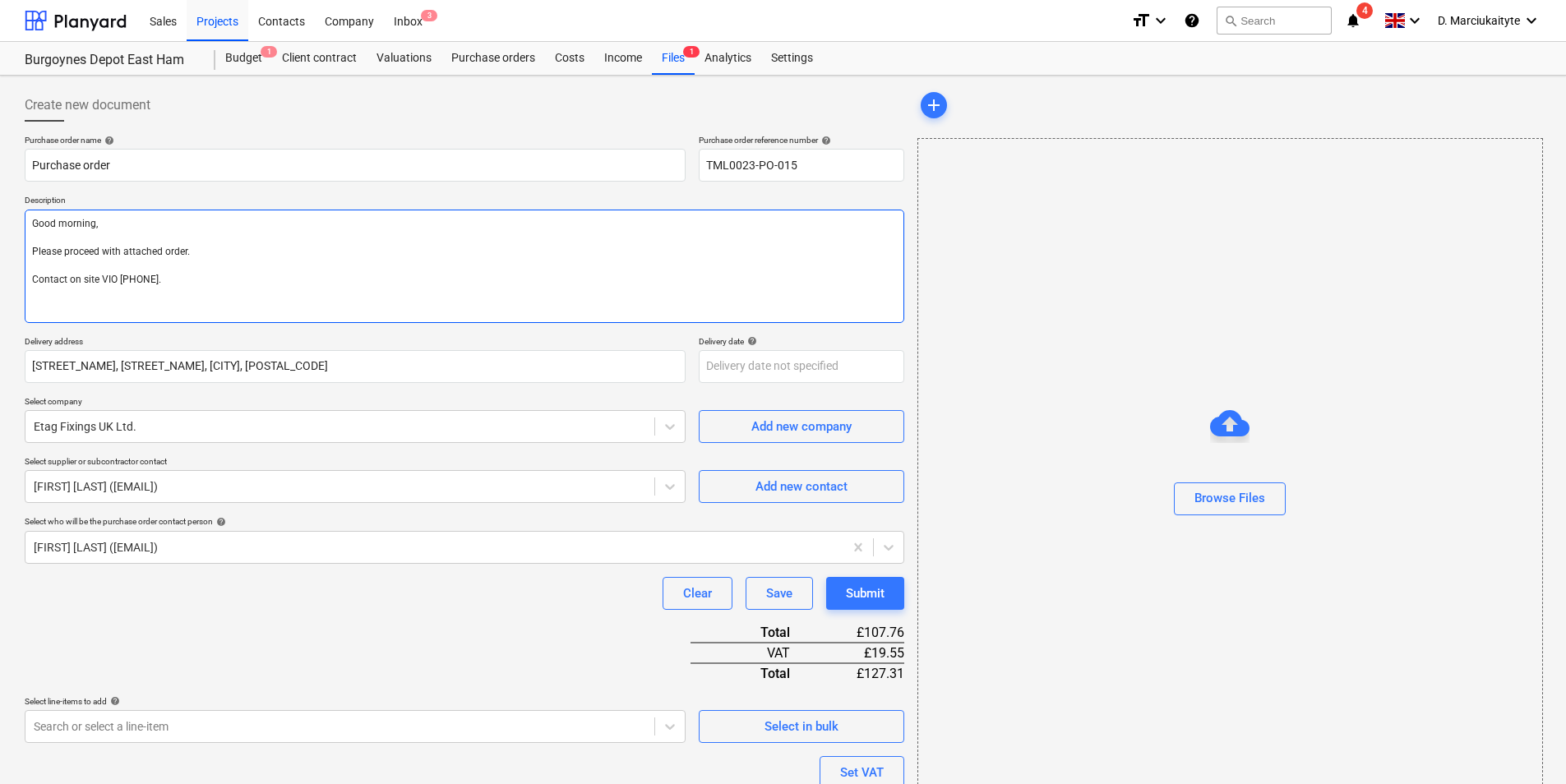 type on "Good morning,
Please proceed with attached order.
Contact on site VIO 07415 093 398.
T" 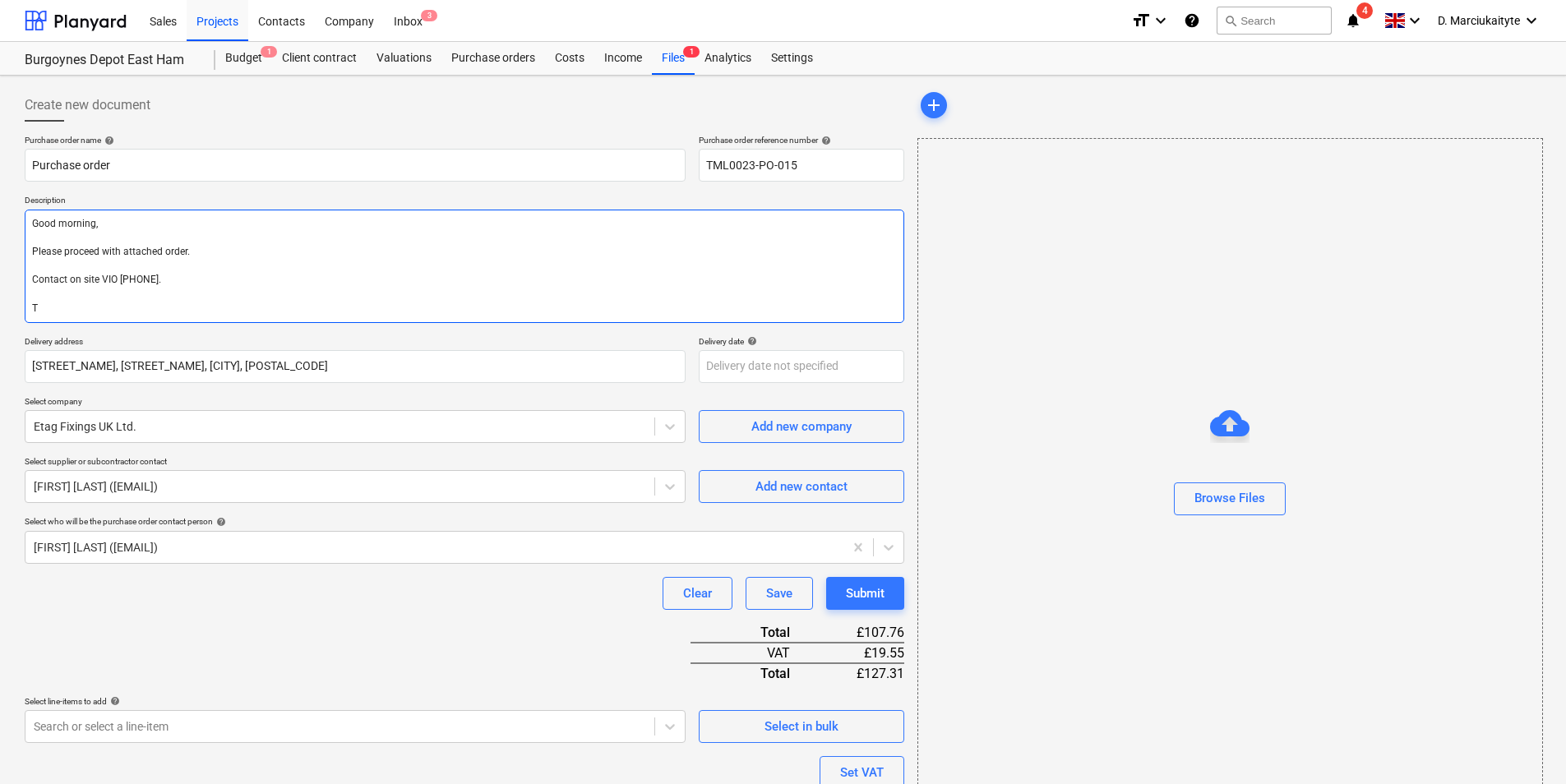type on "x" 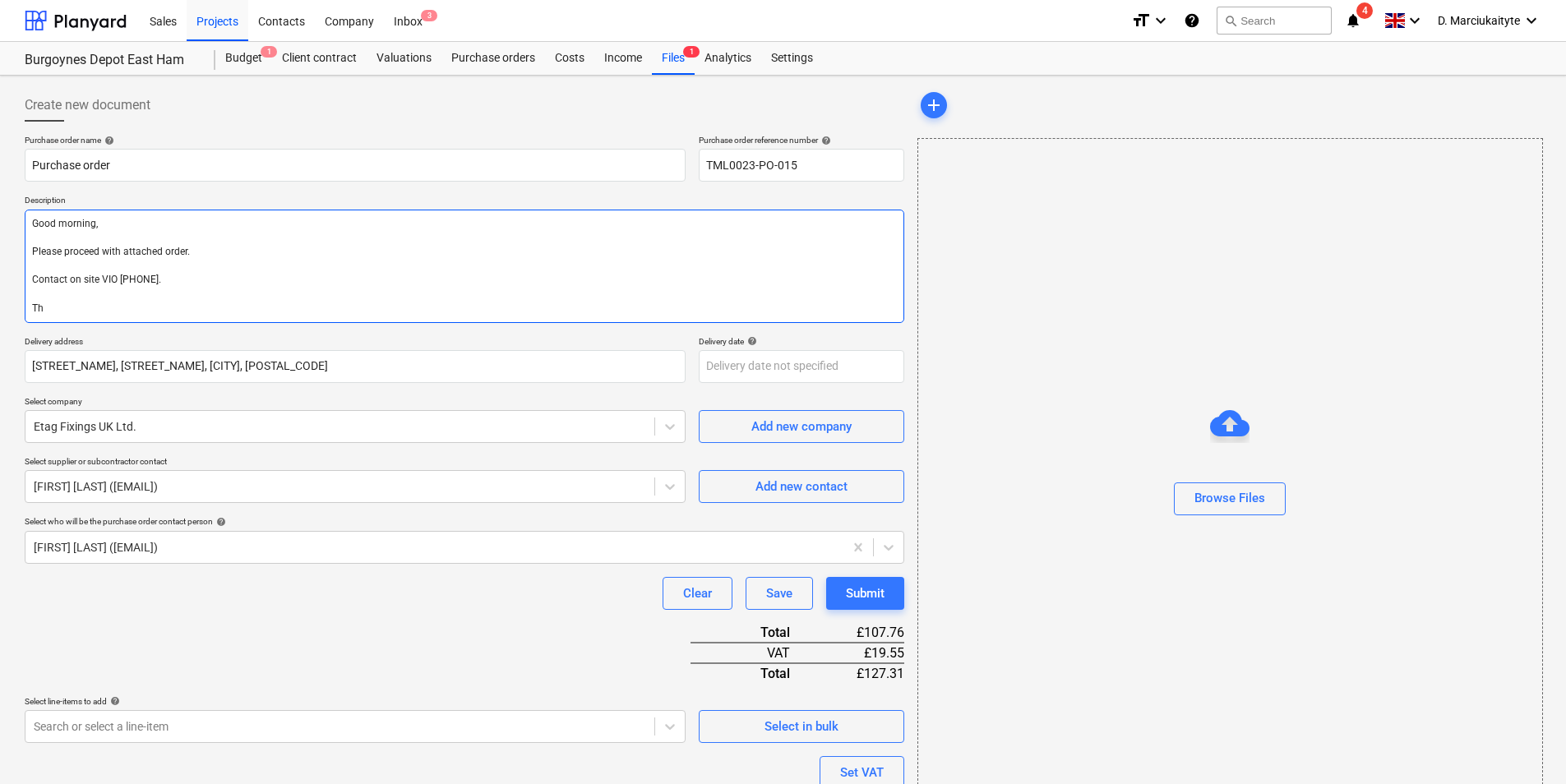 type on "x" 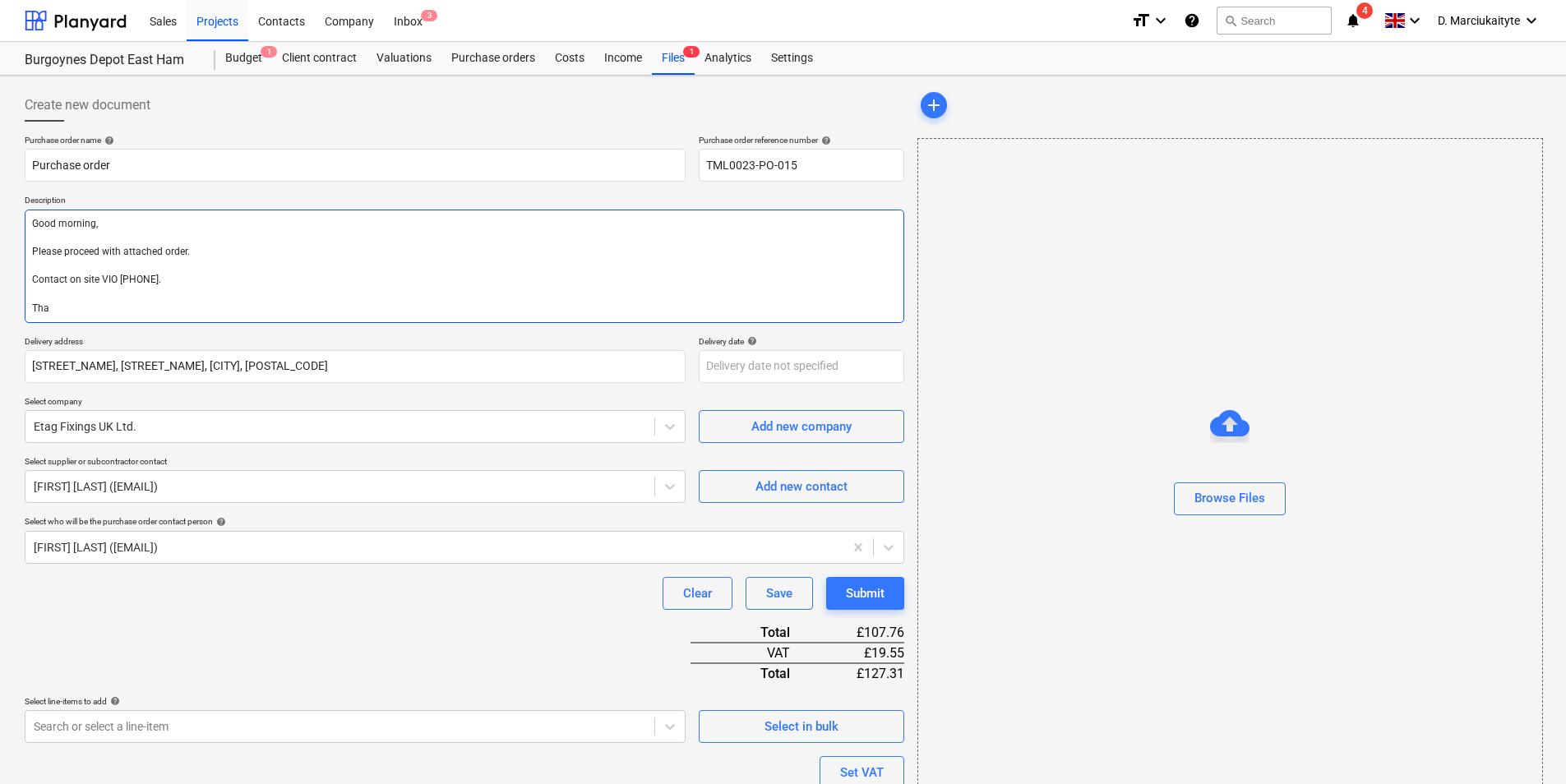 type on "x" 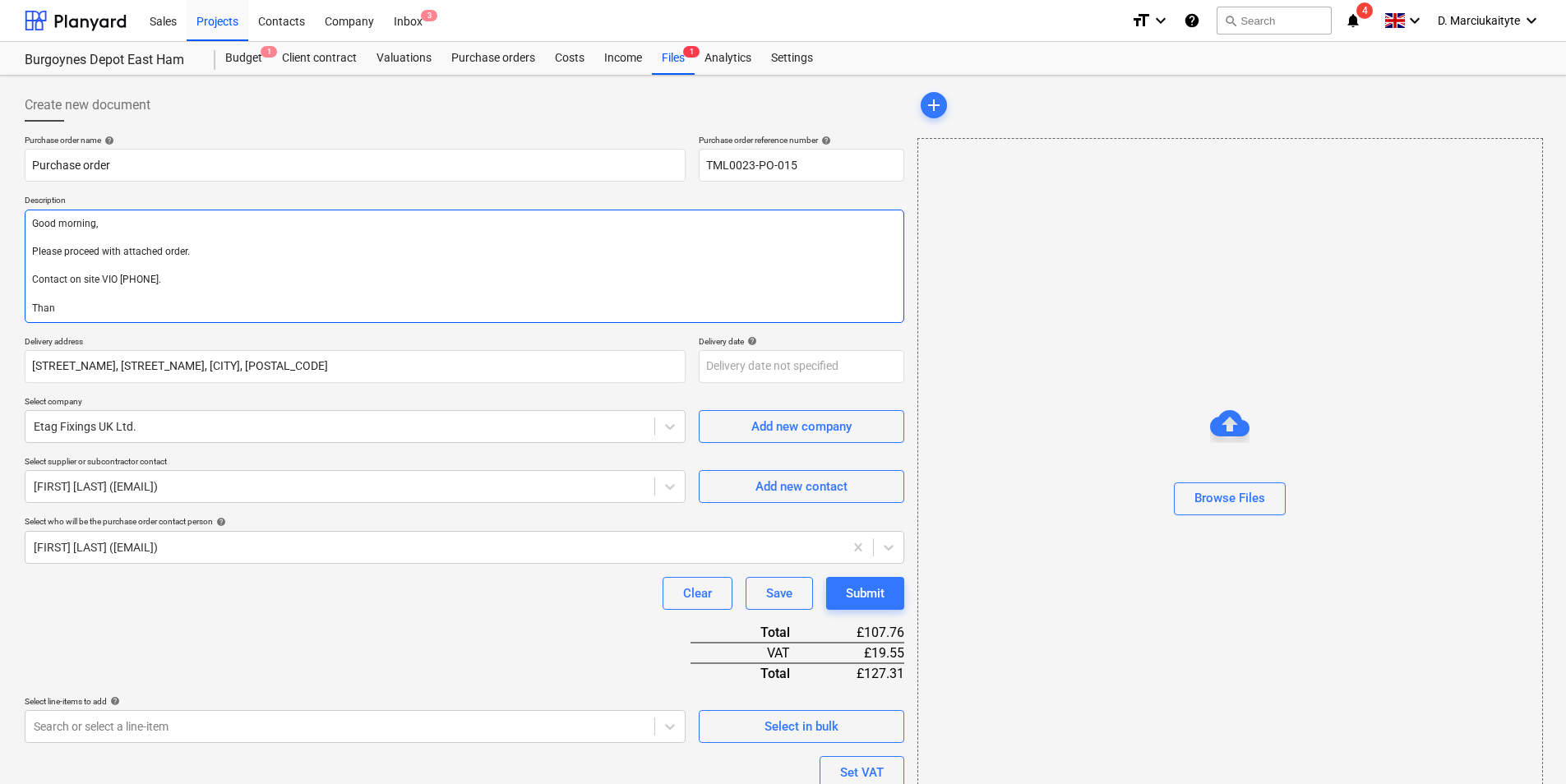 type on "x" 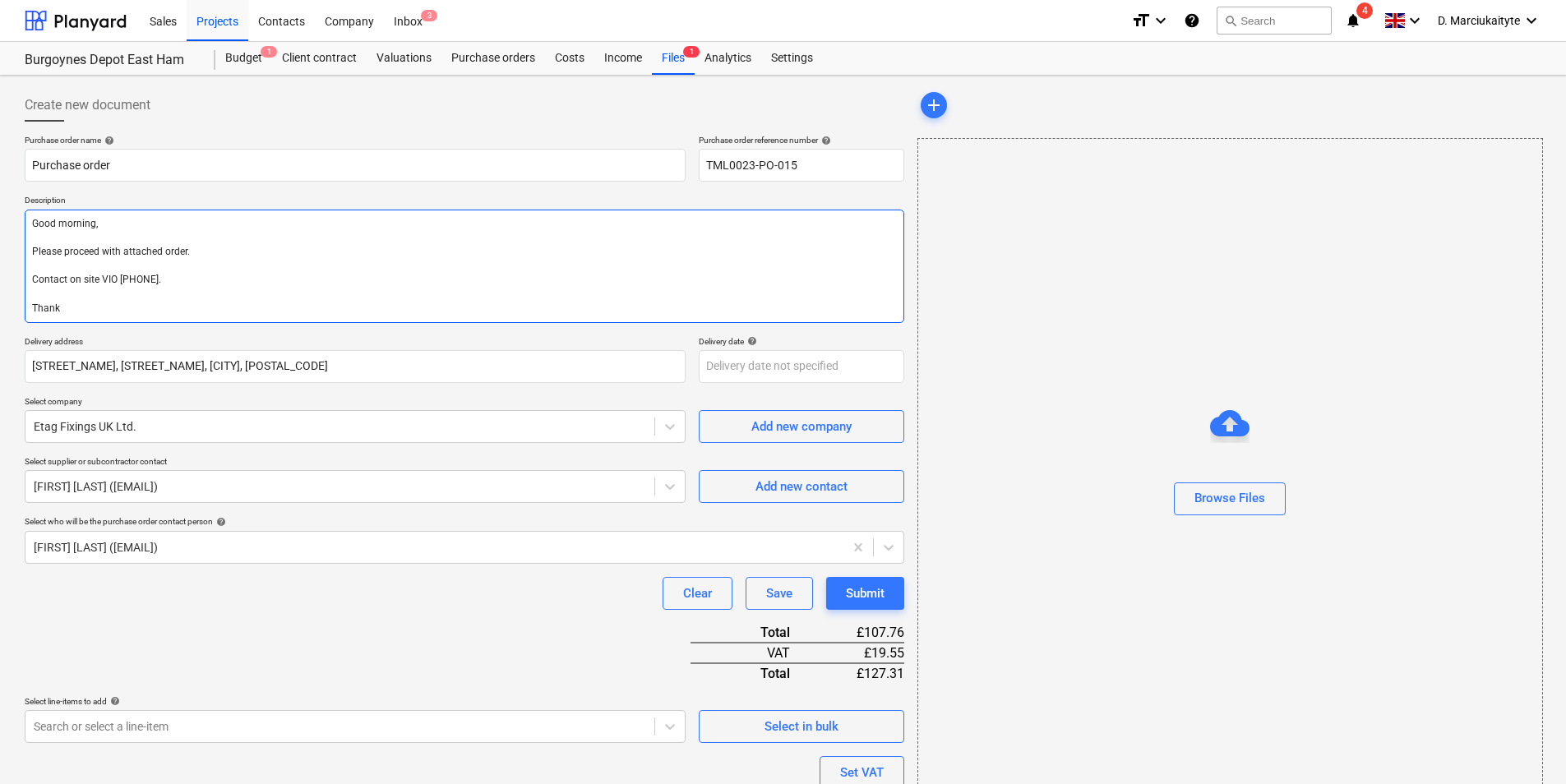type on "x" 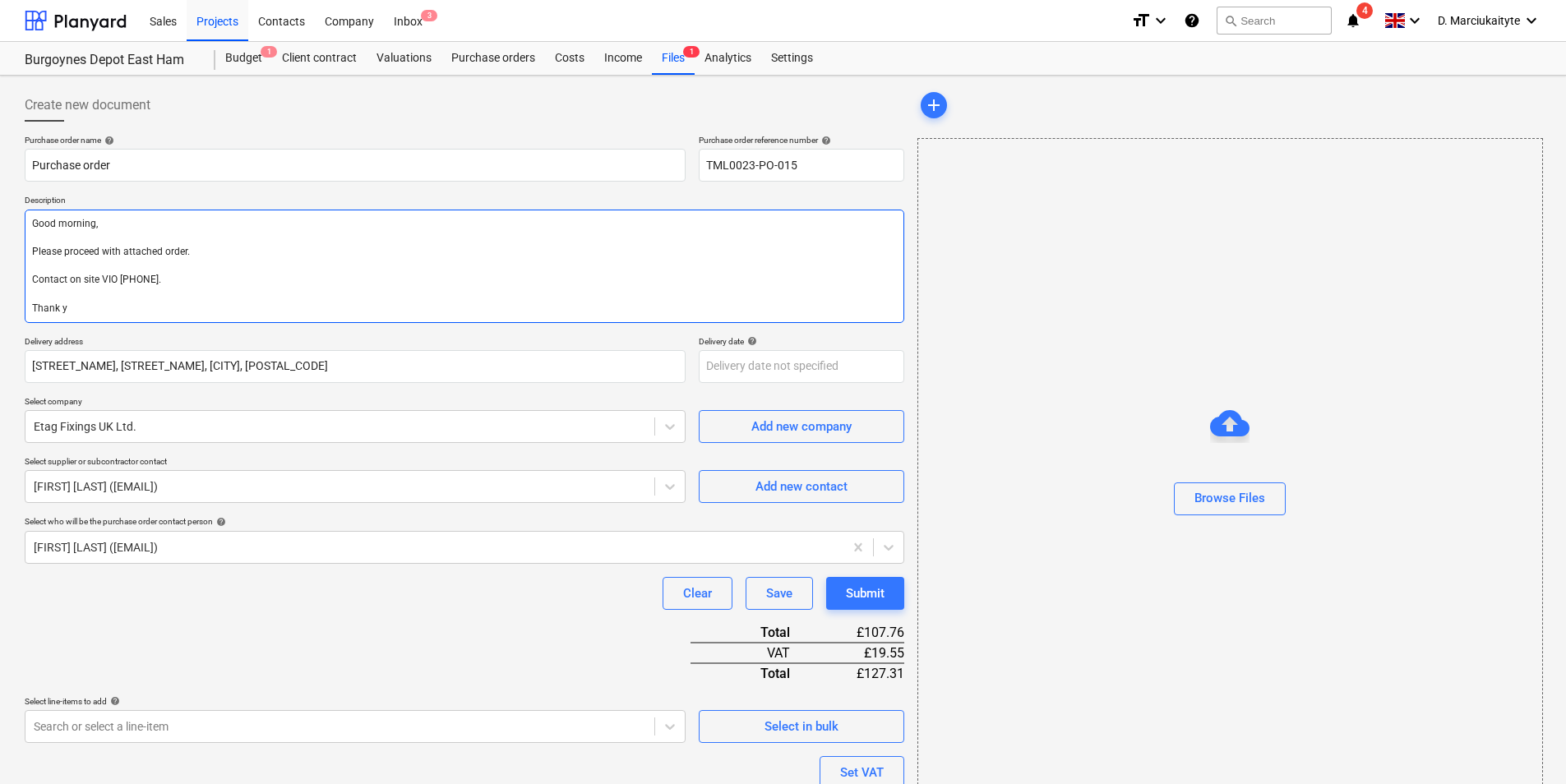 type on "x" 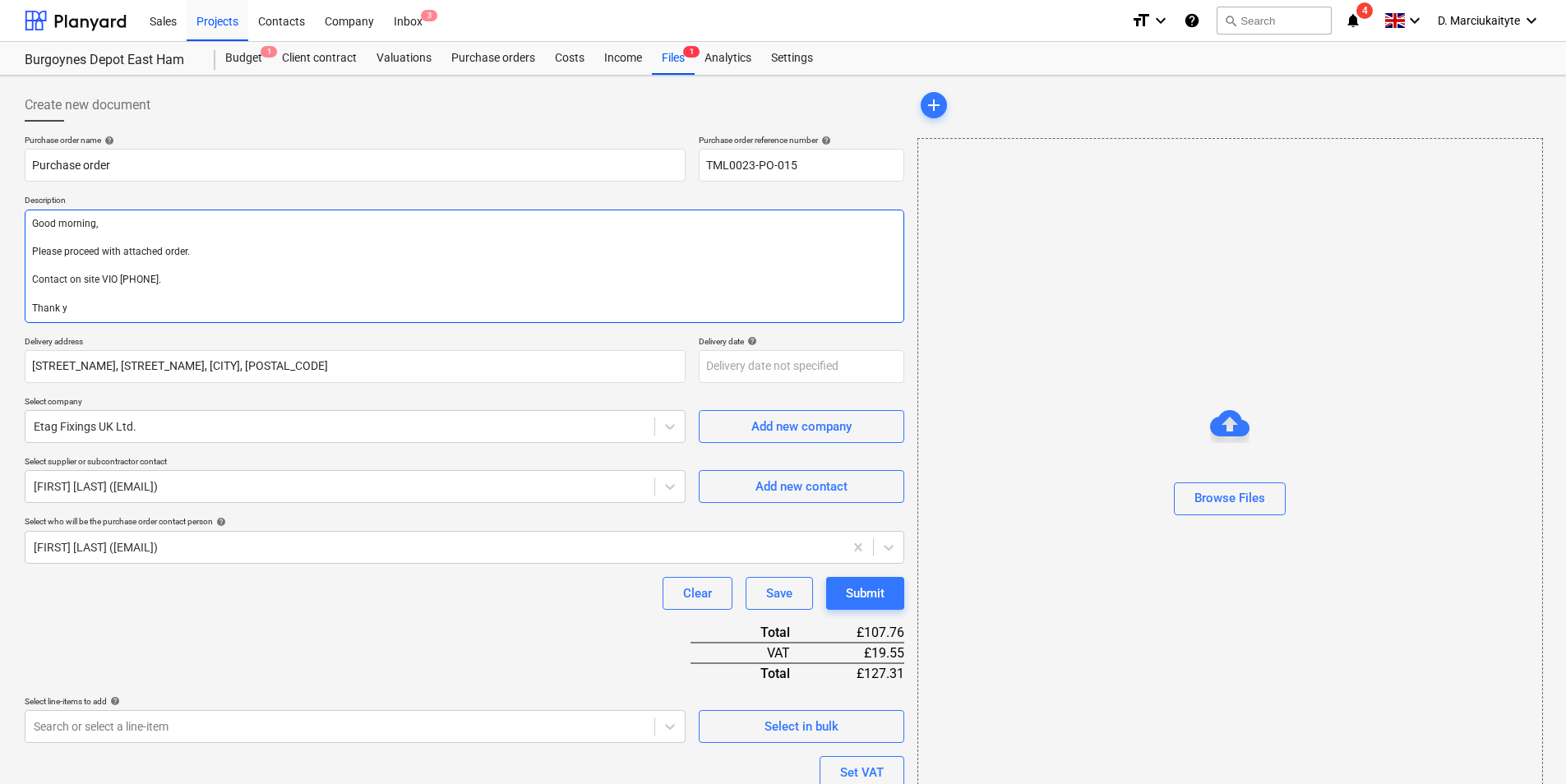 type on "Good morning,
Please proceed with attached order.
Contact on site VIO 07415 093 398.
Thank yp" 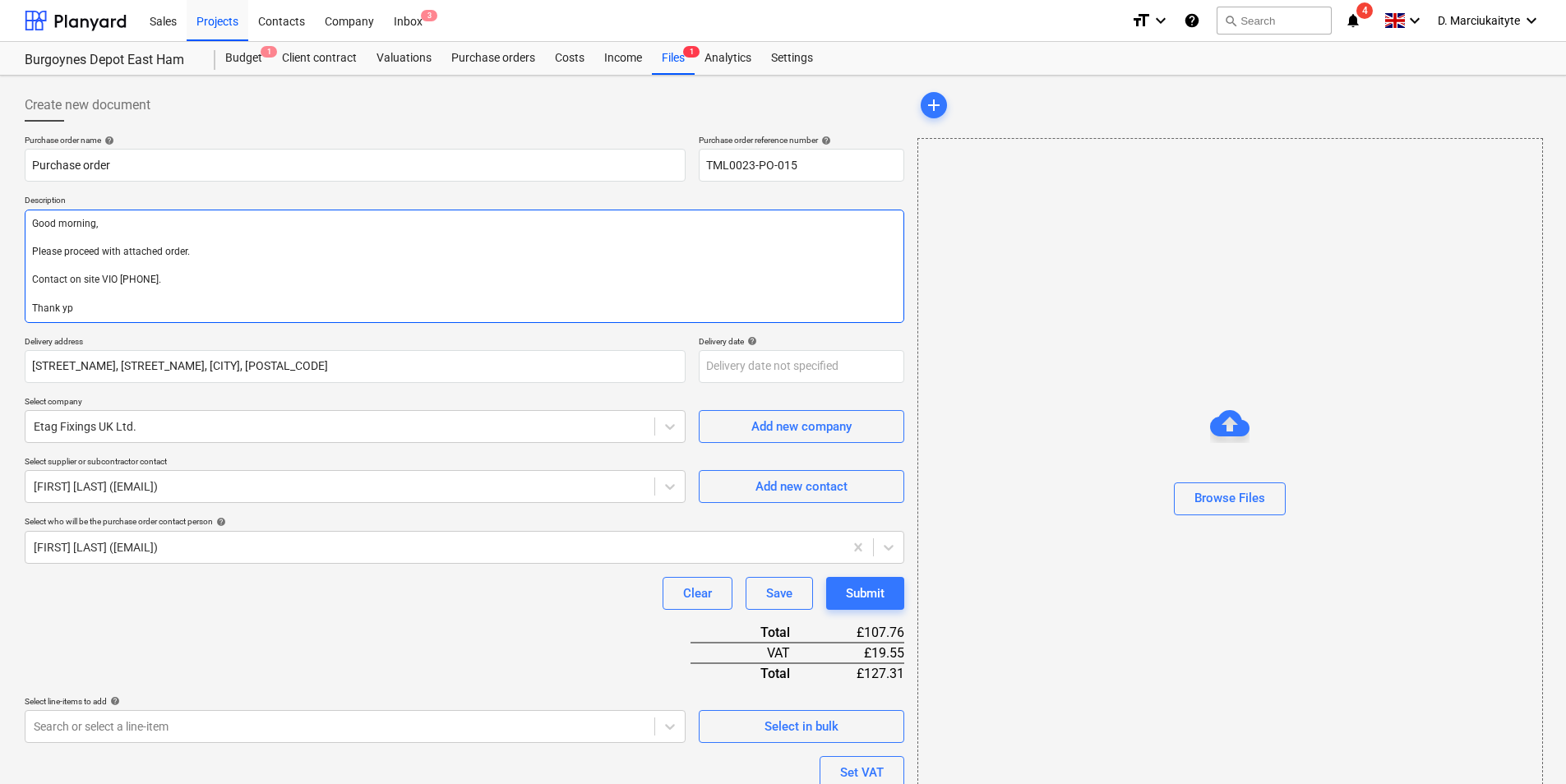 type on "x" 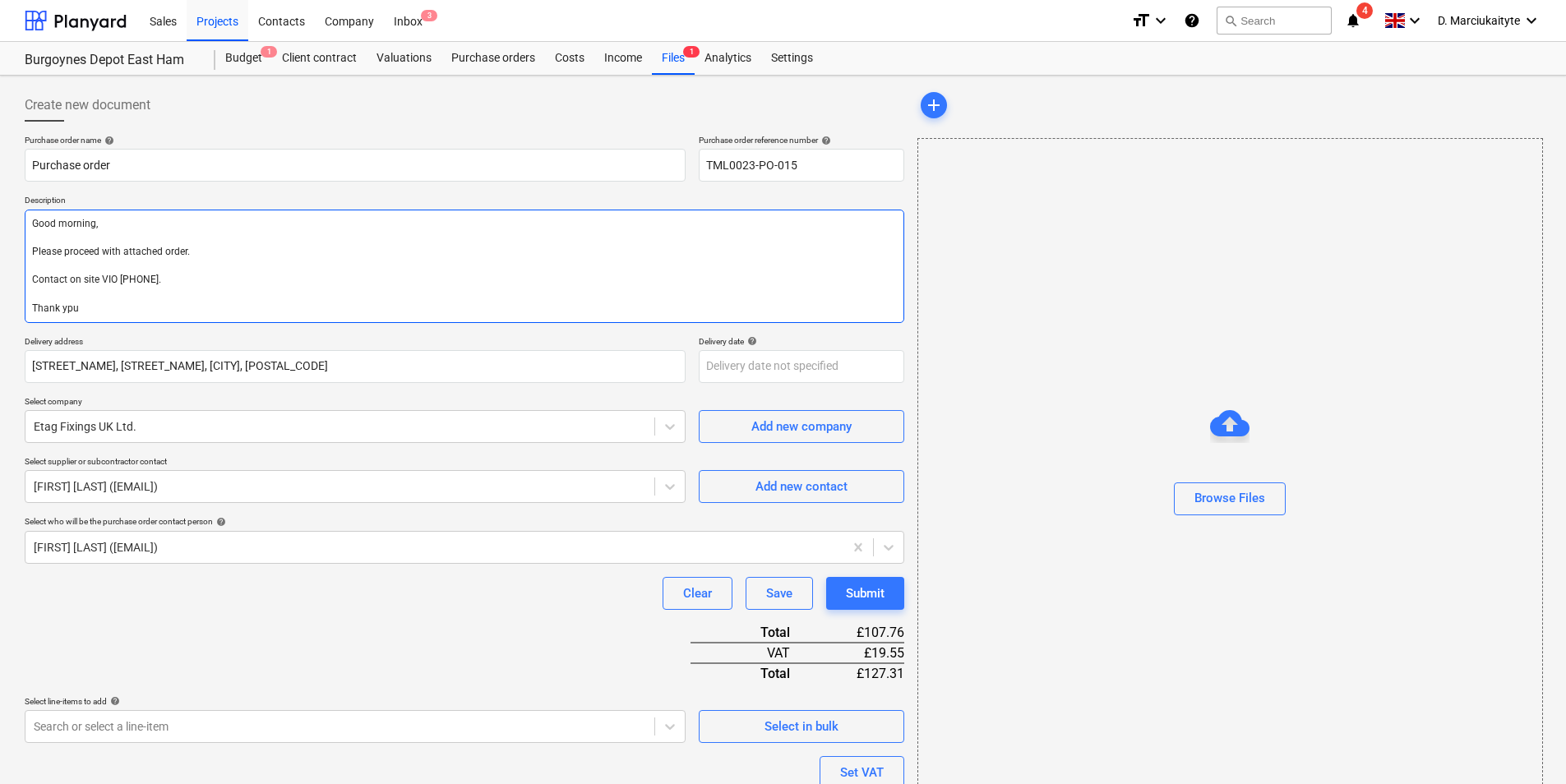type on "x" 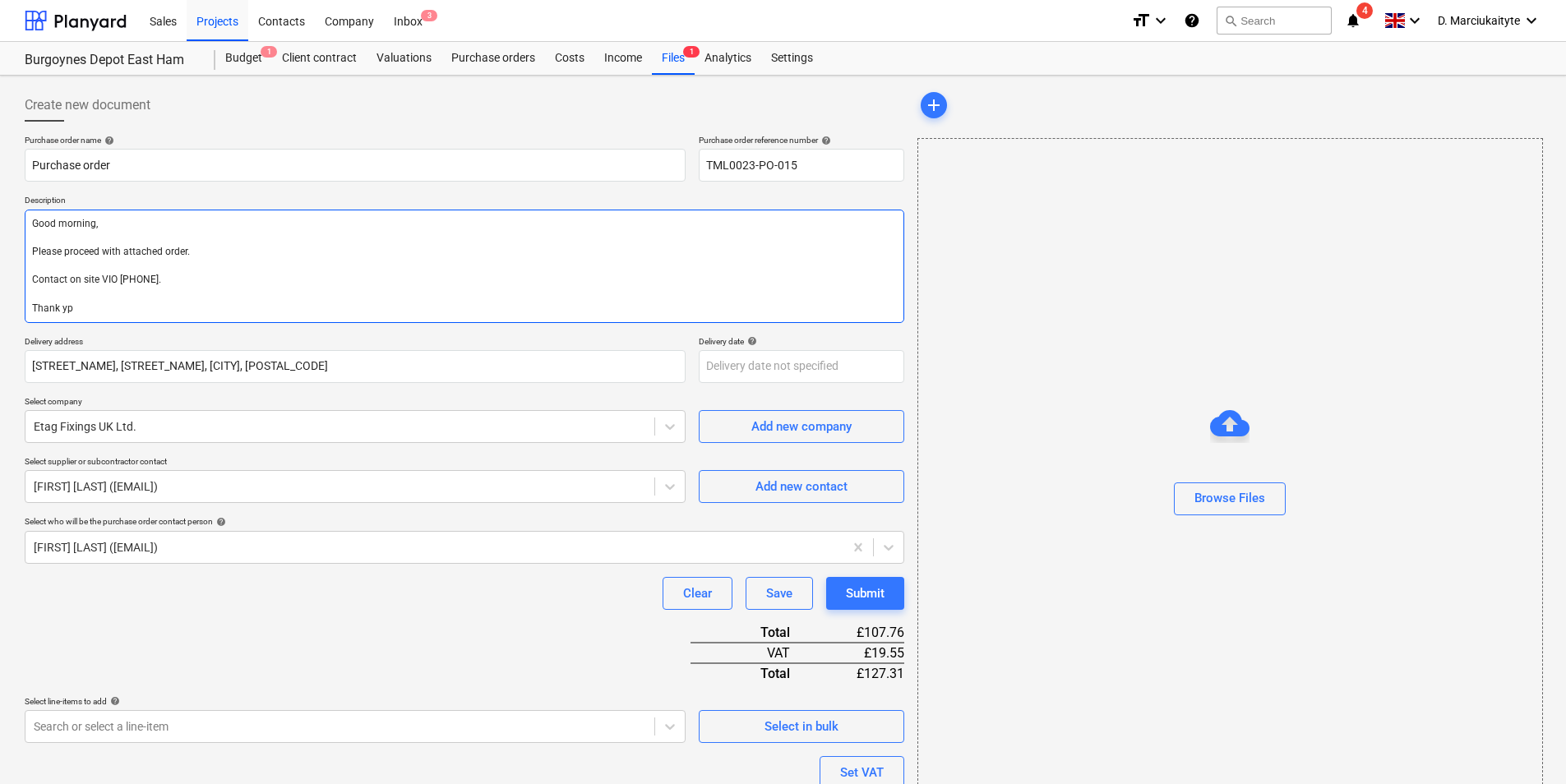 type on "x" 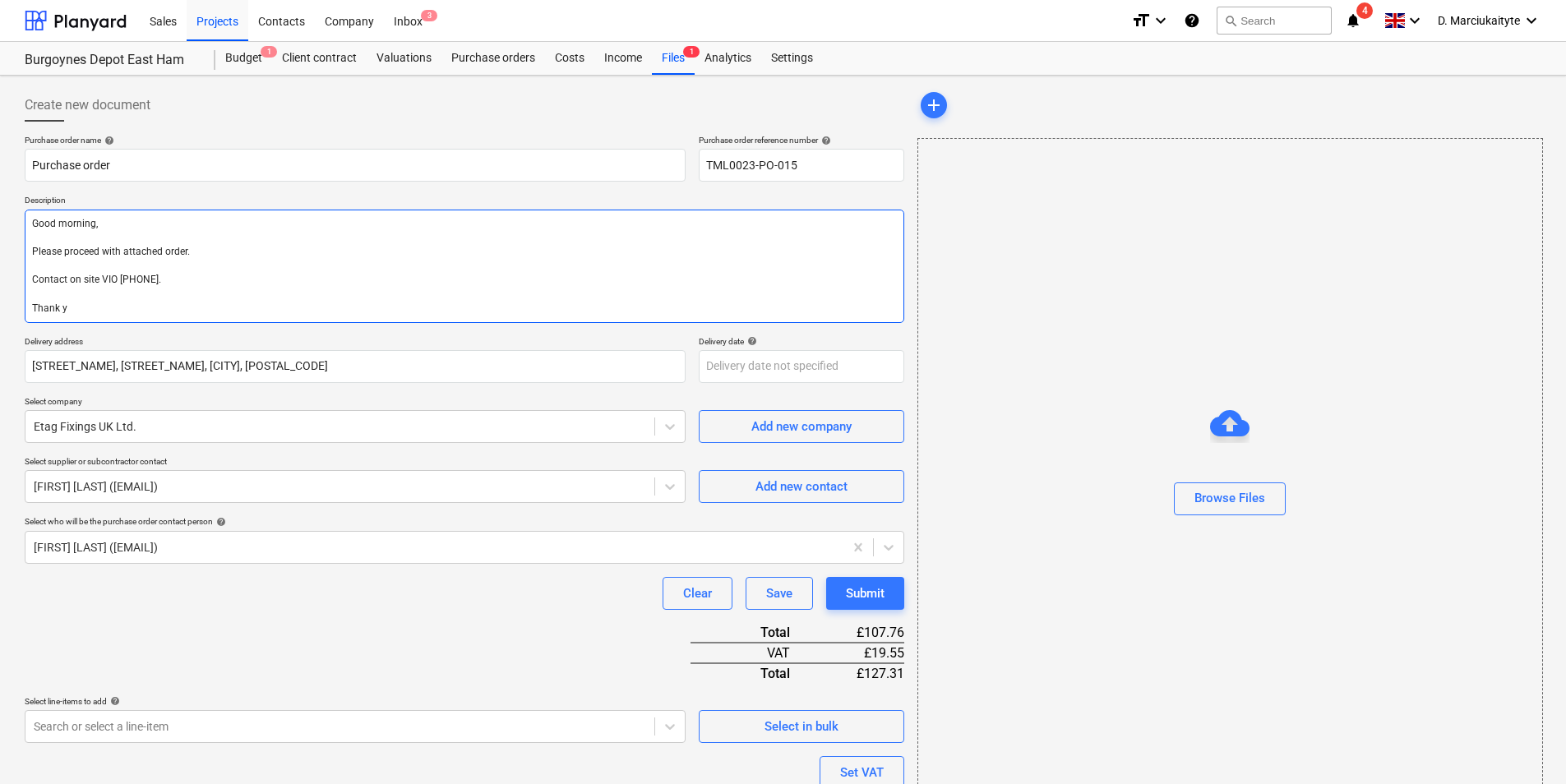type on "x" 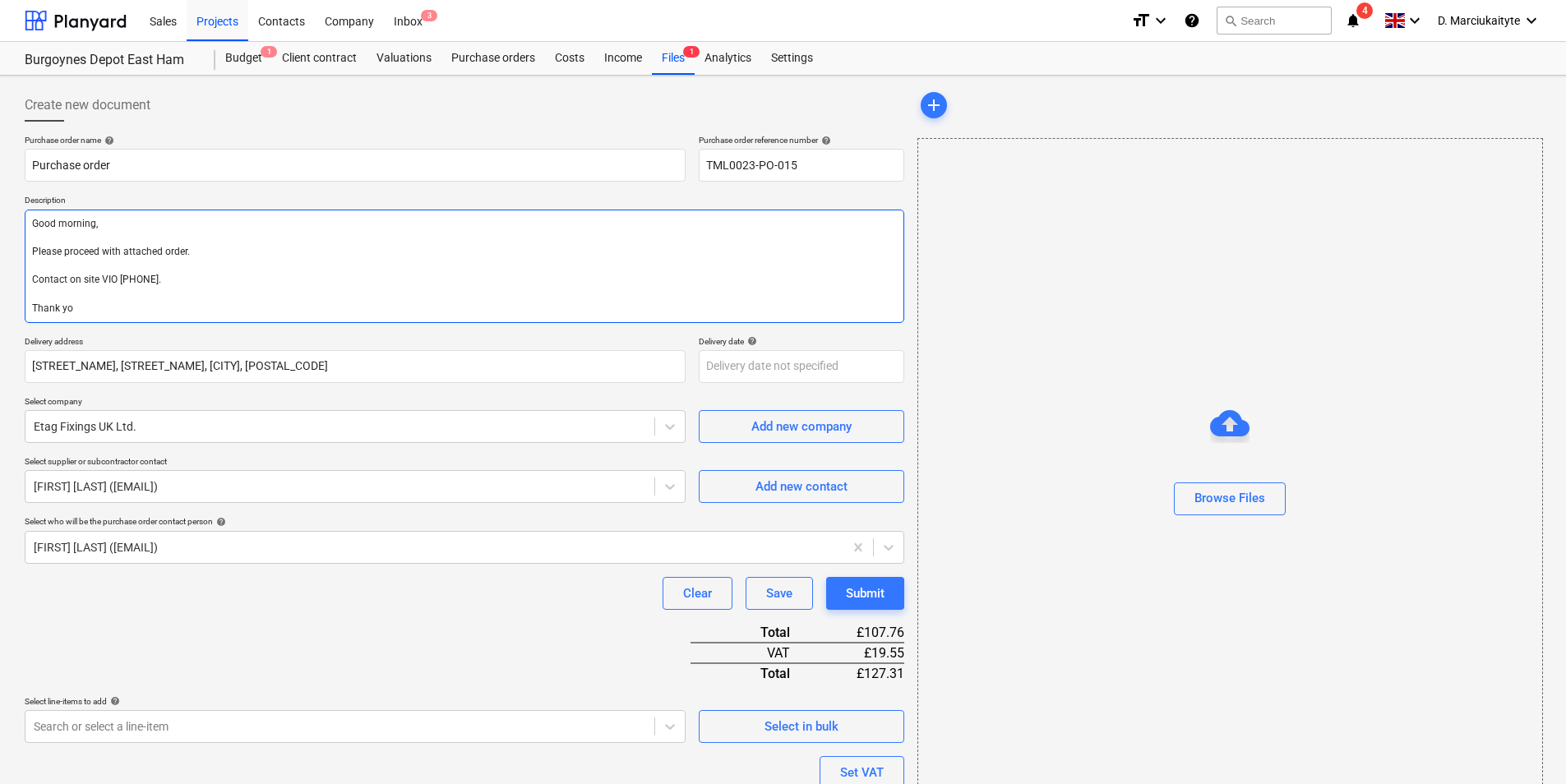 type on "x" 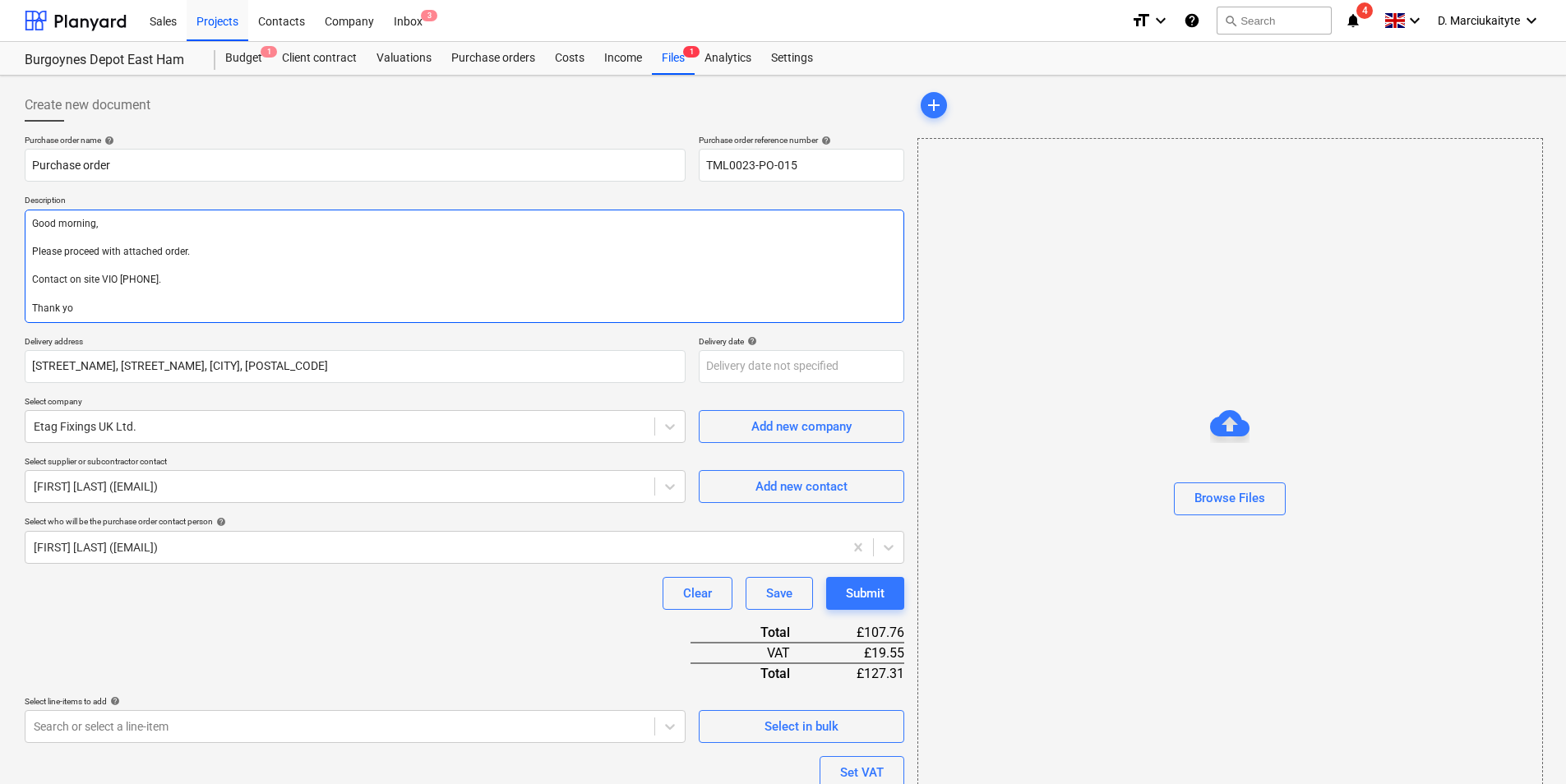 type on "Good morning,
Please proceed with attached order.
Contact on site VIO 07415 093 398.
Thank you" 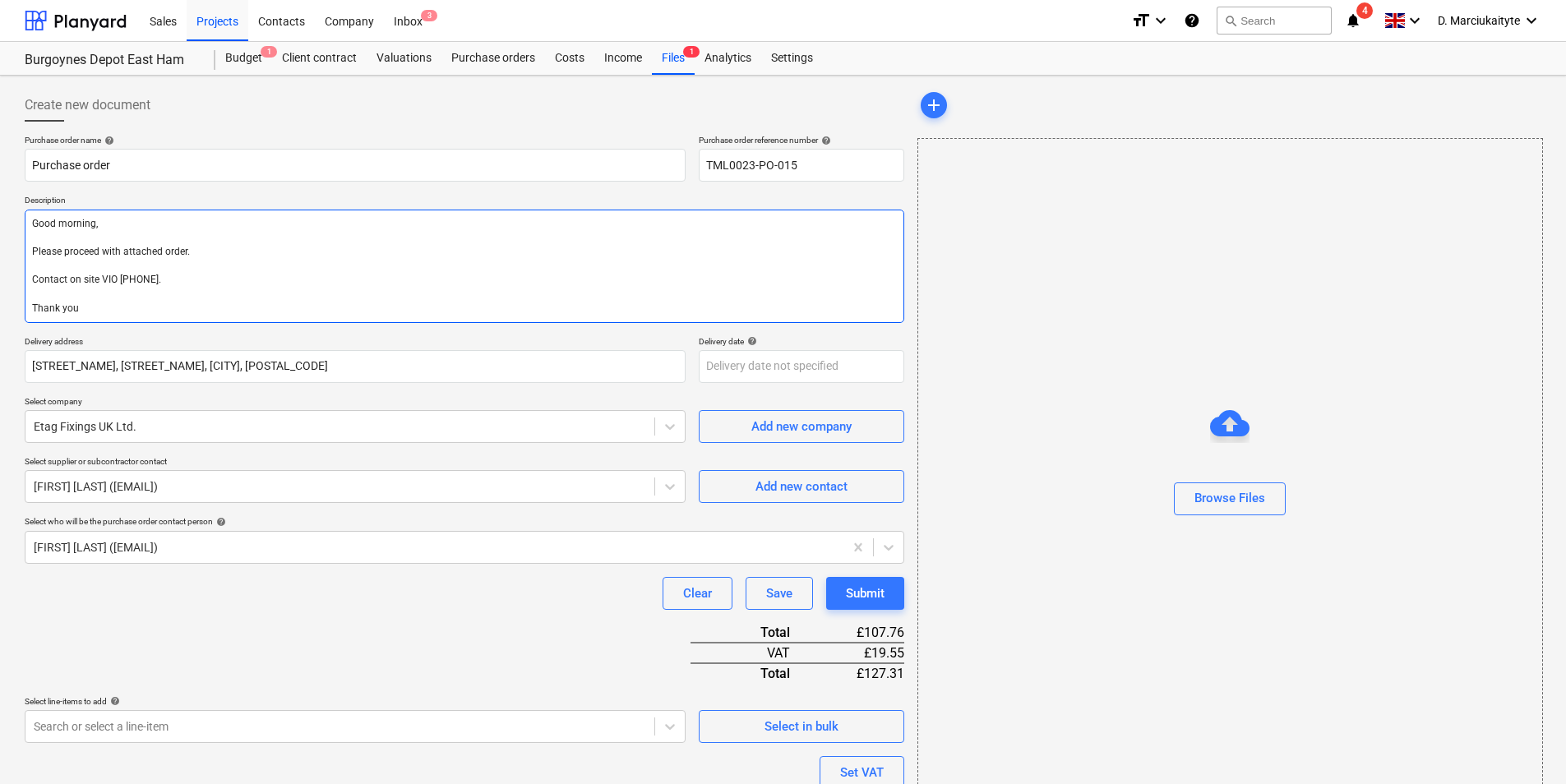 type on "x" 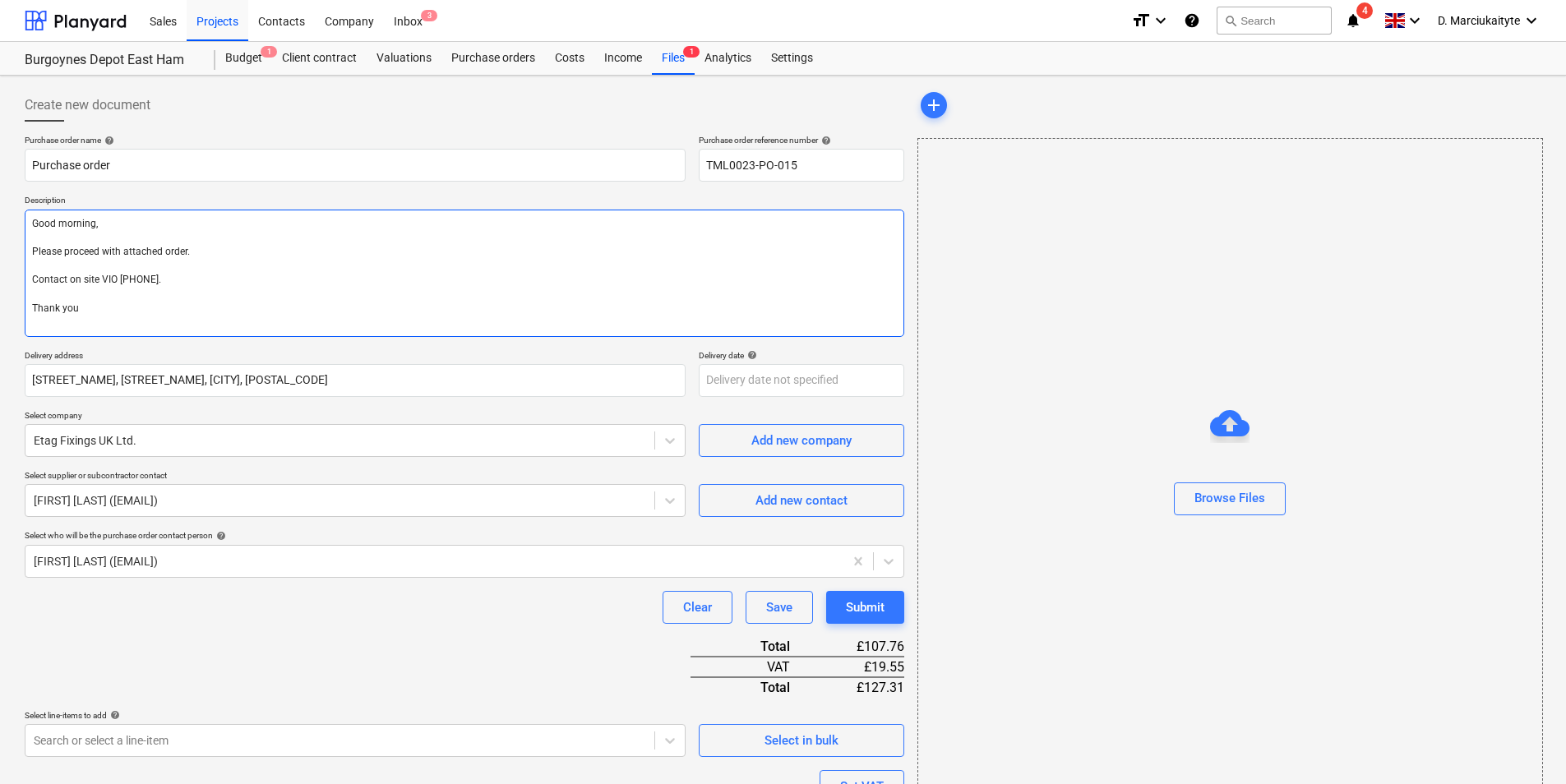 type on "x" 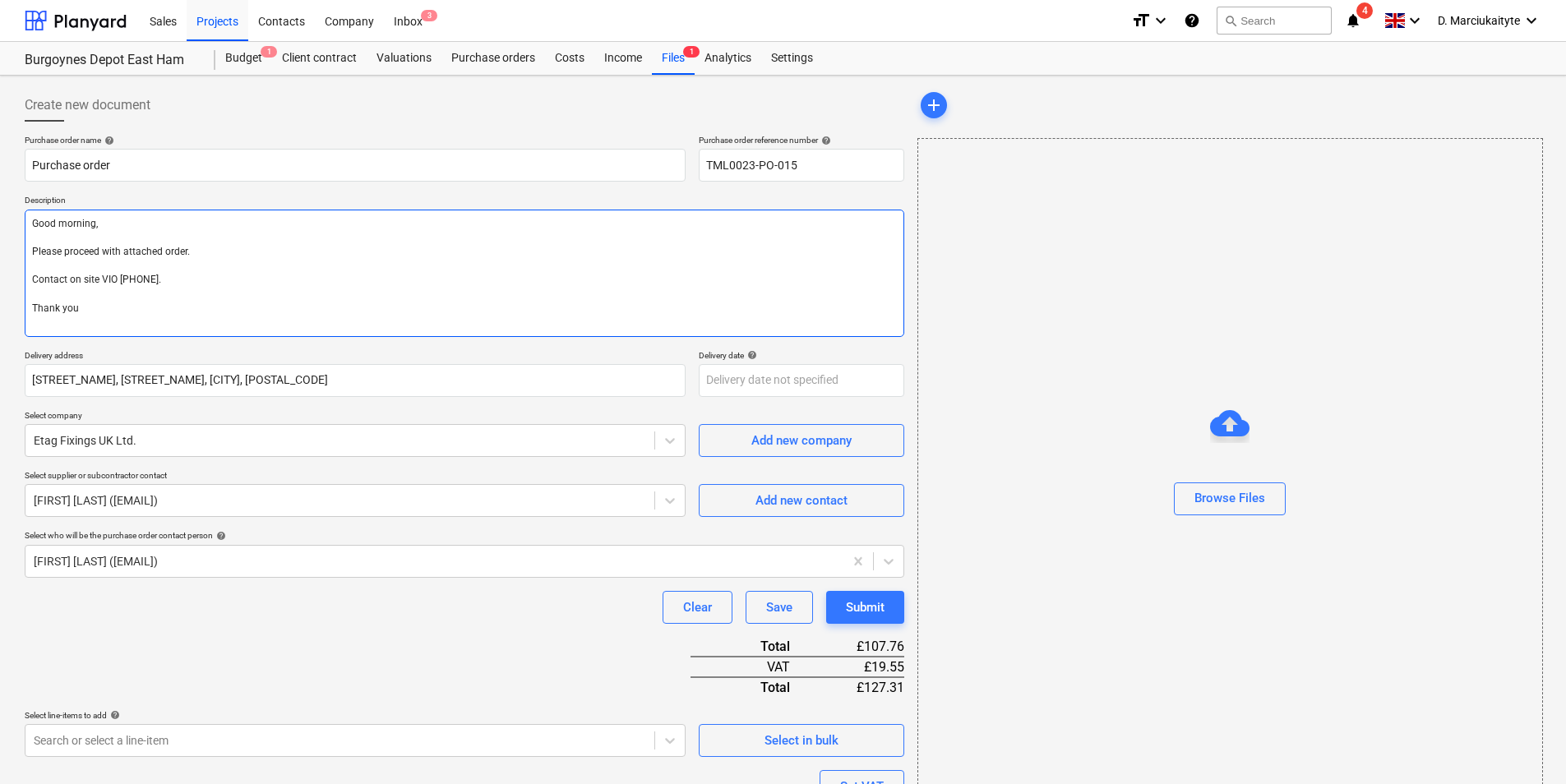 type on "Good morning,
Please proceed with attached order.
Contact on site VIO 07415 093 398.
Thank you" 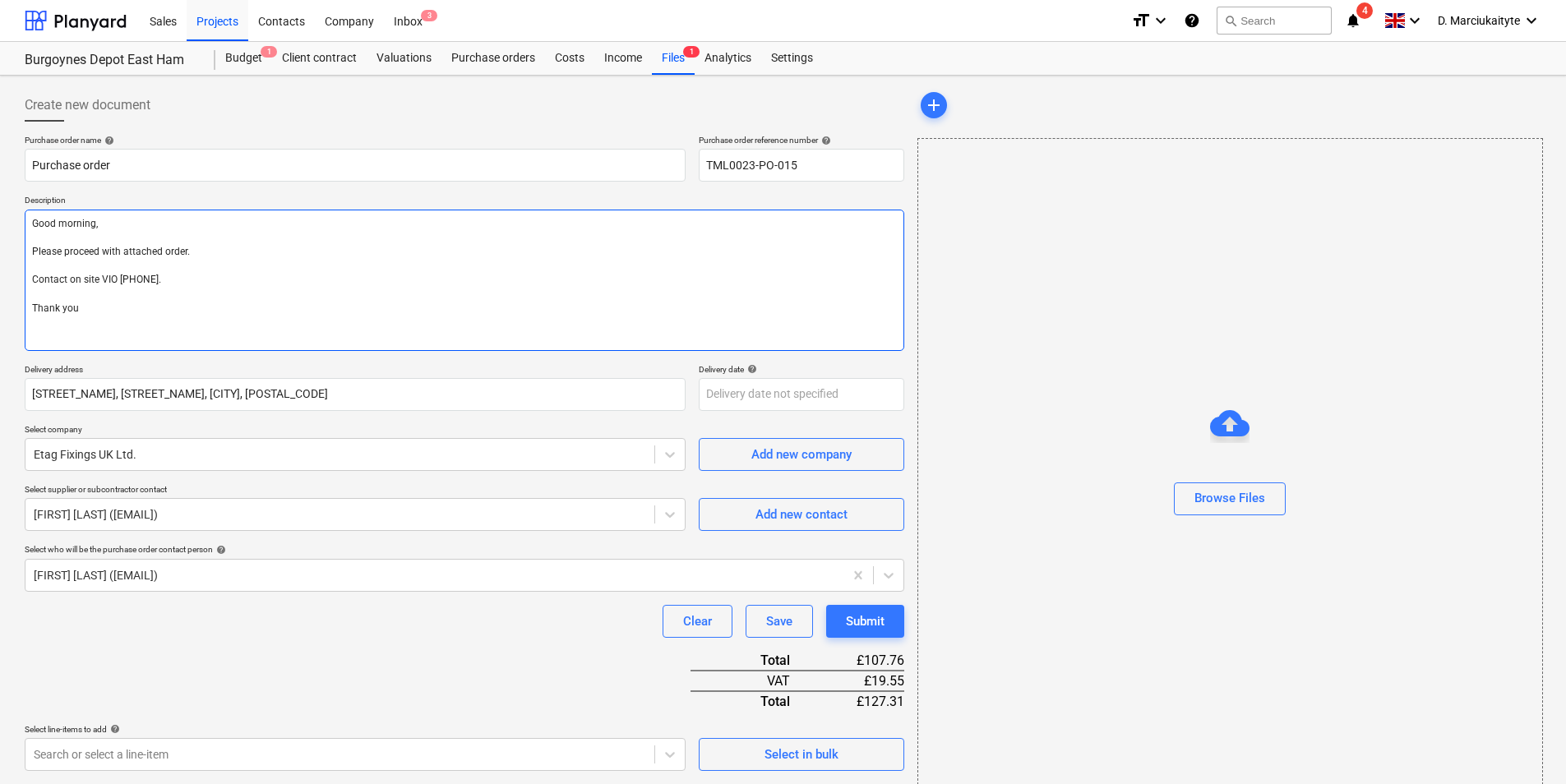 type on "x" 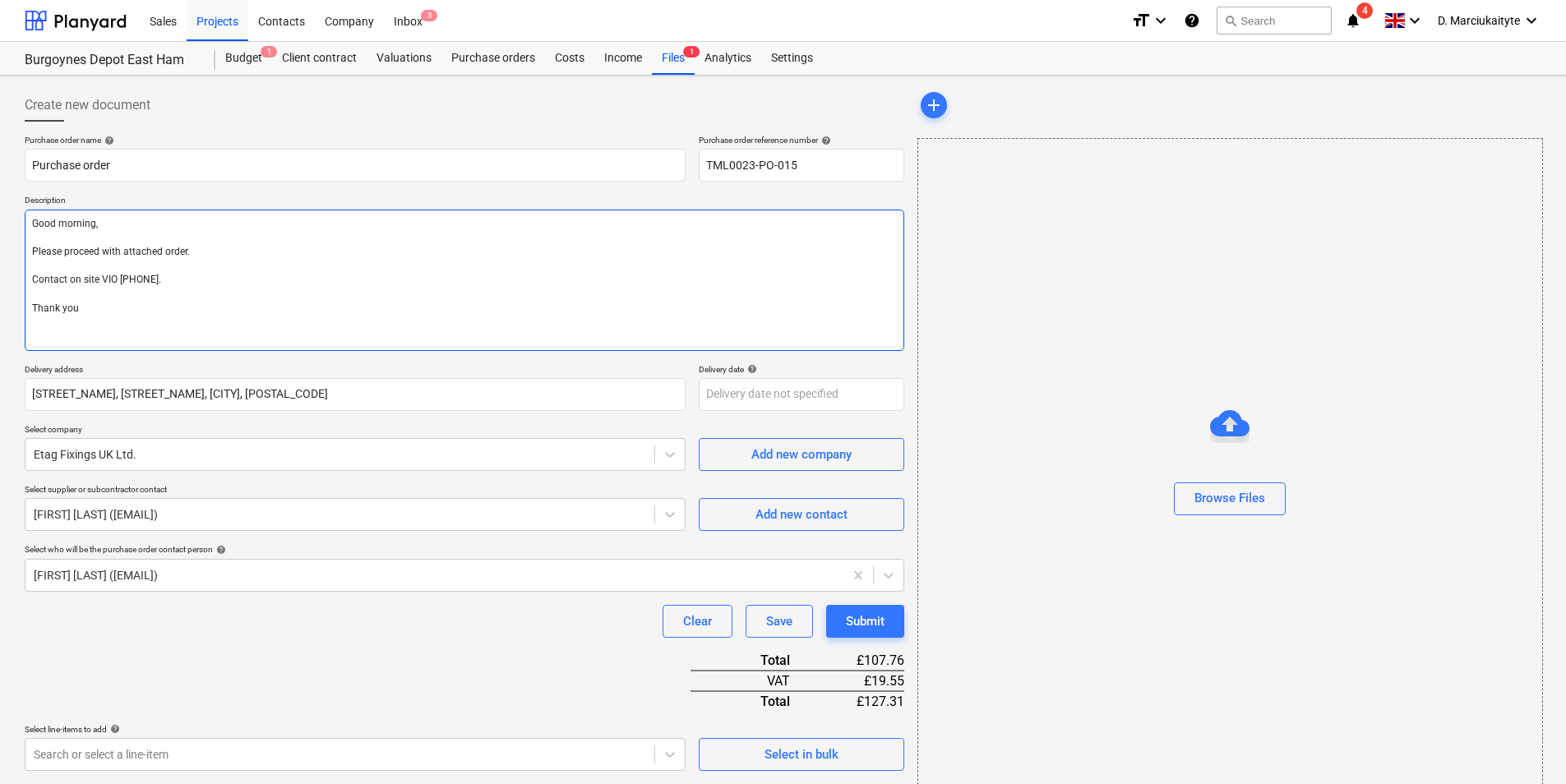type on "Good morning,
Please proceed with attached order.
Contact on site VIO 07415 093 398.
Thank you
R" 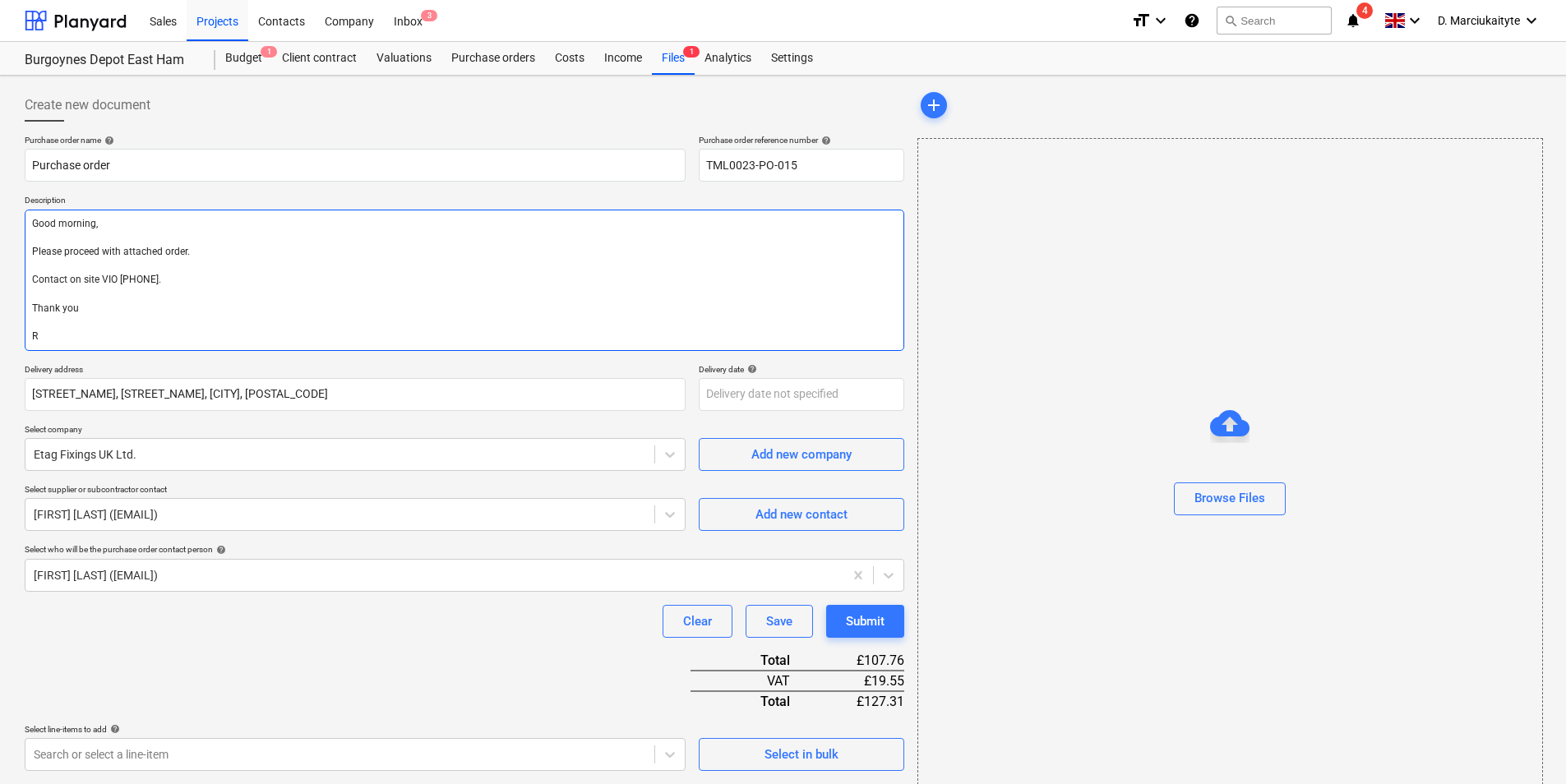 type on "x" 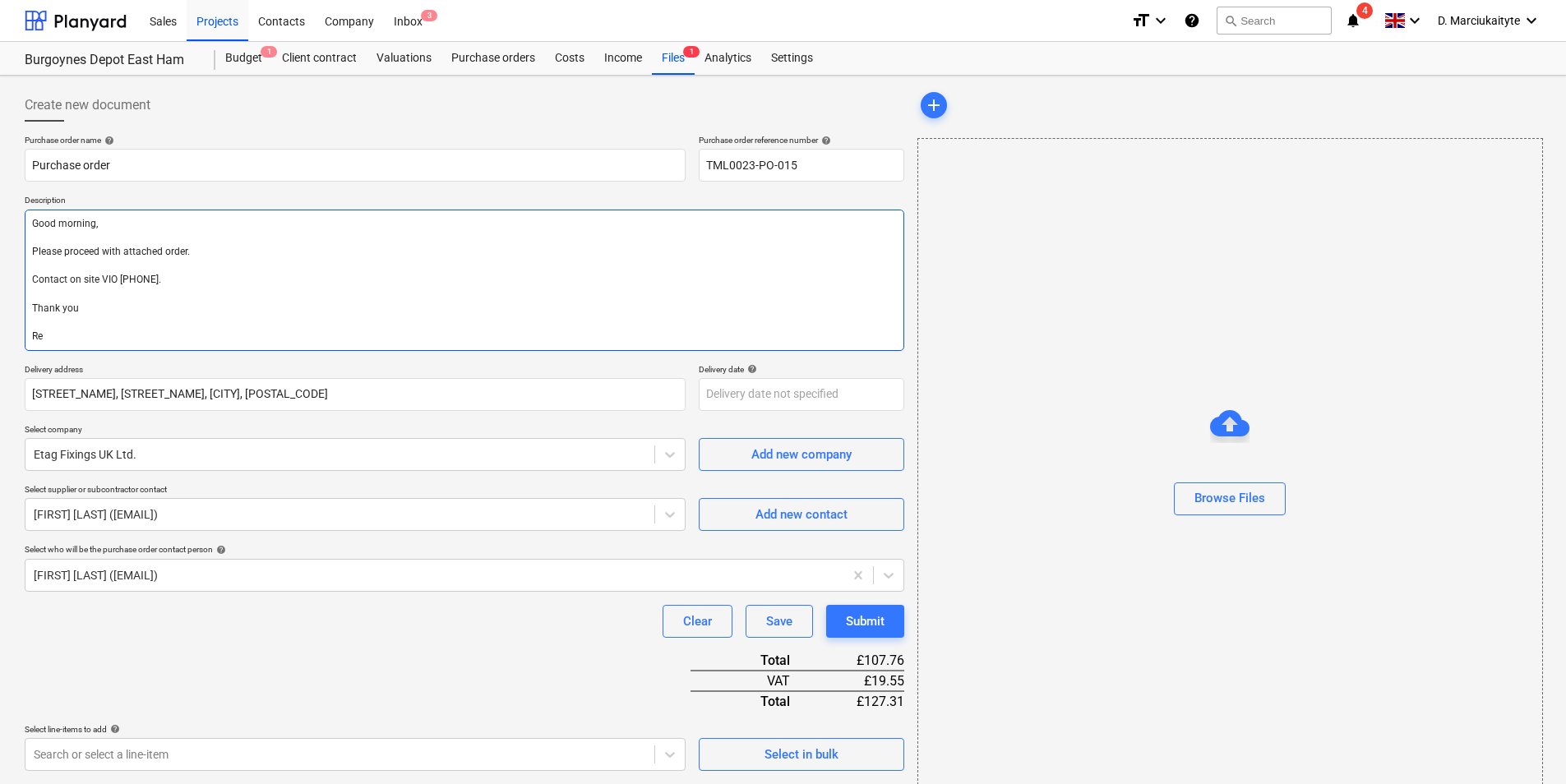 type on "x" 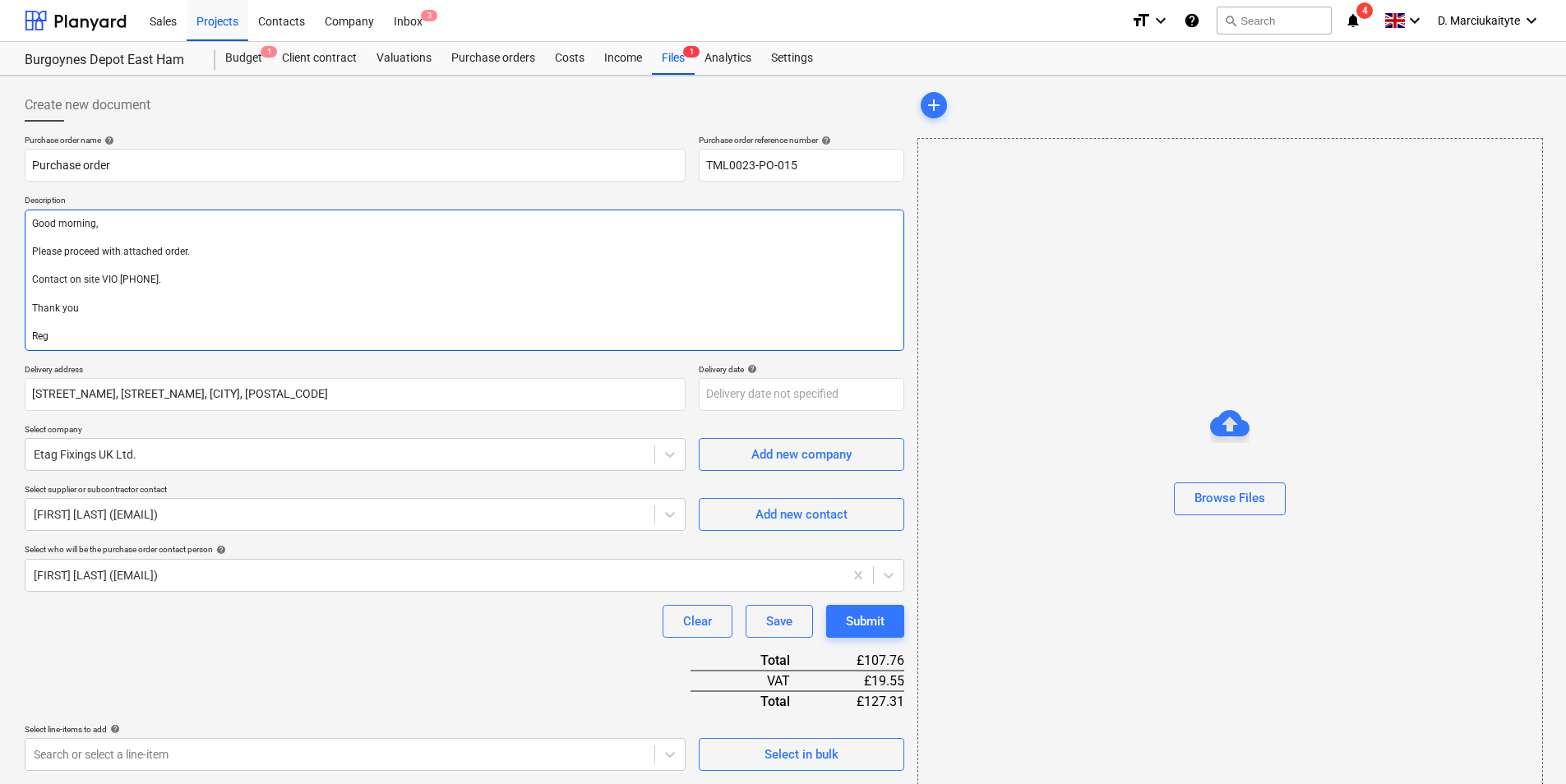 type on "x" 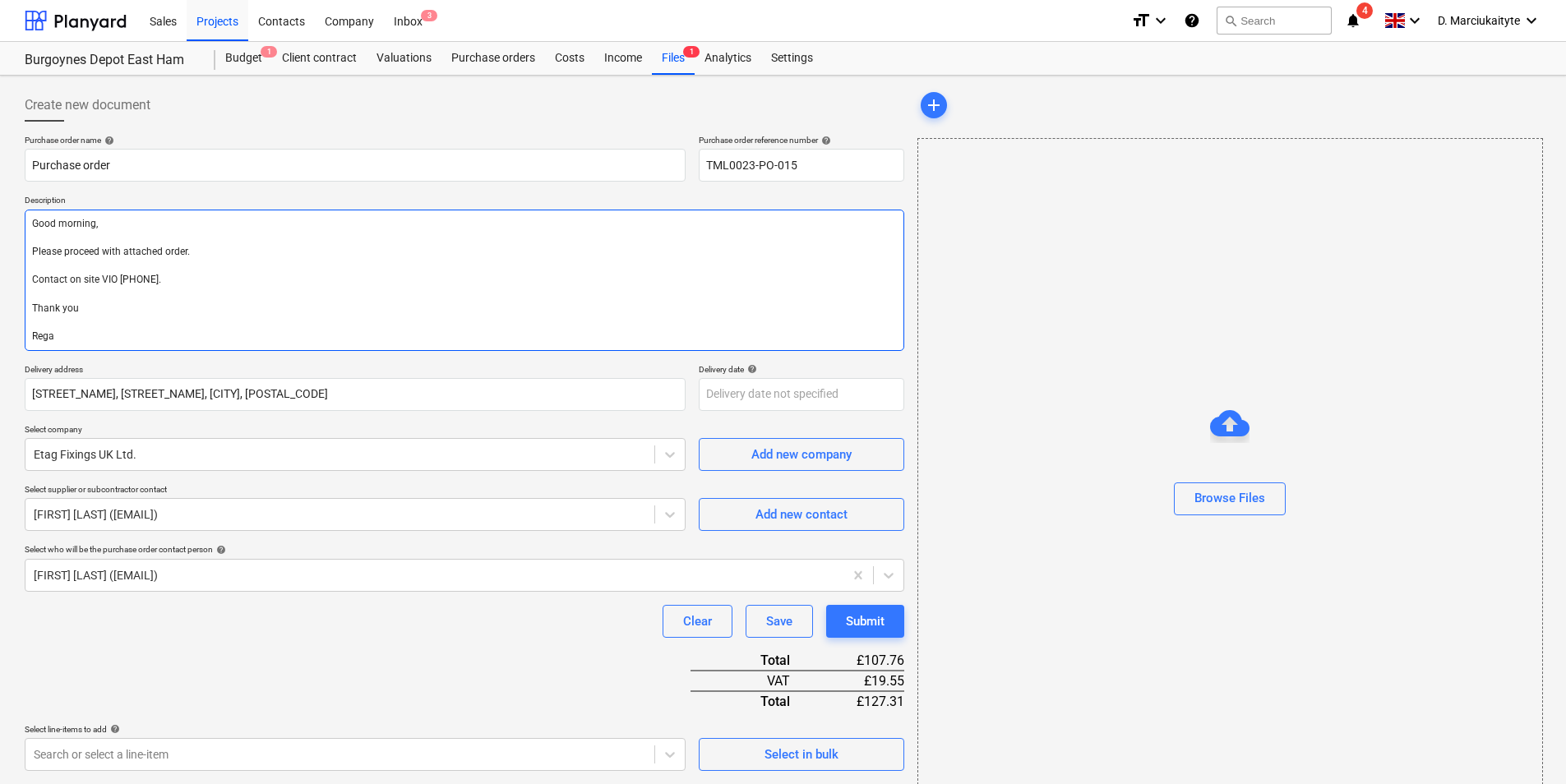 type on "x" 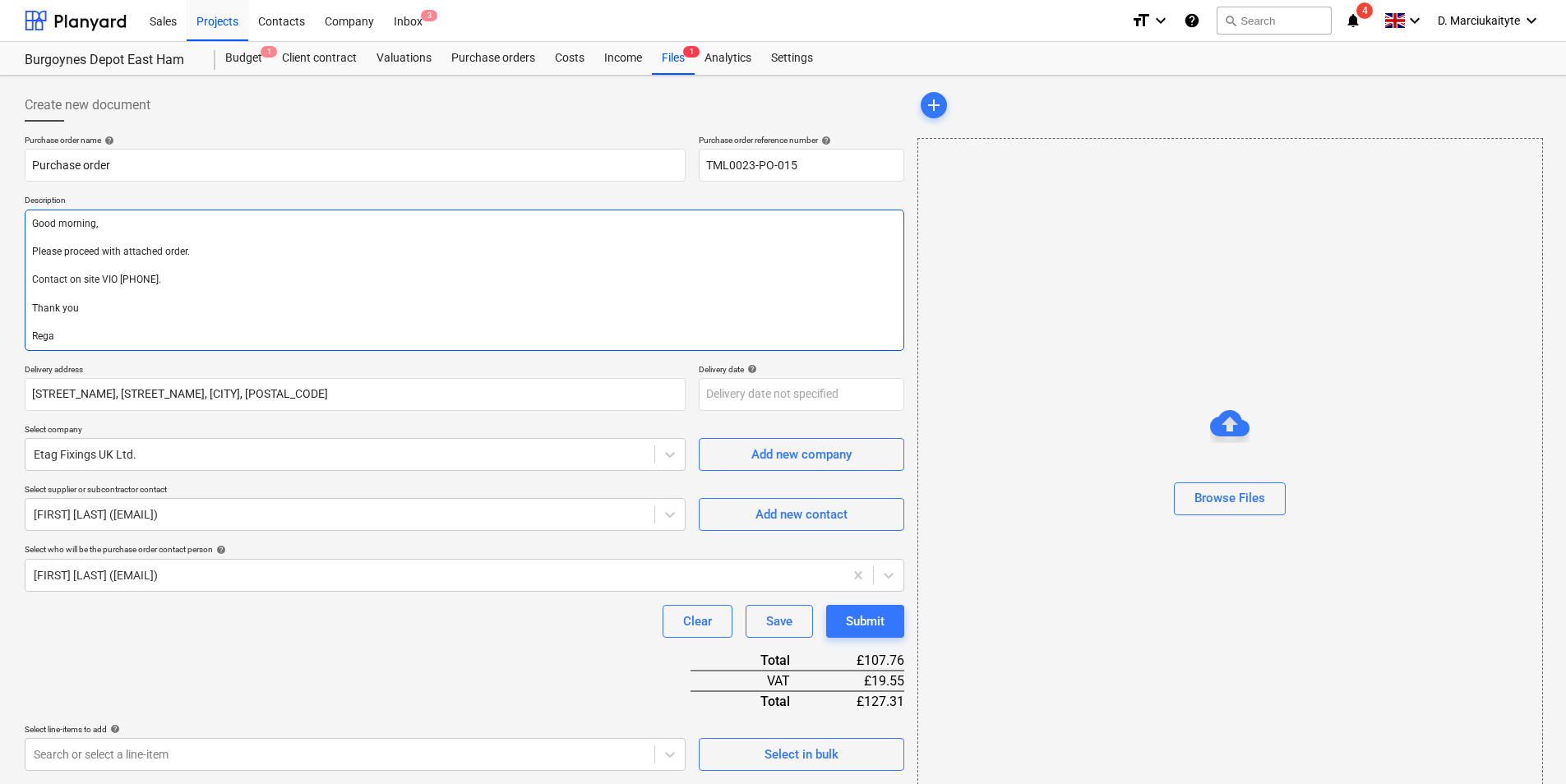 type on "Good morning,
Please proceed with attached order.
Contact on site VIO 07415 093 398.
Thank you
Regar" 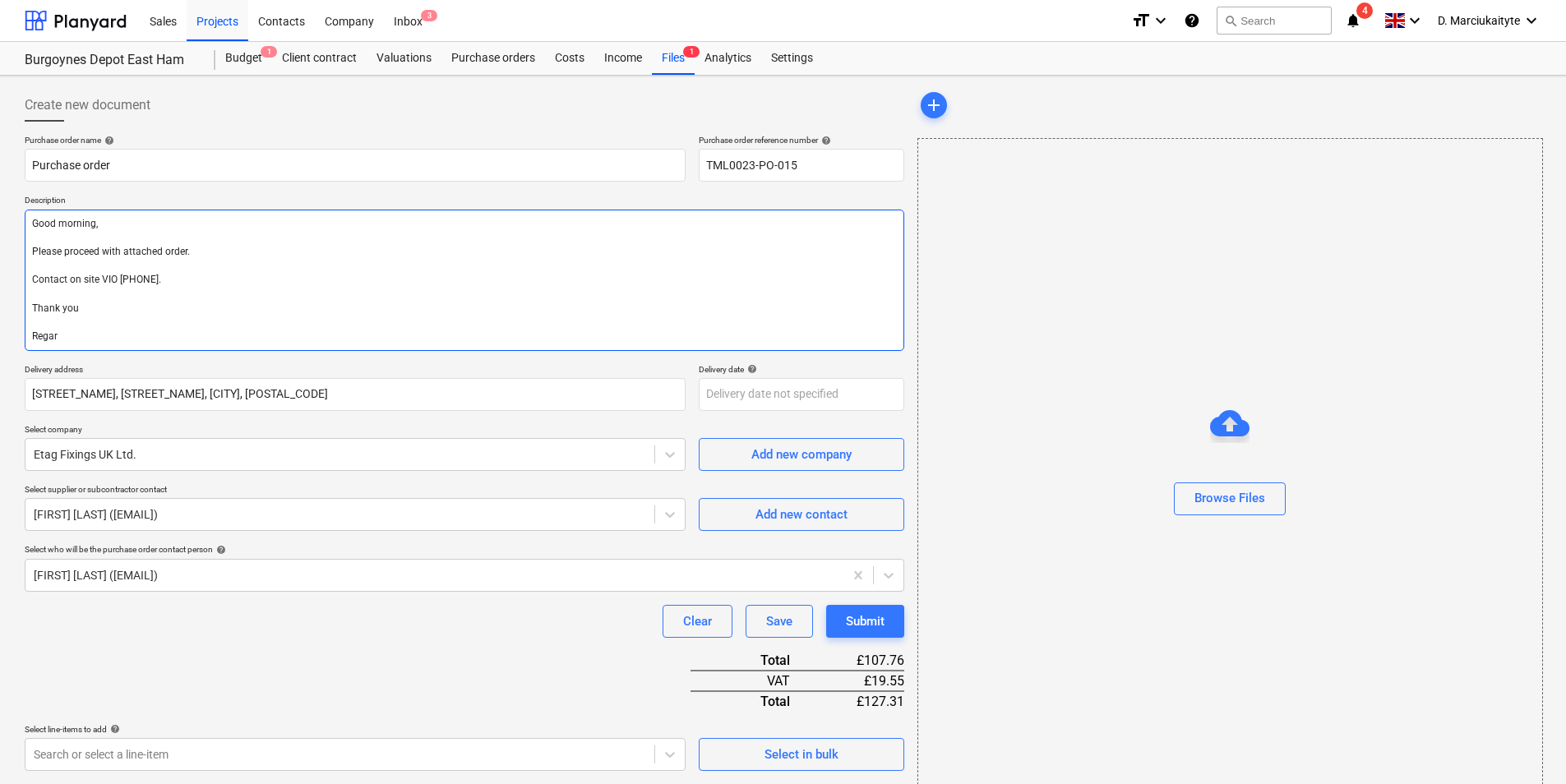 type on "x" 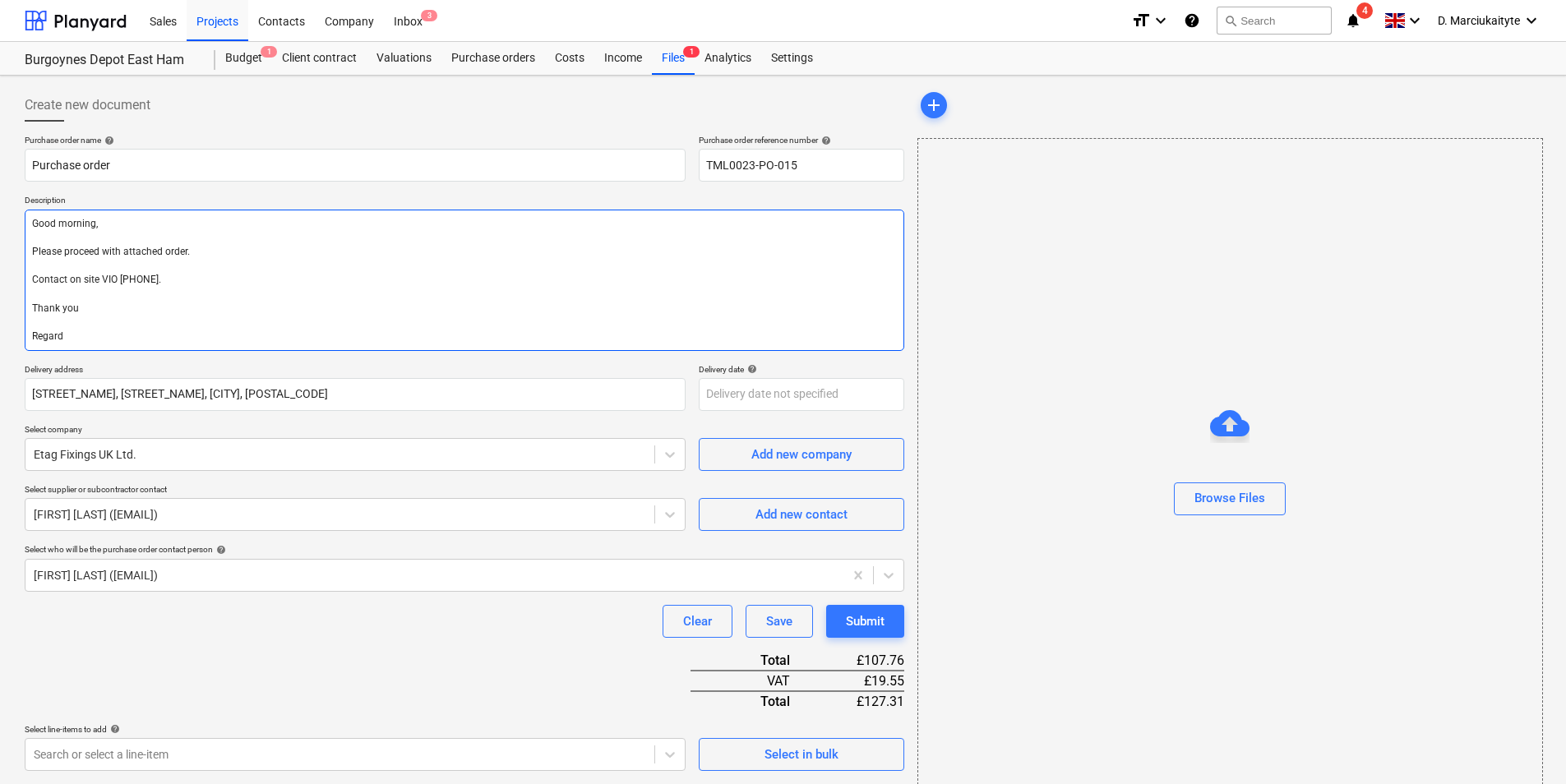 type on "x" 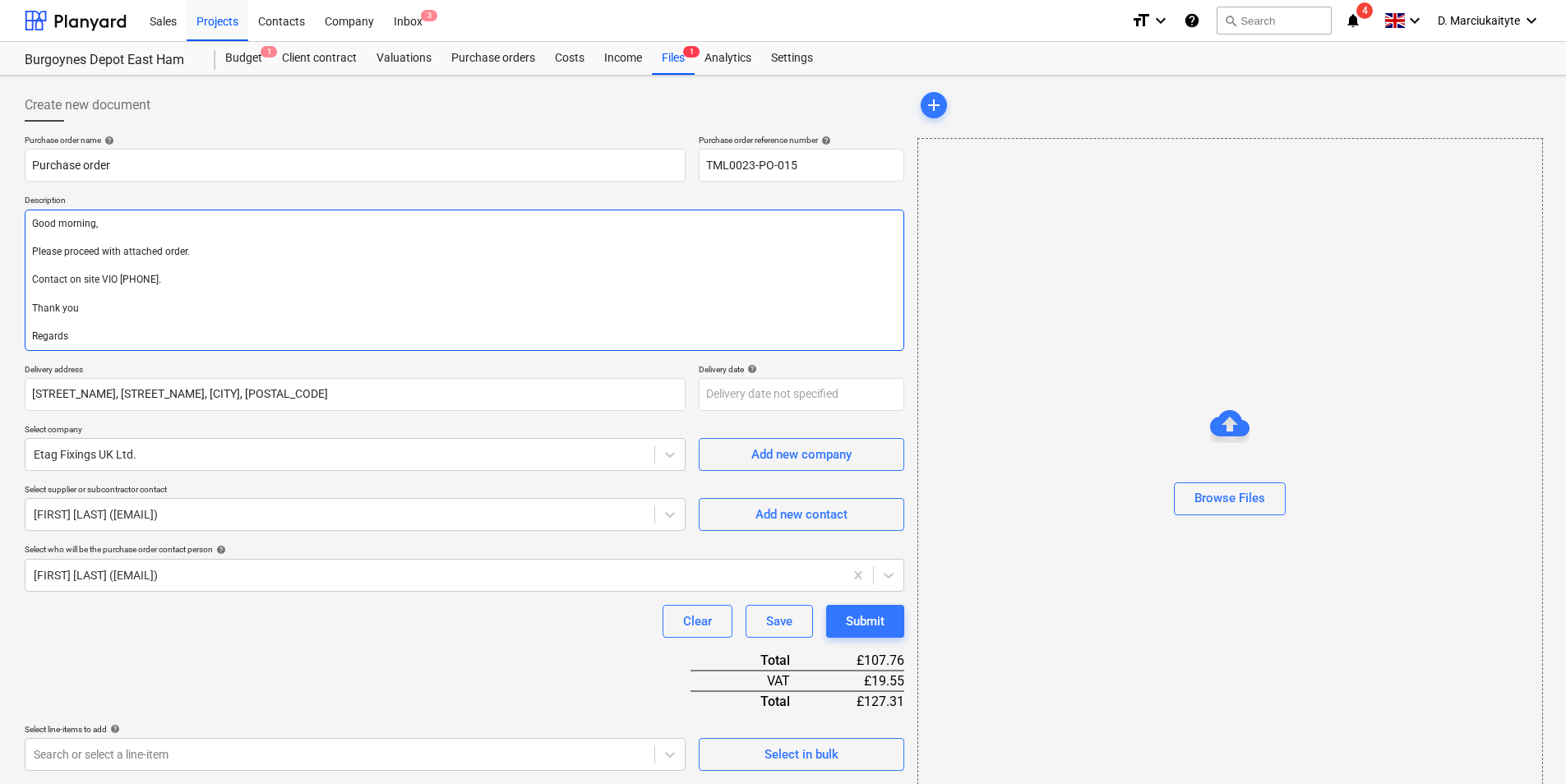 type on "x" 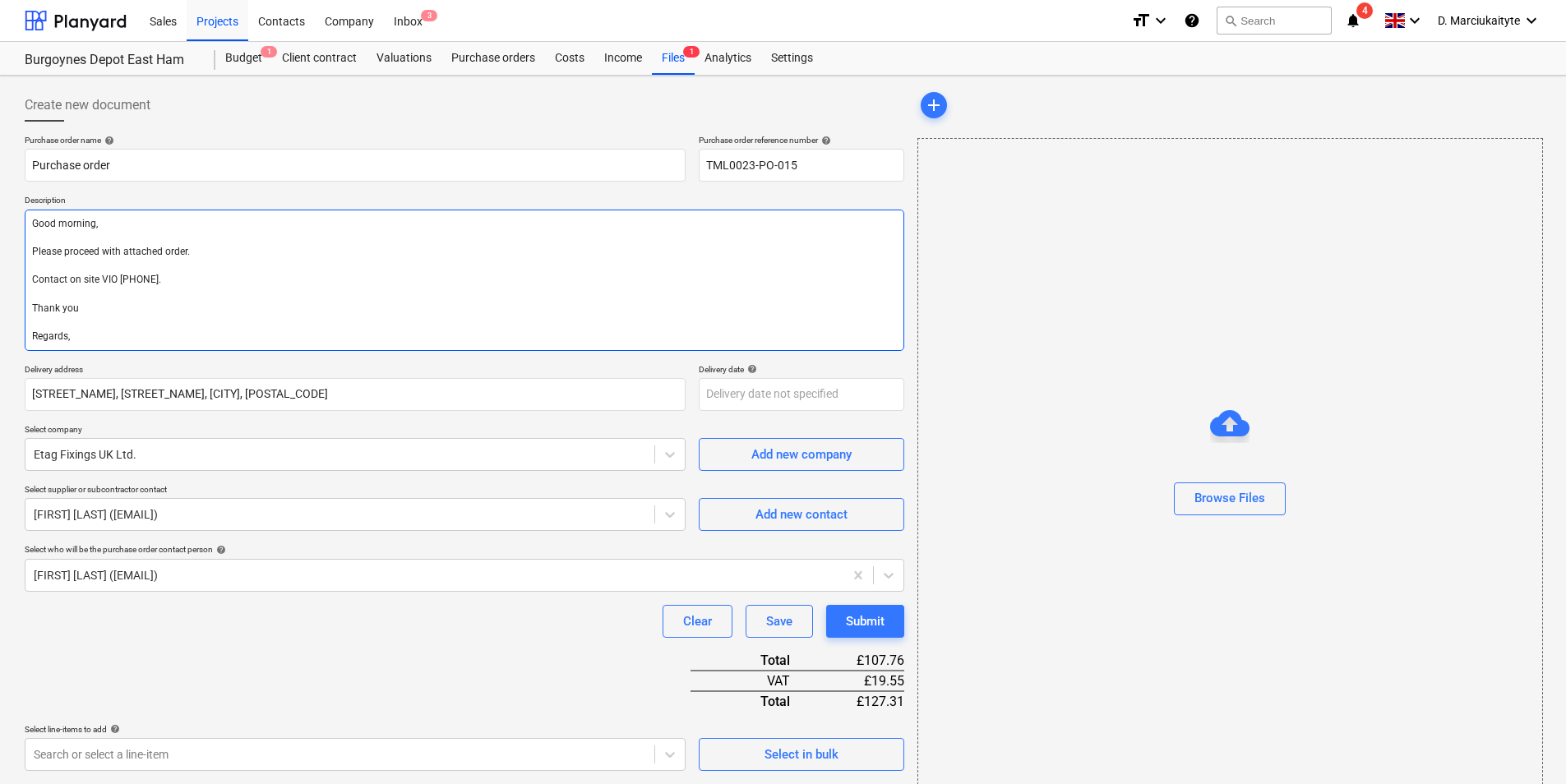 type on "x" 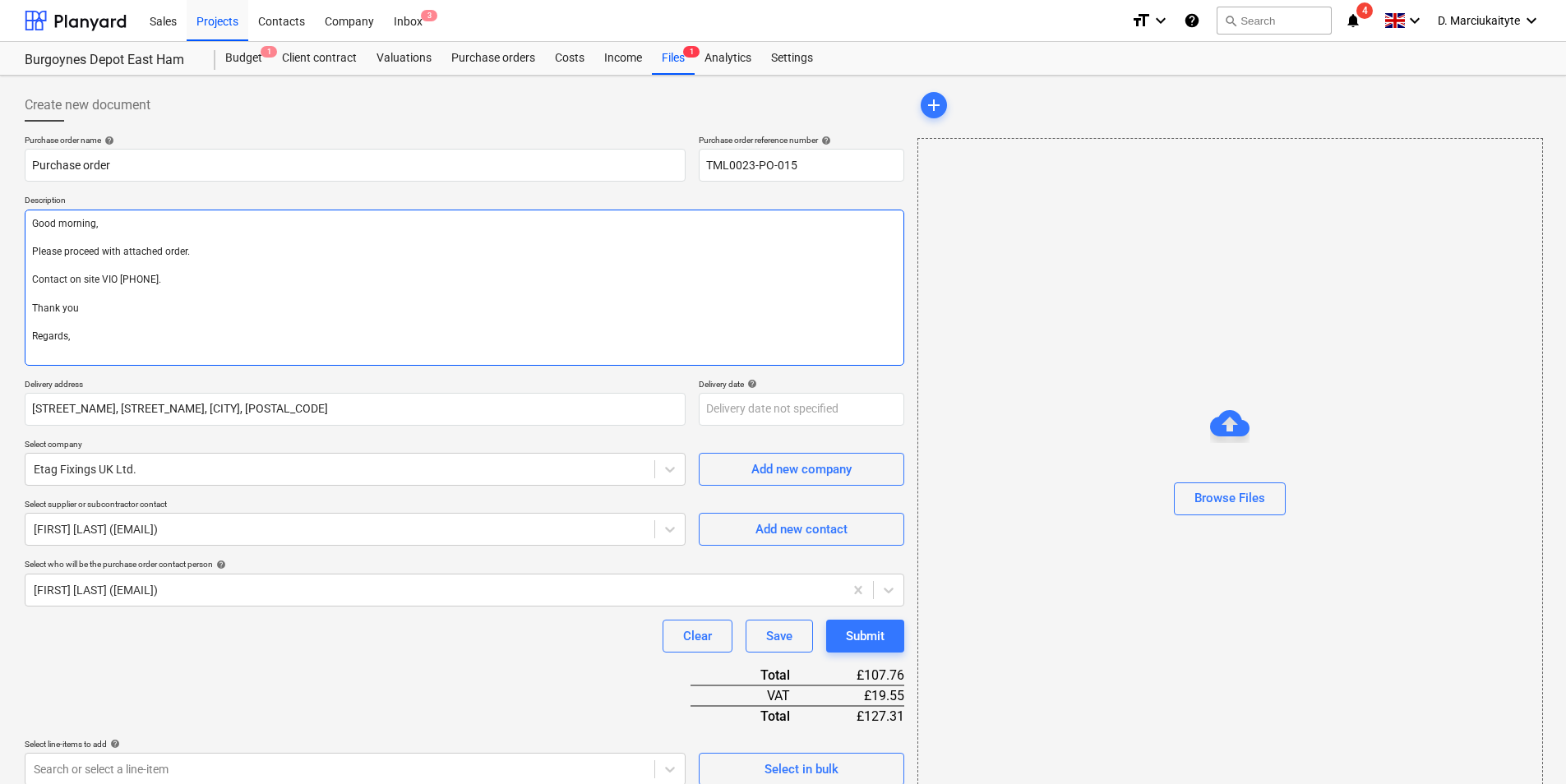 type on "x" 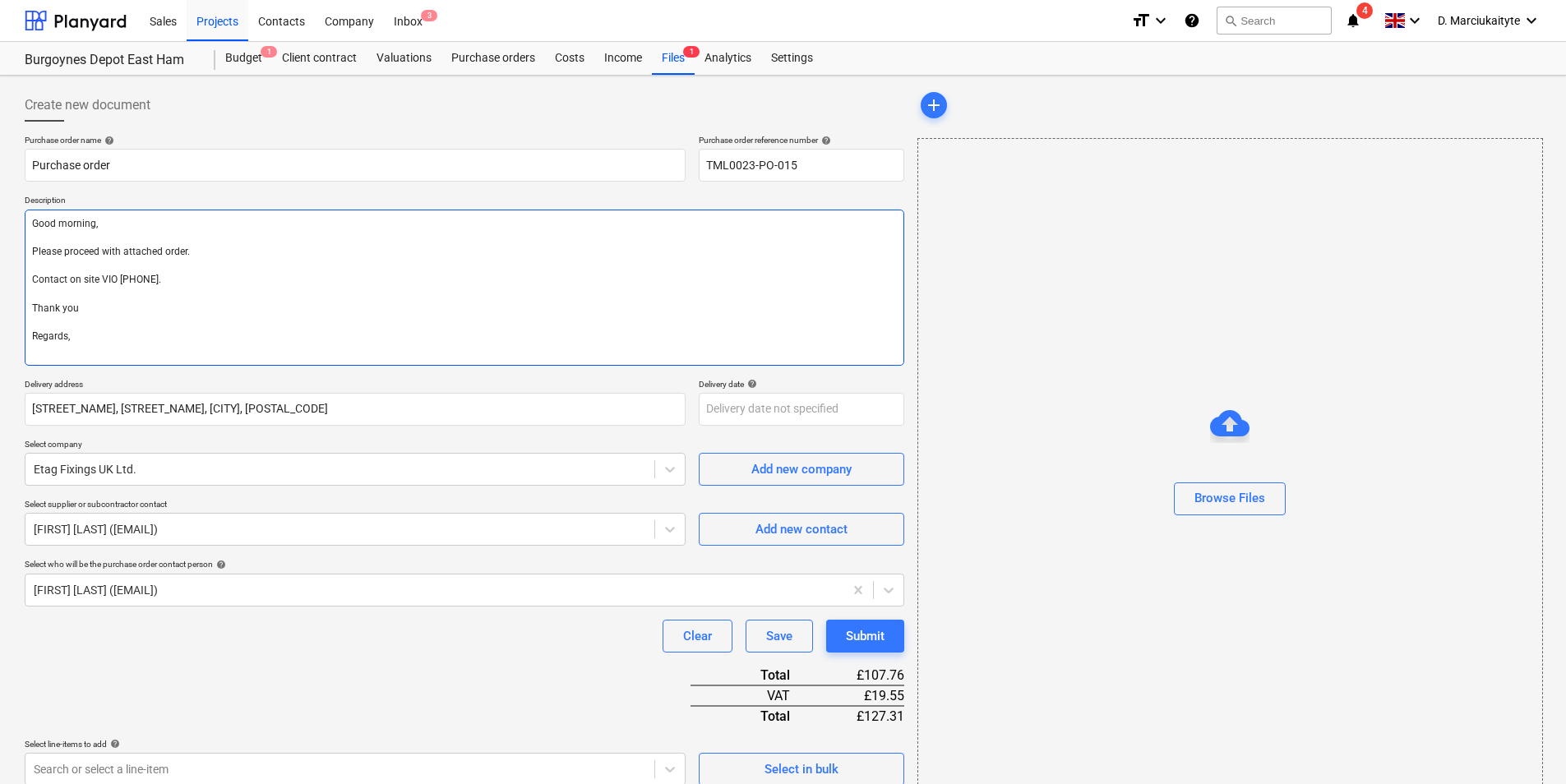 type on "Good morning,
Please proceed with attached order.
Contact on site VIO 07415 093 398.
Thank you
Regards,
D" 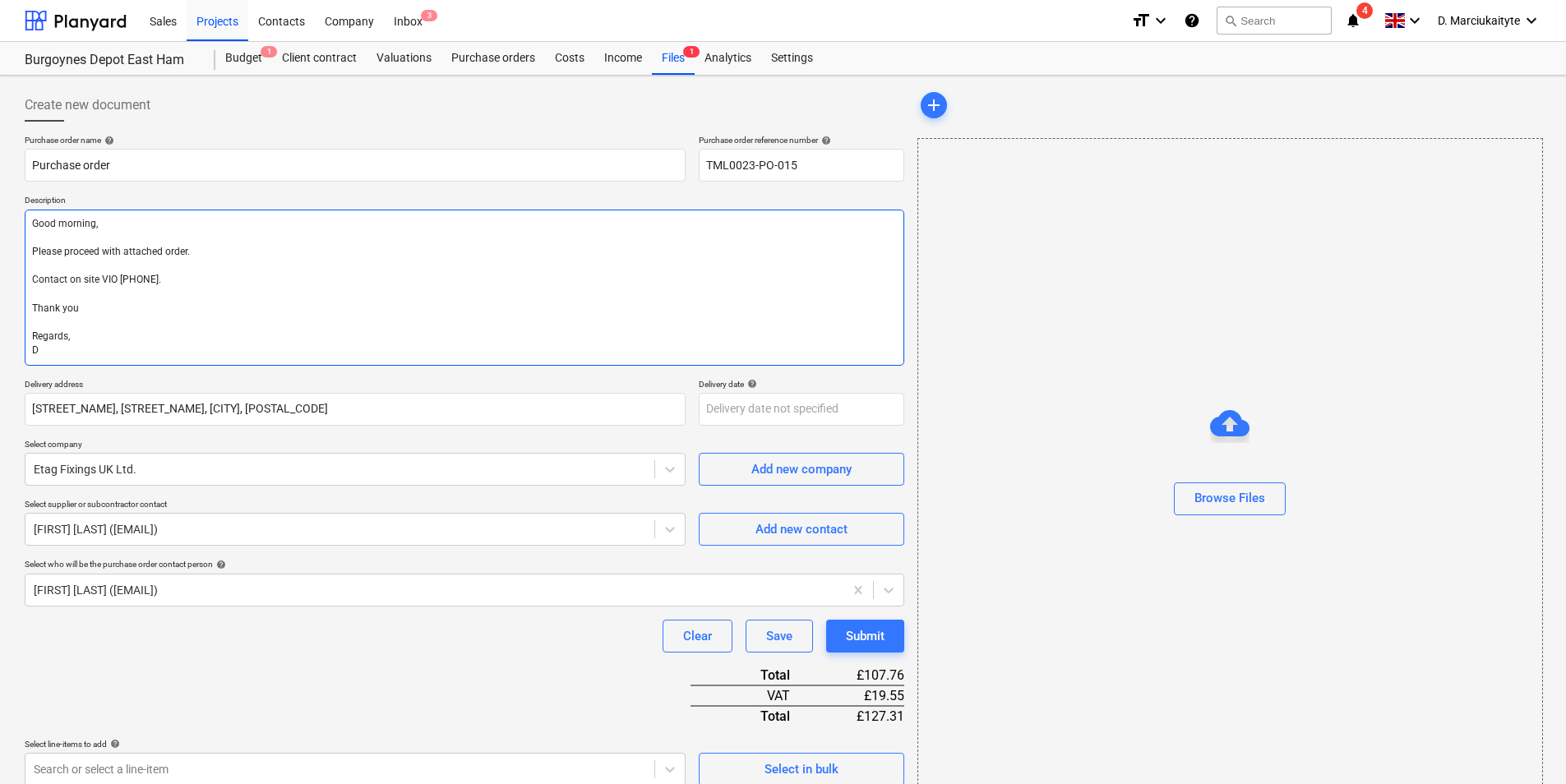 type on "x" 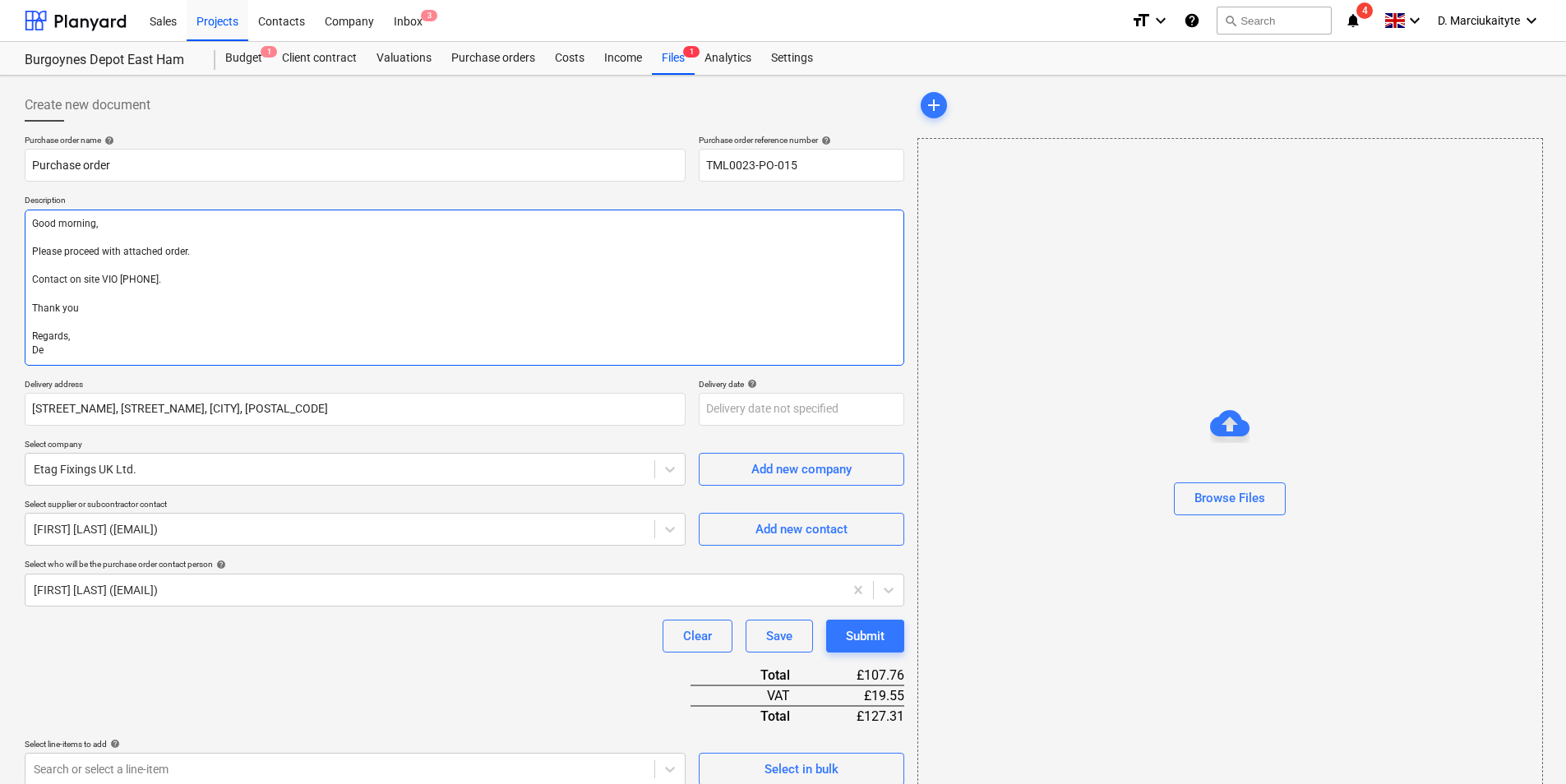 type on "x" 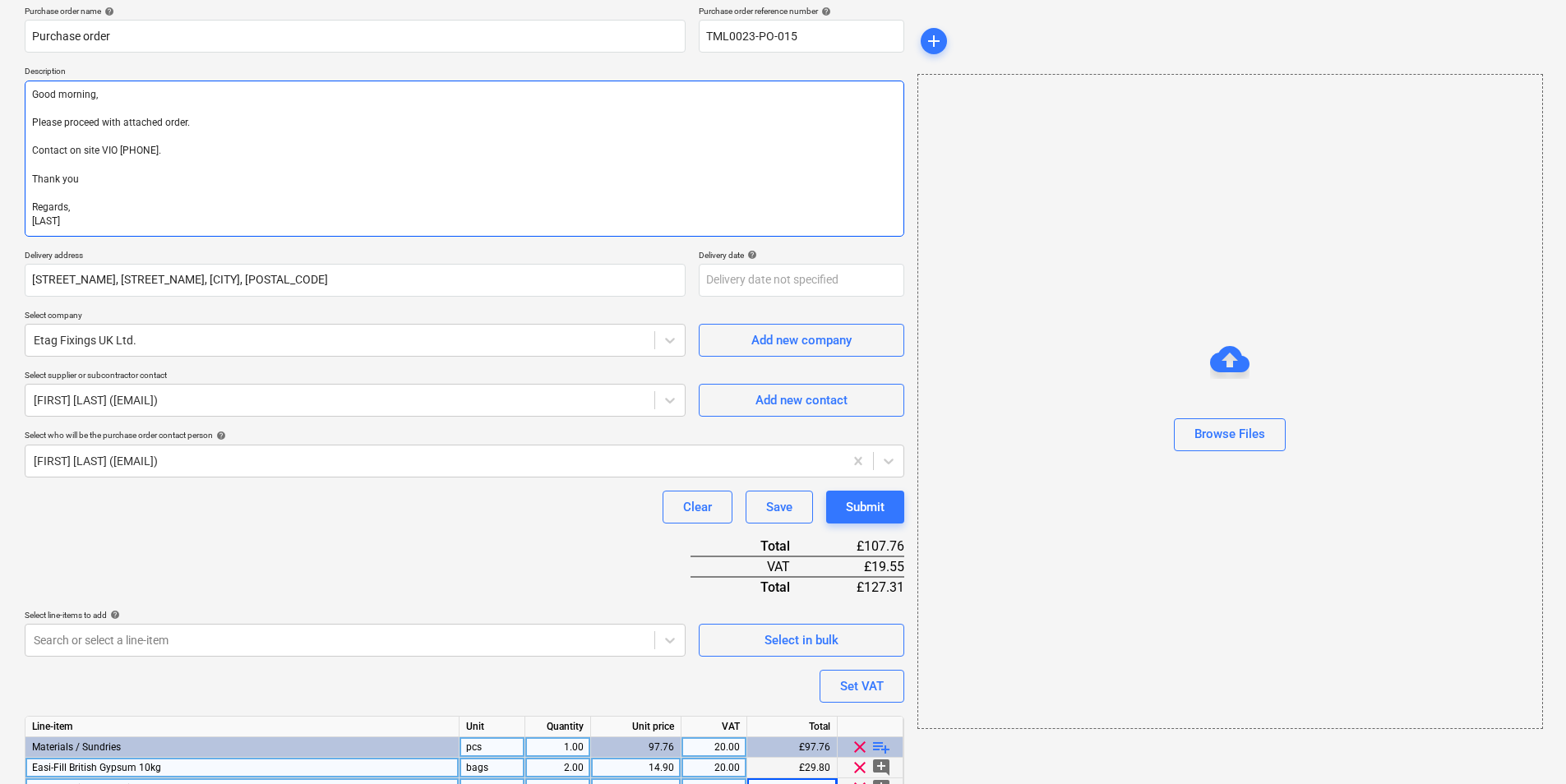 scroll, scrollTop: 231, scrollLeft: 0, axis: vertical 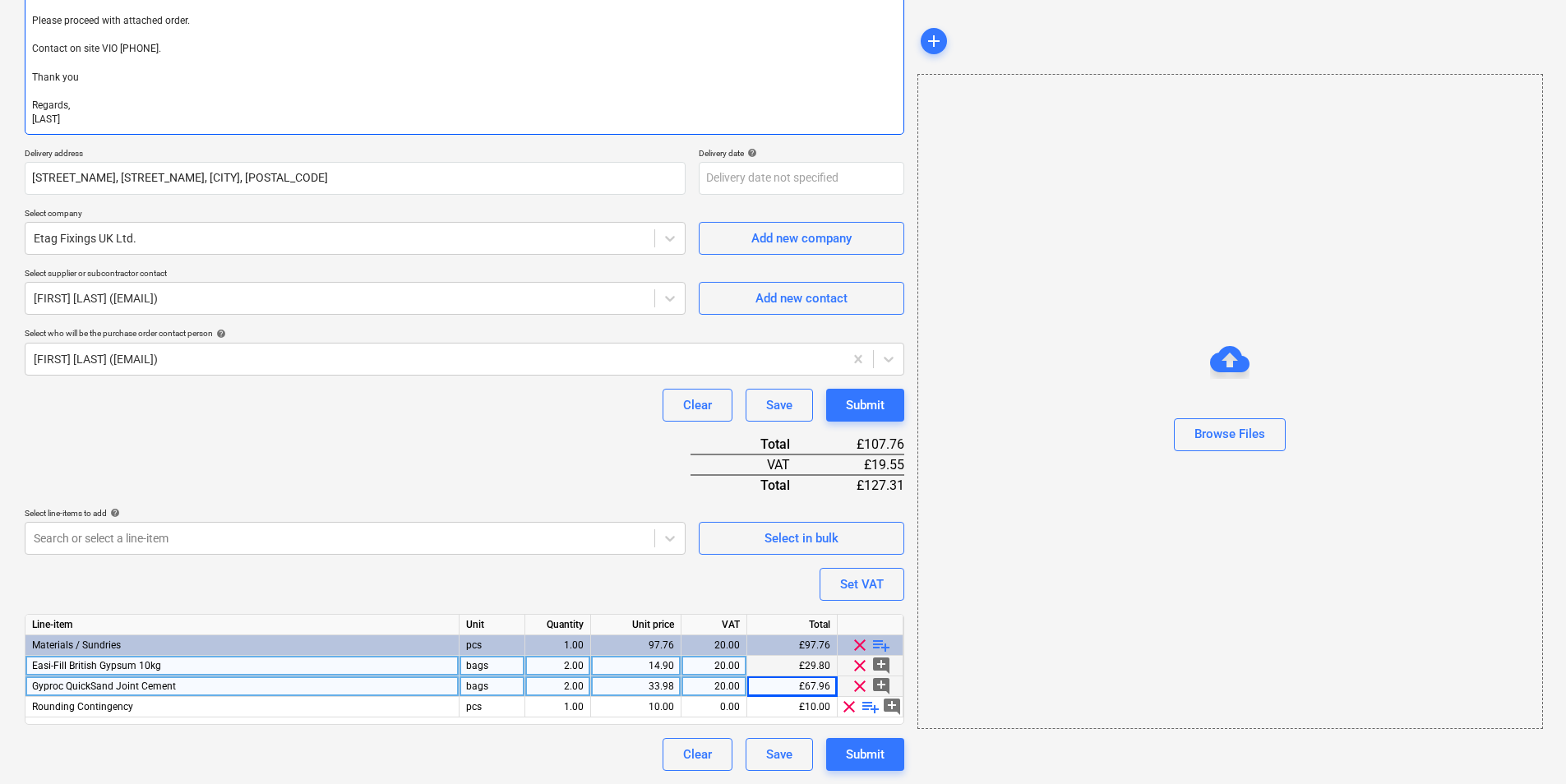 type on "Good morning,
Please proceed with attached order.
Contact on site VIO 07415 093 398.
Thank you
Regards,
Demi" 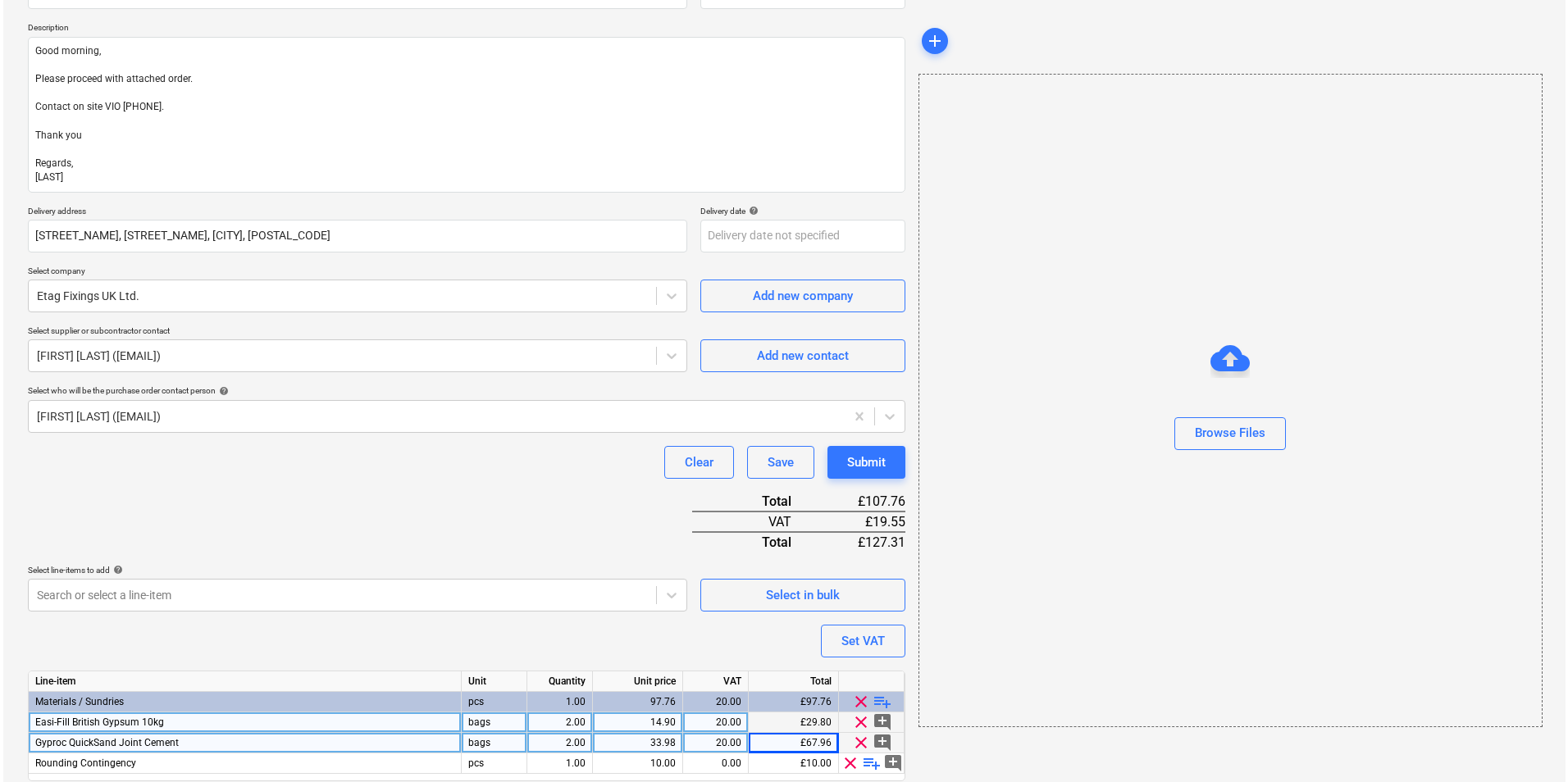 scroll, scrollTop: 230, scrollLeft: 0, axis: vertical 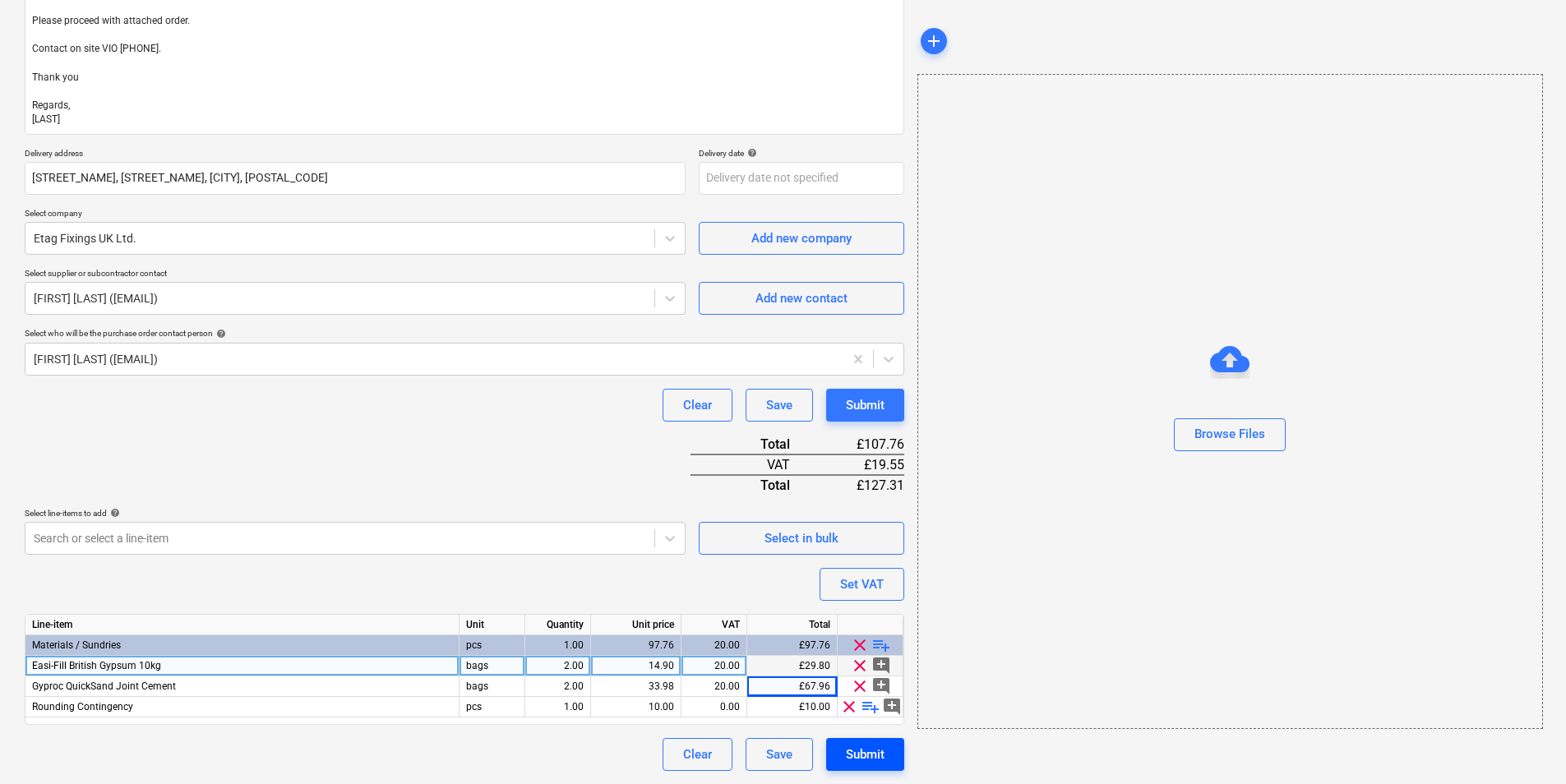 click on "Submit" at bounding box center (865, 754) 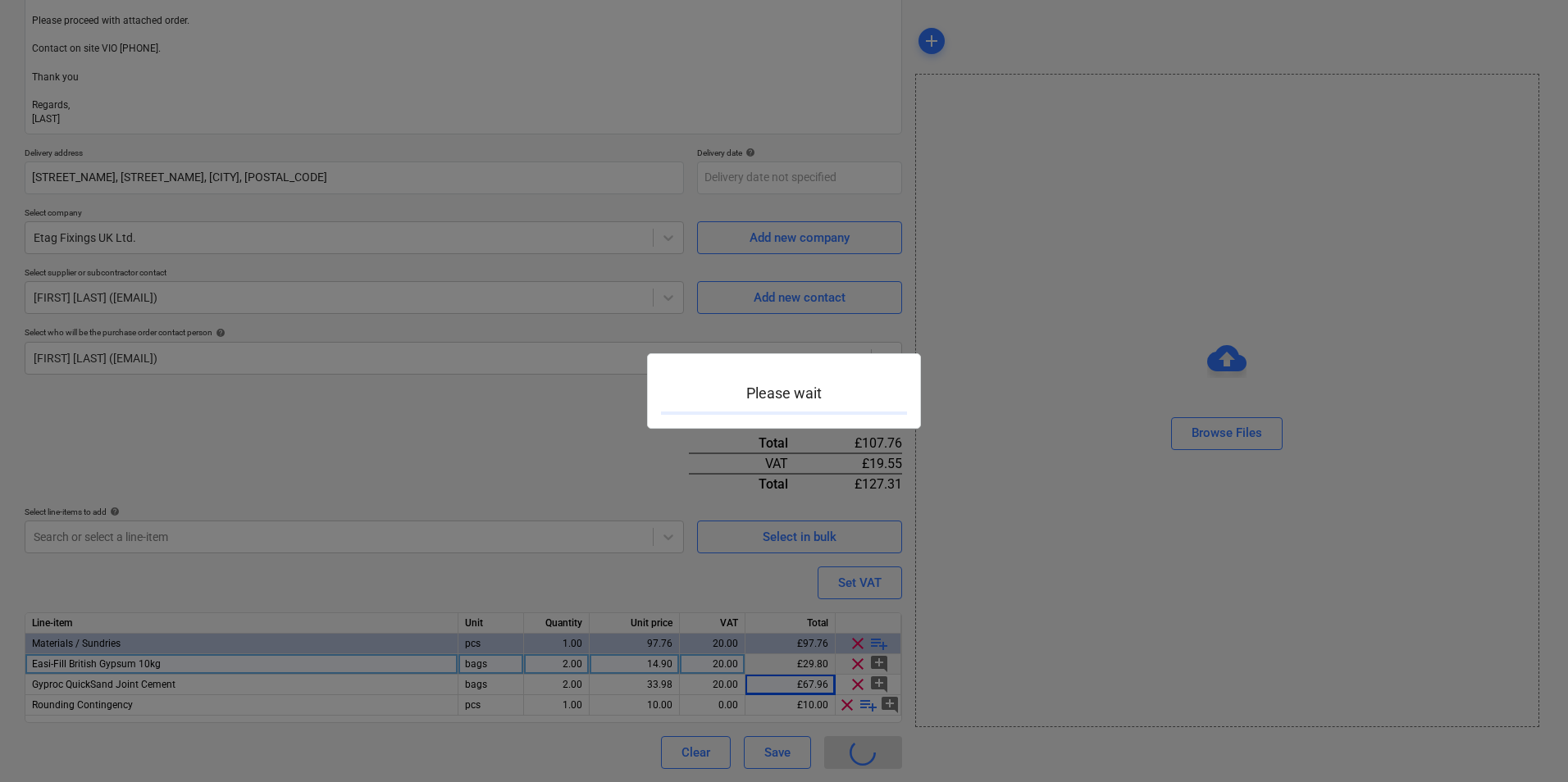 type on "x" 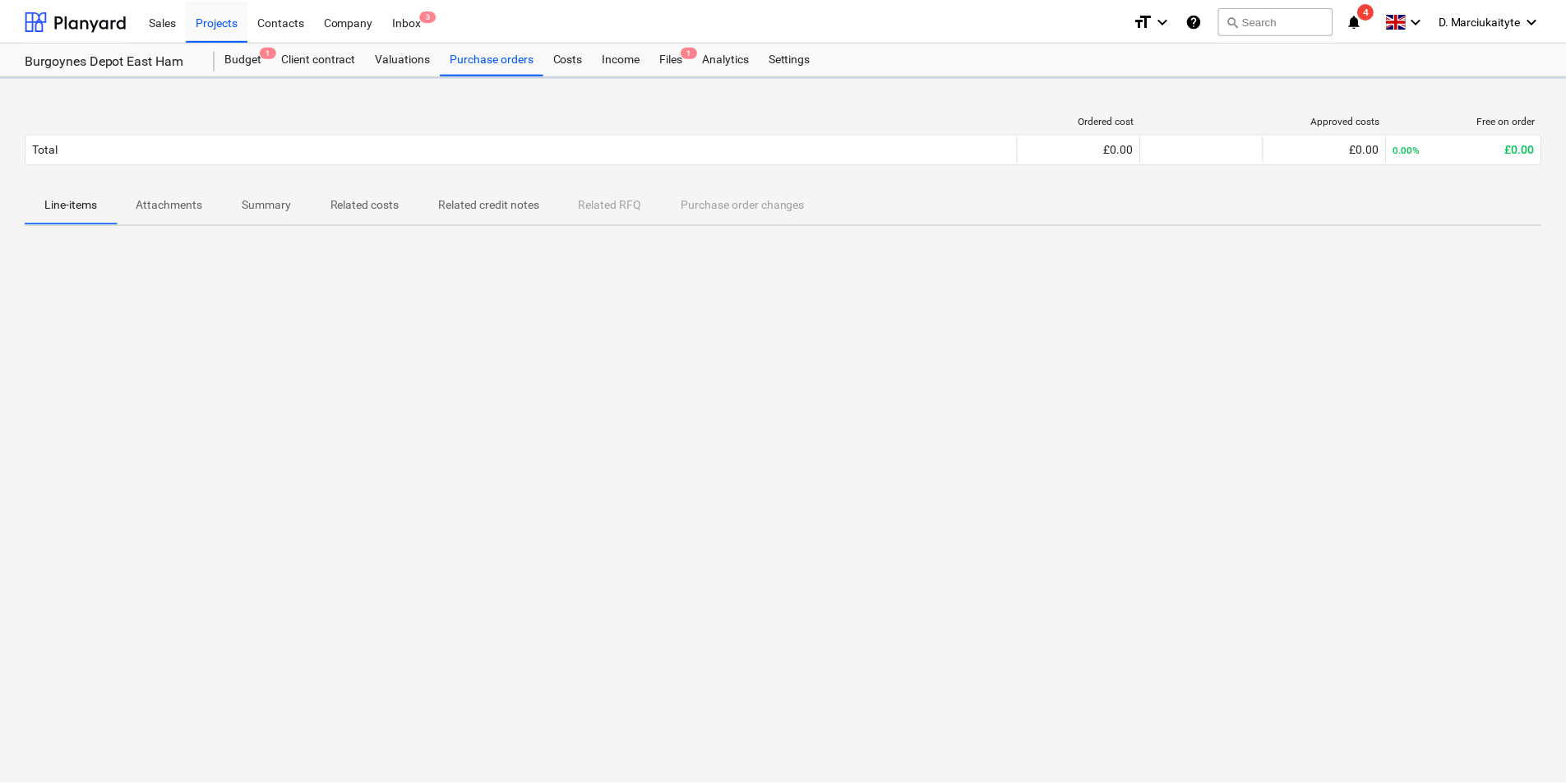 scroll, scrollTop: 0, scrollLeft: 0, axis: both 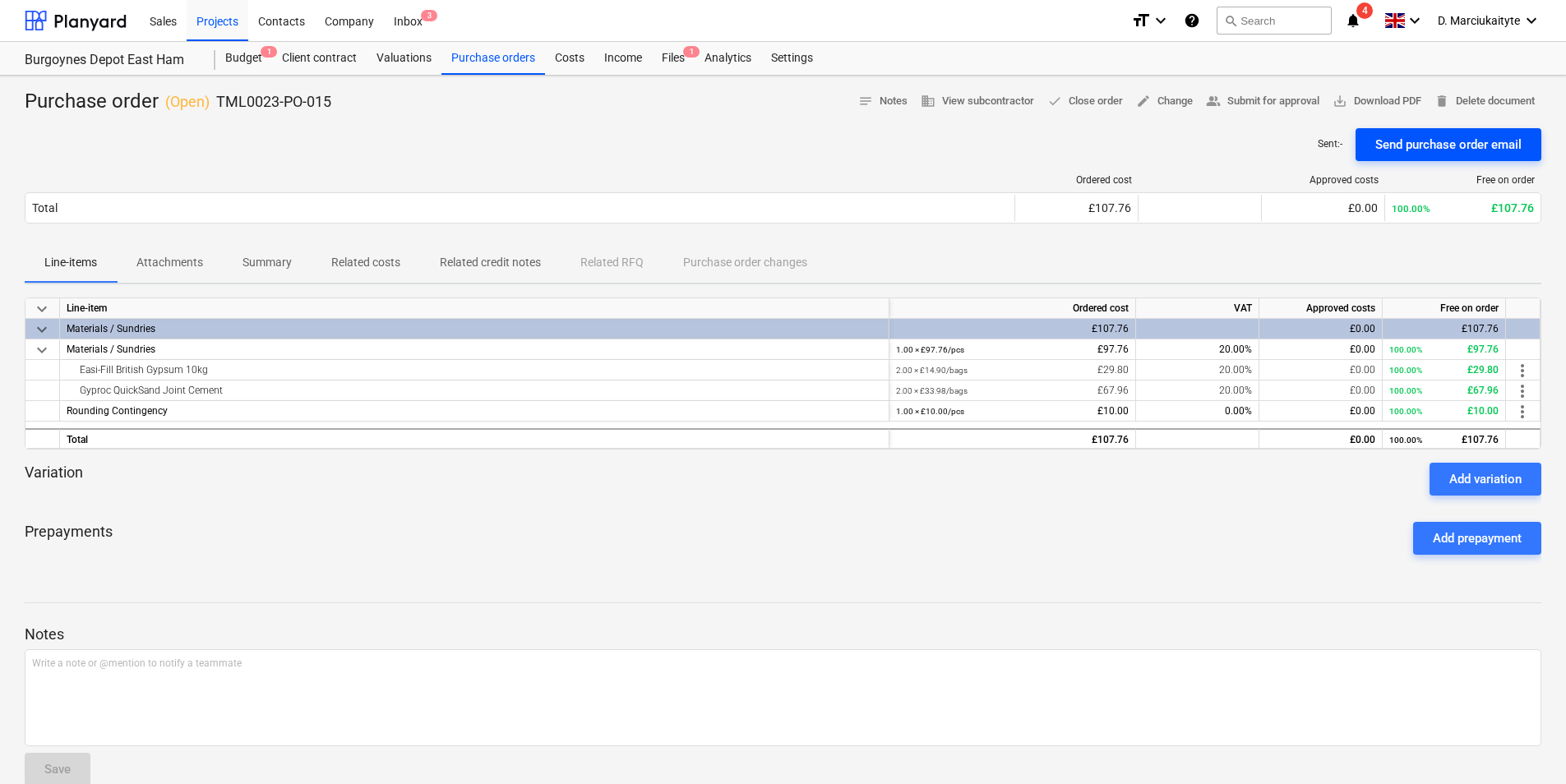 click on "Send purchase order email" at bounding box center [1448, 145] 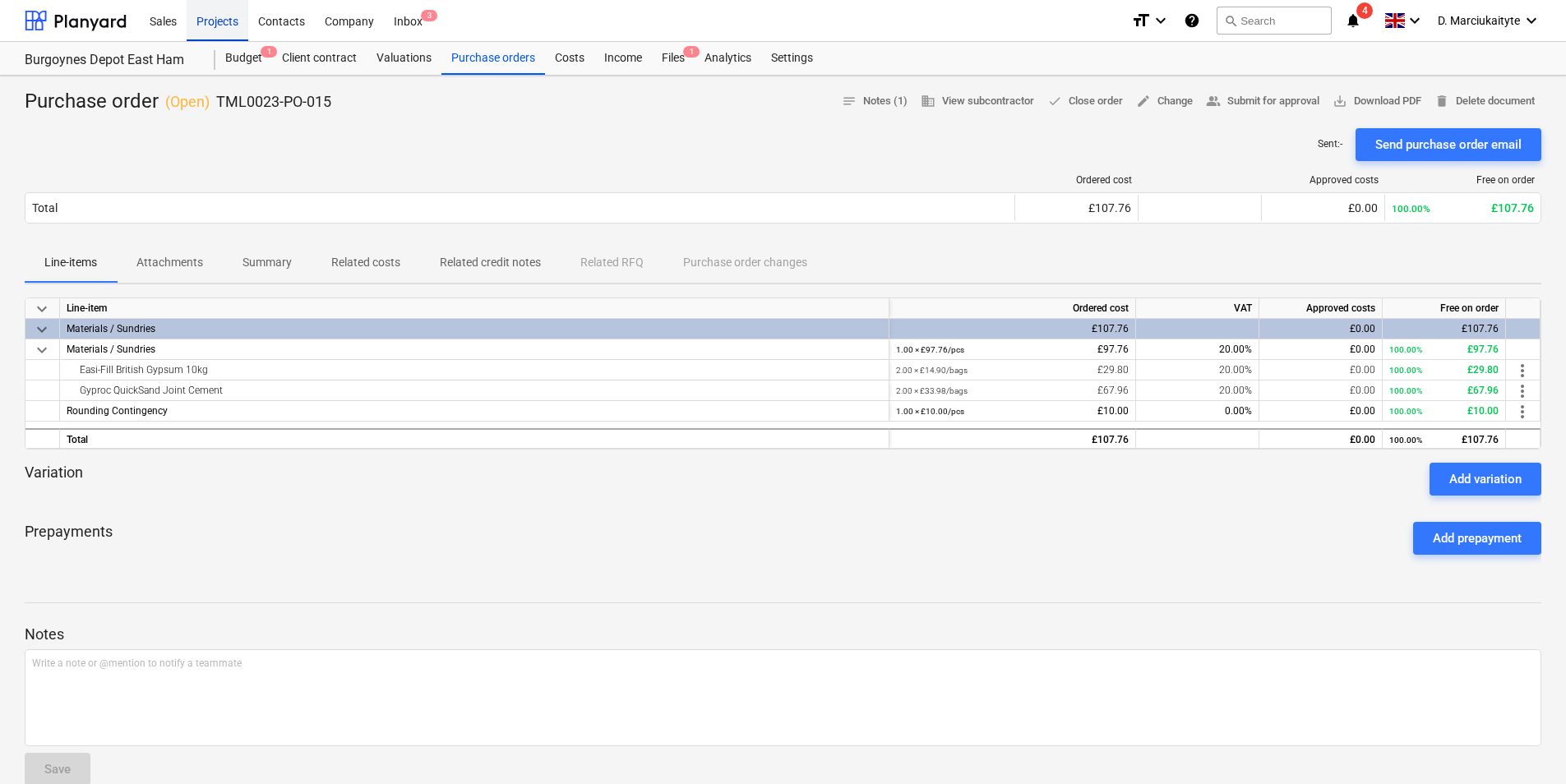 click on "Projects" at bounding box center (217, 20) 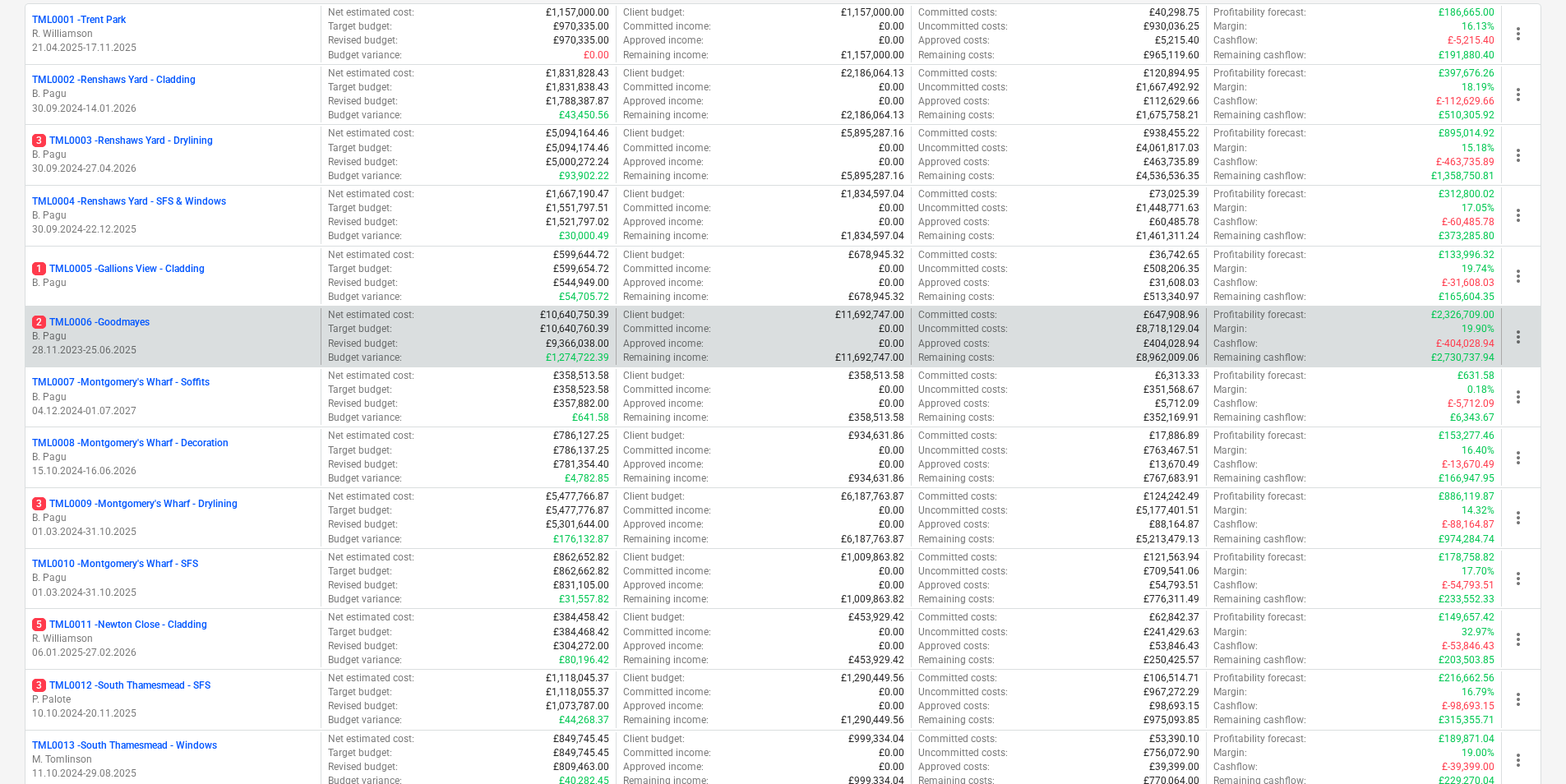 scroll, scrollTop: 657, scrollLeft: 0, axis: vertical 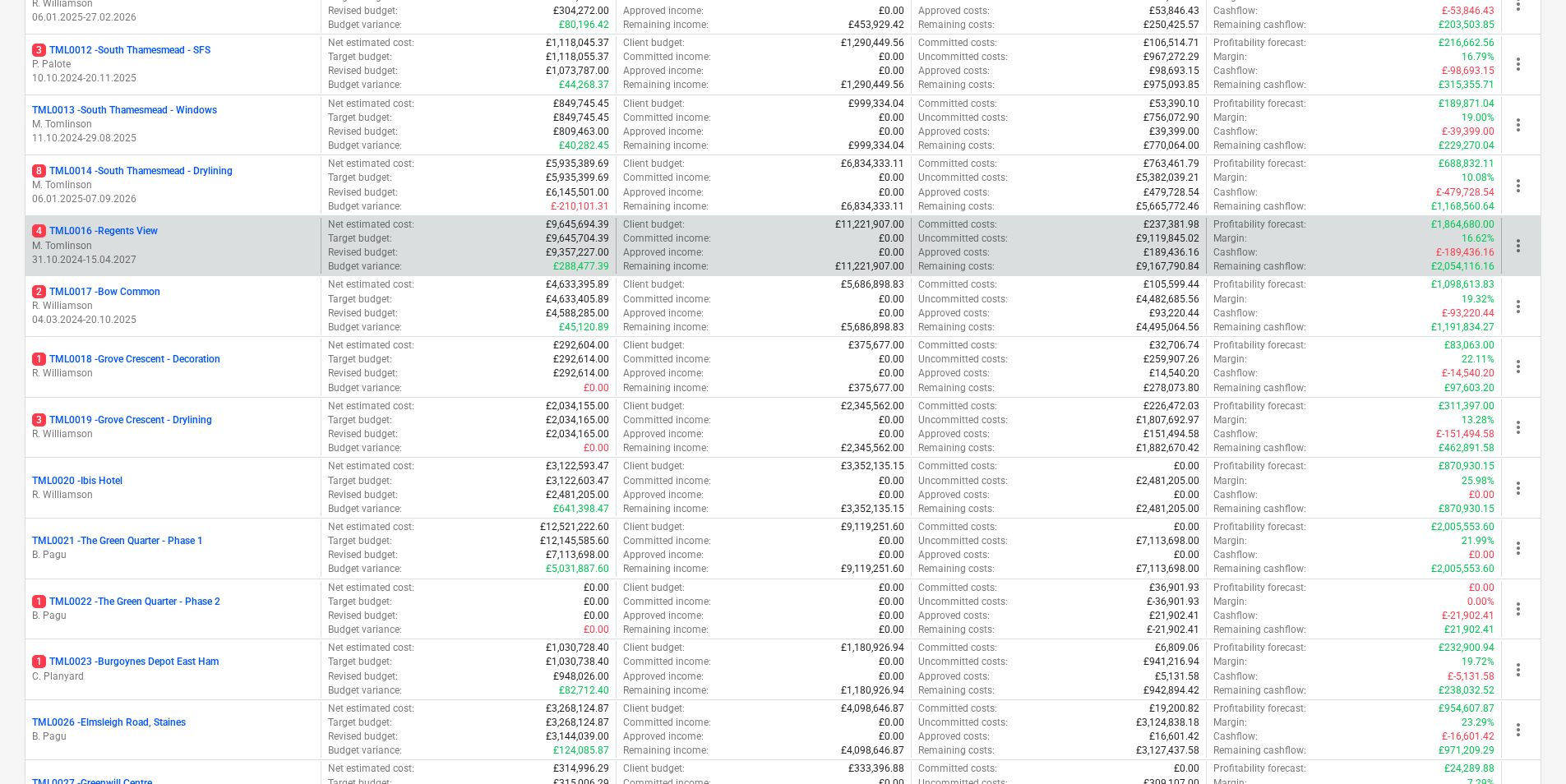 click on "4  TML0016 -  Regents View M. Tomlinson 31.10.2024  -  15.04.2027" at bounding box center [173, 246] 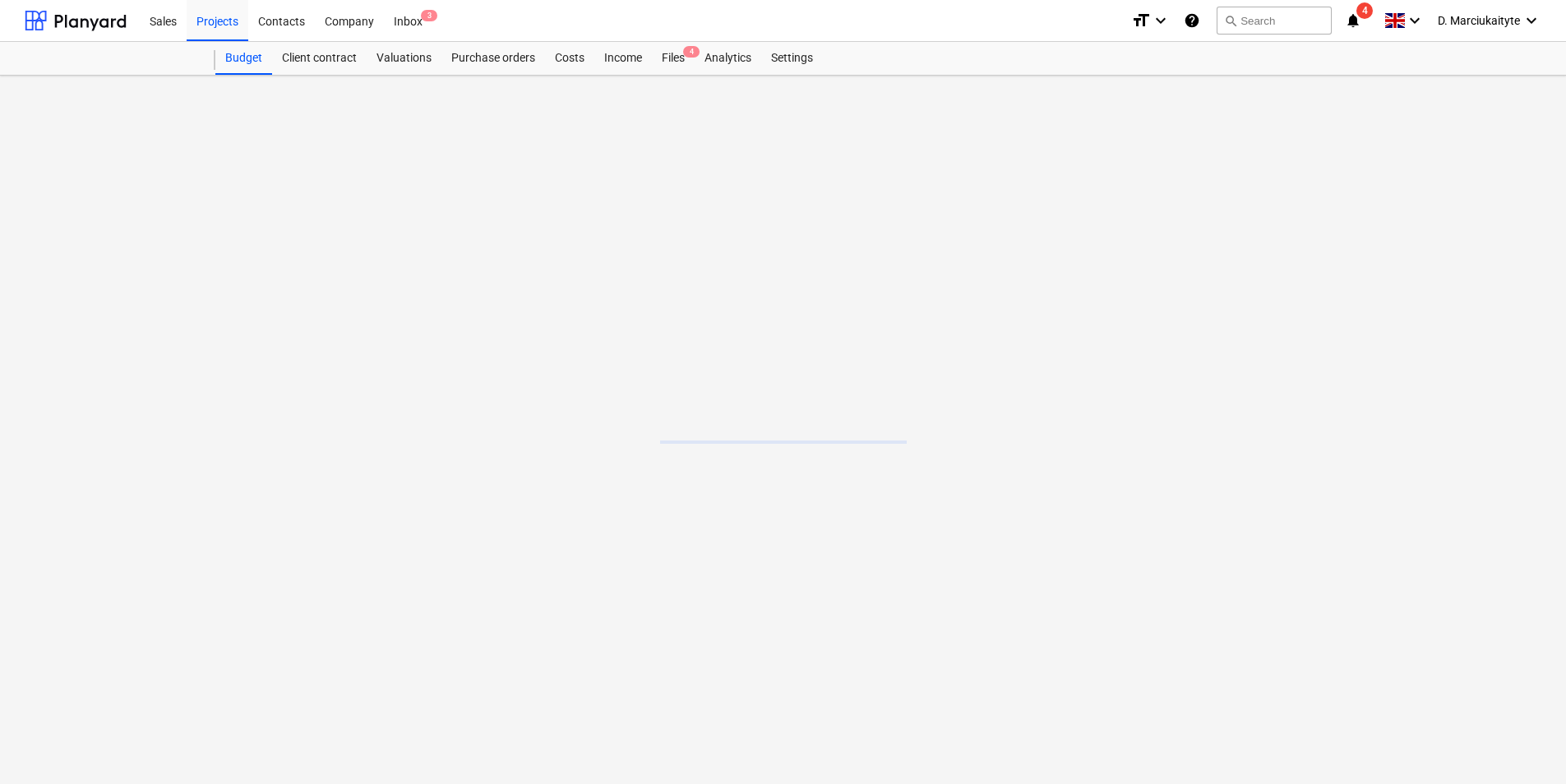 scroll, scrollTop: 0, scrollLeft: 0, axis: both 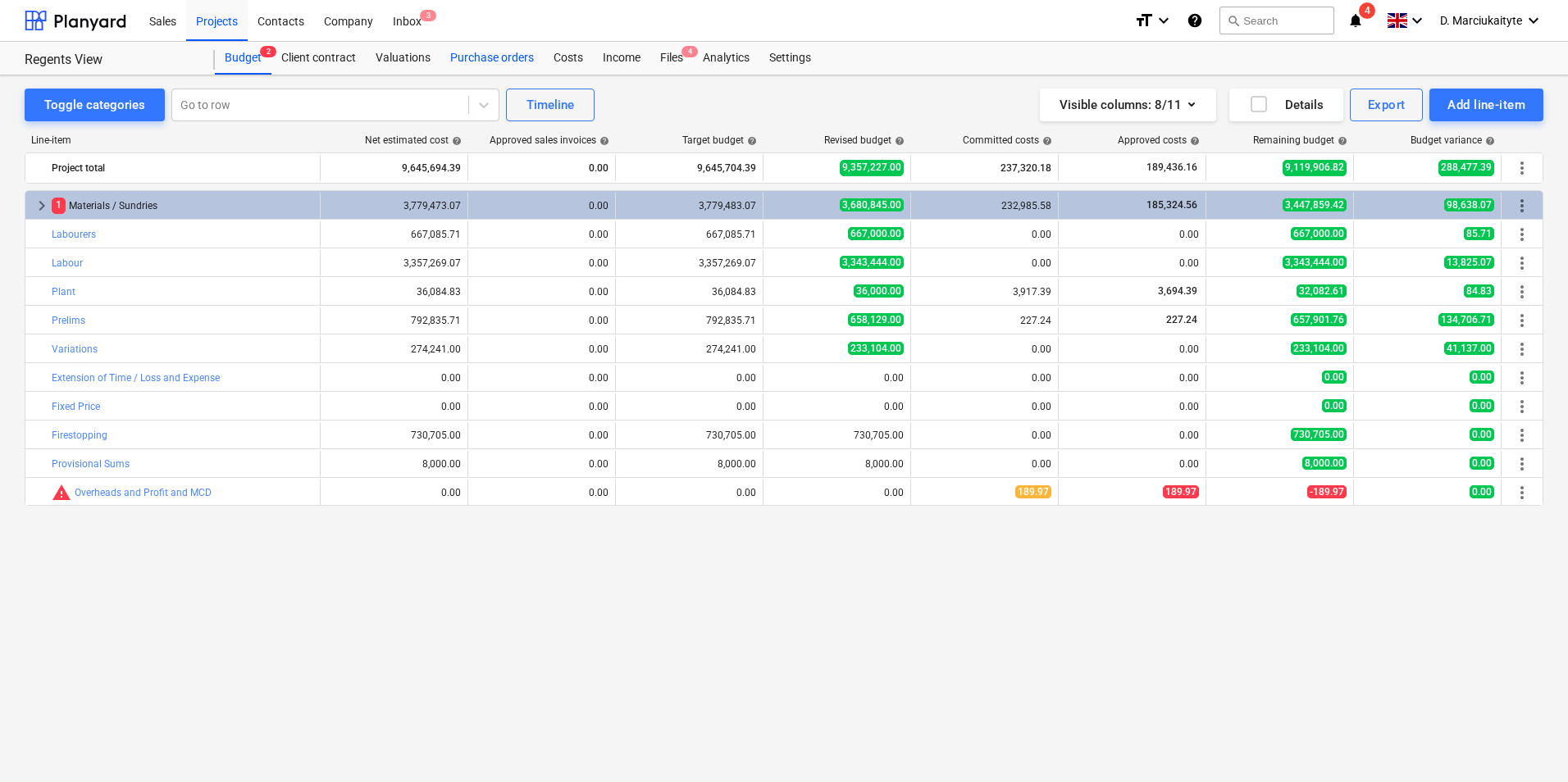 click on "Purchase orders" at bounding box center [492, 58] 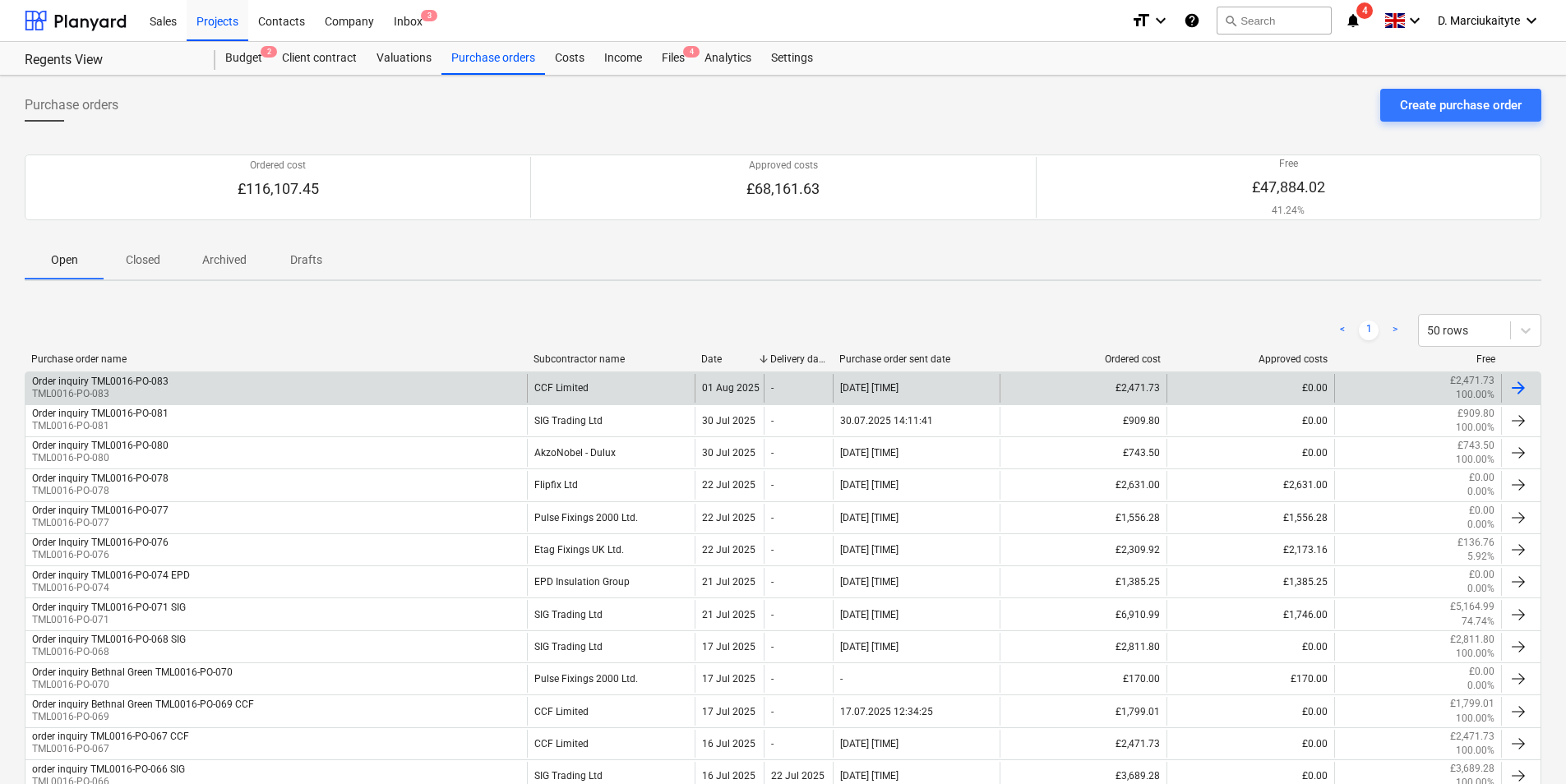 click on "Order inquiry TML0016-PO-083" at bounding box center [100, 381] 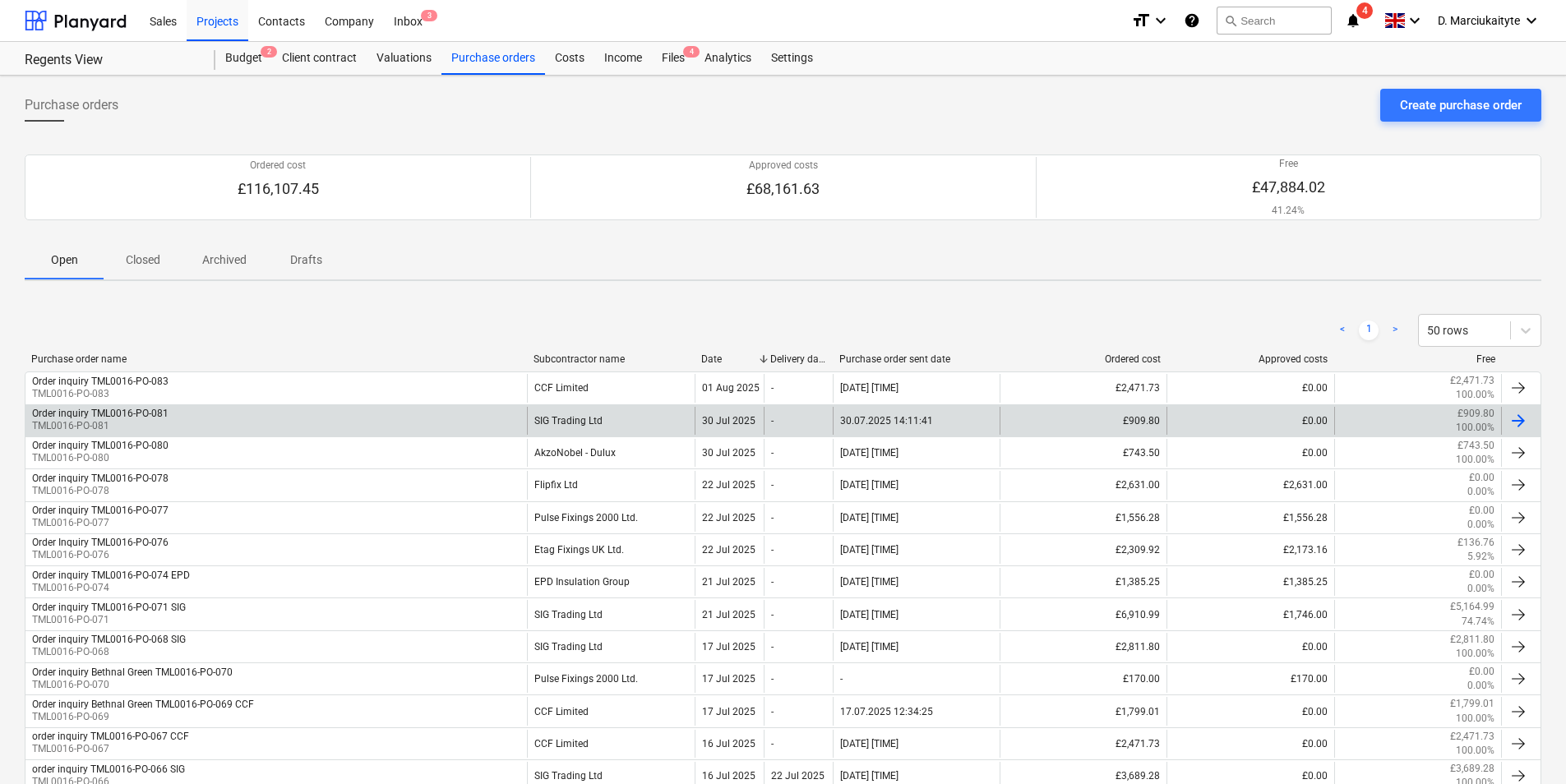 click on "Order inquiry TML0016-PO-081 TML0016-PO-081" at bounding box center (276, 421) 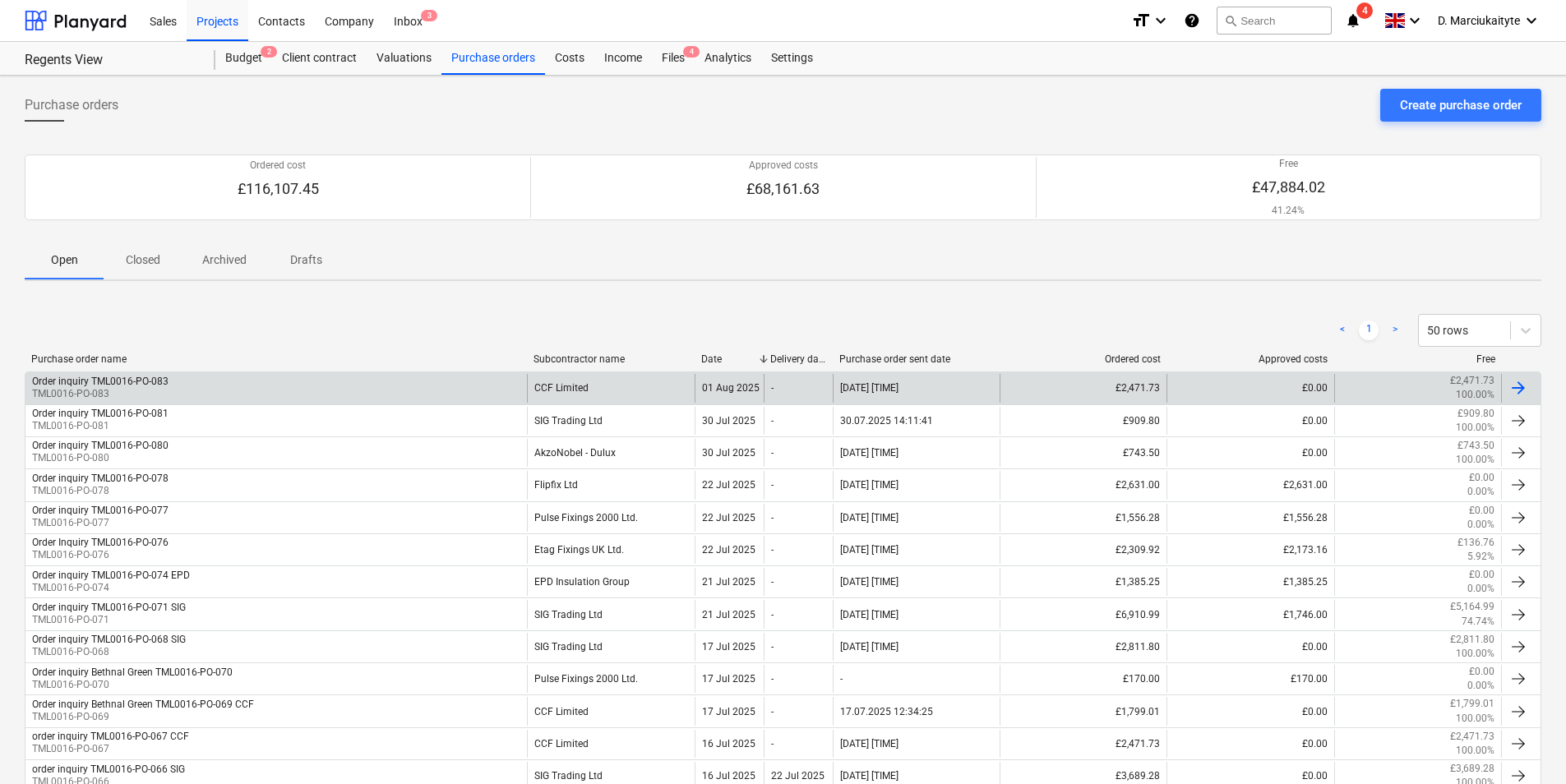 click on "Order inquiry TML0016-PO-083 TML0016-PO-083" at bounding box center [276, 388] 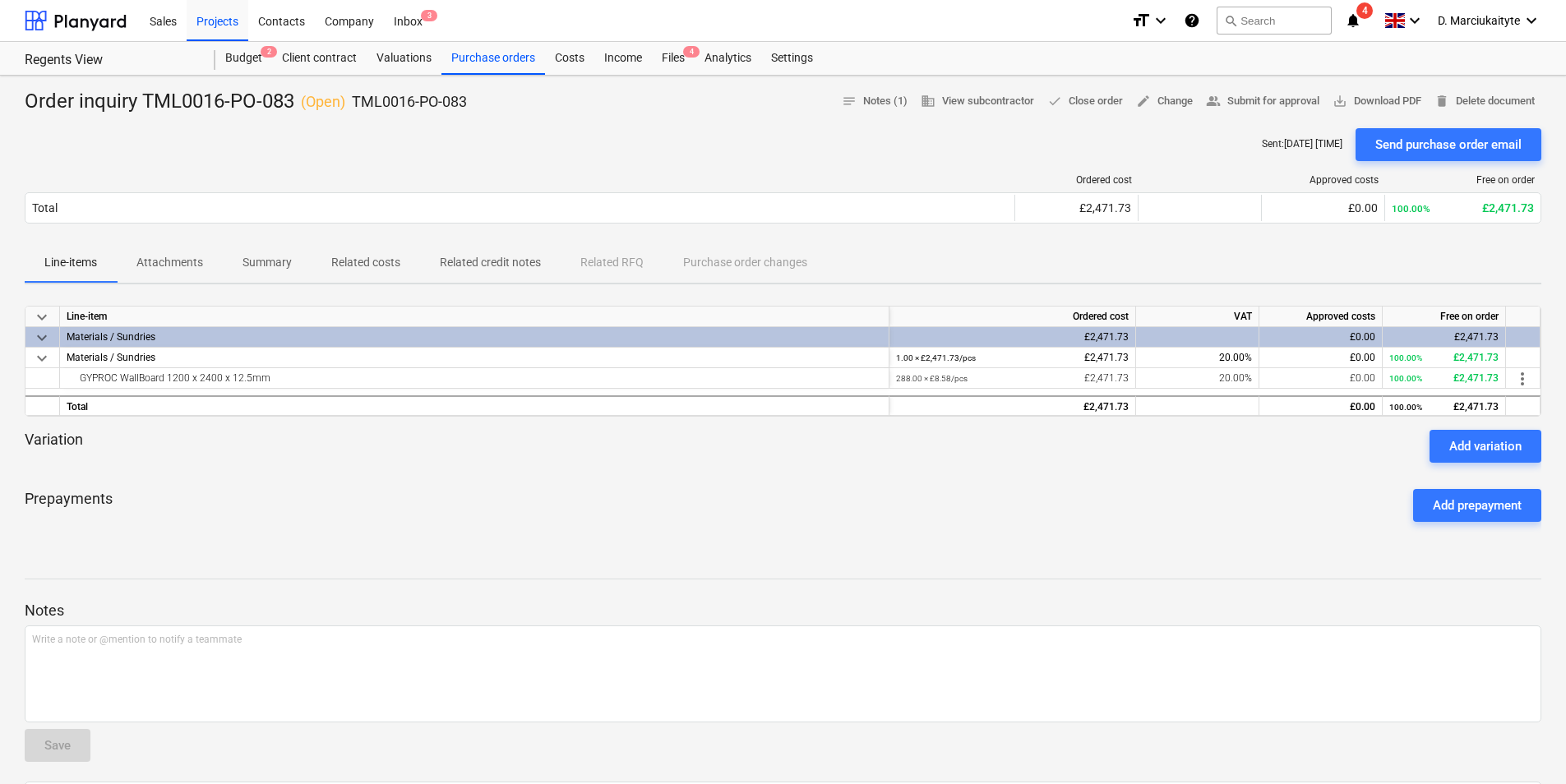 click on "Summary" at bounding box center [267, 262] 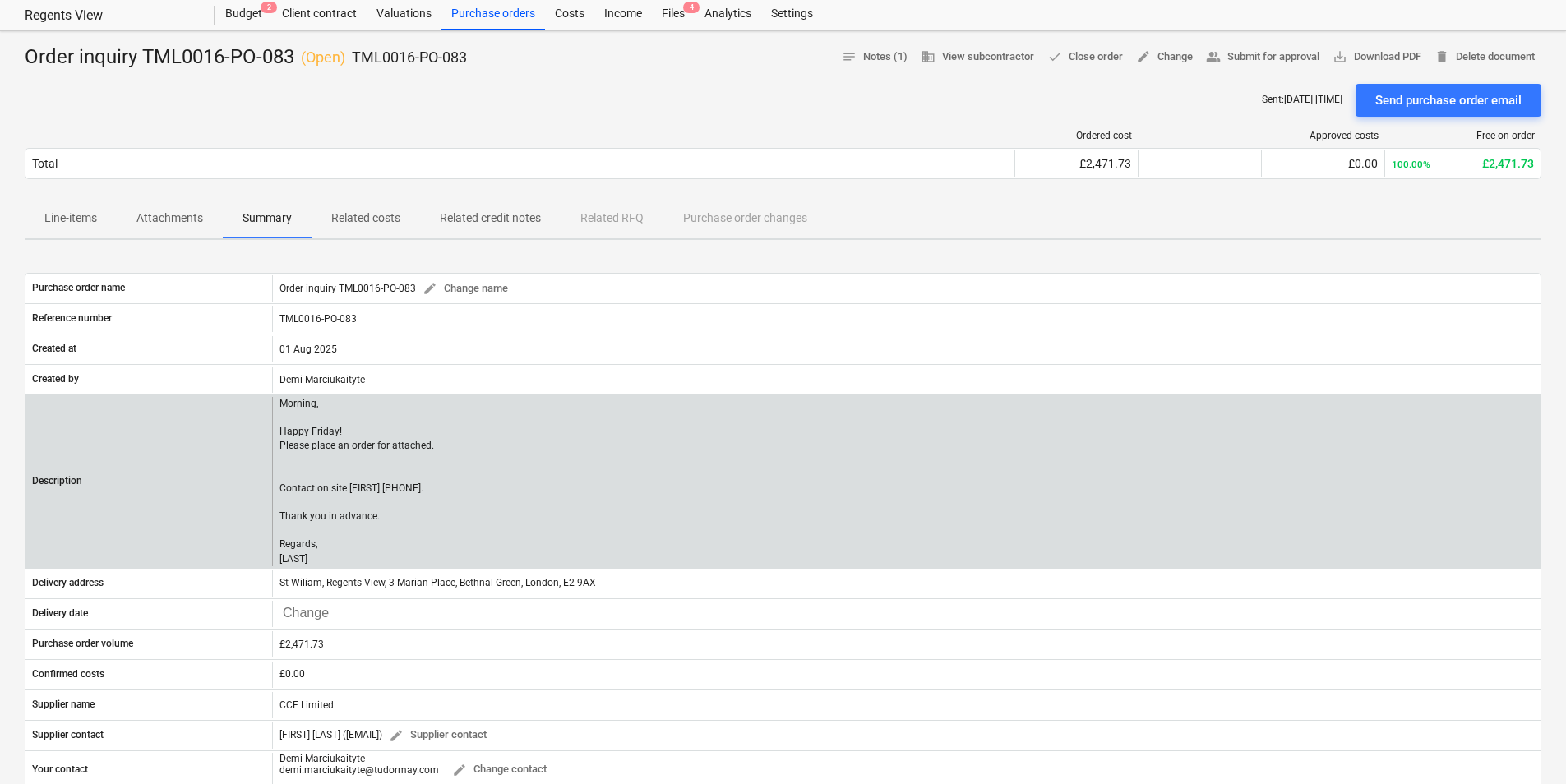 scroll, scrollTop: 82, scrollLeft: 0, axis: vertical 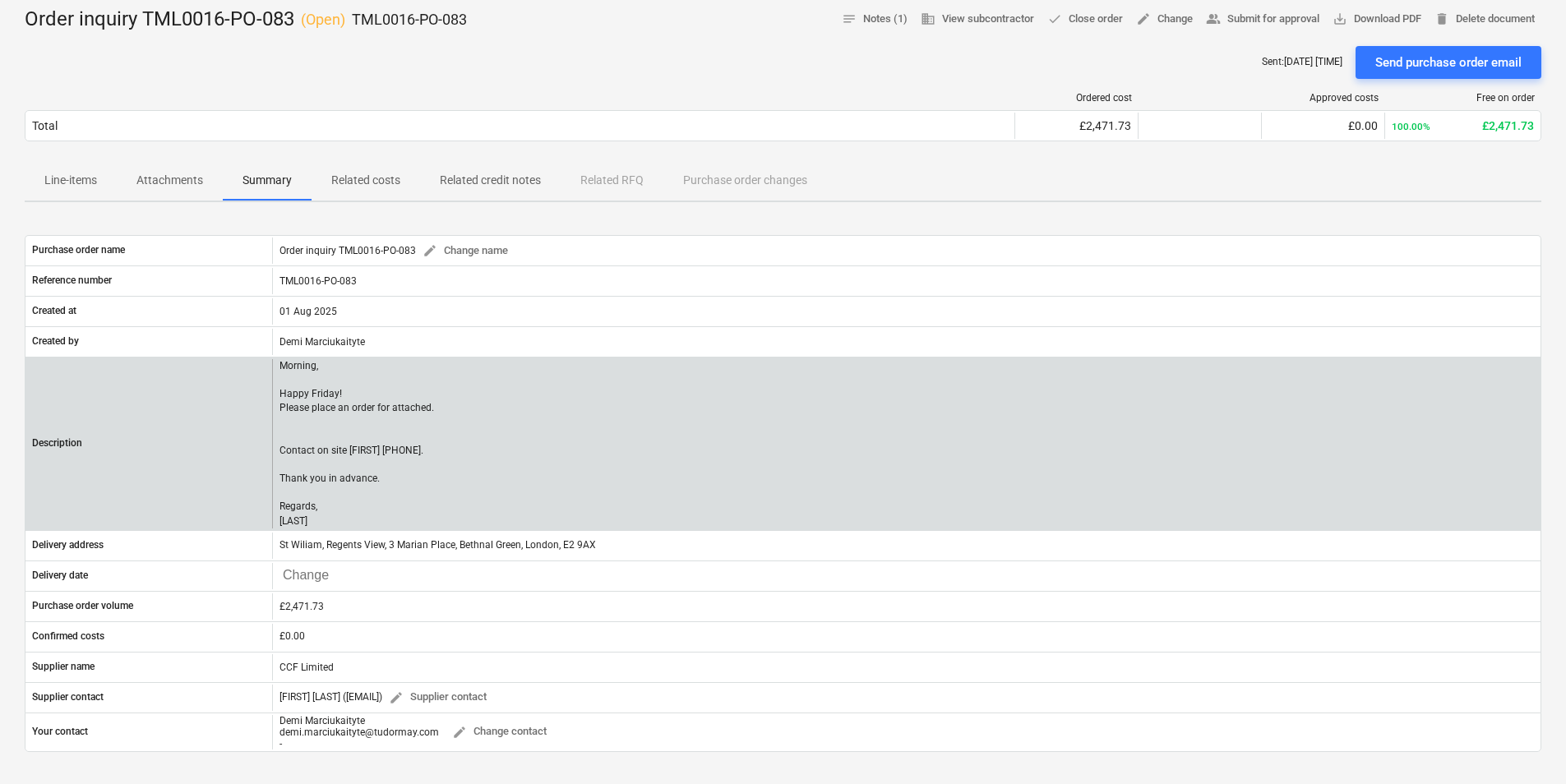drag, startPoint x: 325, startPoint y: 516, endPoint x: 284, endPoint y: 430, distance: 95.273291 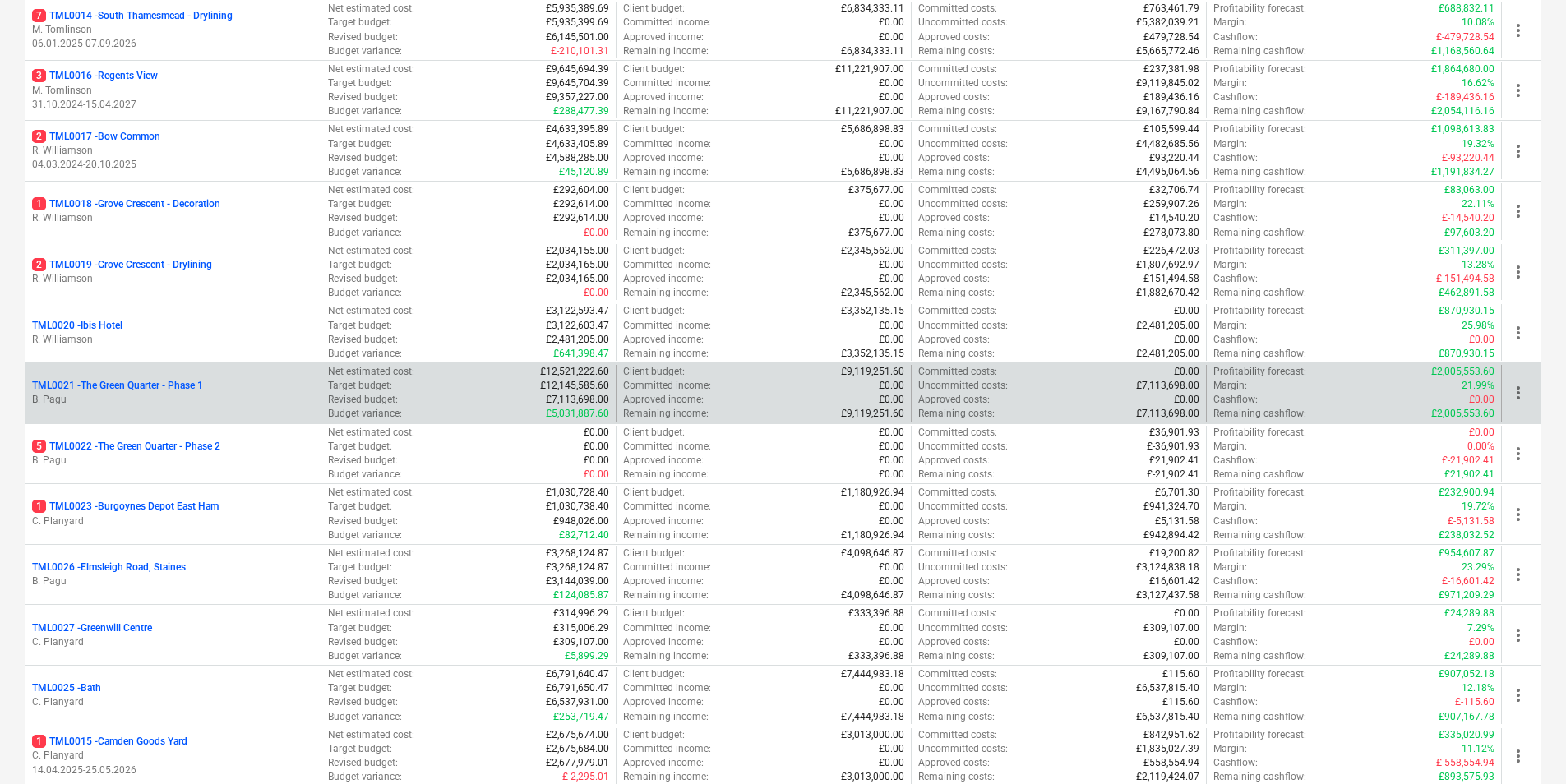 scroll, scrollTop: 1068, scrollLeft: 0, axis: vertical 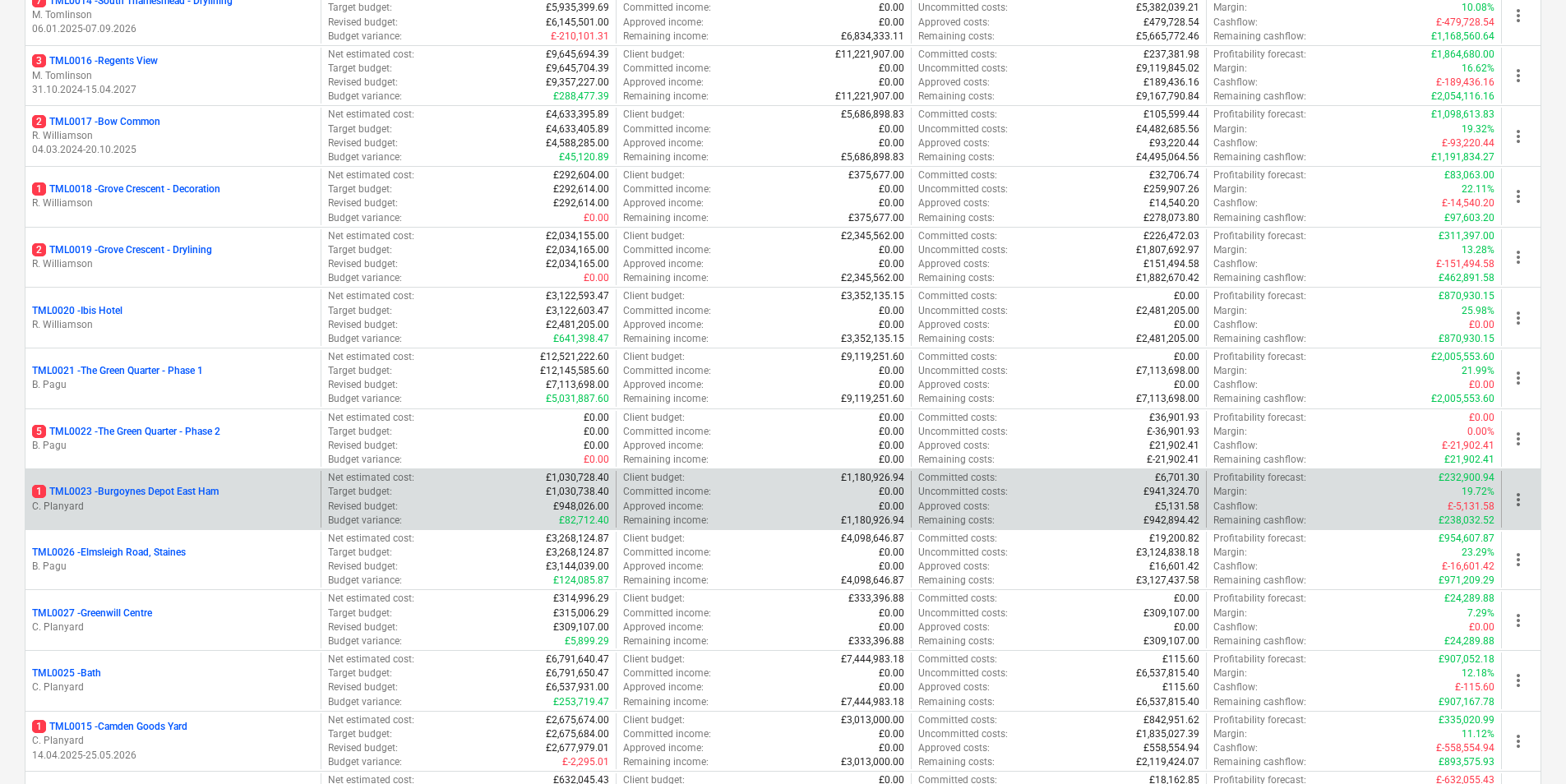 click on "1  TML0023 -  Burgoynes Depot East Ham" at bounding box center (125, 491) 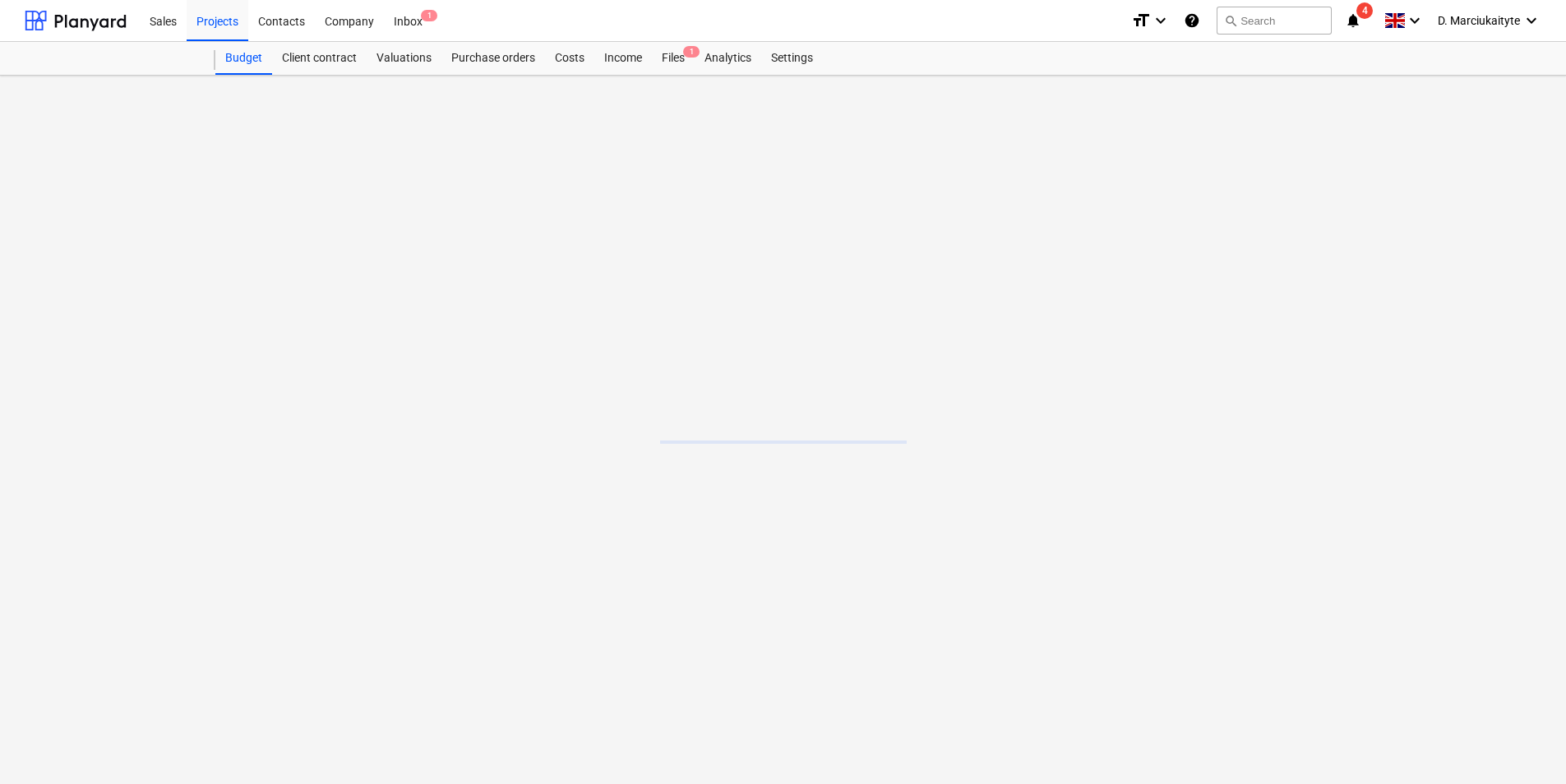 scroll, scrollTop: 0, scrollLeft: 0, axis: both 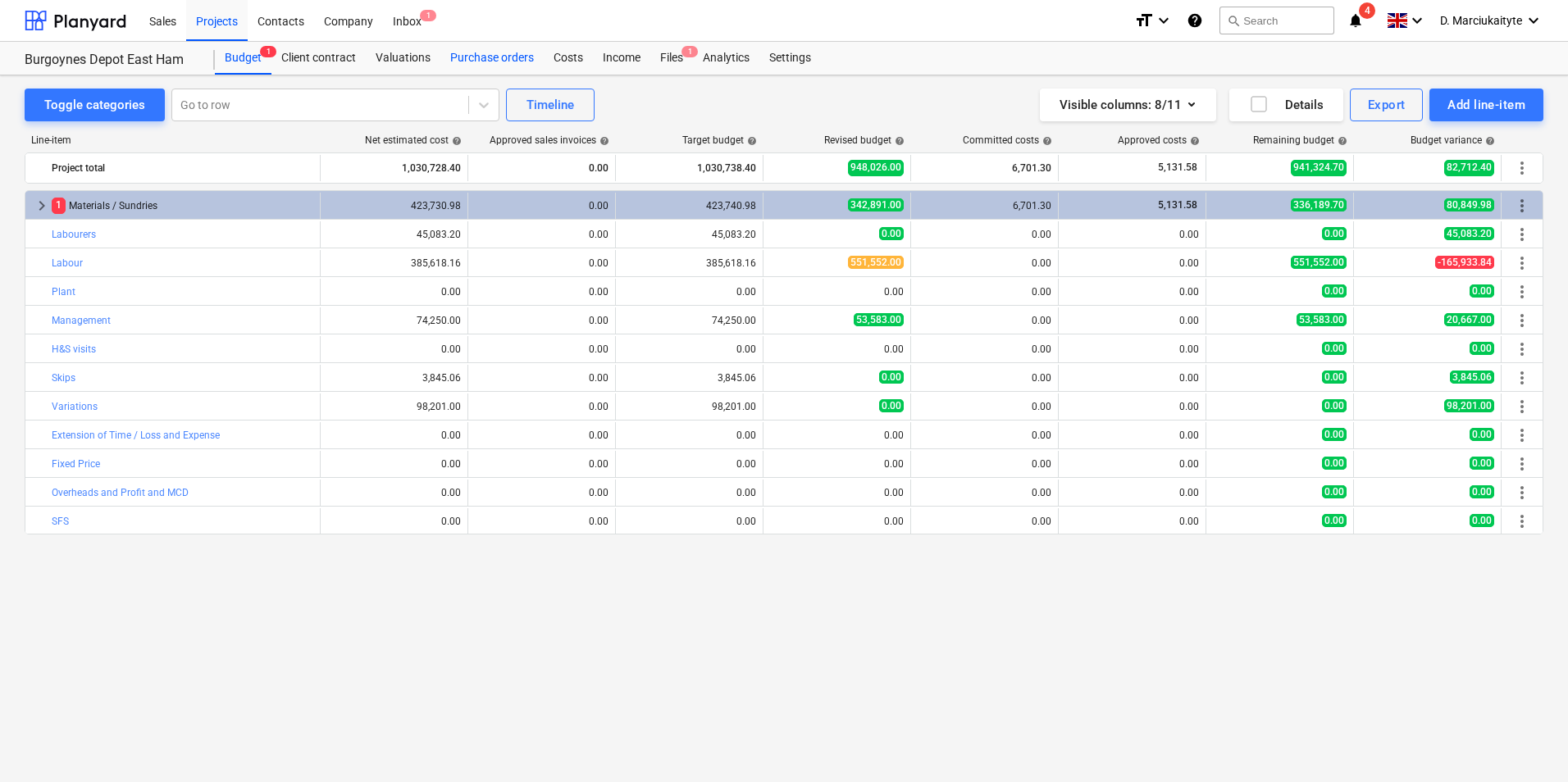 click on "Purchase orders" at bounding box center [492, 58] 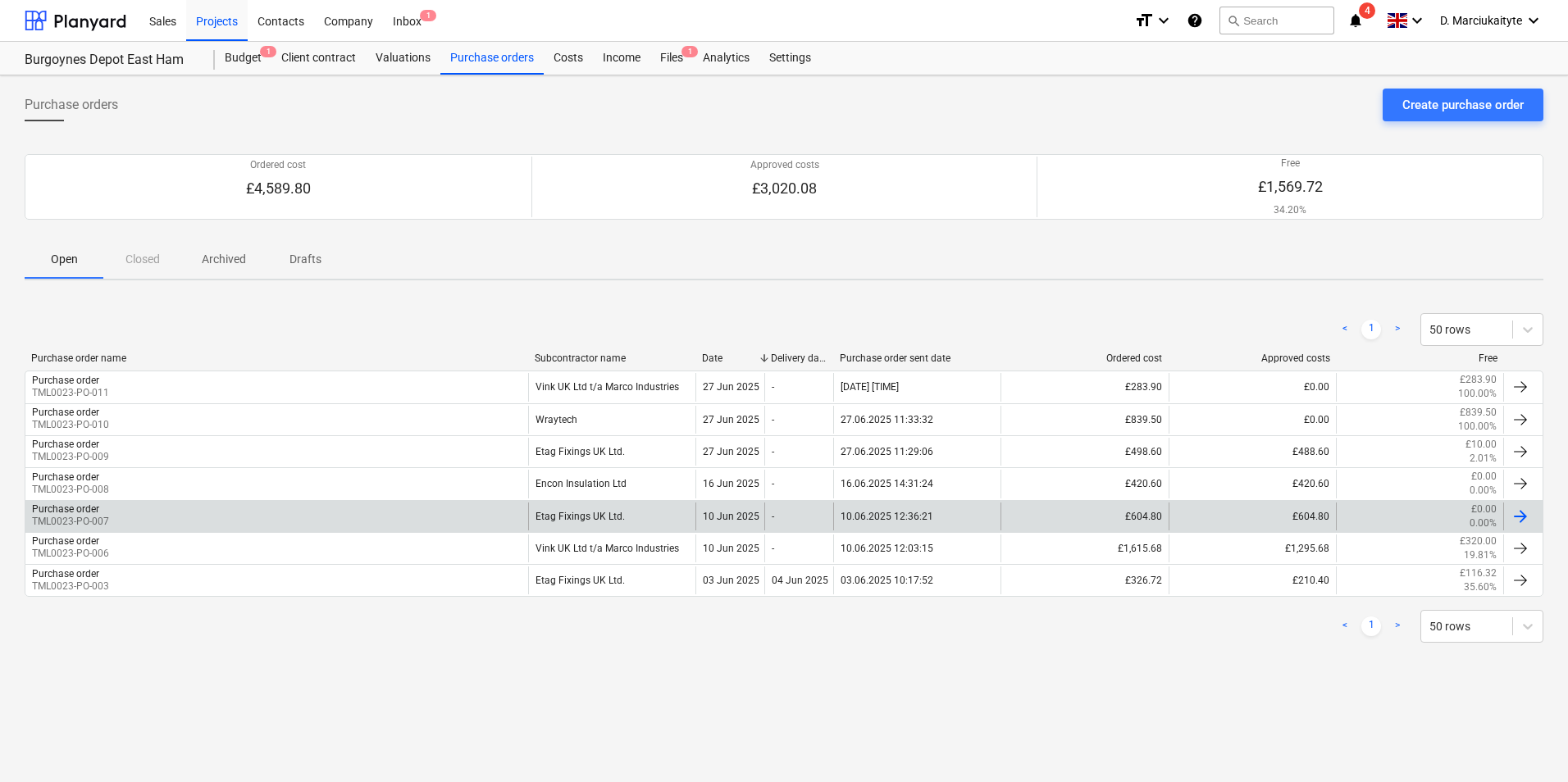 click on "Purchase order TML0023-PO-007" at bounding box center [276, 516] 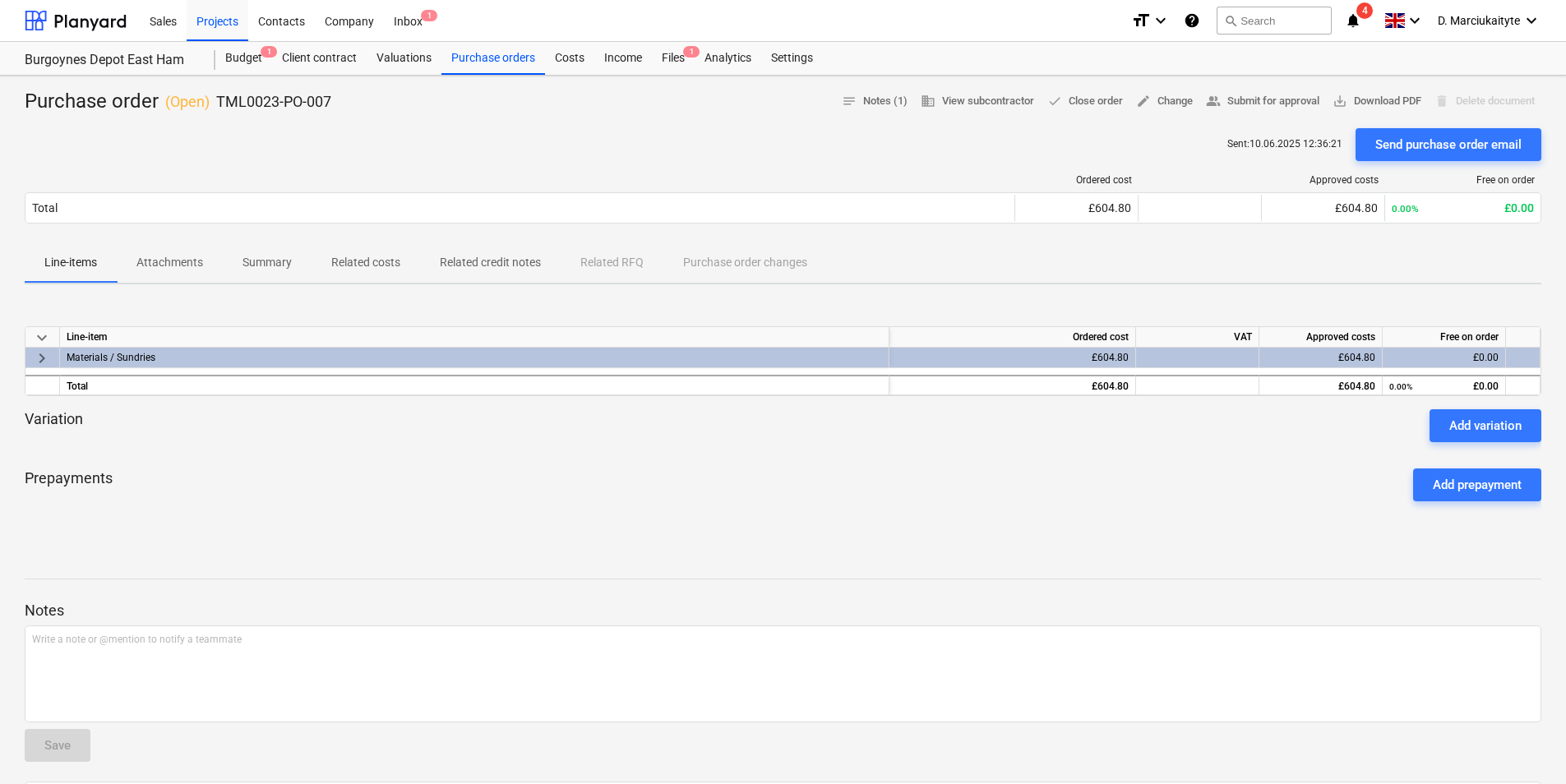 click on "Summary" at bounding box center (267, 262) 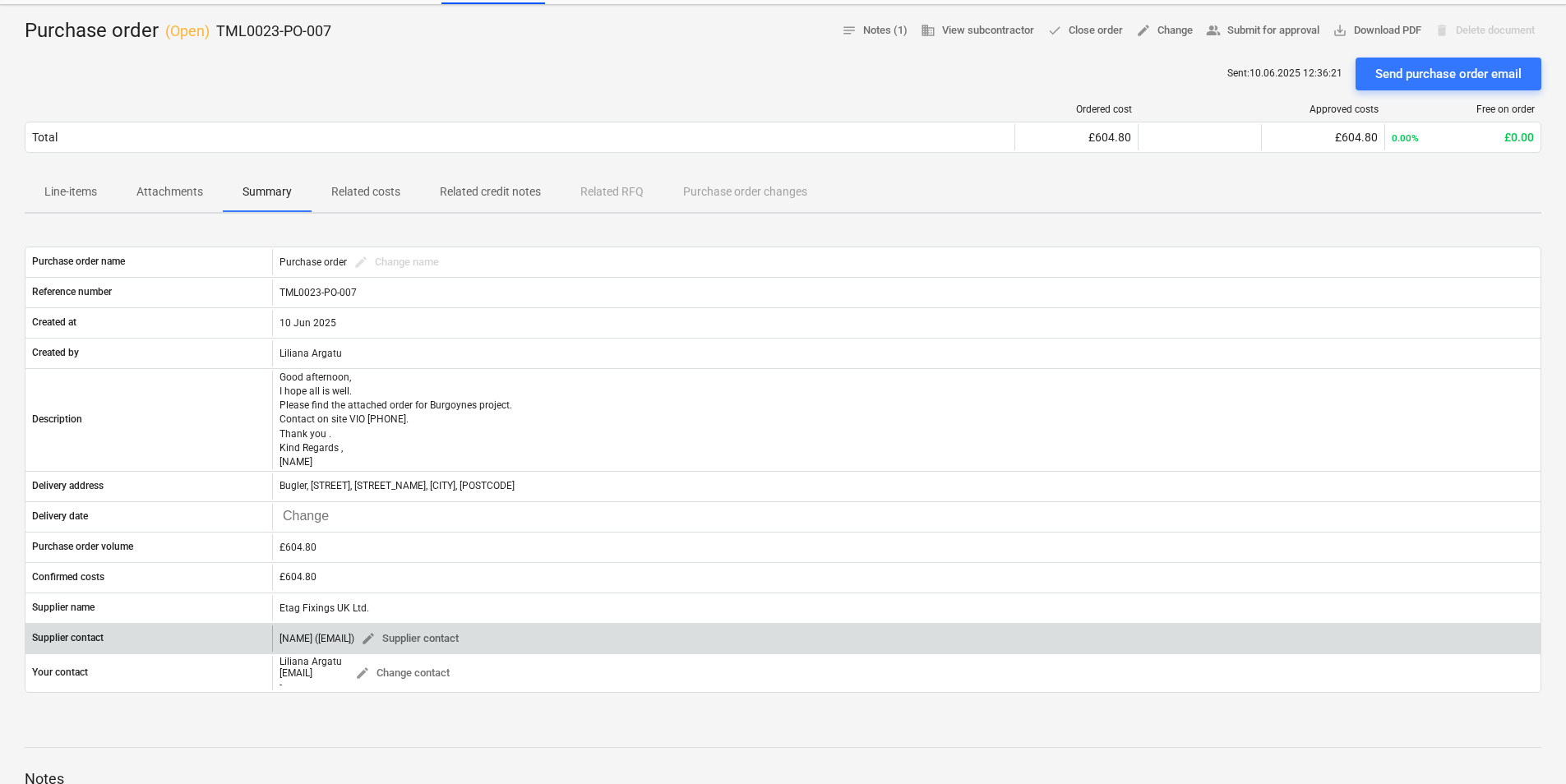 scroll, scrollTop: 164, scrollLeft: 0, axis: vertical 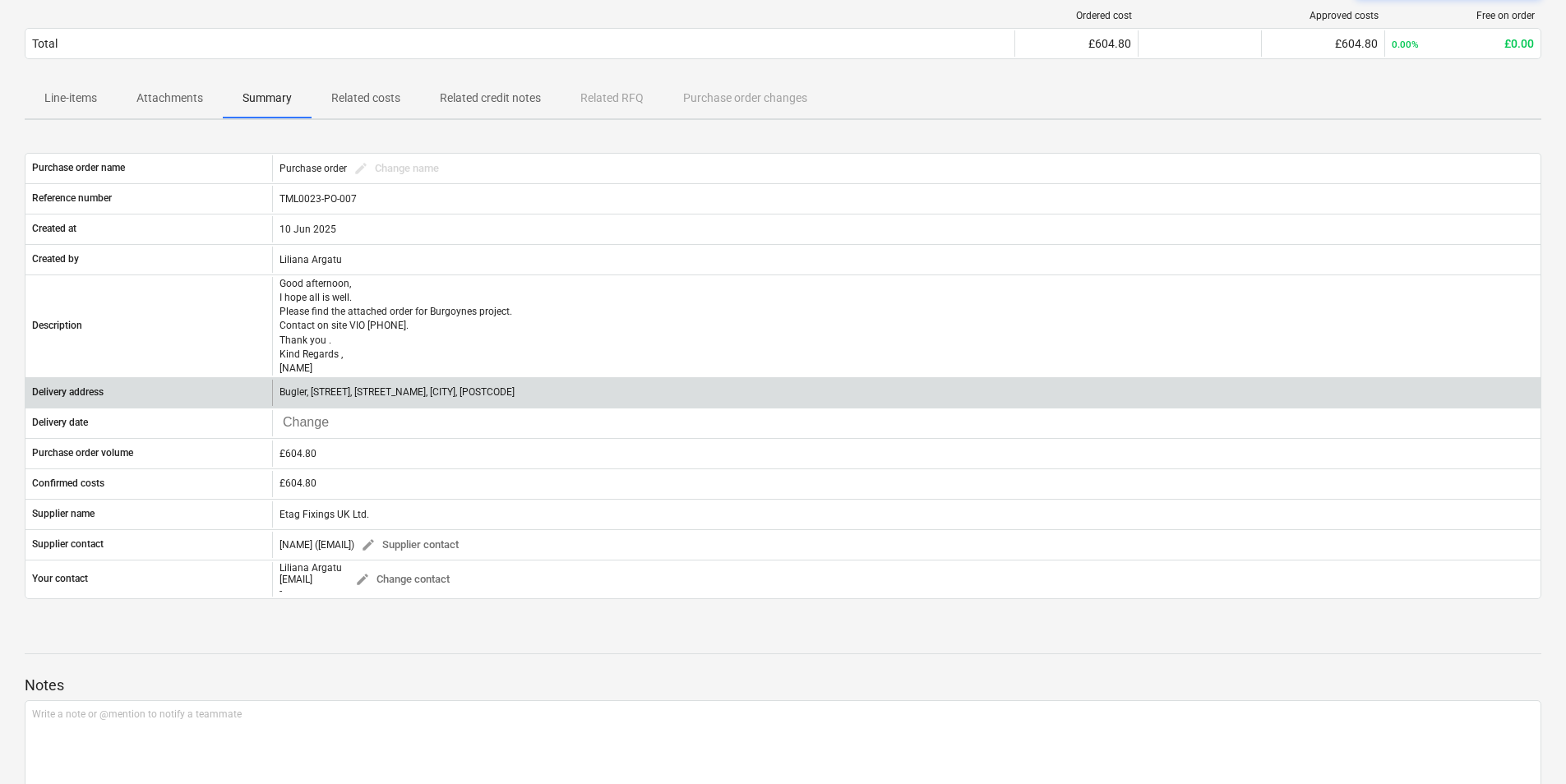 drag, startPoint x: 537, startPoint y: 394, endPoint x: 275, endPoint y: 392, distance: 262.0076 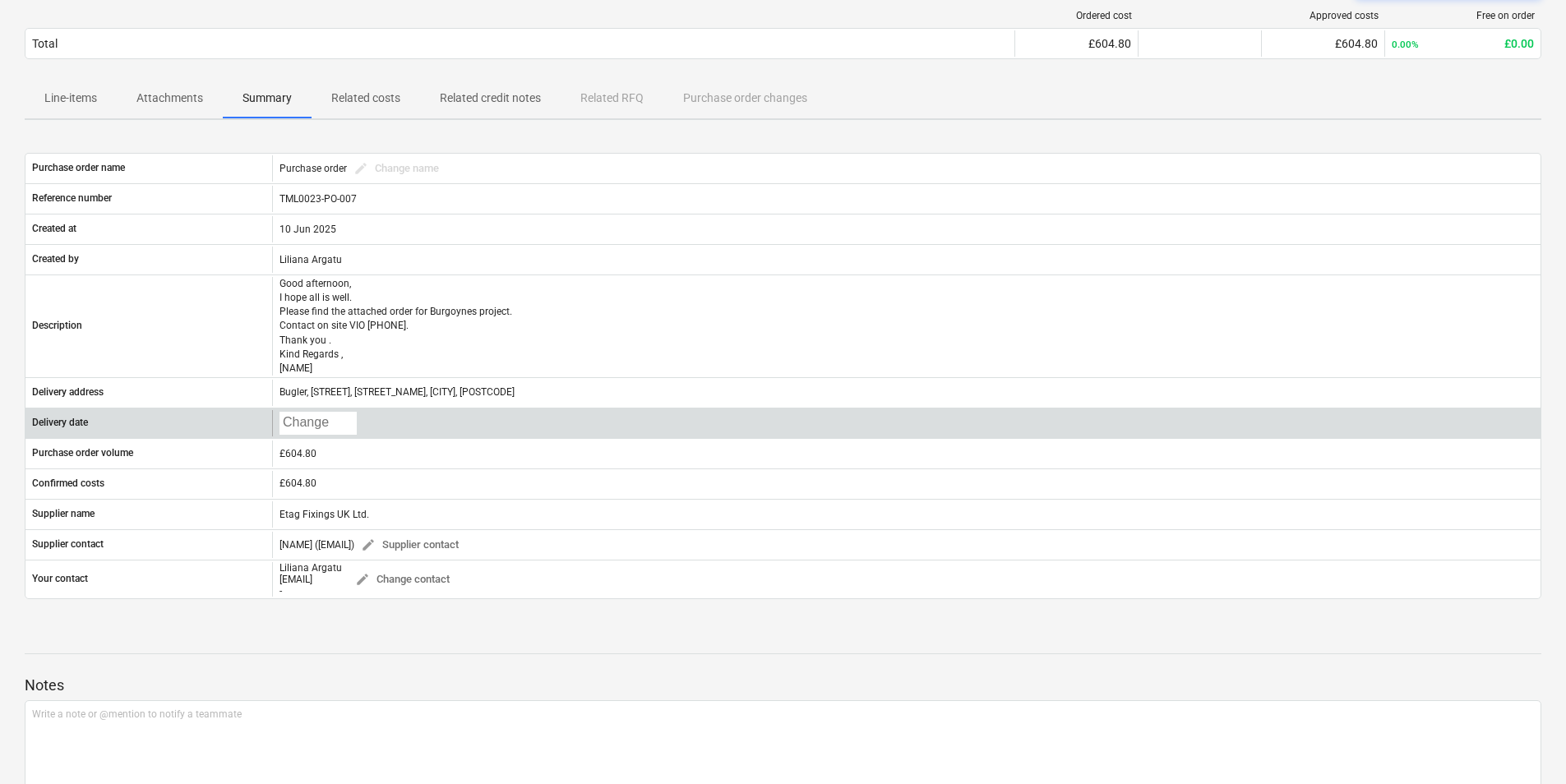 copy on "Bugler, St Marys Court, Melford Road , London , E6 3QZ" 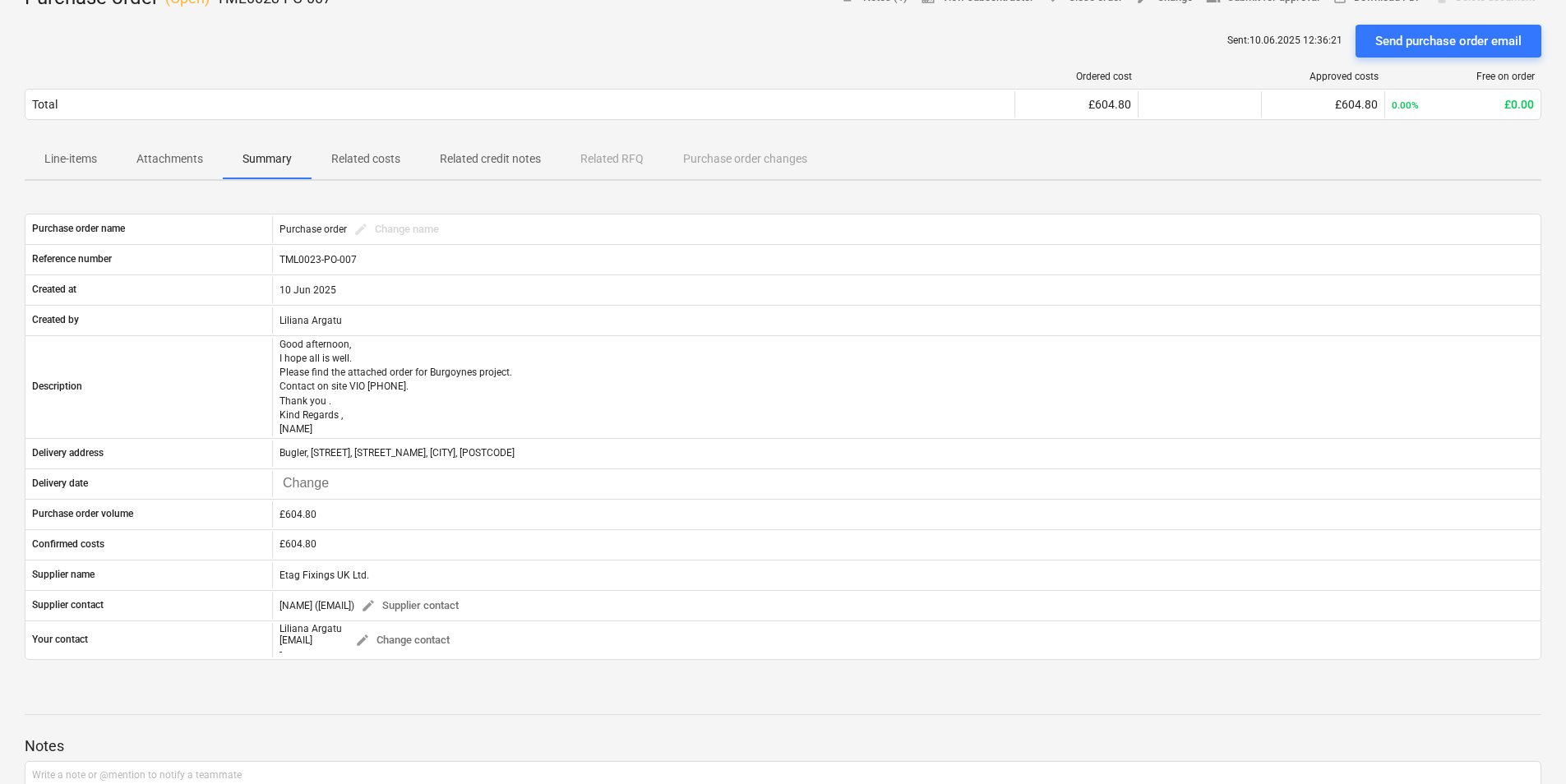 scroll, scrollTop: 0, scrollLeft: 0, axis: both 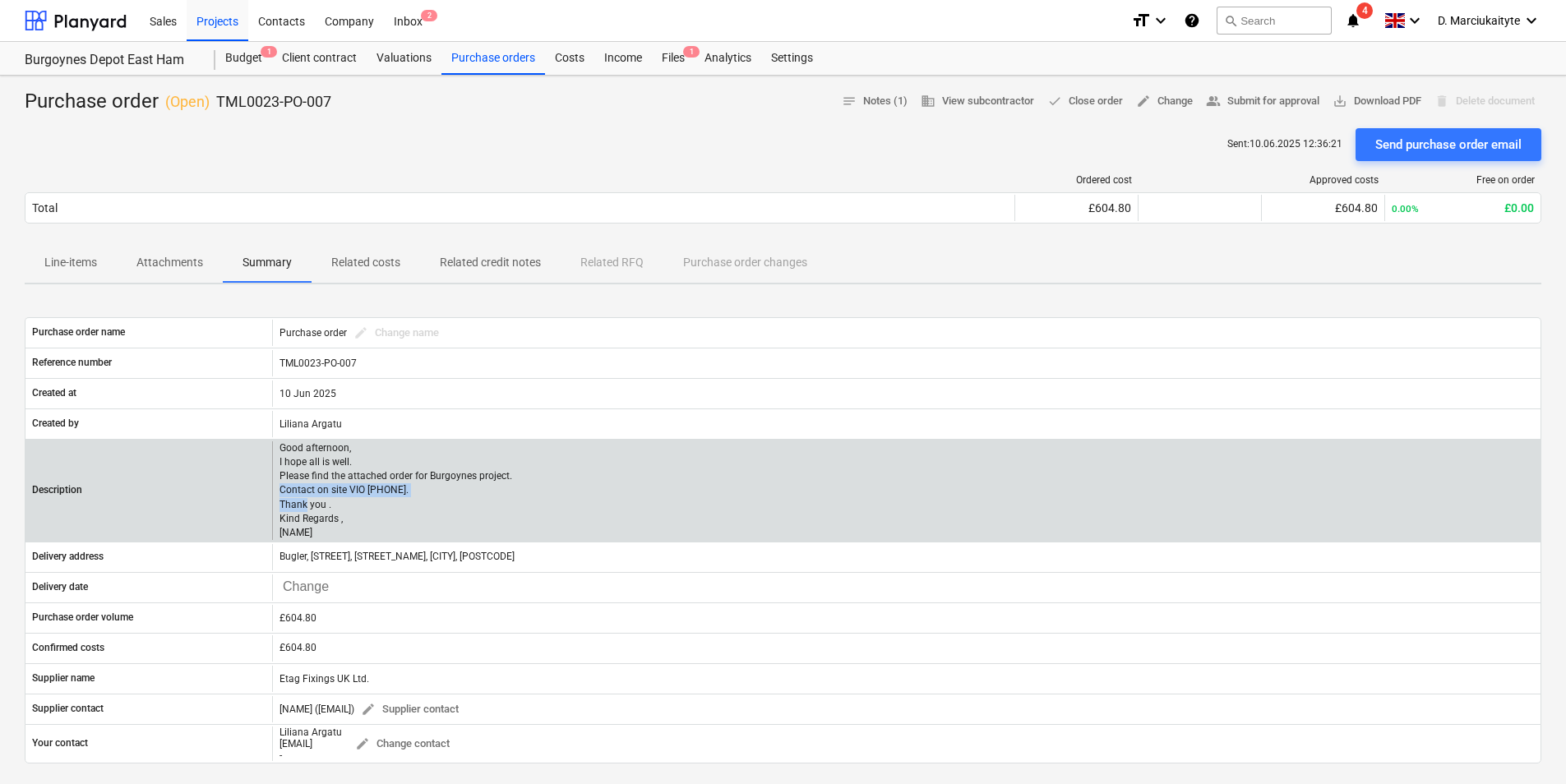 drag, startPoint x: 461, startPoint y: 489, endPoint x: 277, endPoint y: 490, distance: 184.00272 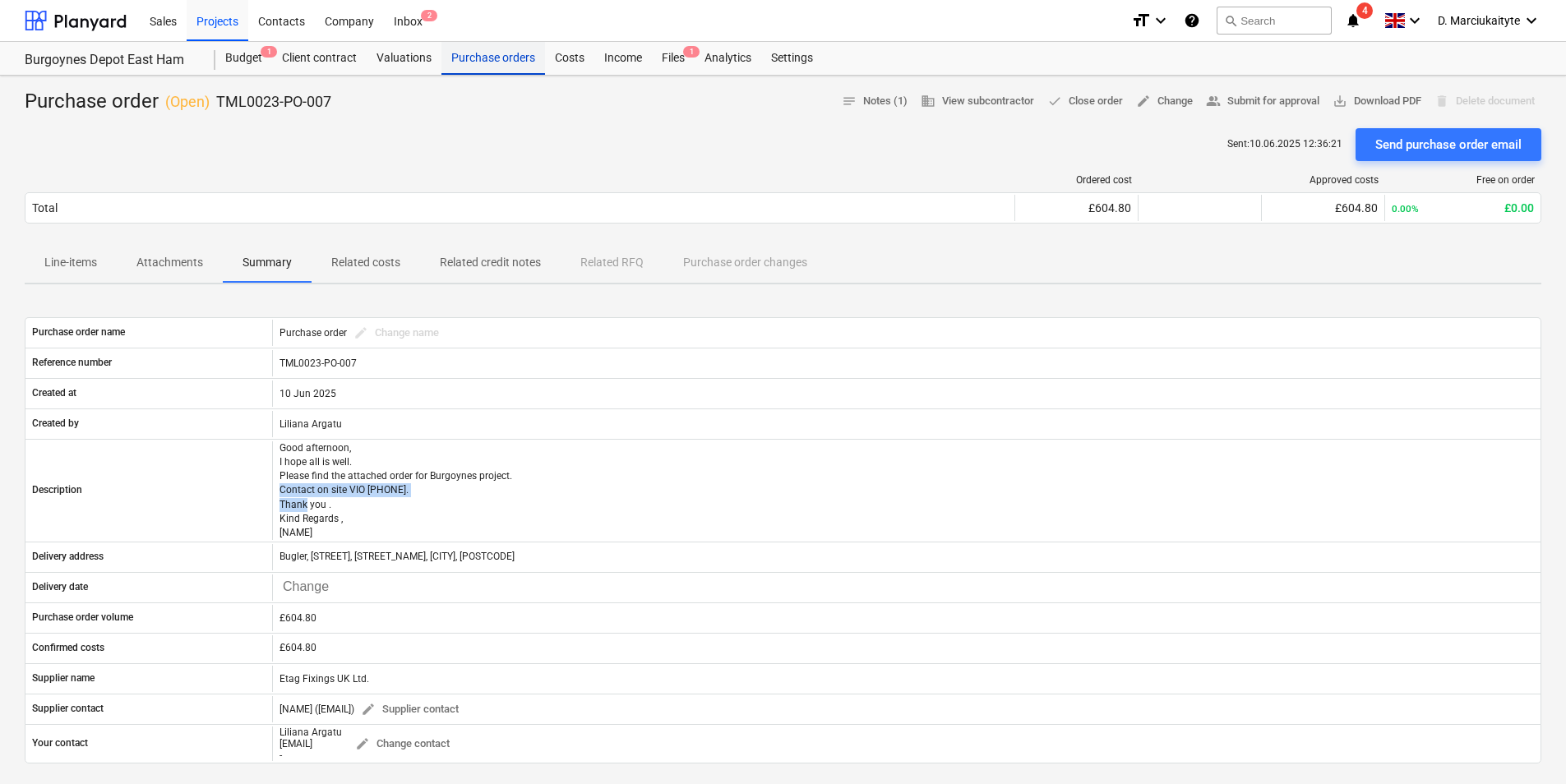 click on "Purchase orders" at bounding box center (493, 58) 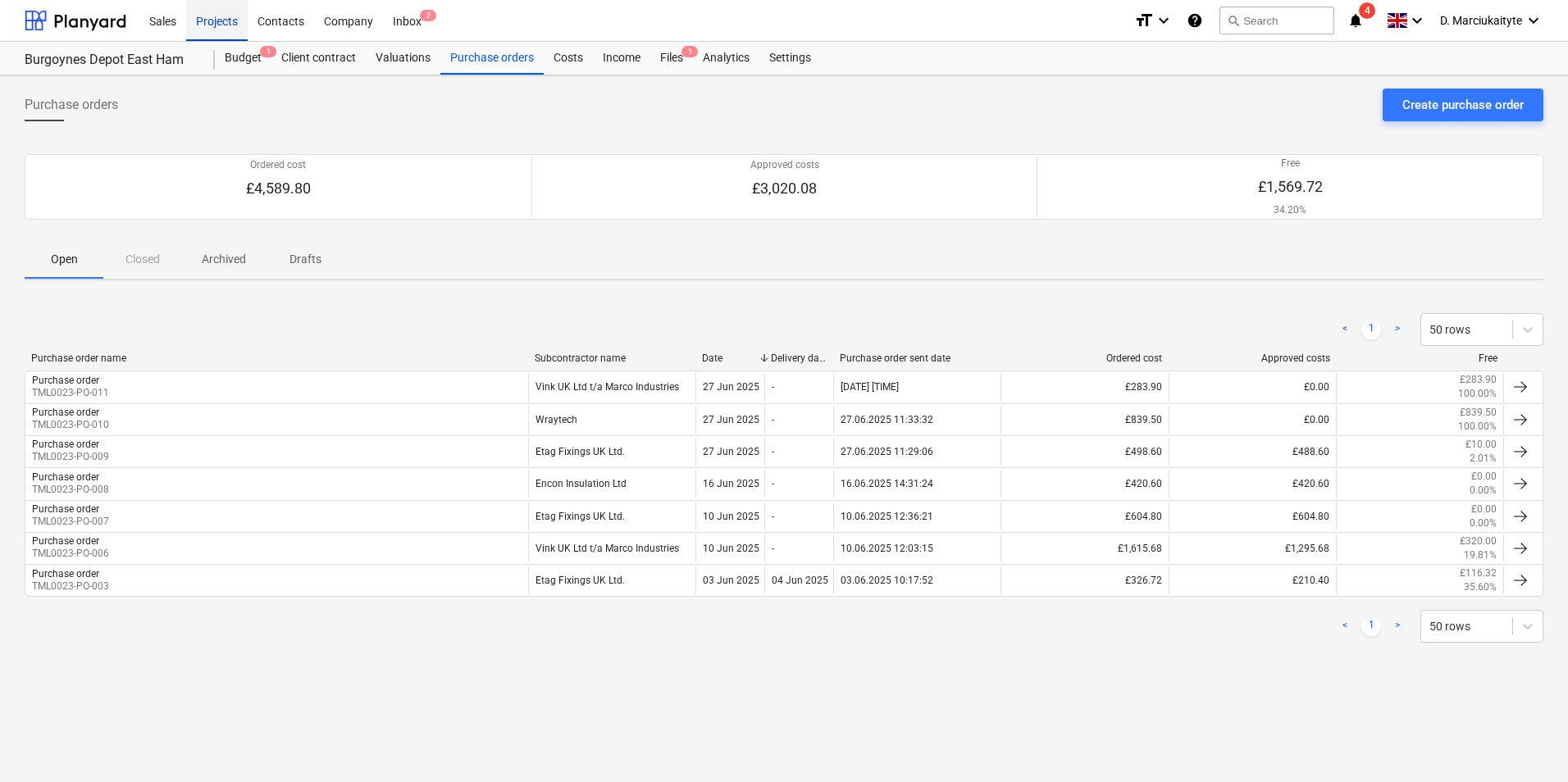 click on "Projects" at bounding box center (217, 20) 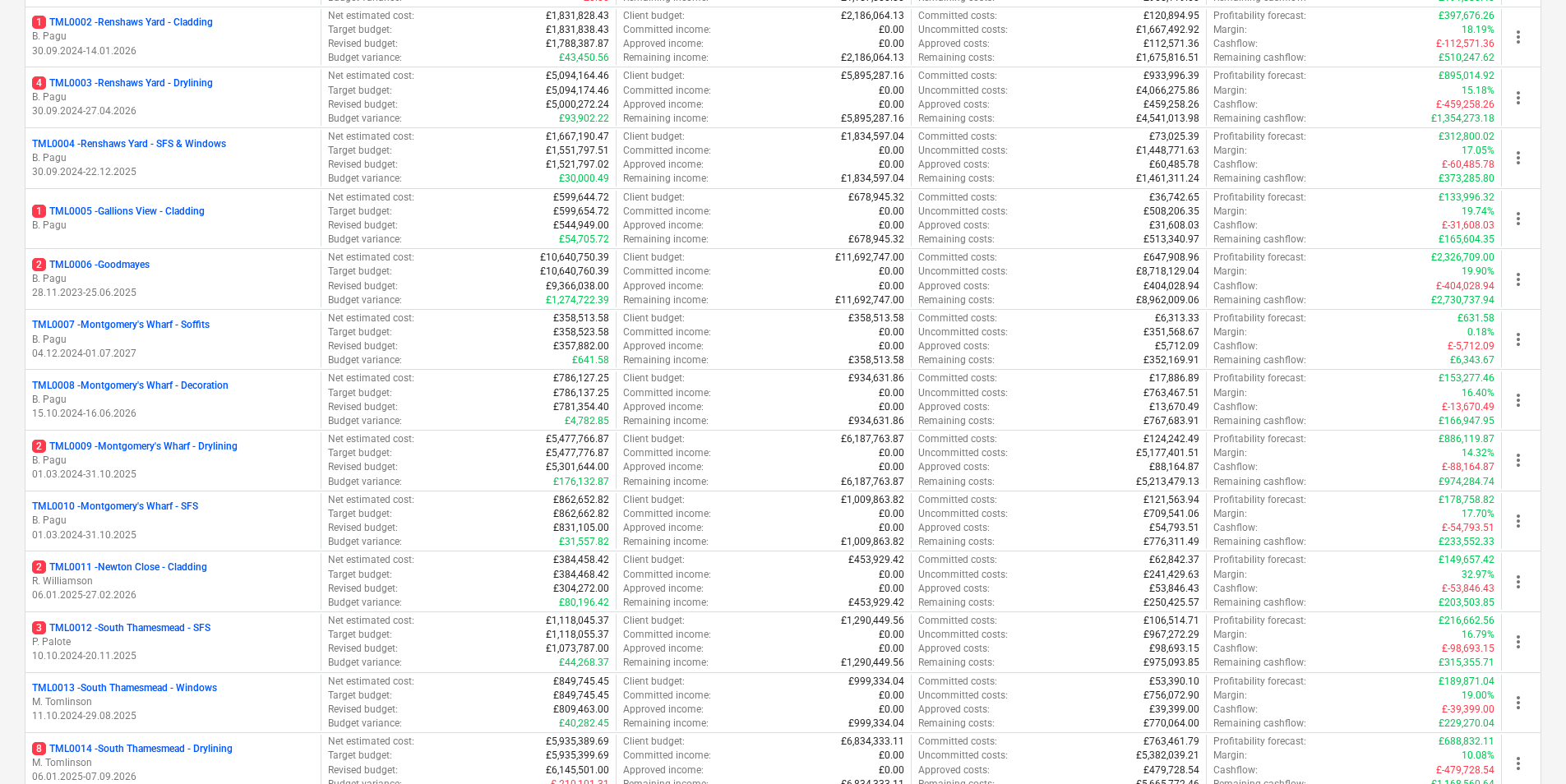 scroll, scrollTop: 575, scrollLeft: 0, axis: vertical 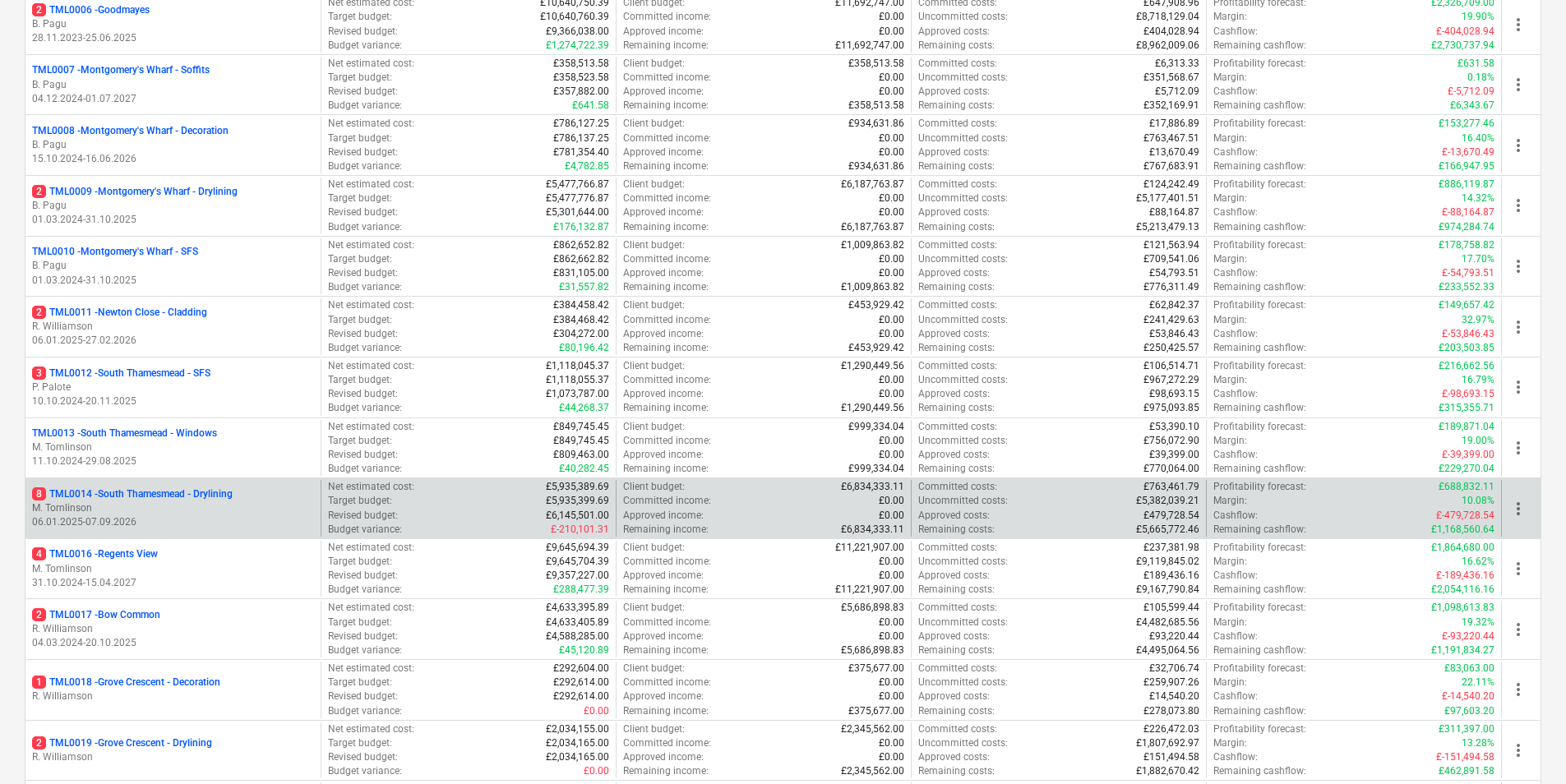 click on "8  TML0014 -  South Thamesmead - Drylining" at bounding box center (132, 494) 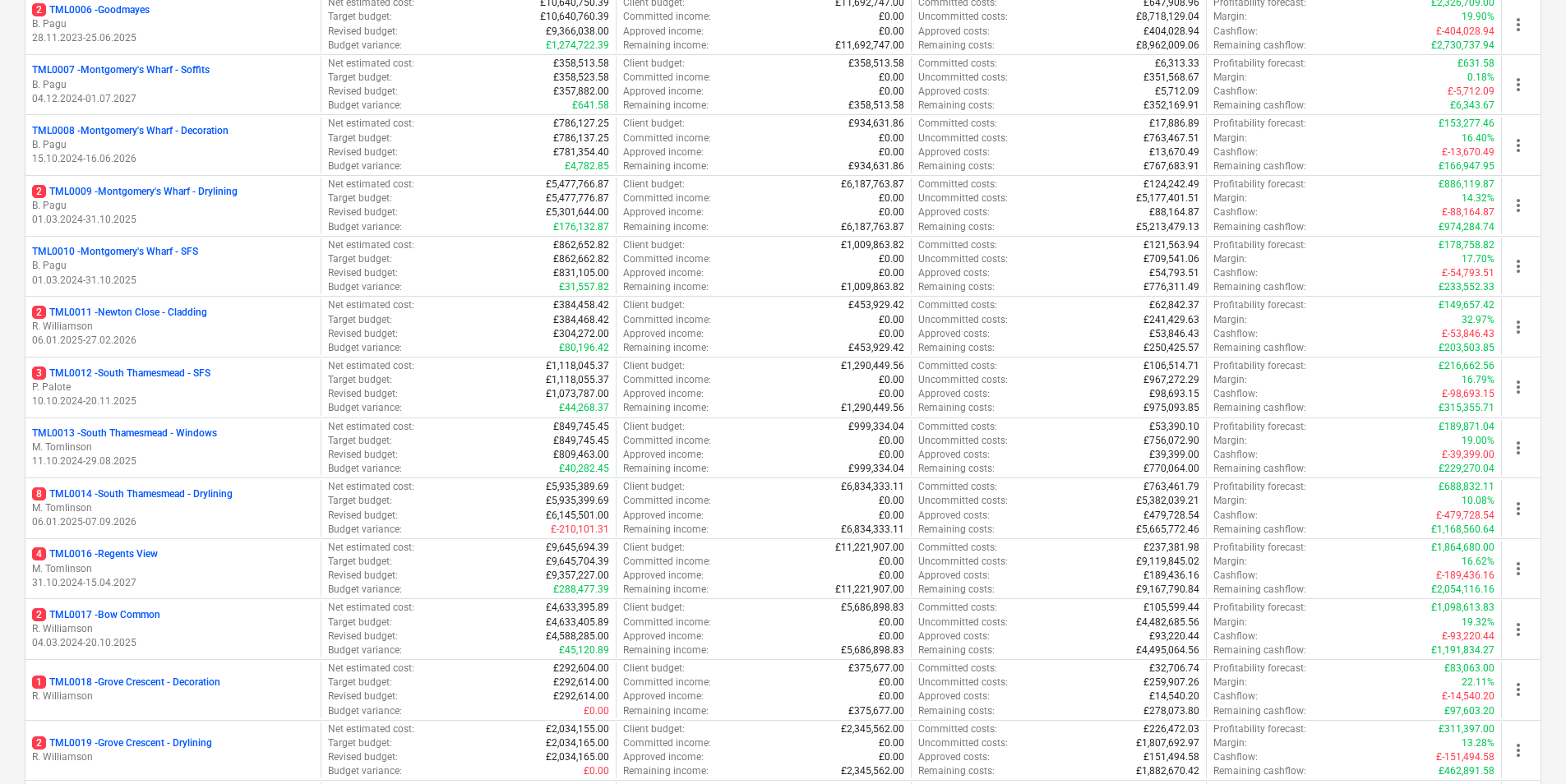 scroll, scrollTop: 0, scrollLeft: 0, axis: both 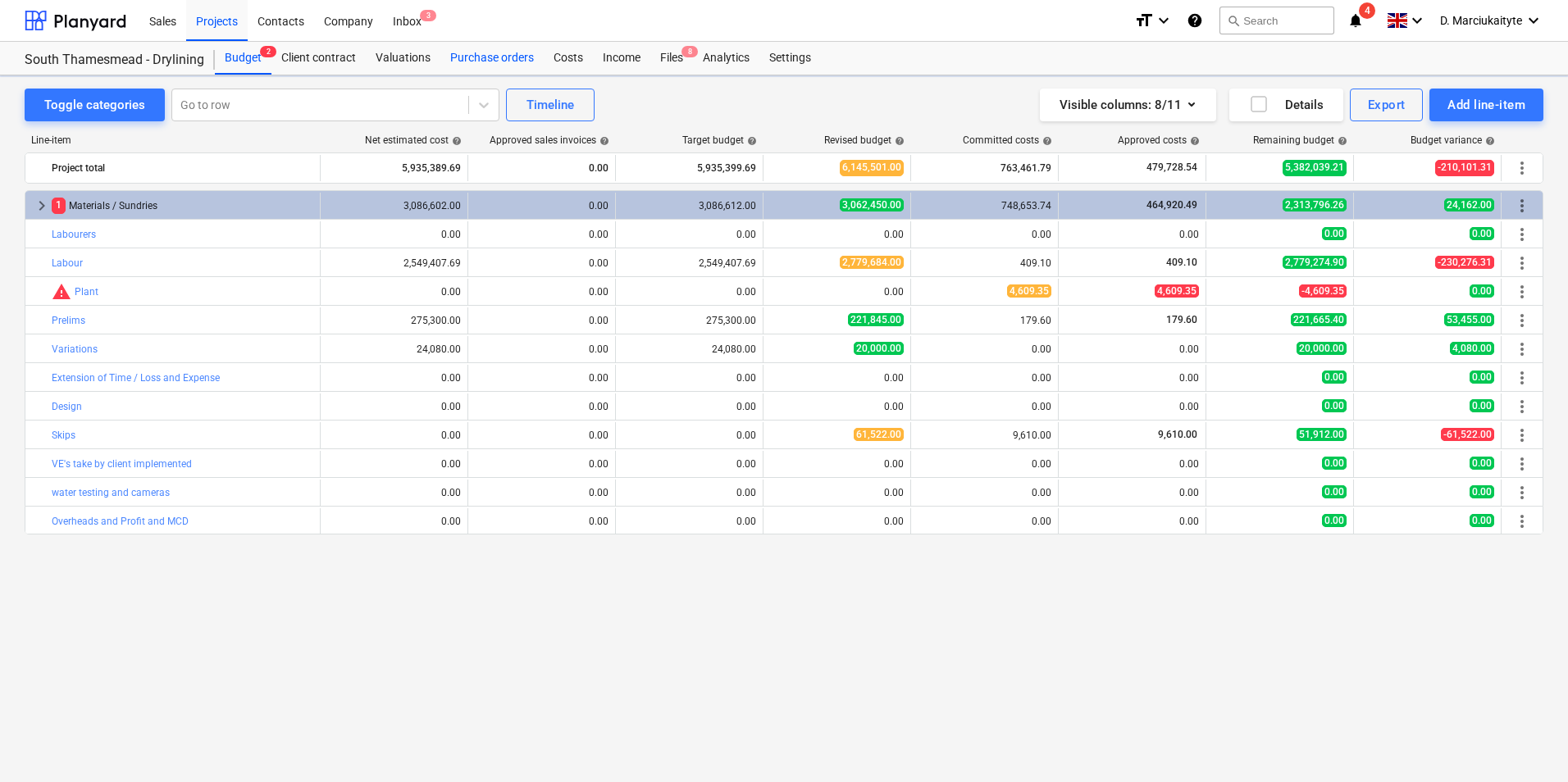 click on "Purchase orders" at bounding box center (492, 58) 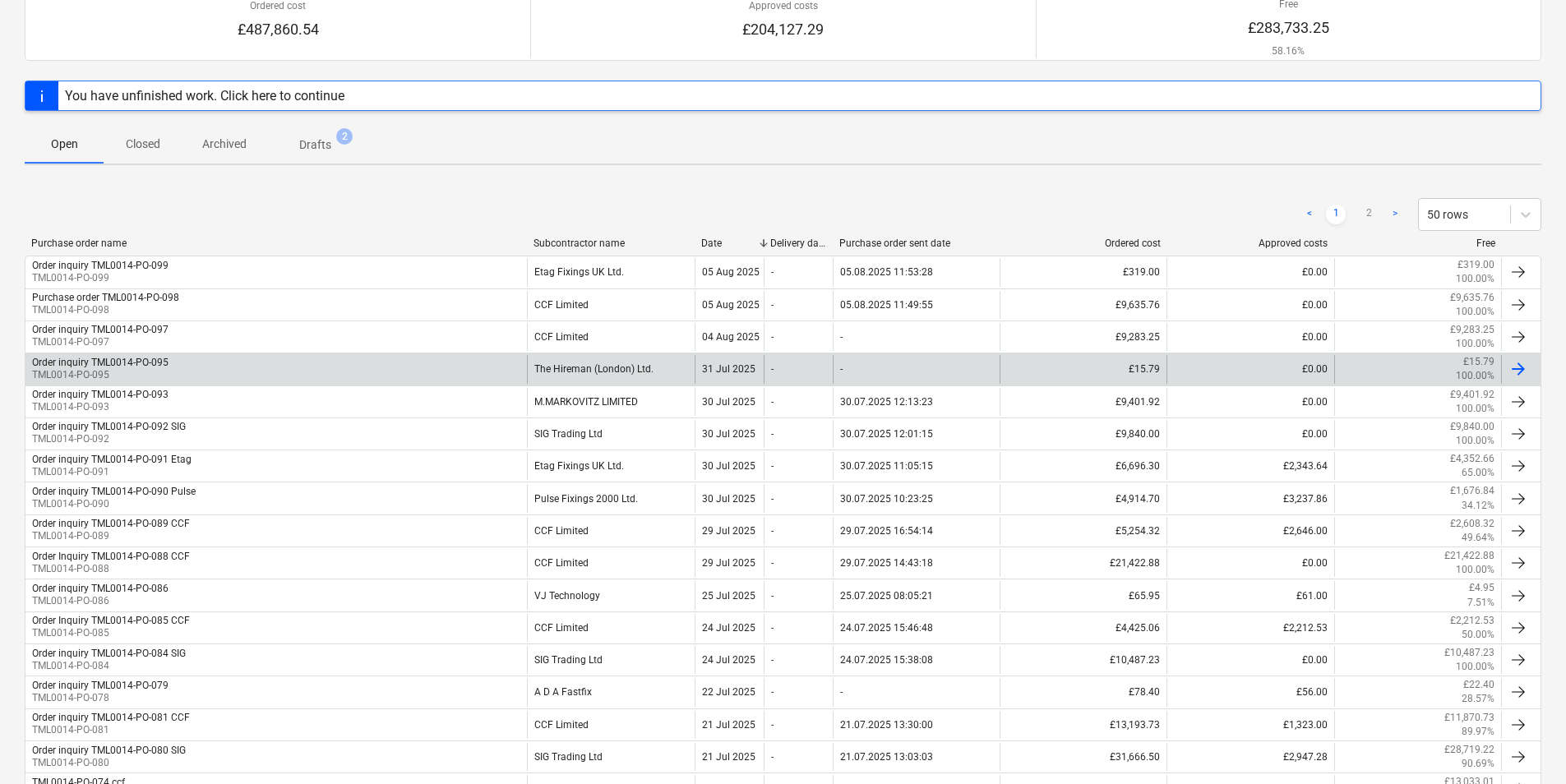 scroll, scrollTop: 164, scrollLeft: 0, axis: vertical 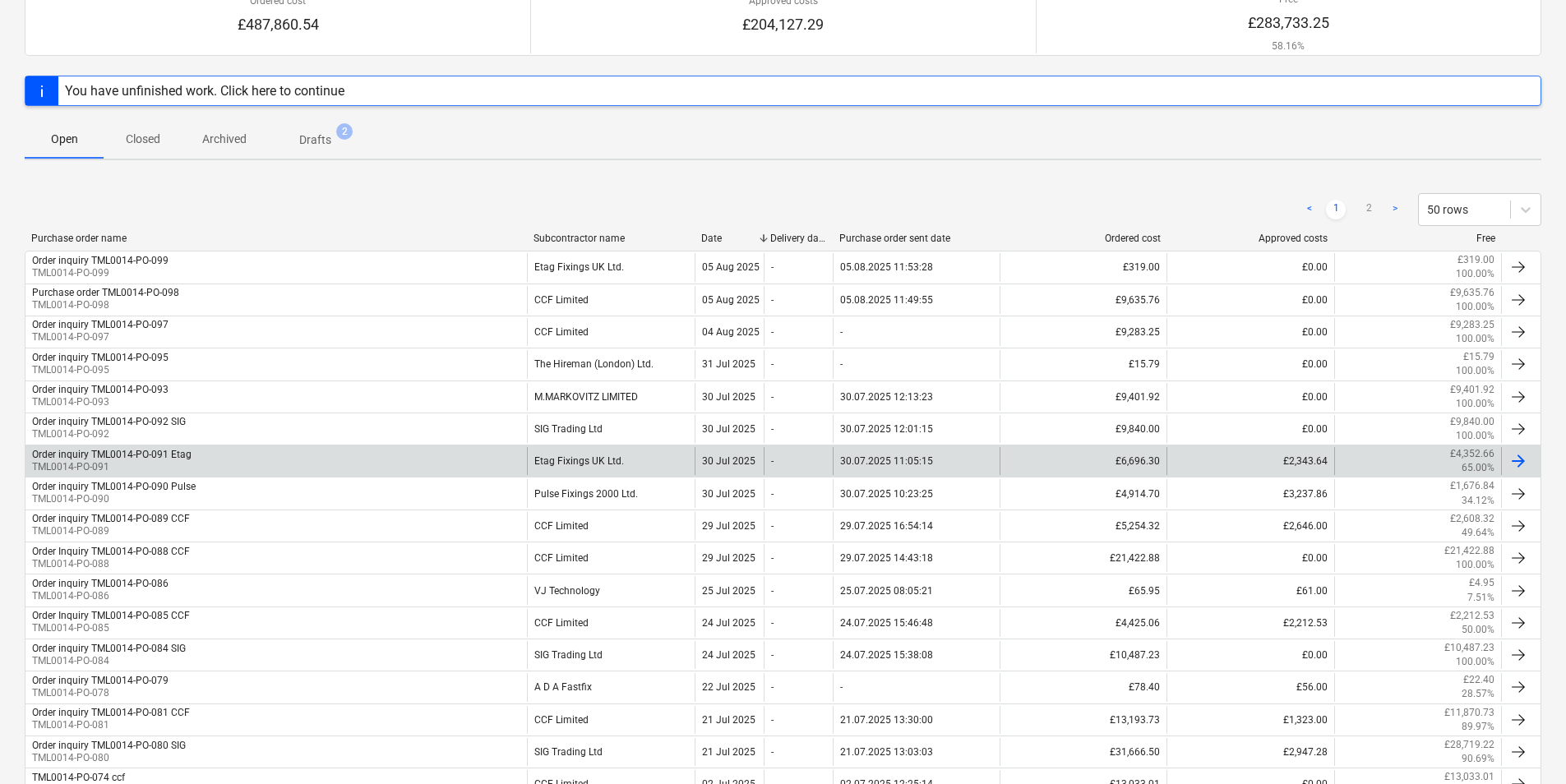 click on "Order inquiry TML0014-PO-091 Etag TML0014-PO-091" at bounding box center [276, 461] 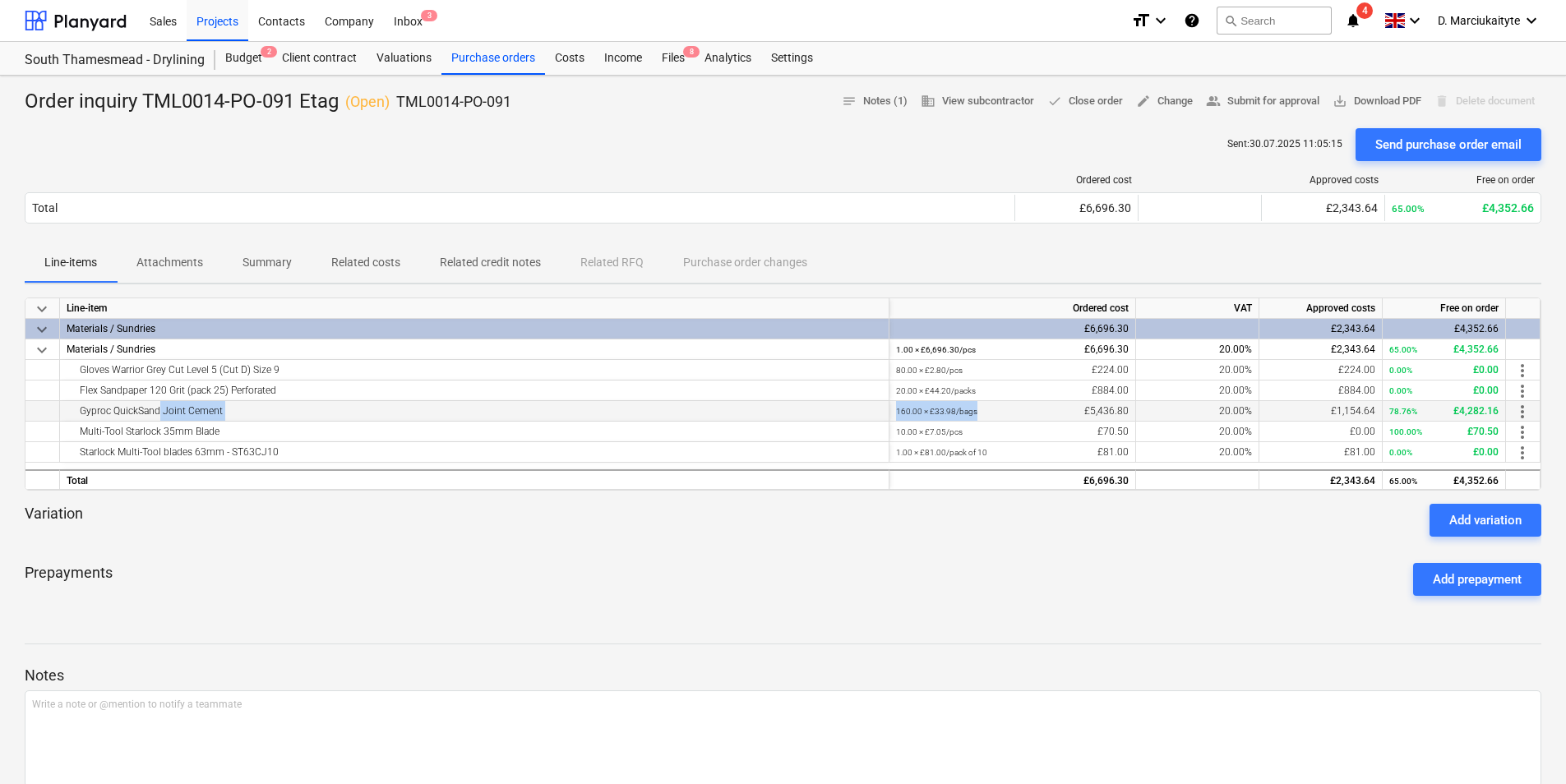 drag, startPoint x: 155, startPoint y: 404, endPoint x: 1116, endPoint y: 404, distance: 961 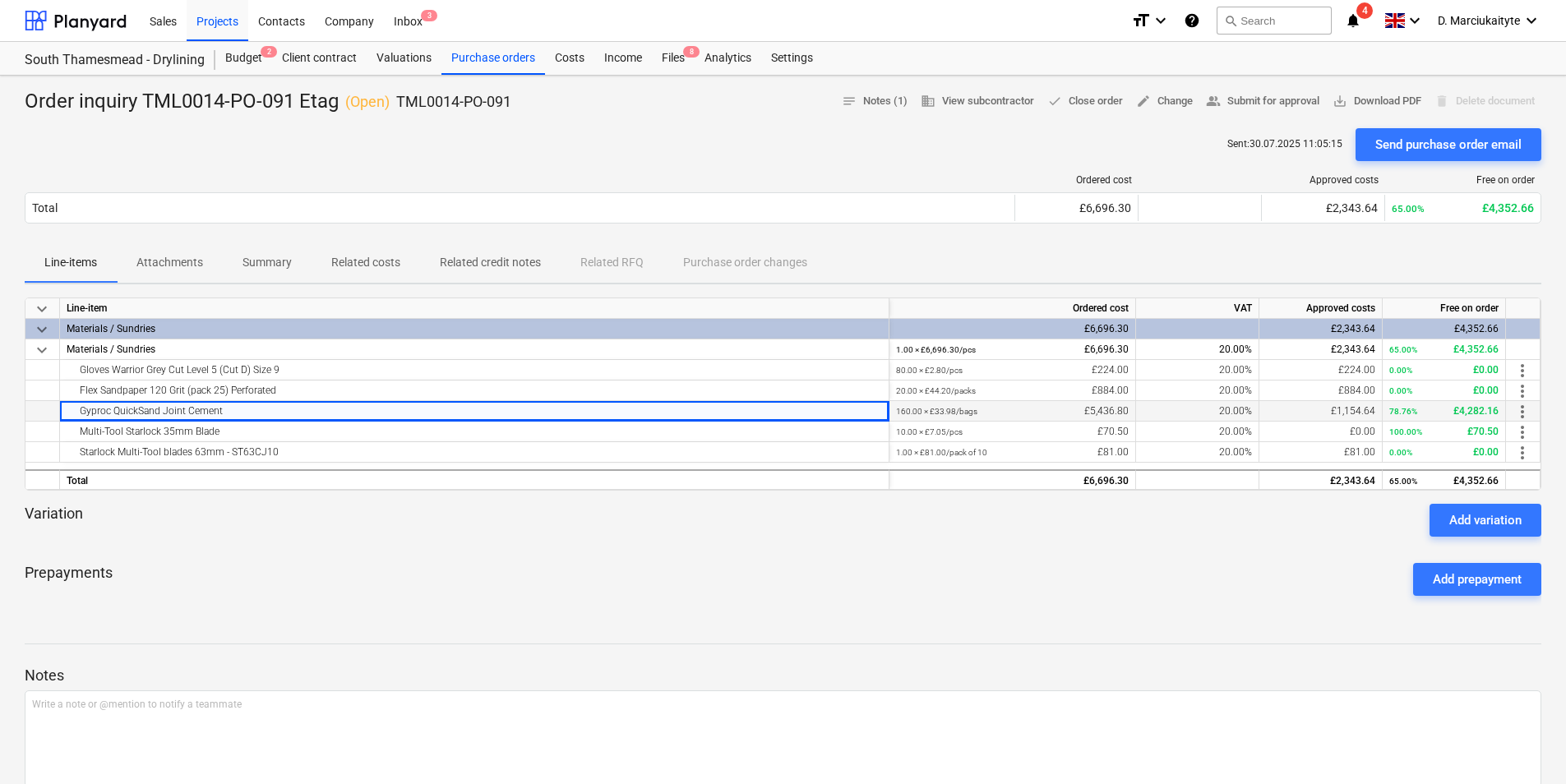 drag, startPoint x: 273, startPoint y: 410, endPoint x: 79, endPoint y: 415, distance: 194.06442 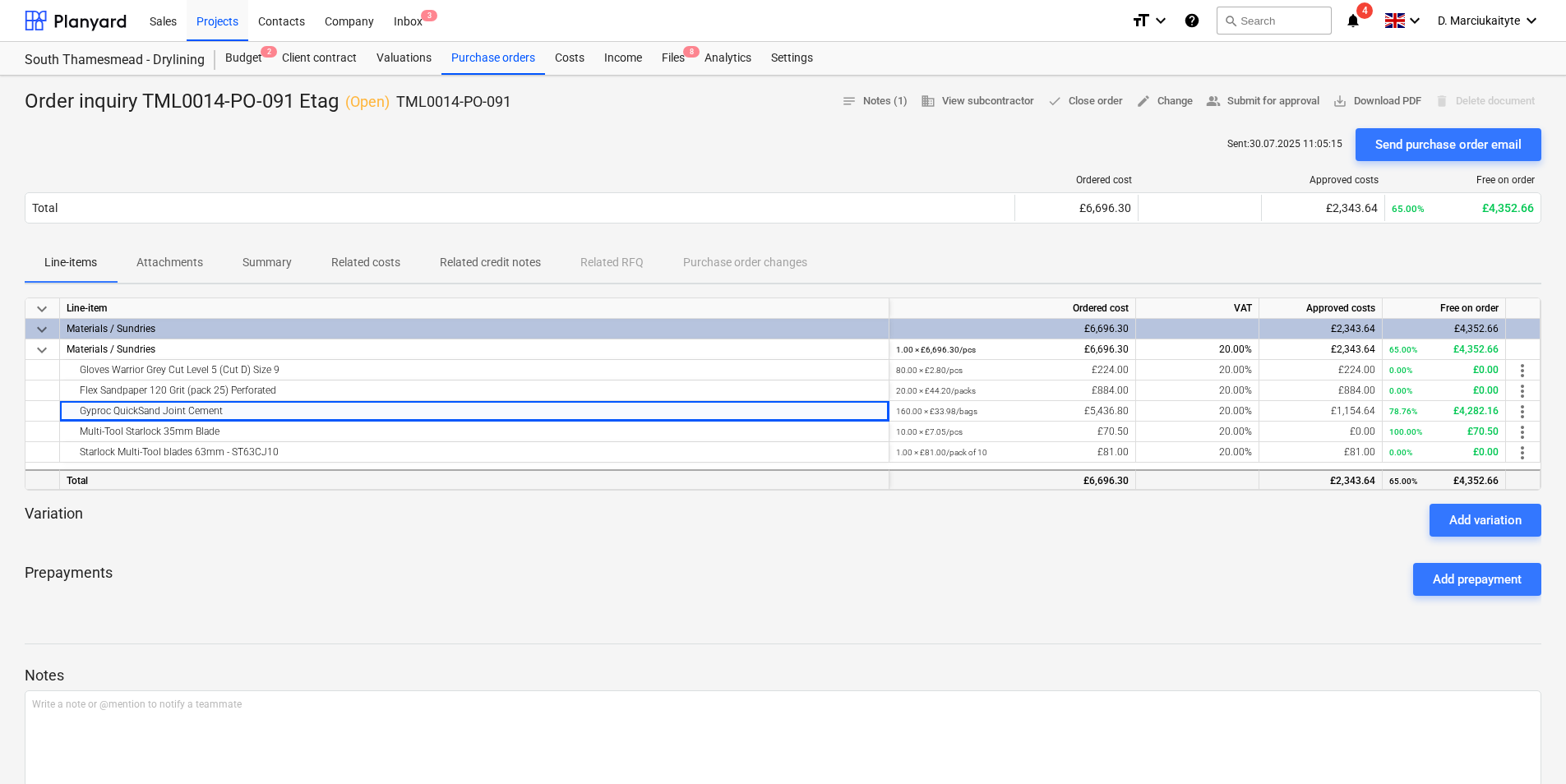 copy on "Gyproc QuickSand Joint Cement" 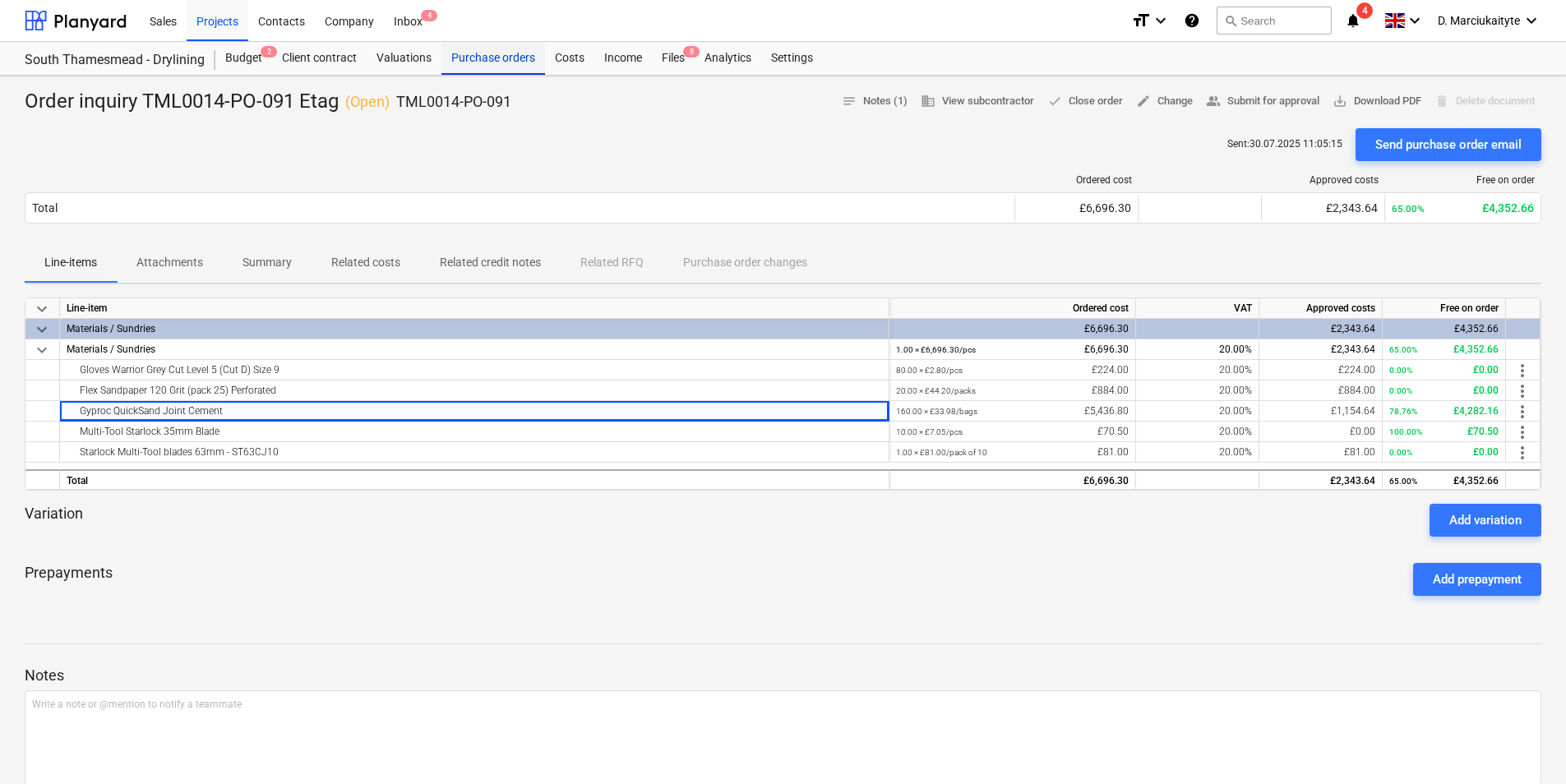 drag, startPoint x: 471, startPoint y: 59, endPoint x: 480, endPoint y: 59, distance: 9 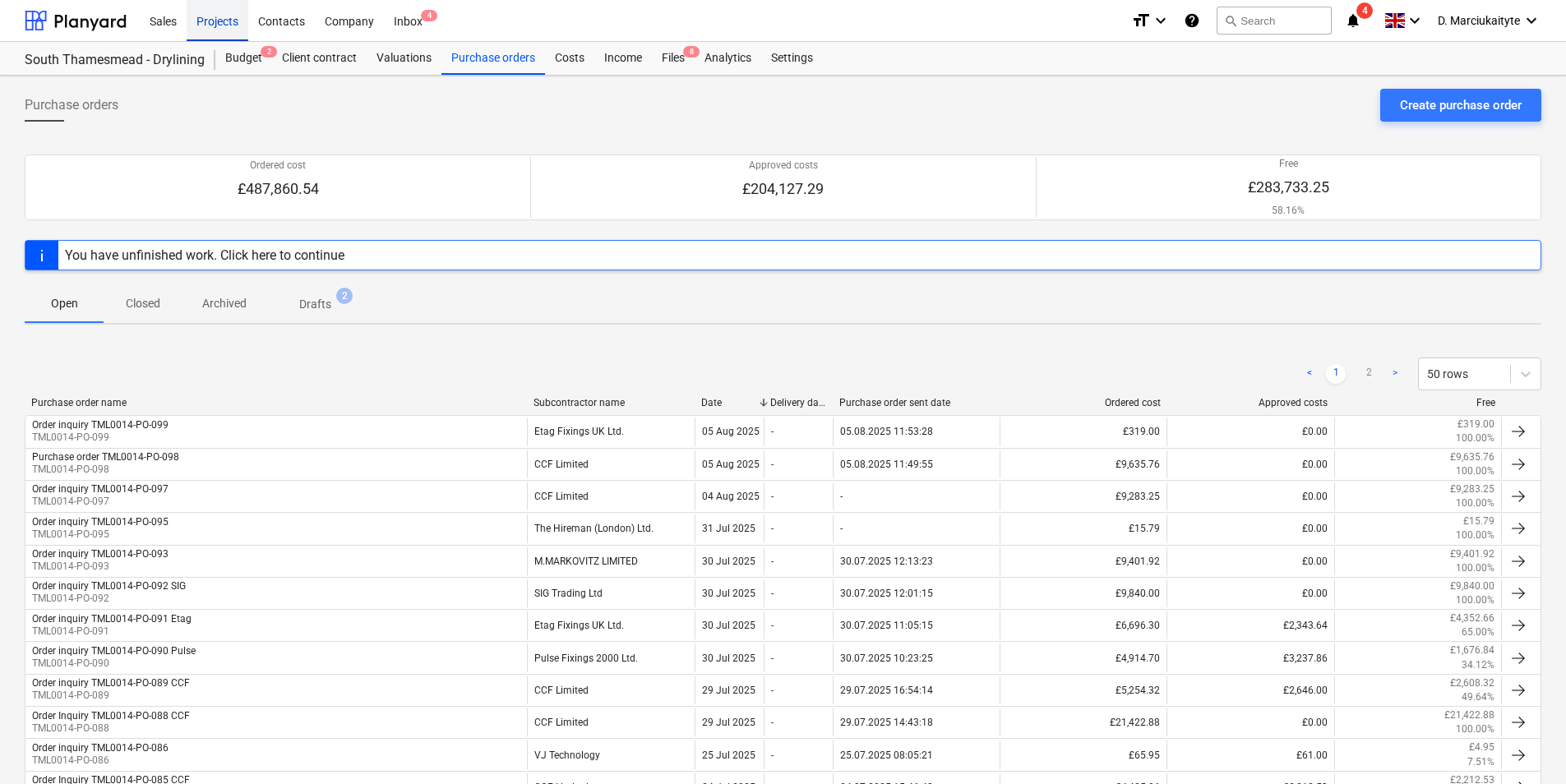 click on "Projects" at bounding box center [217, 20] 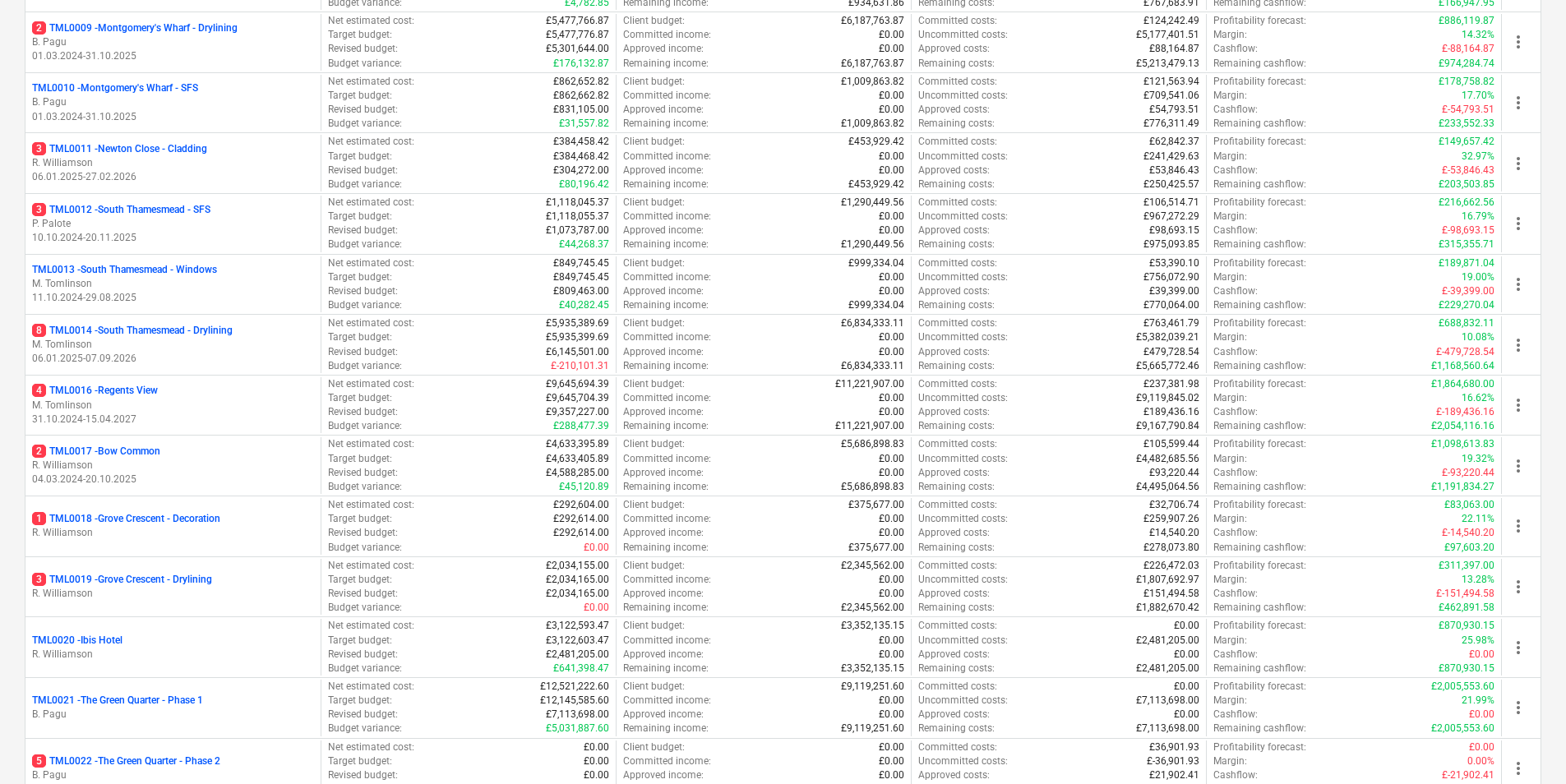 scroll, scrollTop: 740, scrollLeft: 0, axis: vertical 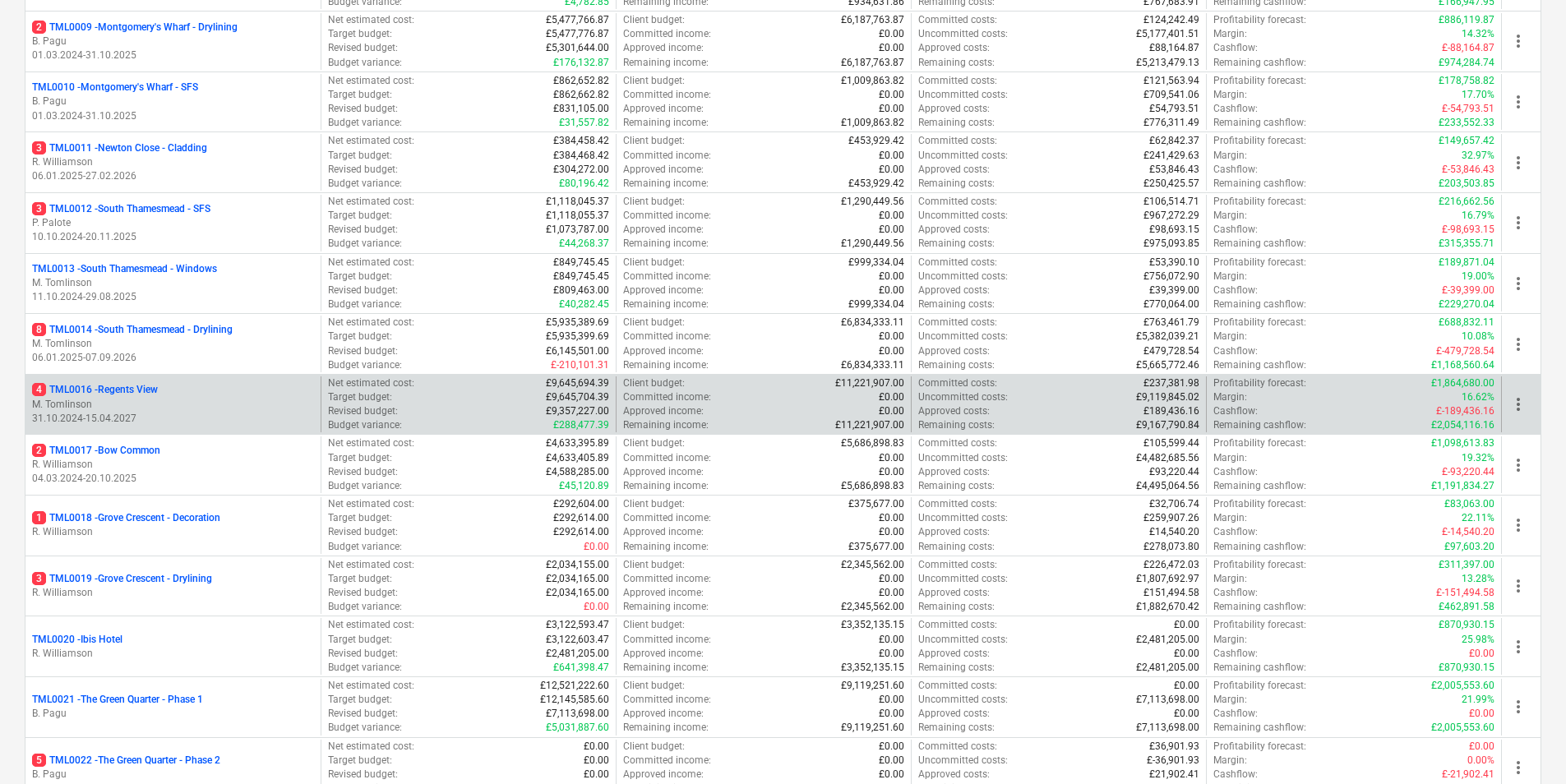 click on "M. Tomlinson" at bounding box center (173, 404) 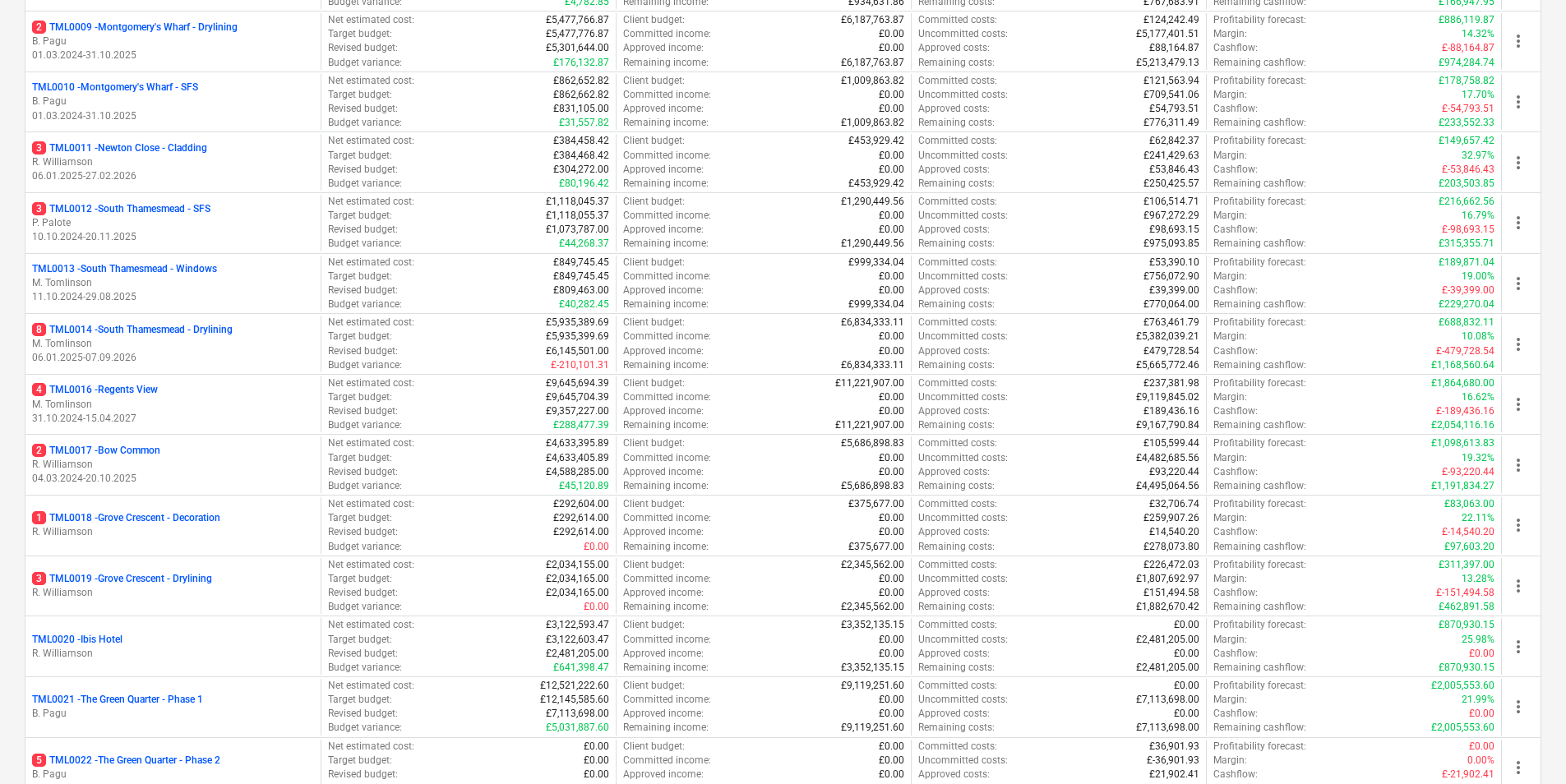 scroll, scrollTop: 0, scrollLeft: 0, axis: both 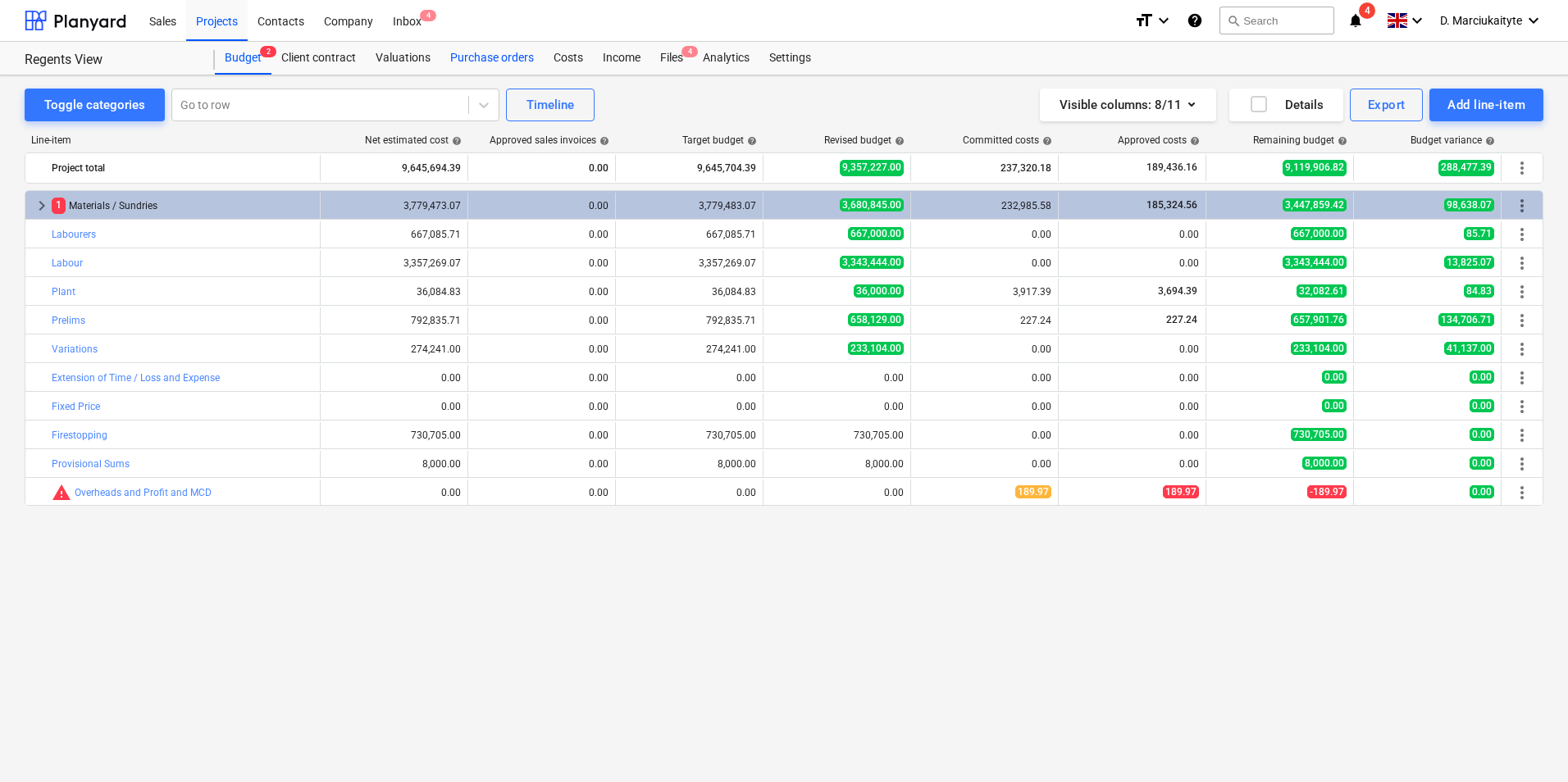 click on "Purchase orders" at bounding box center (492, 58) 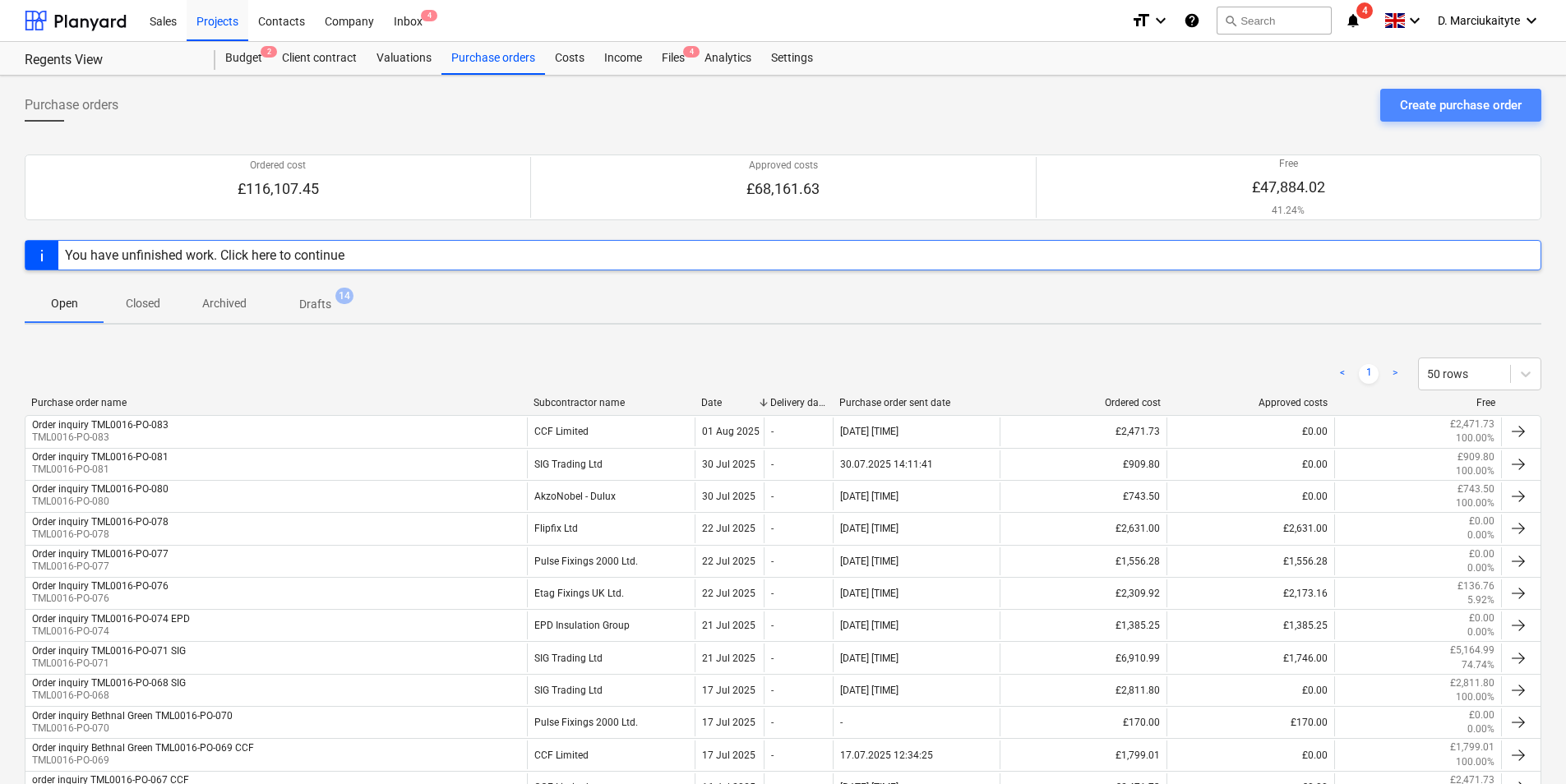 click on "Create purchase order" at bounding box center (1461, 105) 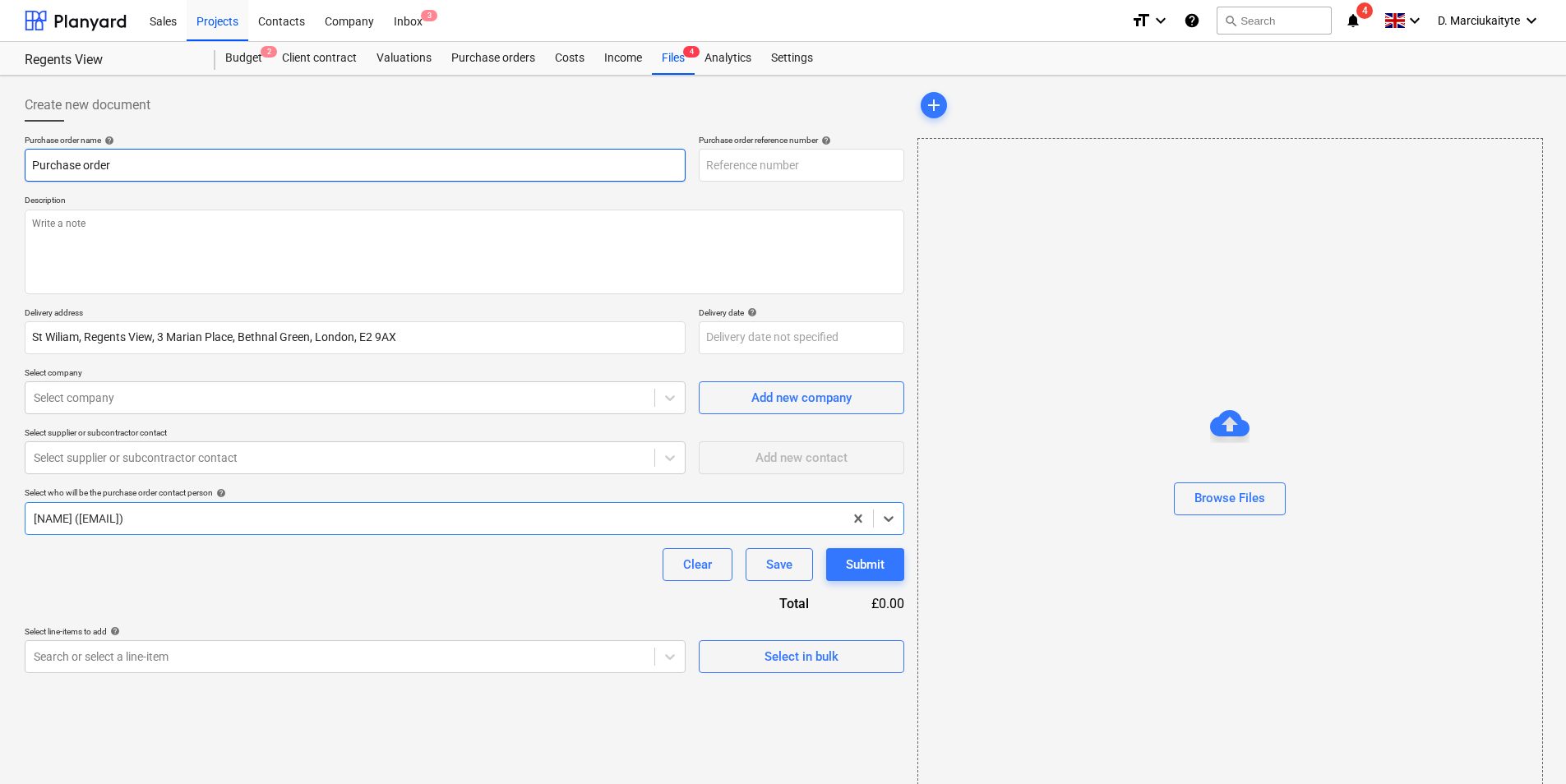 type on "x" 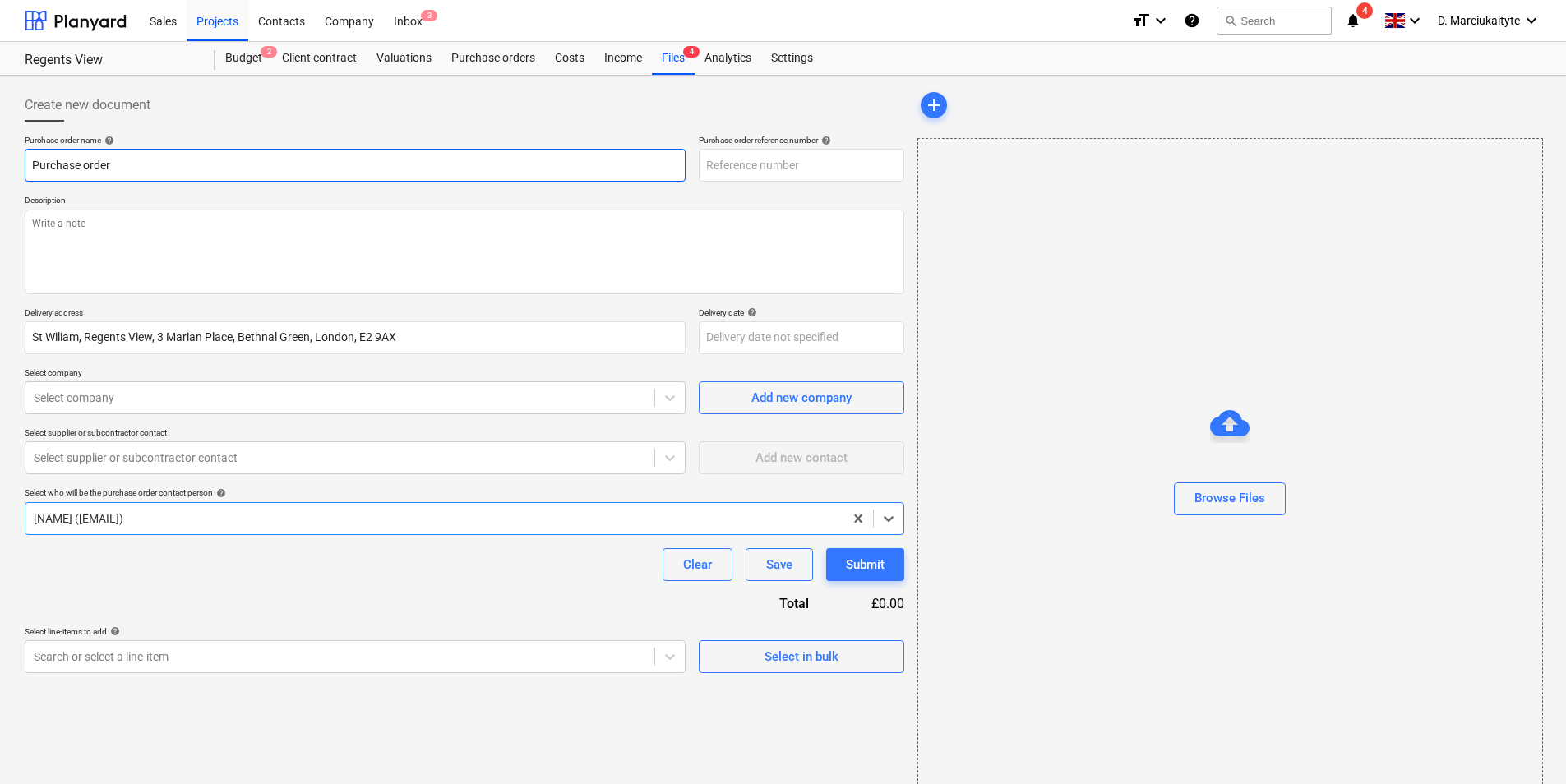 type on "TML0016-PO-095" 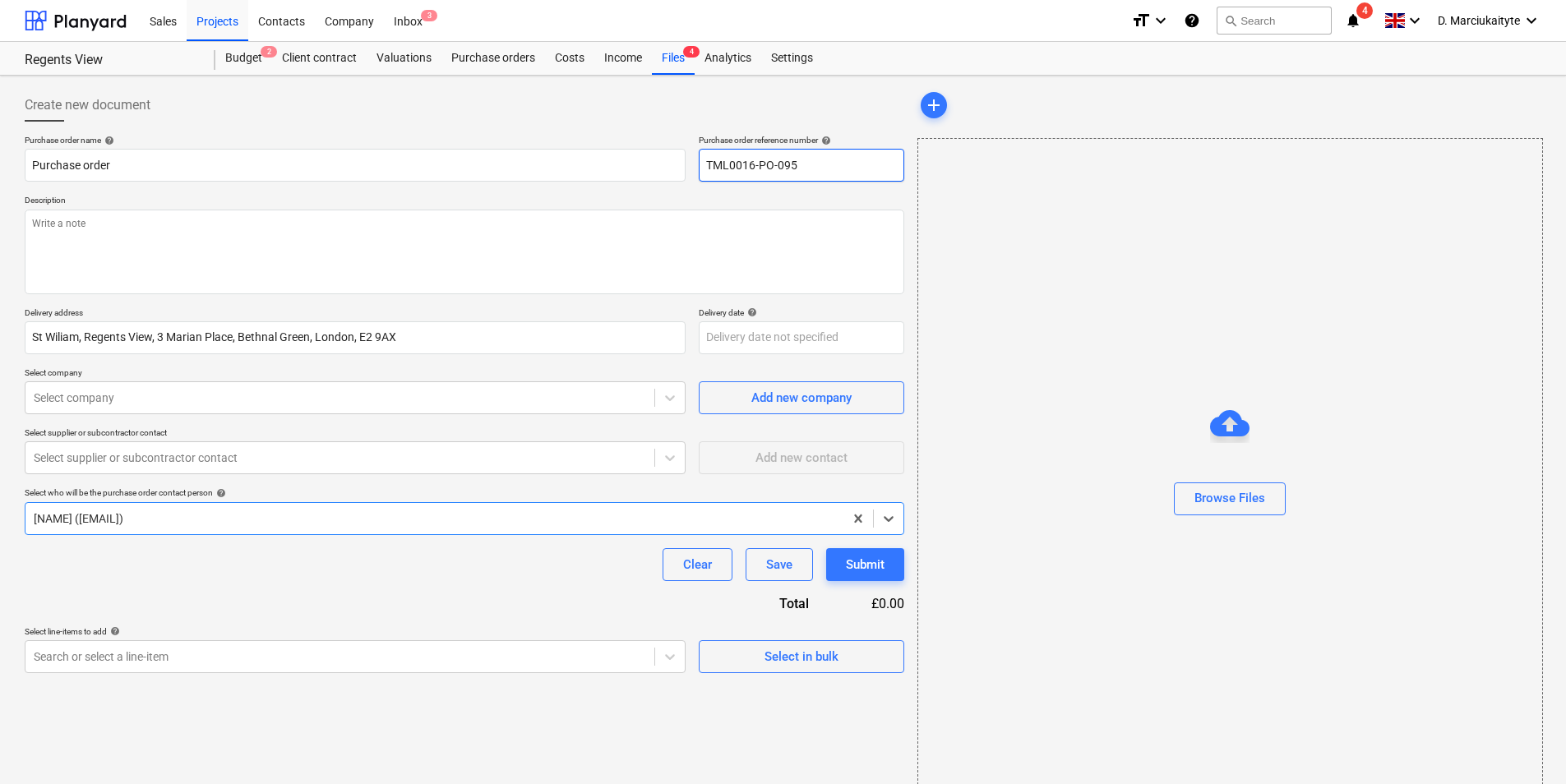drag, startPoint x: 861, startPoint y: 163, endPoint x: 873, endPoint y: 154, distance: 15 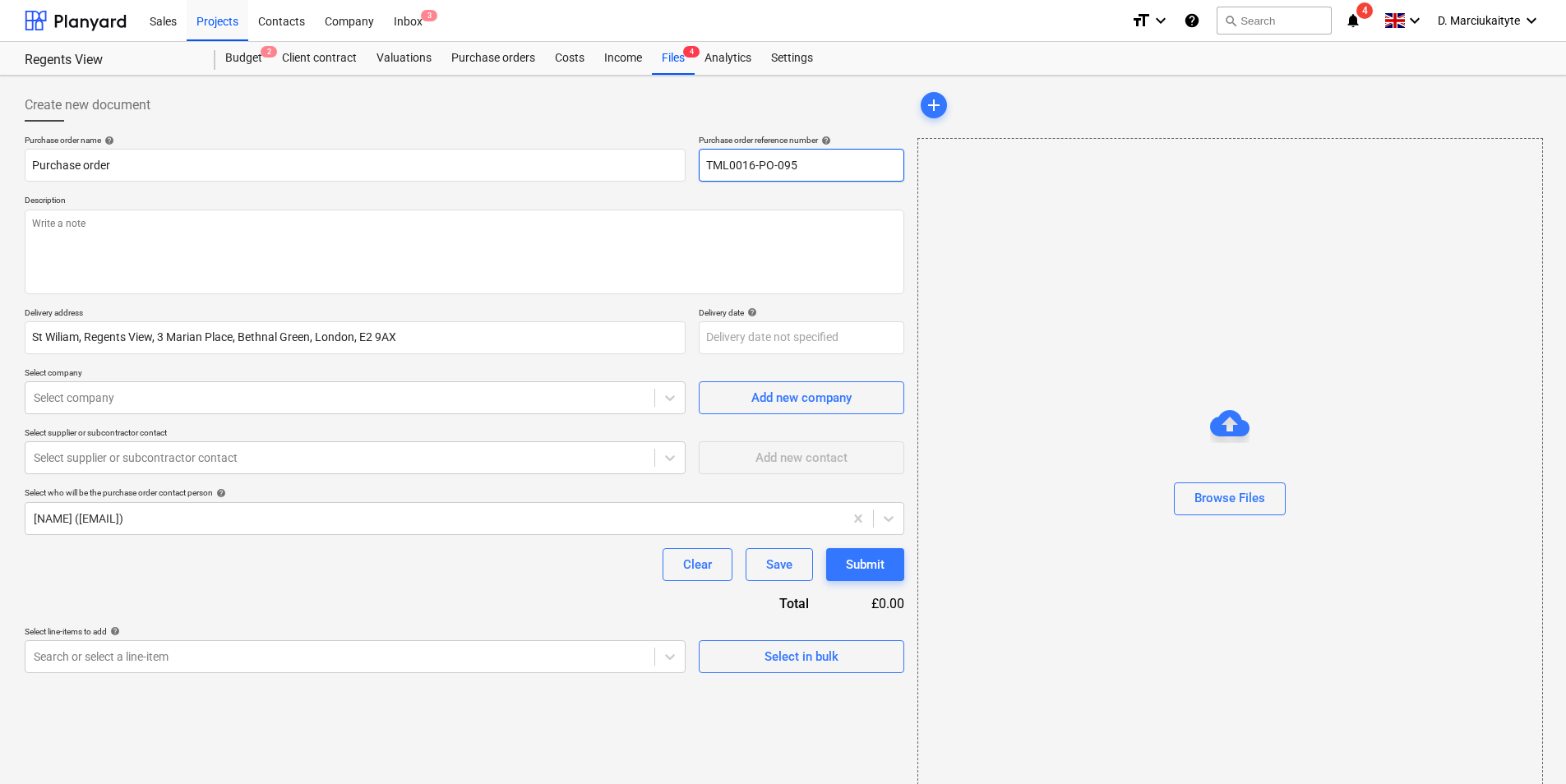 type on "x" 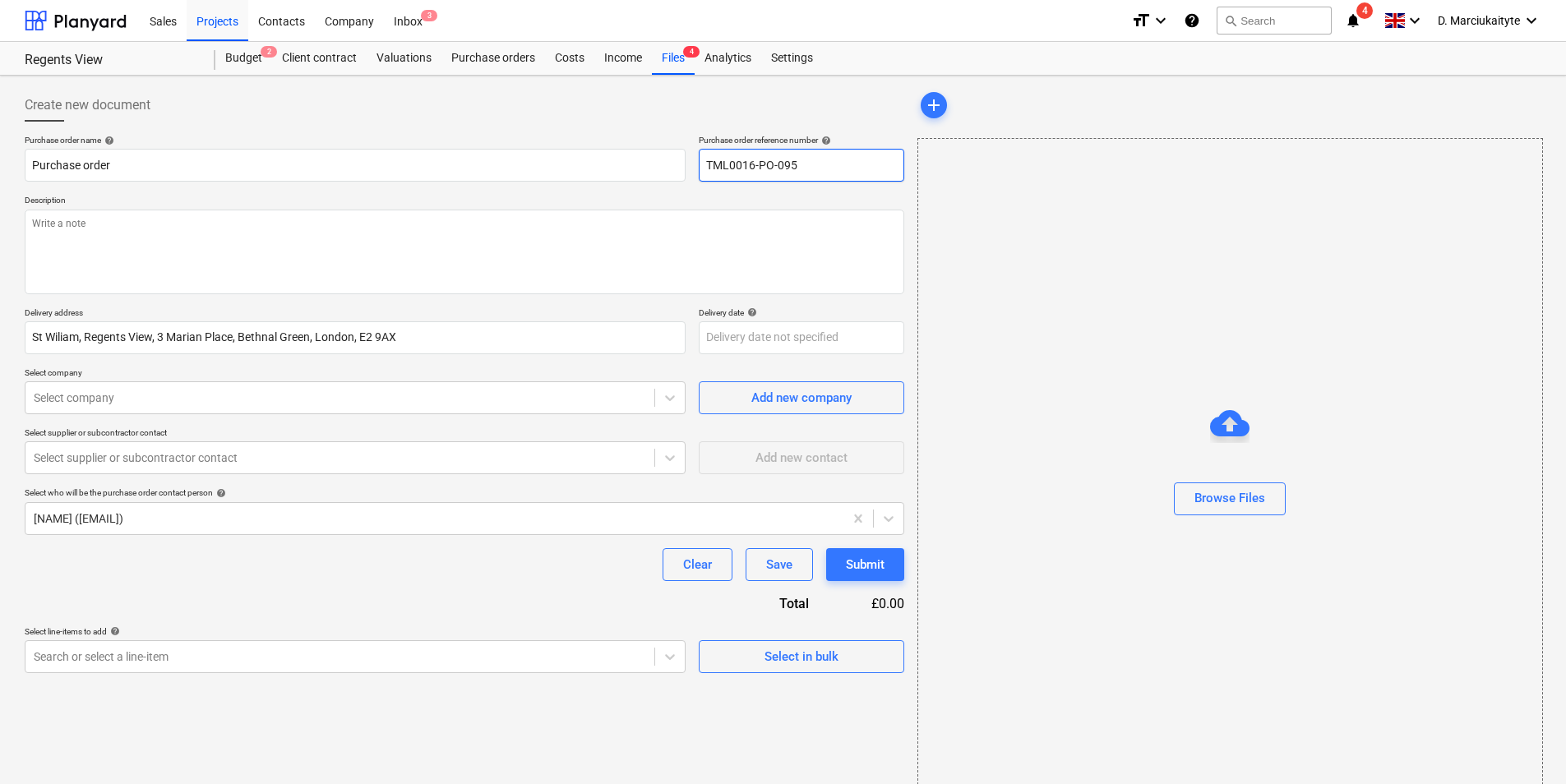 type on "TML0016-PO-09" 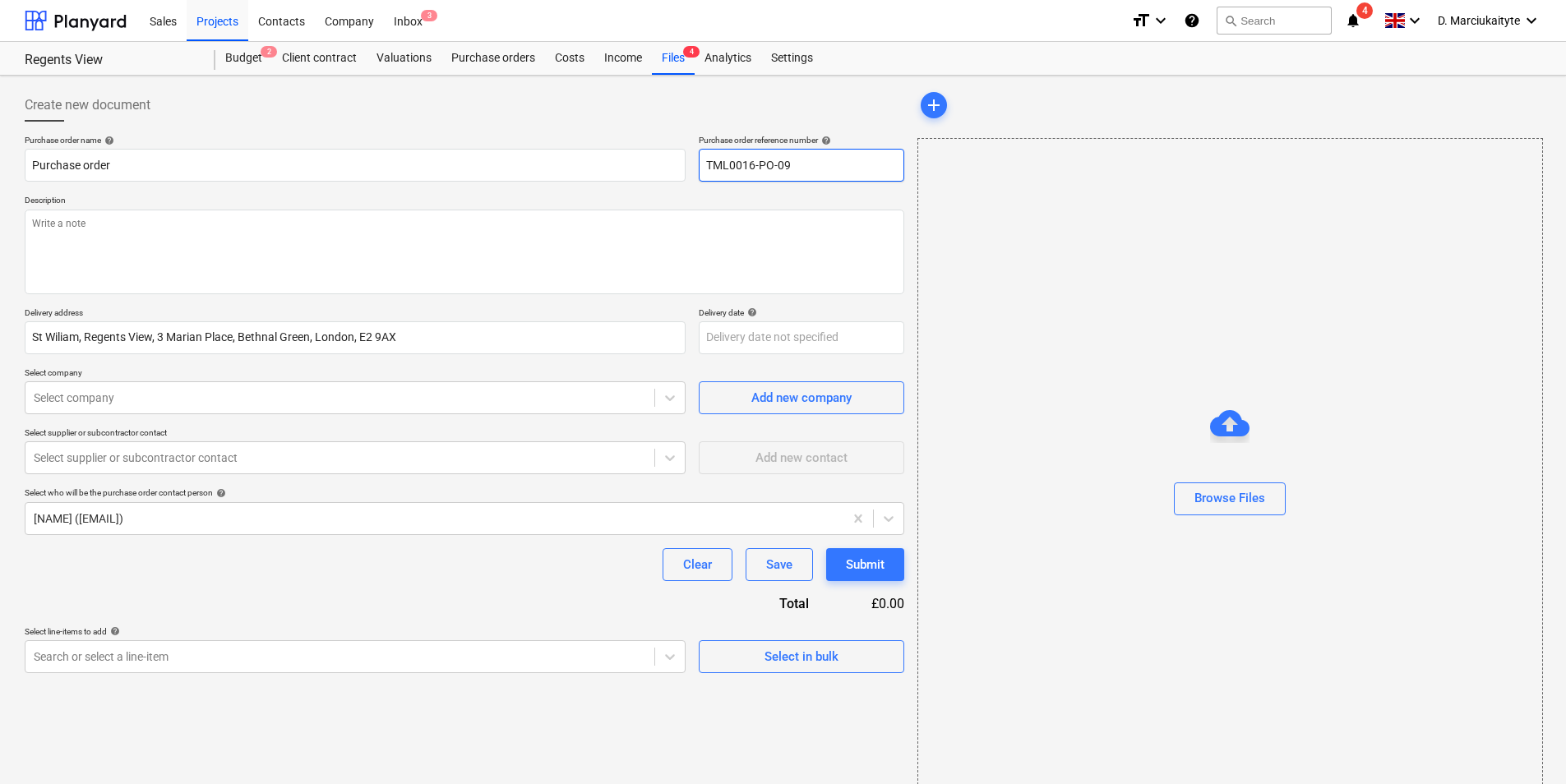 type on "x" 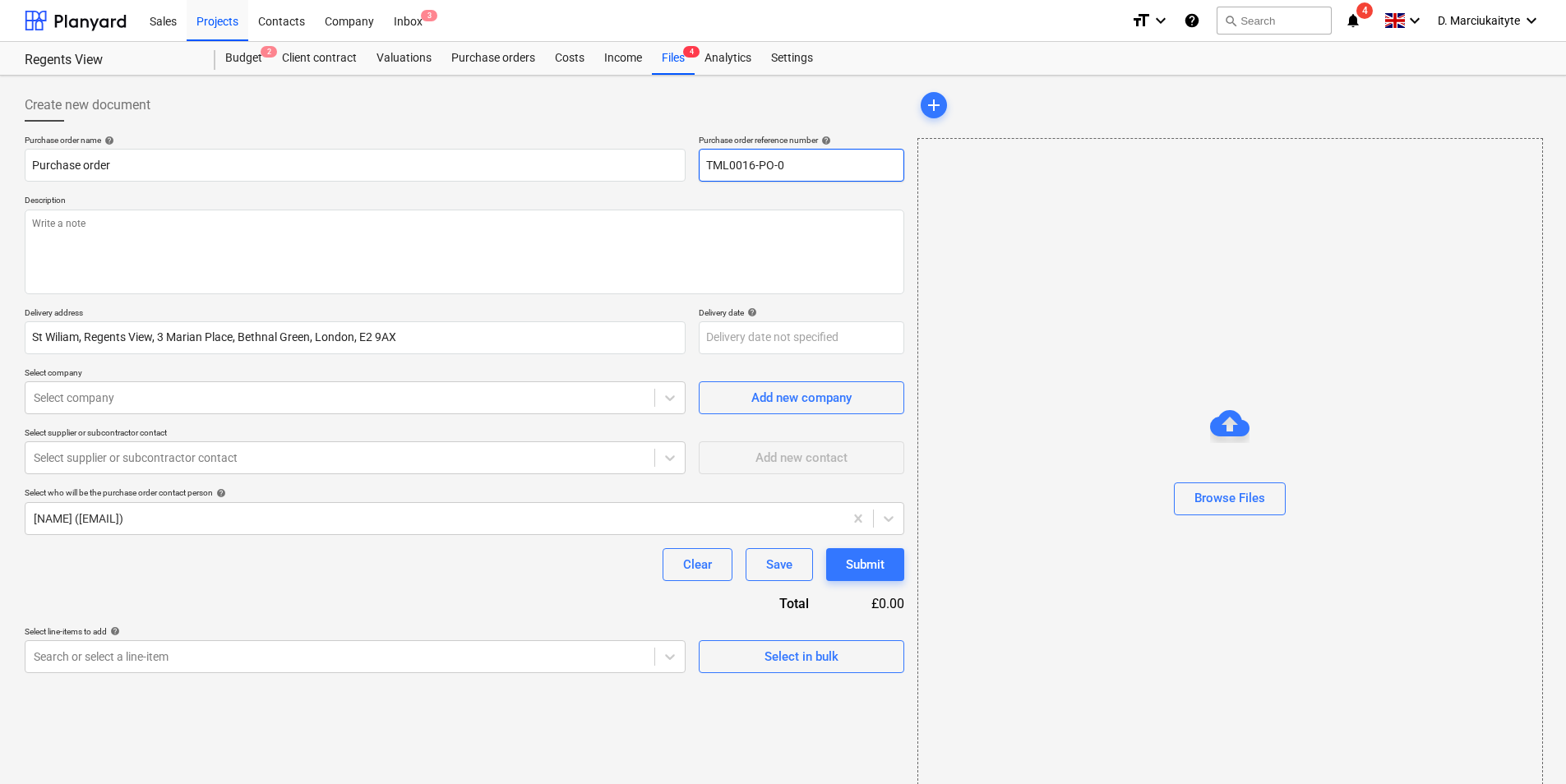 type on "x" 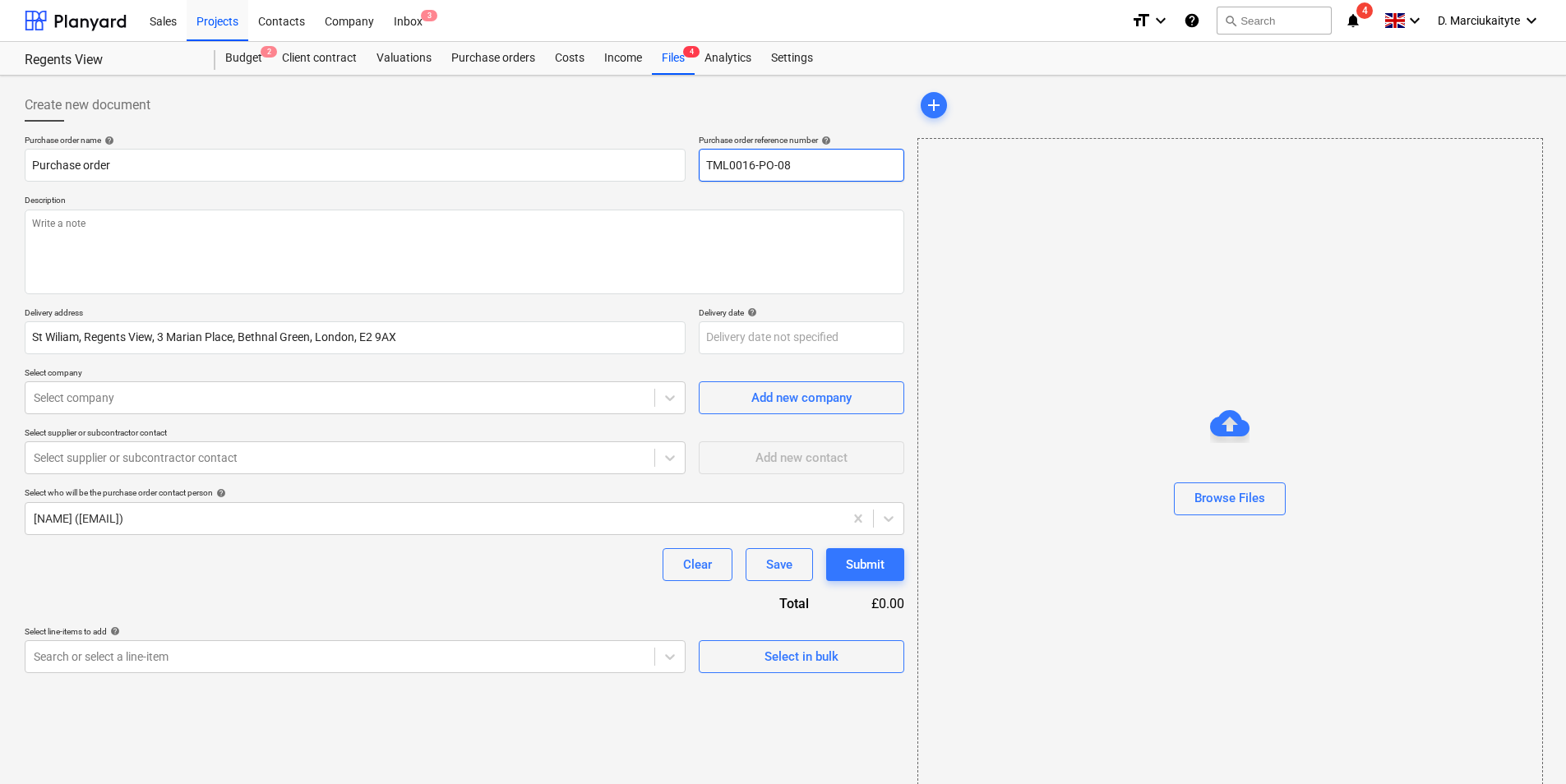 type on "x" 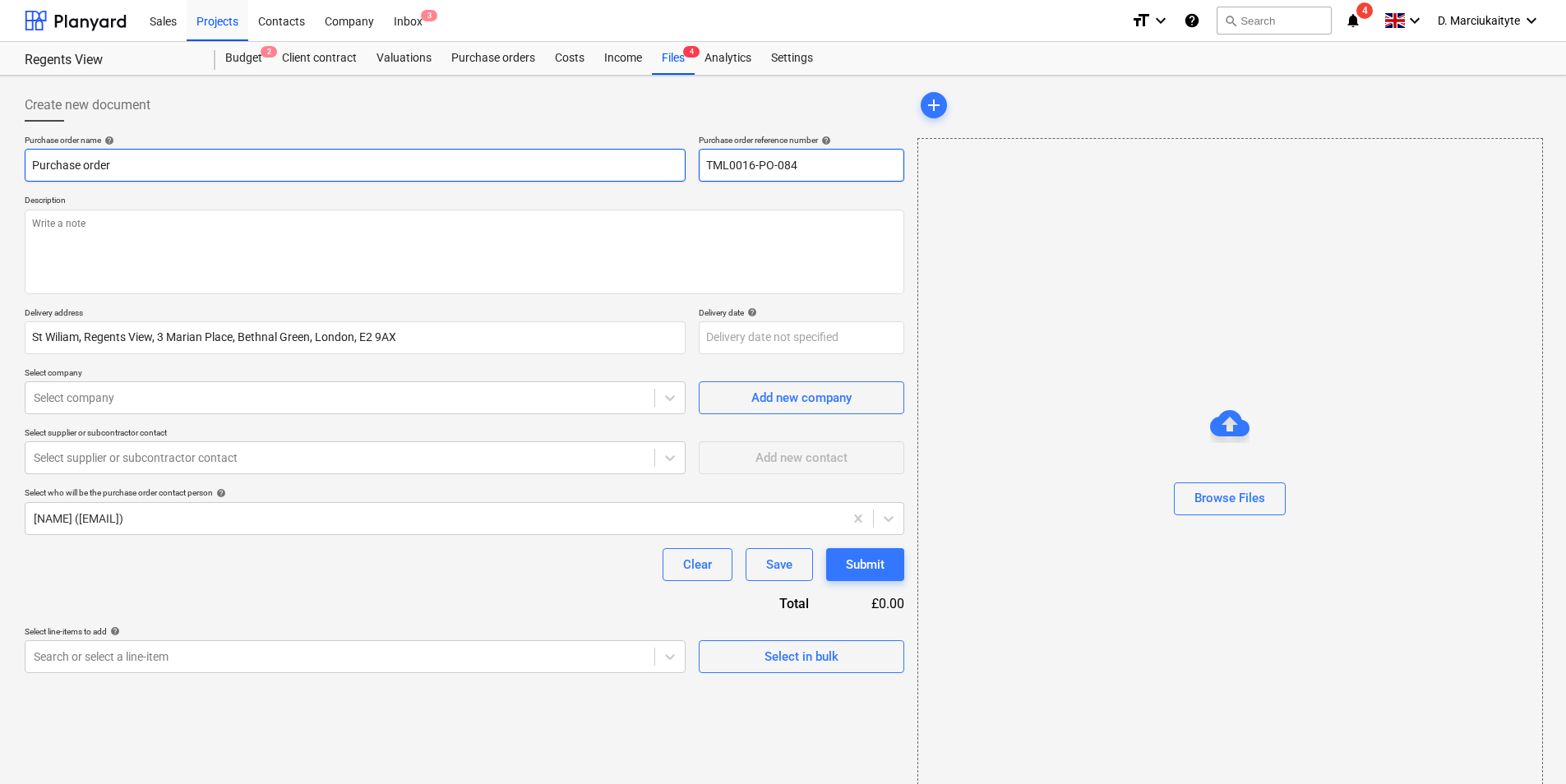 type on "TML0016-PO-084" 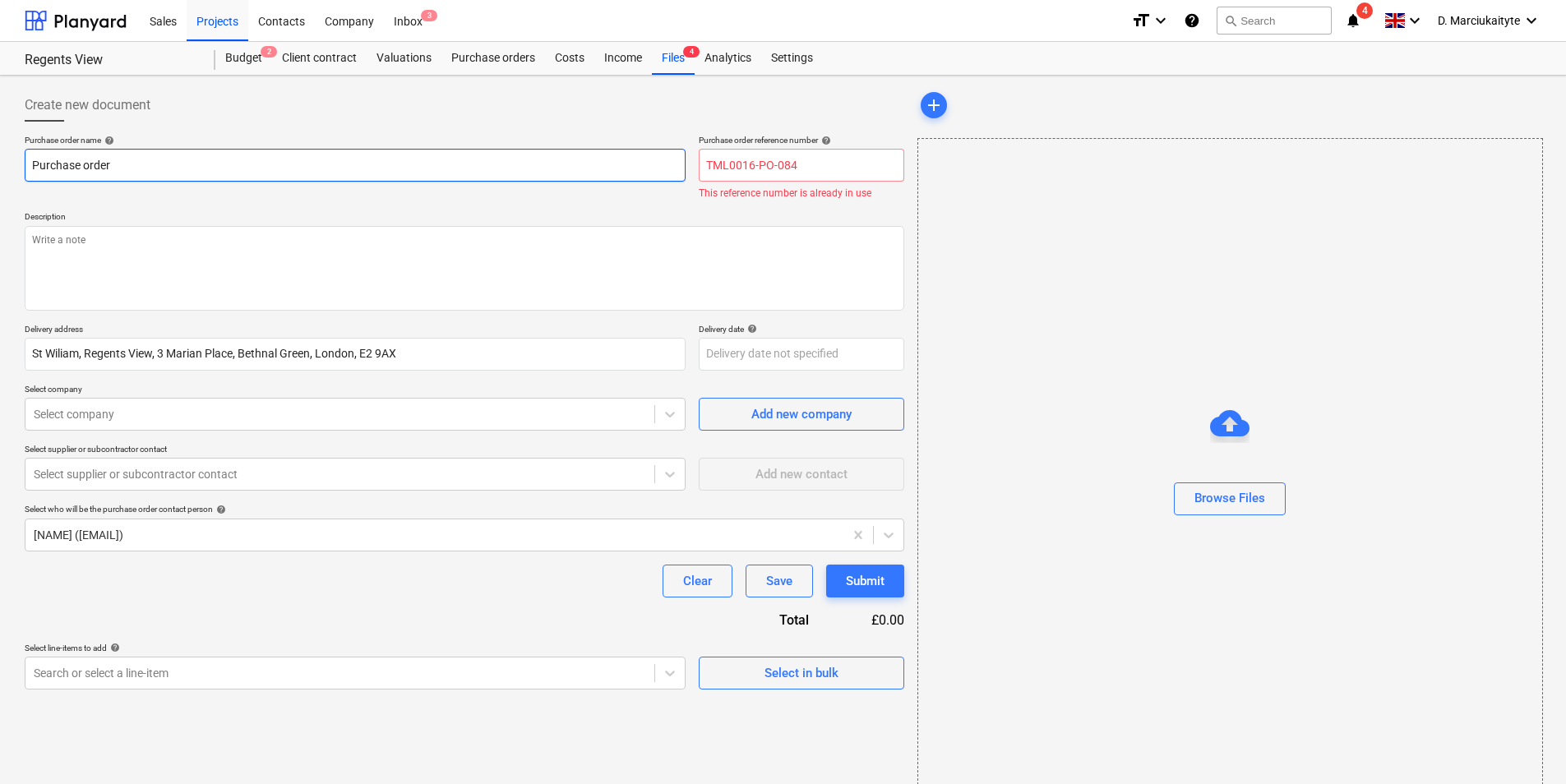click on "Purchase order" at bounding box center [355, 165] 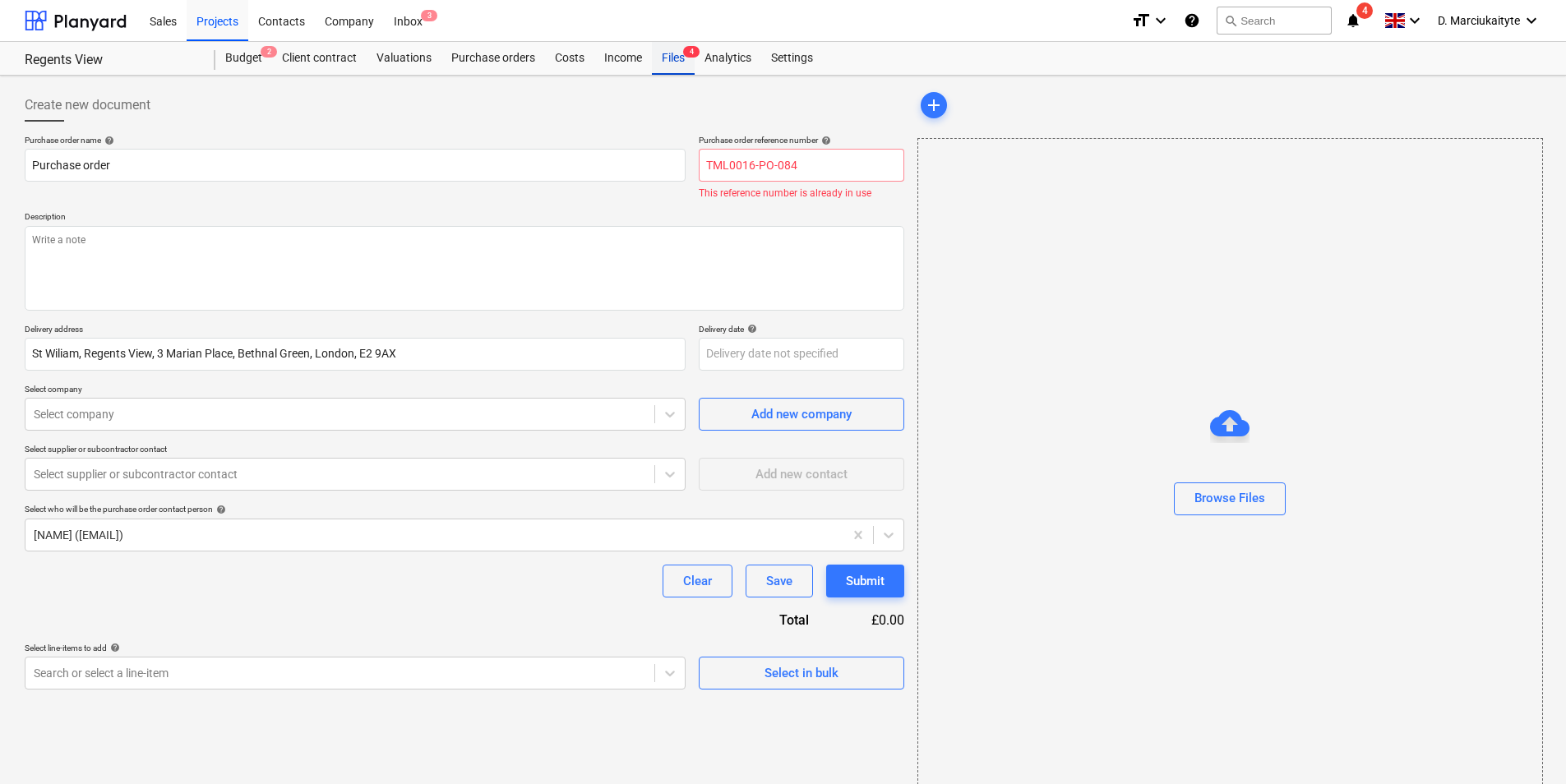 click on "Files 4" at bounding box center (673, 58) 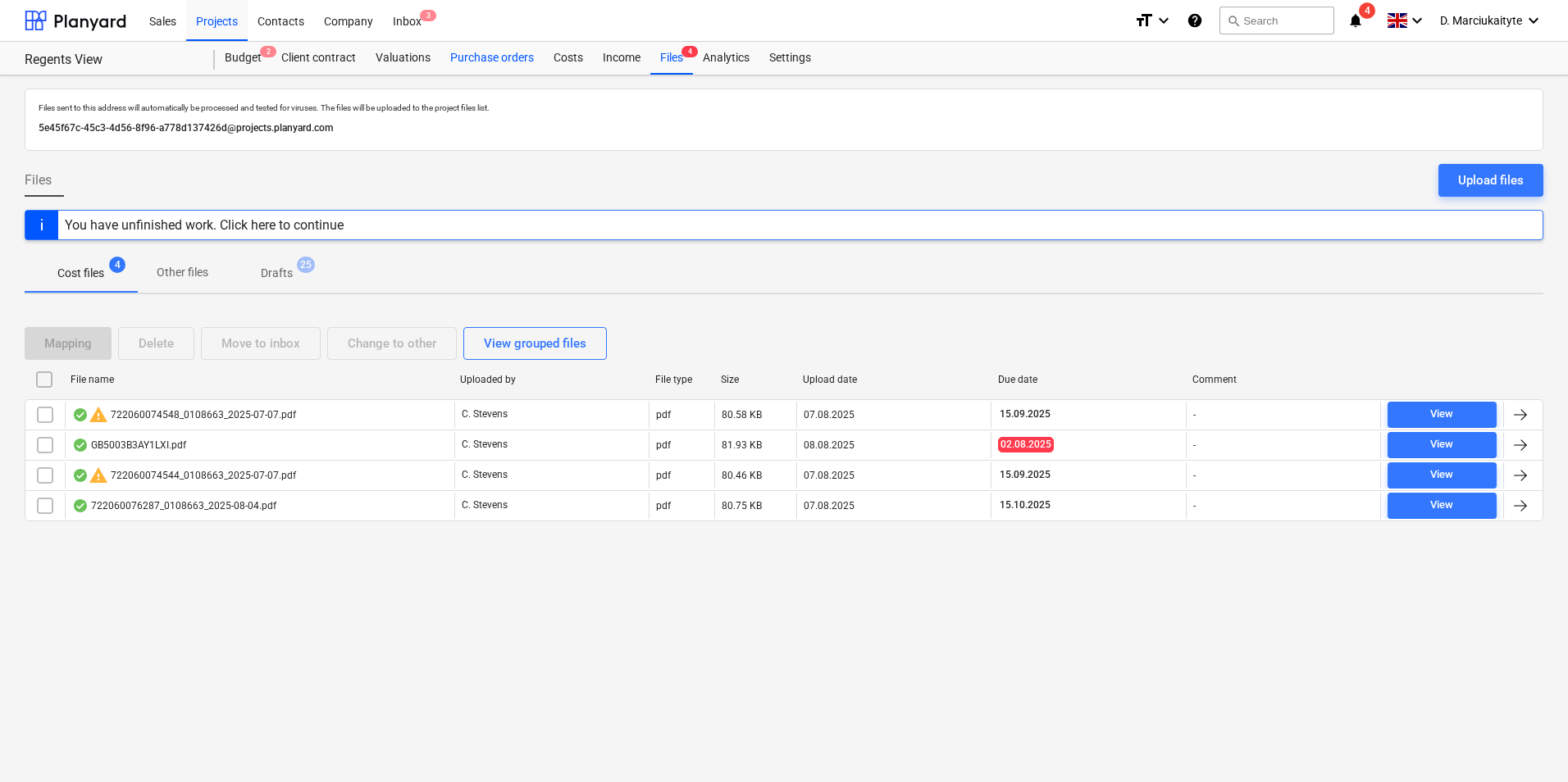 click on "Purchase orders" at bounding box center [492, 58] 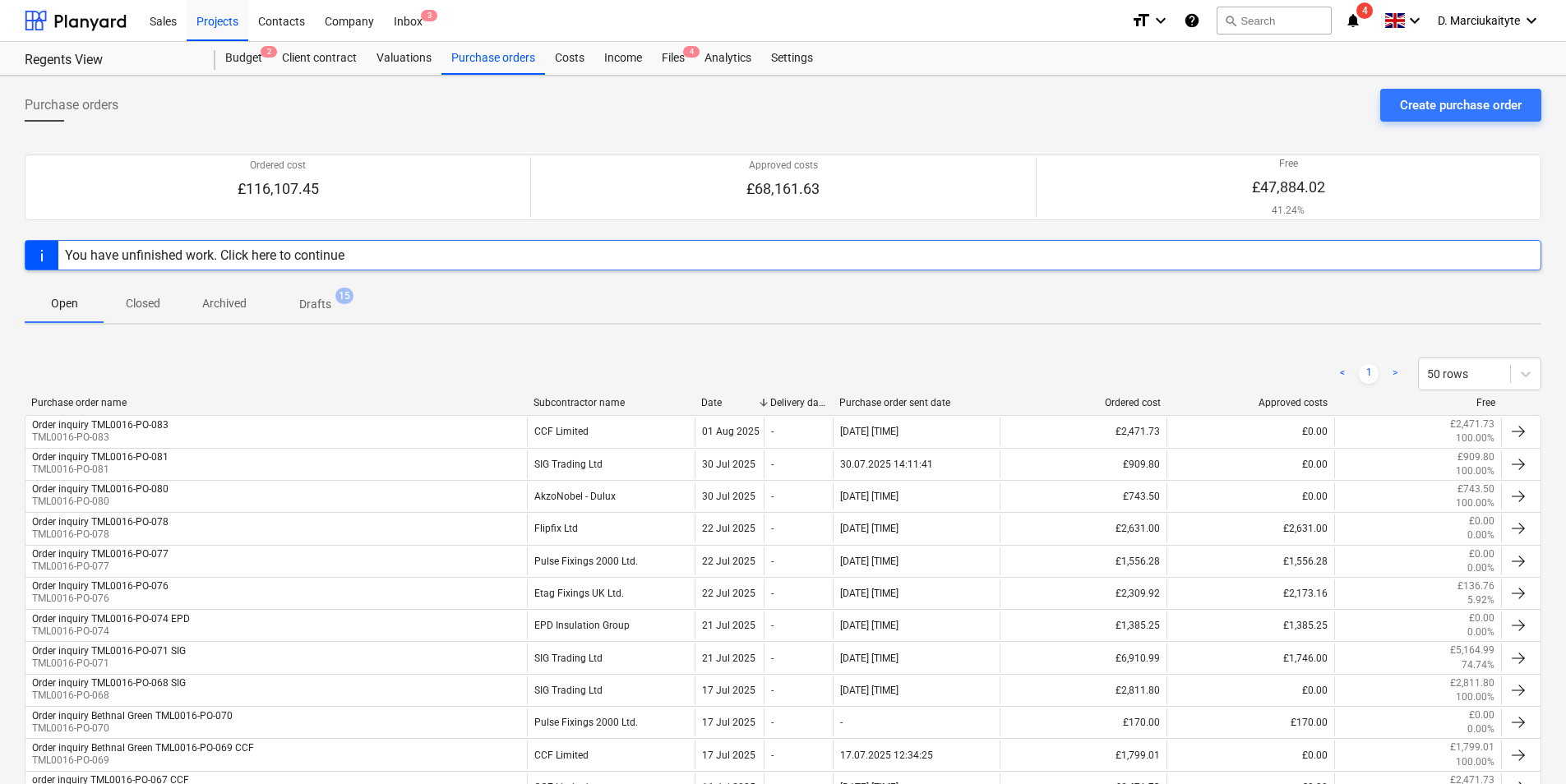 click on "Drafts" at bounding box center [315, 304] 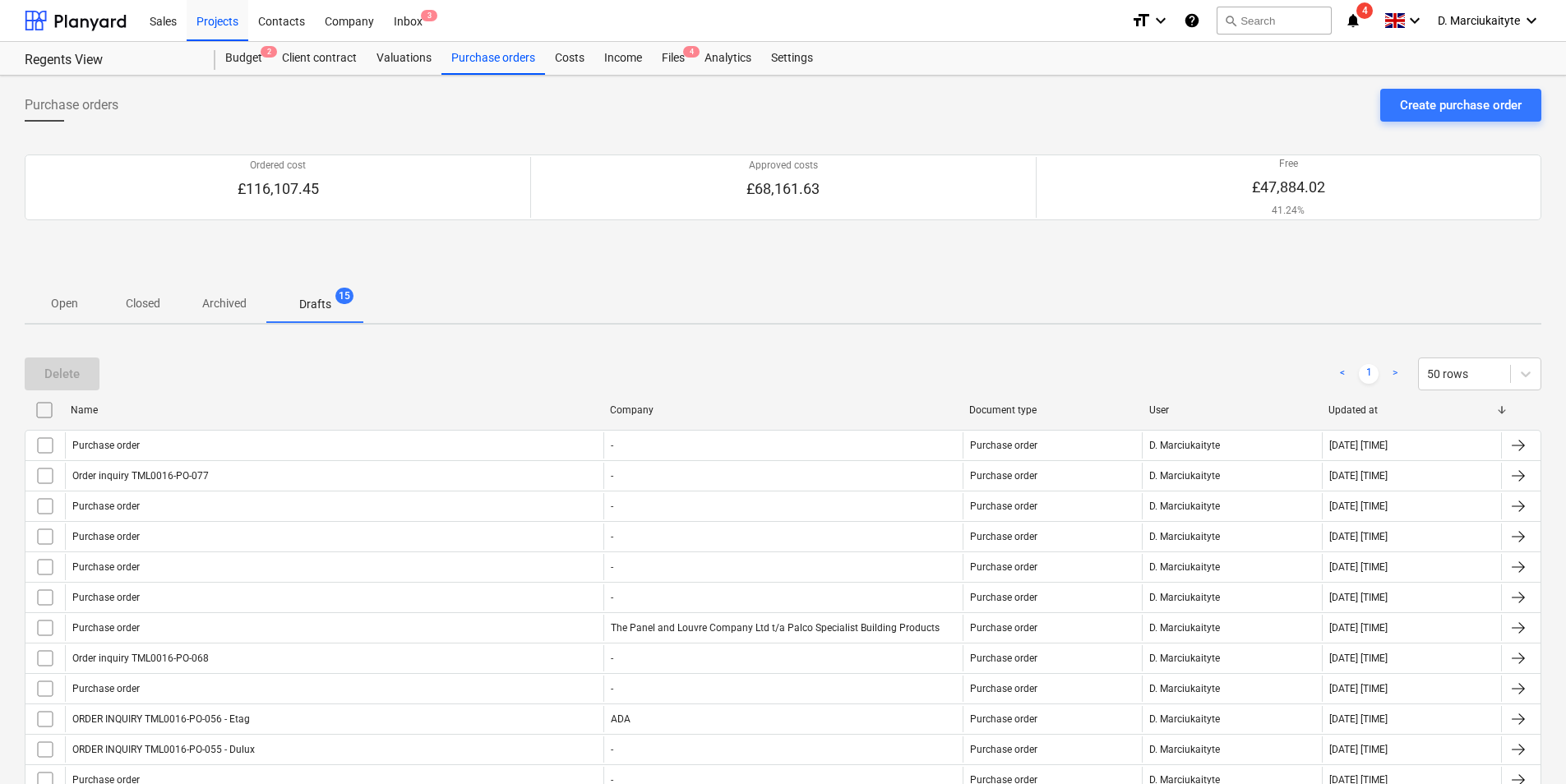 click at bounding box center [44, 410] 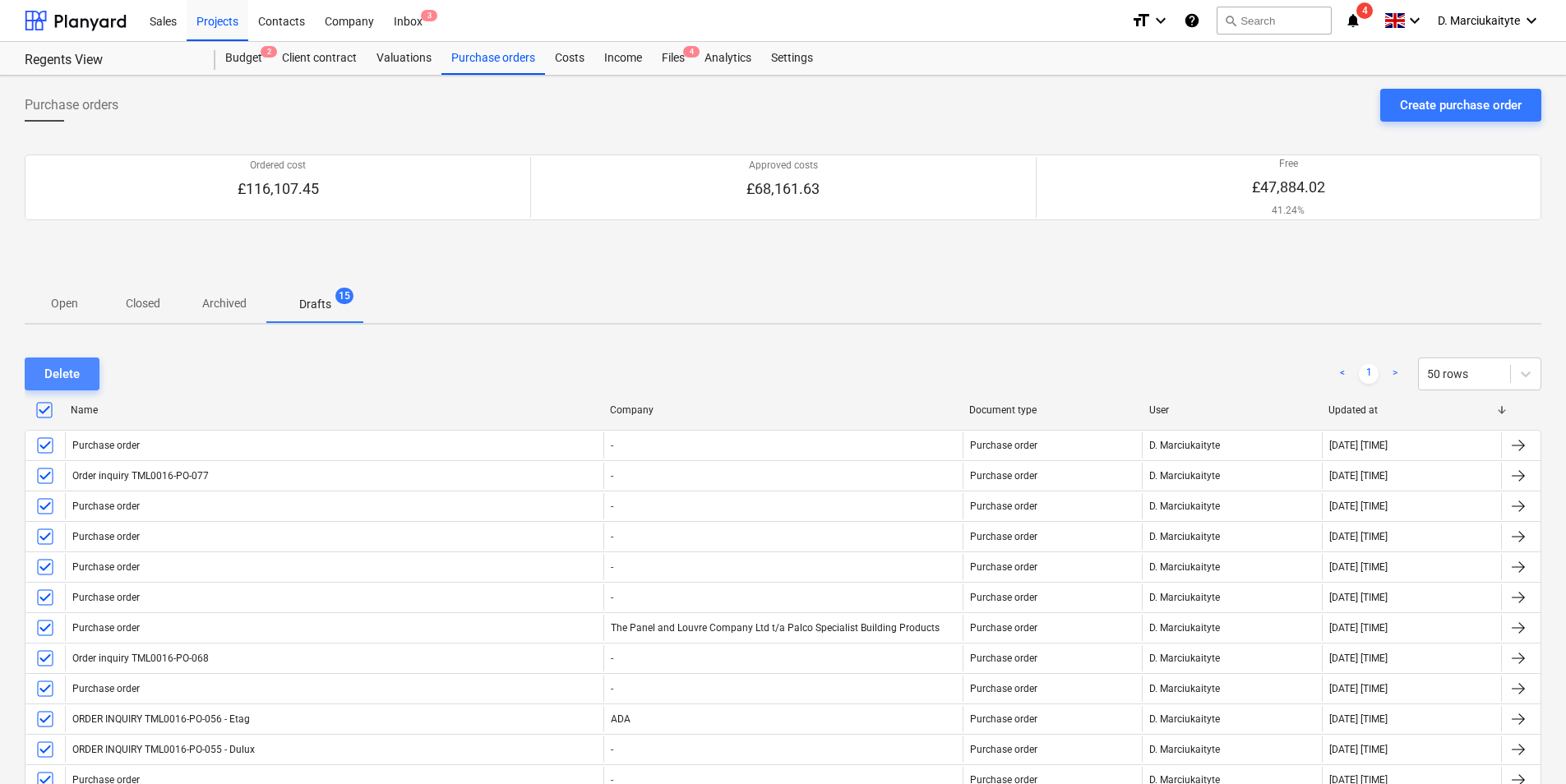 click on "Delete" at bounding box center [62, 374] 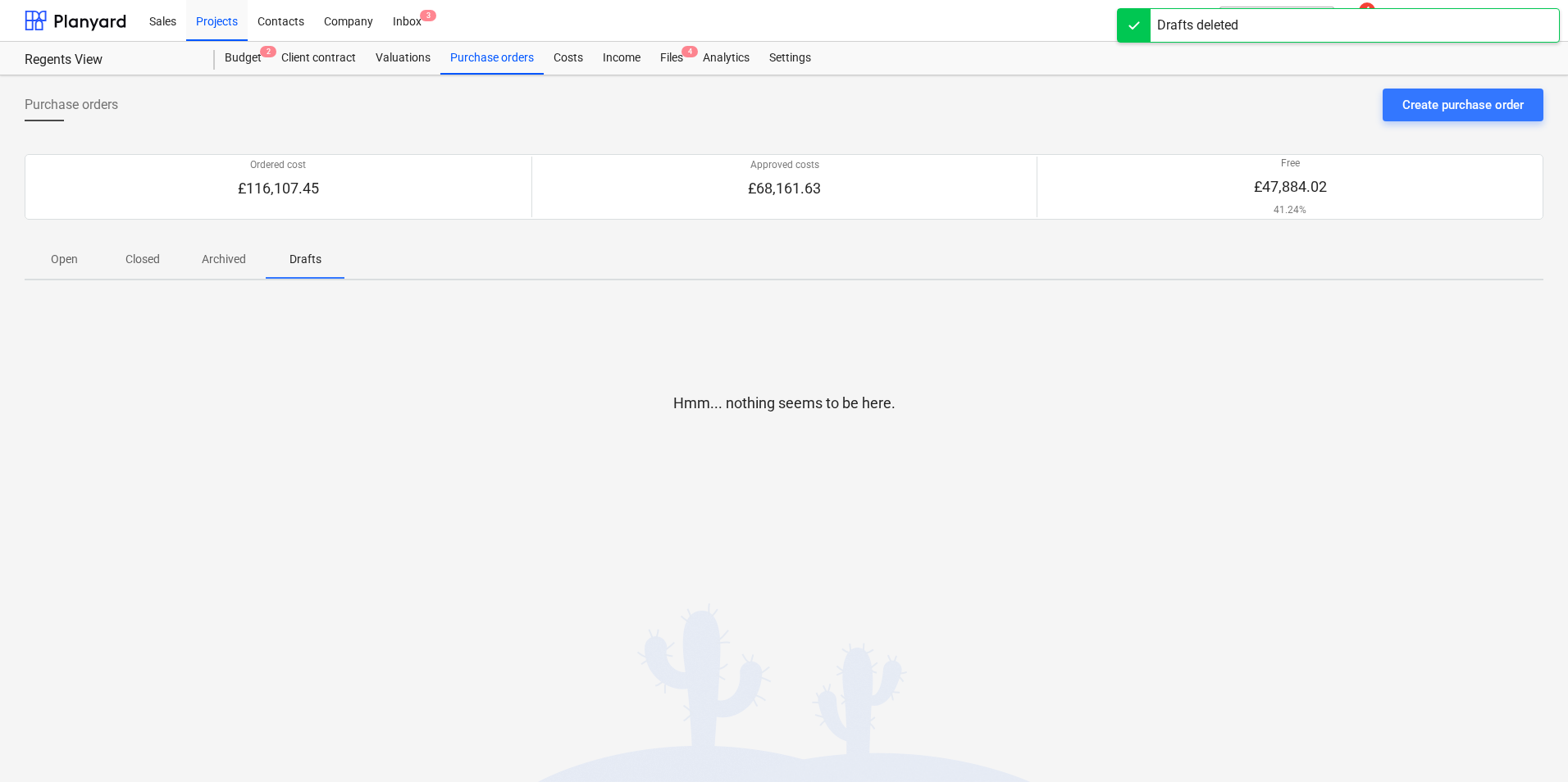click on "Closed" at bounding box center (143, 259) 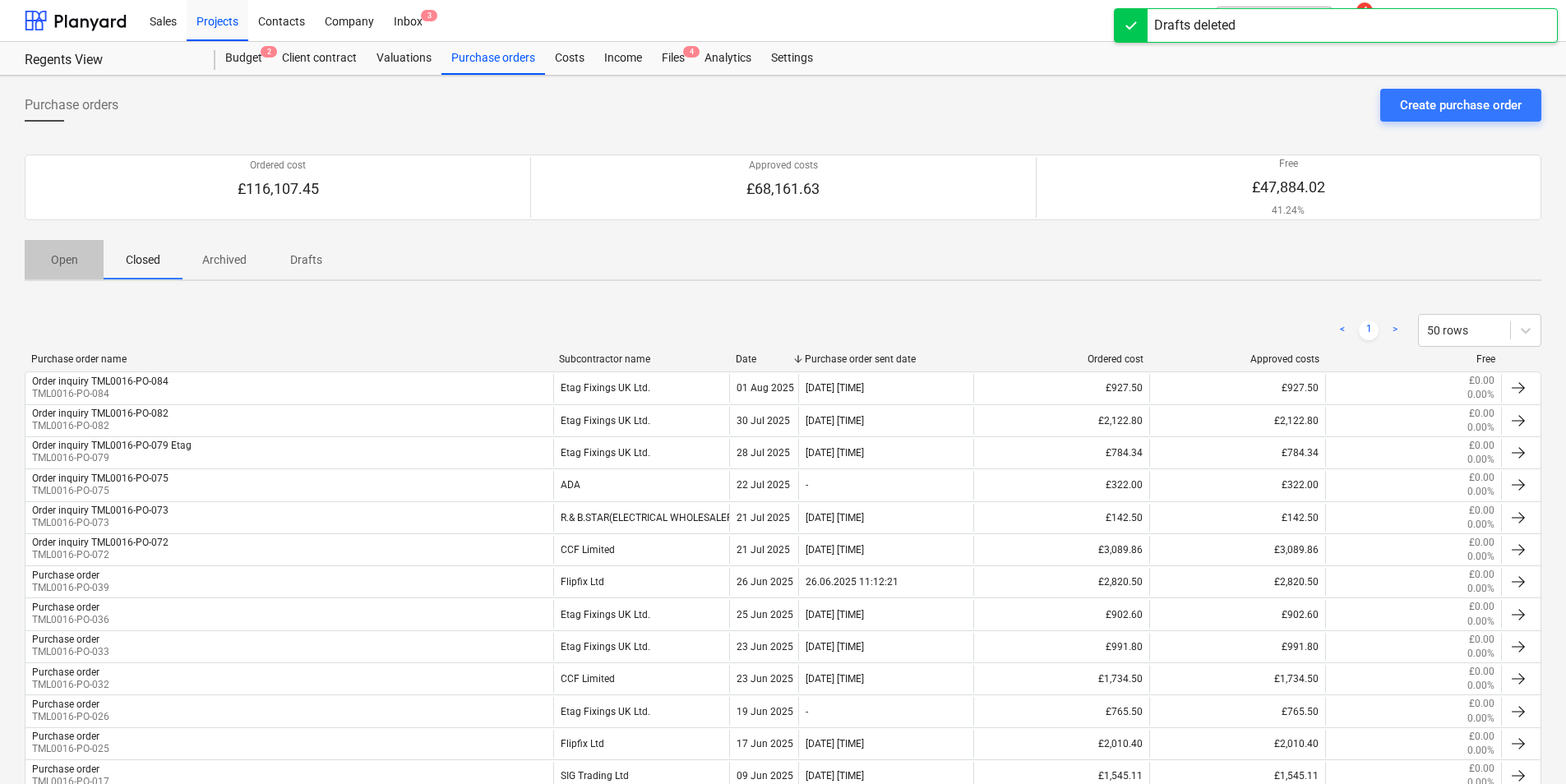 click on "Open" at bounding box center [64, 260] 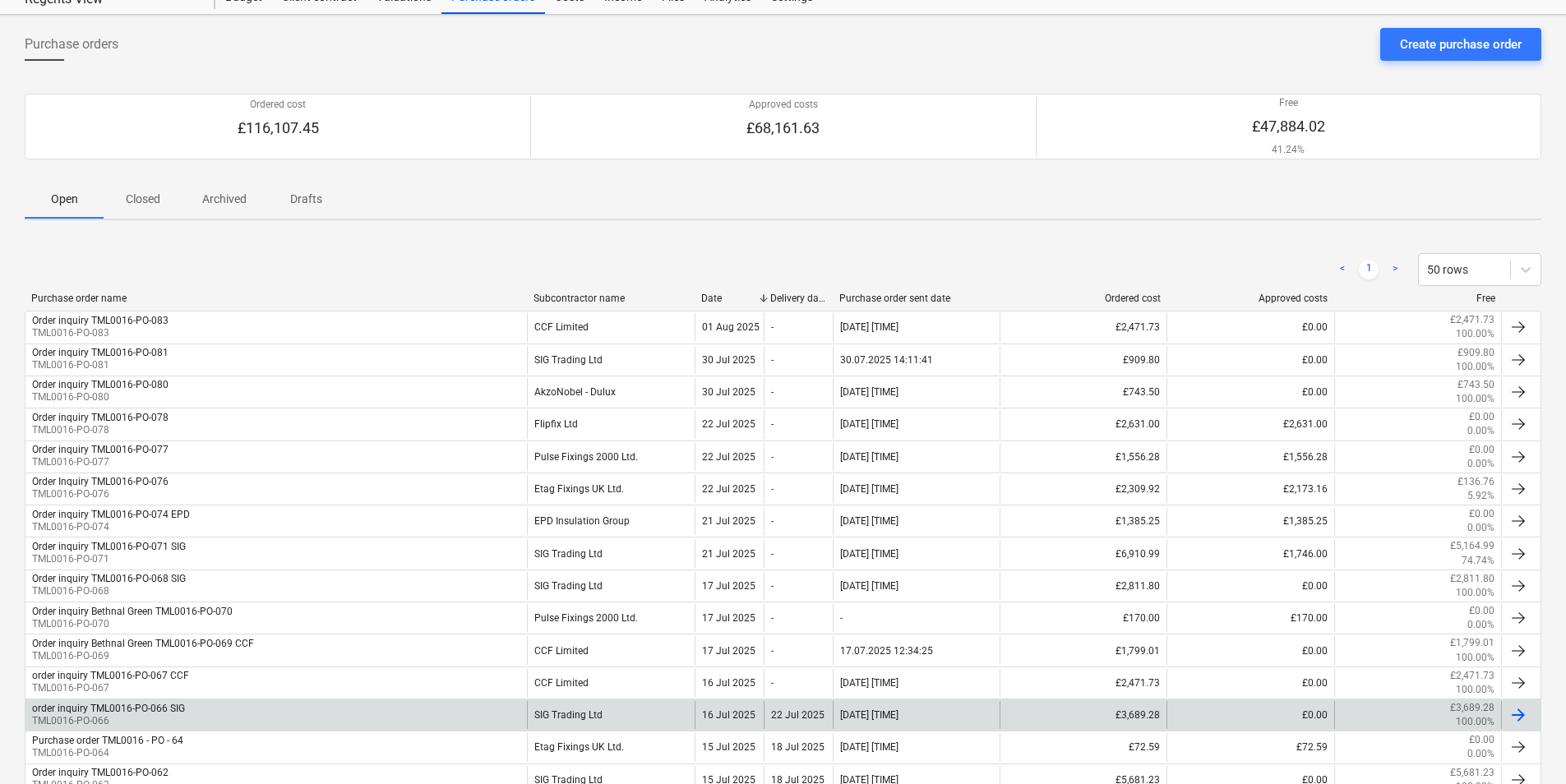 scroll, scrollTop: 0, scrollLeft: 0, axis: both 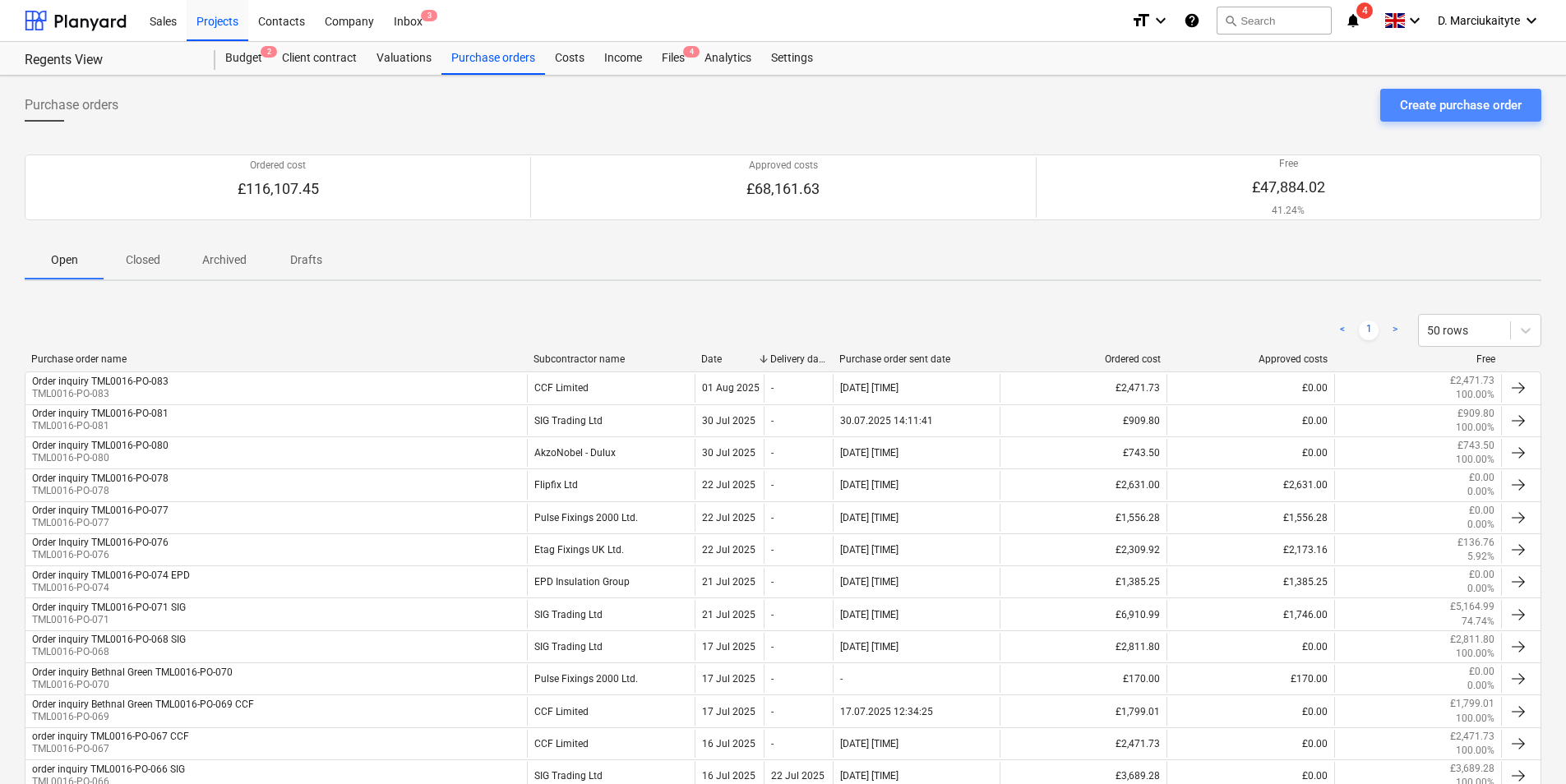 click on "Create purchase order" at bounding box center (1461, 105) 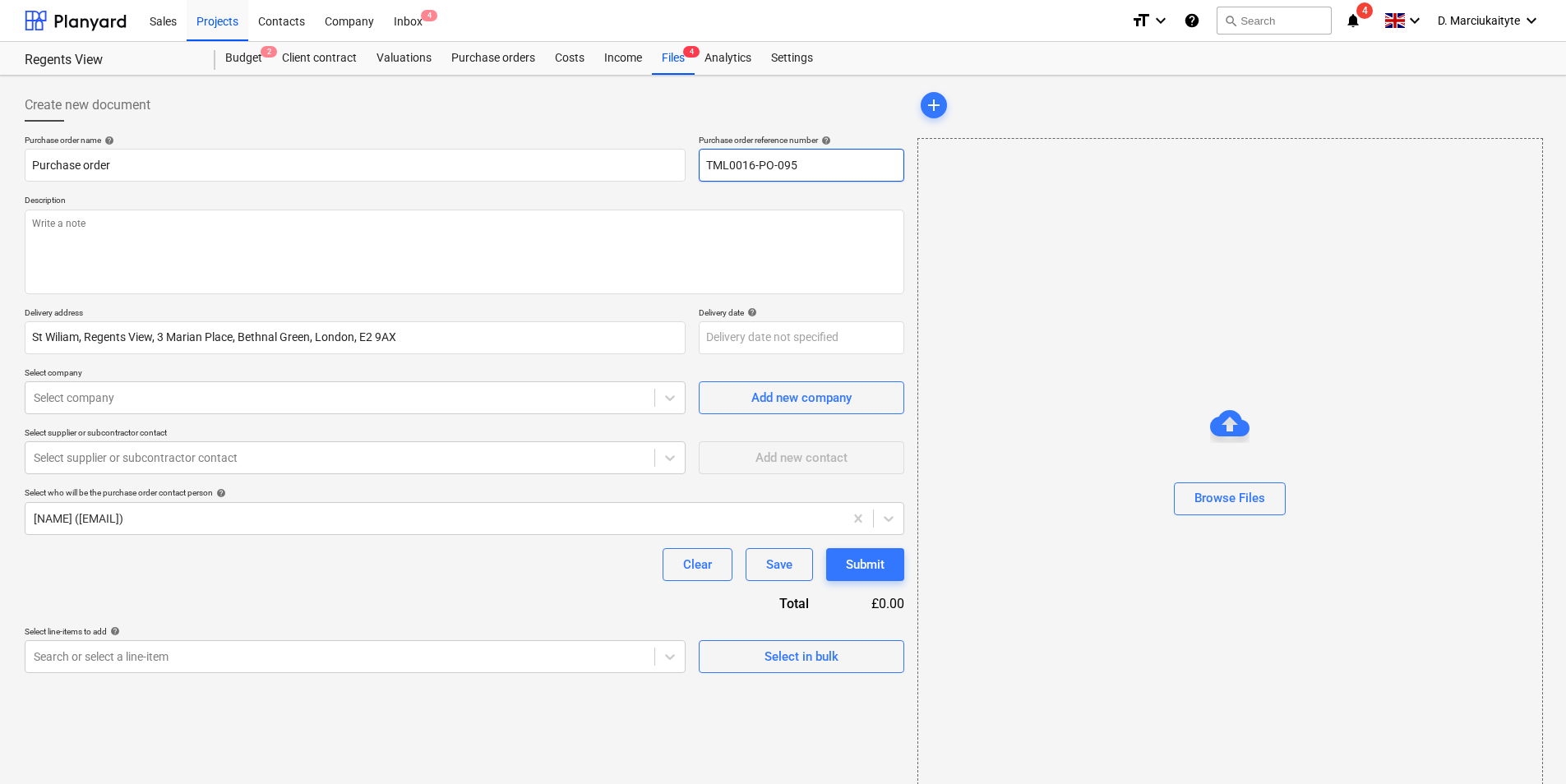 click on "TML0016-PO-095" at bounding box center (801, 165) 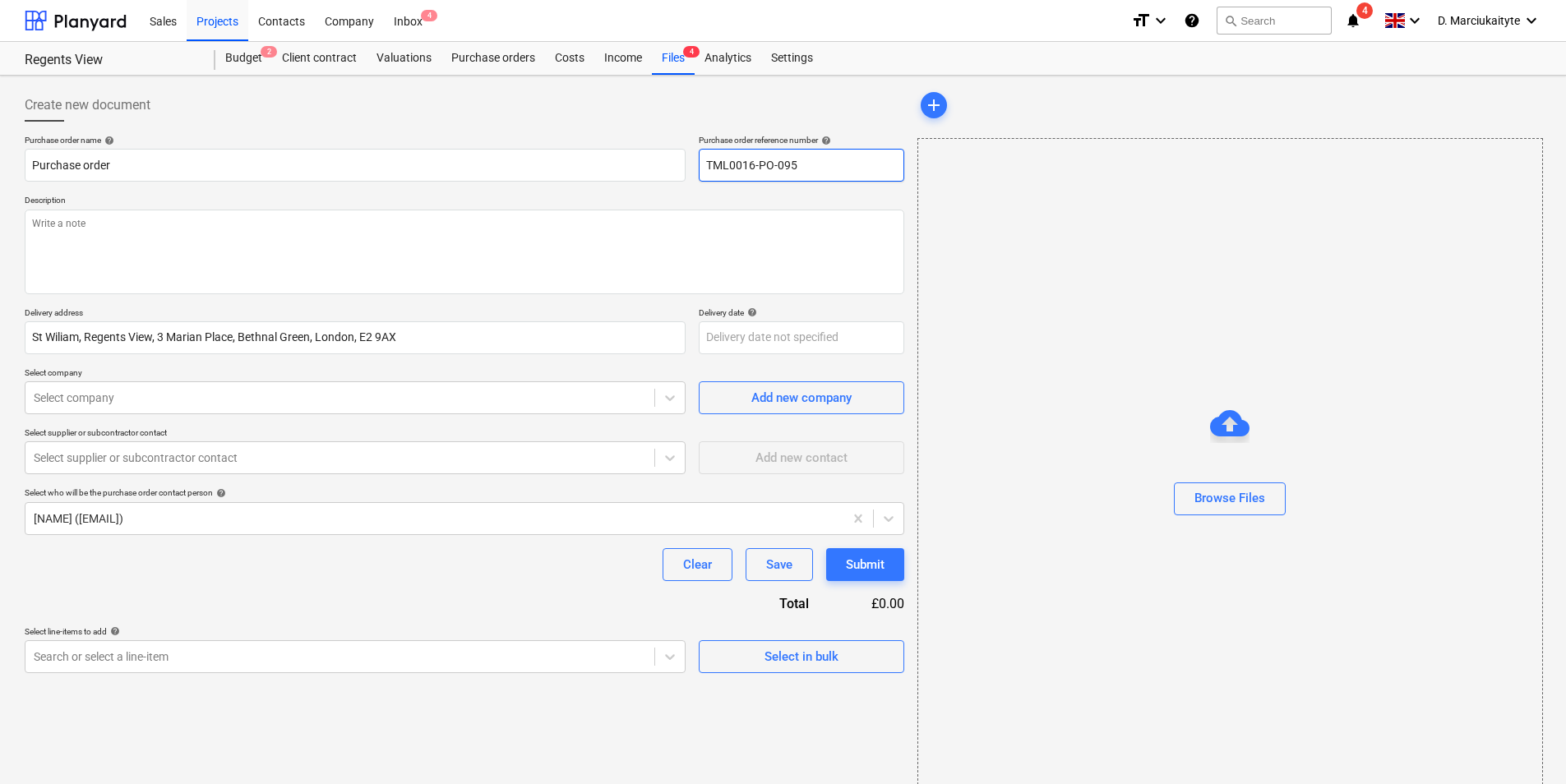 type on "x" 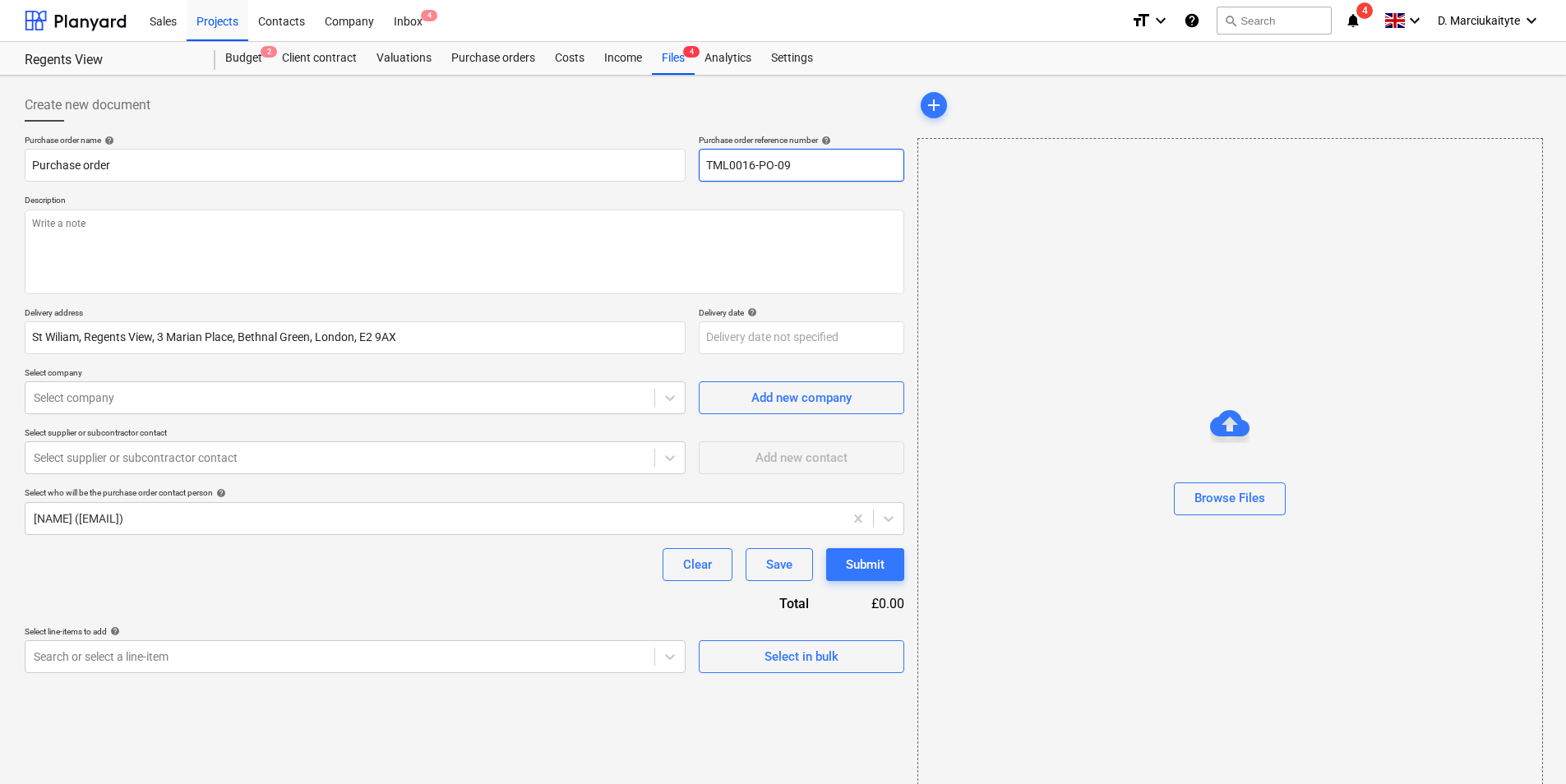 type on "x" 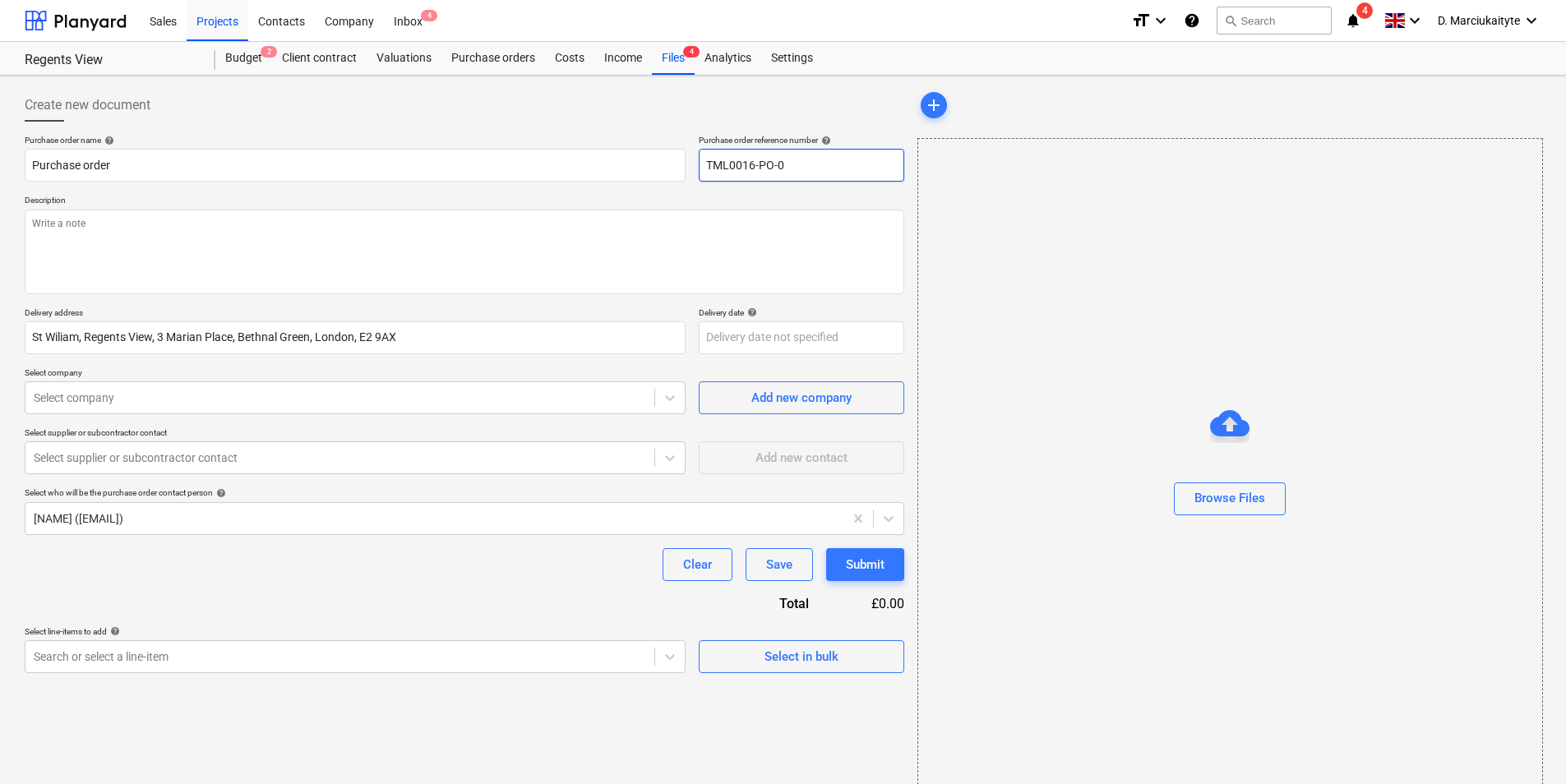 type on "x" 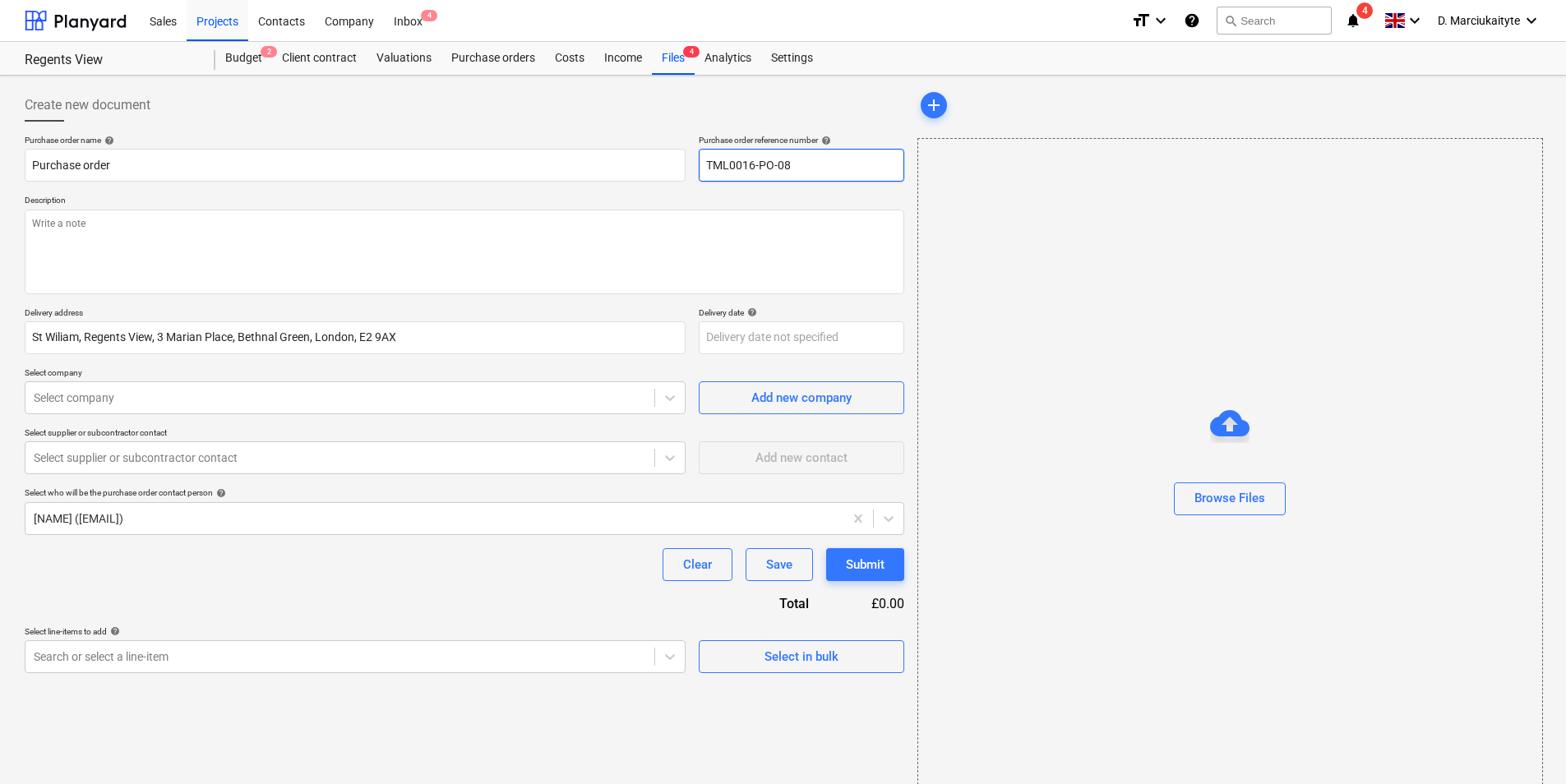 type on "x" 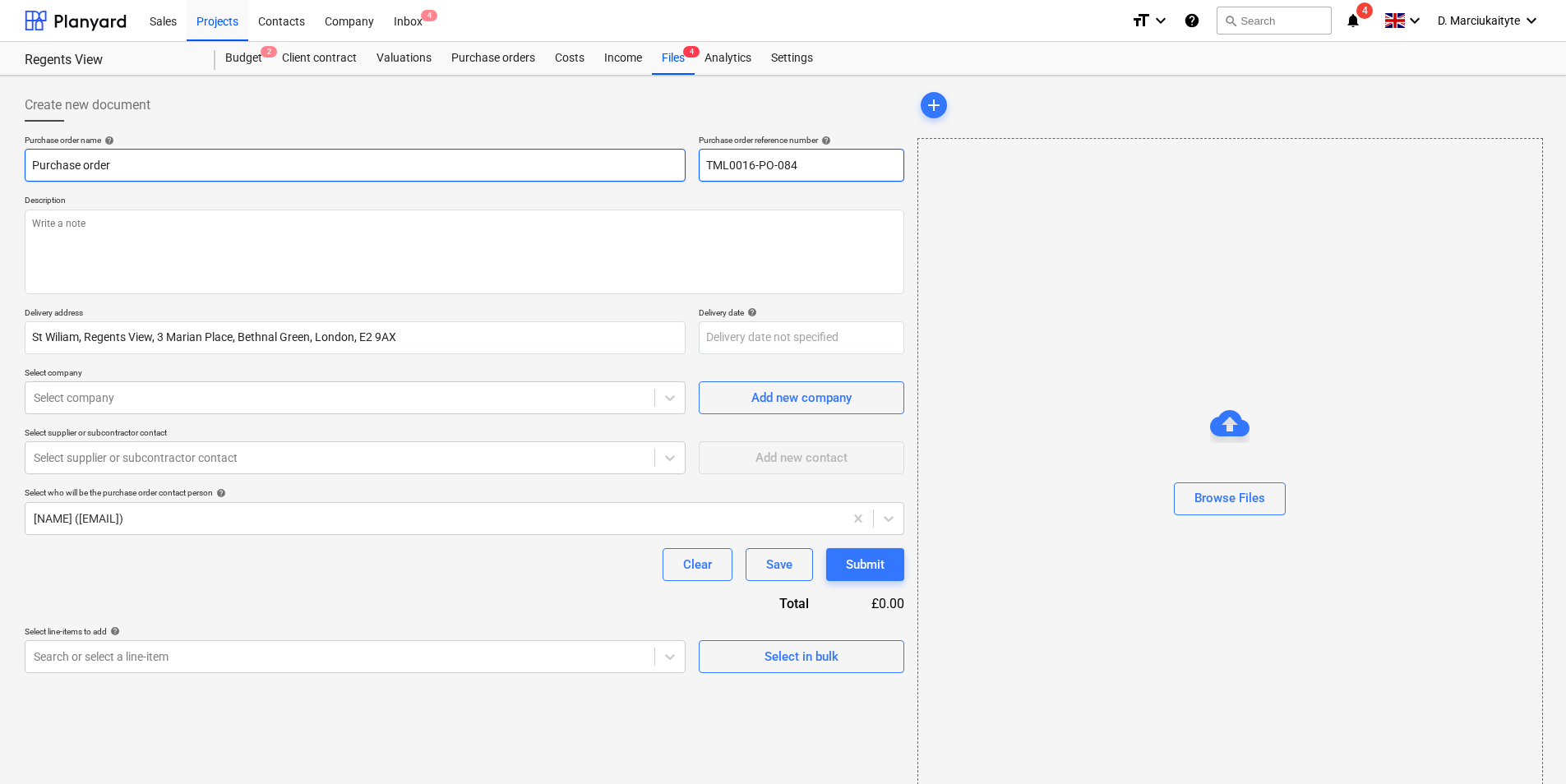 type on "TML0016-PO-084" 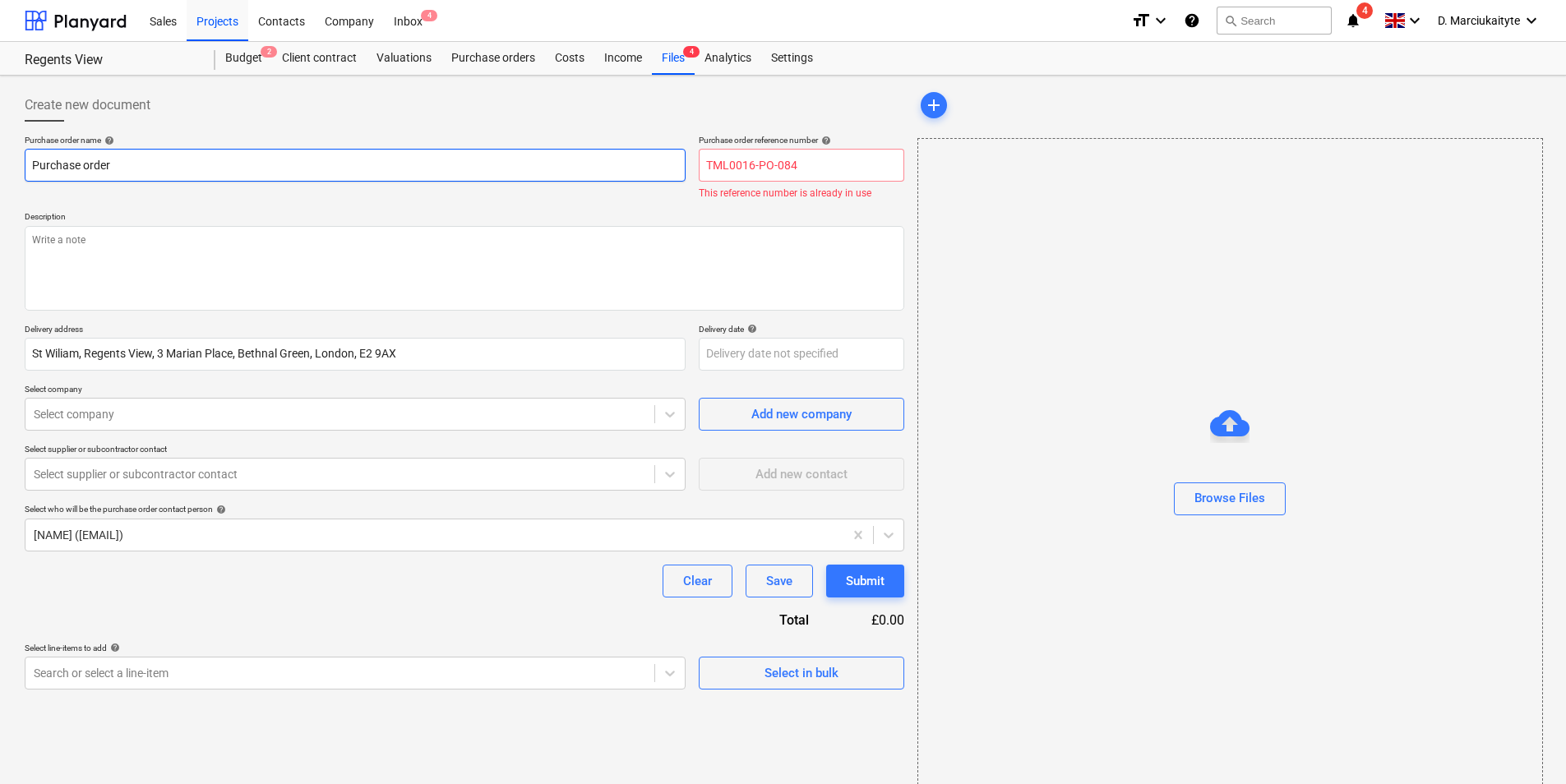 click on "Purchase order" at bounding box center [355, 165] 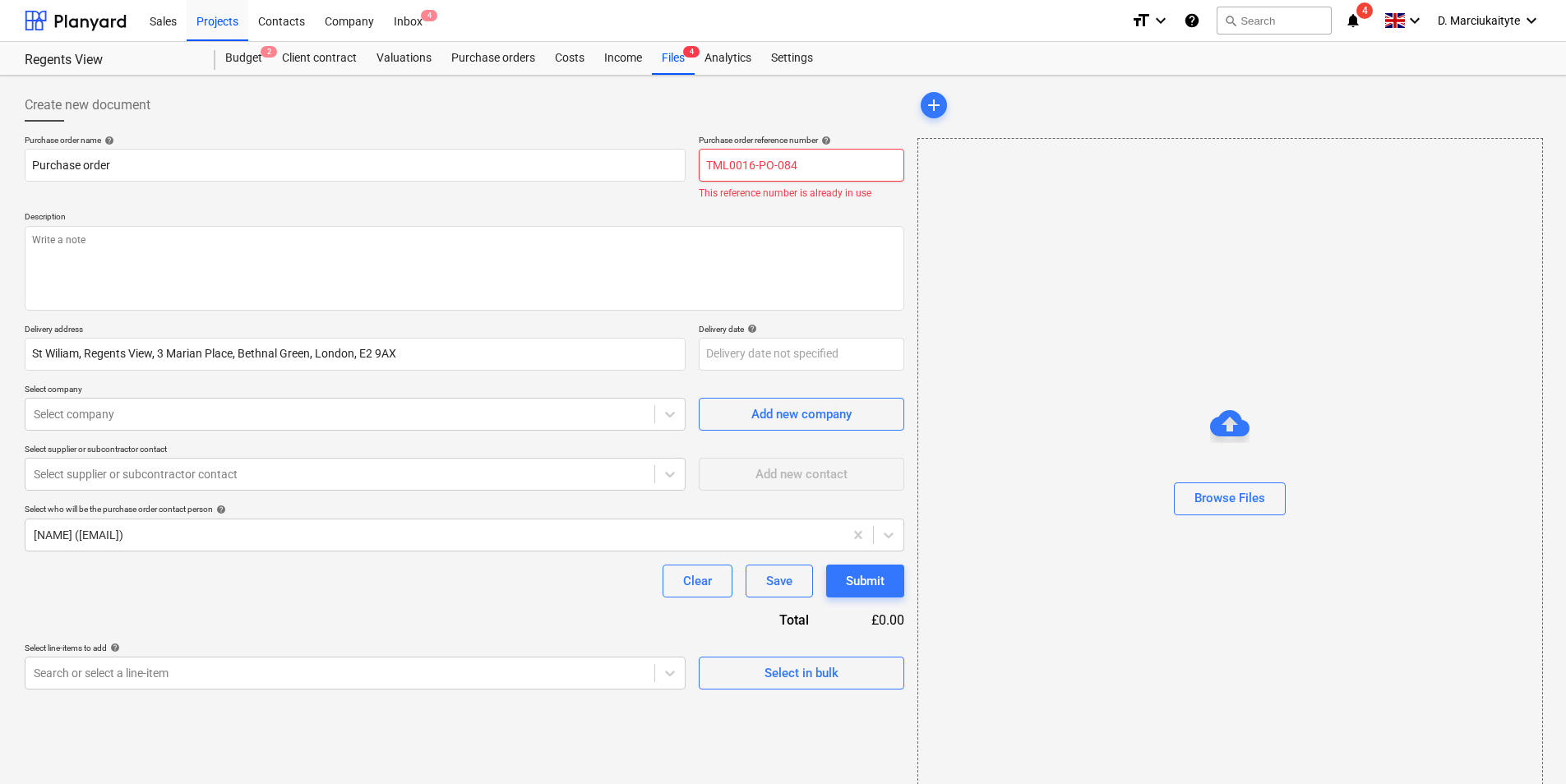 click on "TML0016-PO-084" at bounding box center (801, 165) 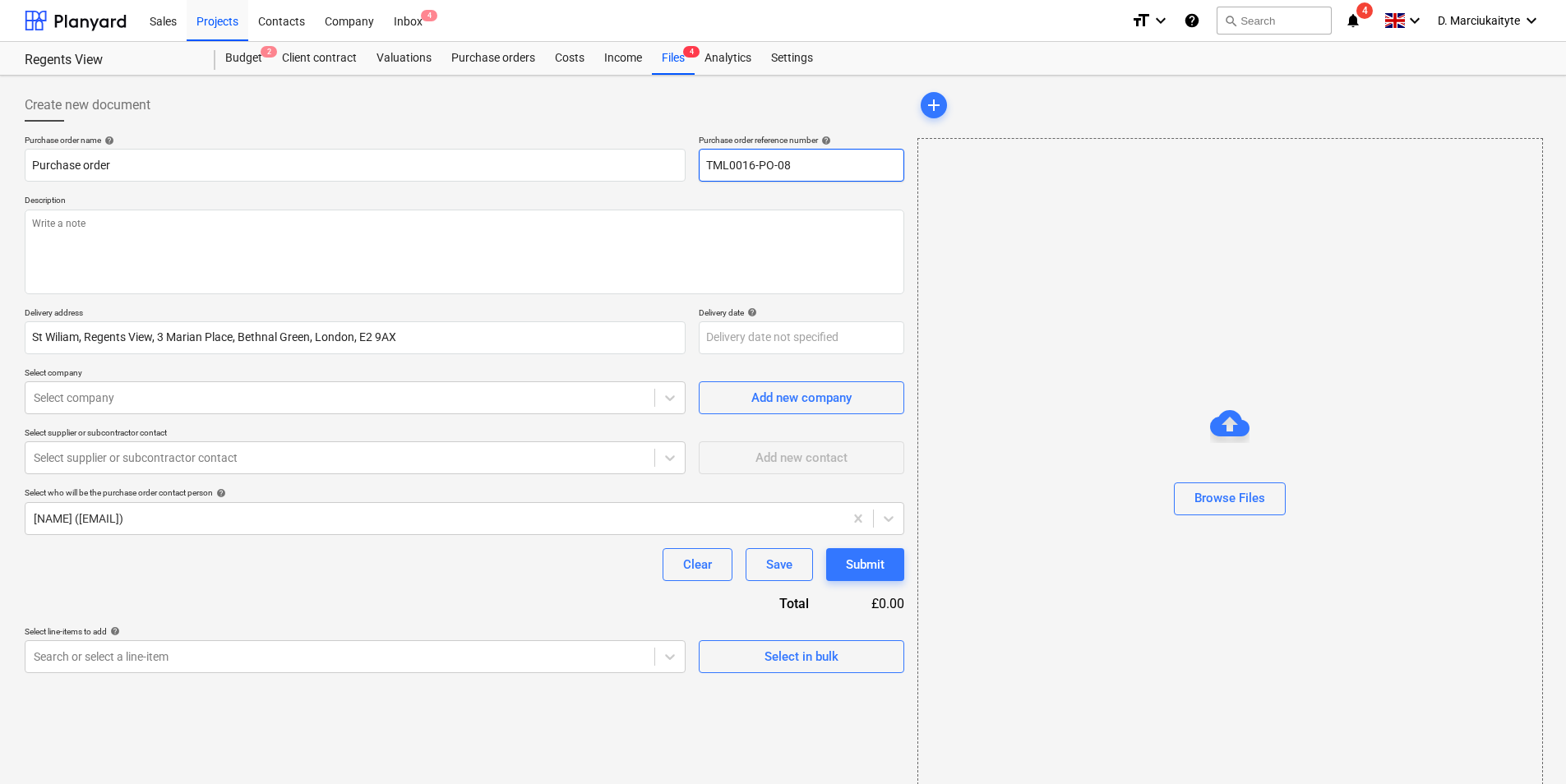 type on "x" 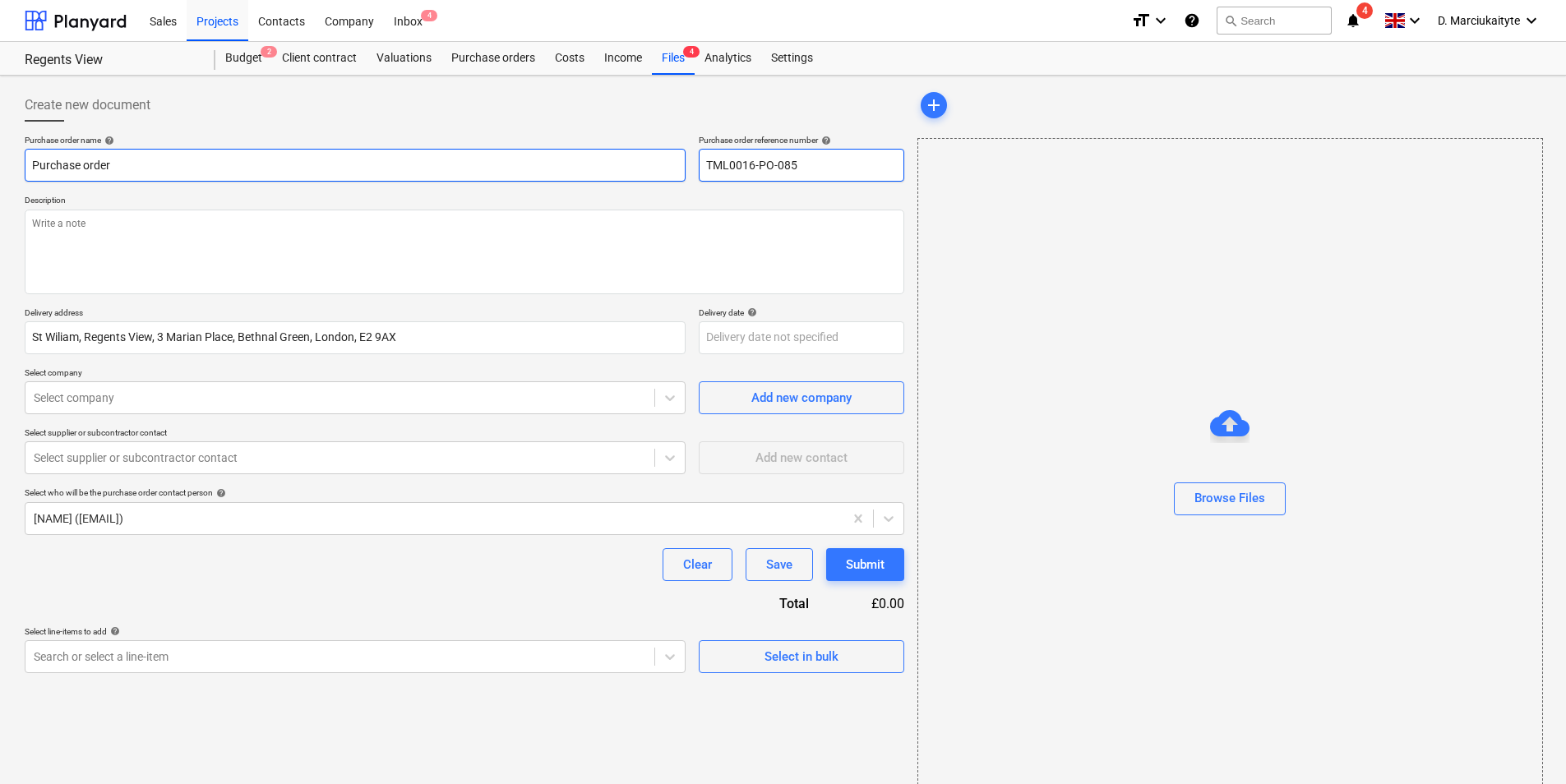 type on "TML0016-PO-085" 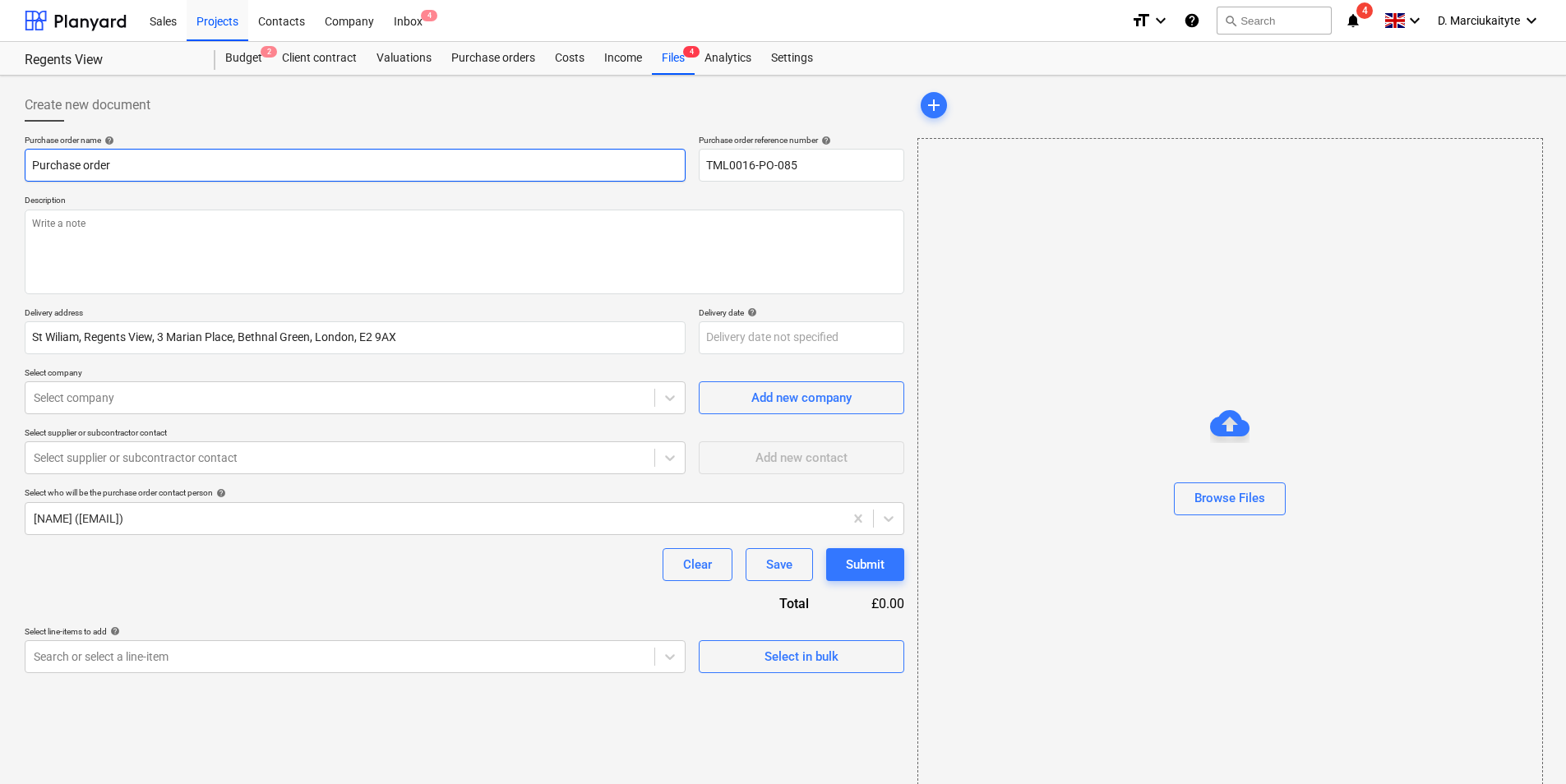 click on "Purchase order" at bounding box center [355, 165] 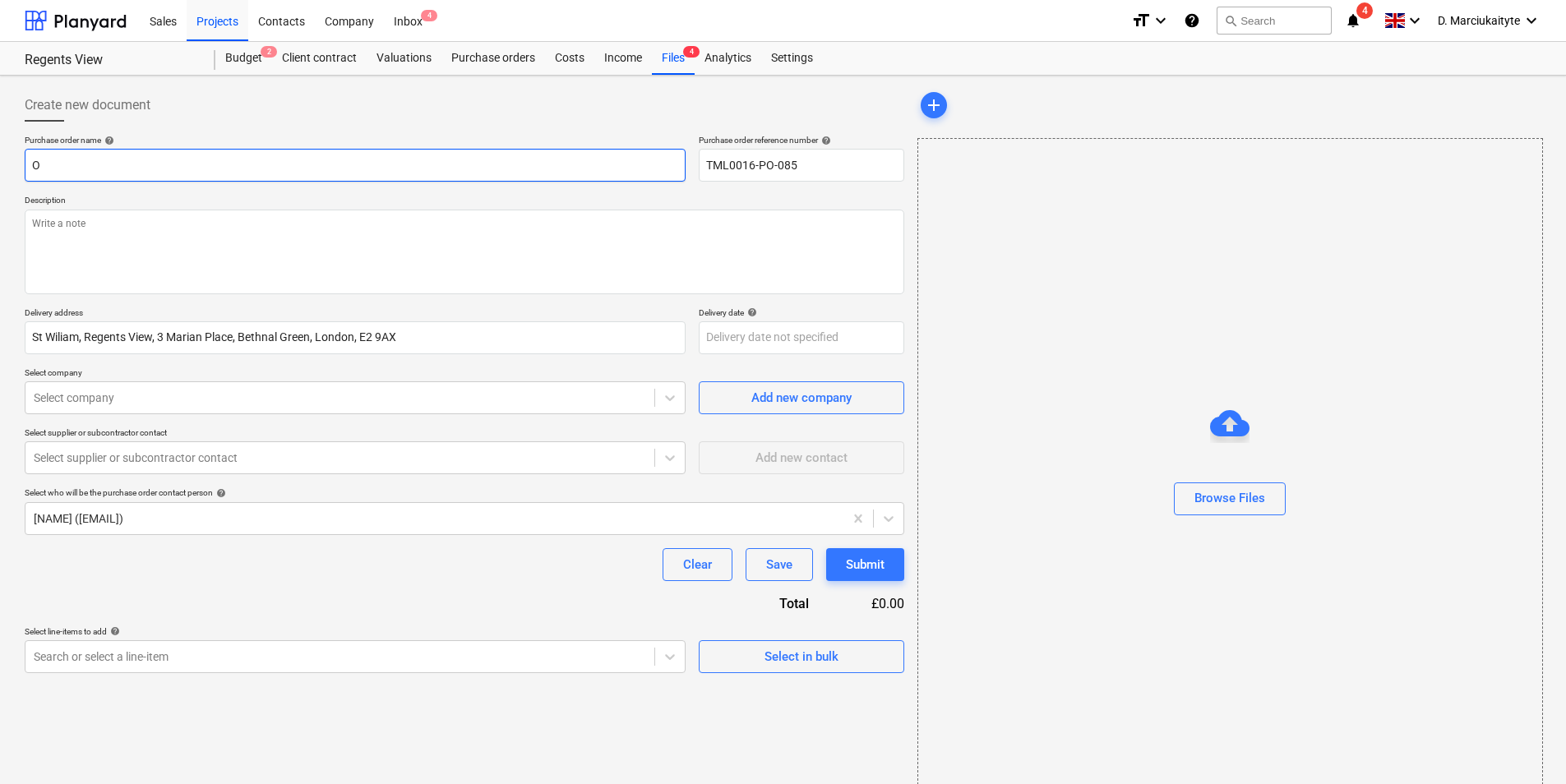 type on "x" 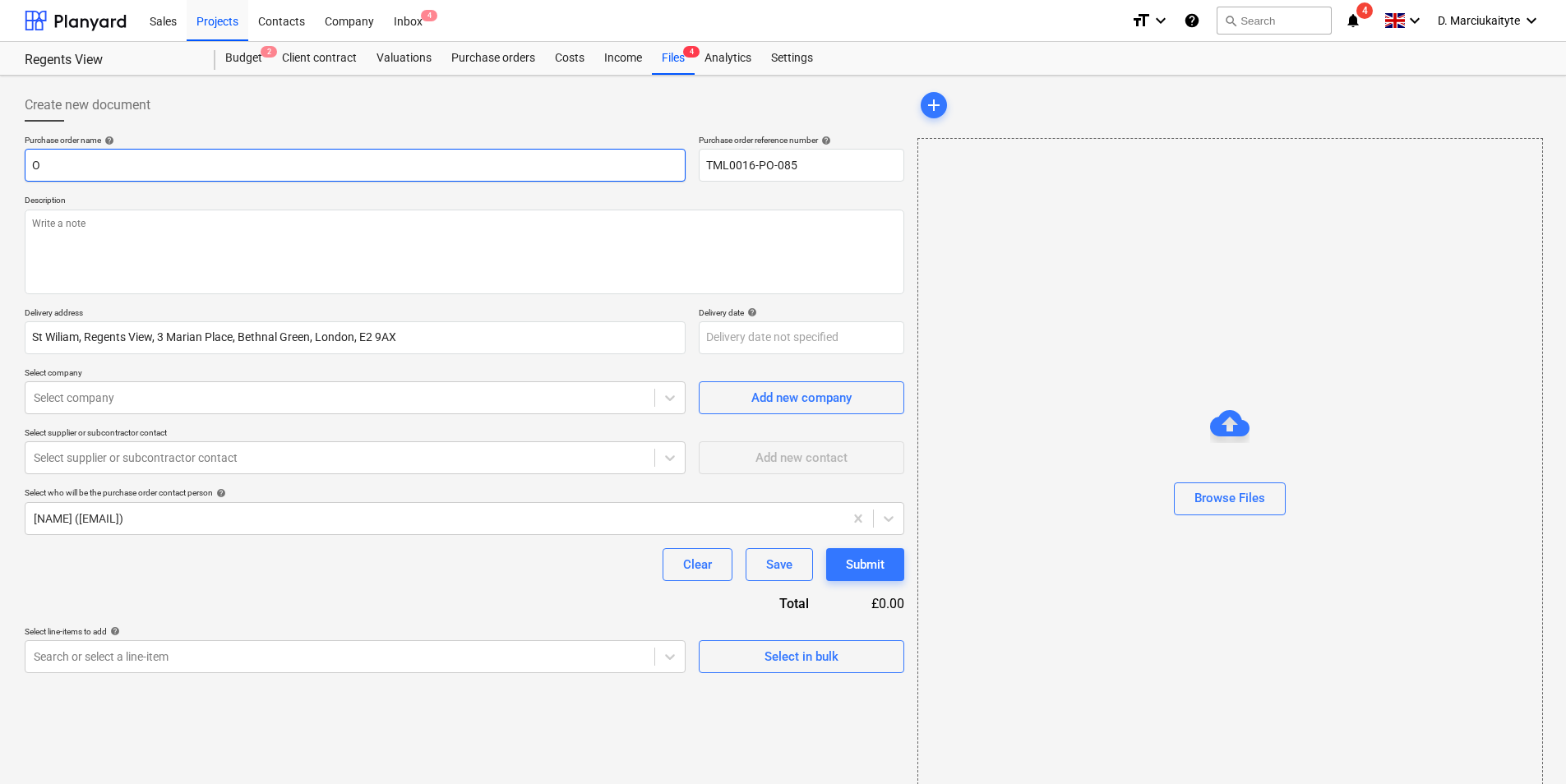 type on "Or" 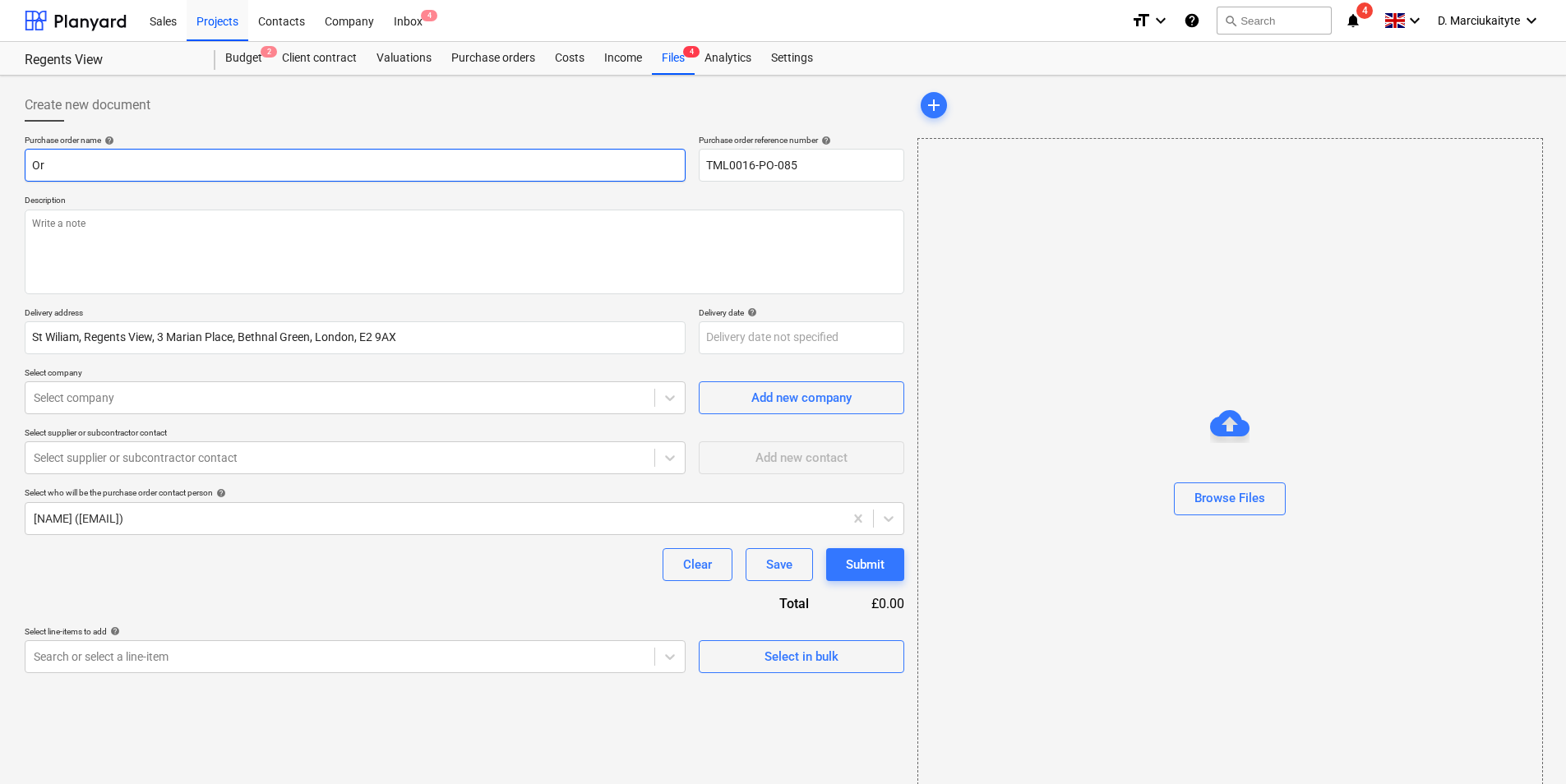 type on "x" 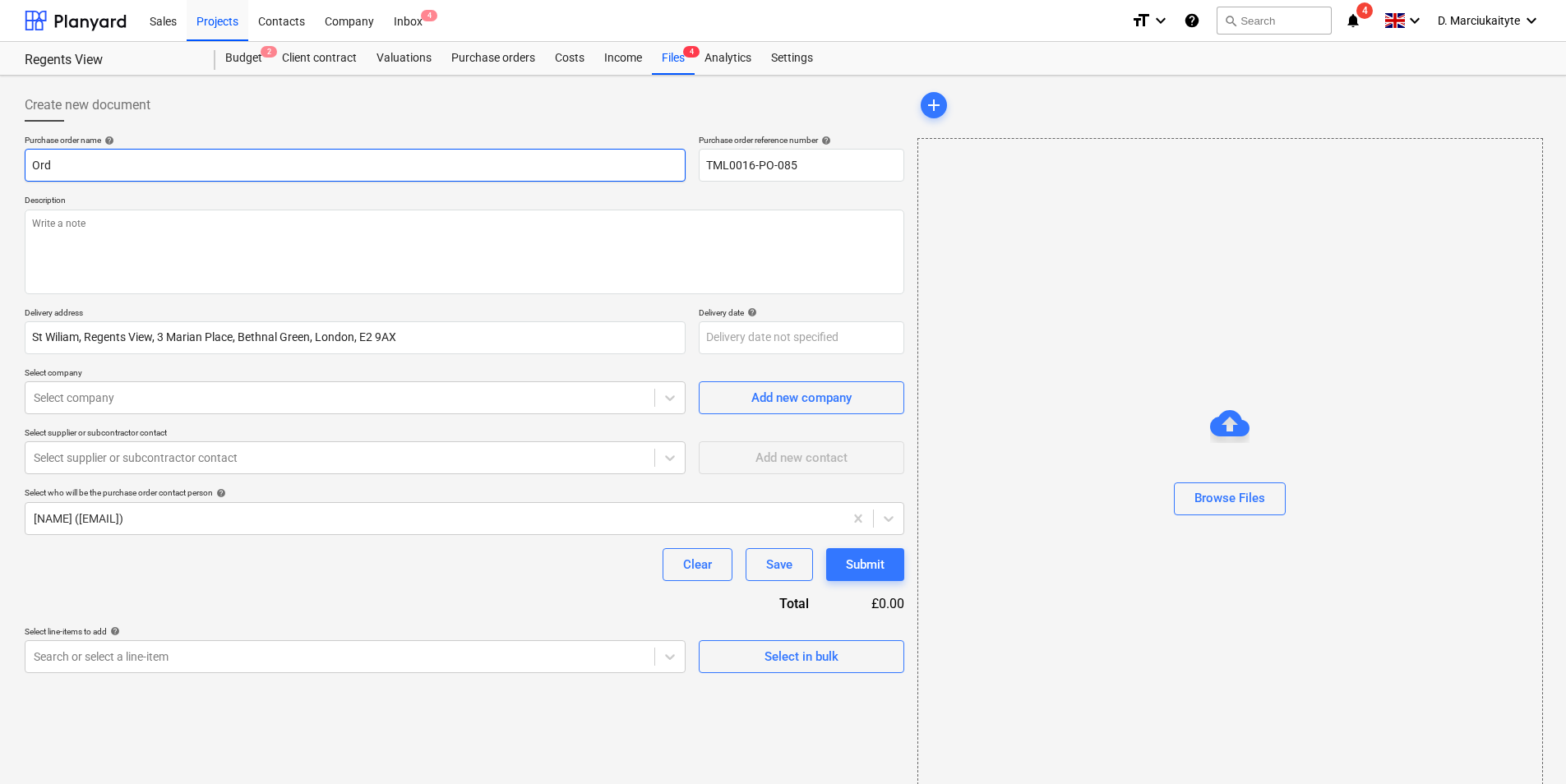 type on "x" 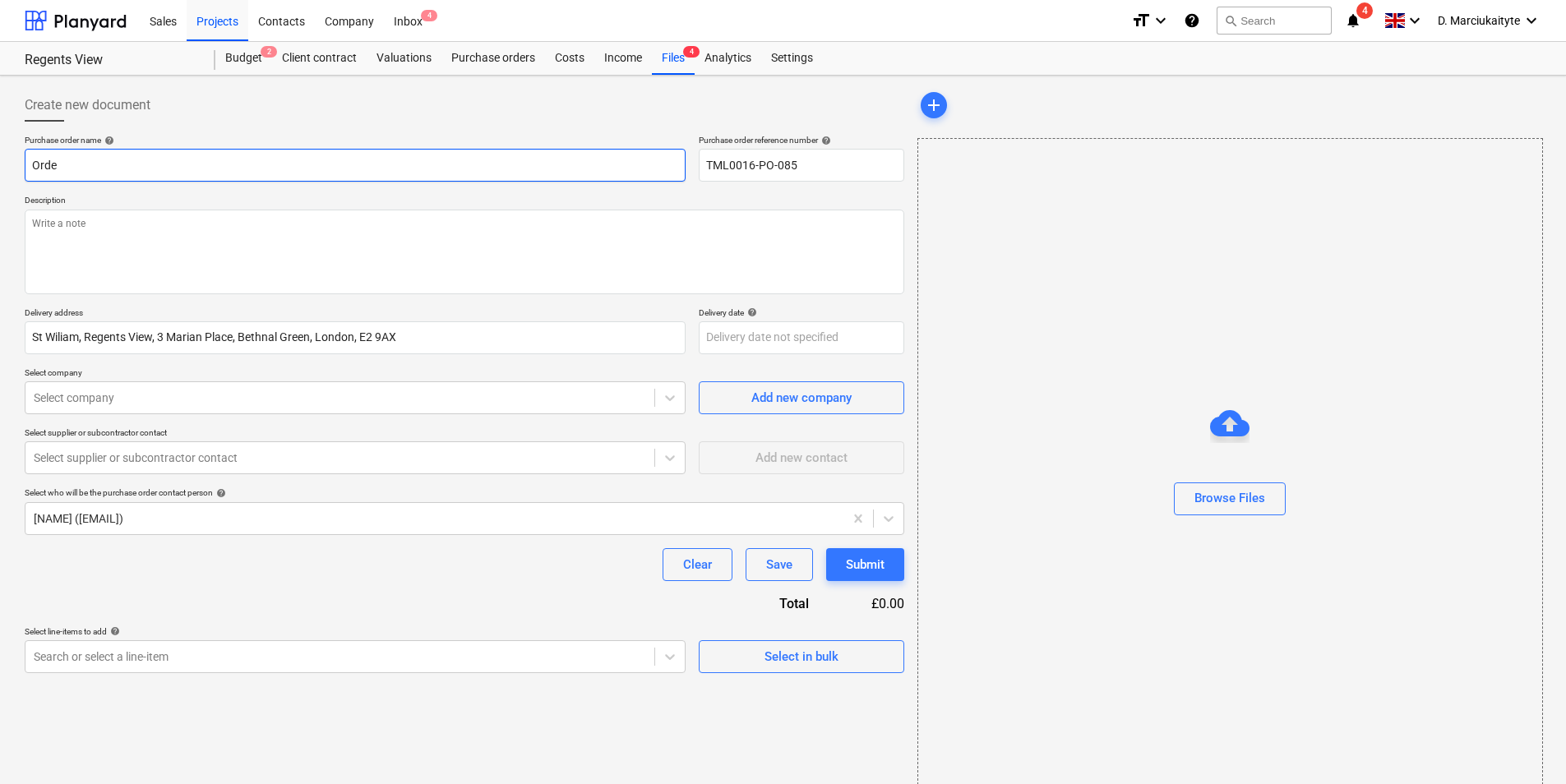 type on "x" 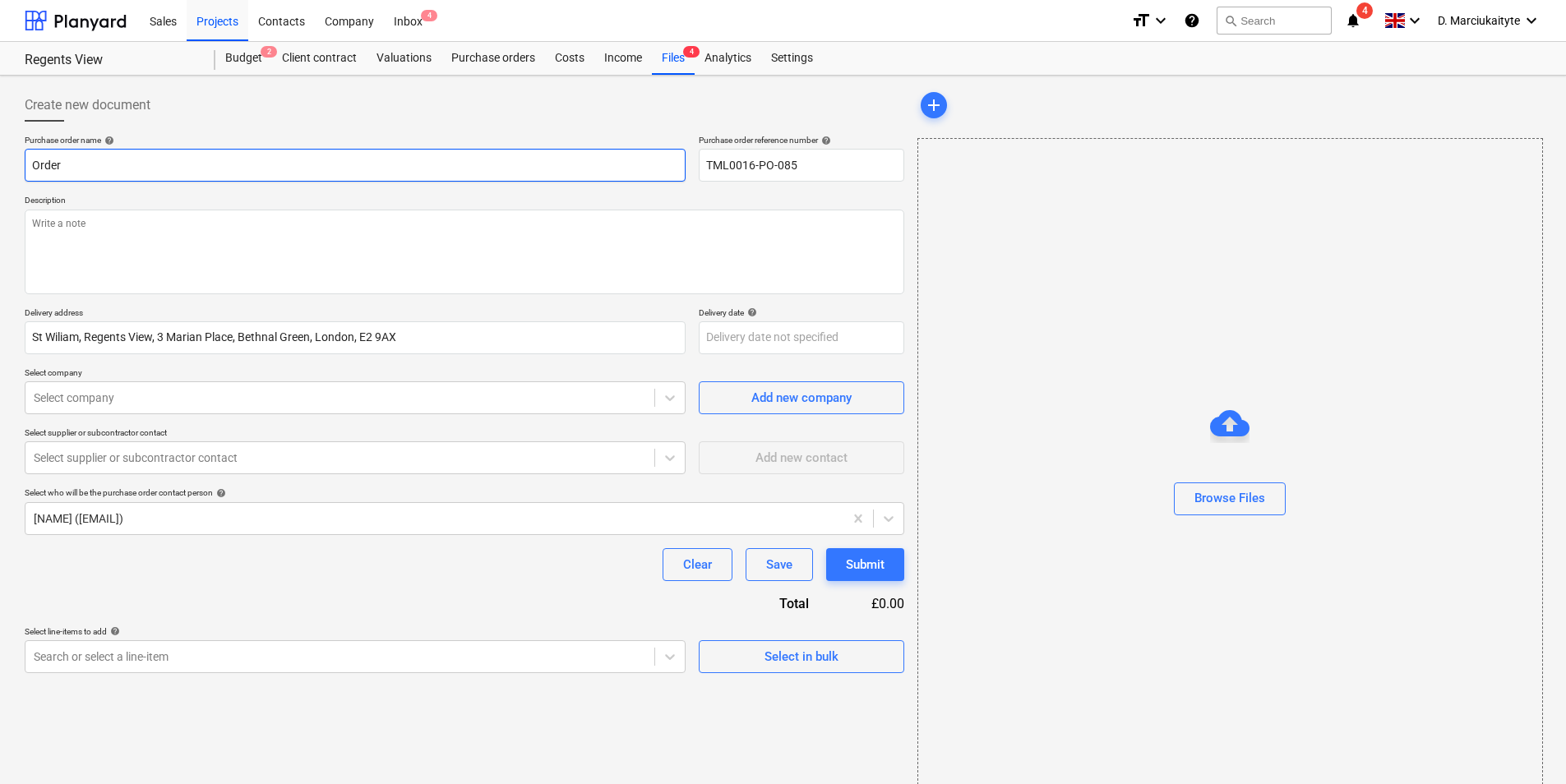 type on "Order" 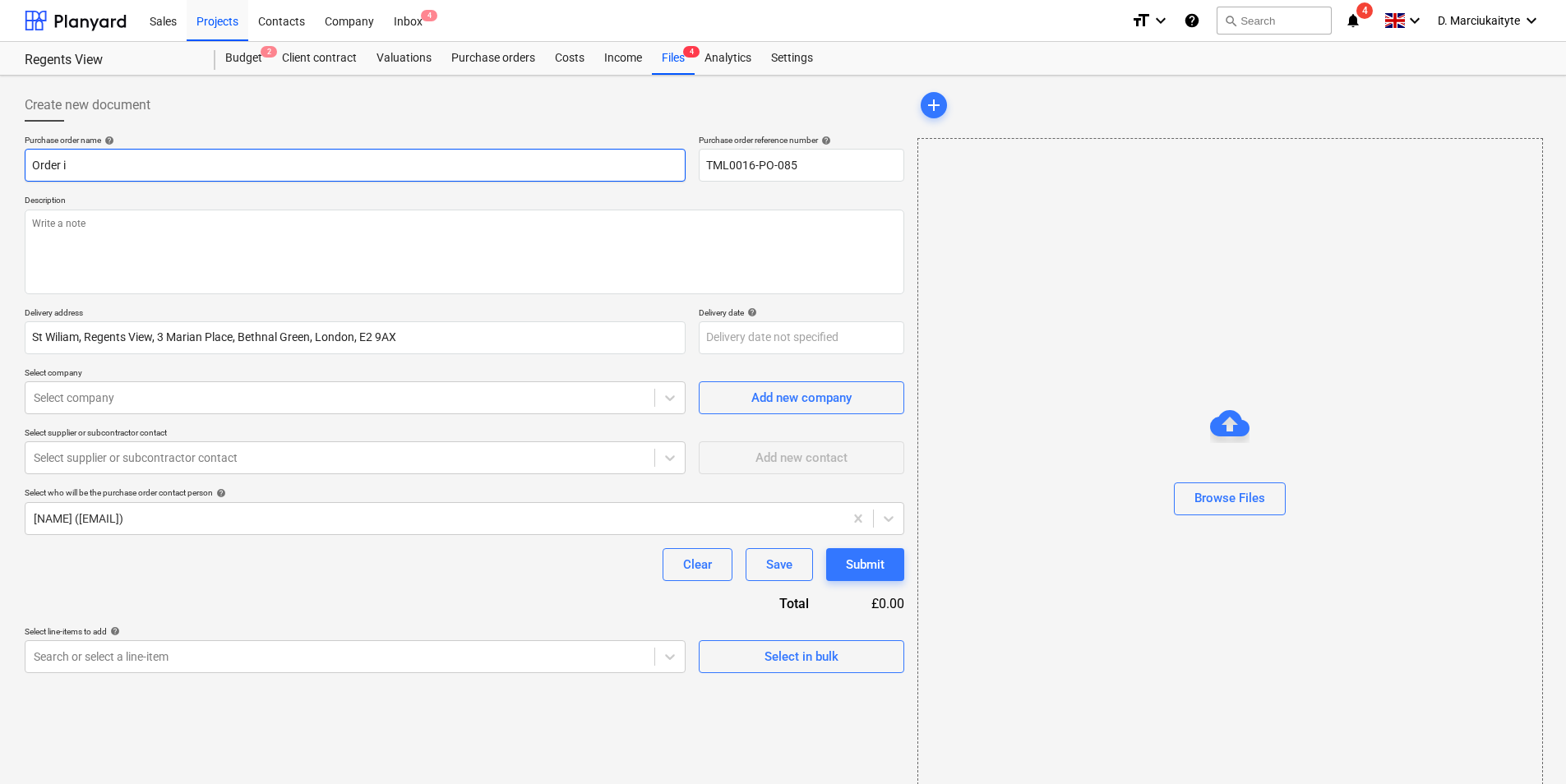 type on "x" 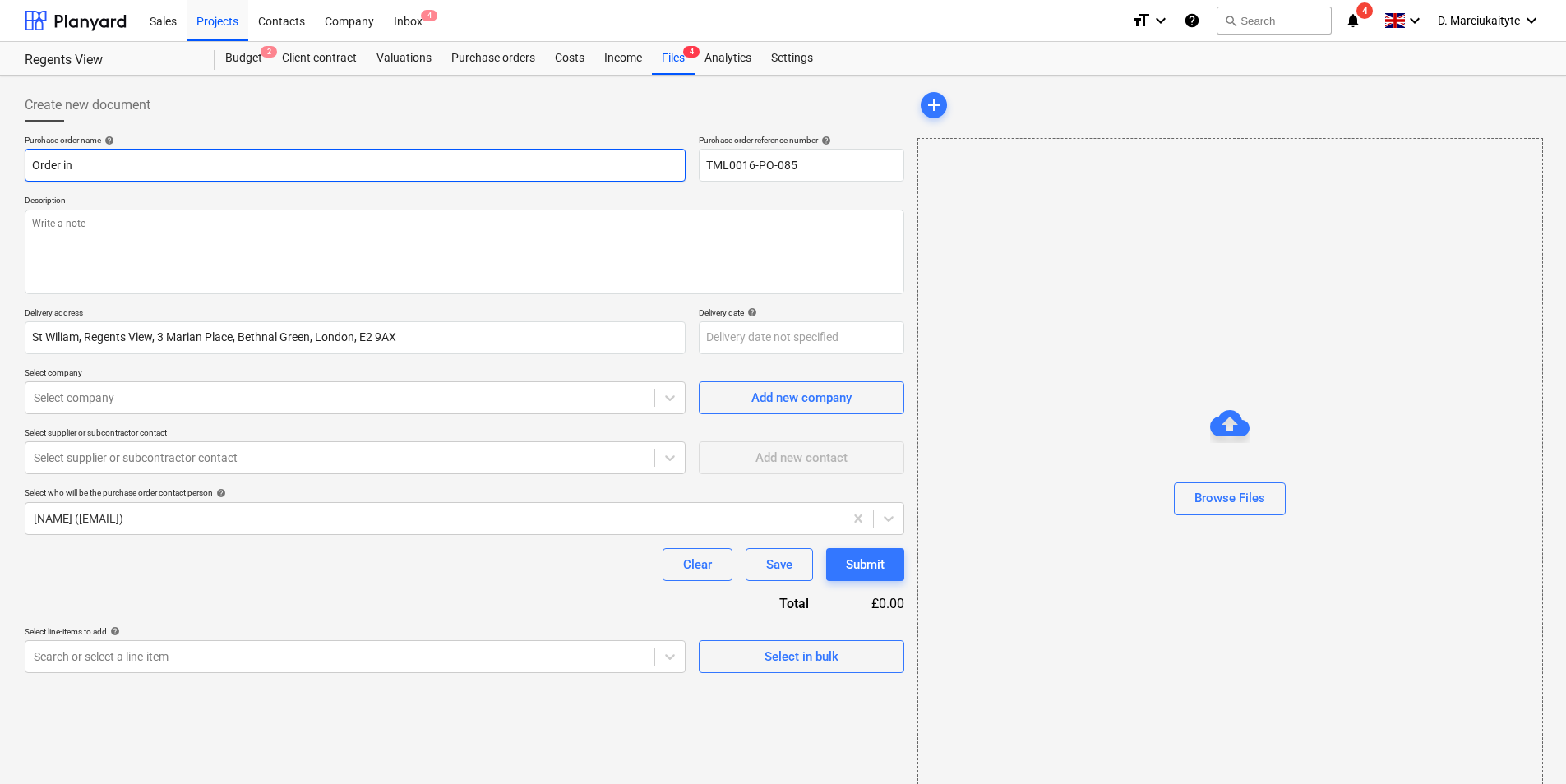 type on "x" 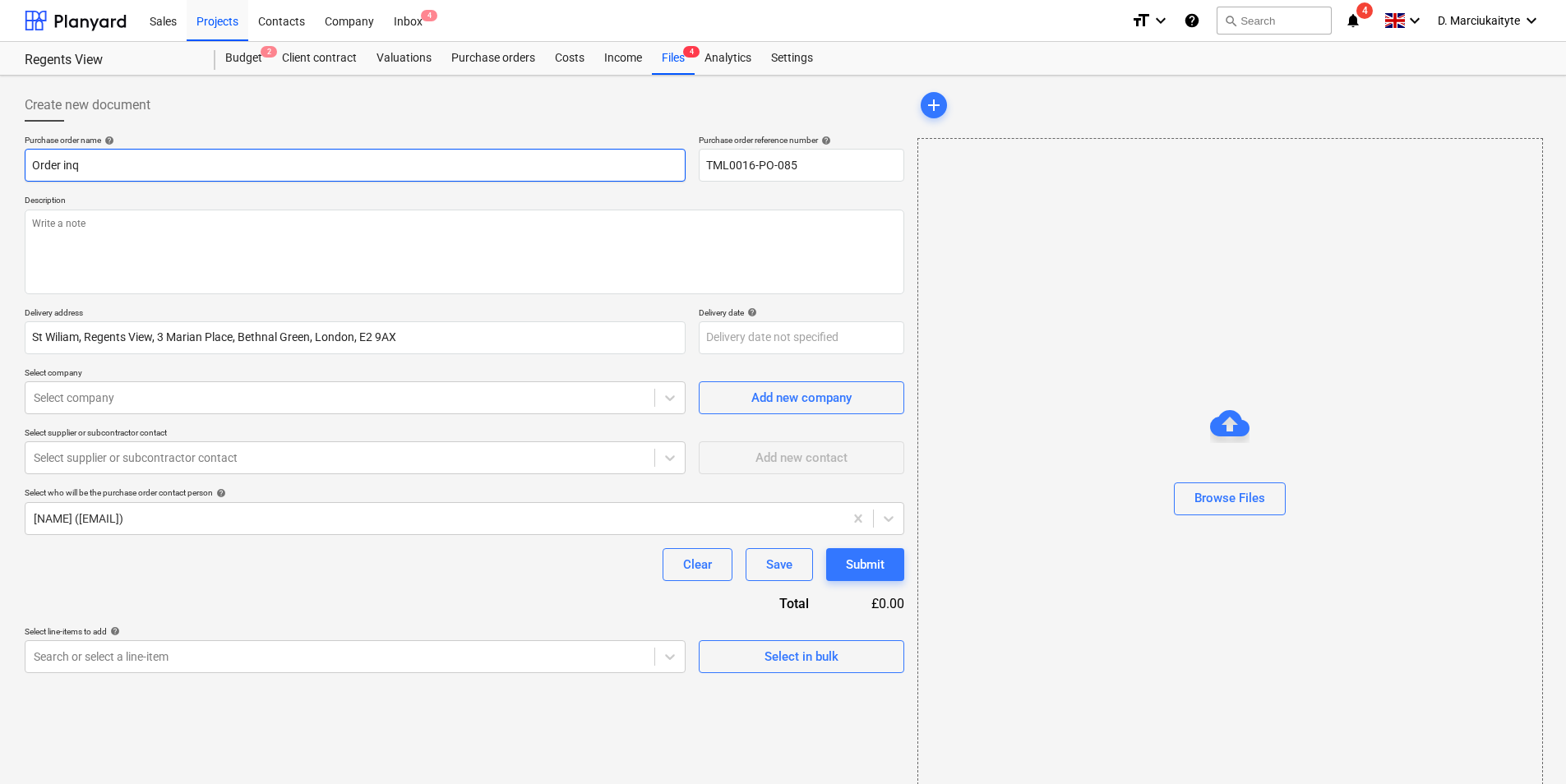 type on "x" 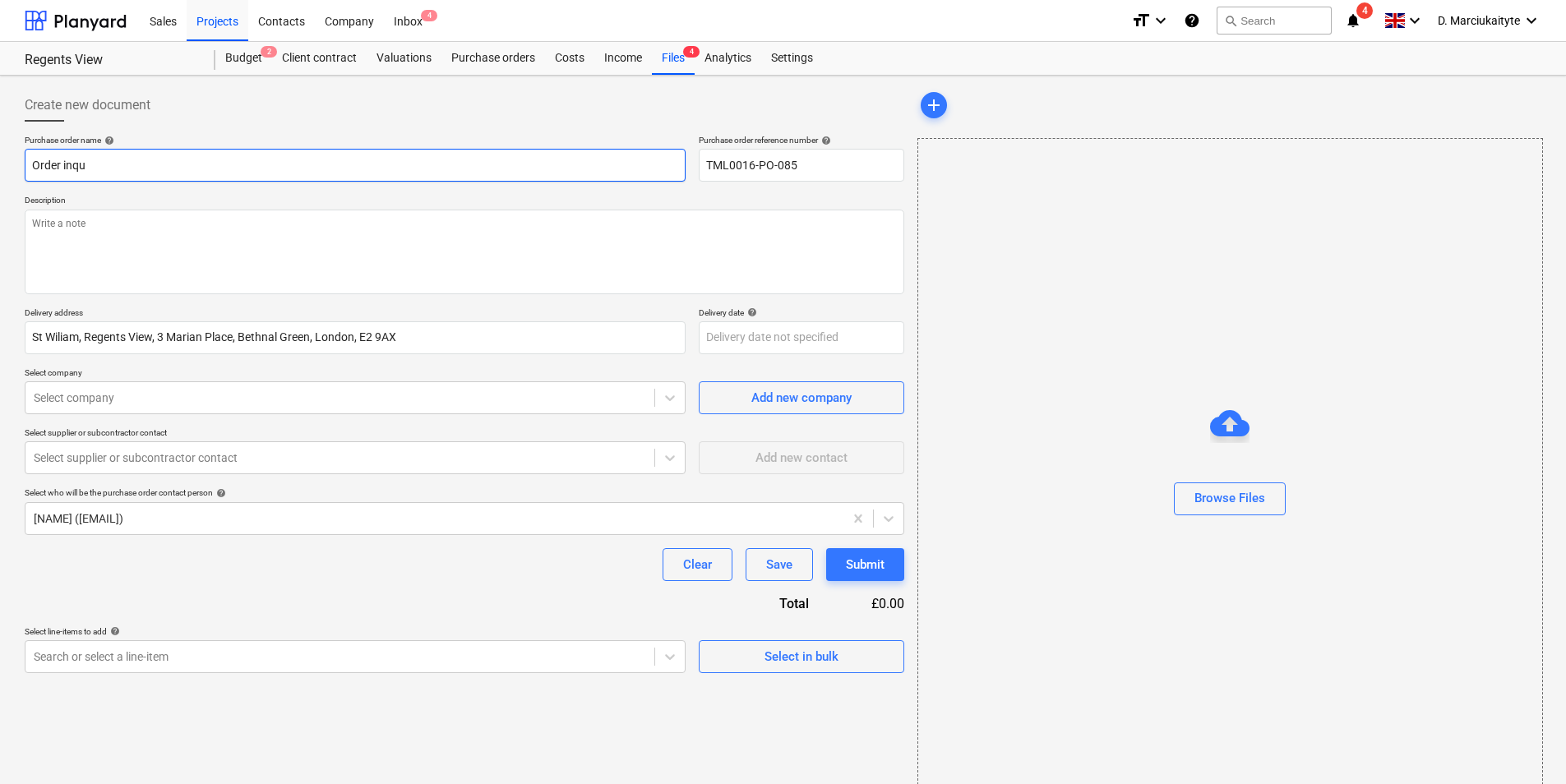 type on "x" 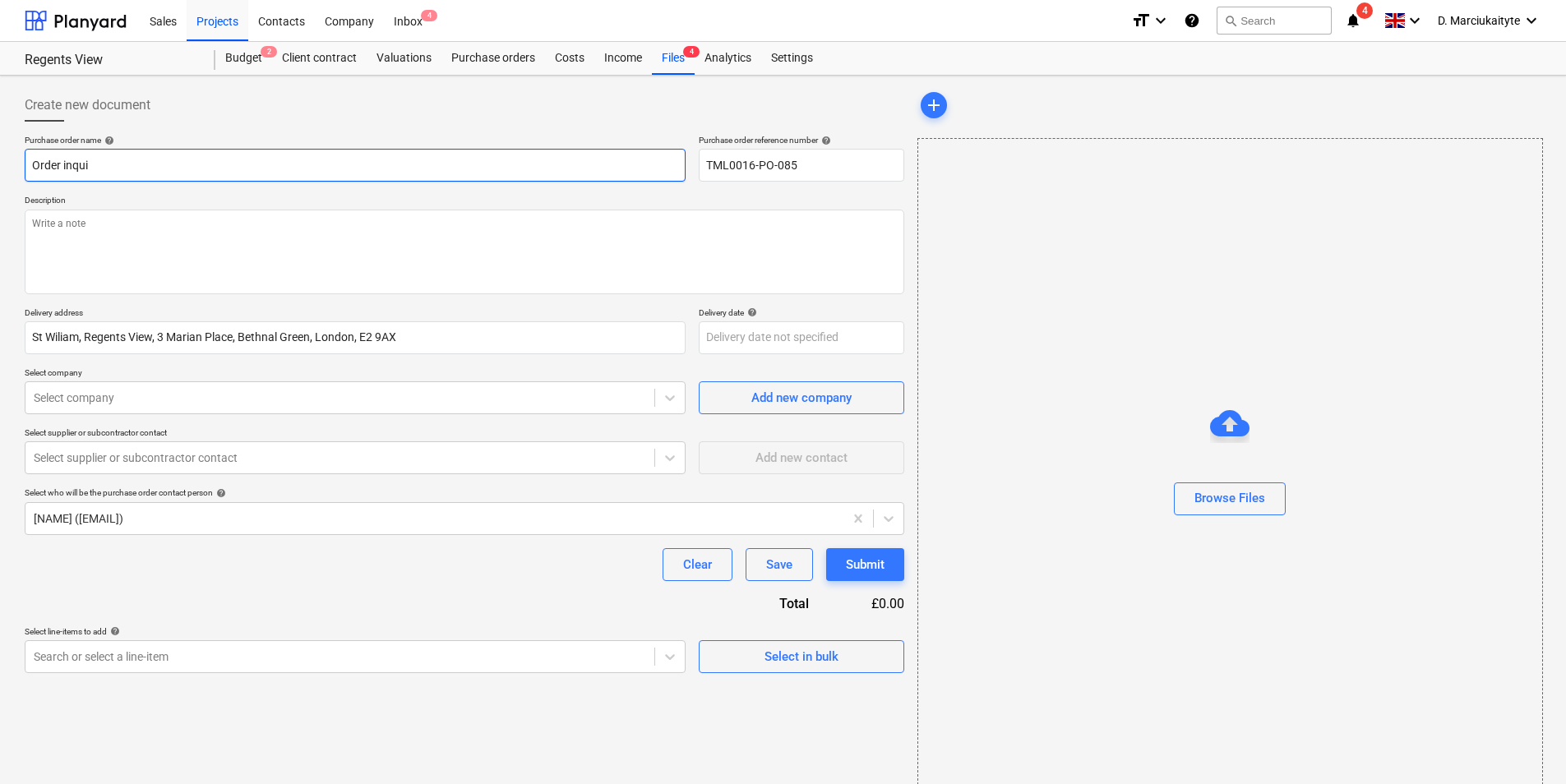 type on "x" 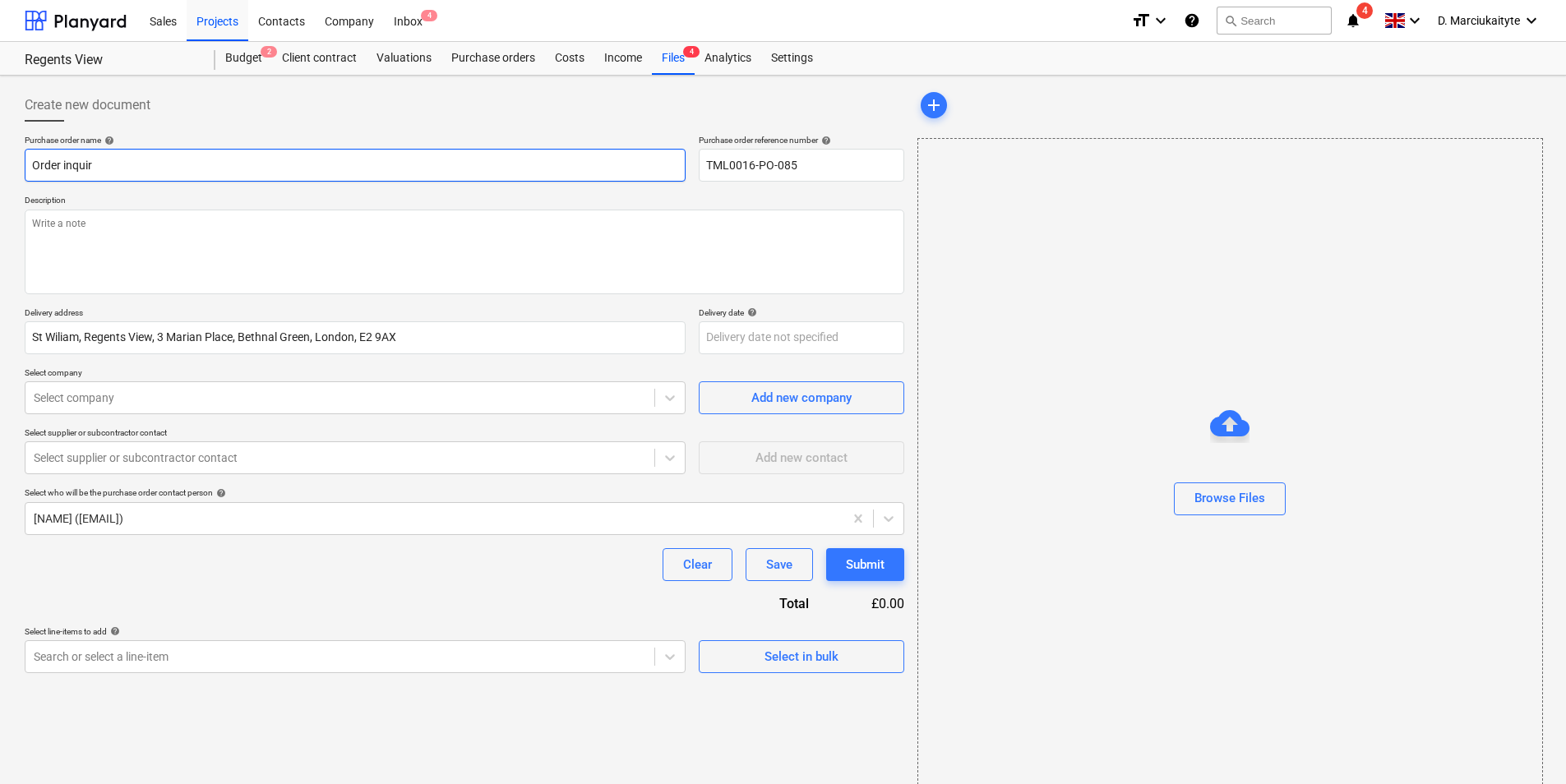 type on "x" 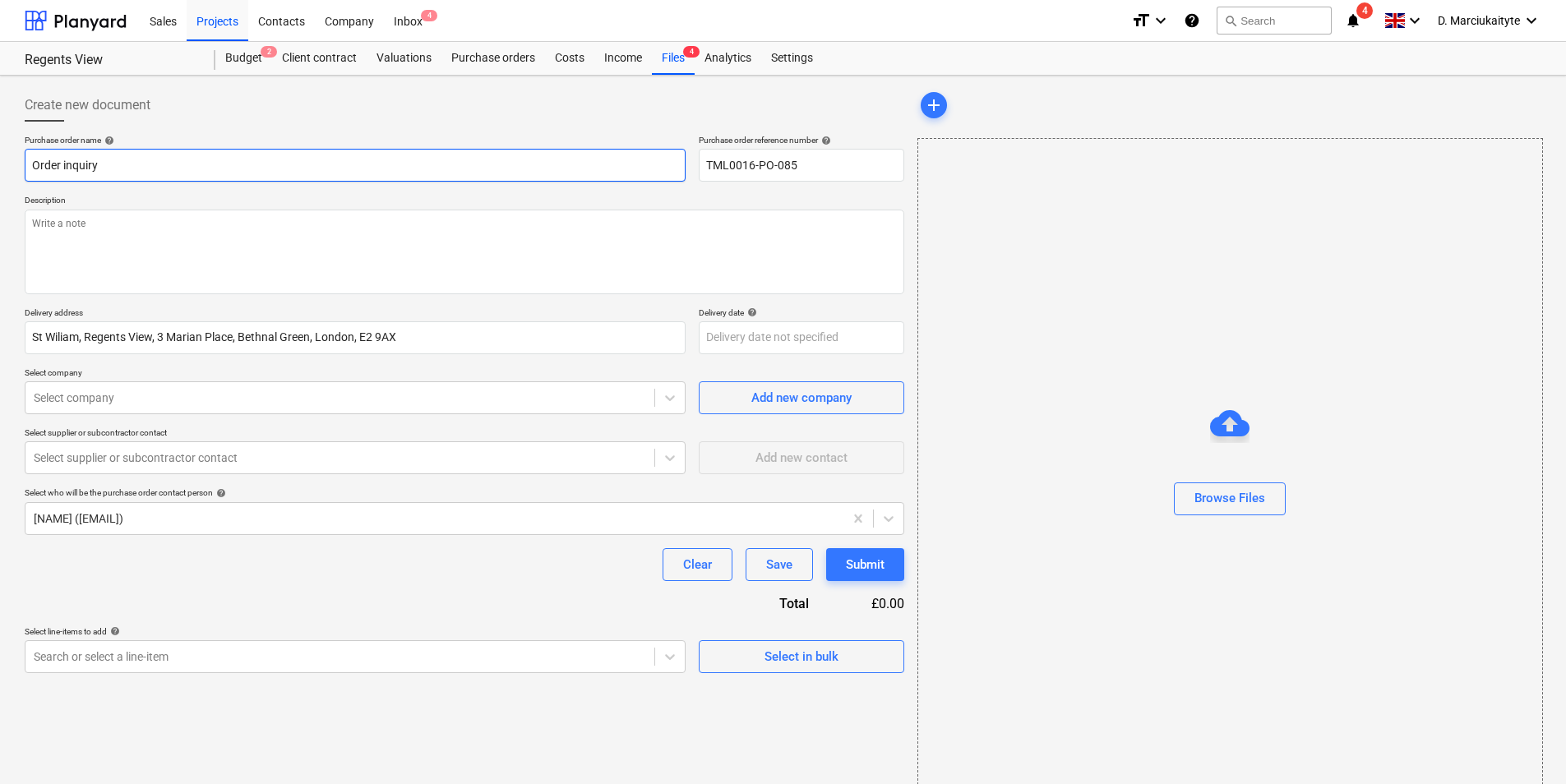 type on "x" 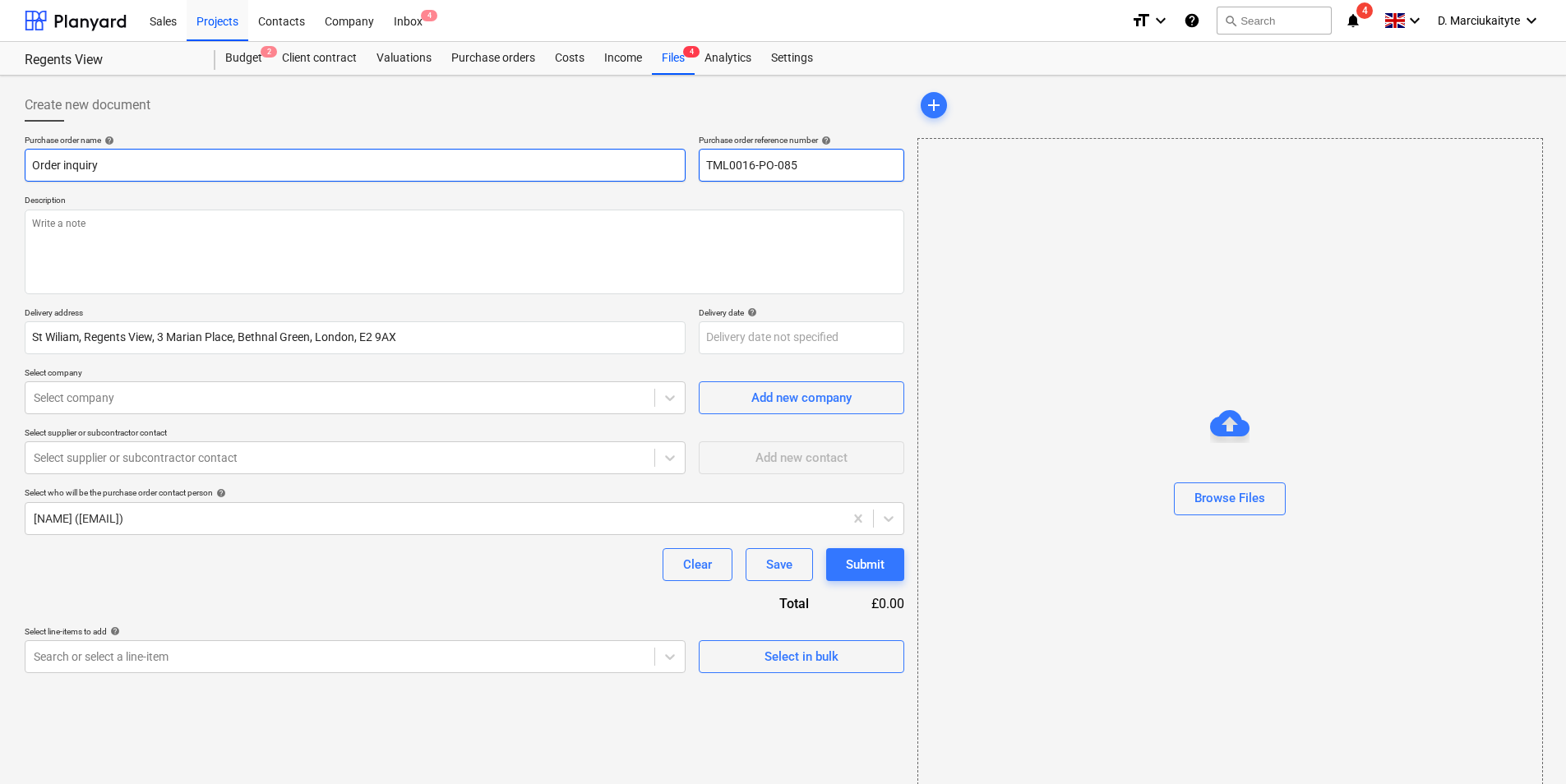 type on "Order inquiry" 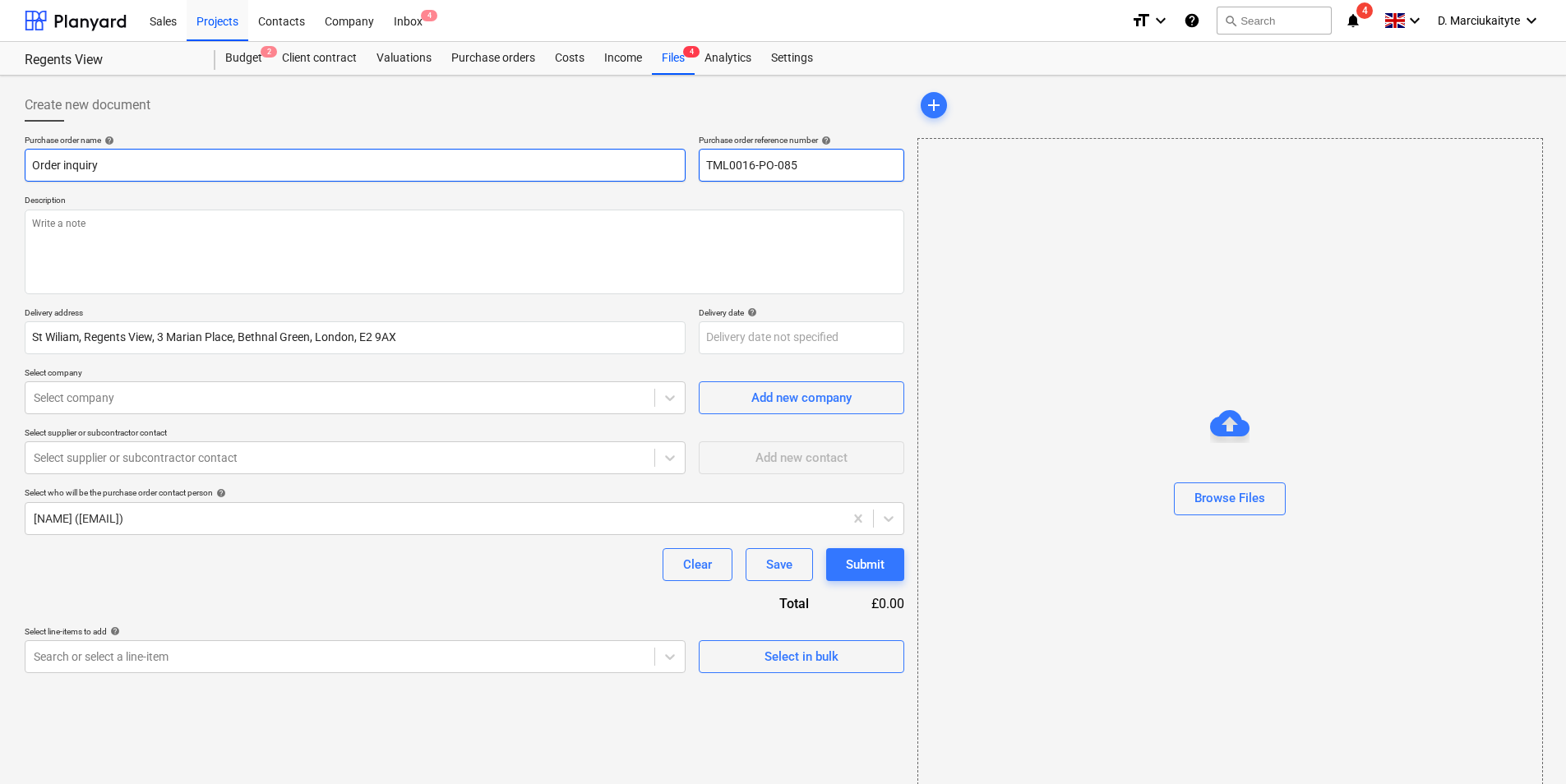 drag, startPoint x: 836, startPoint y: 164, endPoint x: 658, endPoint y: 152, distance: 178.40404 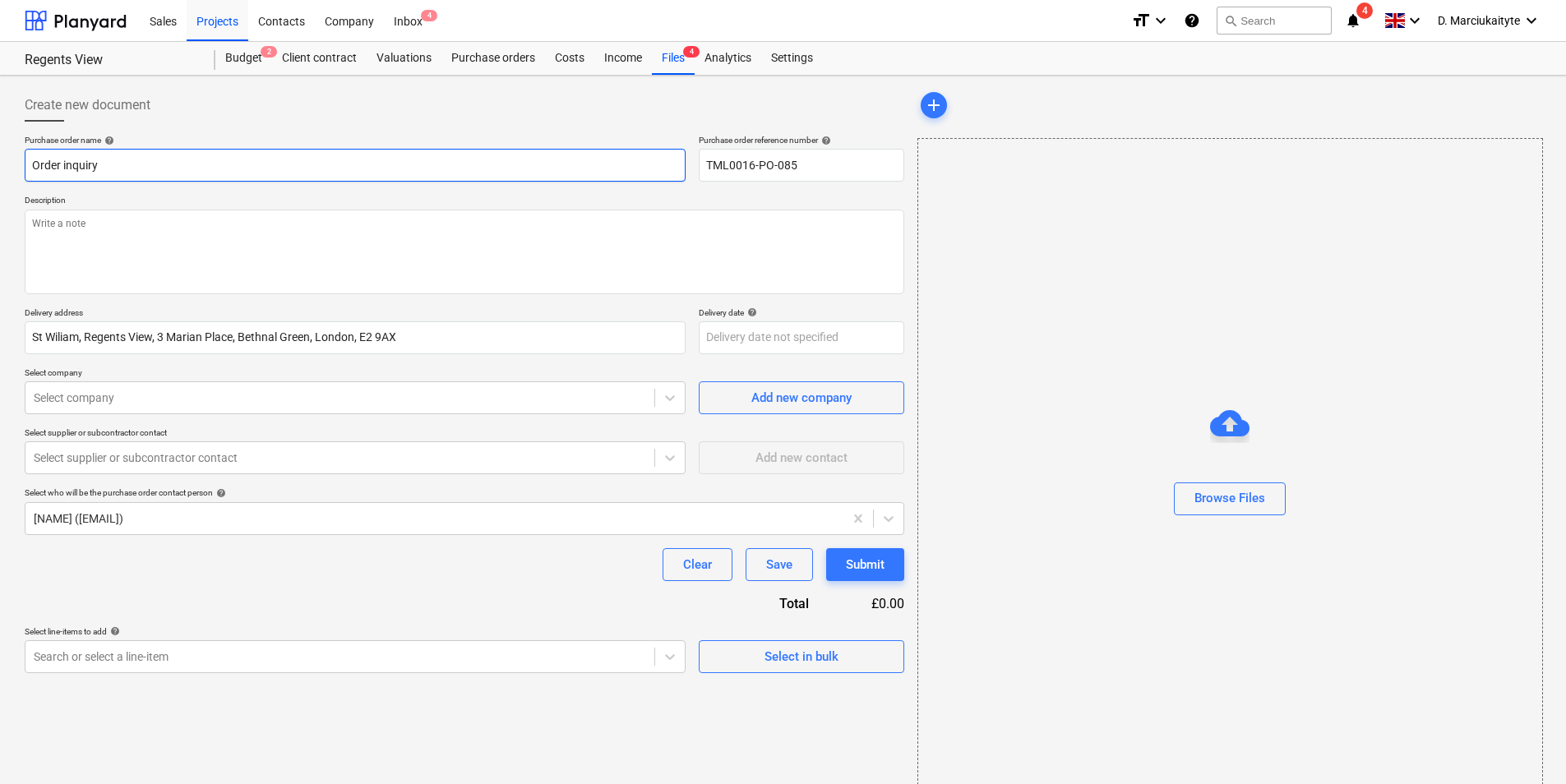 click on "Order inquiry" at bounding box center [355, 165] 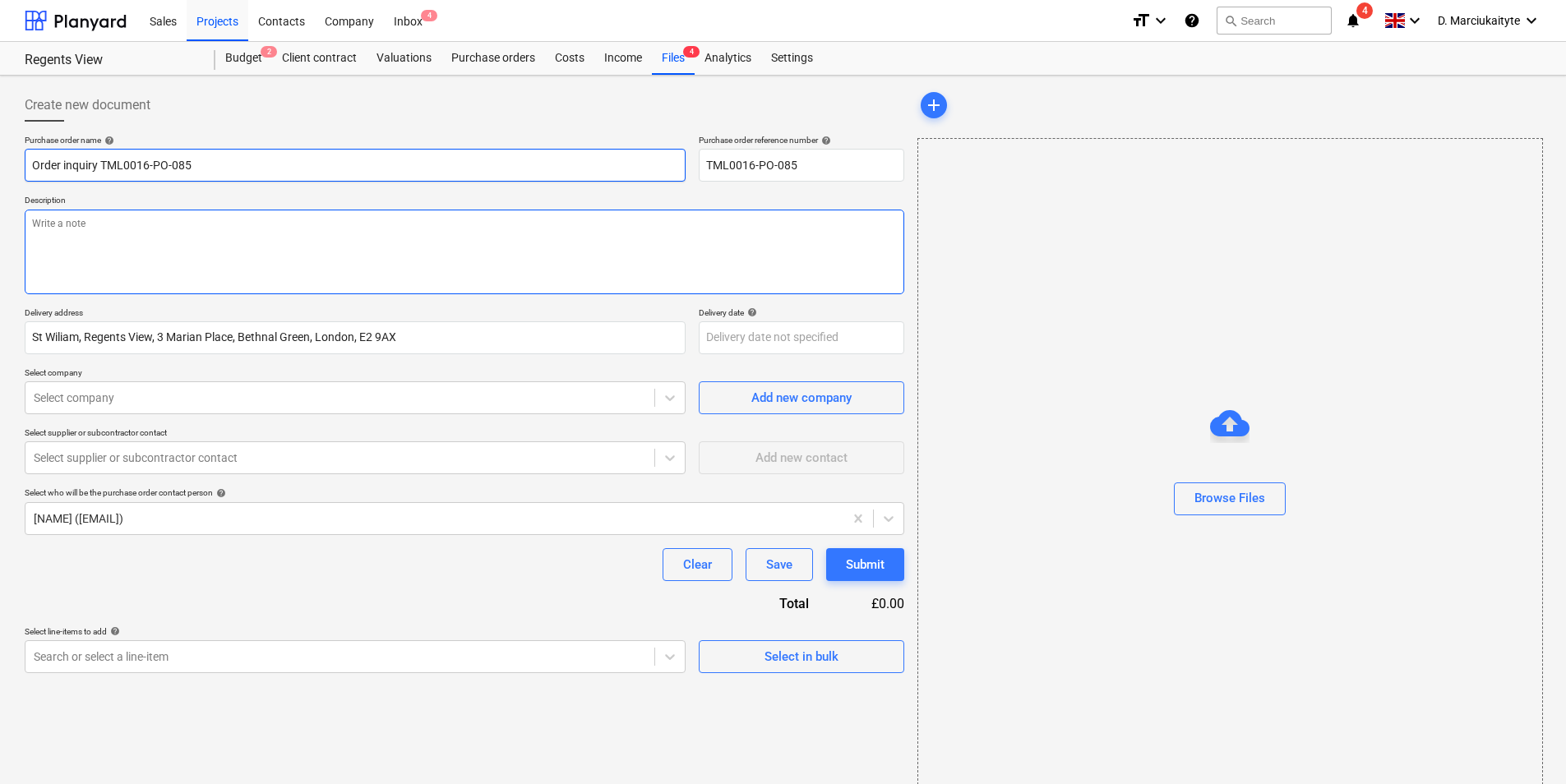 type on "Order inquiry TML0016-PO-085" 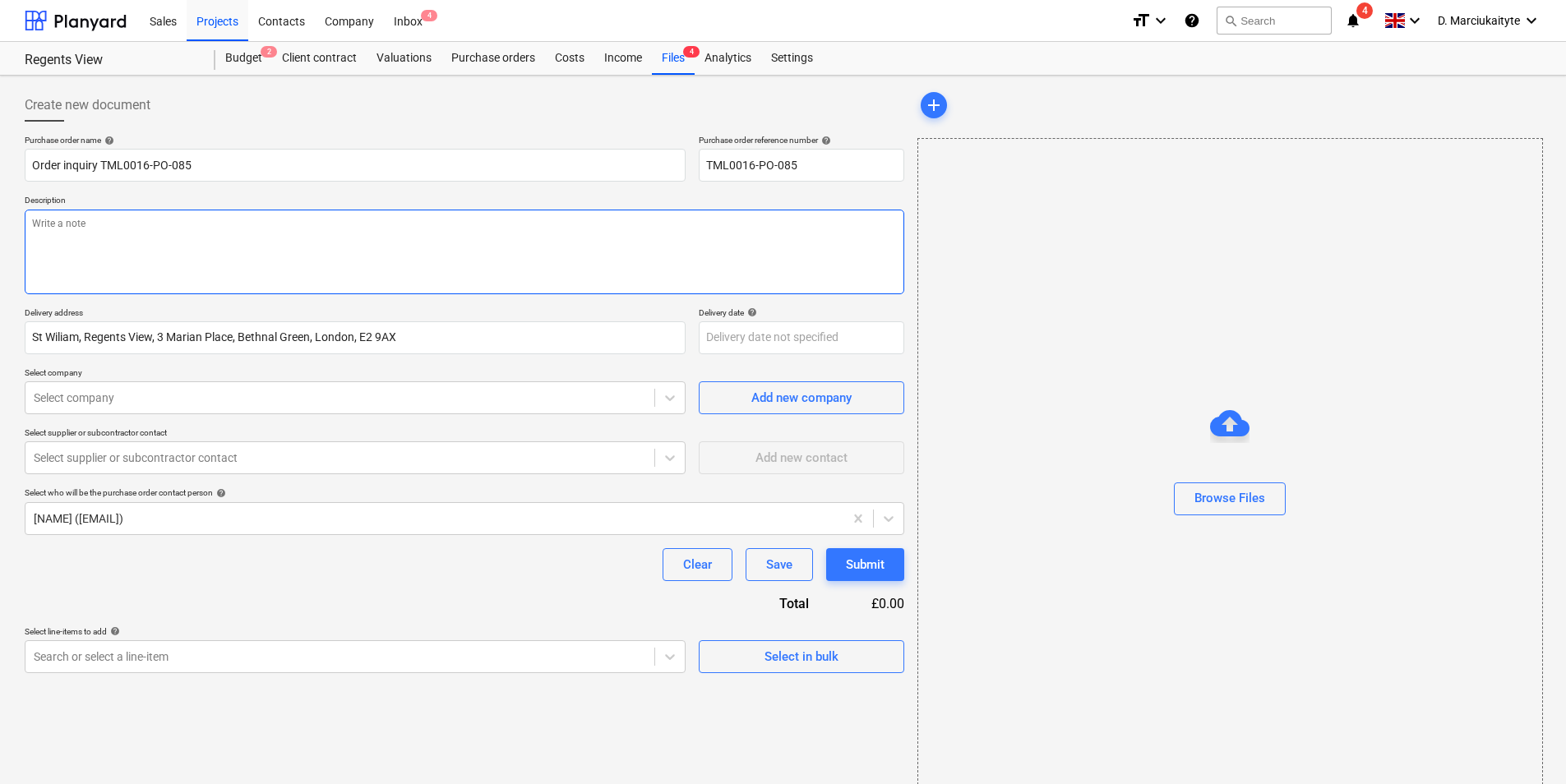 click at bounding box center (464, 251) 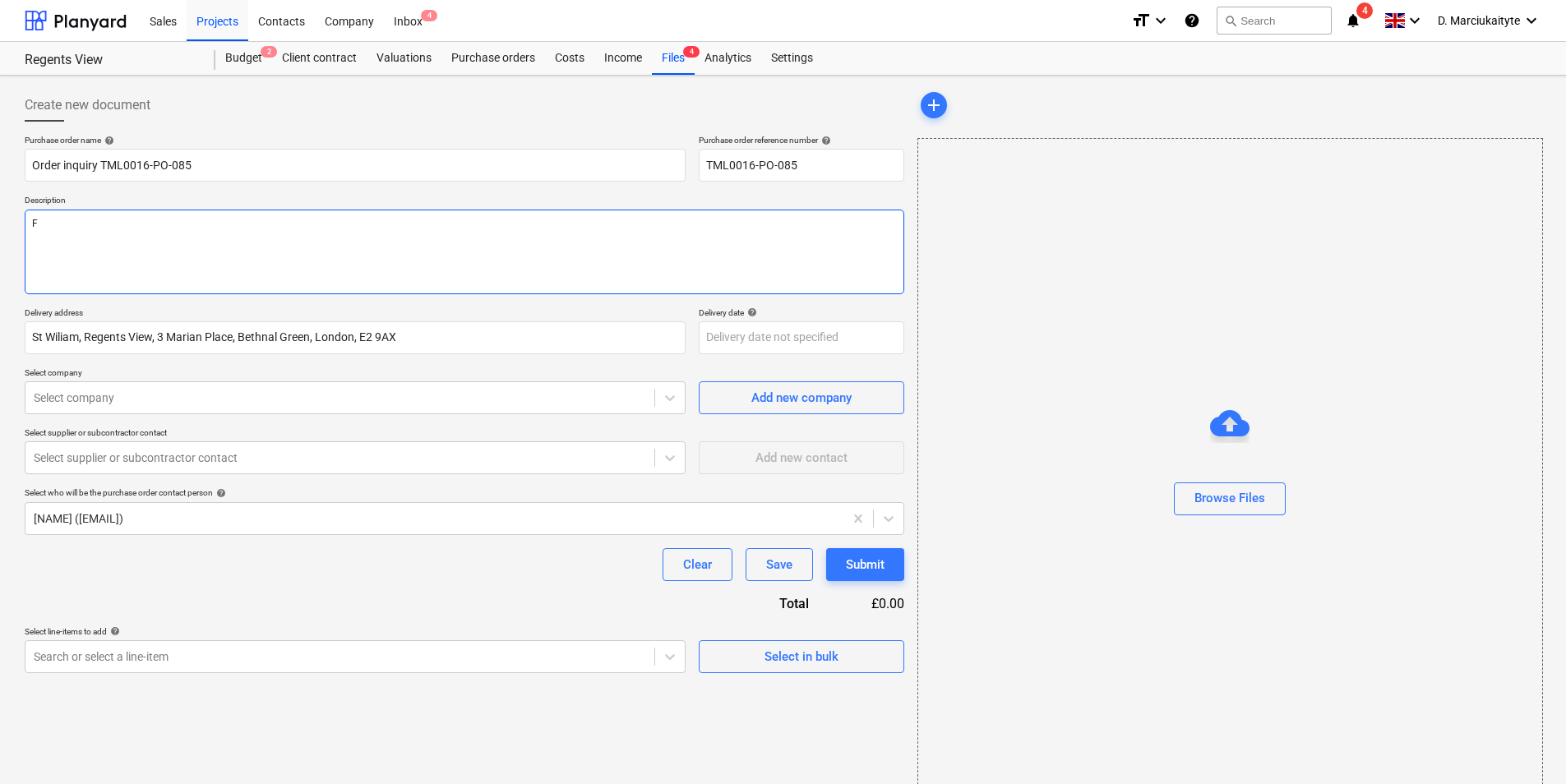 type on "x" 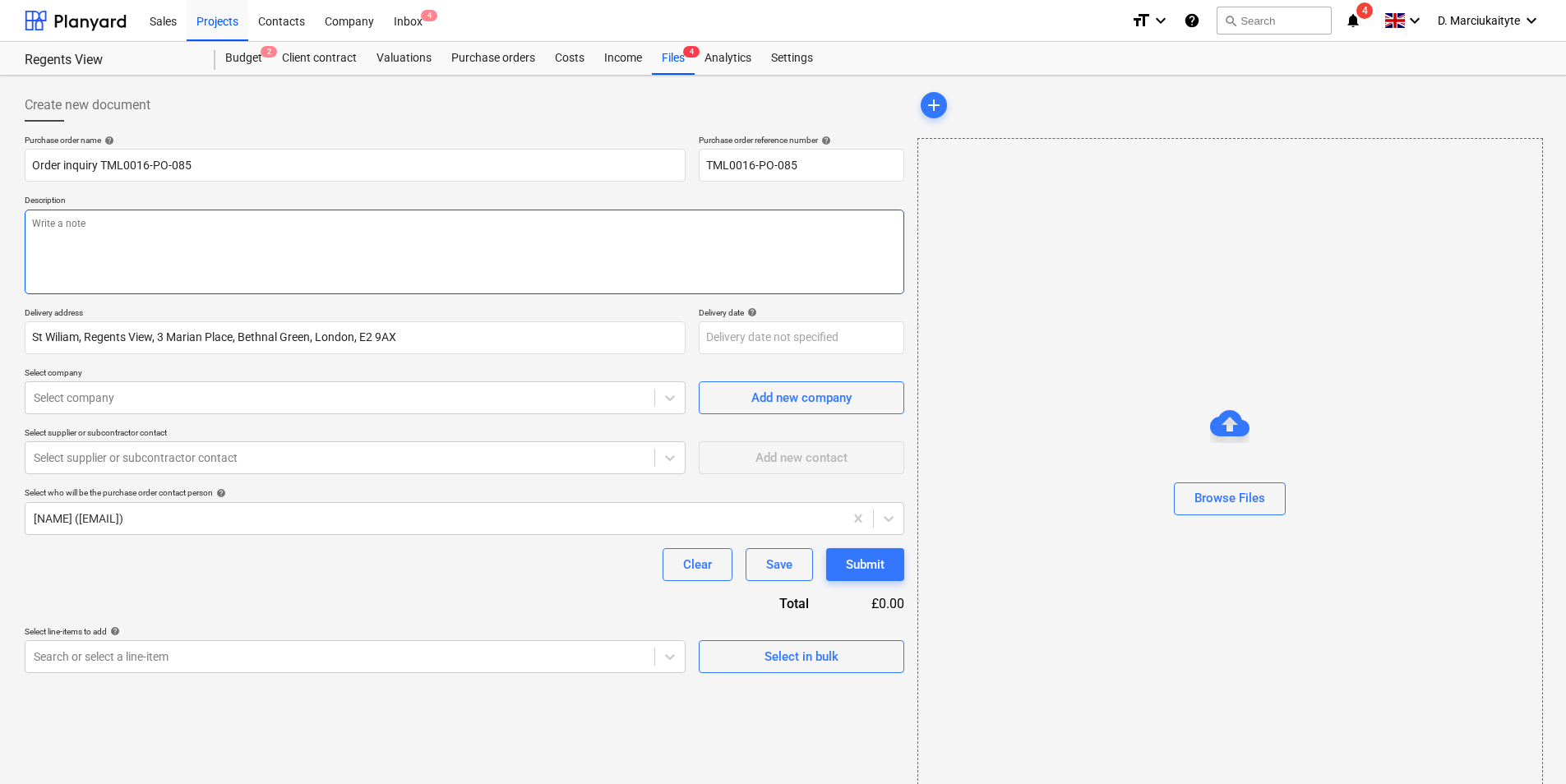 type on "x" 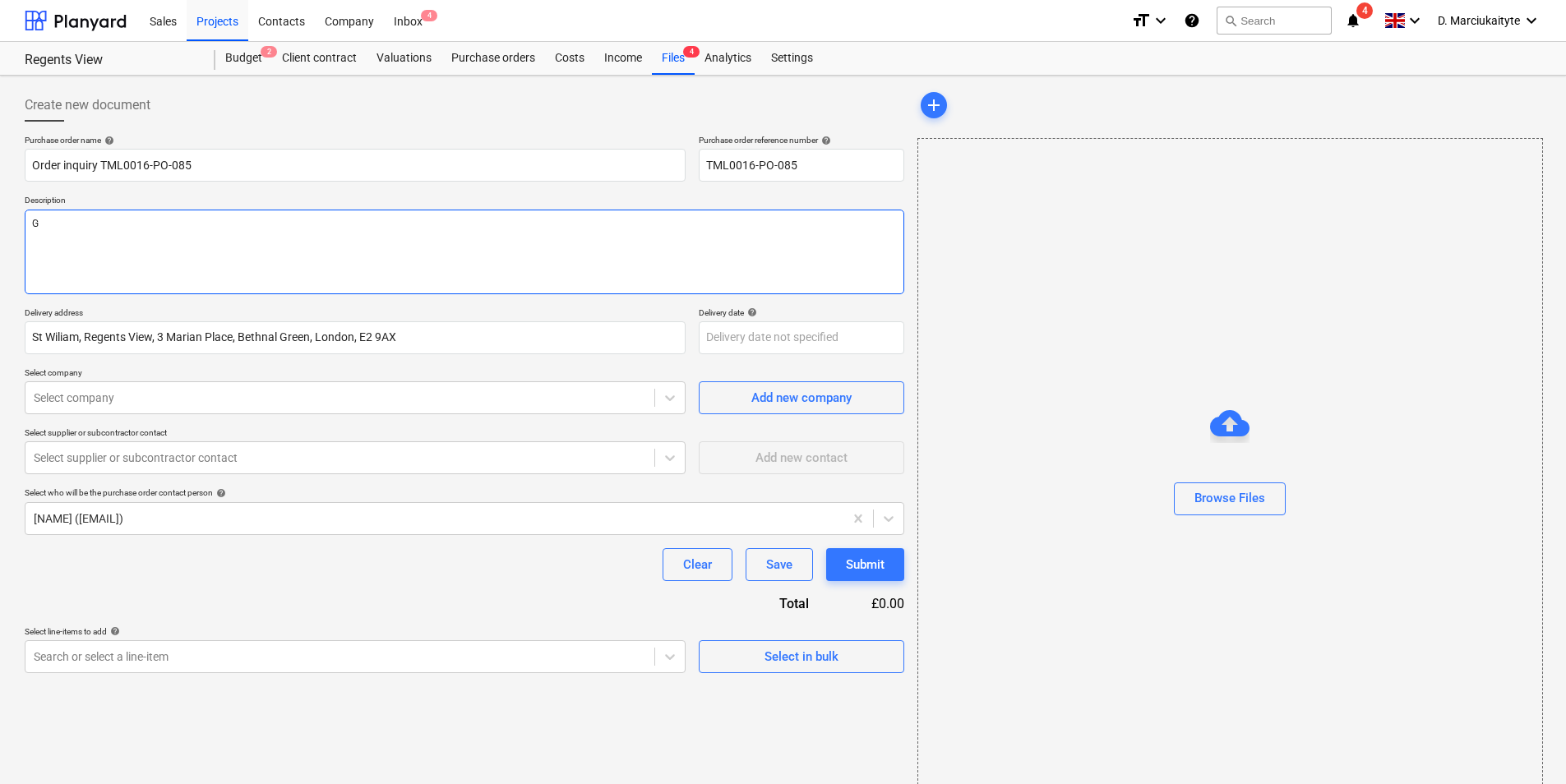 type on "x" 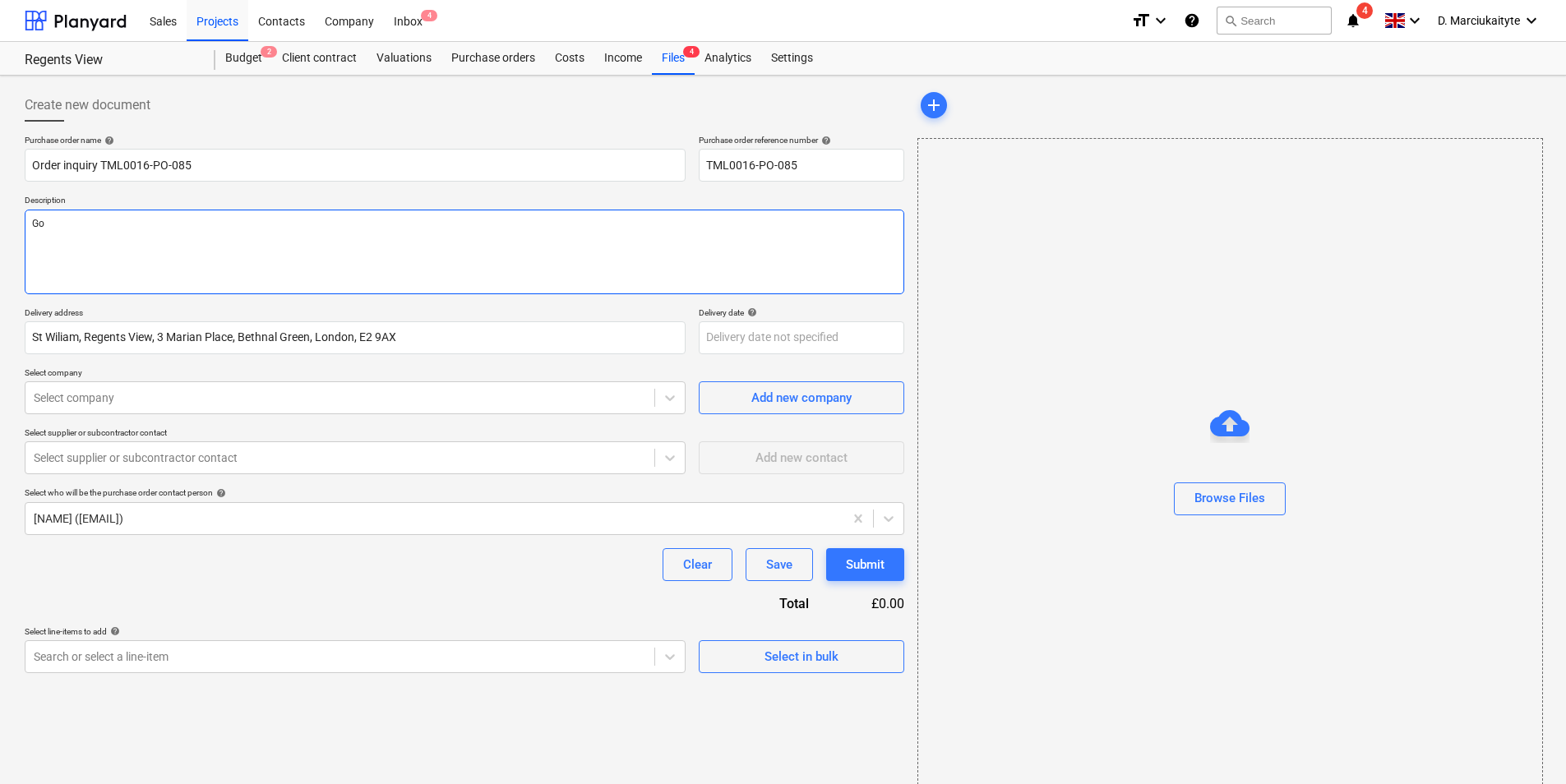 type on "x" 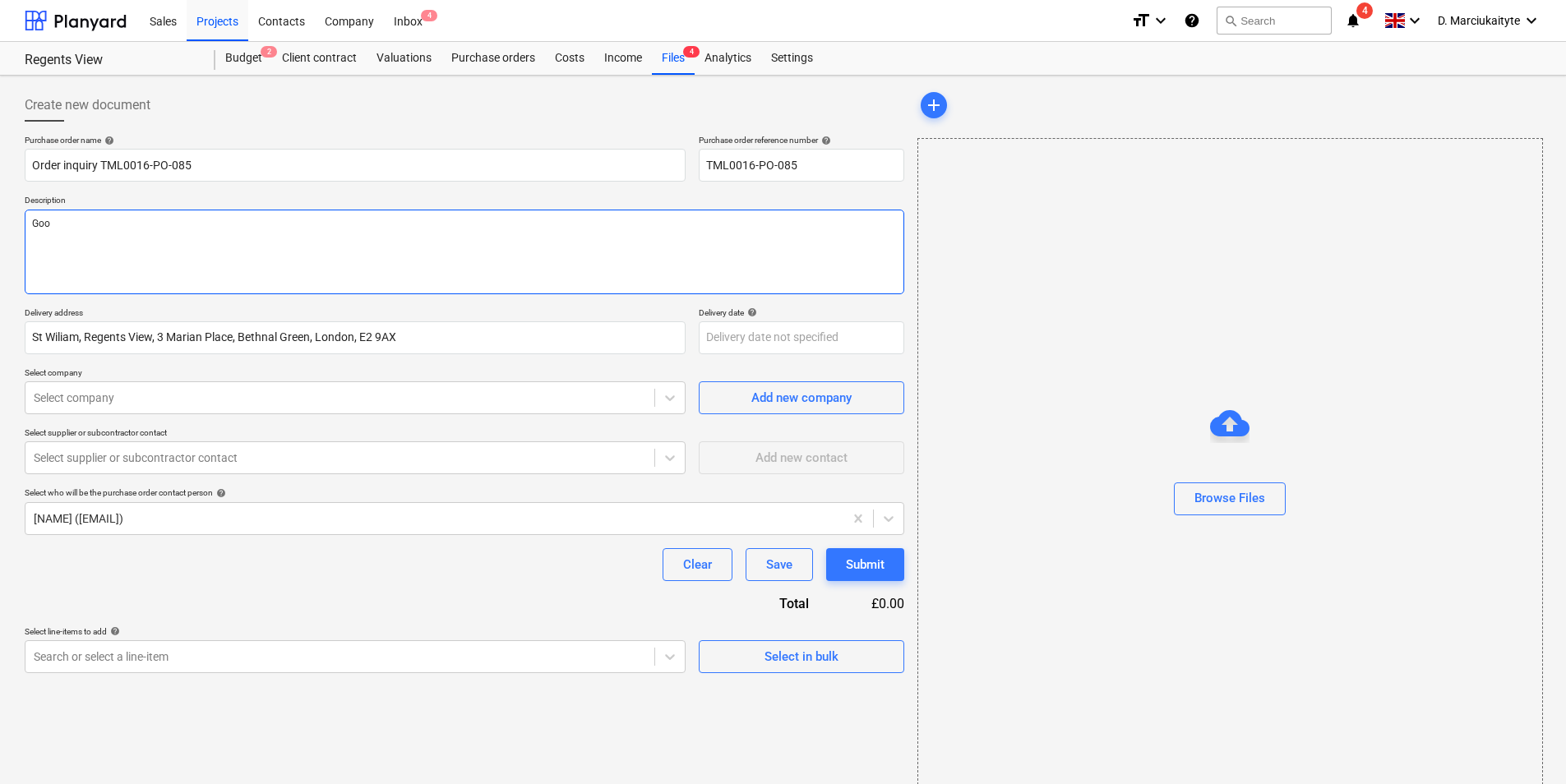 type on "x" 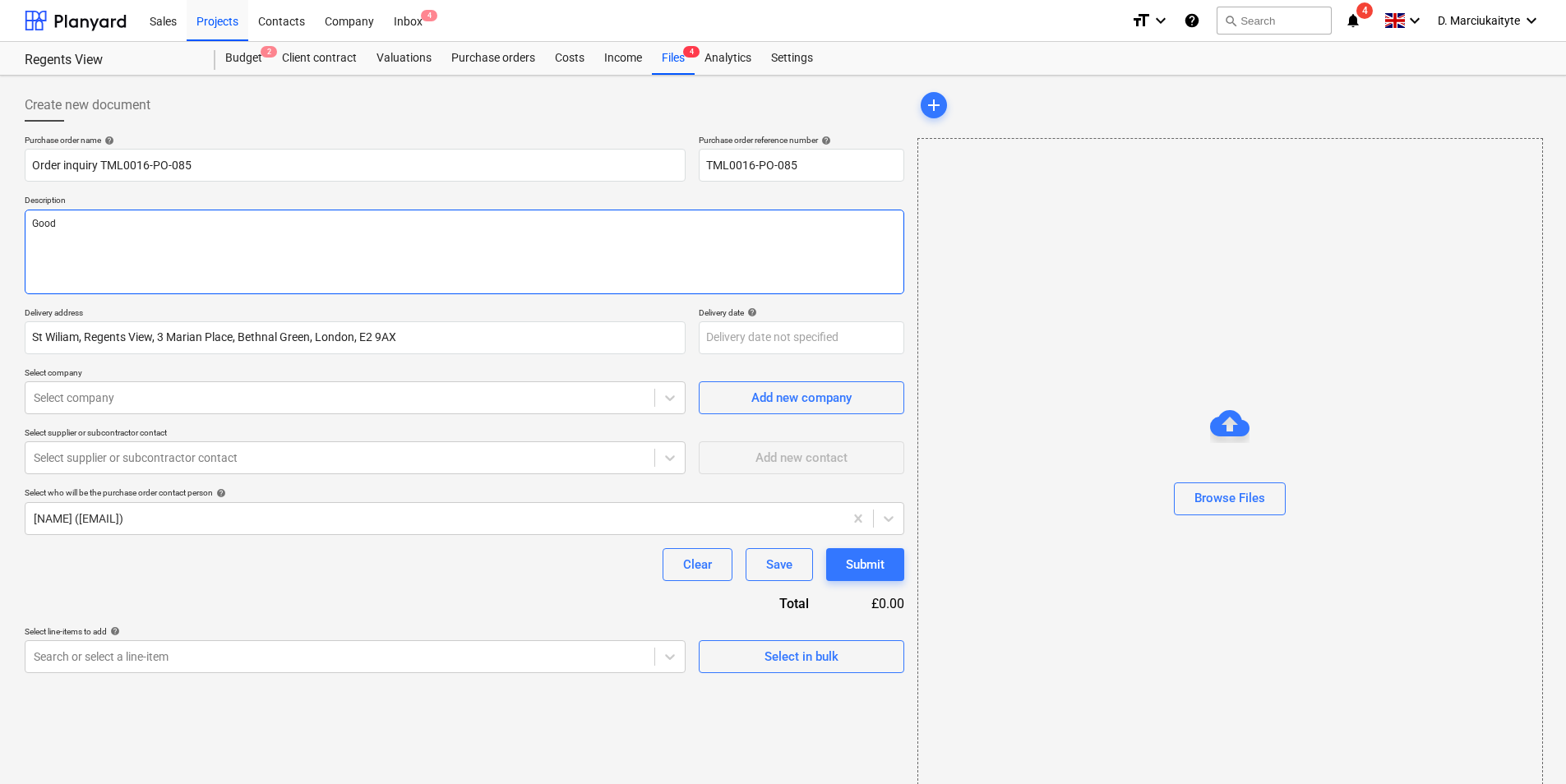 type on "x" 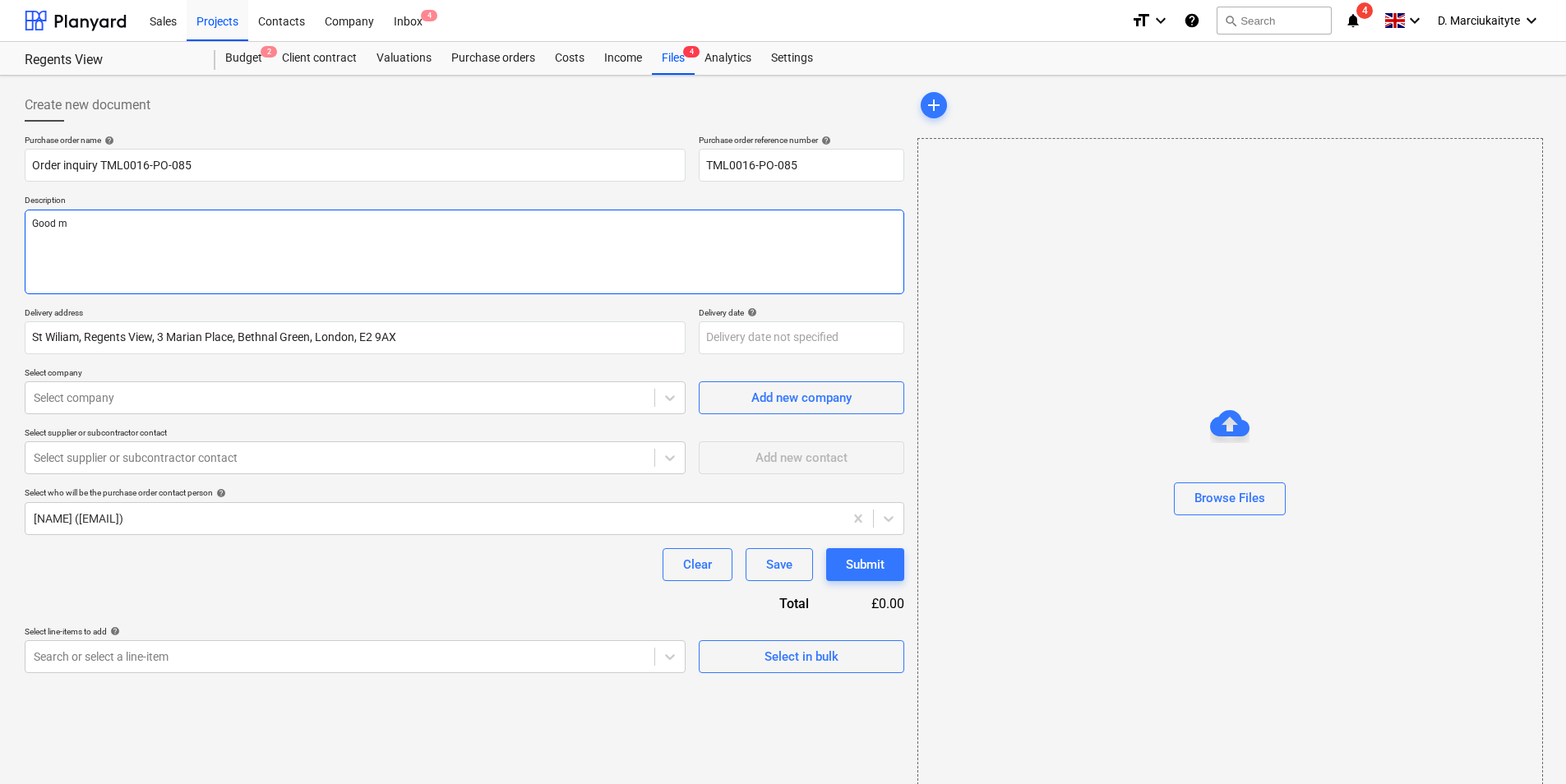 type on "x" 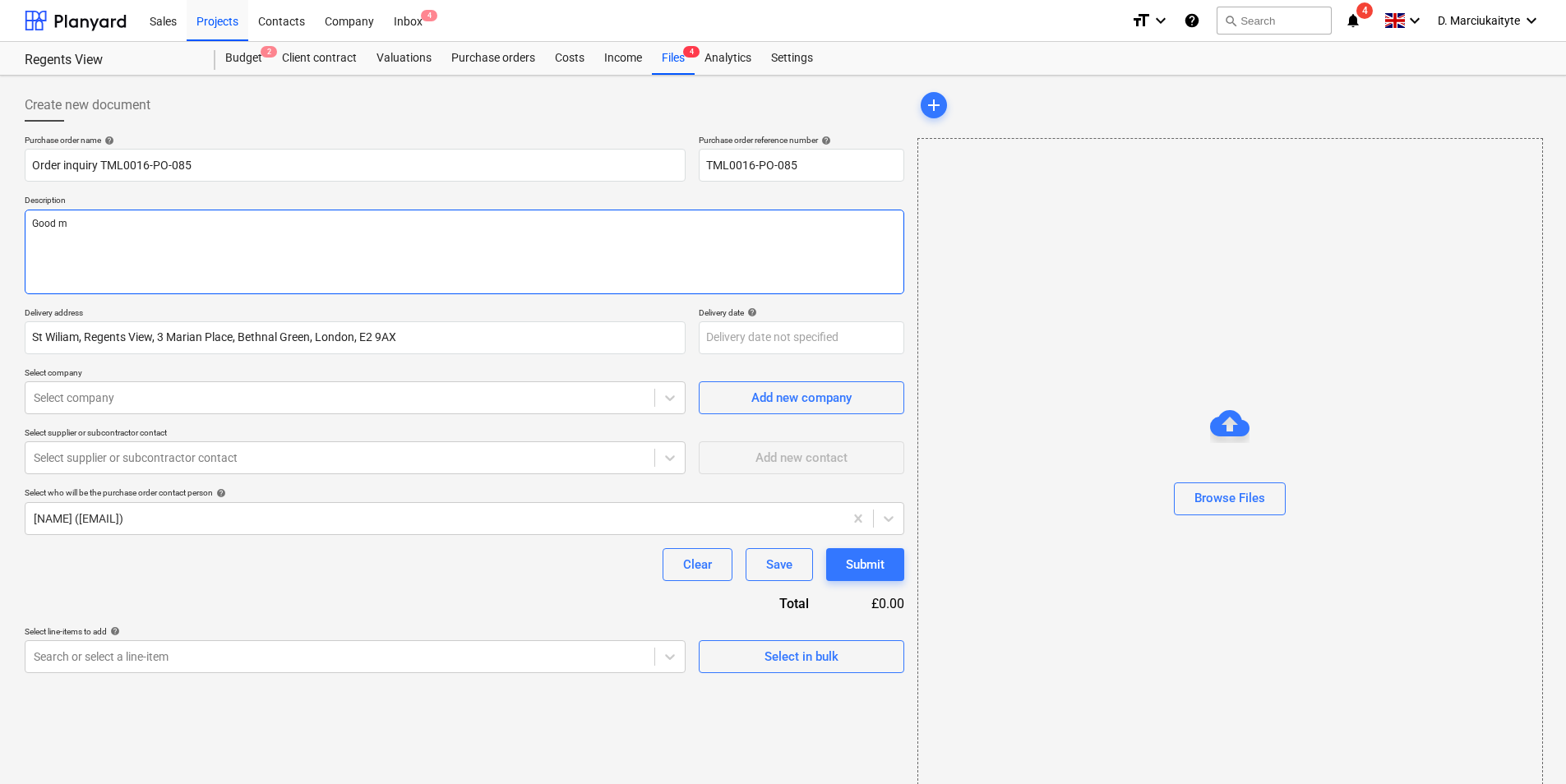type on "Good mo" 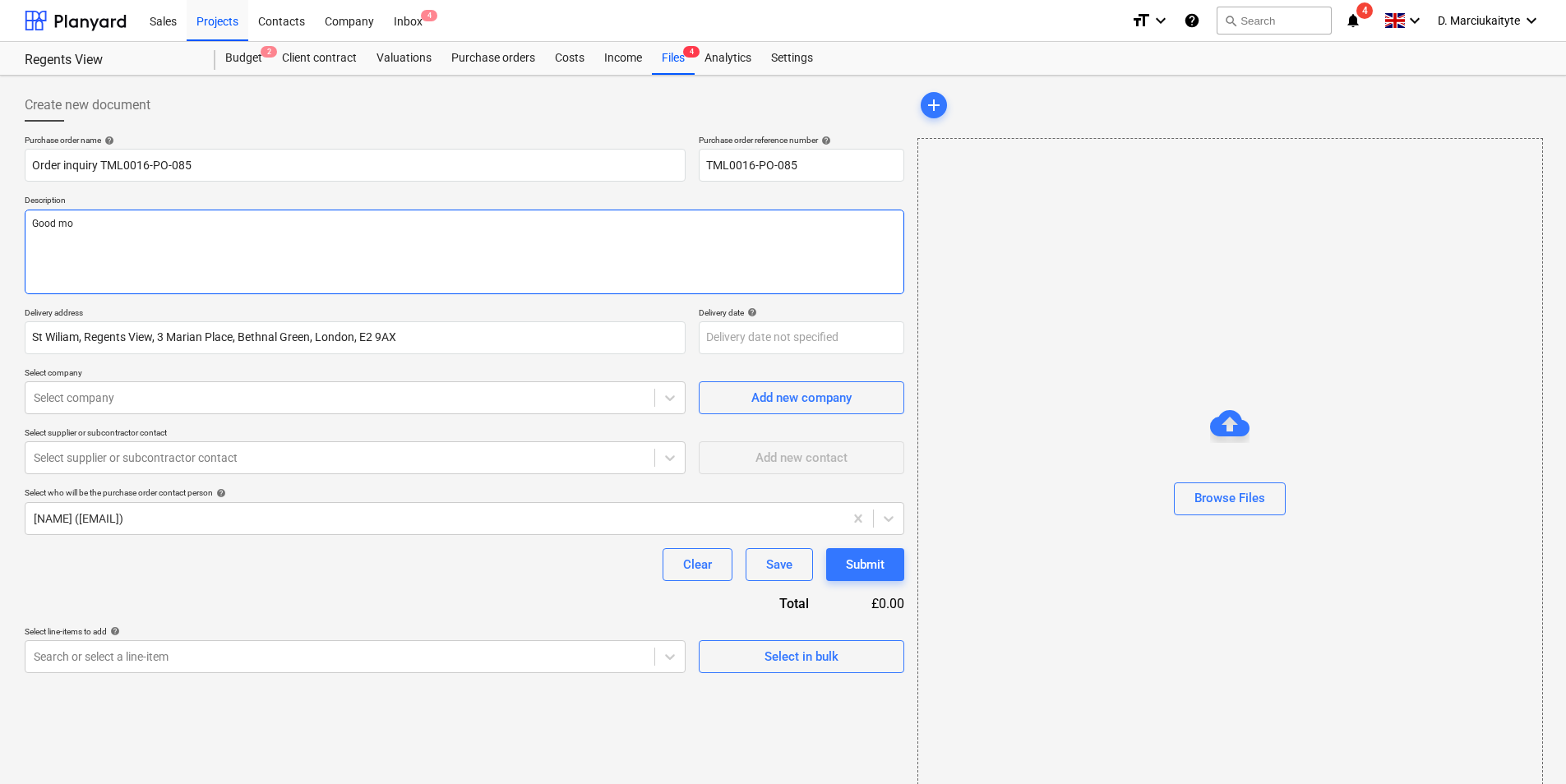 type on "x" 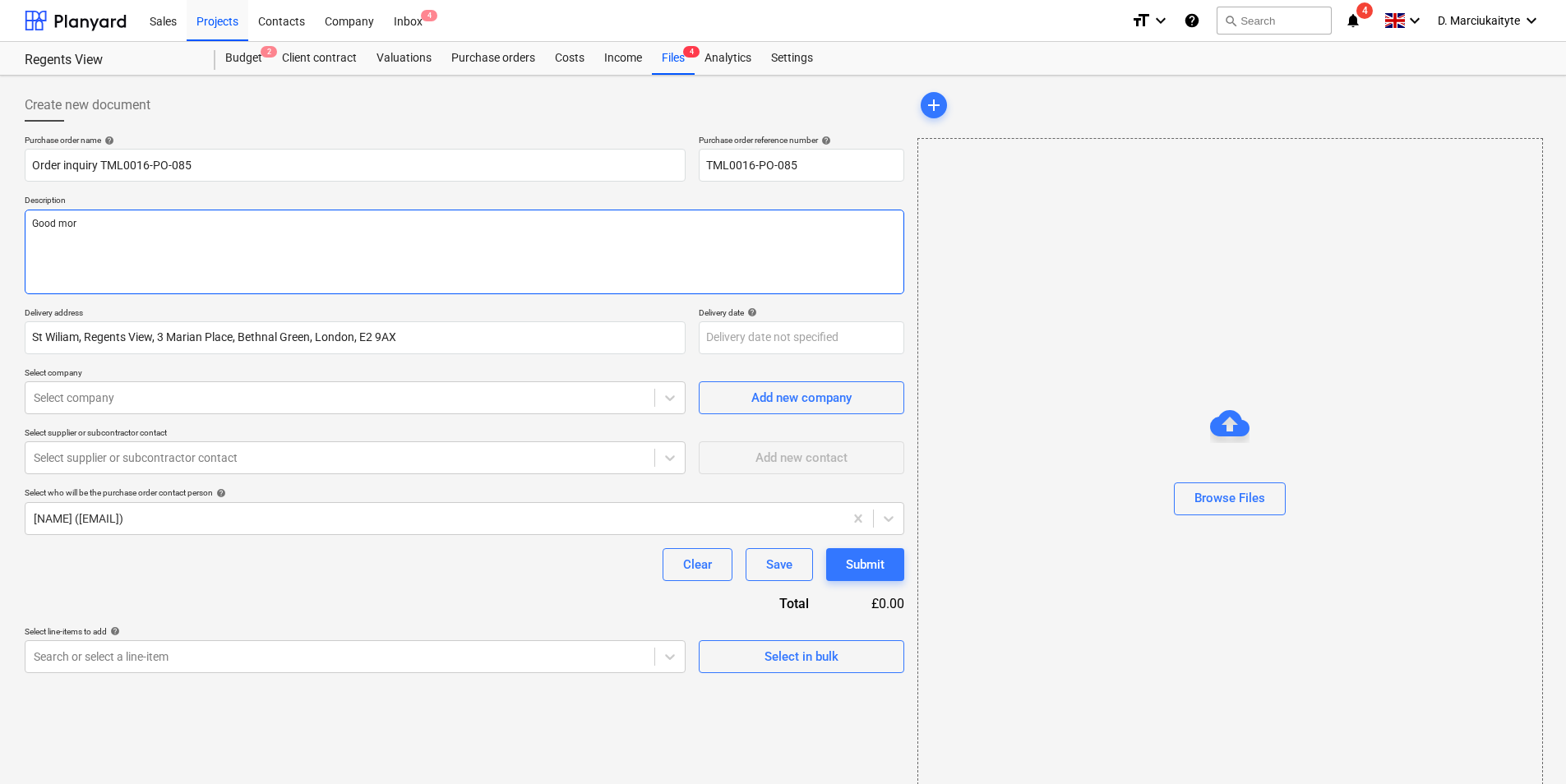 type on "x" 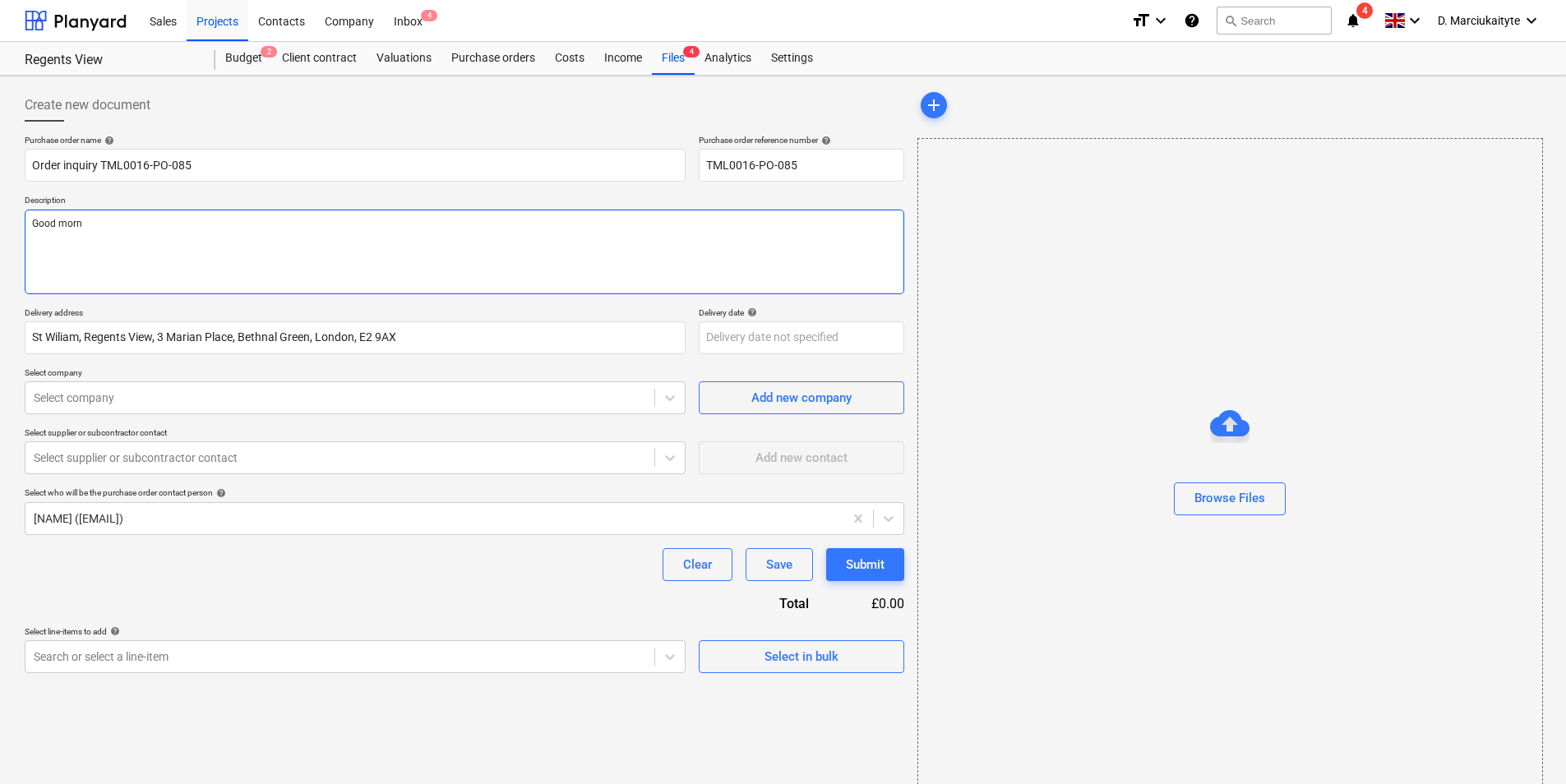 type on "x" 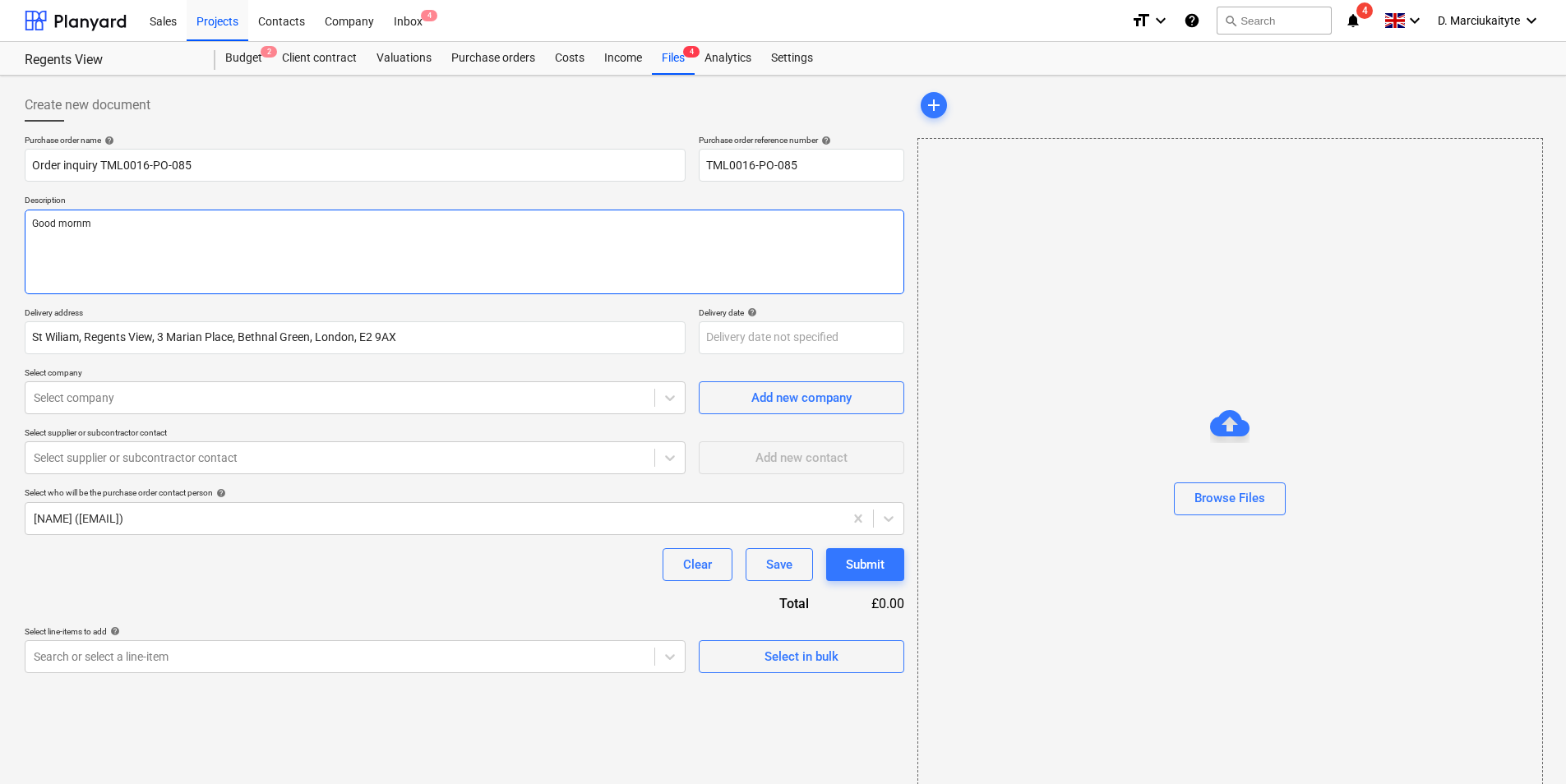 type on "x" 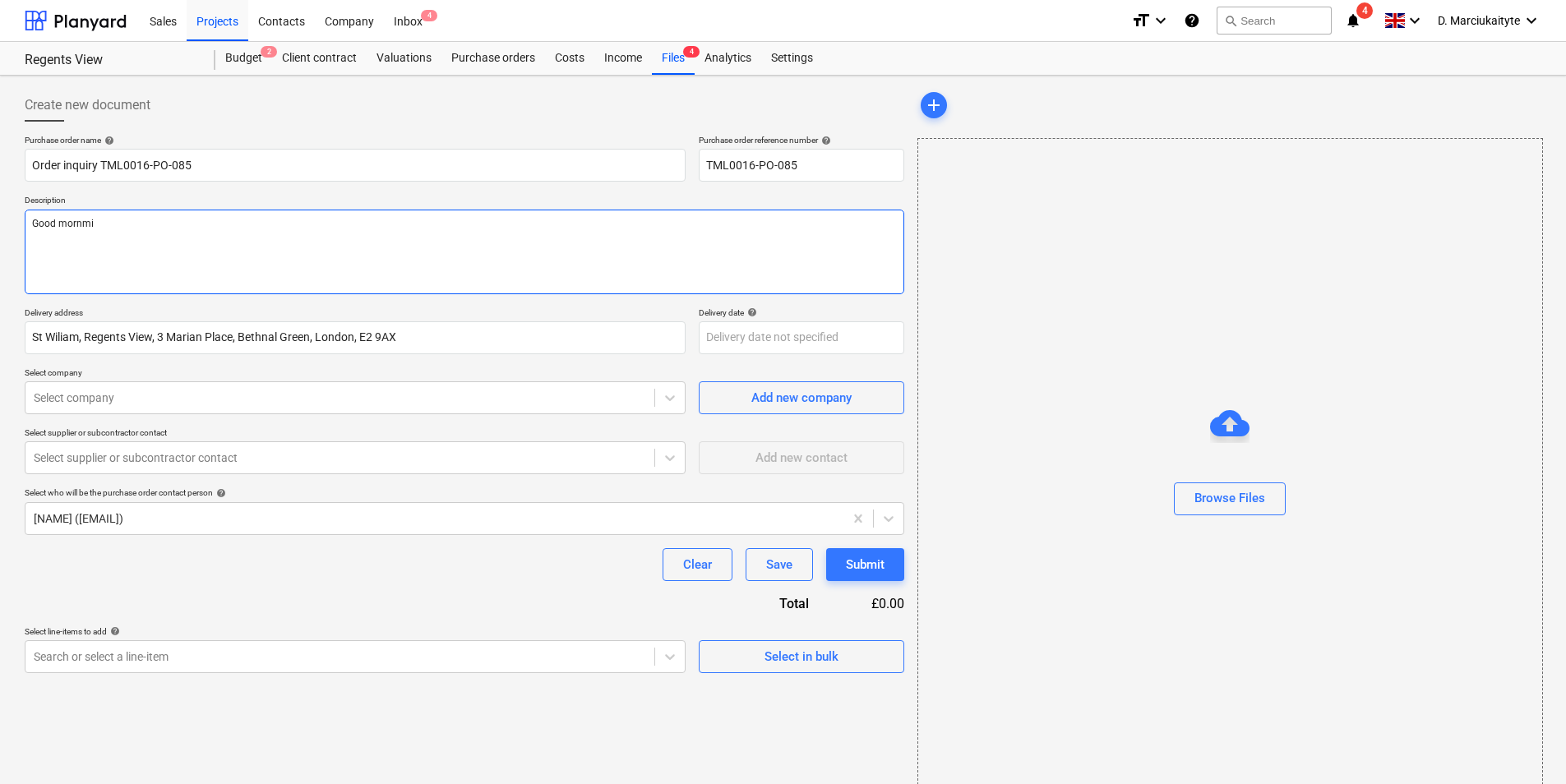 type on "x" 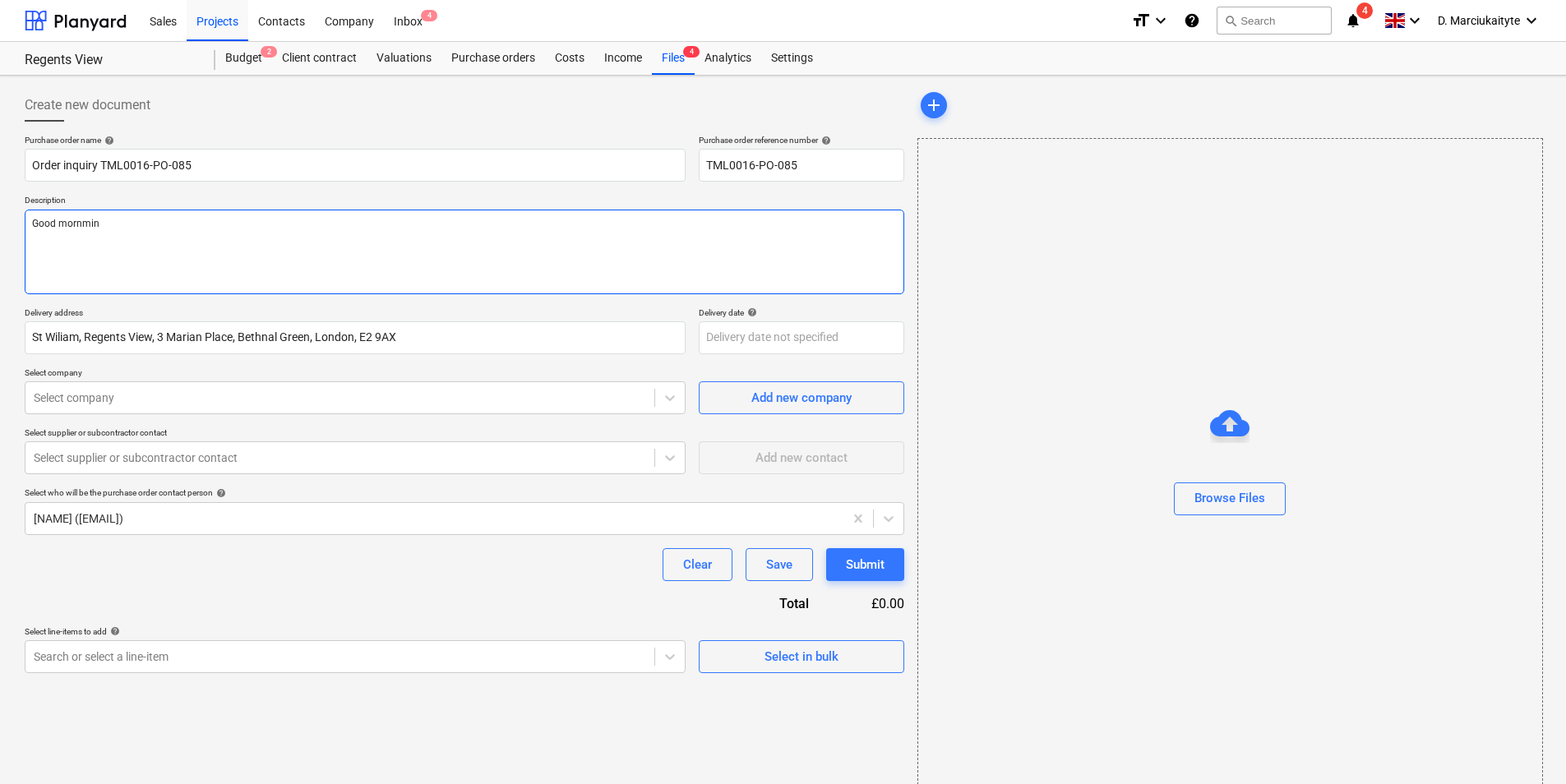 type on "x" 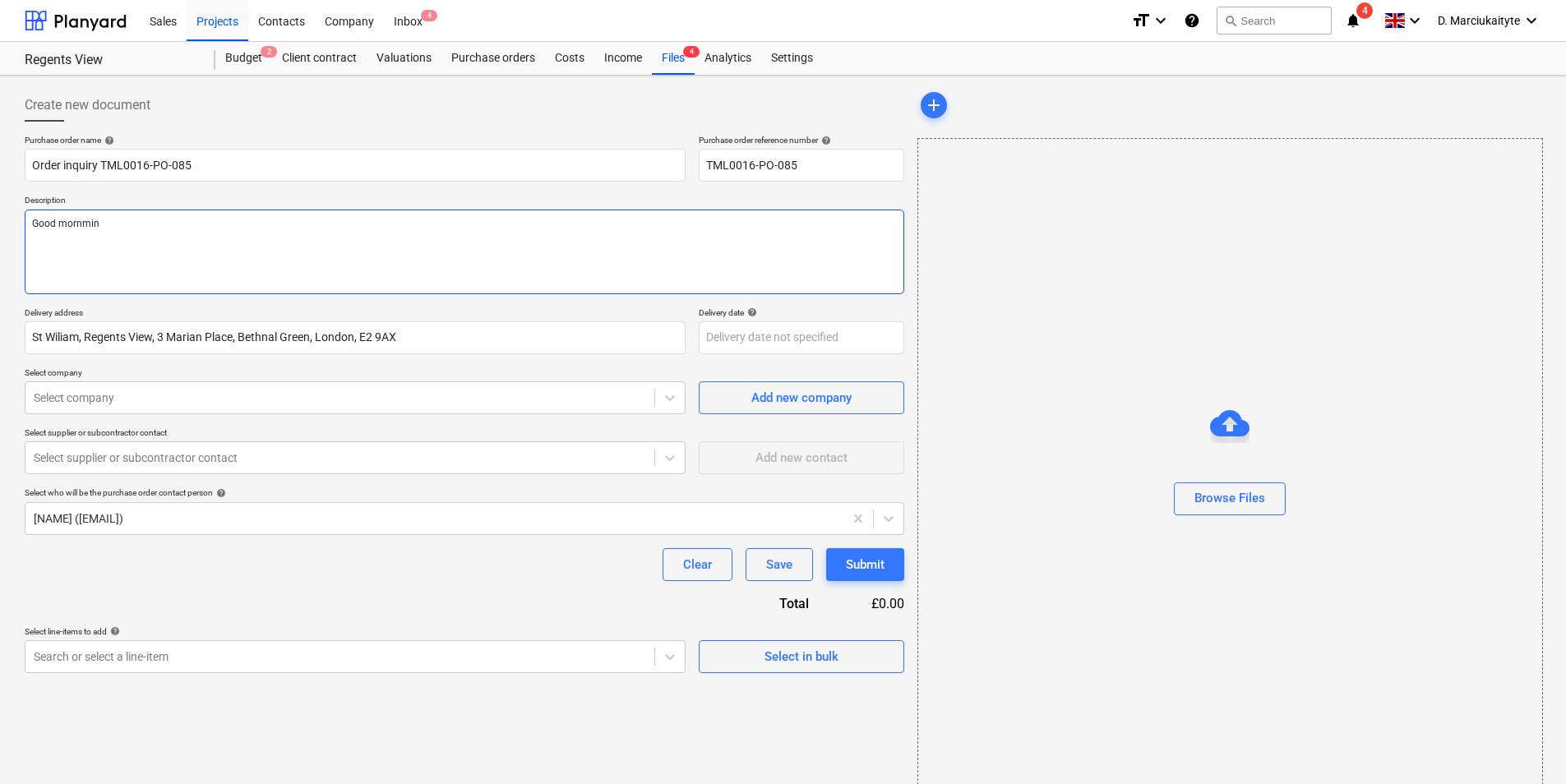 type on "Good mornming" 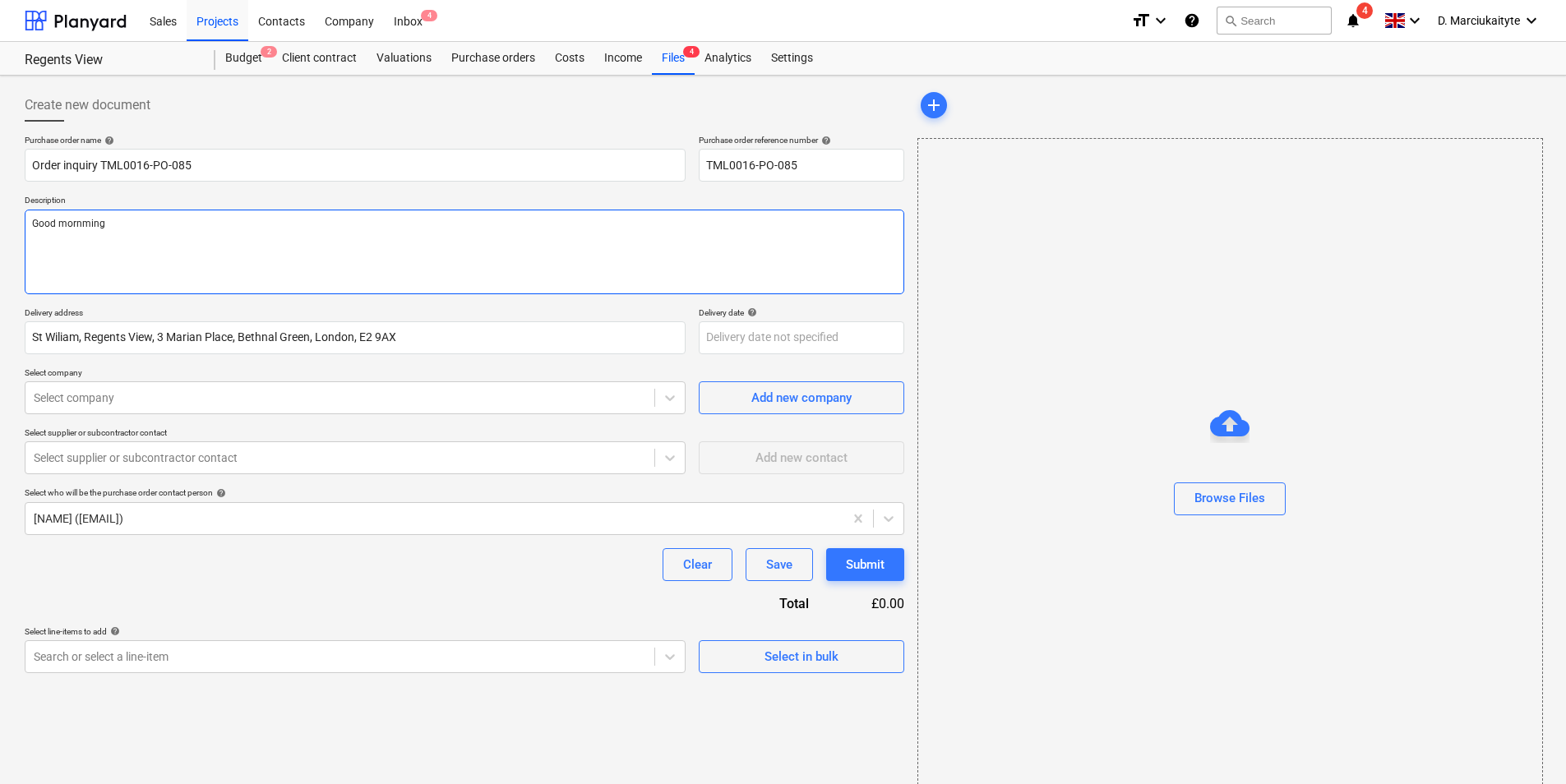 type on "x" 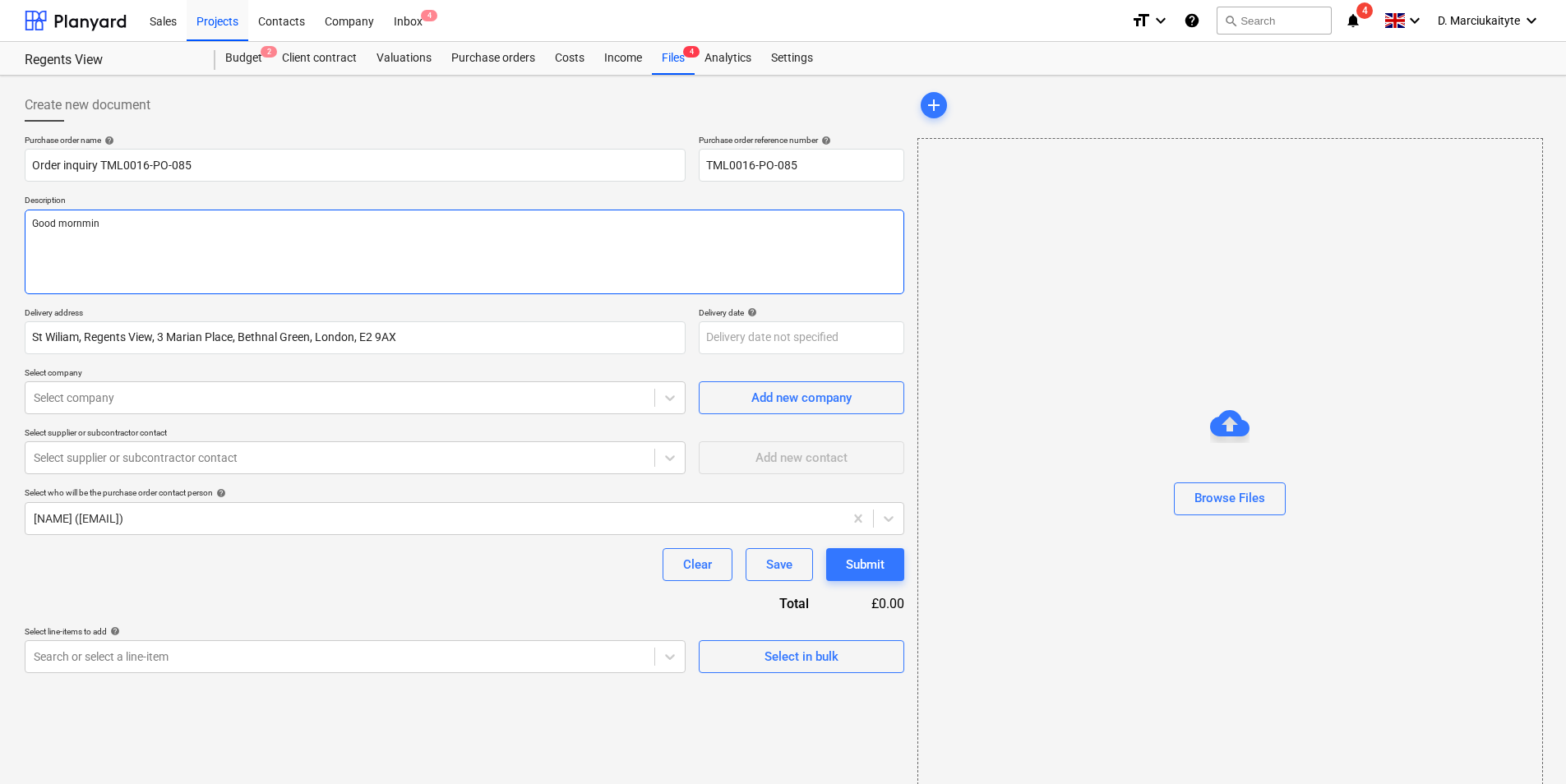 type on "x" 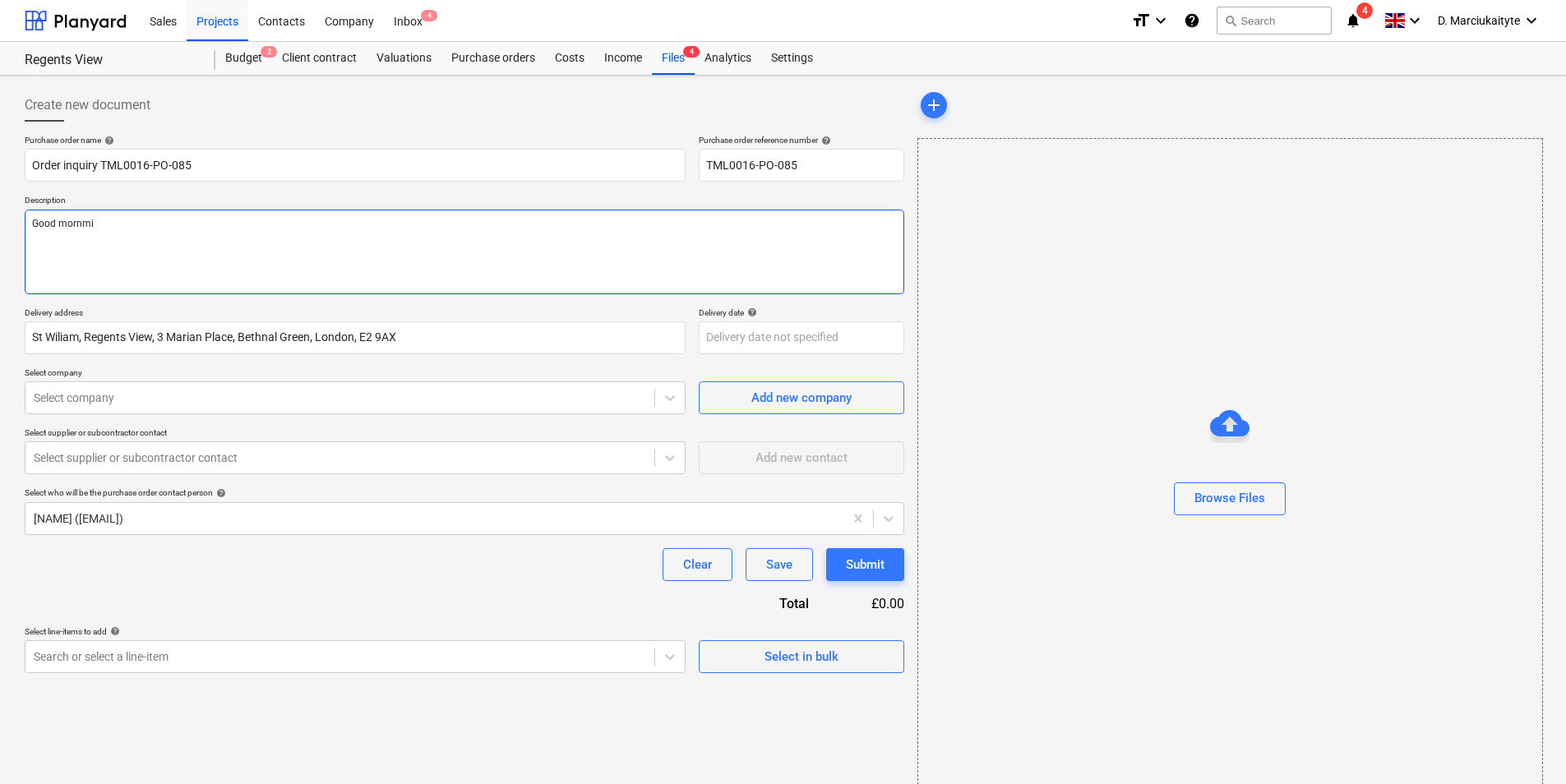 type on "x" 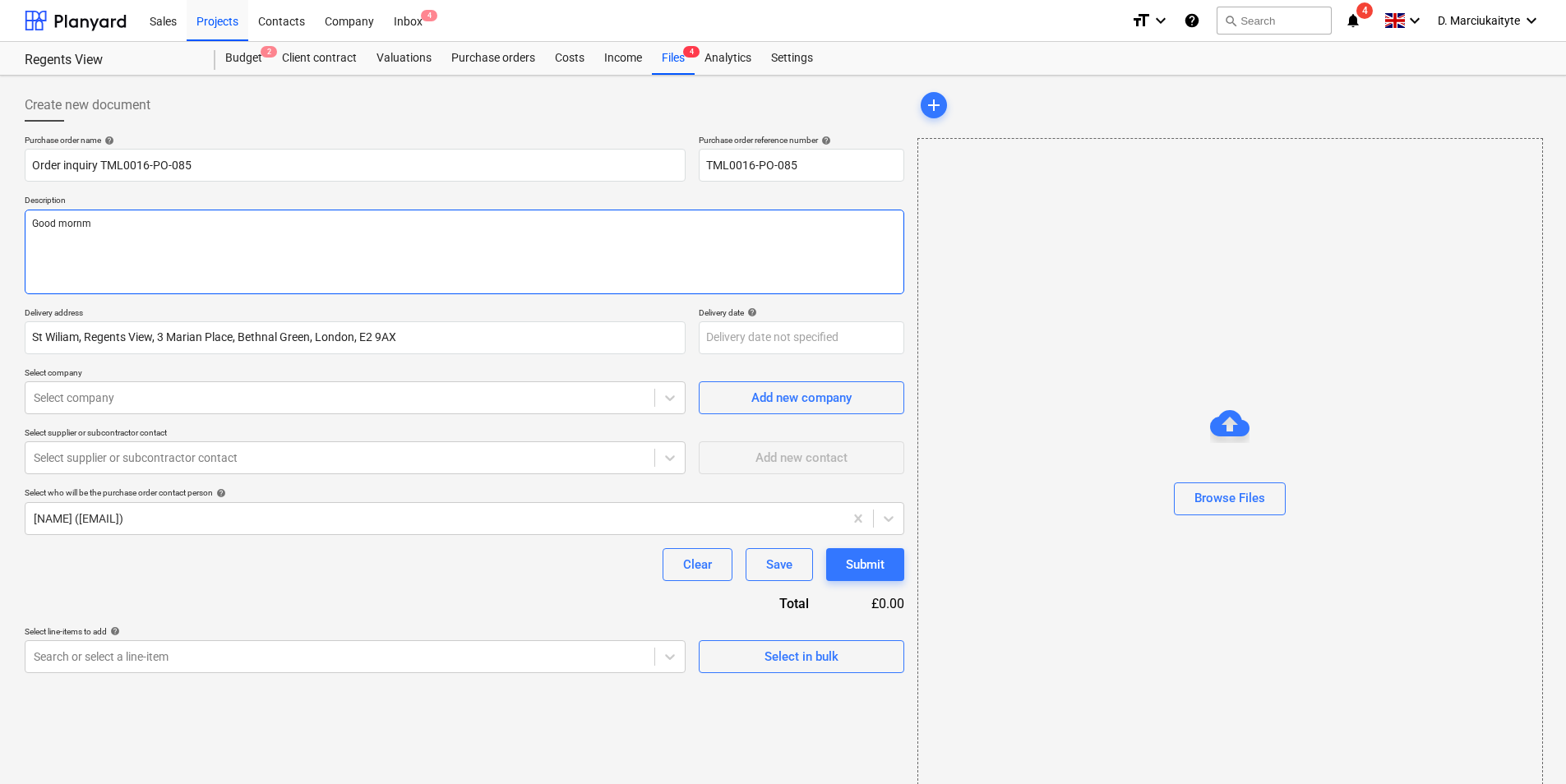 type on "x" 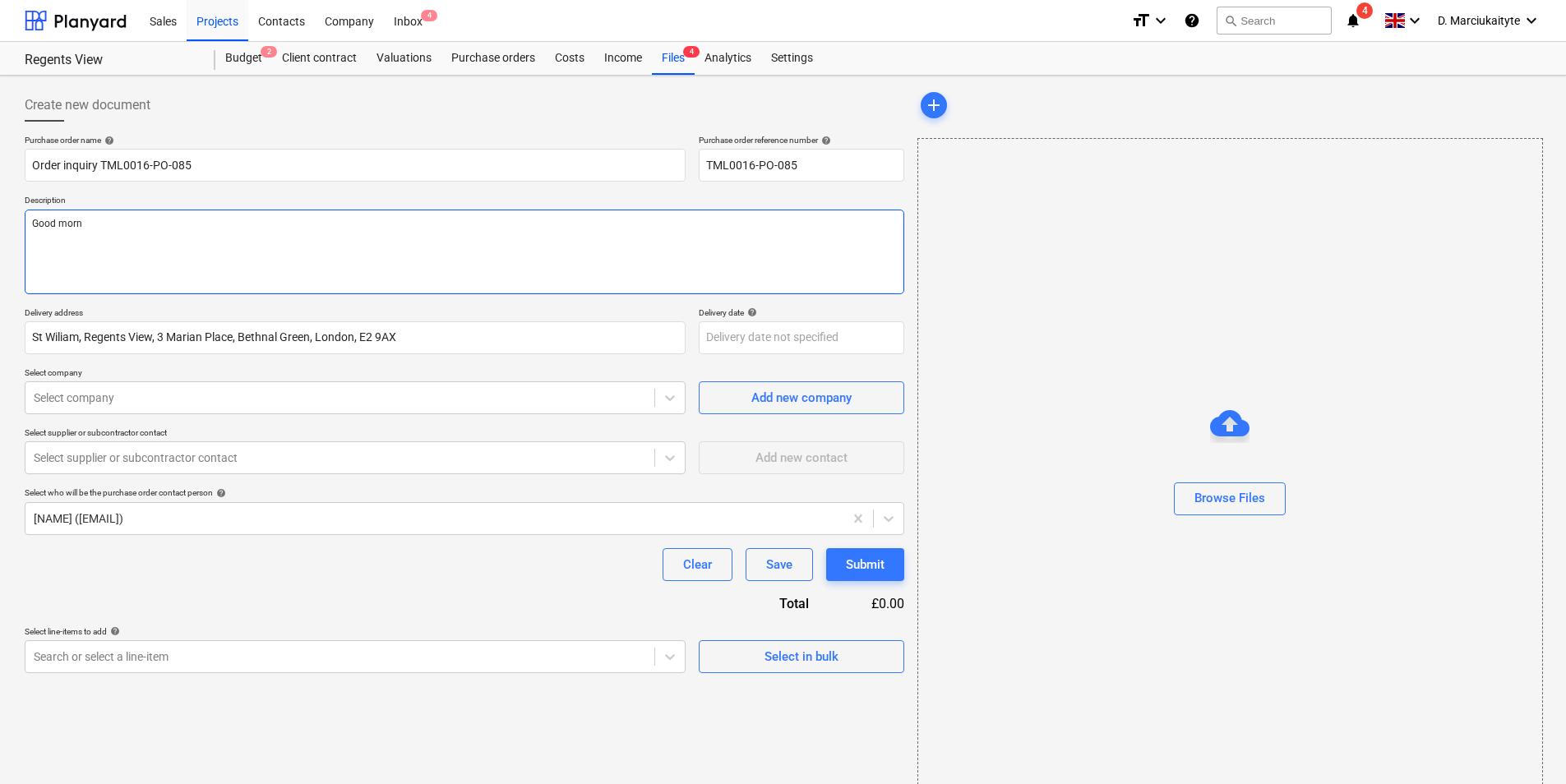 type on "x" 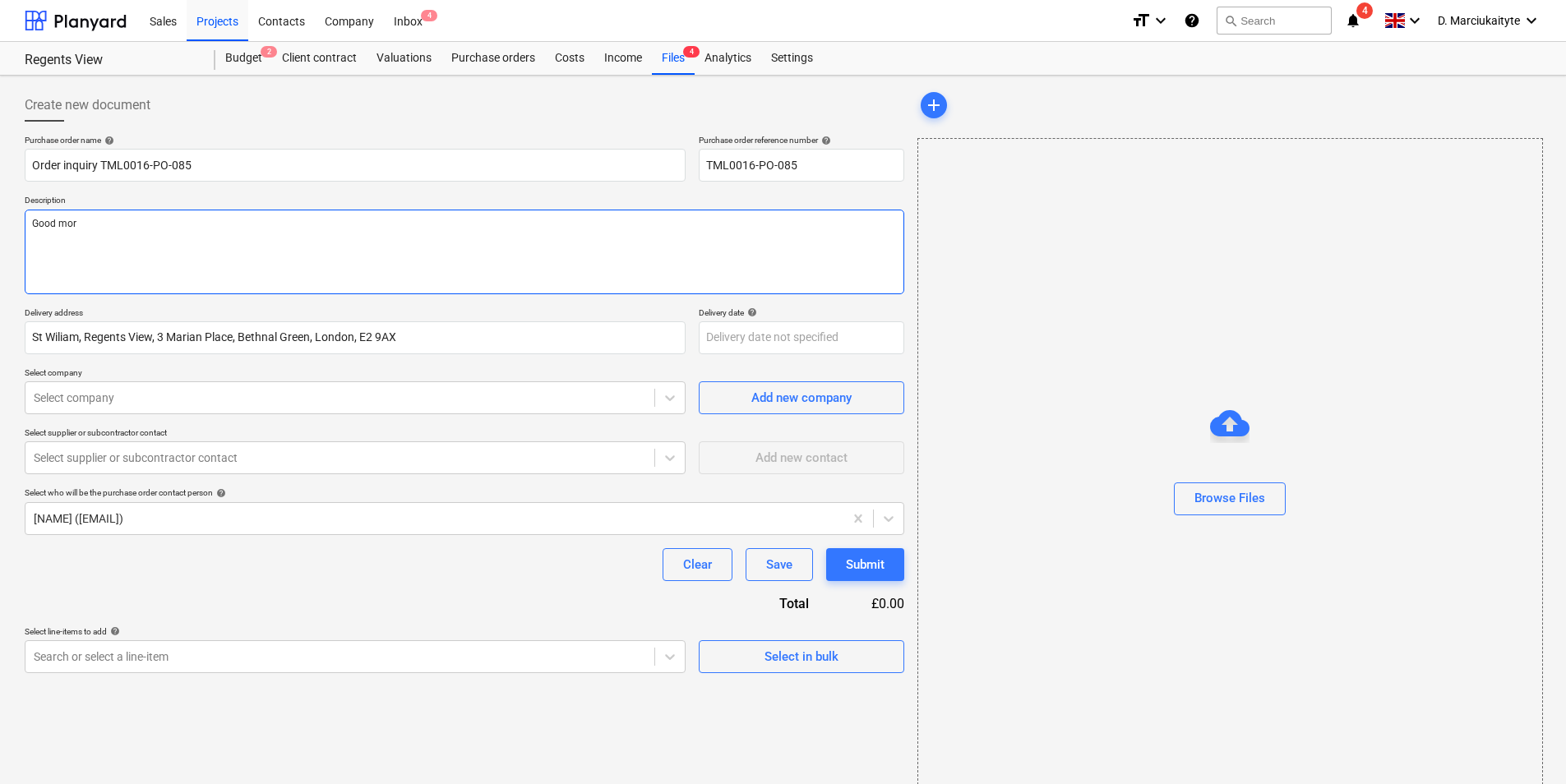 type on "x" 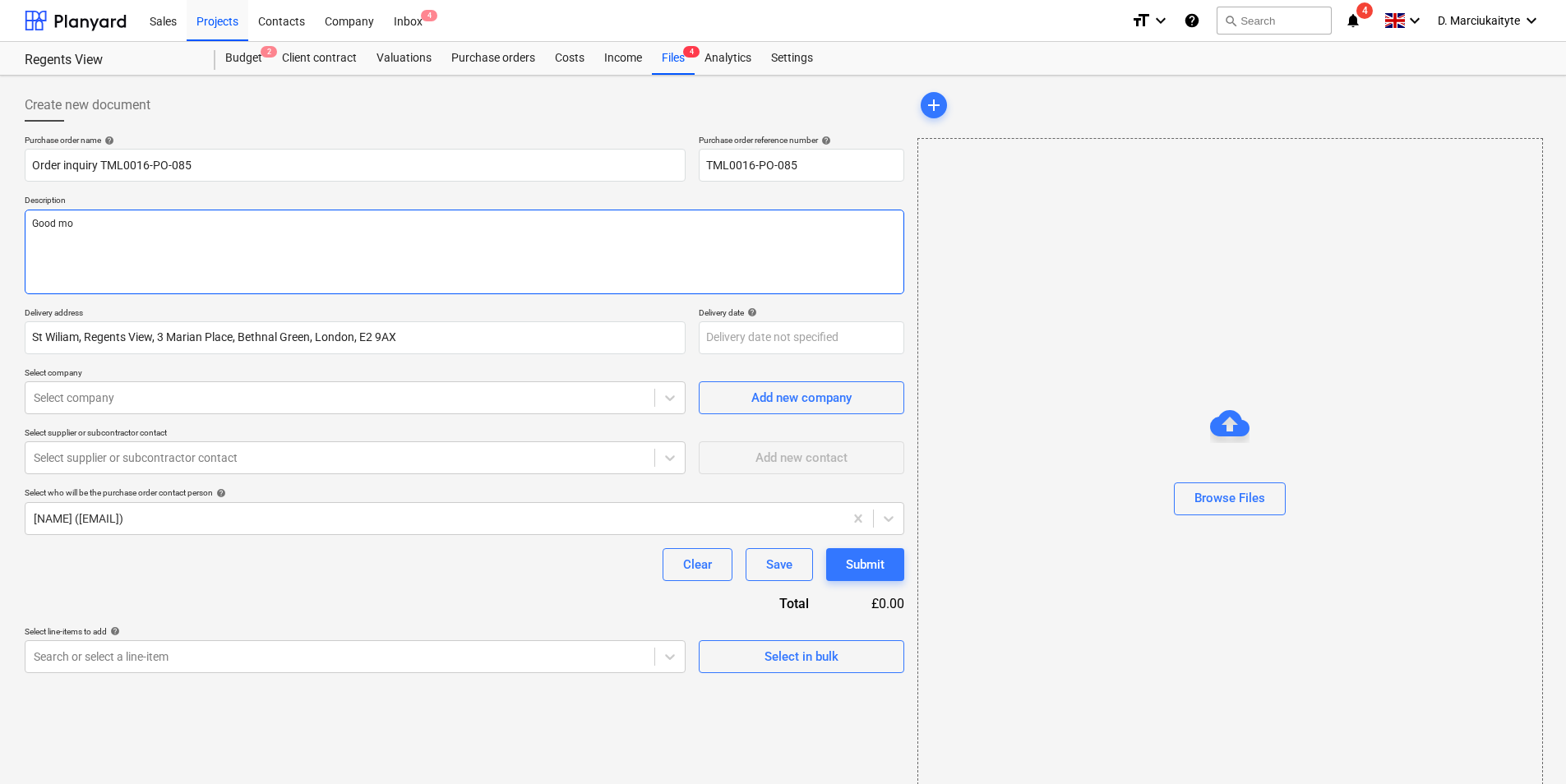type on "x" 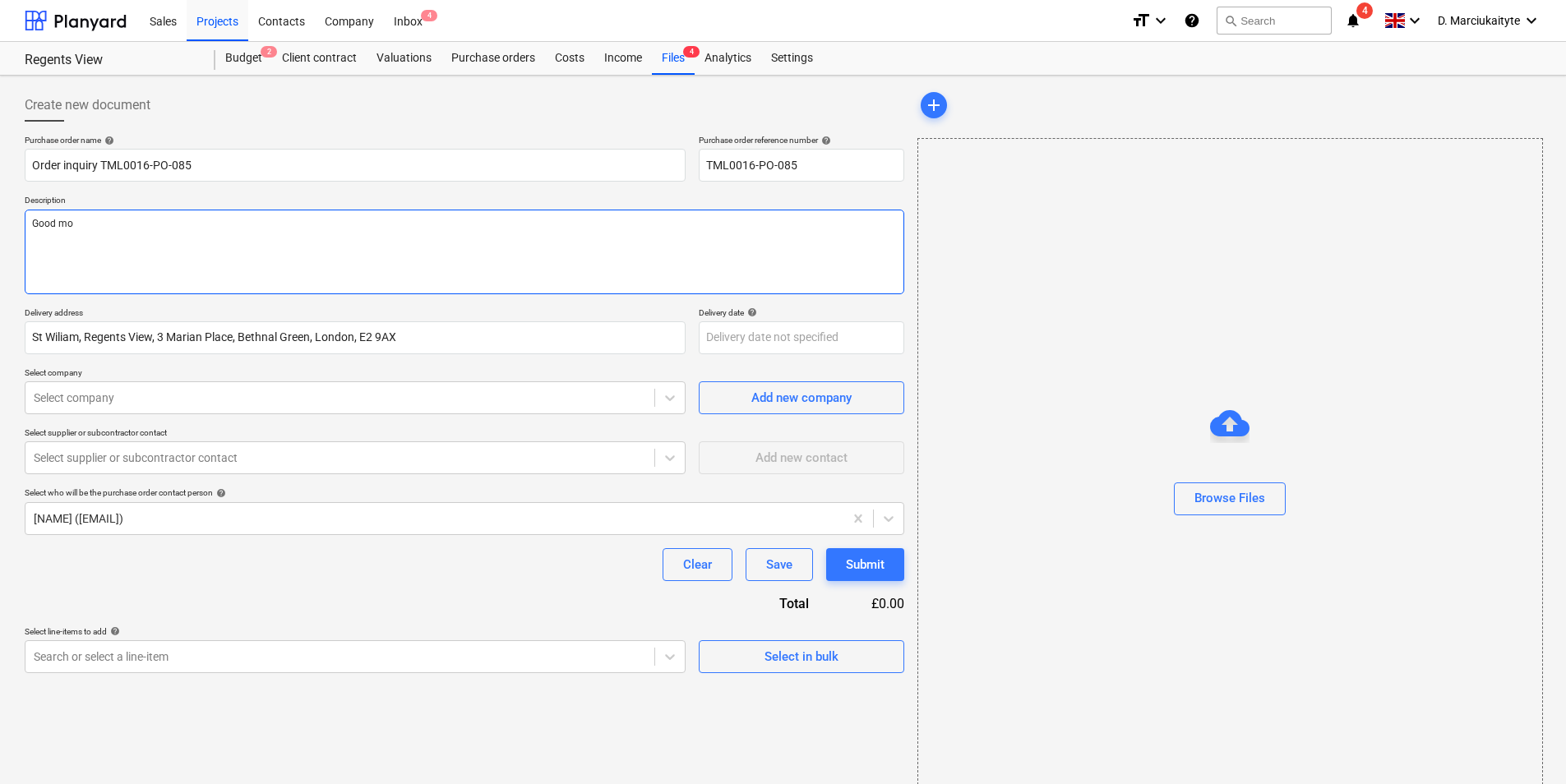 type on "Good mor" 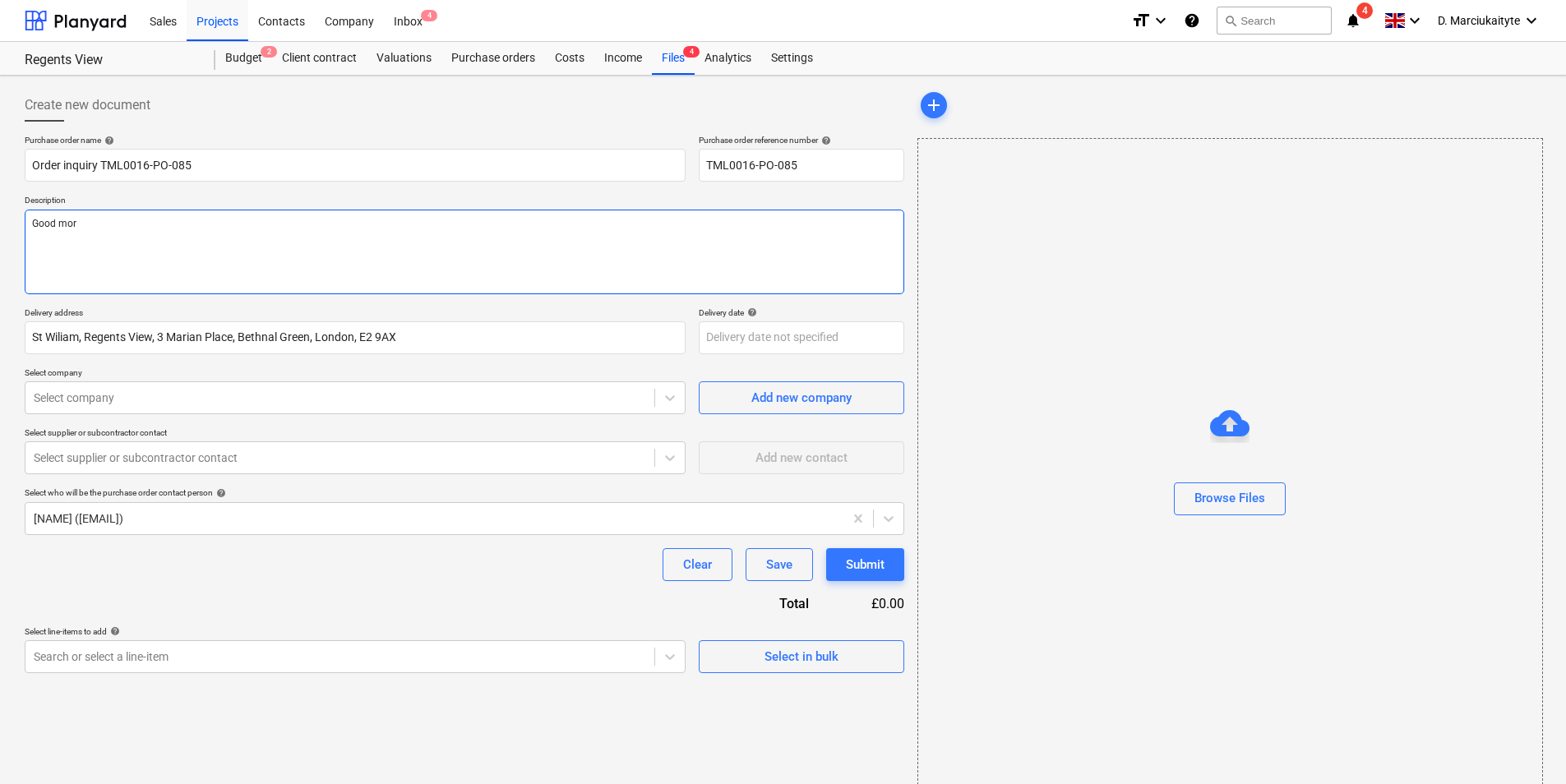 type on "x" 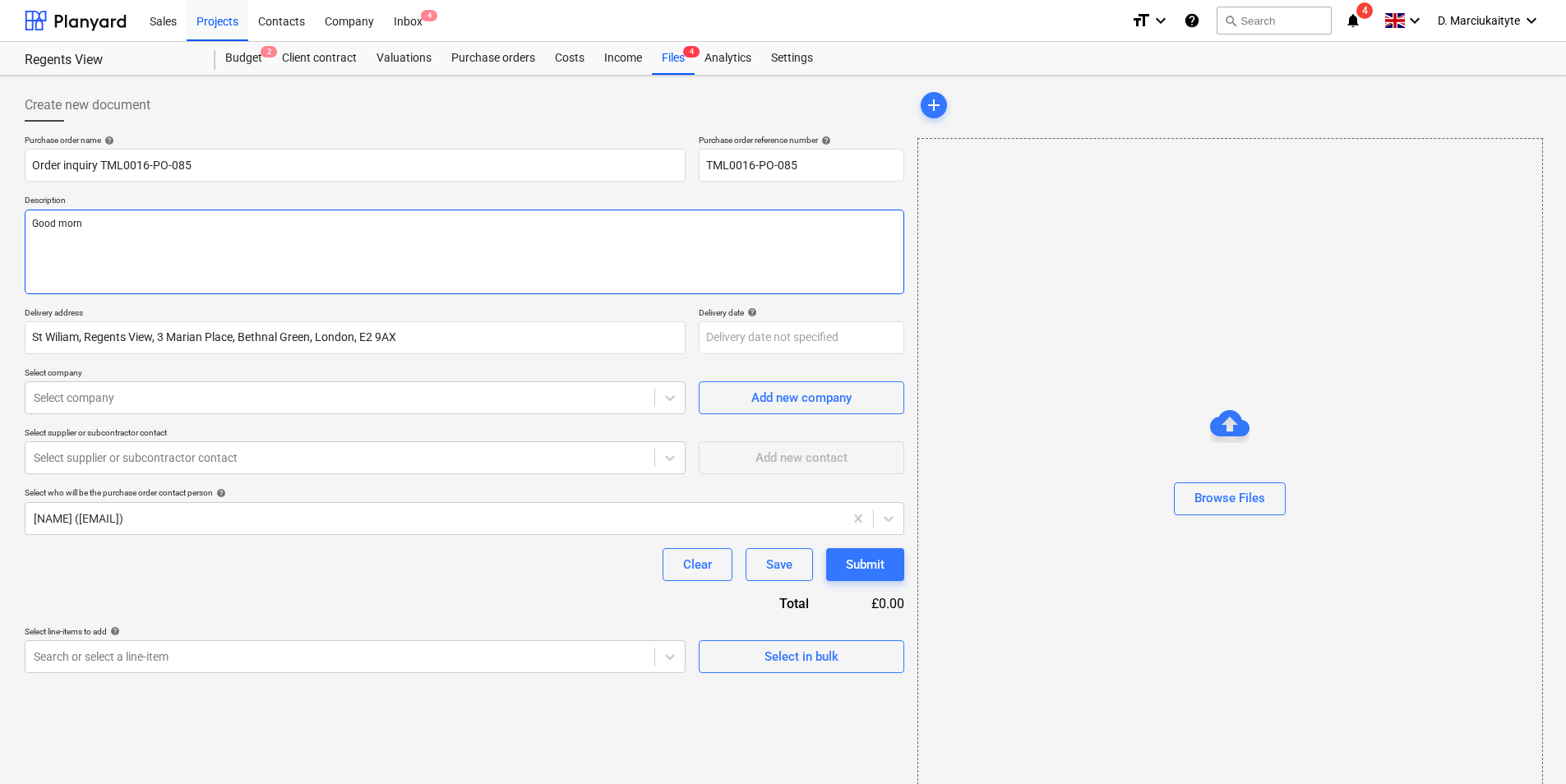 type on "x" 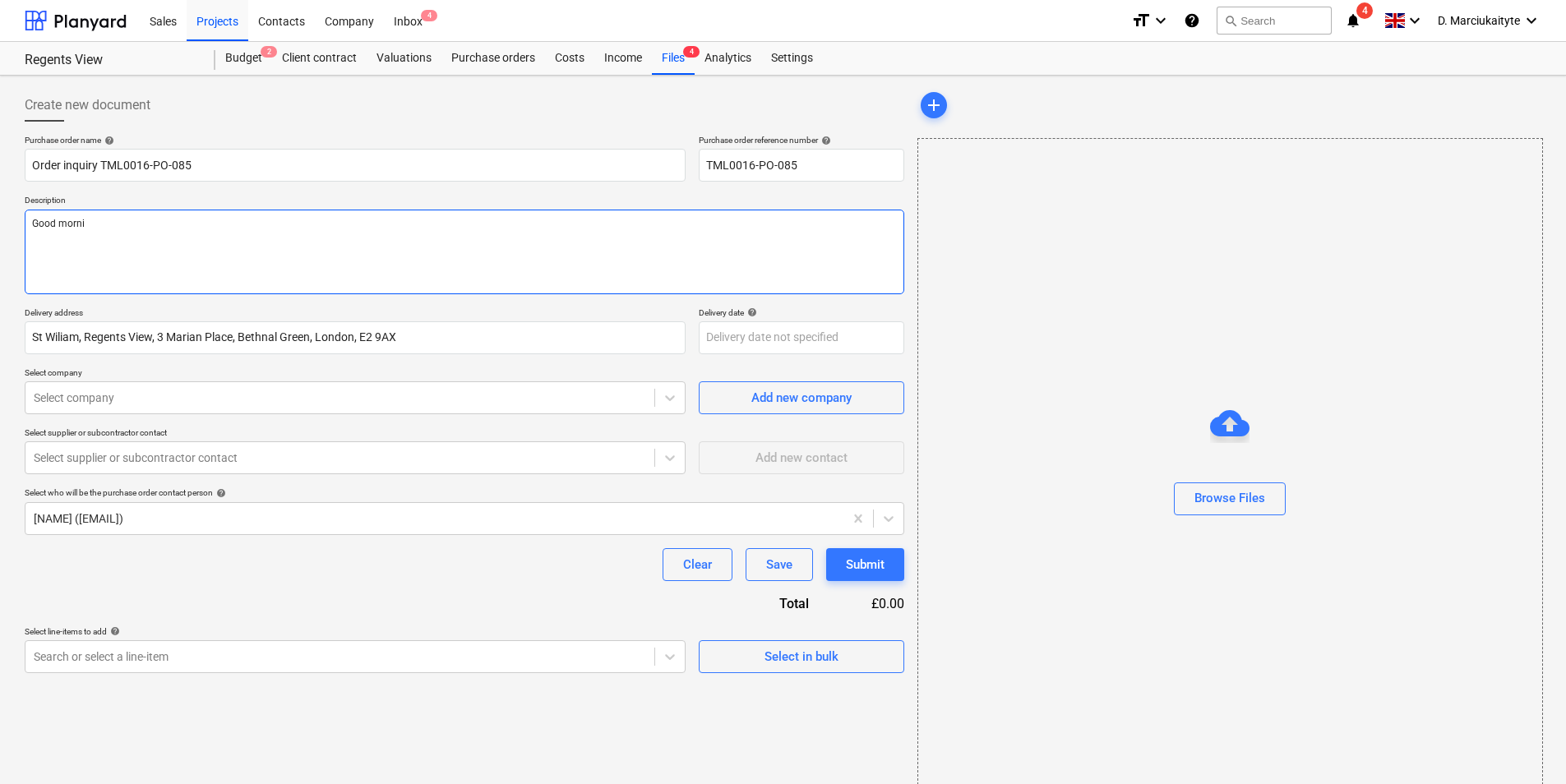 type on "x" 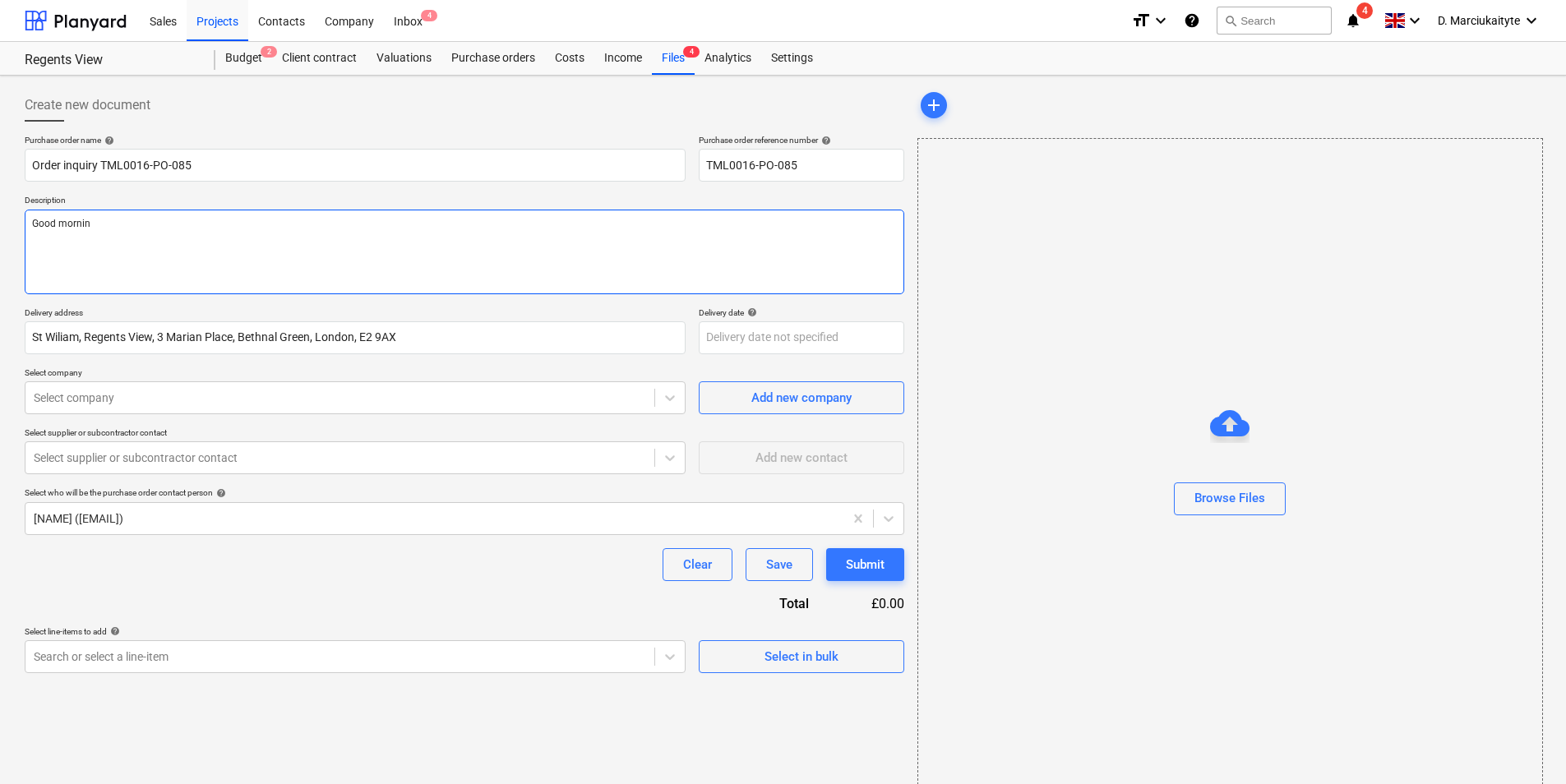 type on "x" 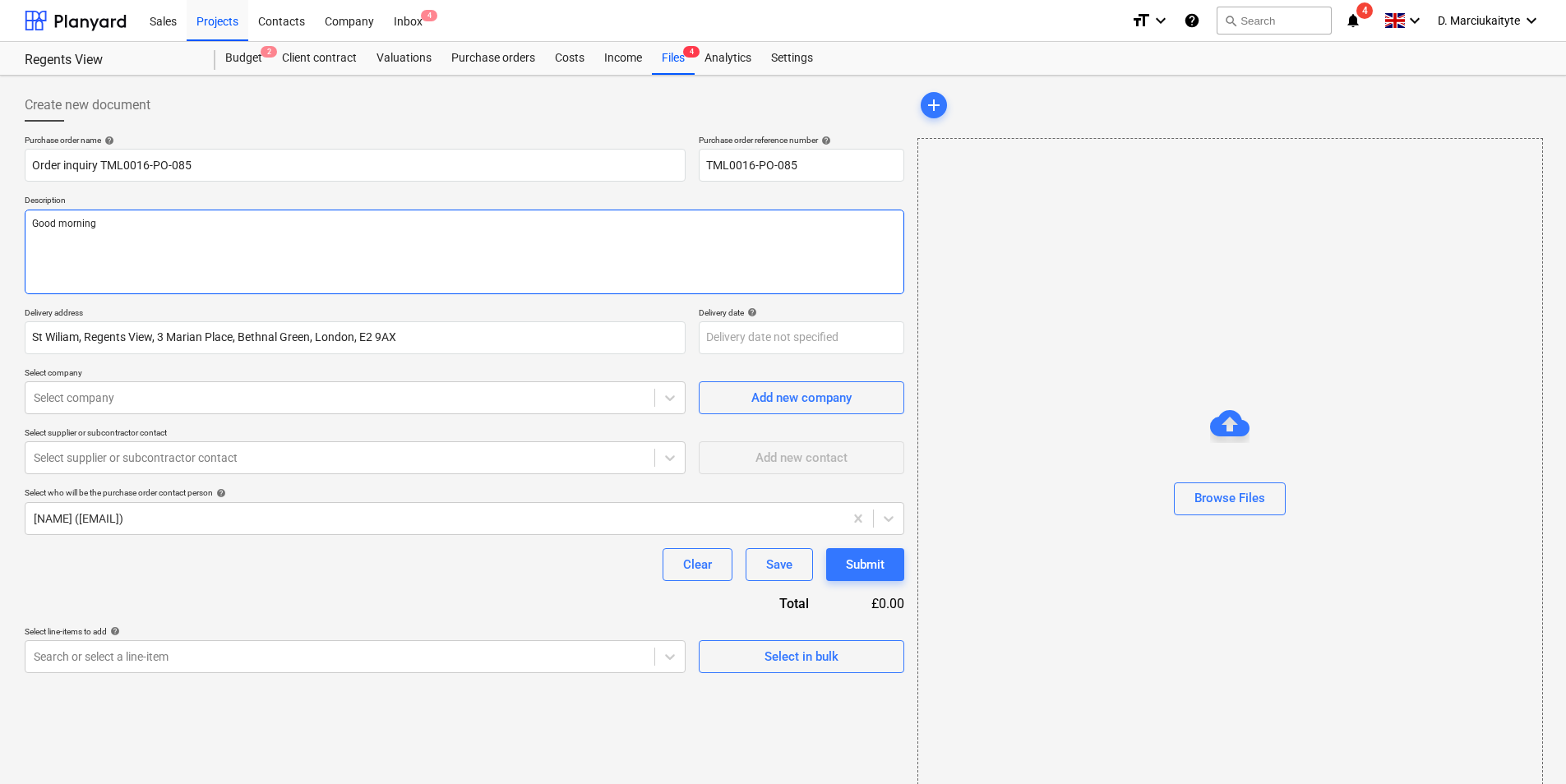 type on "x" 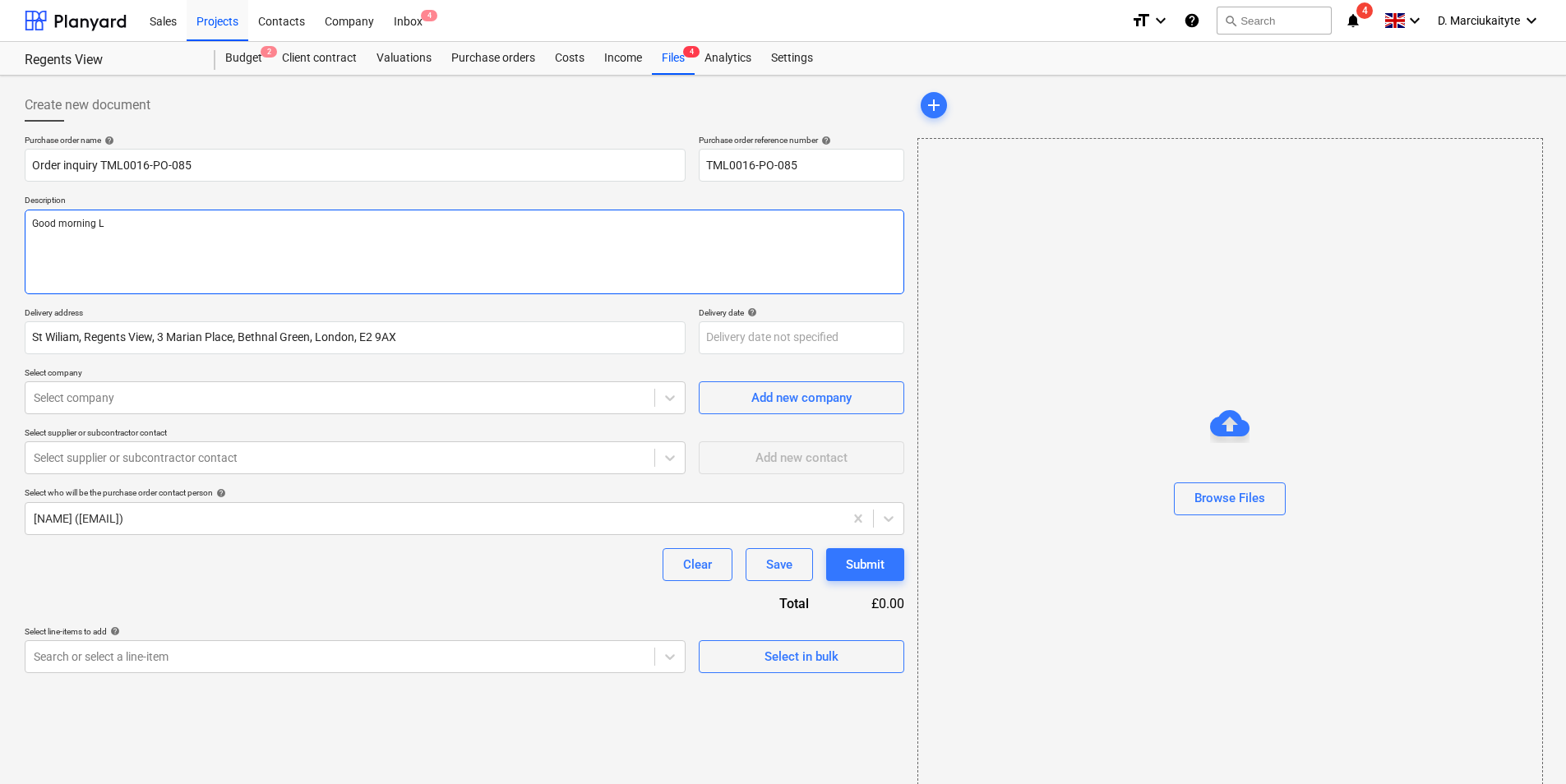 type on "x" 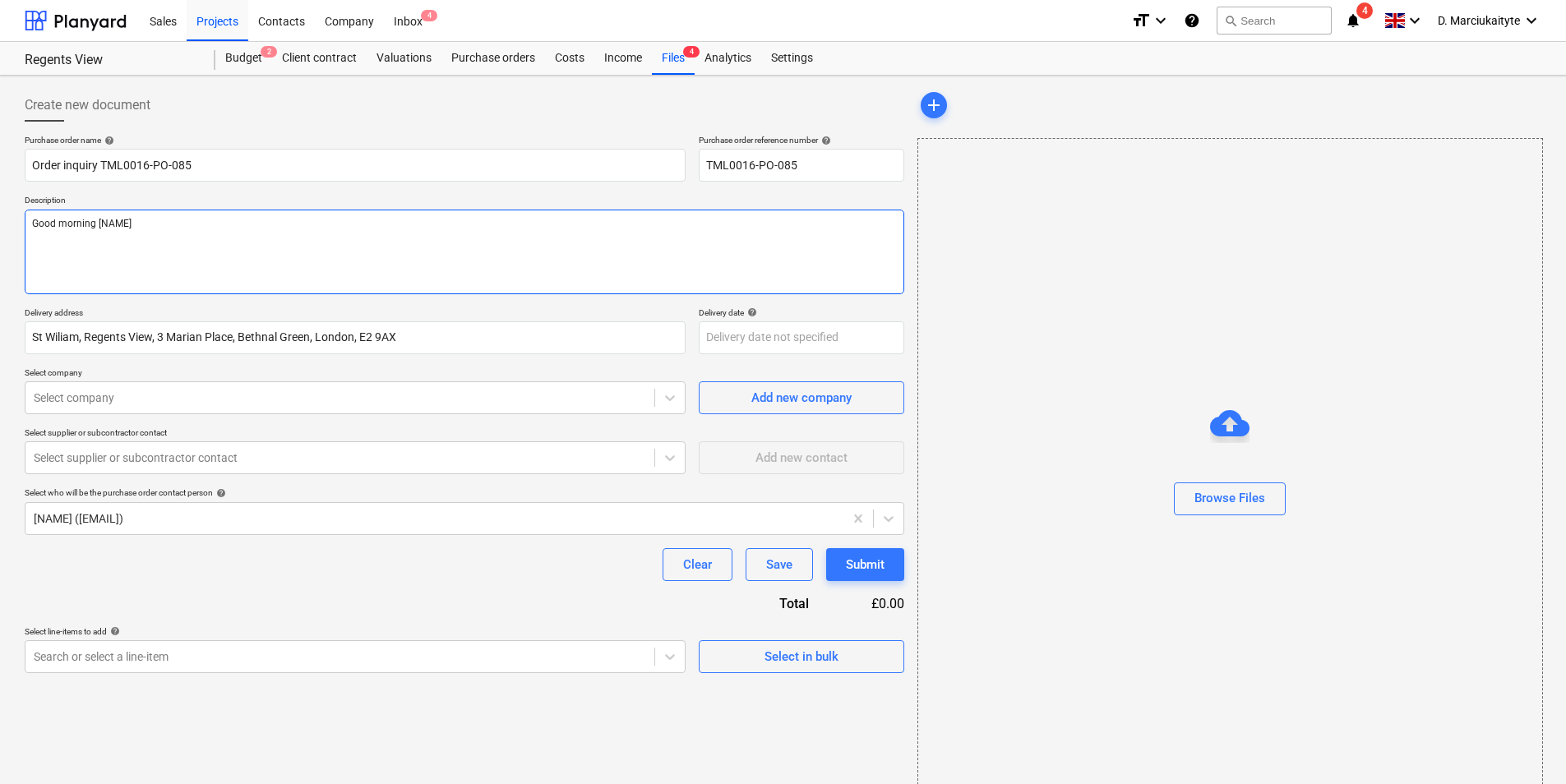 type on "x" 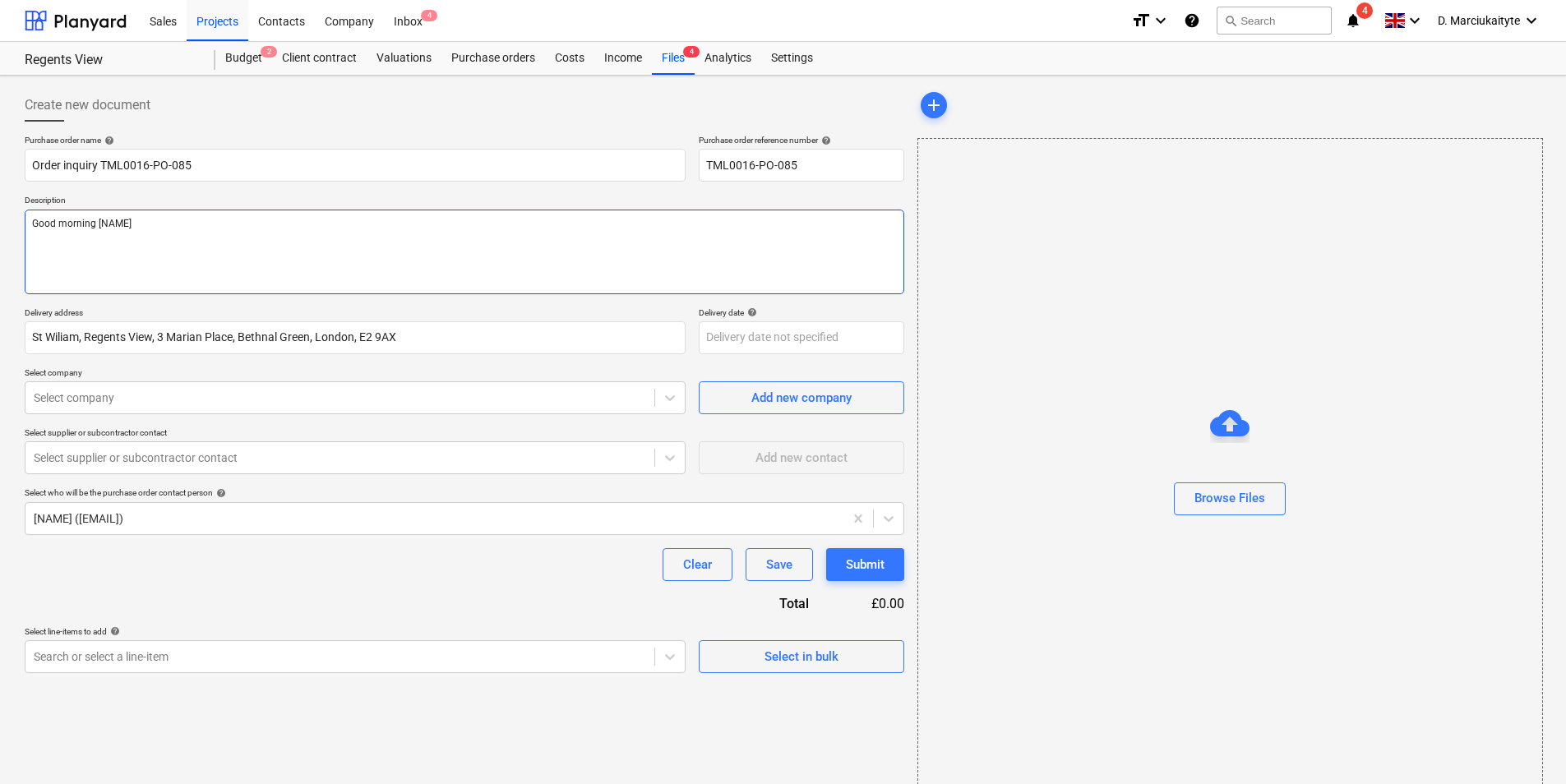 type on "Good morning Luc" 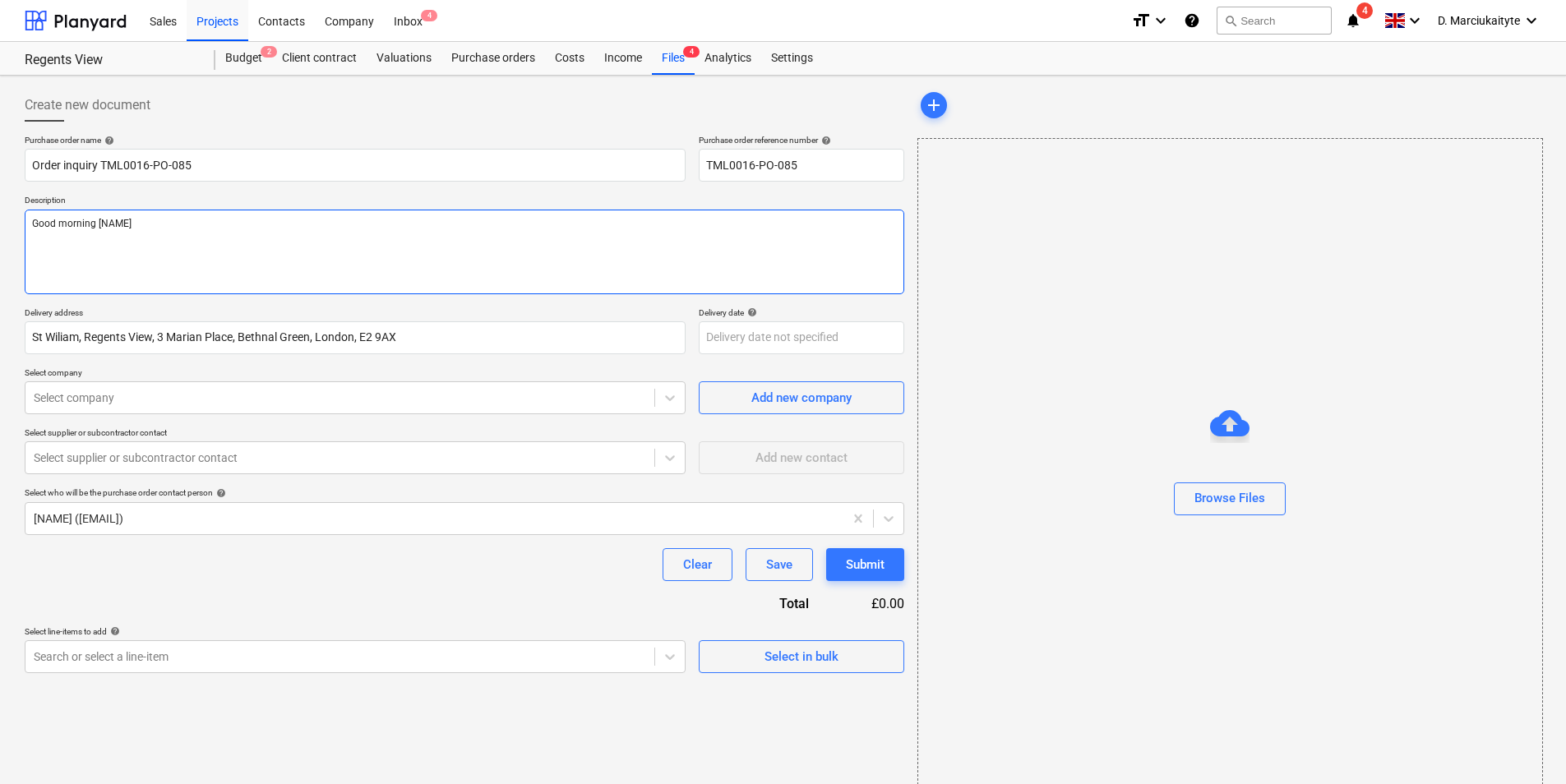 click on "Good morning Luc" at bounding box center [464, 251] 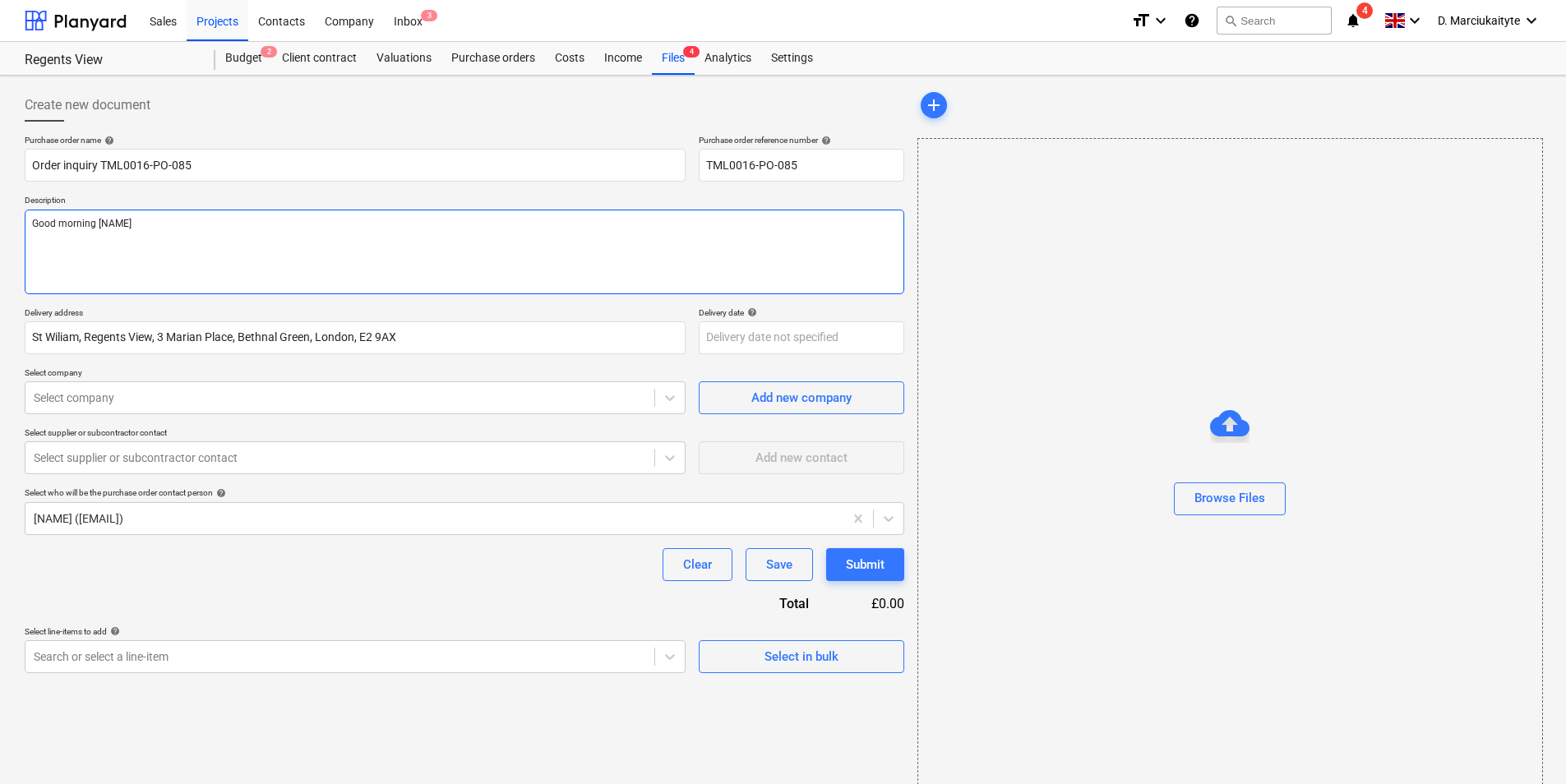 type on "x" 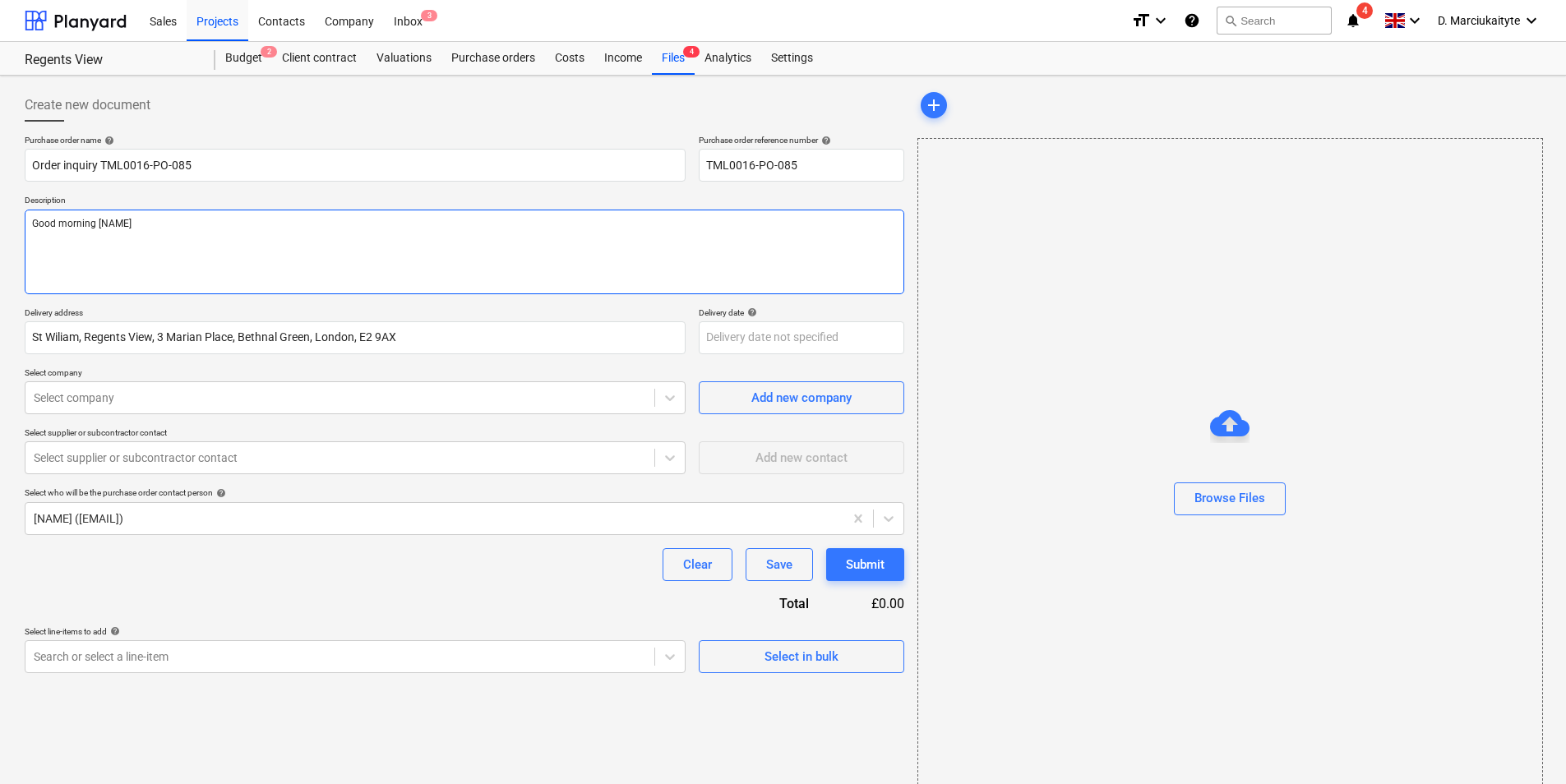 type on "Good morning Luci" 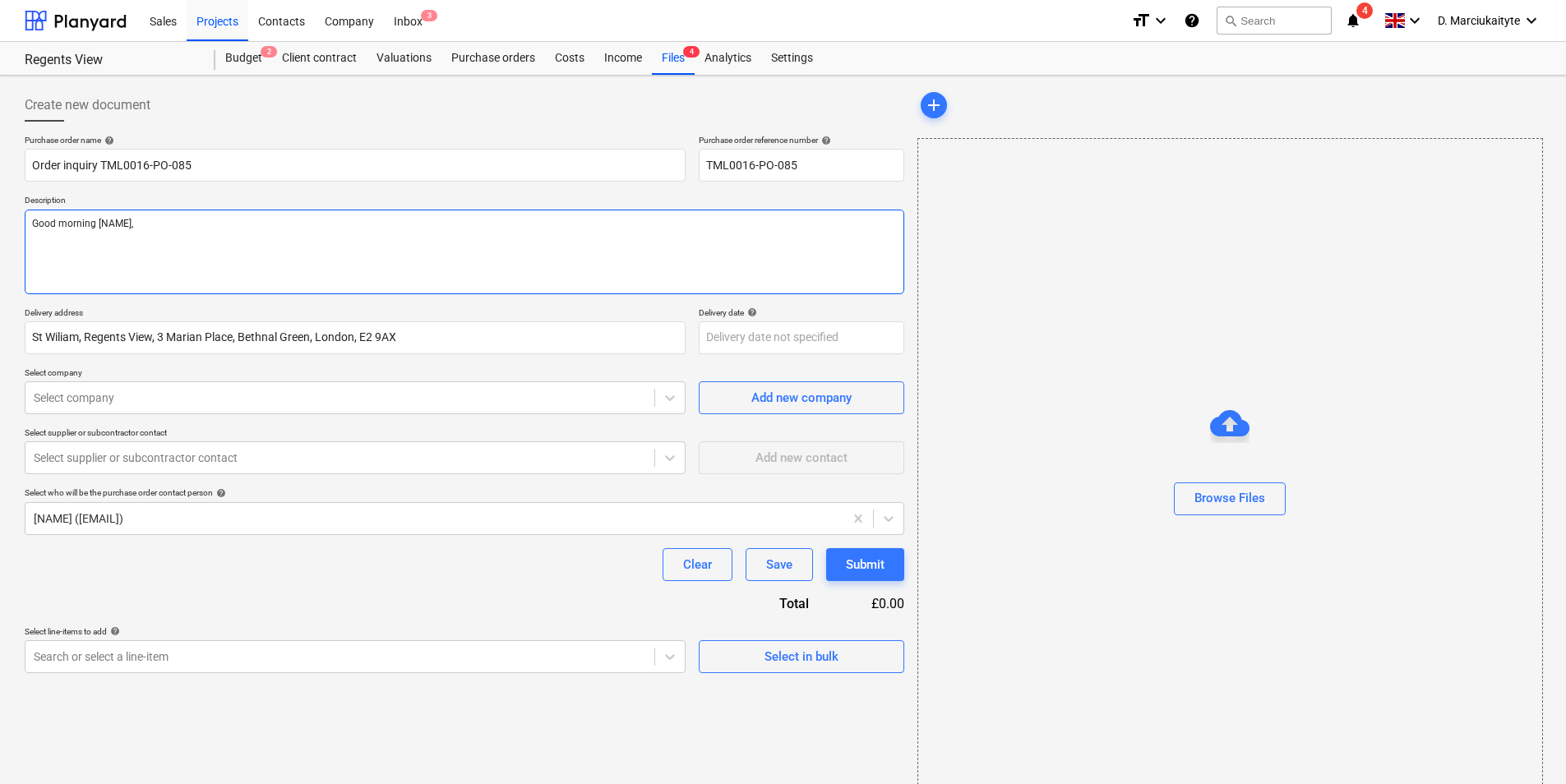 type on "x" 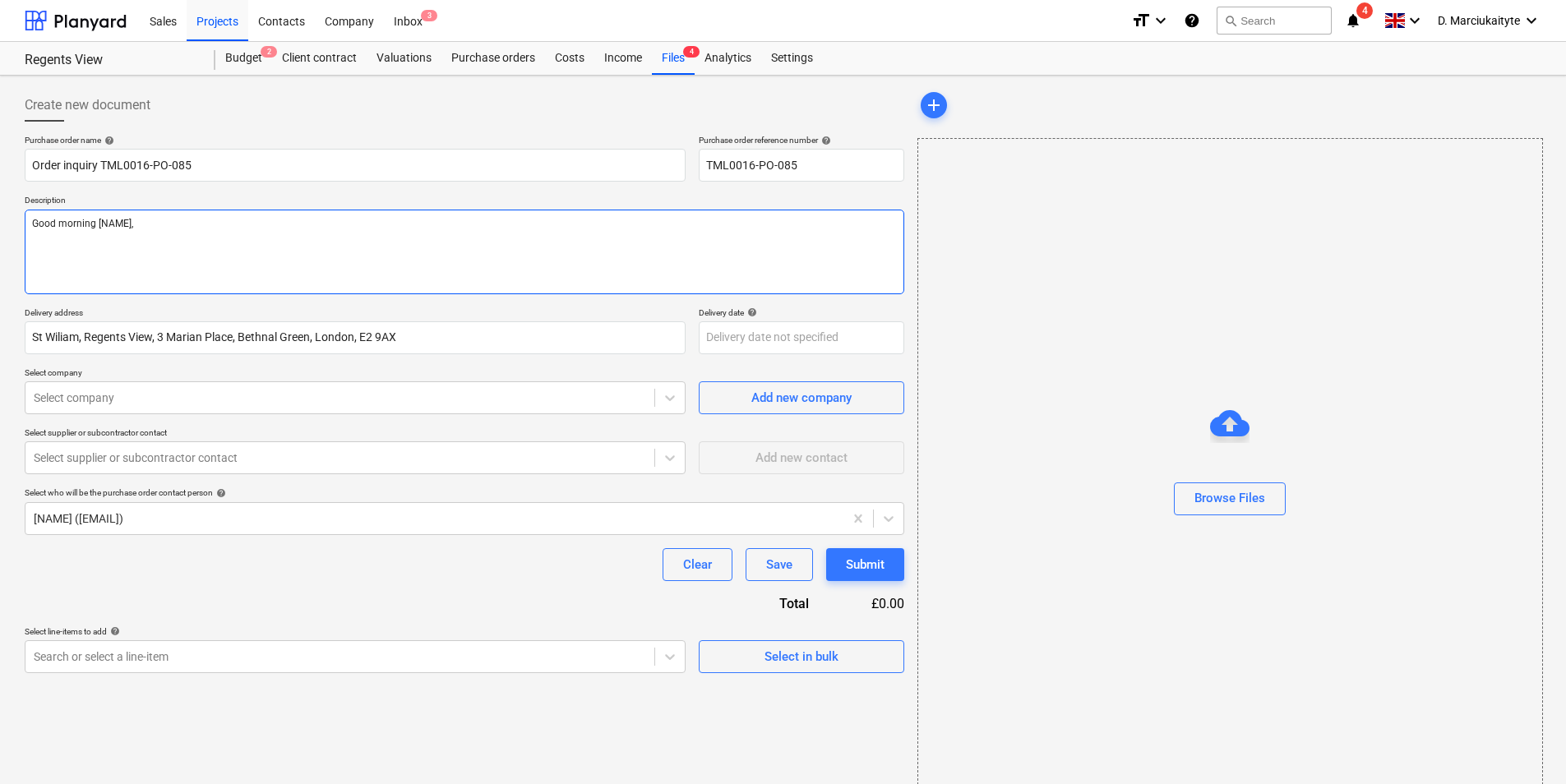 type on "Good morning Luci," 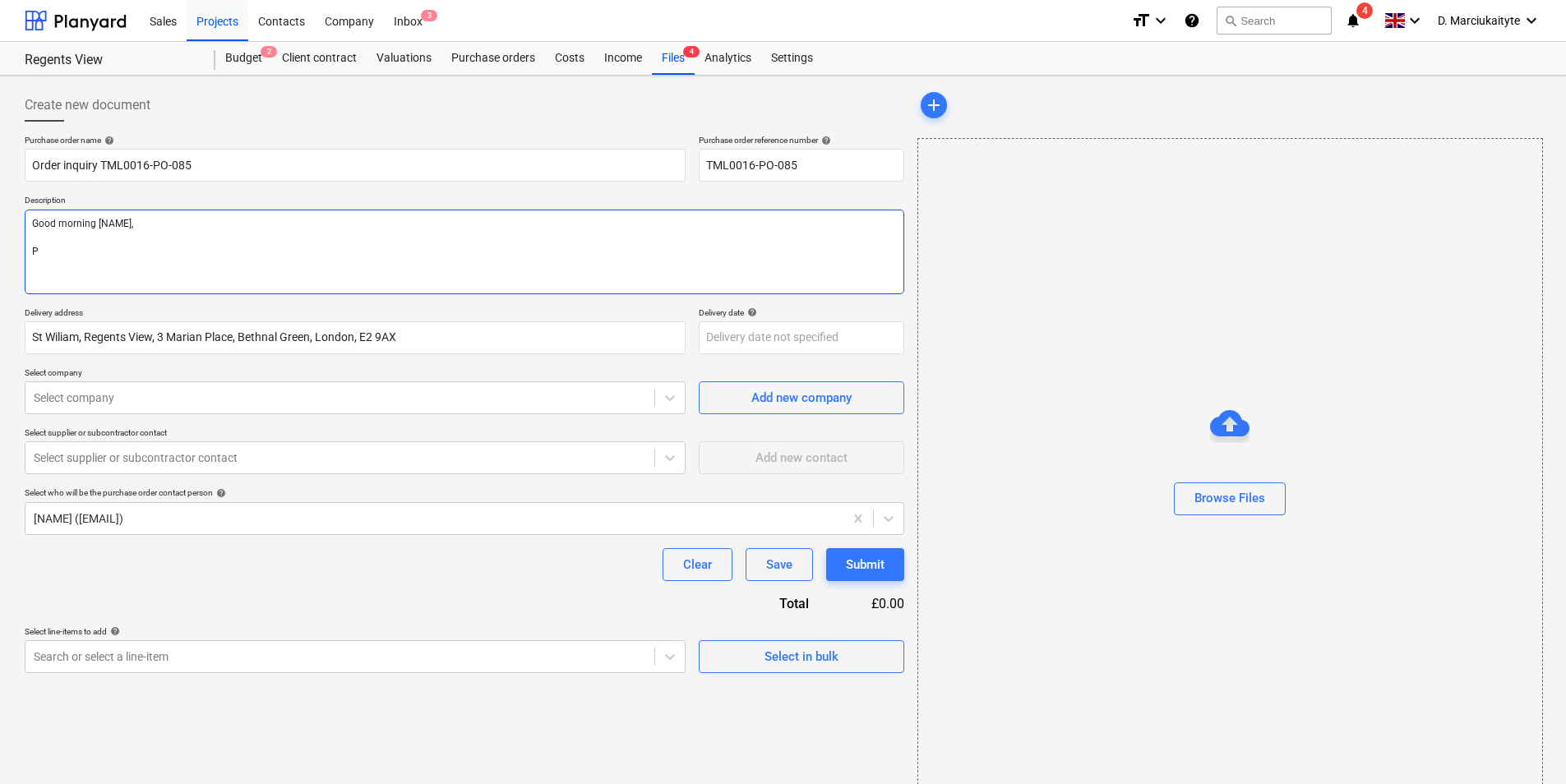 type on "x" 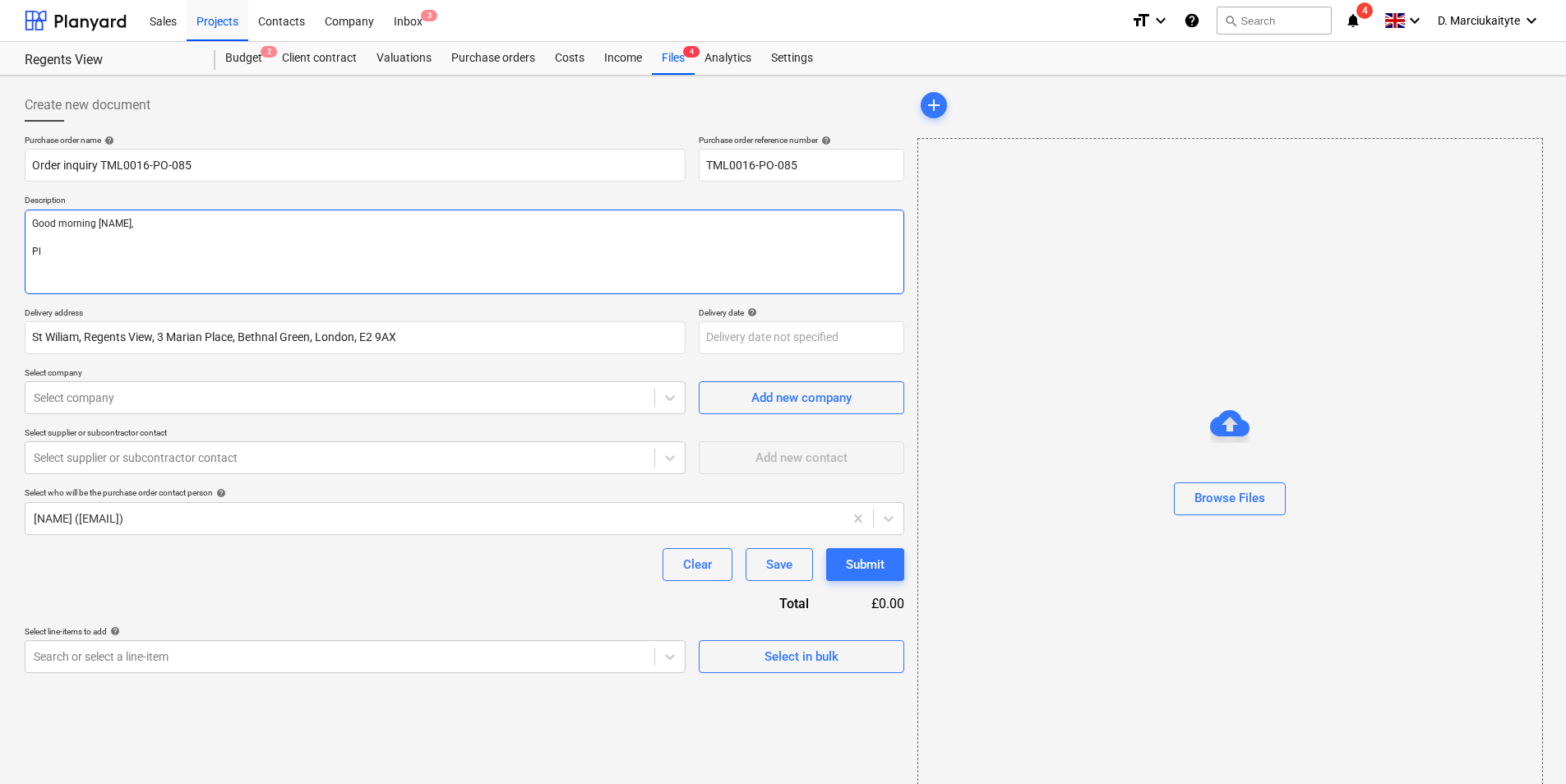 type on "x" 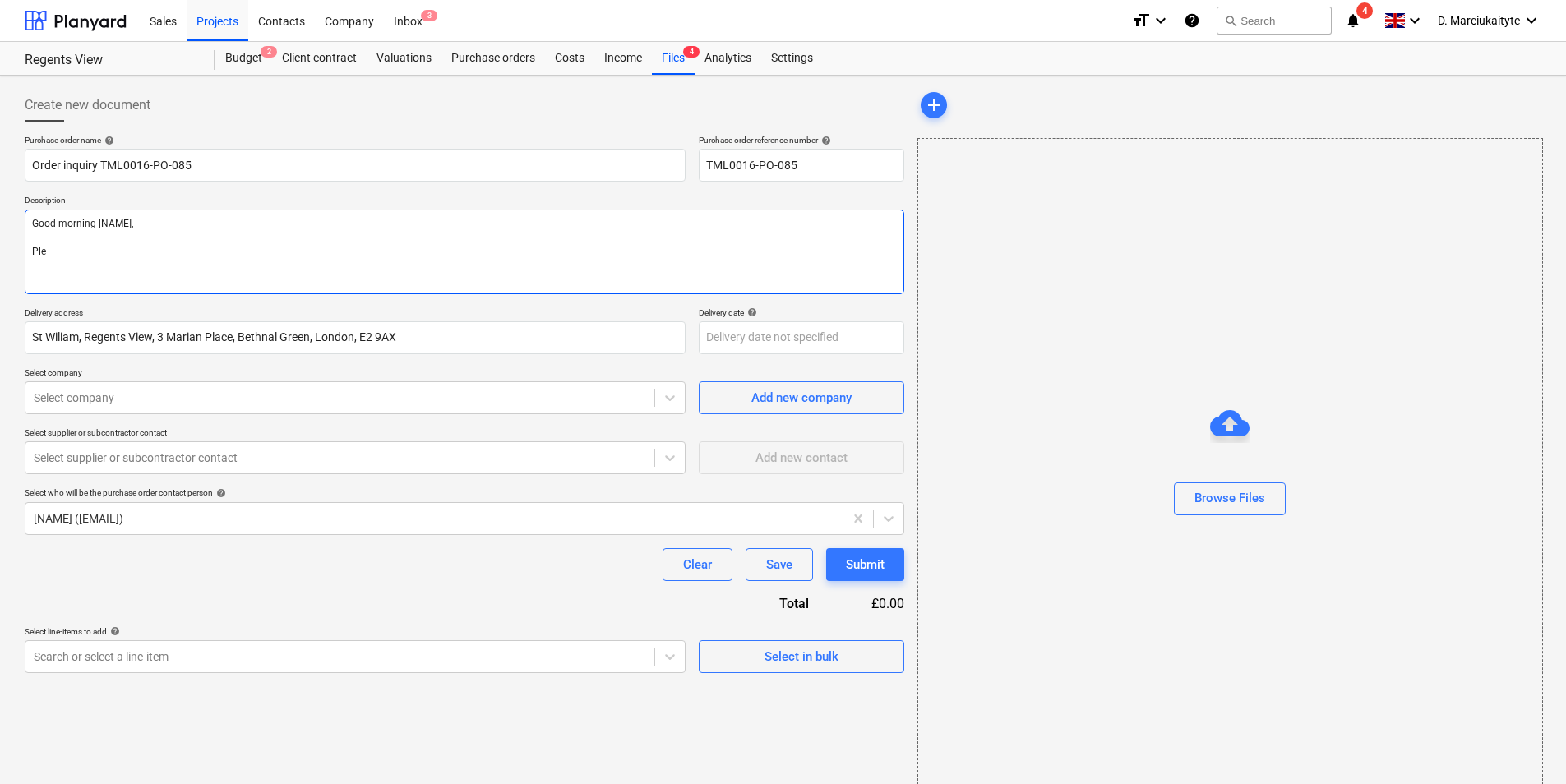 type on "x" 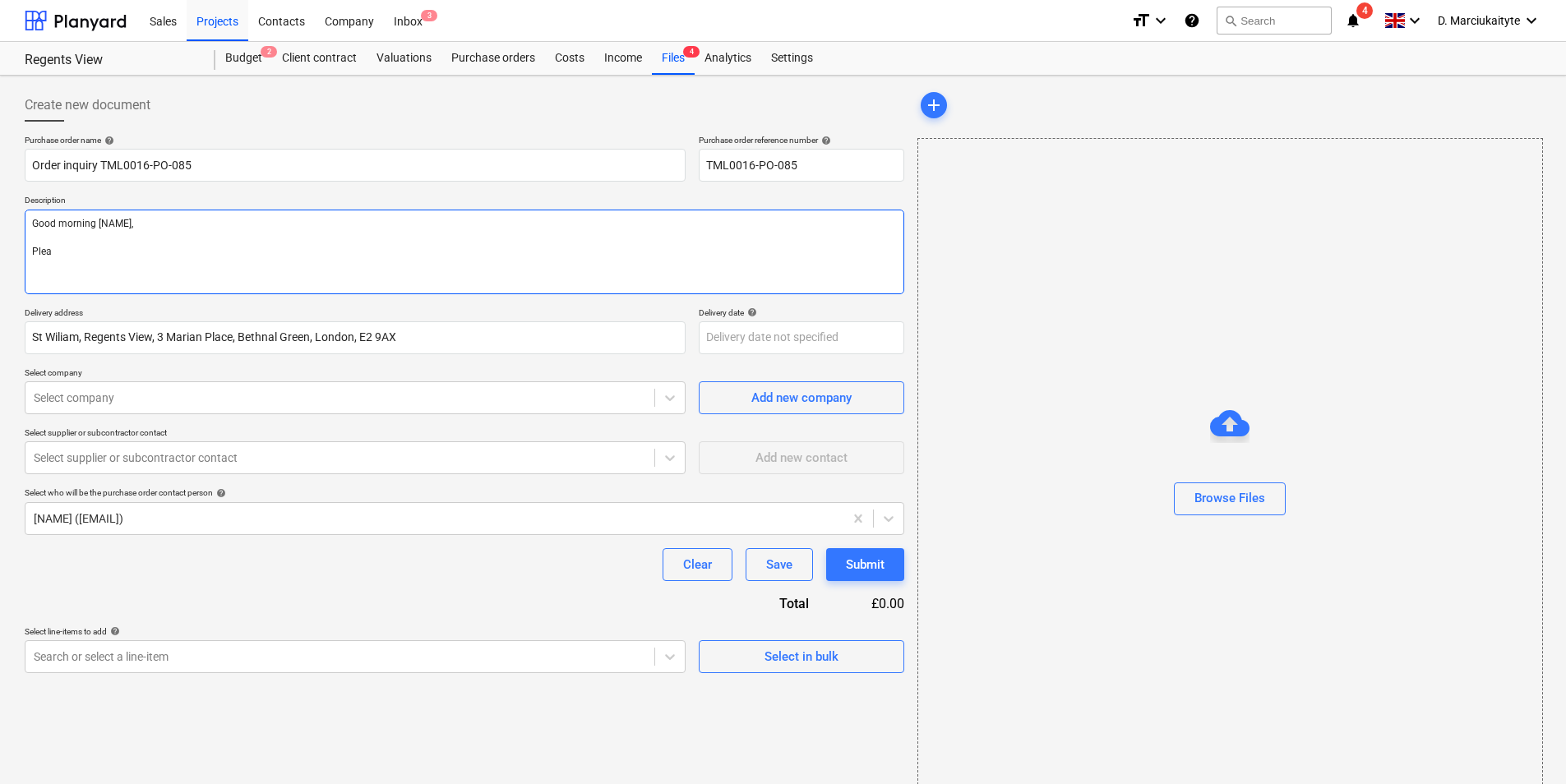 type on "x" 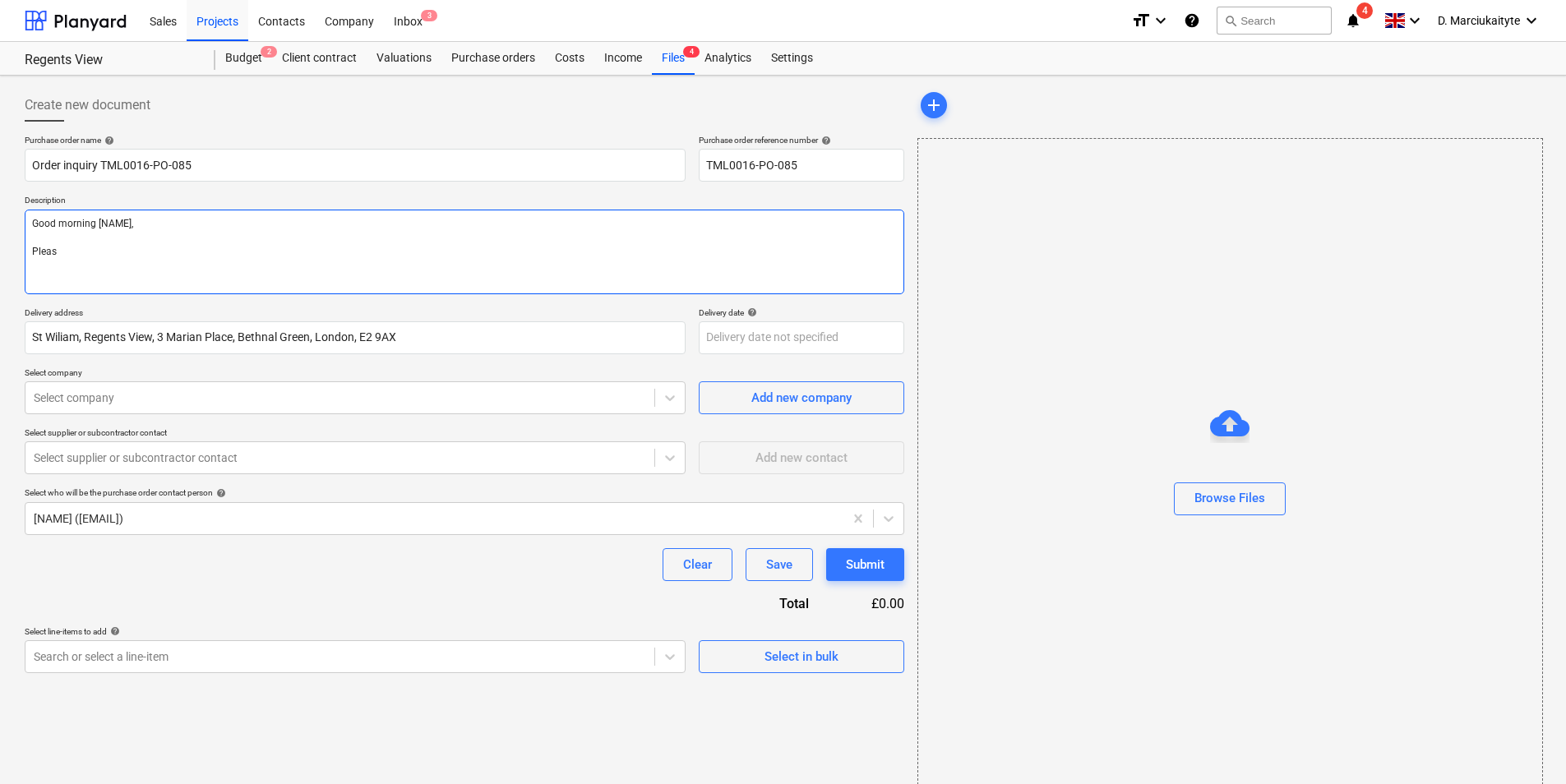 type on "x" 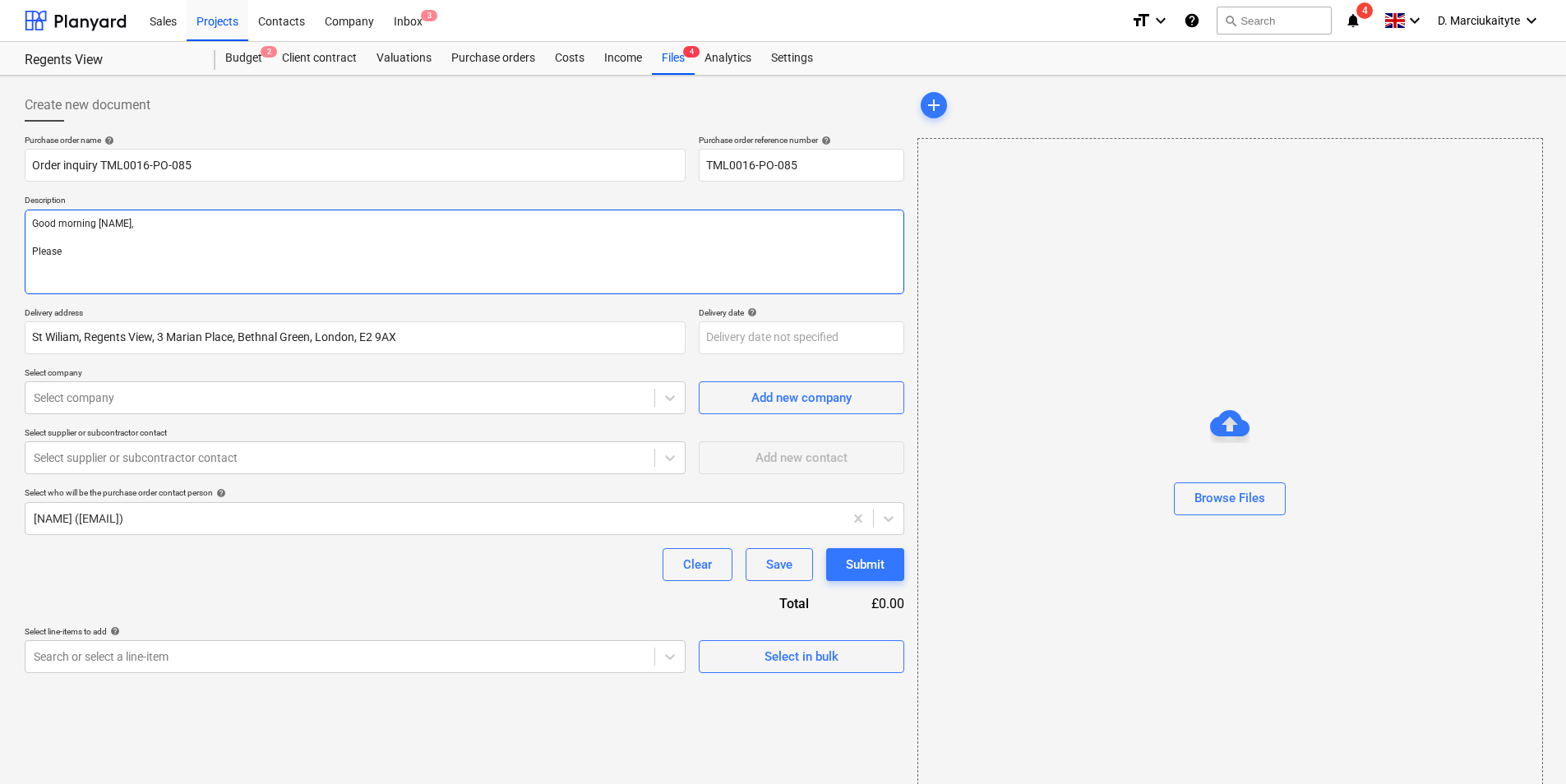 type on "Good morning Luci,
Please" 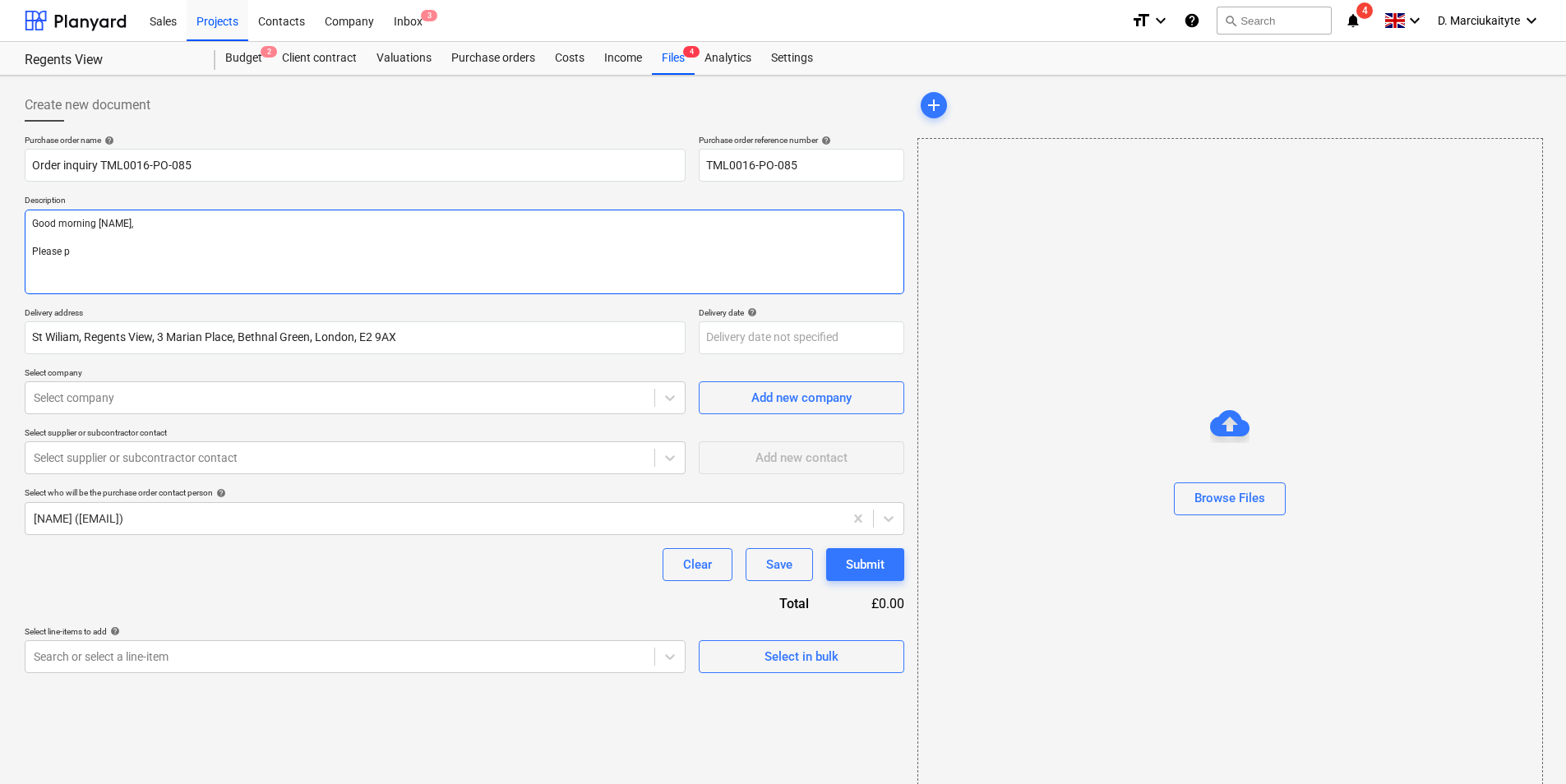 type on "x" 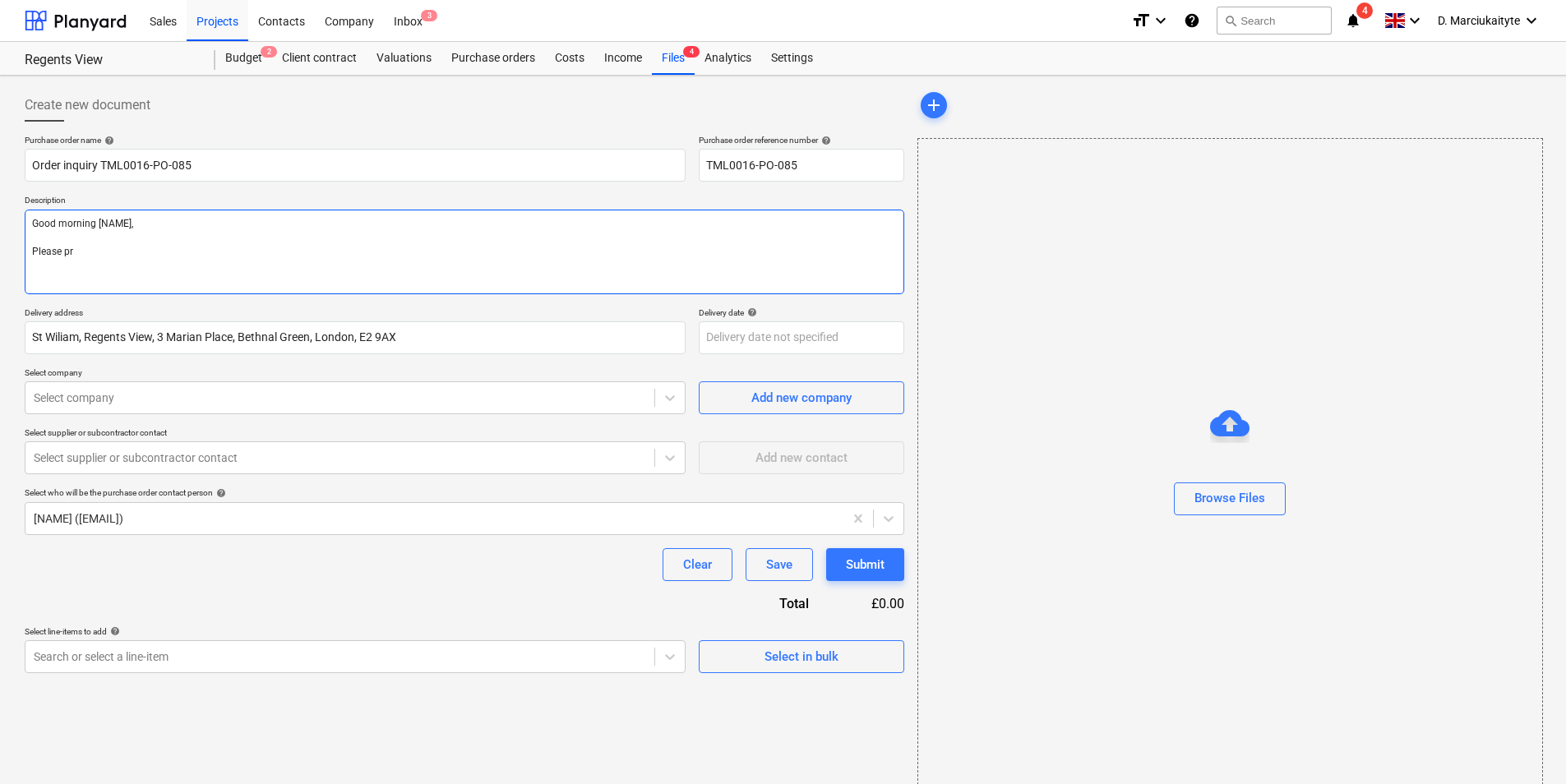 type on "x" 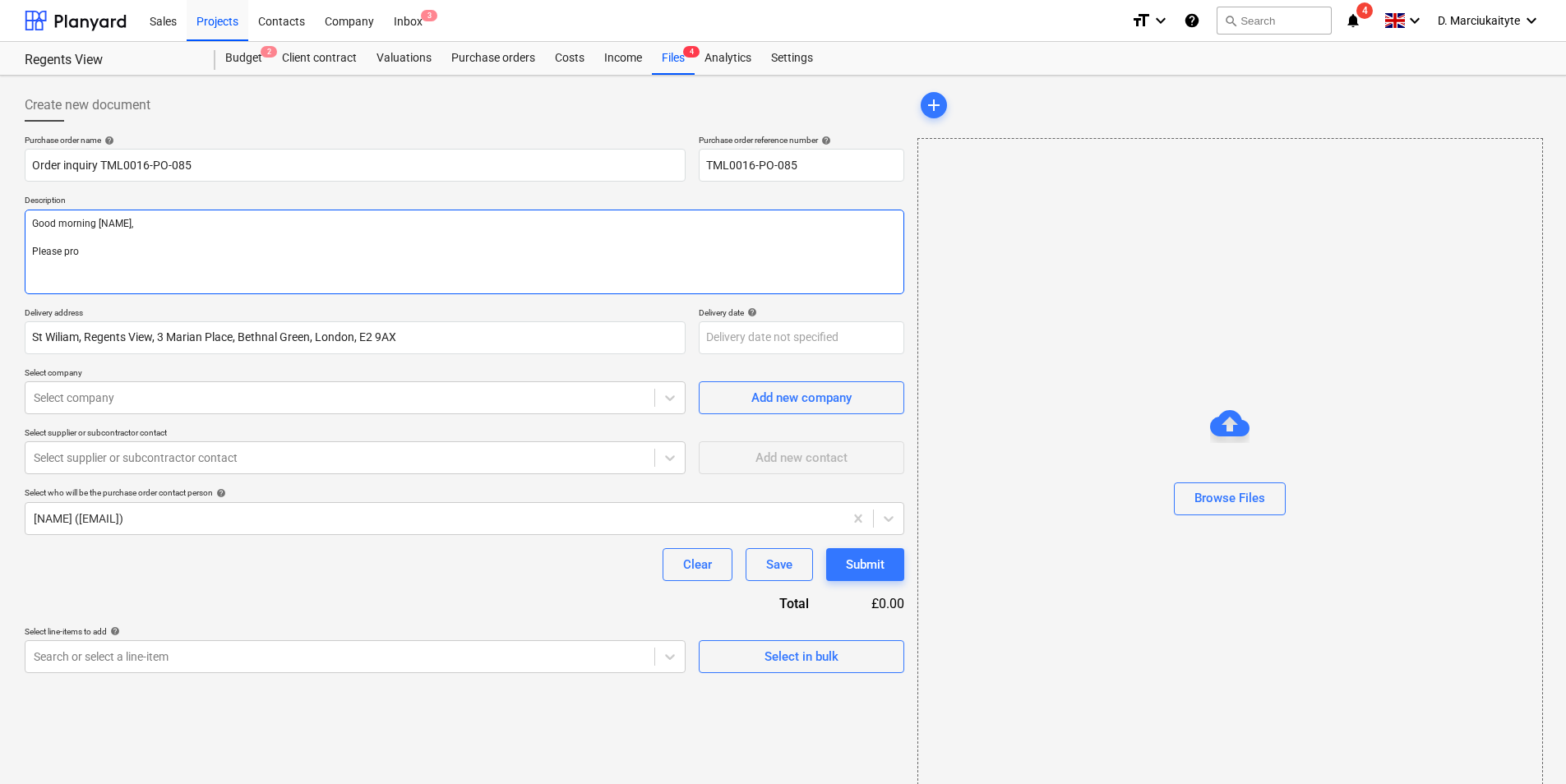 type on "x" 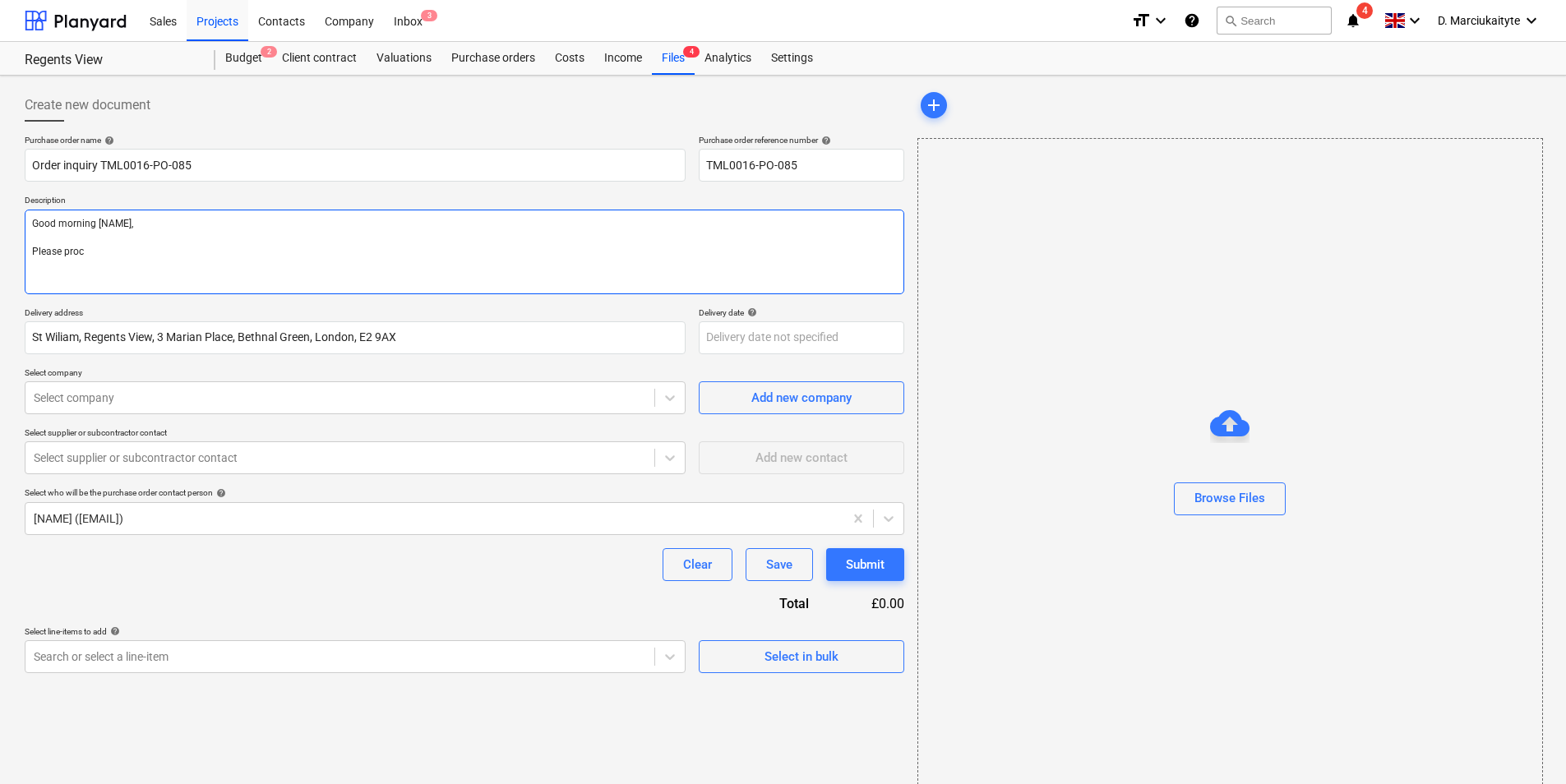 type on "x" 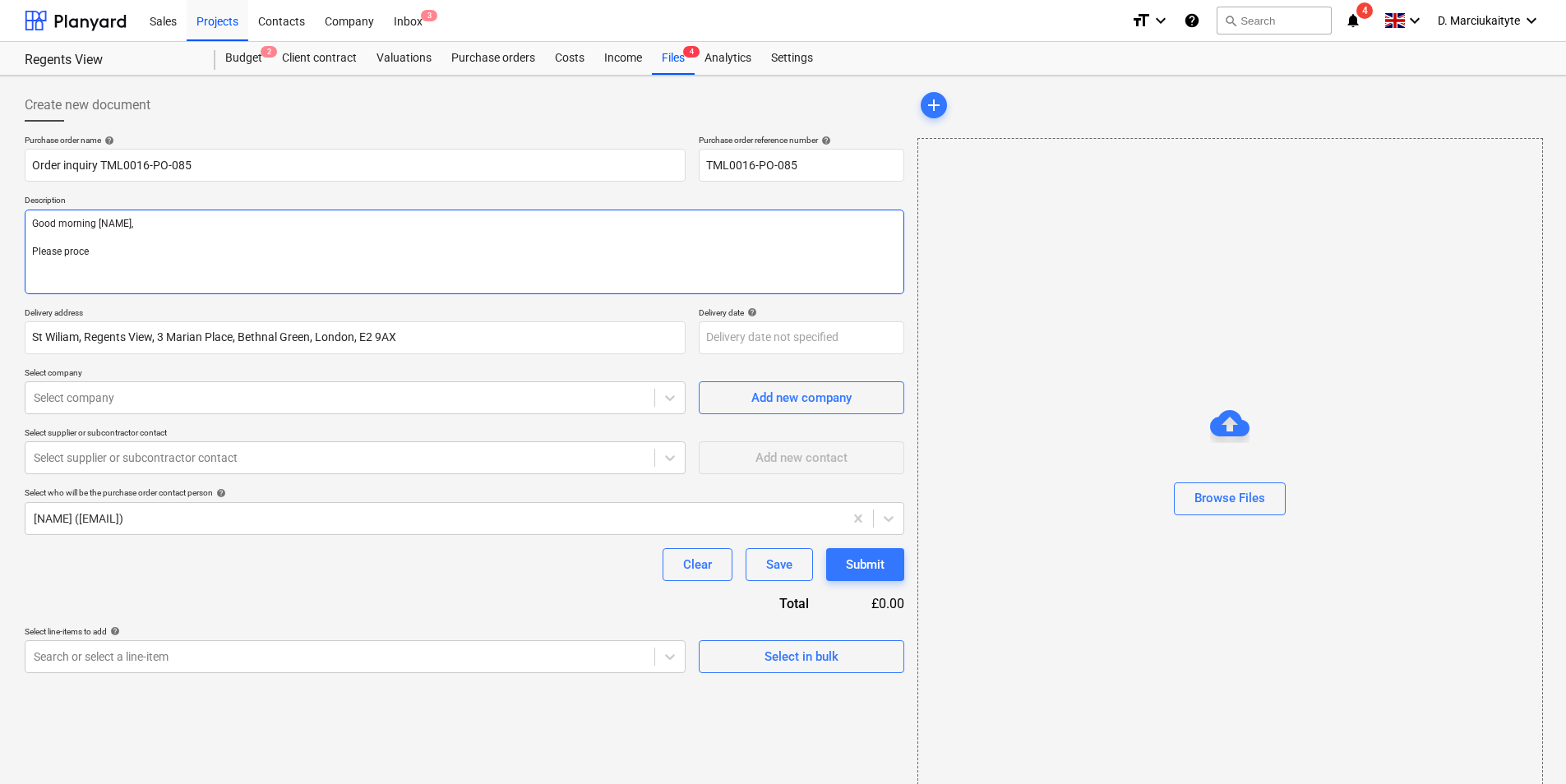 type on "x" 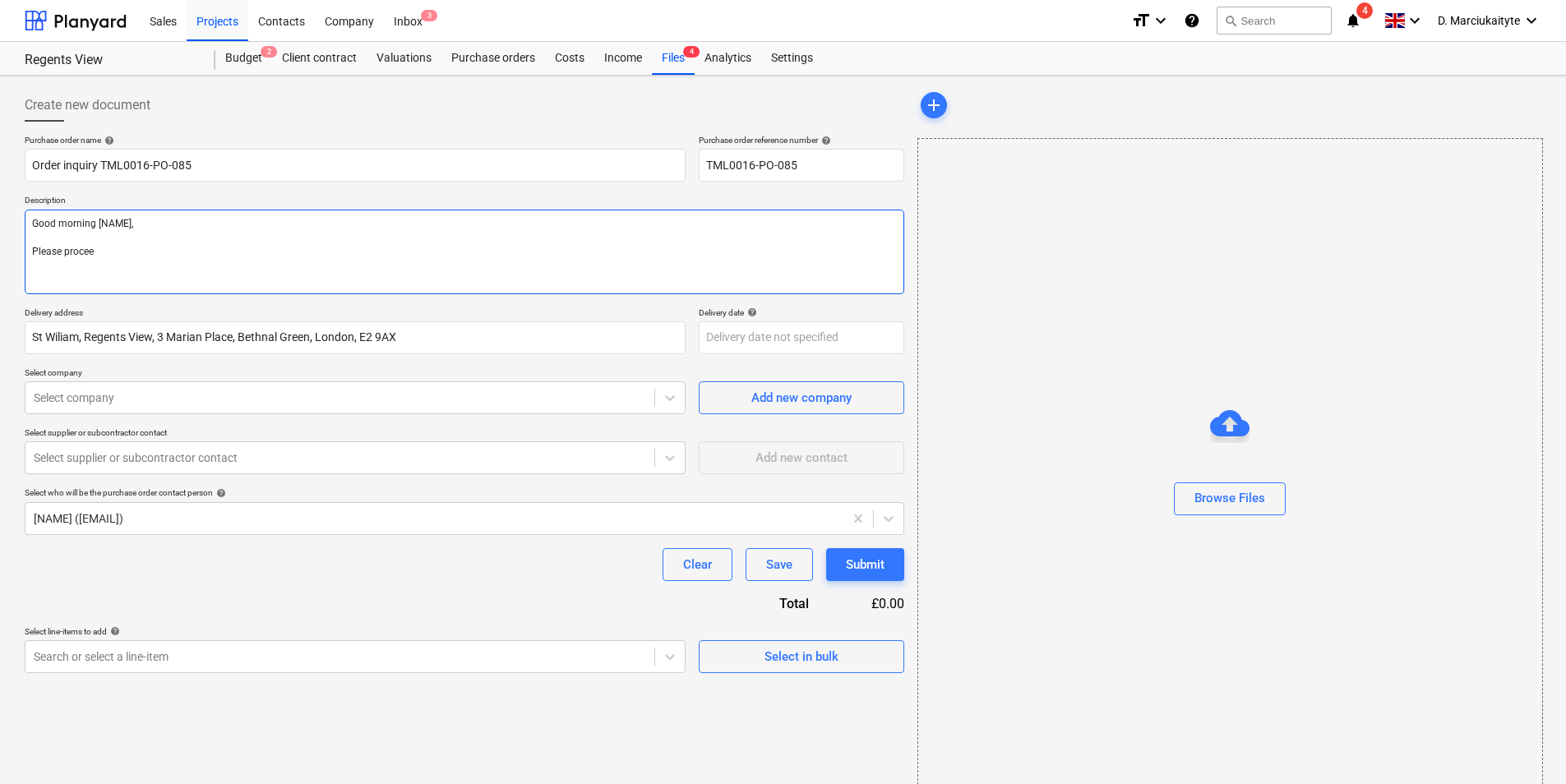 type on "x" 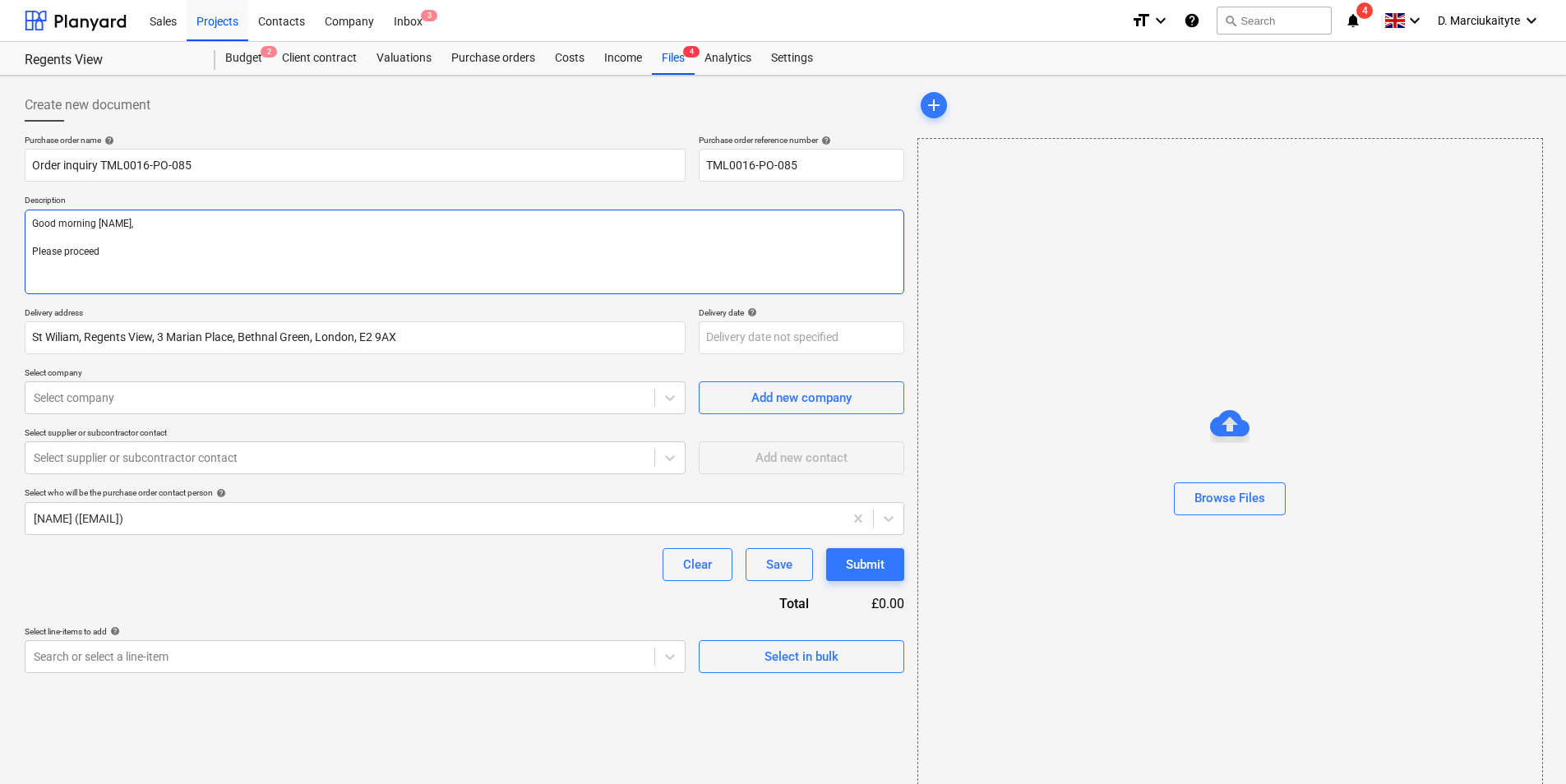 type on "x" 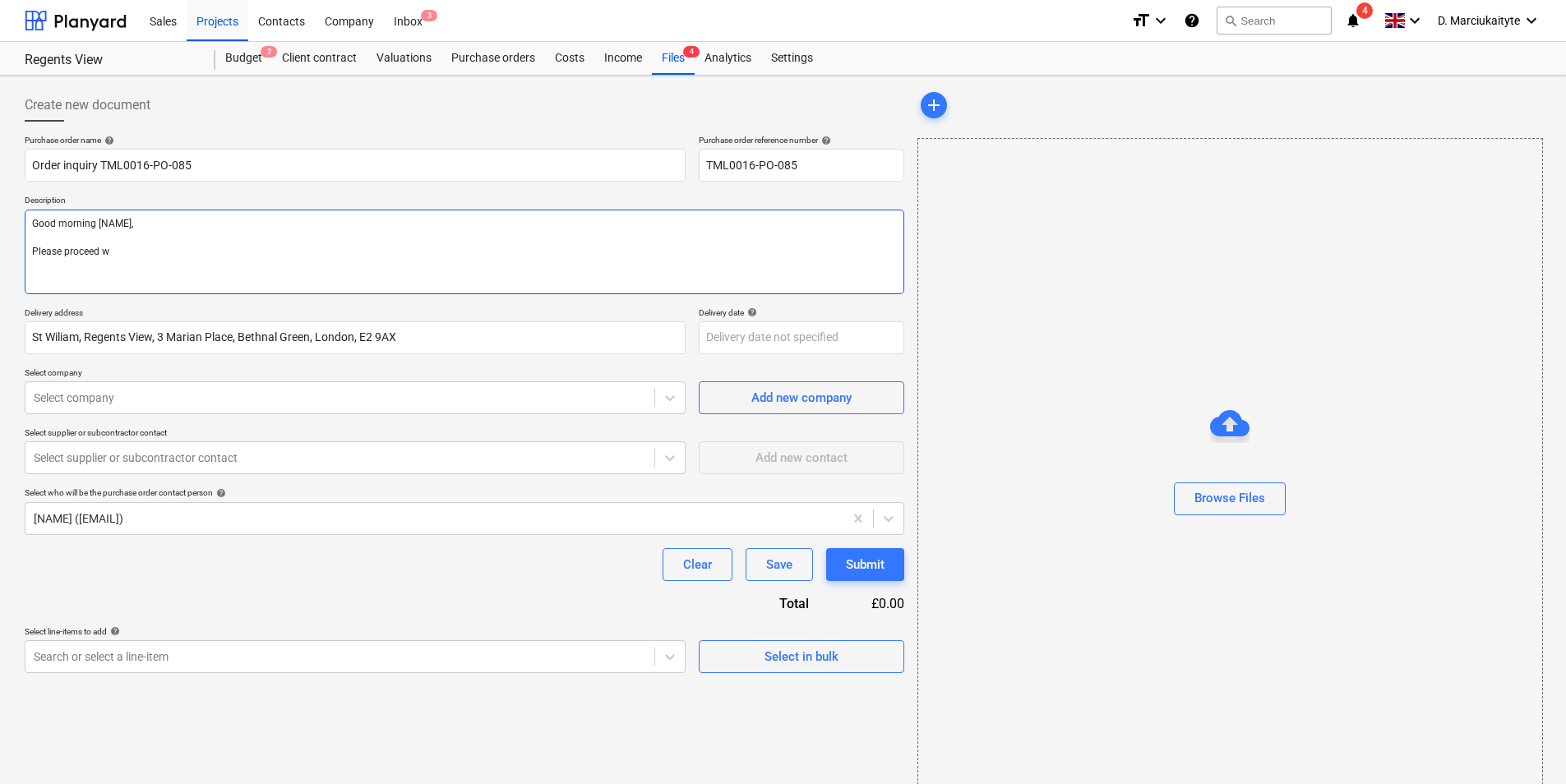 type on "x" 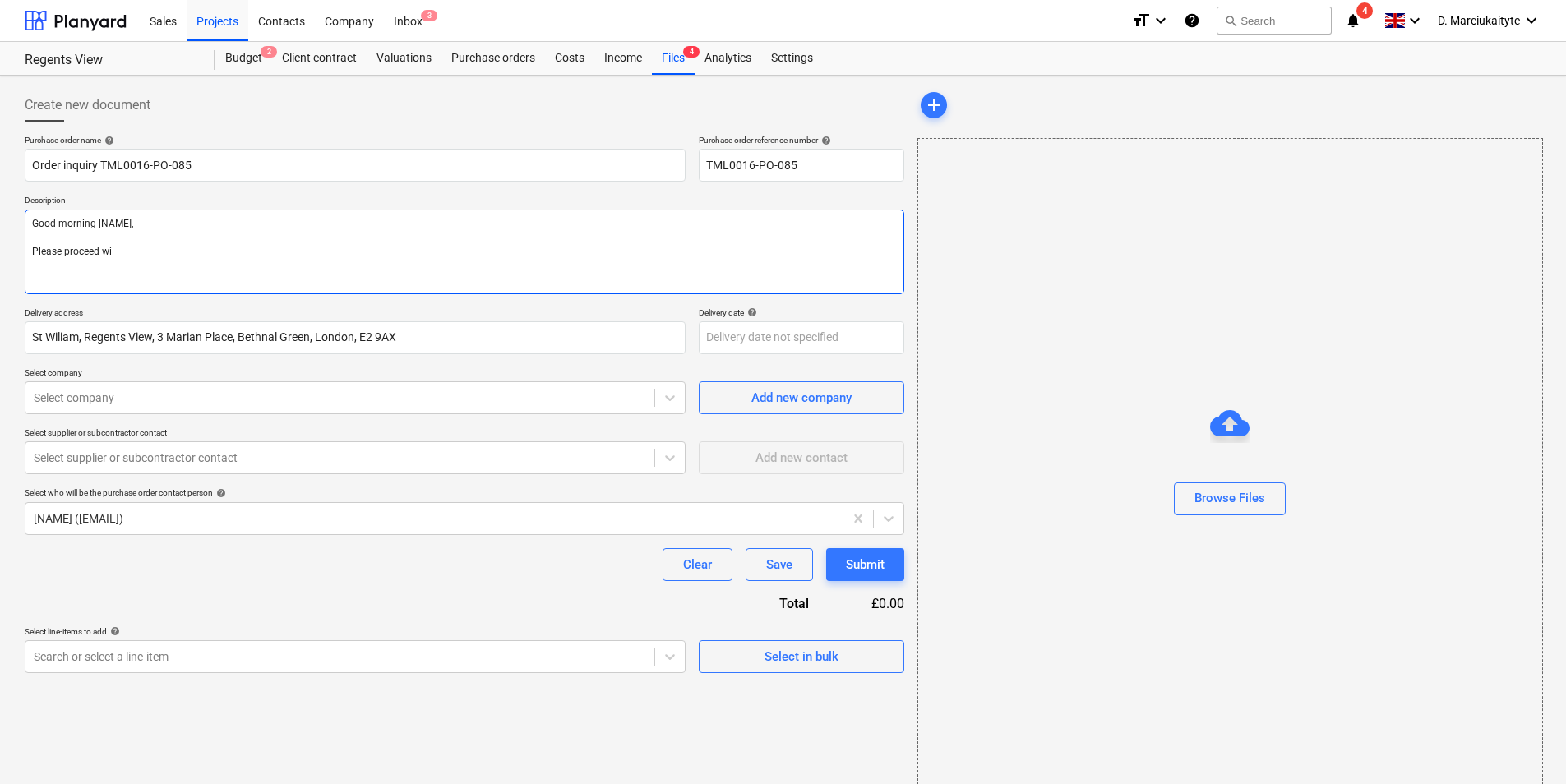 type on "x" 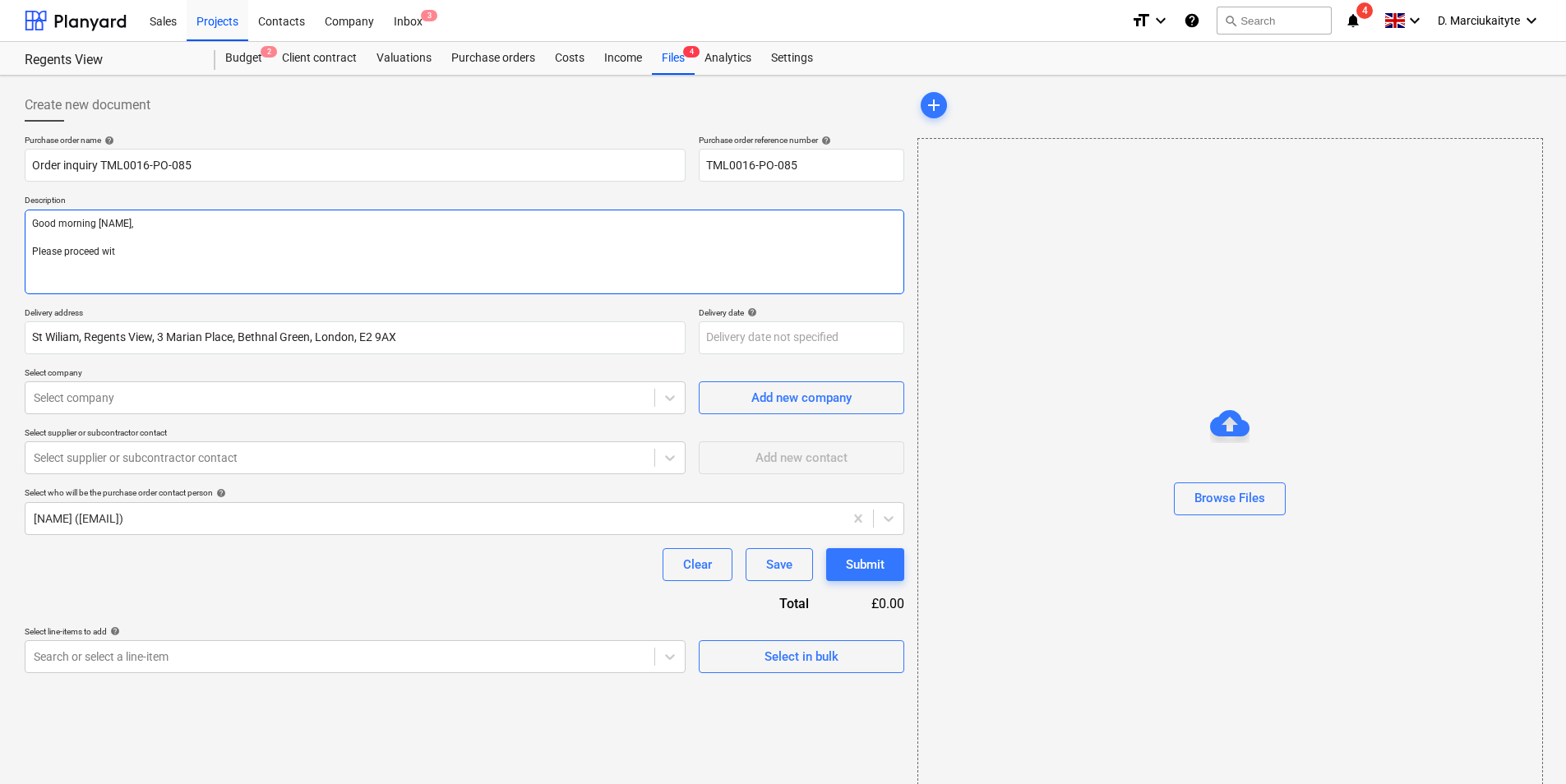 type on "x" 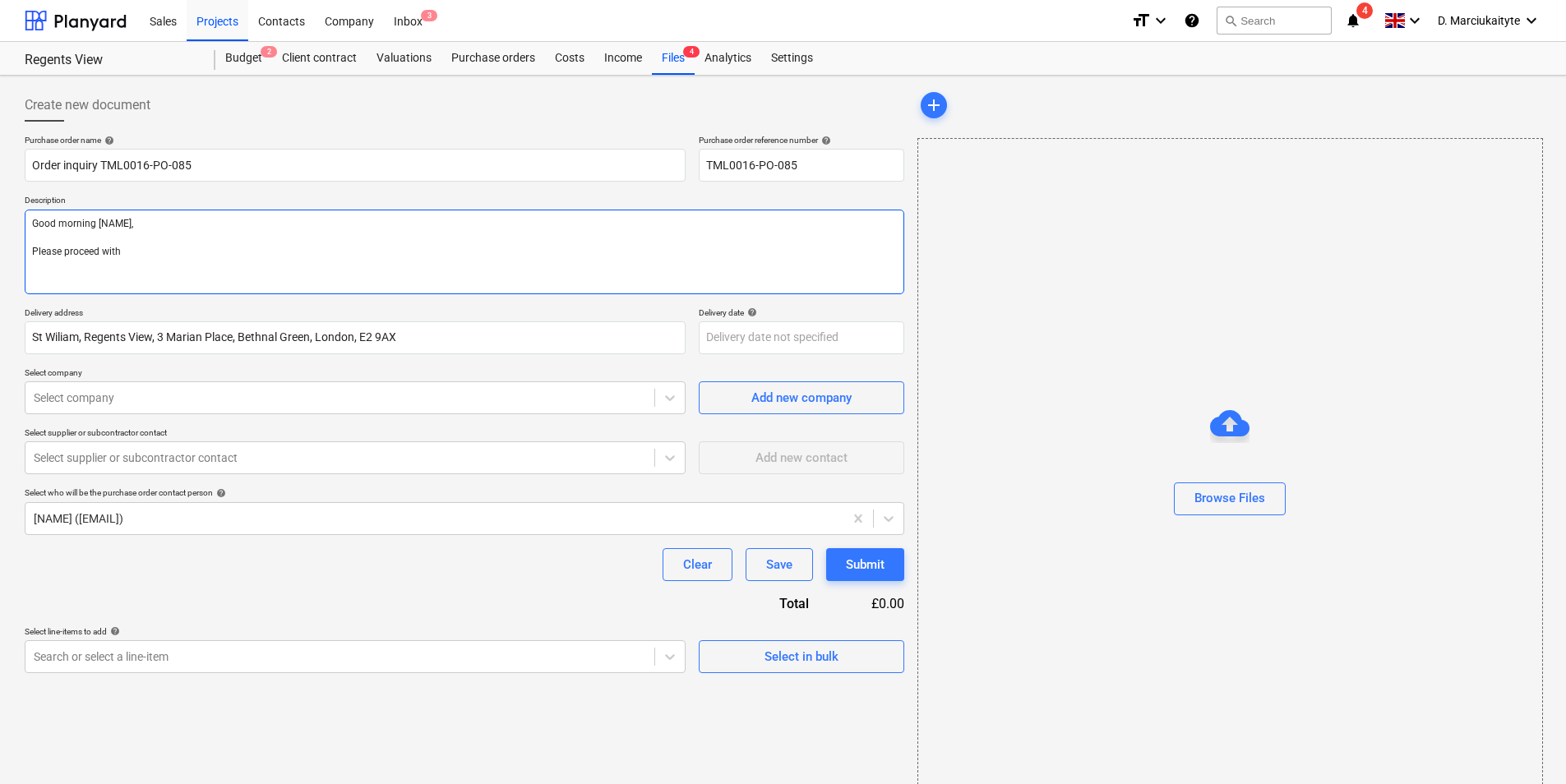 type on "x" 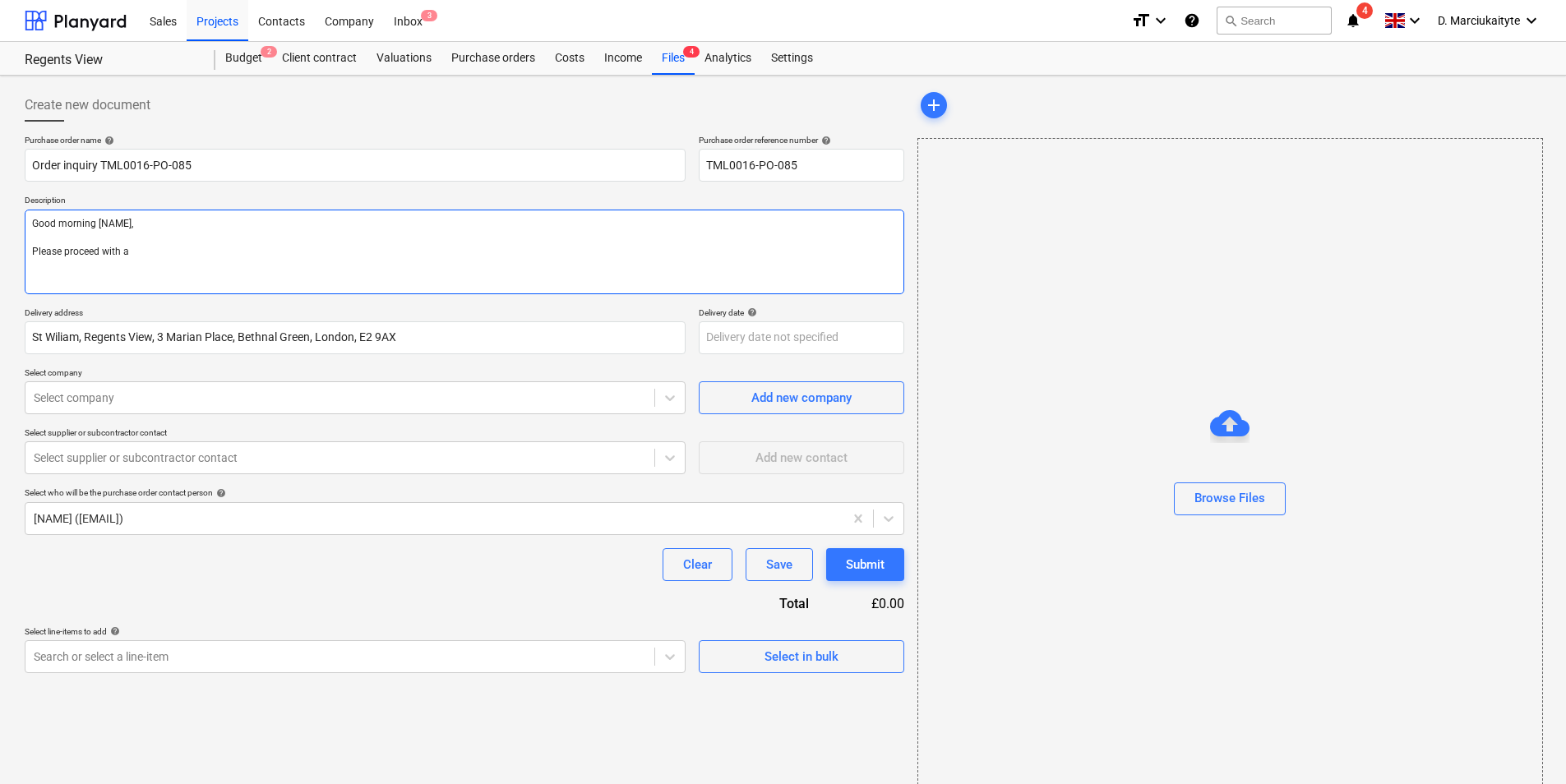 type on "x" 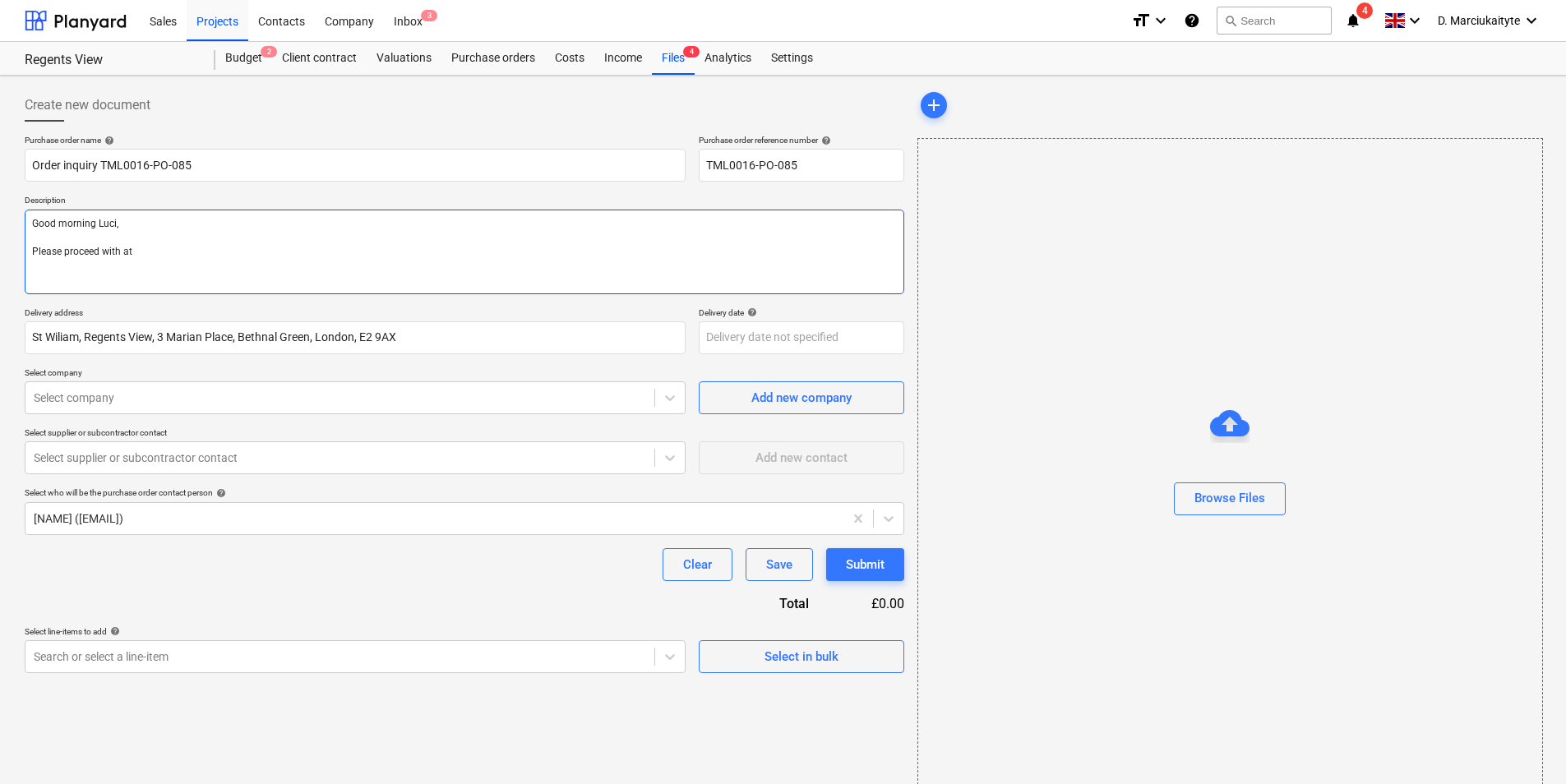 type on "x" 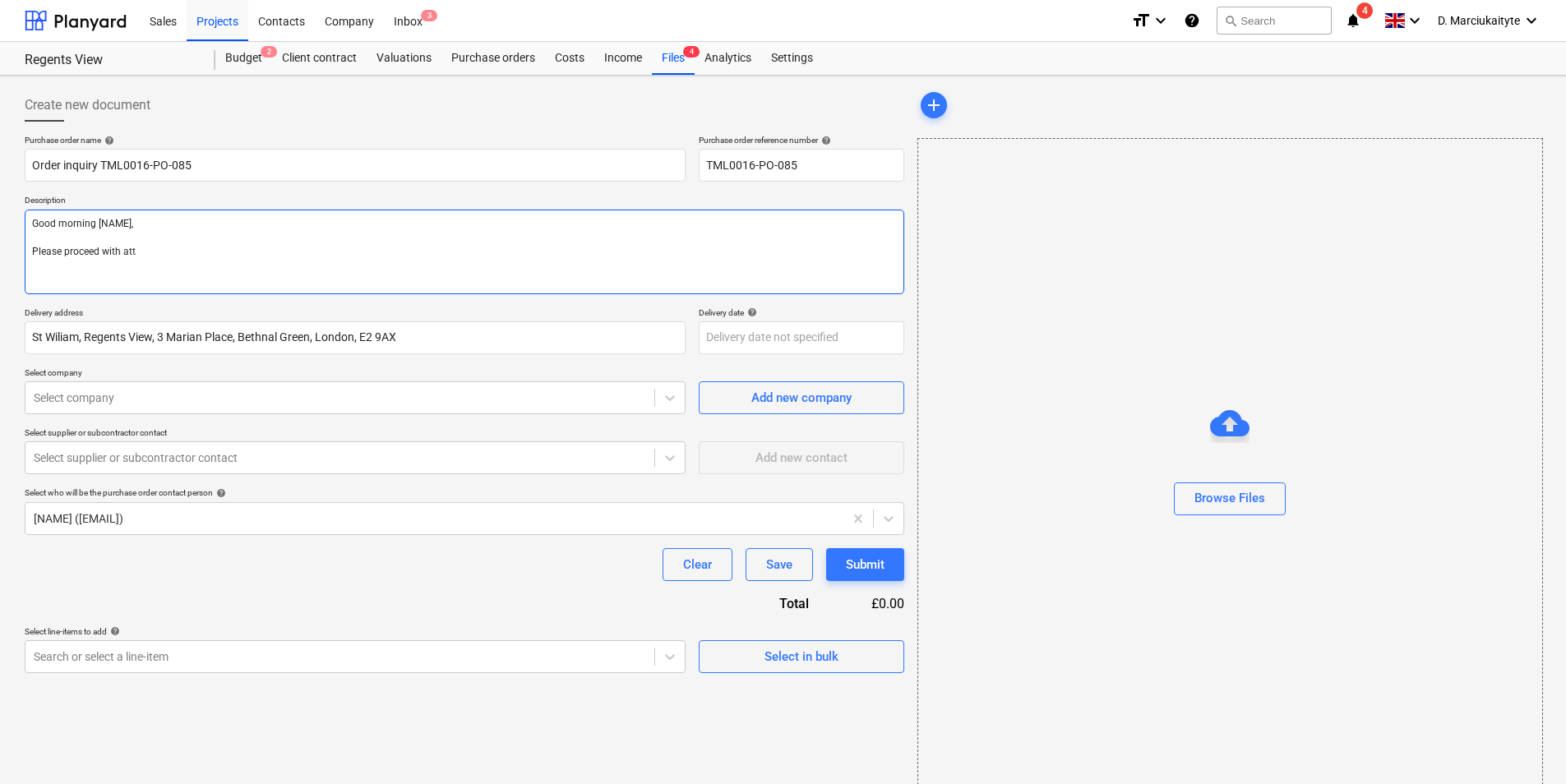 type on "x" 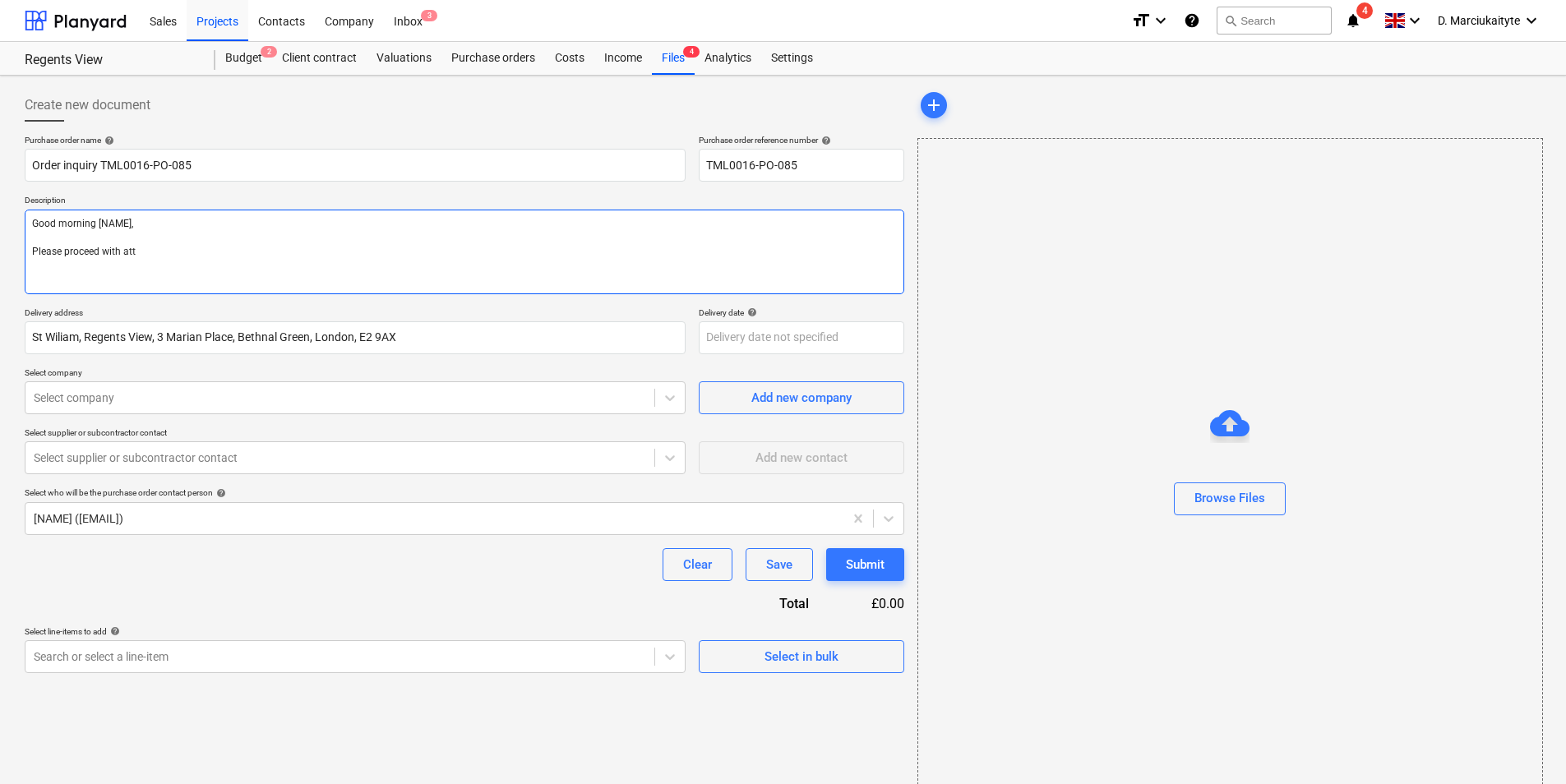 type on "Good morning Luci,
Please proceed with attc" 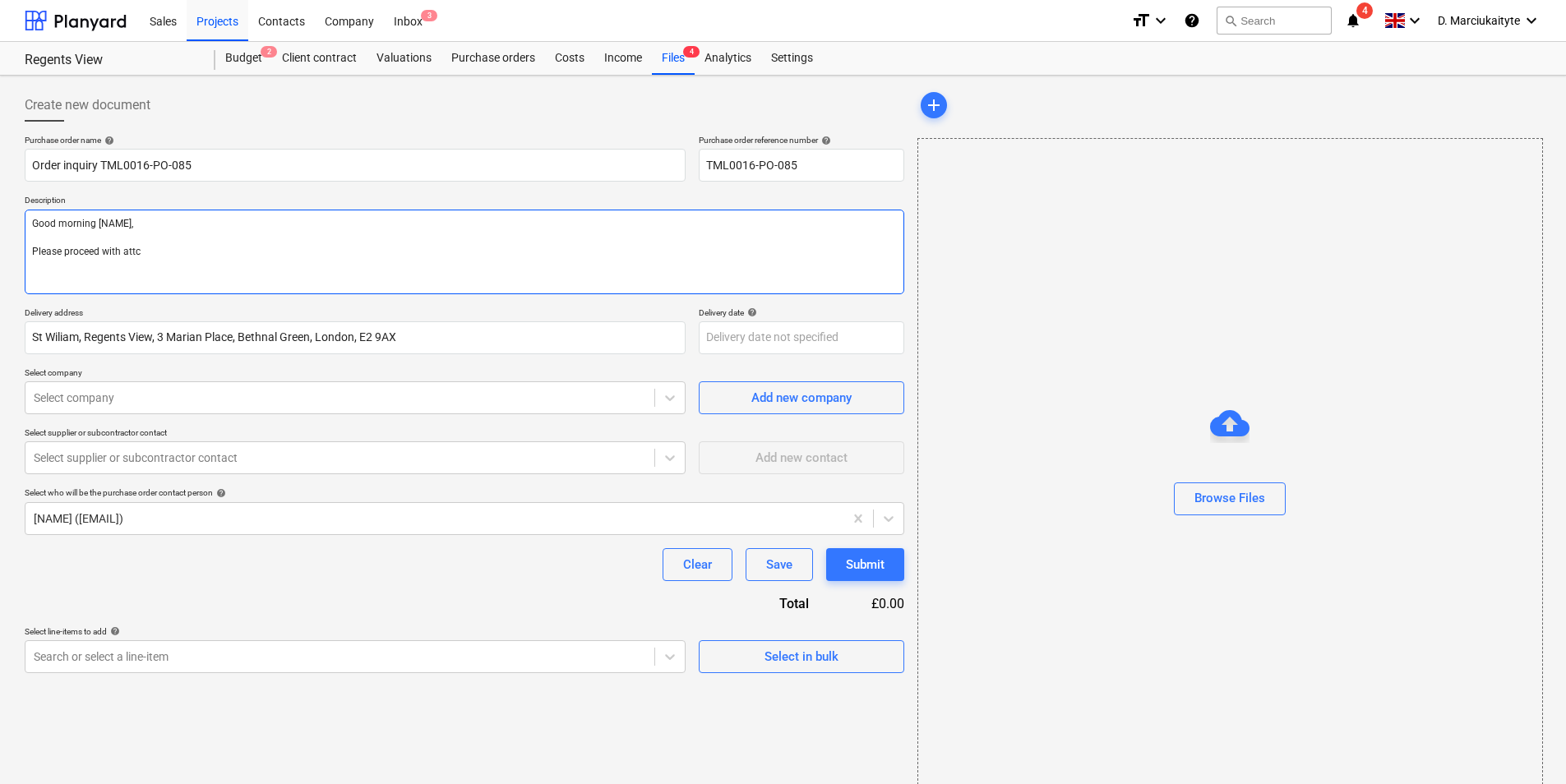 type on "x" 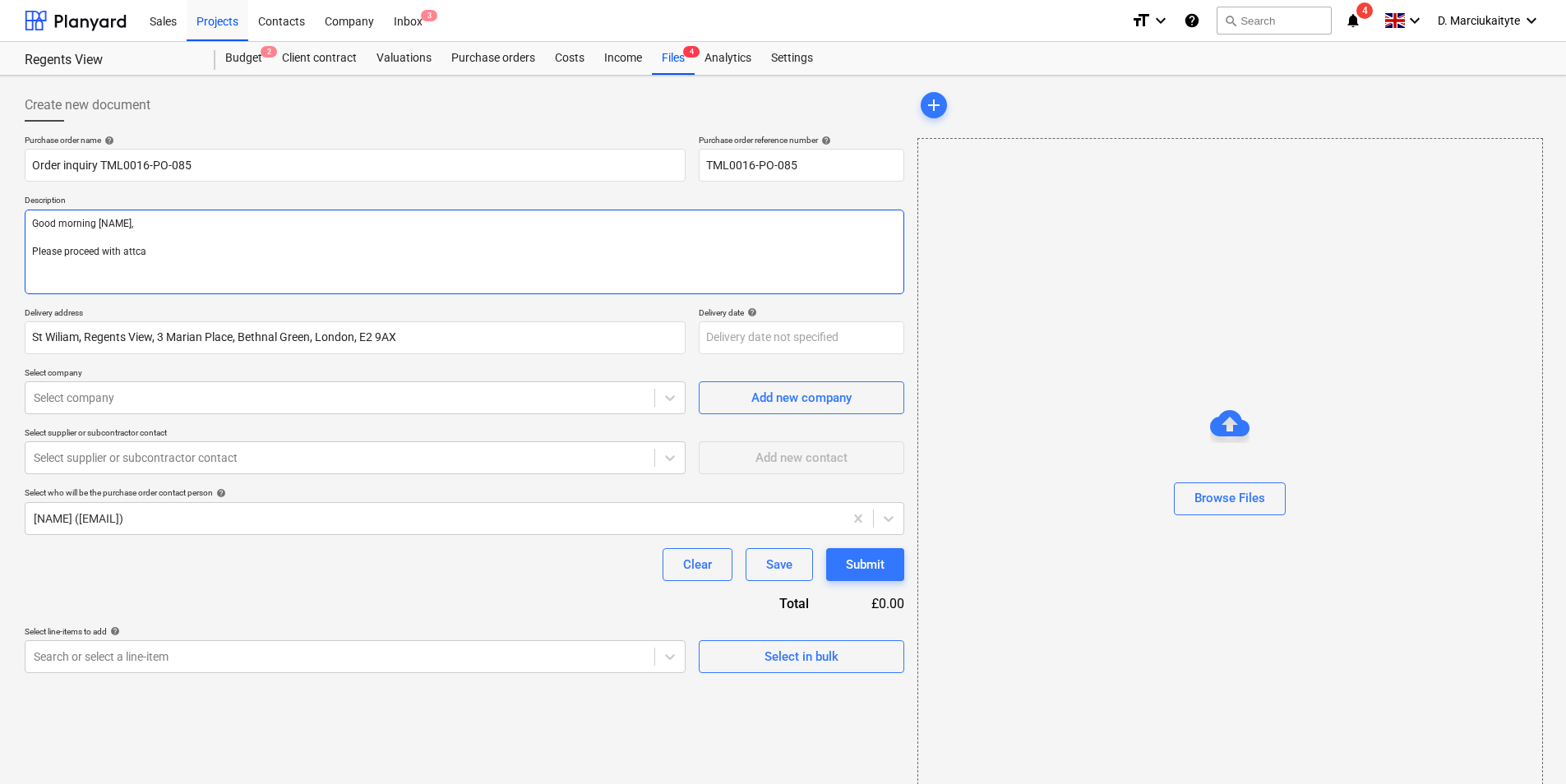 type on "x" 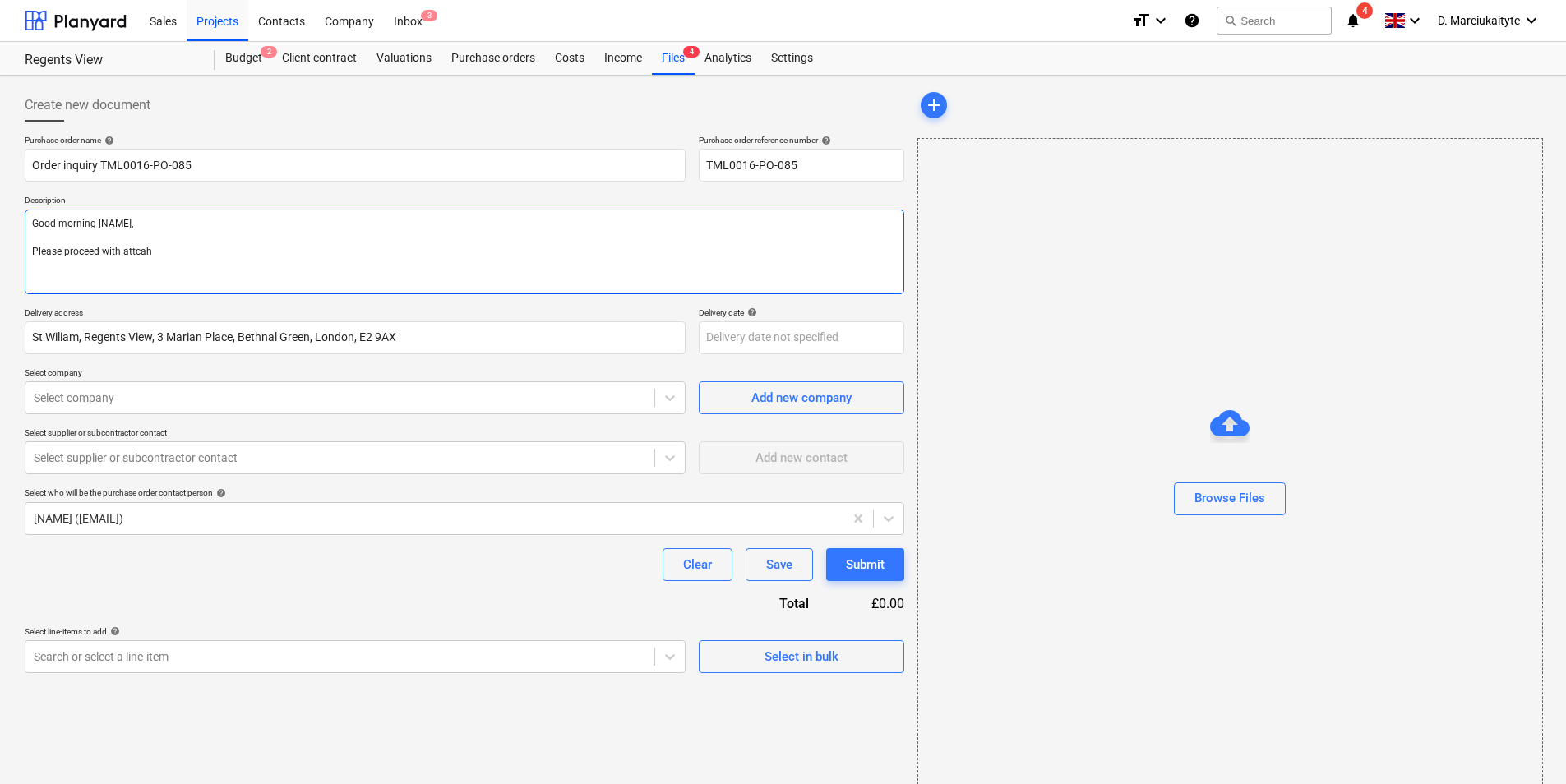 type on "x" 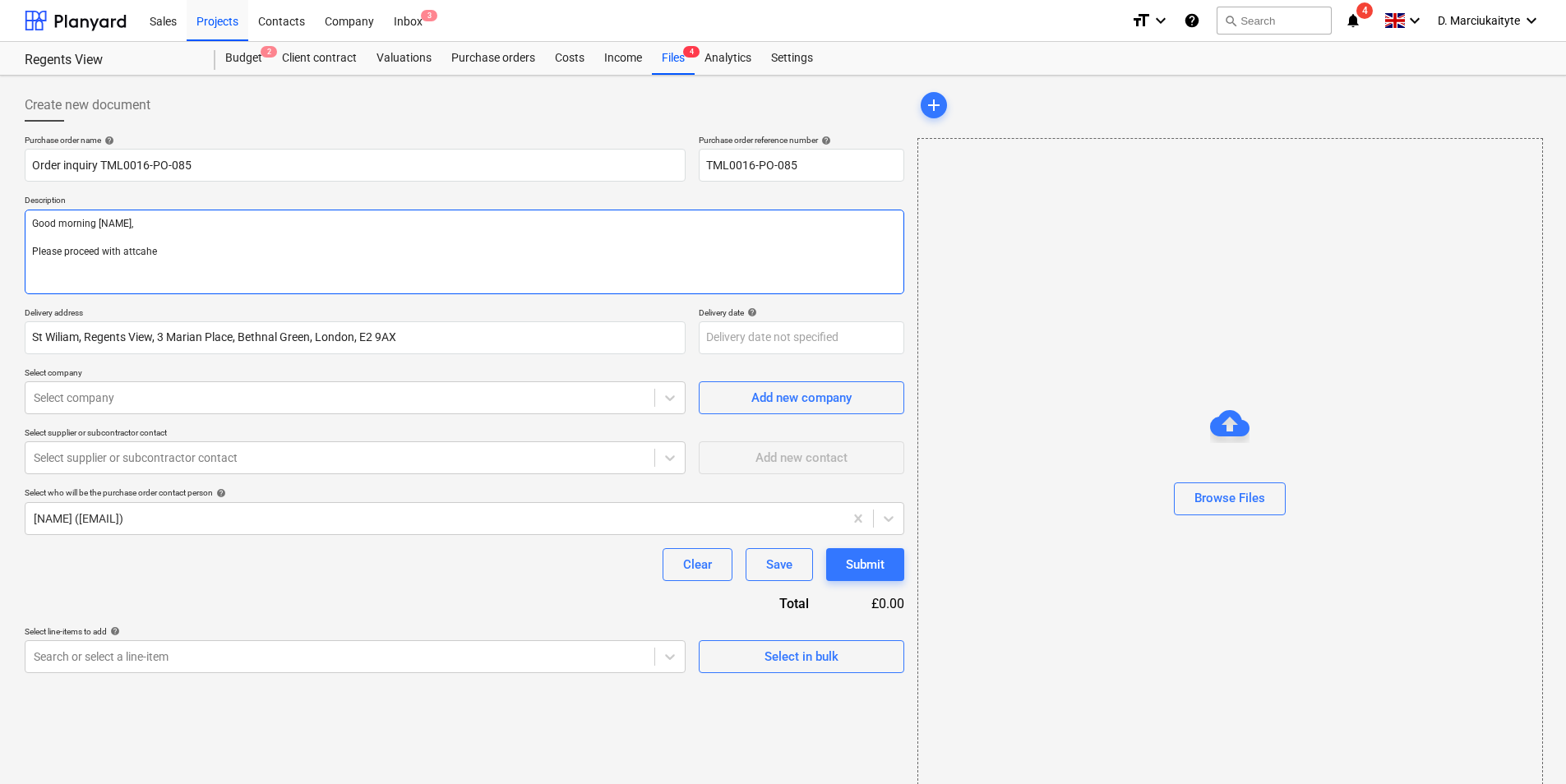 type on "x" 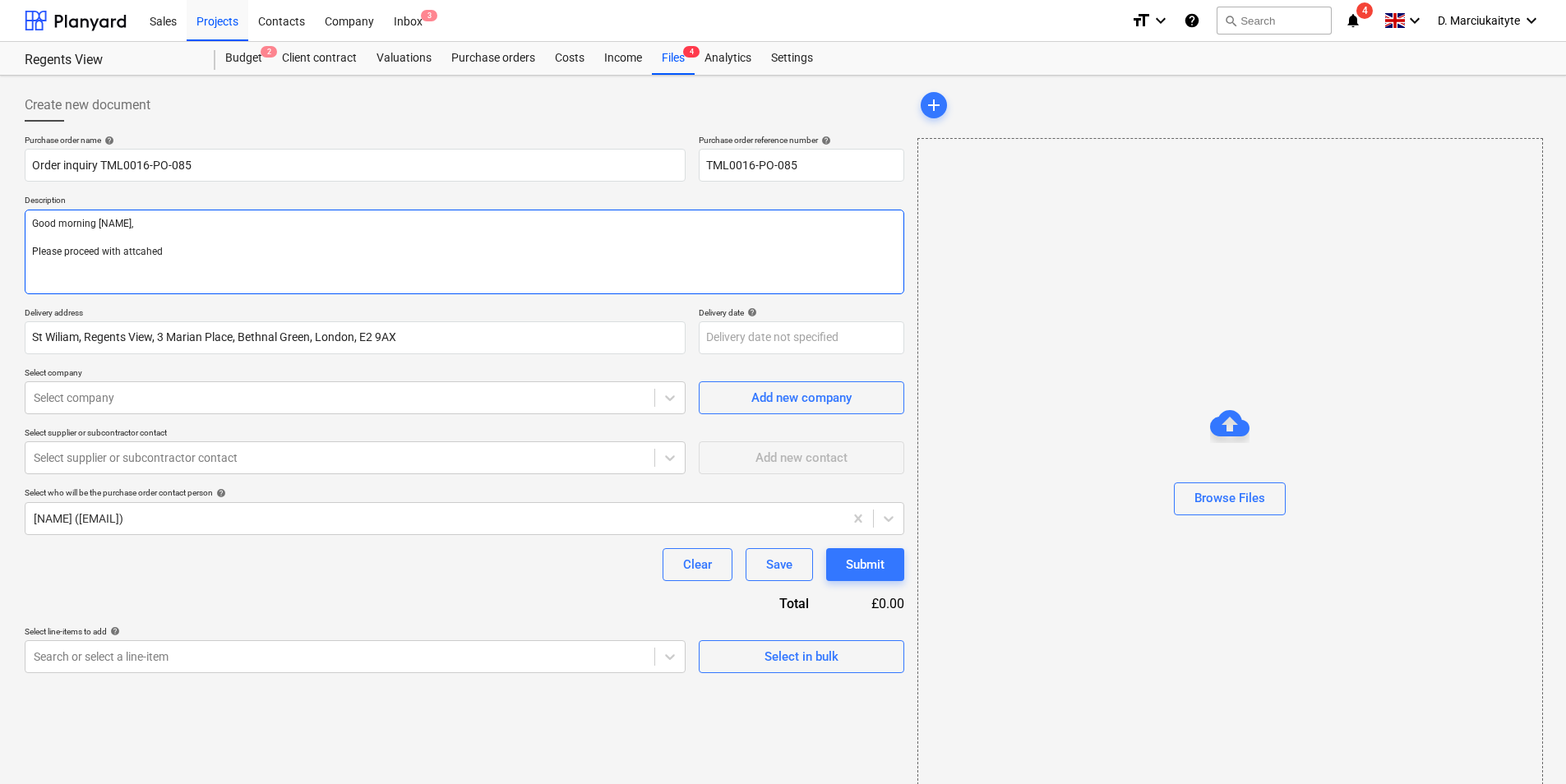 type on "x" 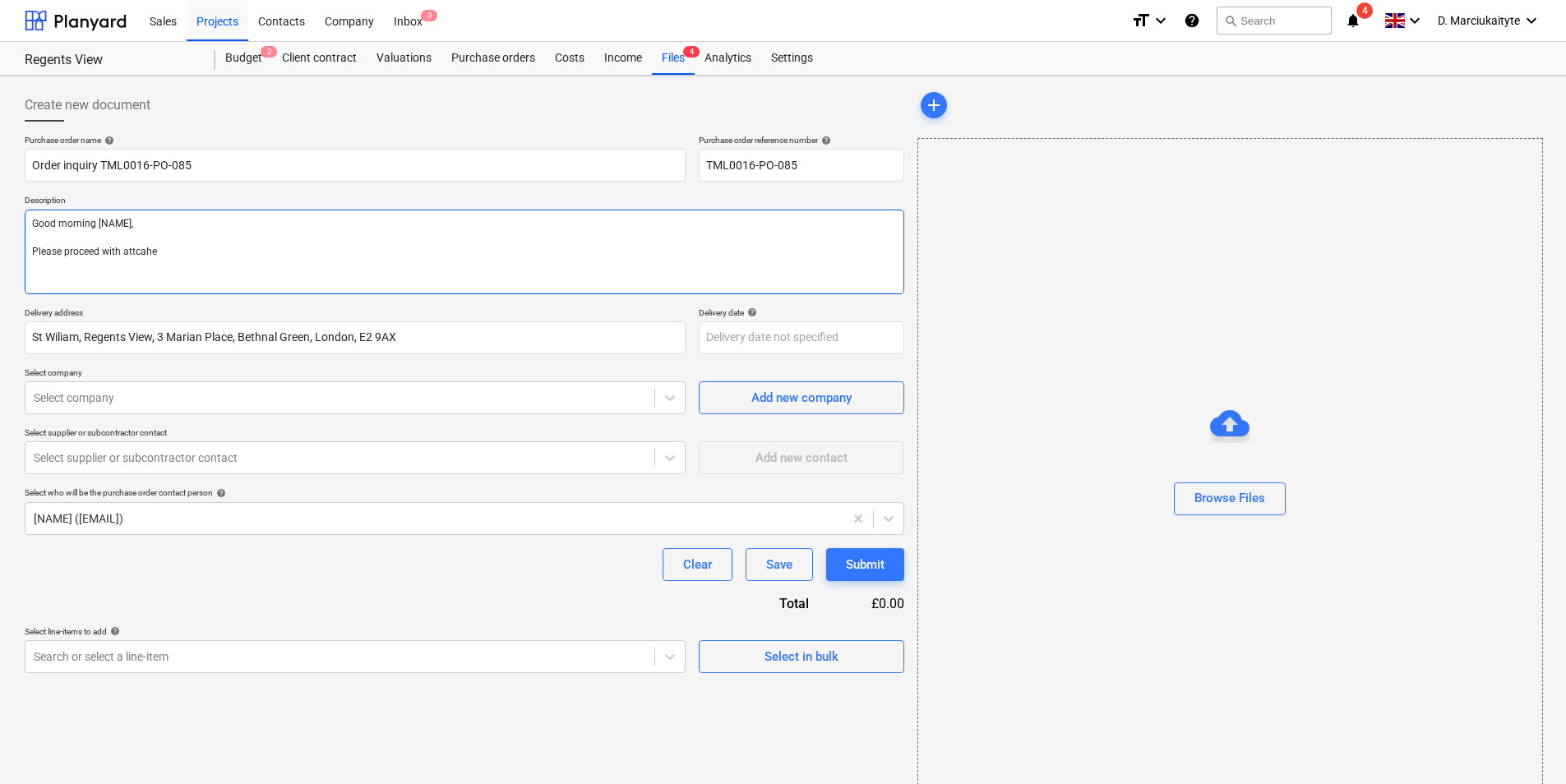 type on "x" 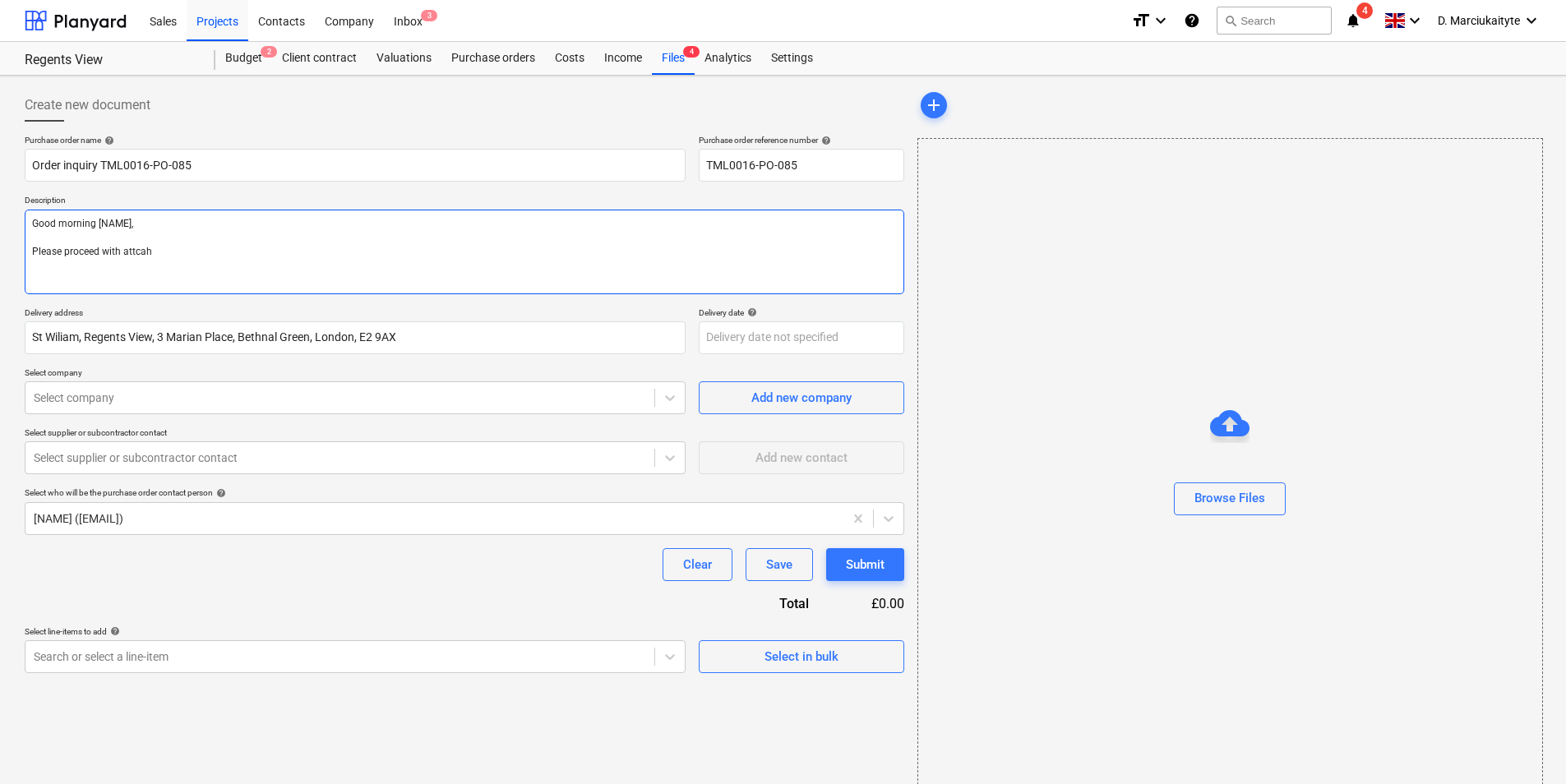 type on "x" 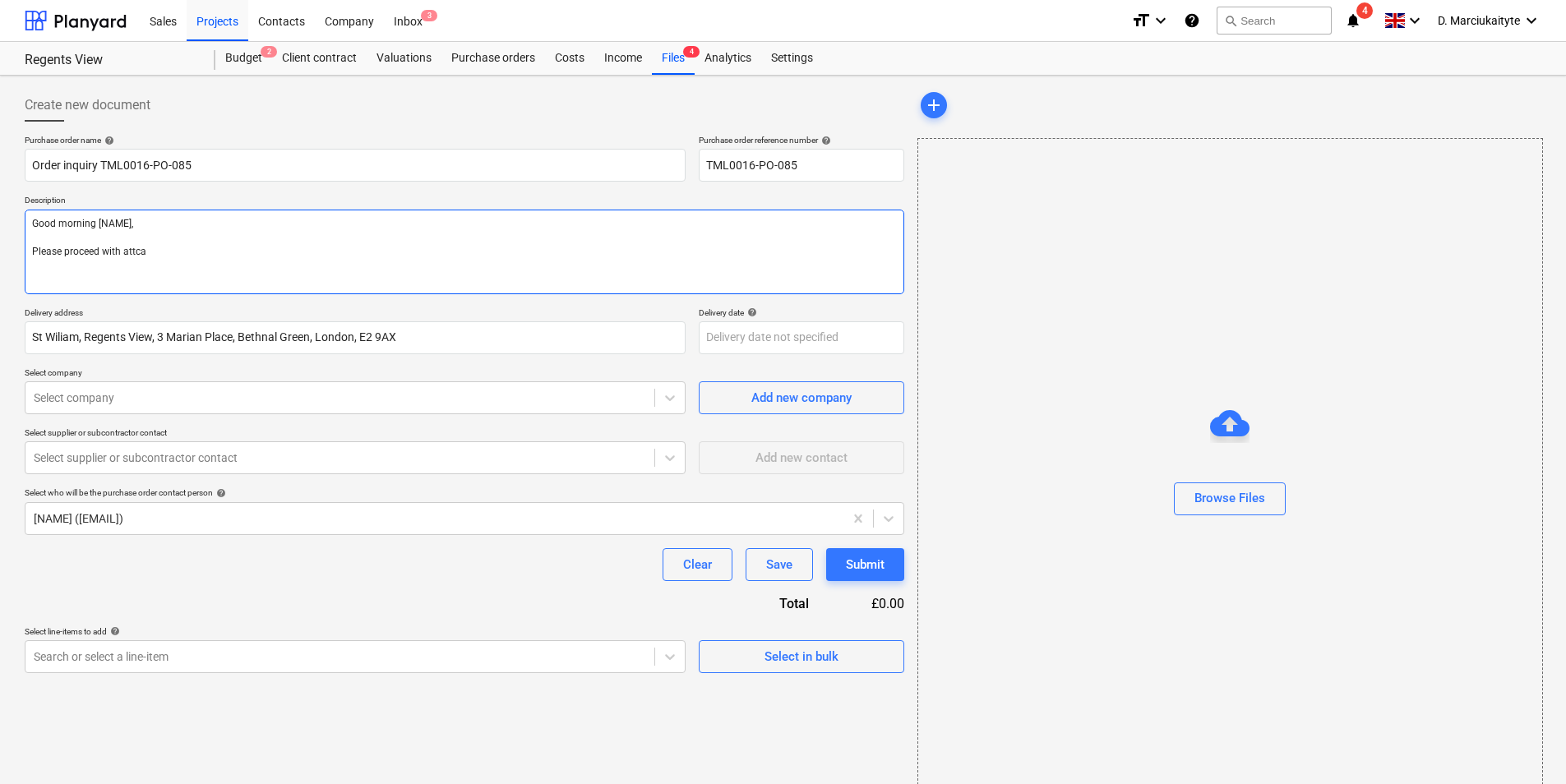 type on "x" 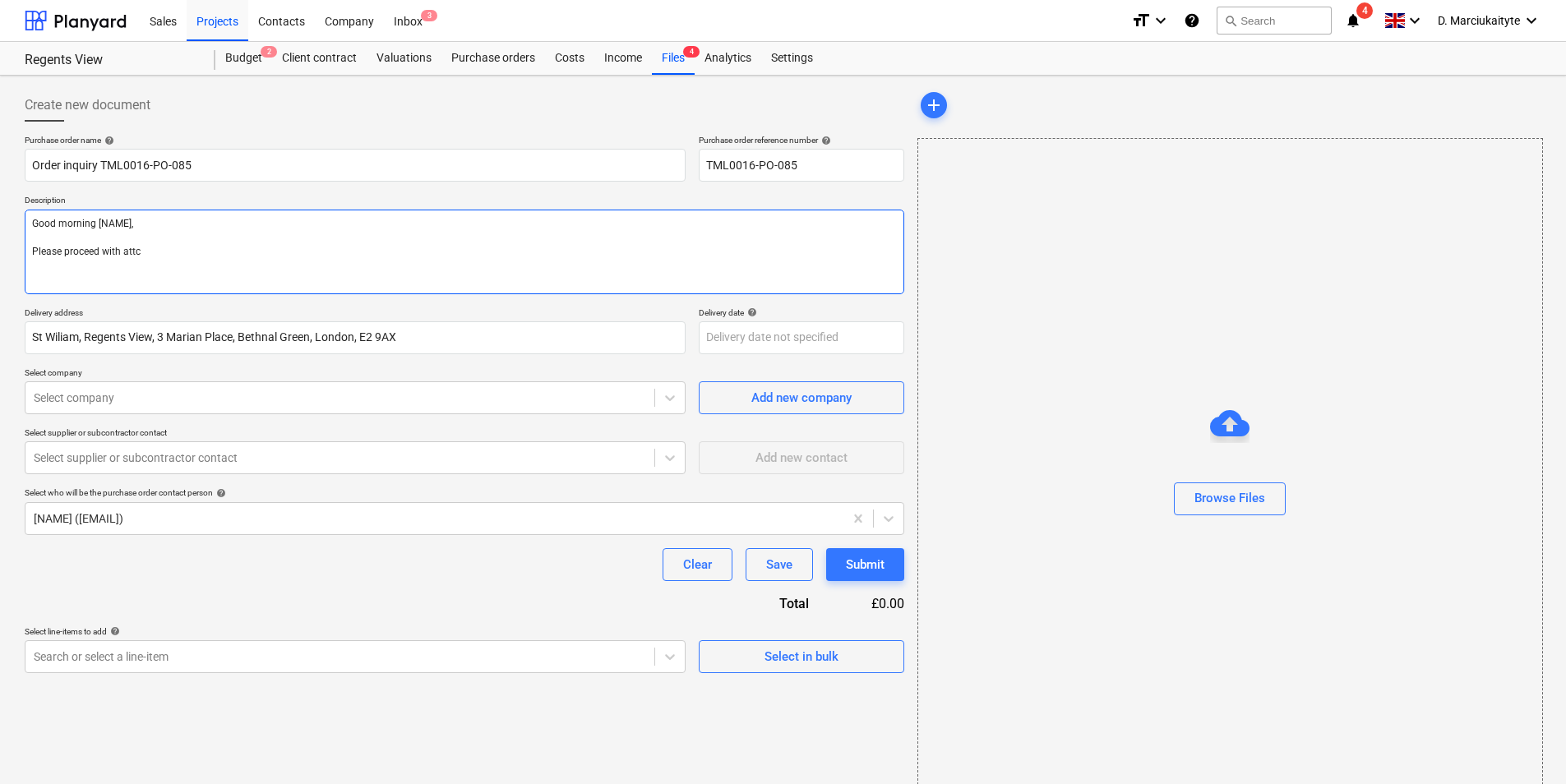 type on "x" 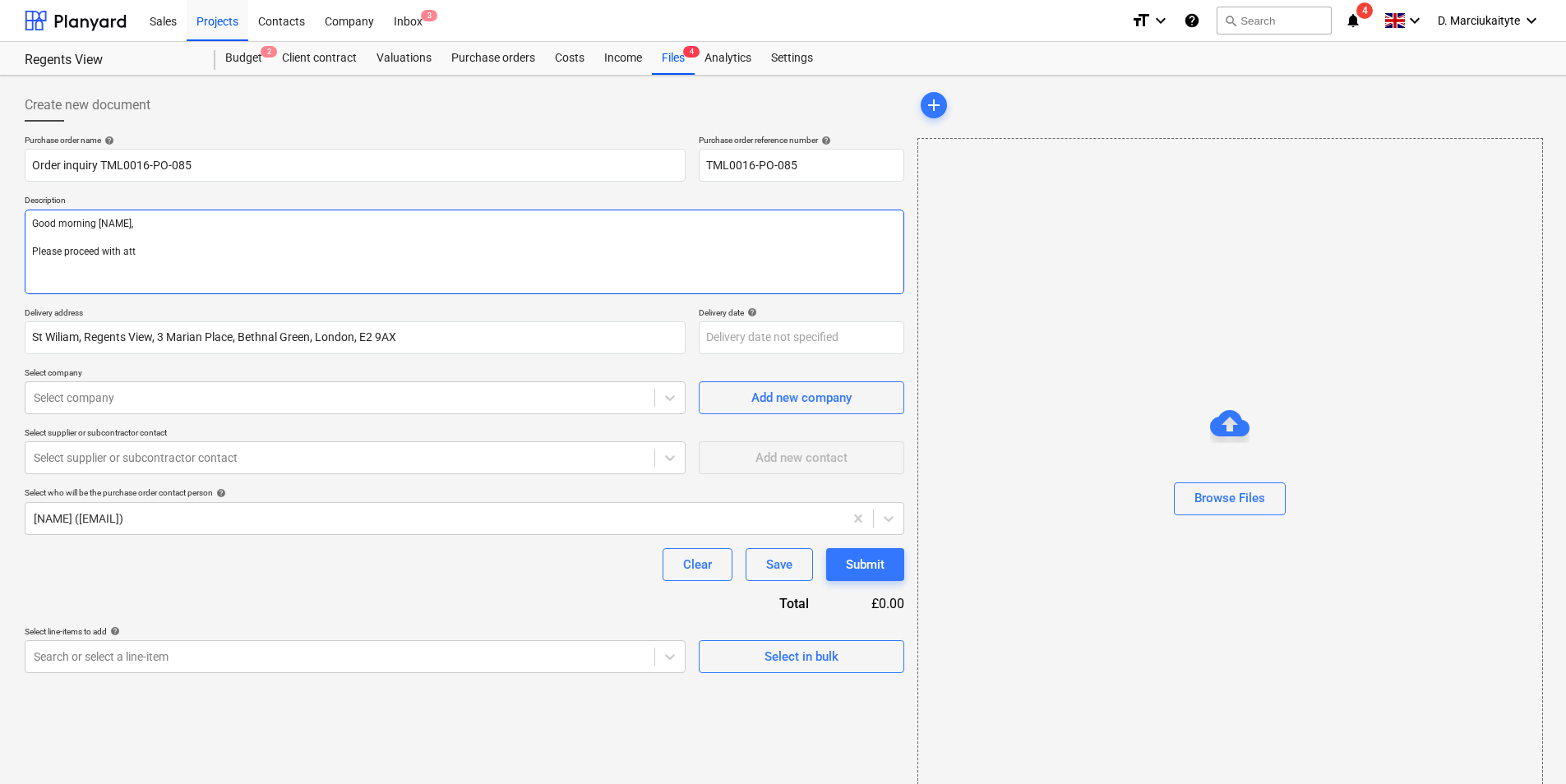 type on "x" 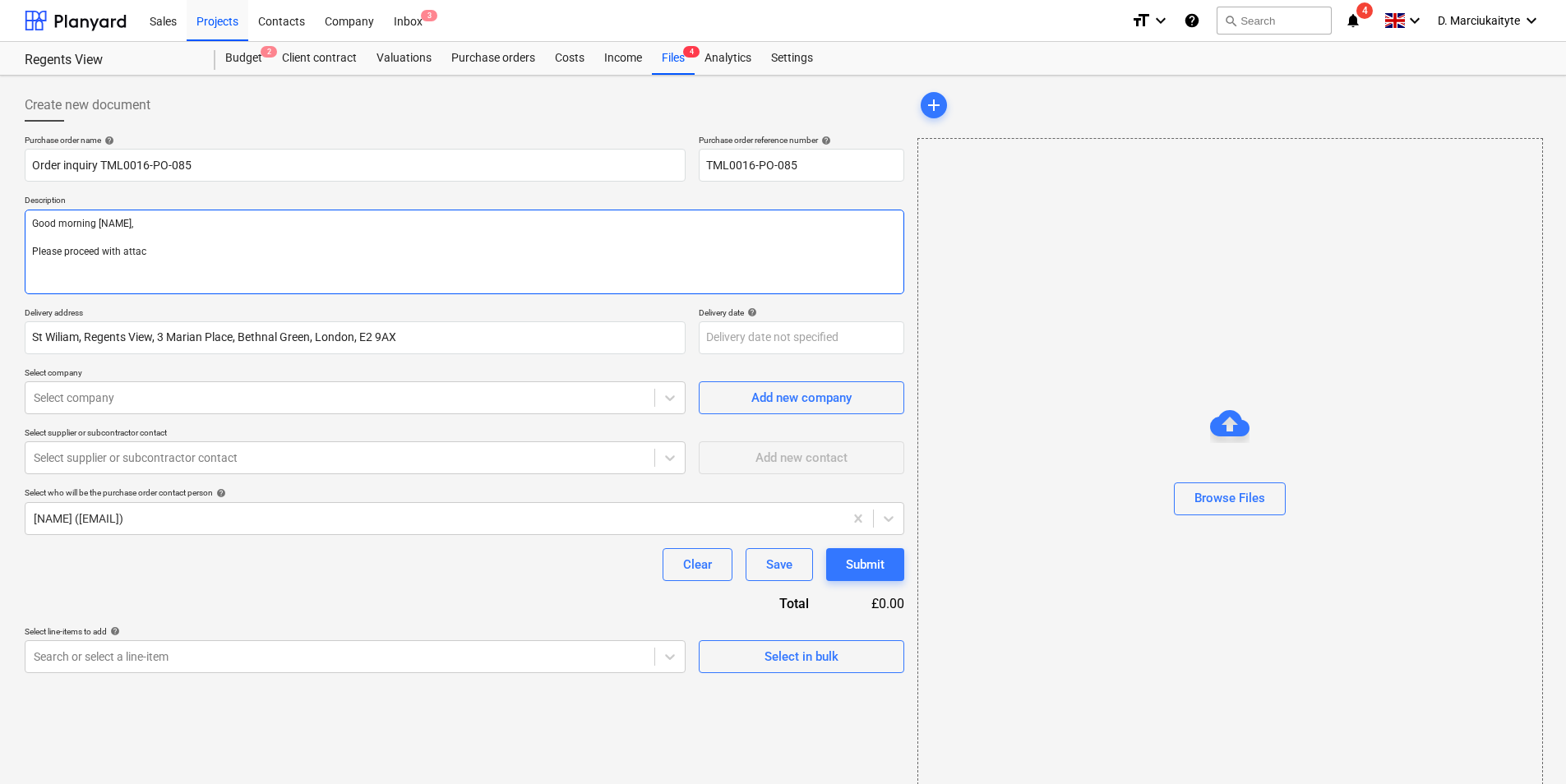 type on "x" 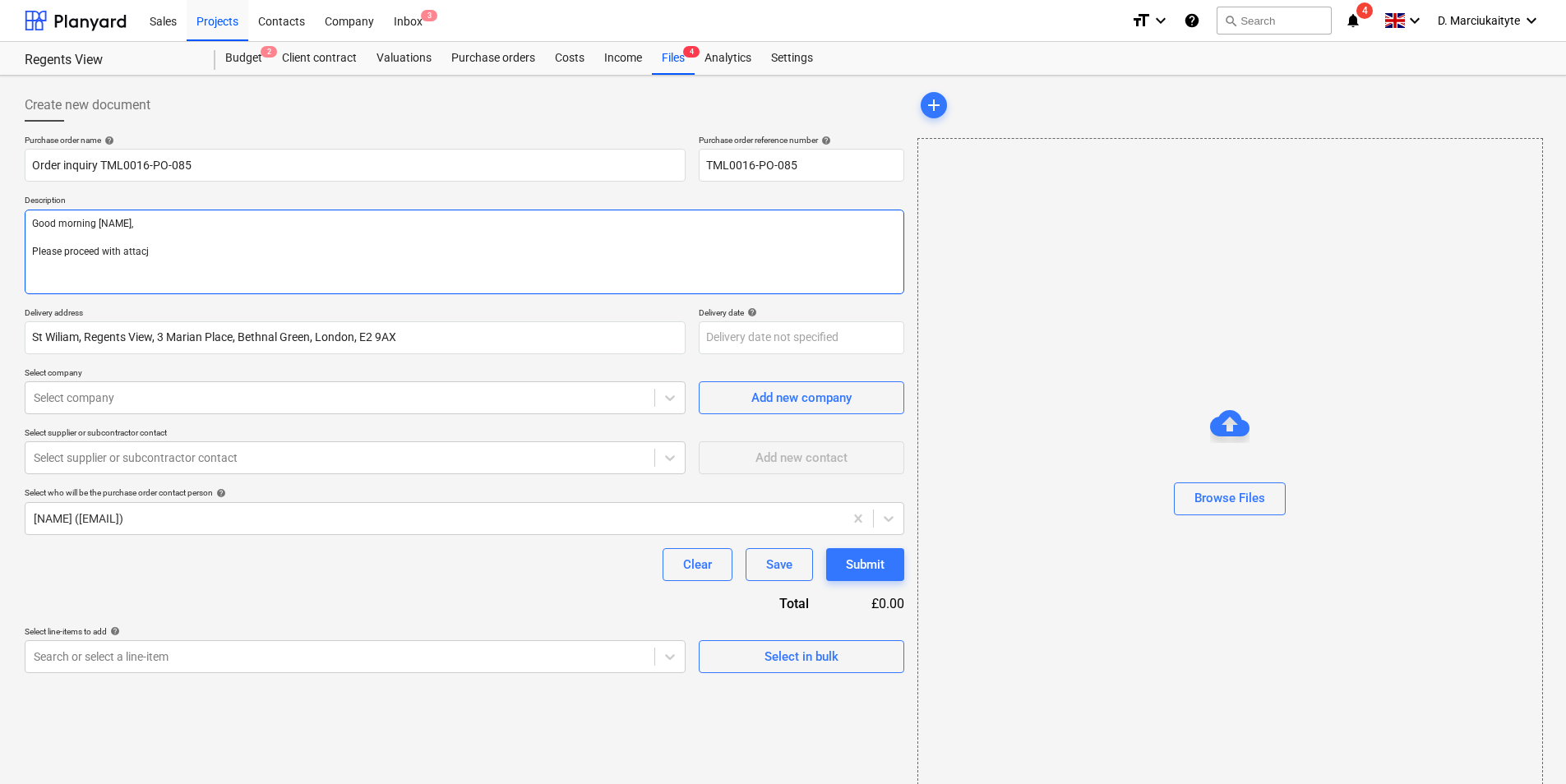 type on "x" 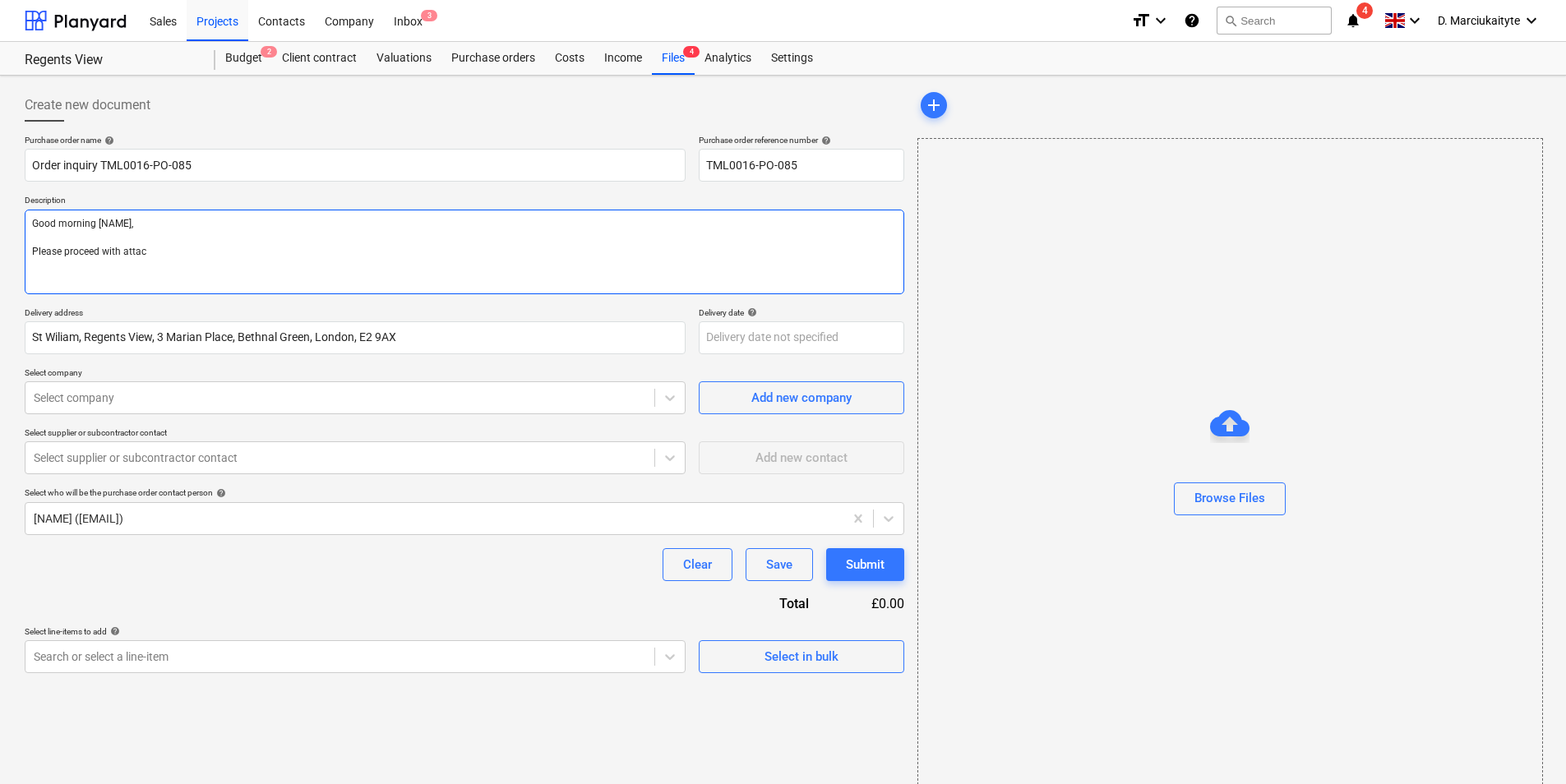 type on "x" 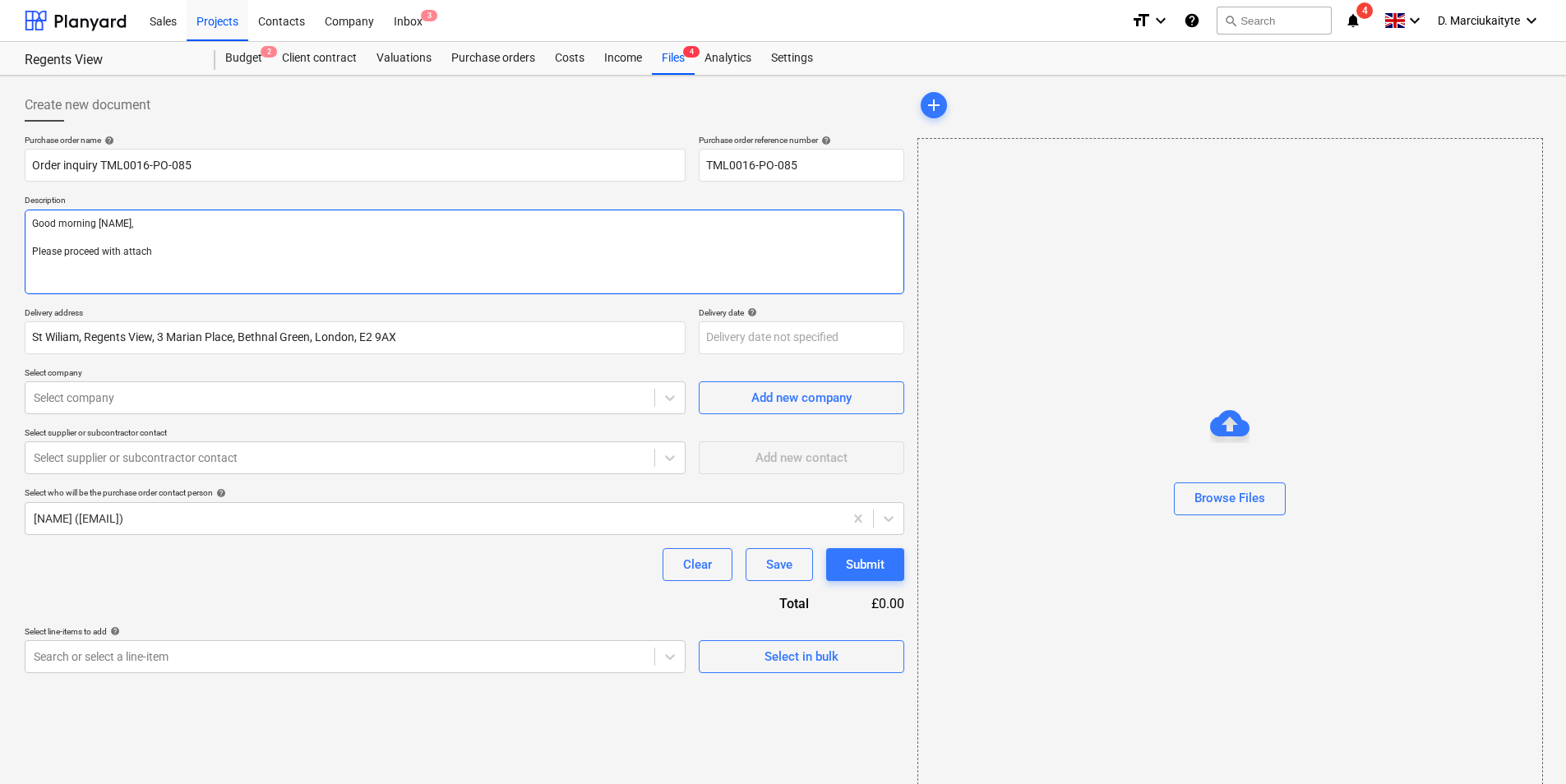 type 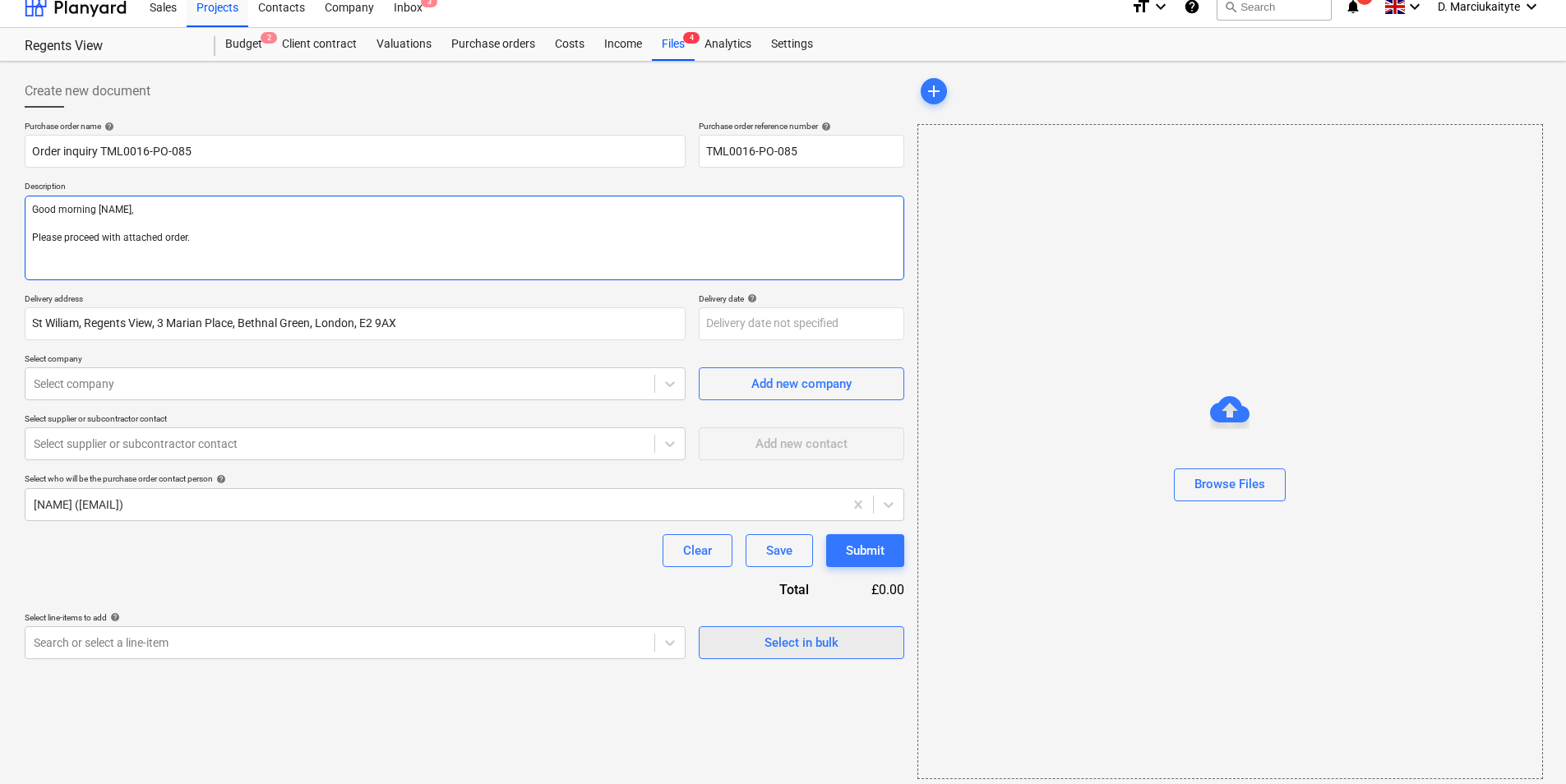 scroll, scrollTop: 22, scrollLeft: 0, axis: vertical 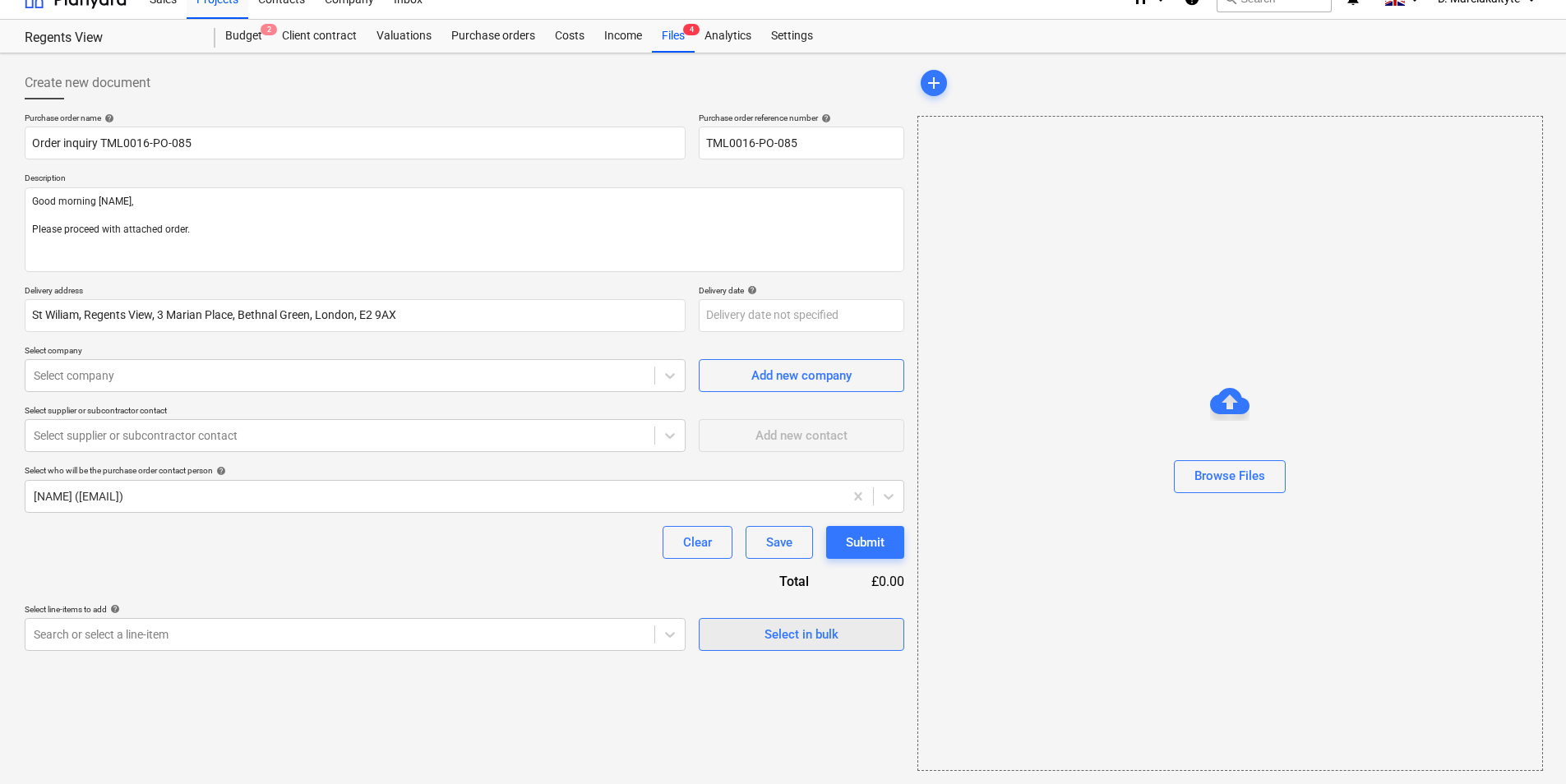 click on "Select in bulk" at bounding box center [801, 634] 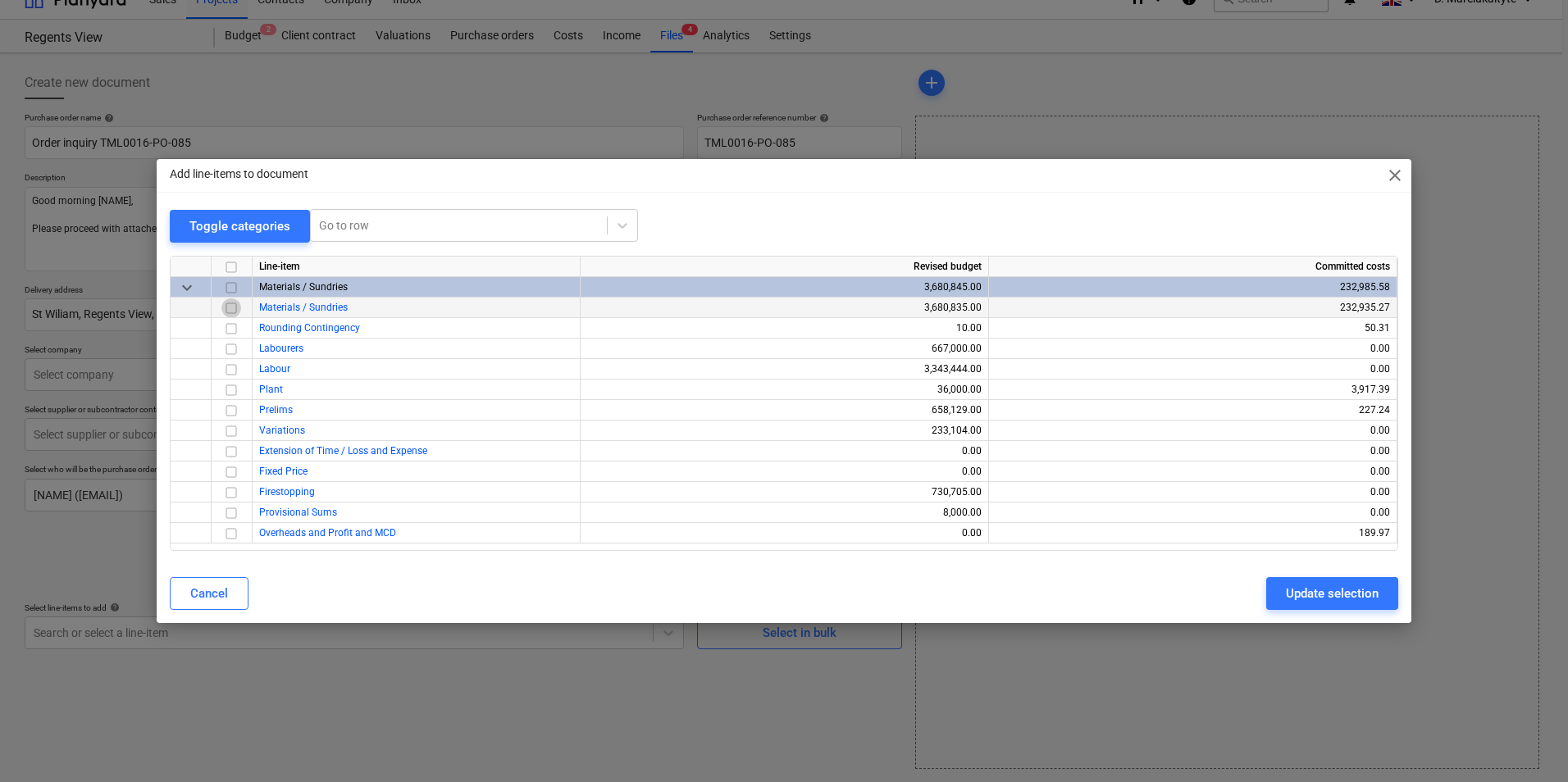 click at bounding box center (231, 308) 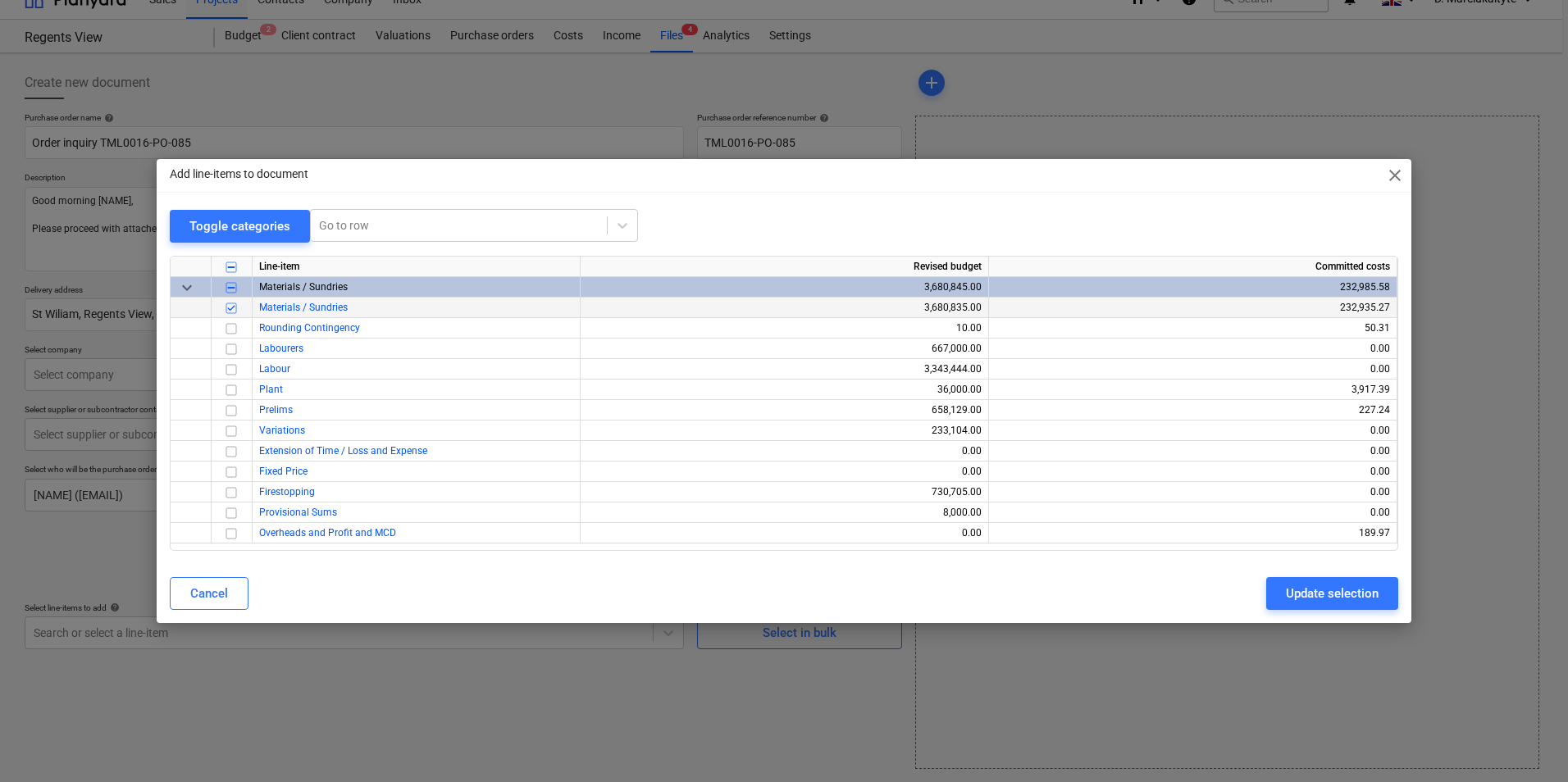 click on "Update selection" at bounding box center (1332, 593) 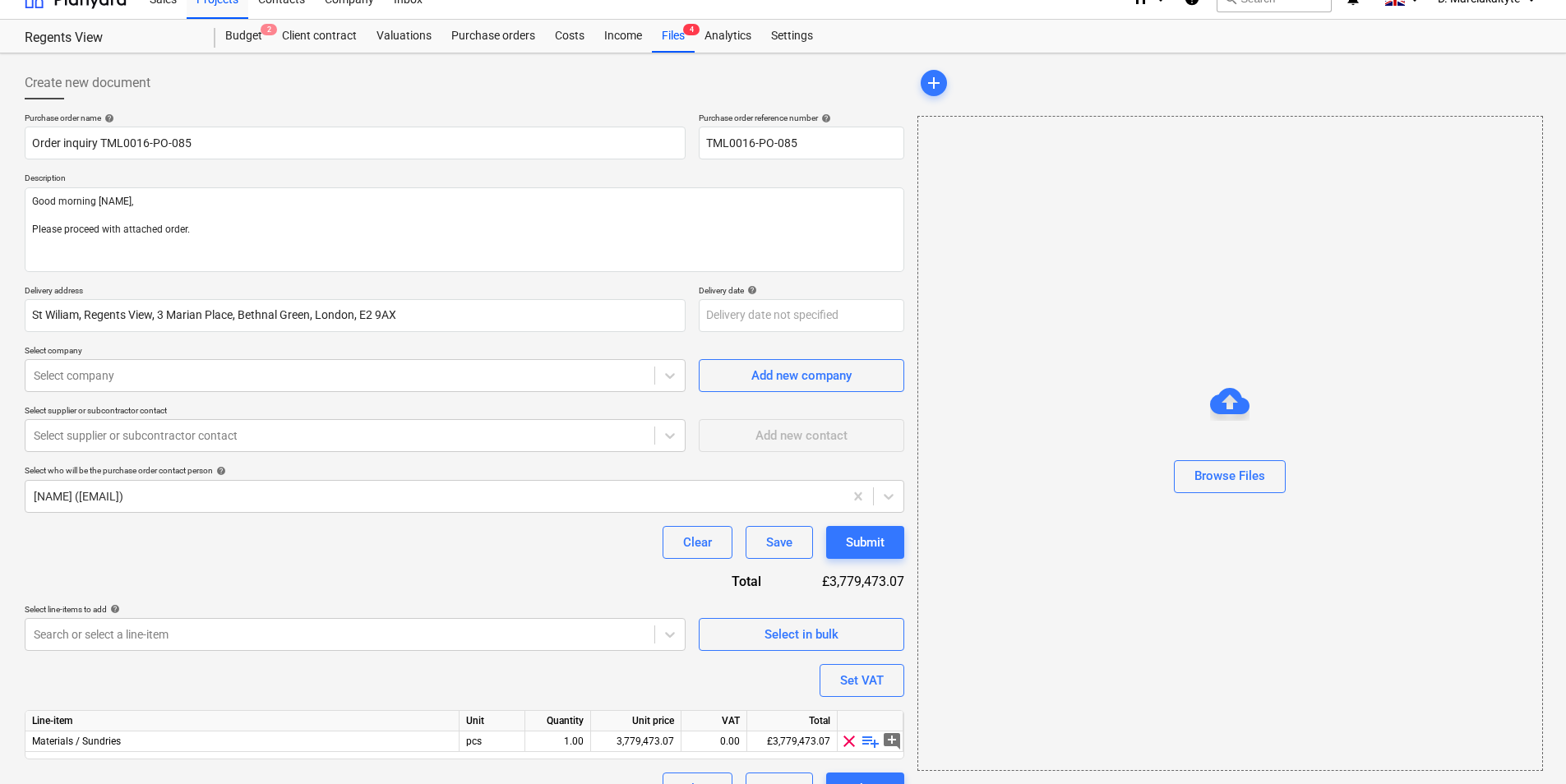 click on "Browse Files" at bounding box center [1230, 443] 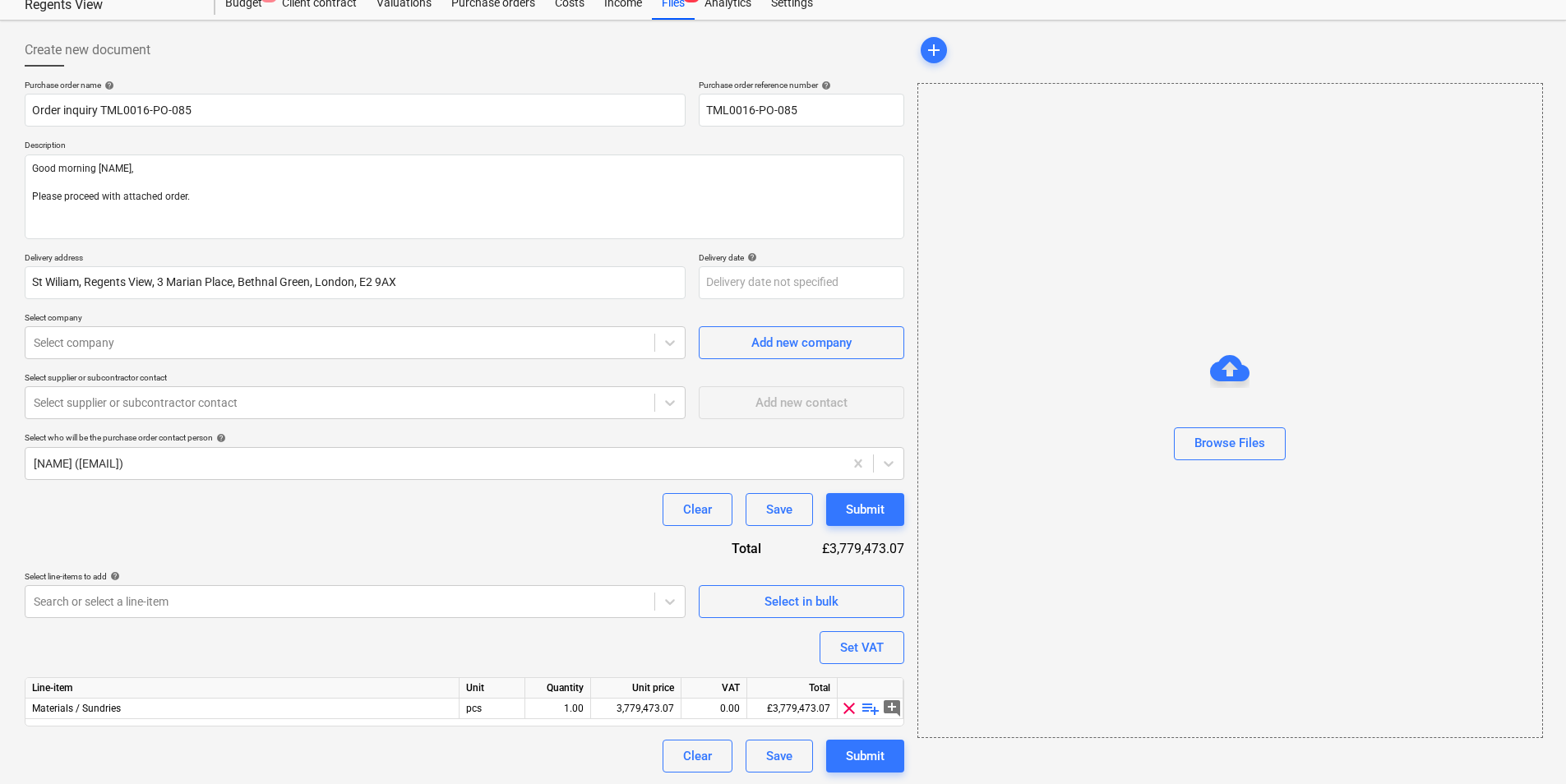scroll, scrollTop: 57, scrollLeft: 0, axis: vertical 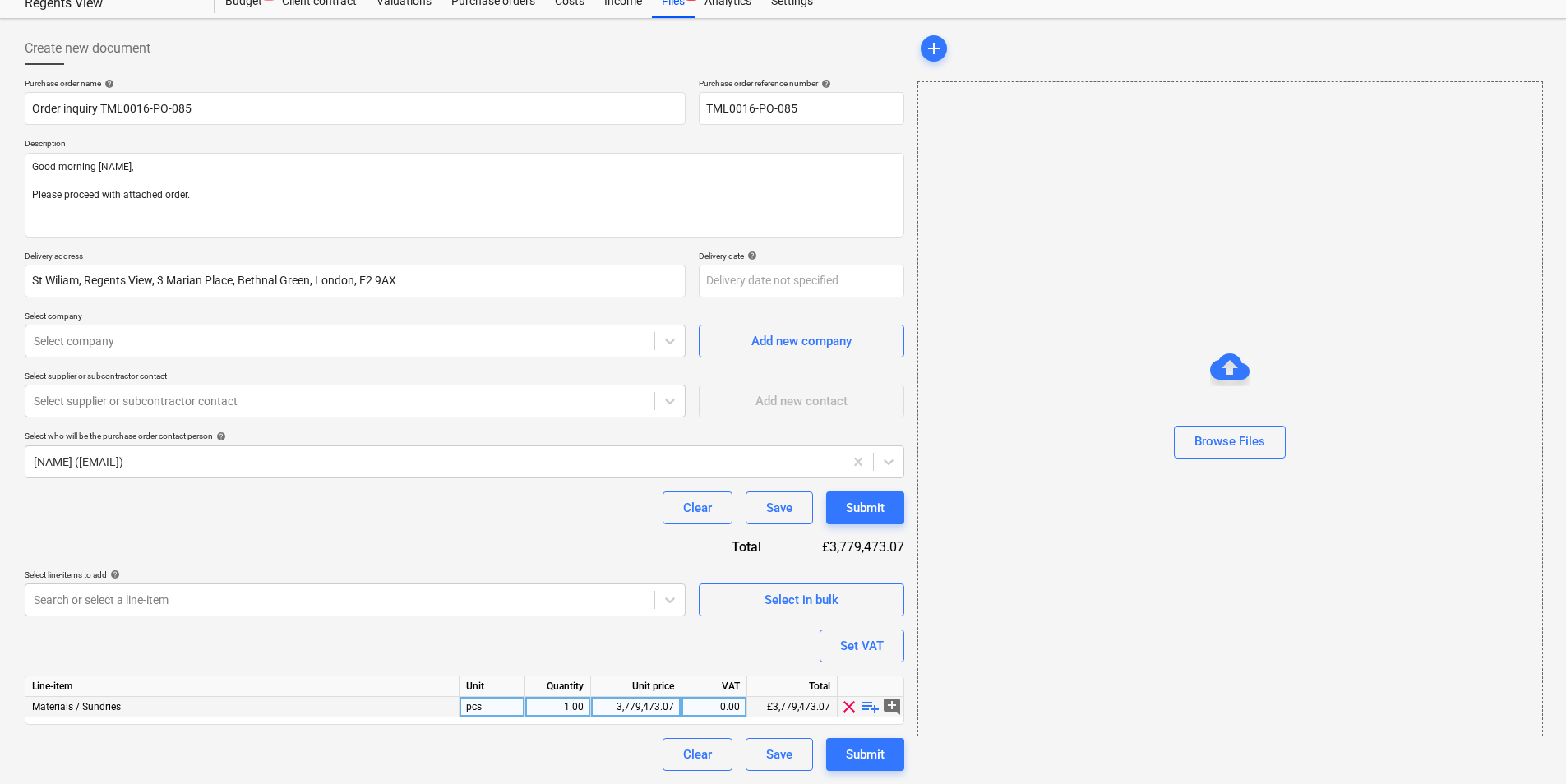 click on "playlist_add" at bounding box center [871, 707] 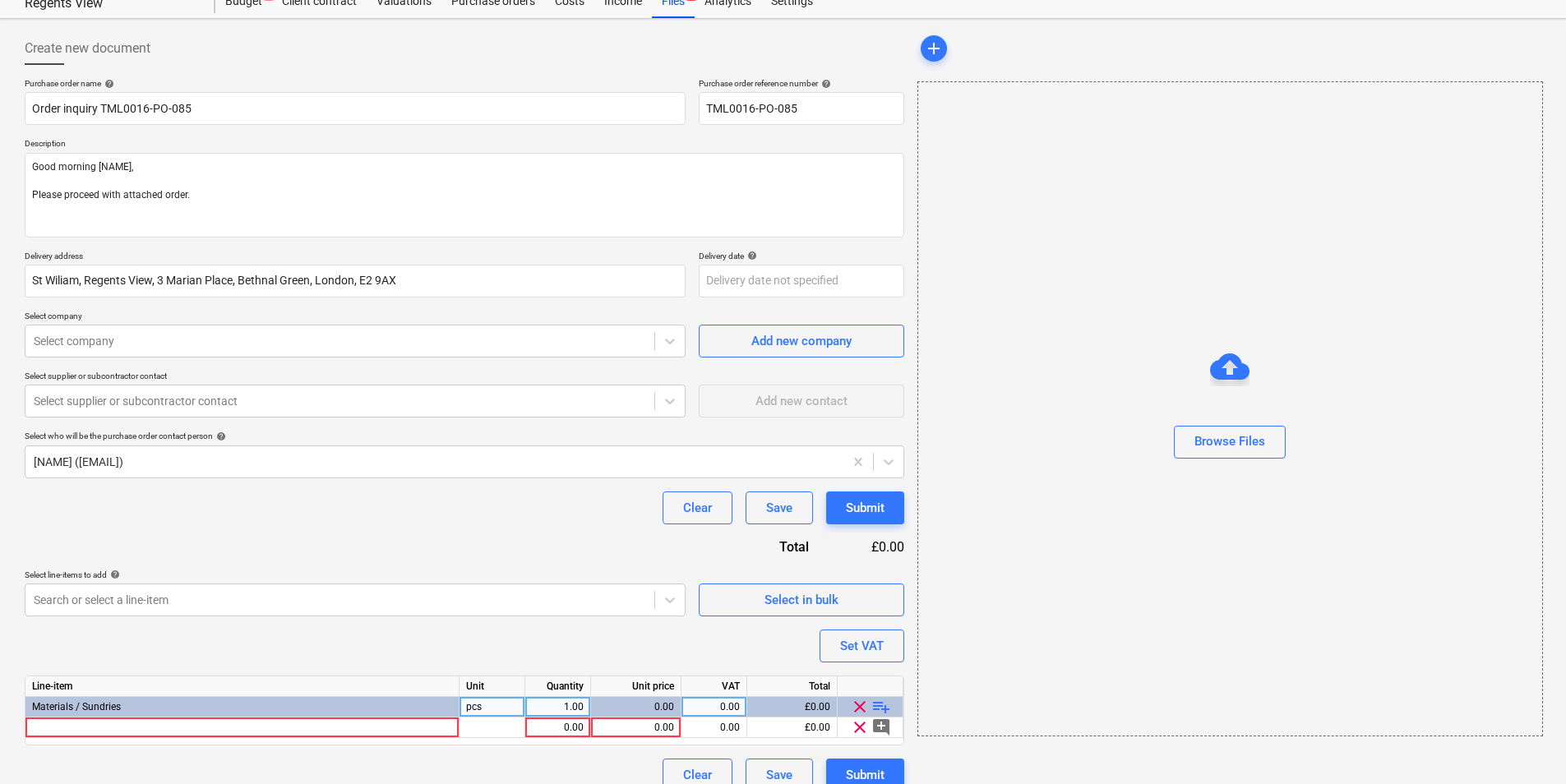 click on "playlist_add" at bounding box center [881, 707] 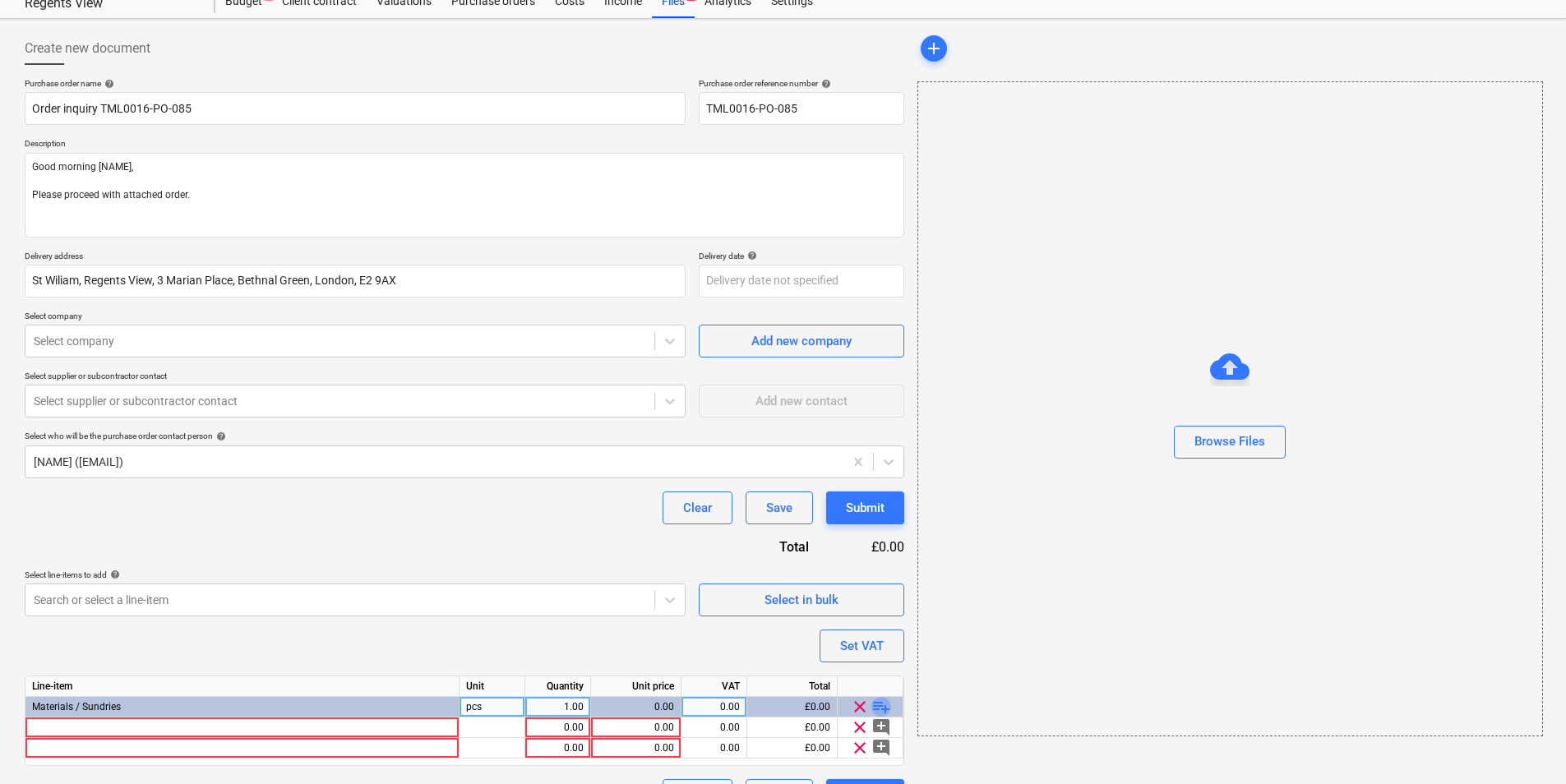 click on "playlist_add" at bounding box center [881, 707] 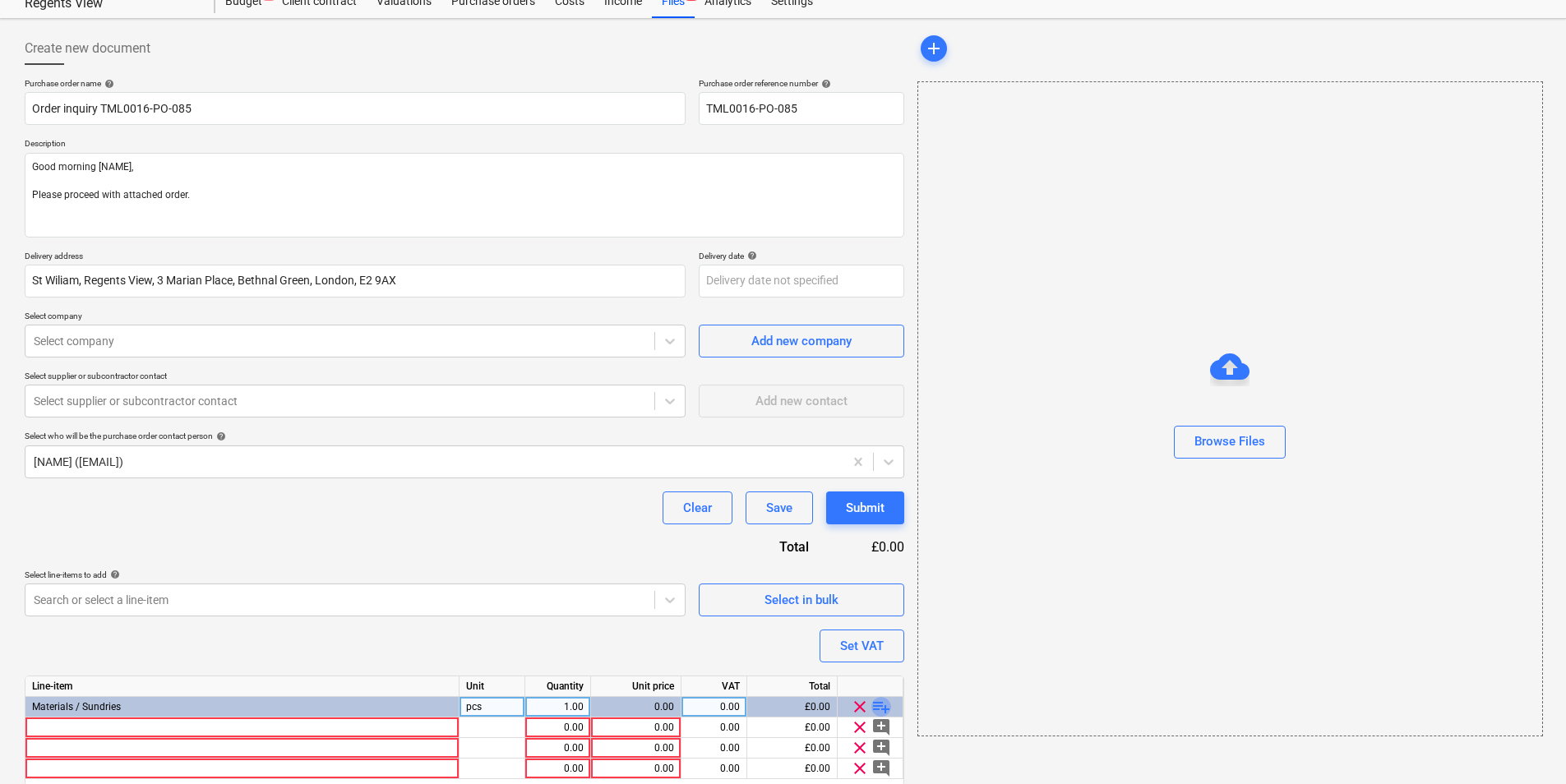 click on "playlist_add" at bounding box center (881, 707) 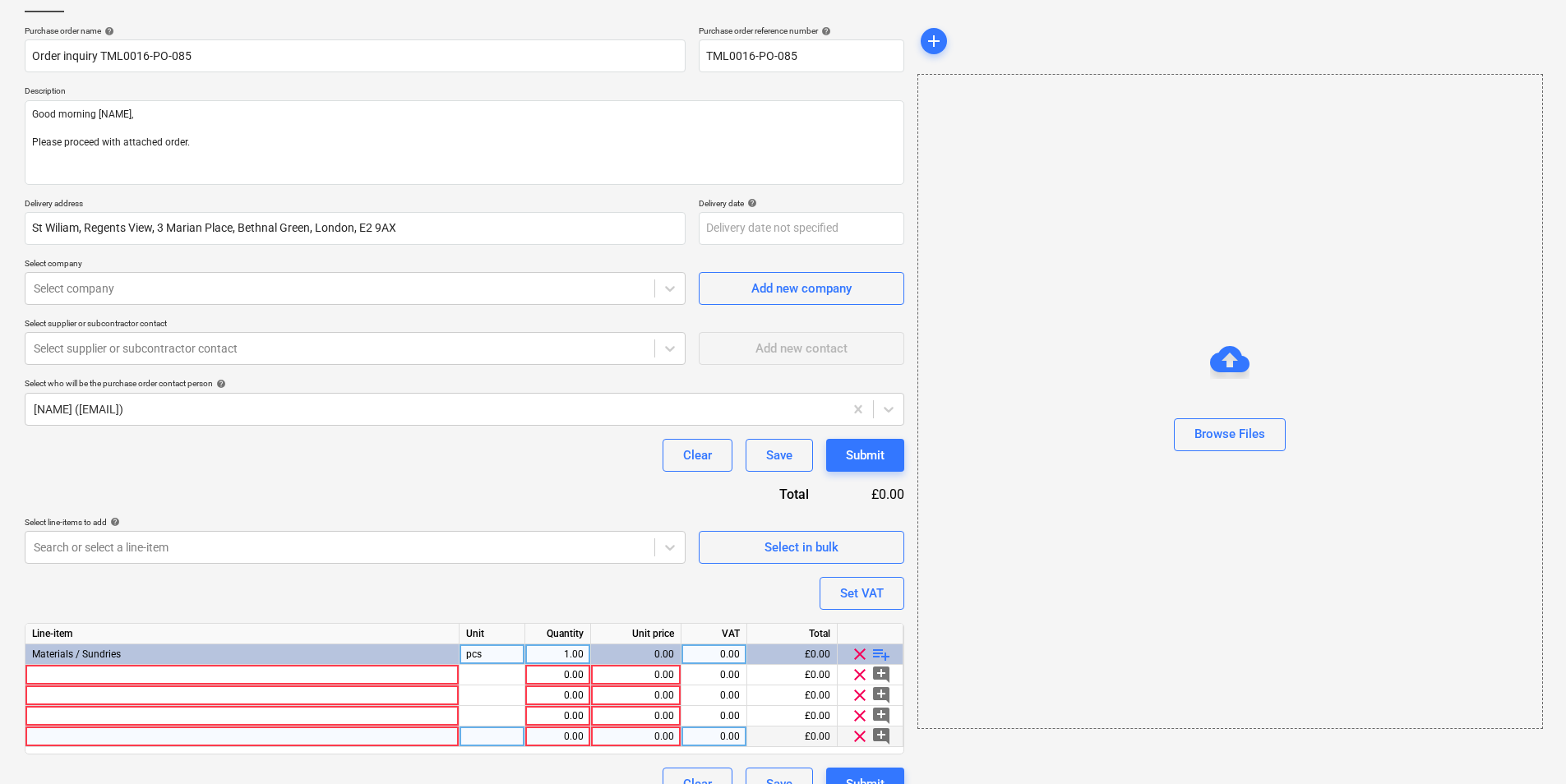 scroll, scrollTop: 139, scrollLeft: 0, axis: vertical 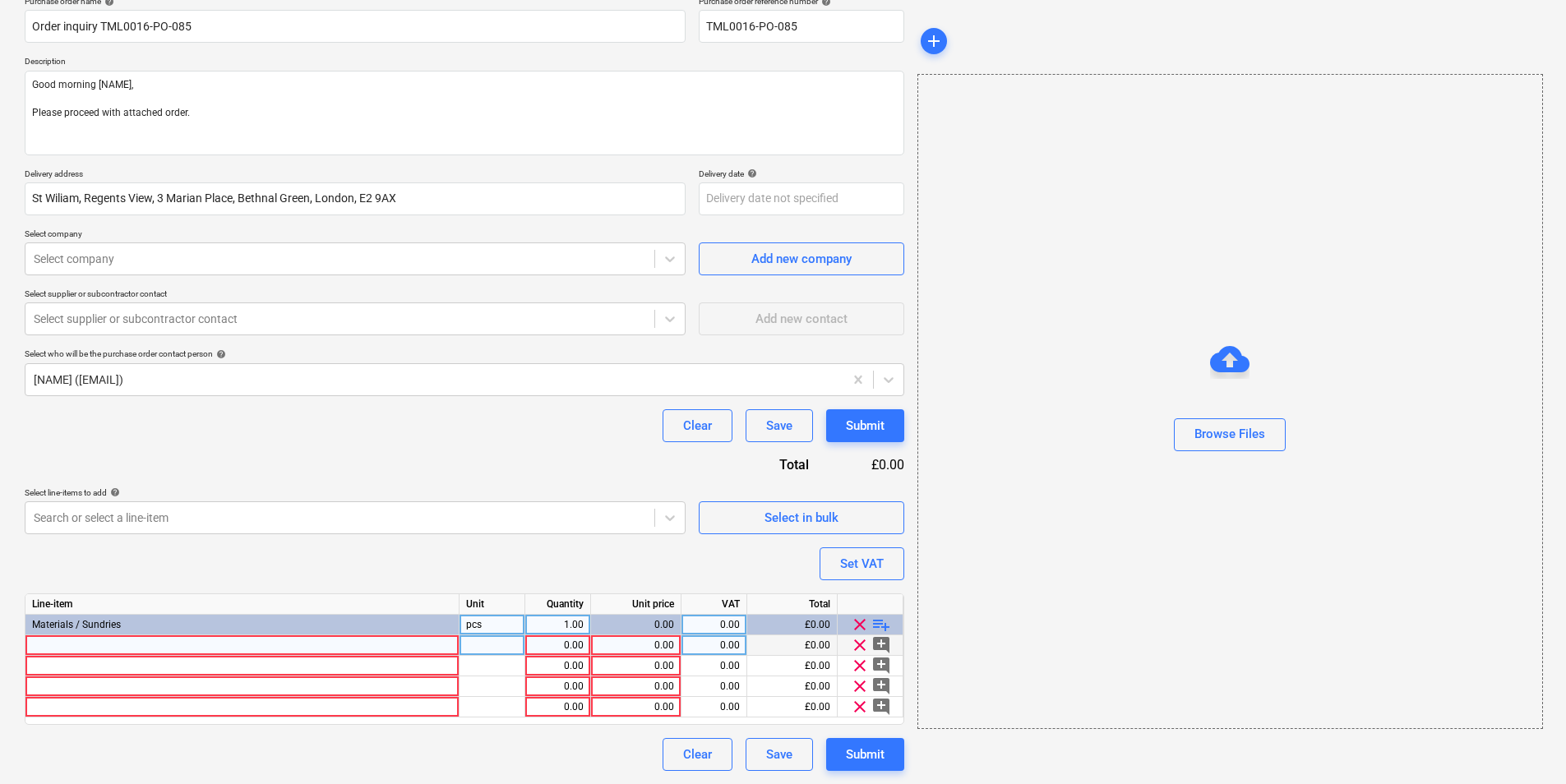 click at bounding box center [243, 645] 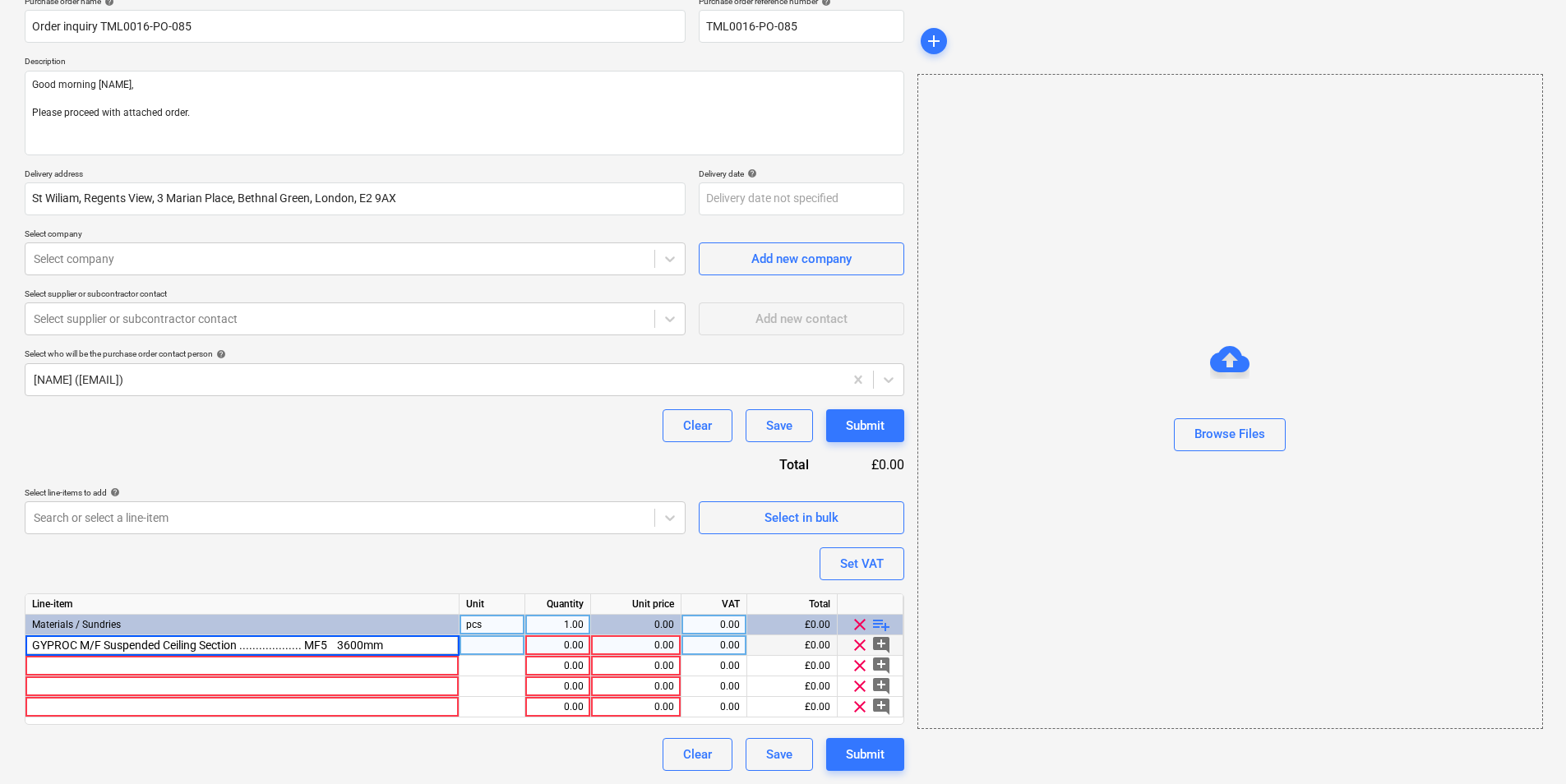 drag, startPoint x: 303, startPoint y: 647, endPoint x: 254, endPoint y: 639, distance: 49.648766 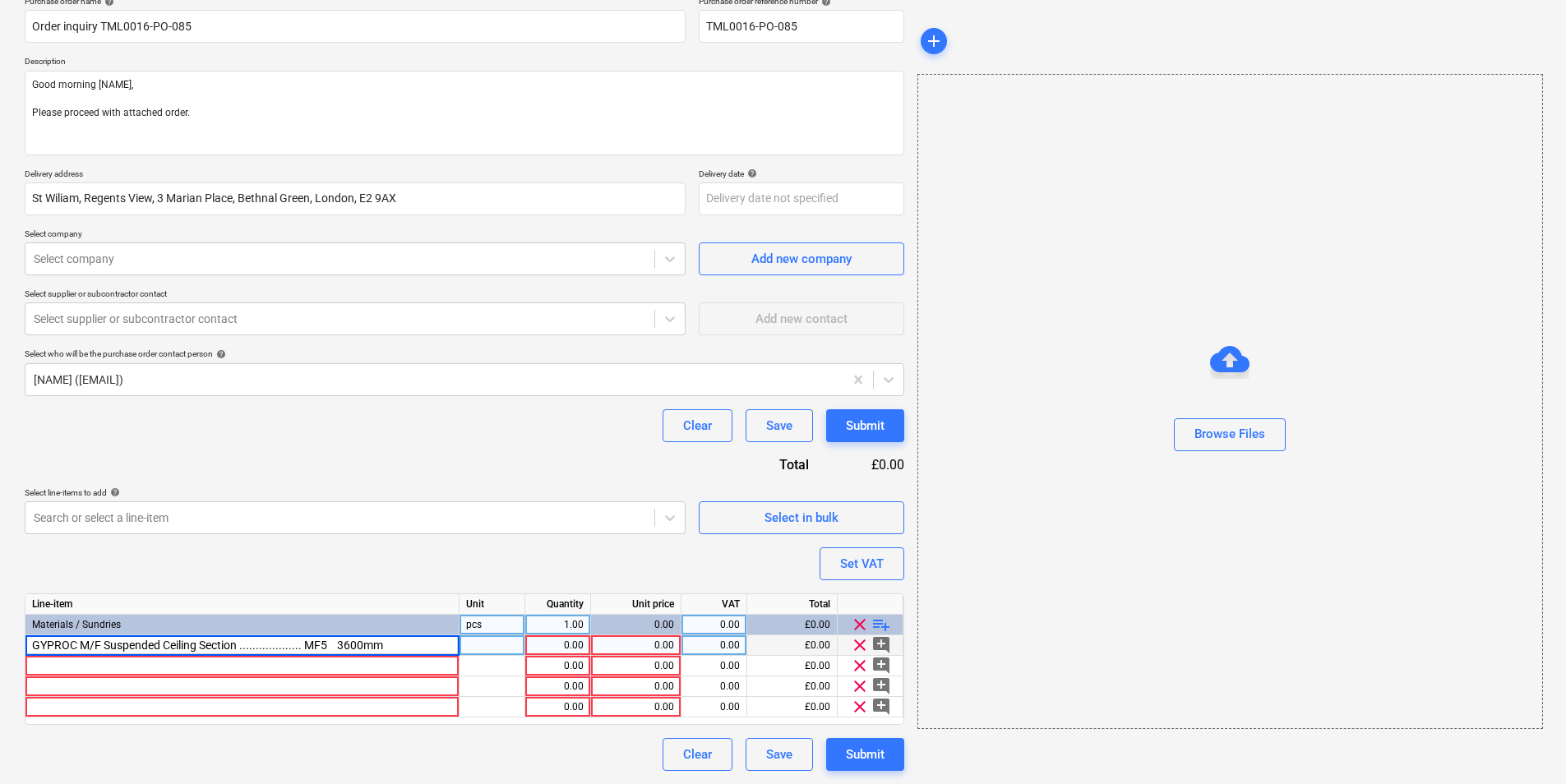 click on "GYPROC M/F Suspended Ceiling Section ................... MF5    3600mm" at bounding box center (242, 645) 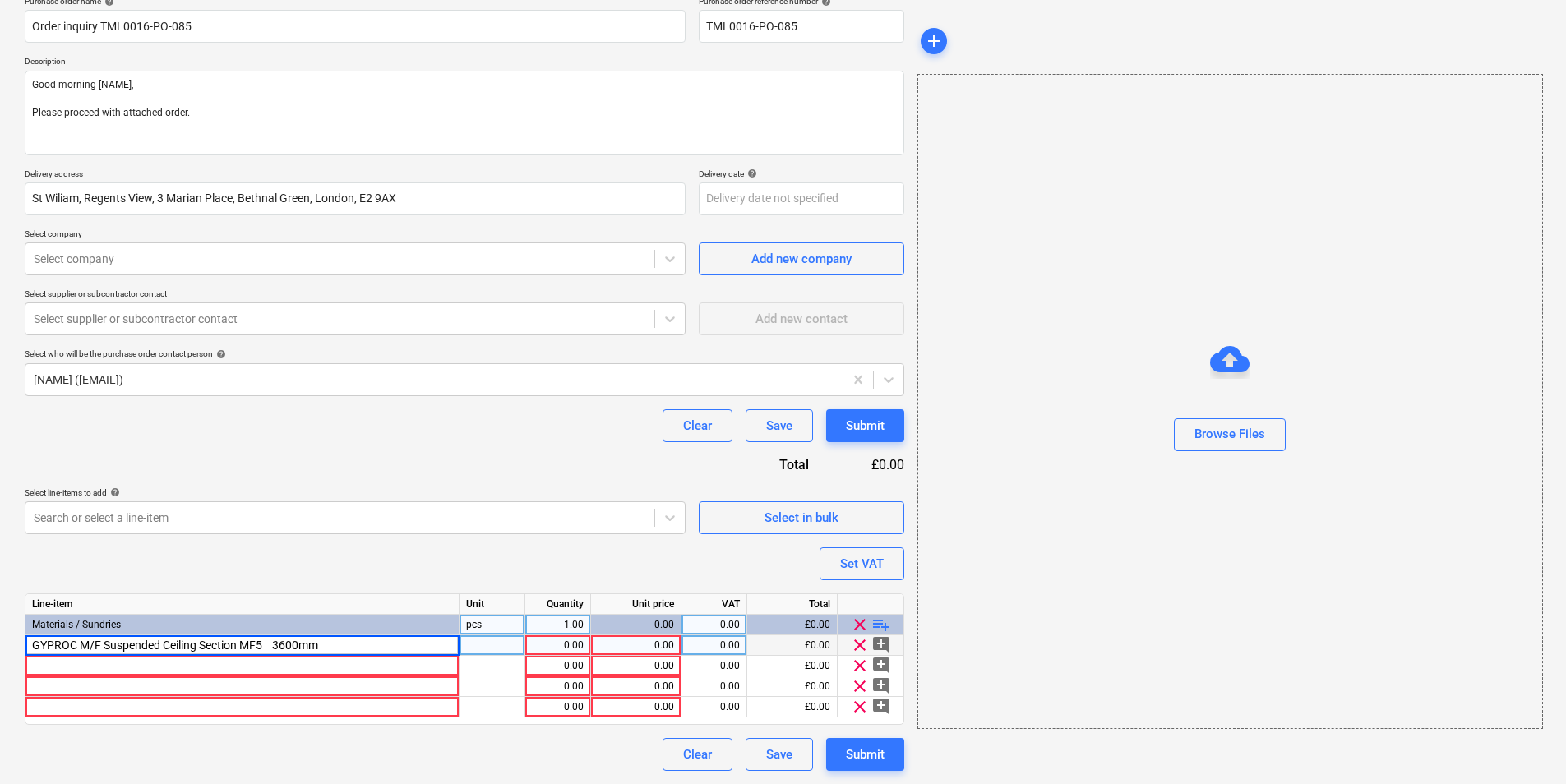 click on "GYPROC M/F Suspended Ceiling Section MF5    3600mm" at bounding box center (242, 645) 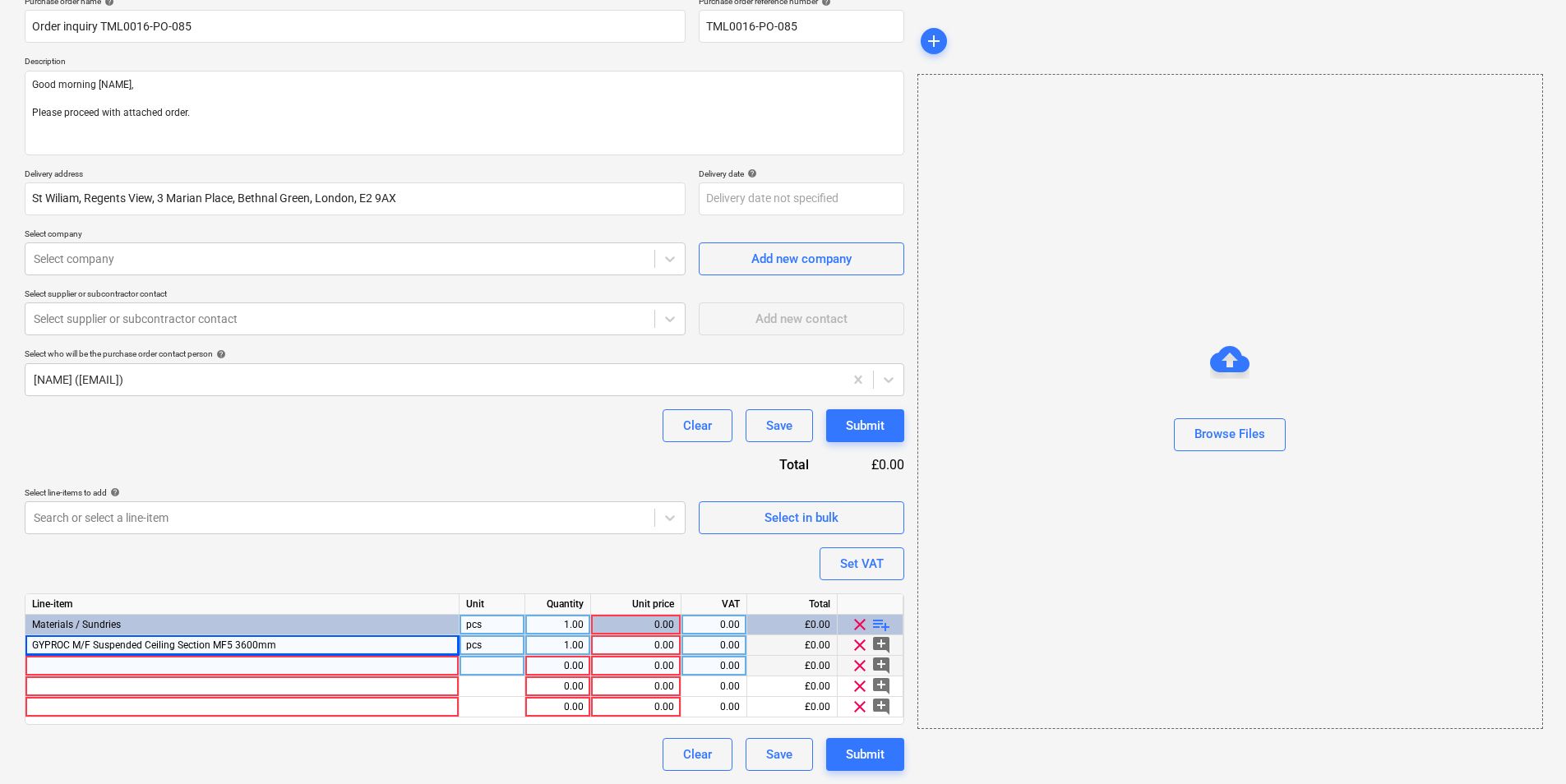 click at bounding box center [243, 666] 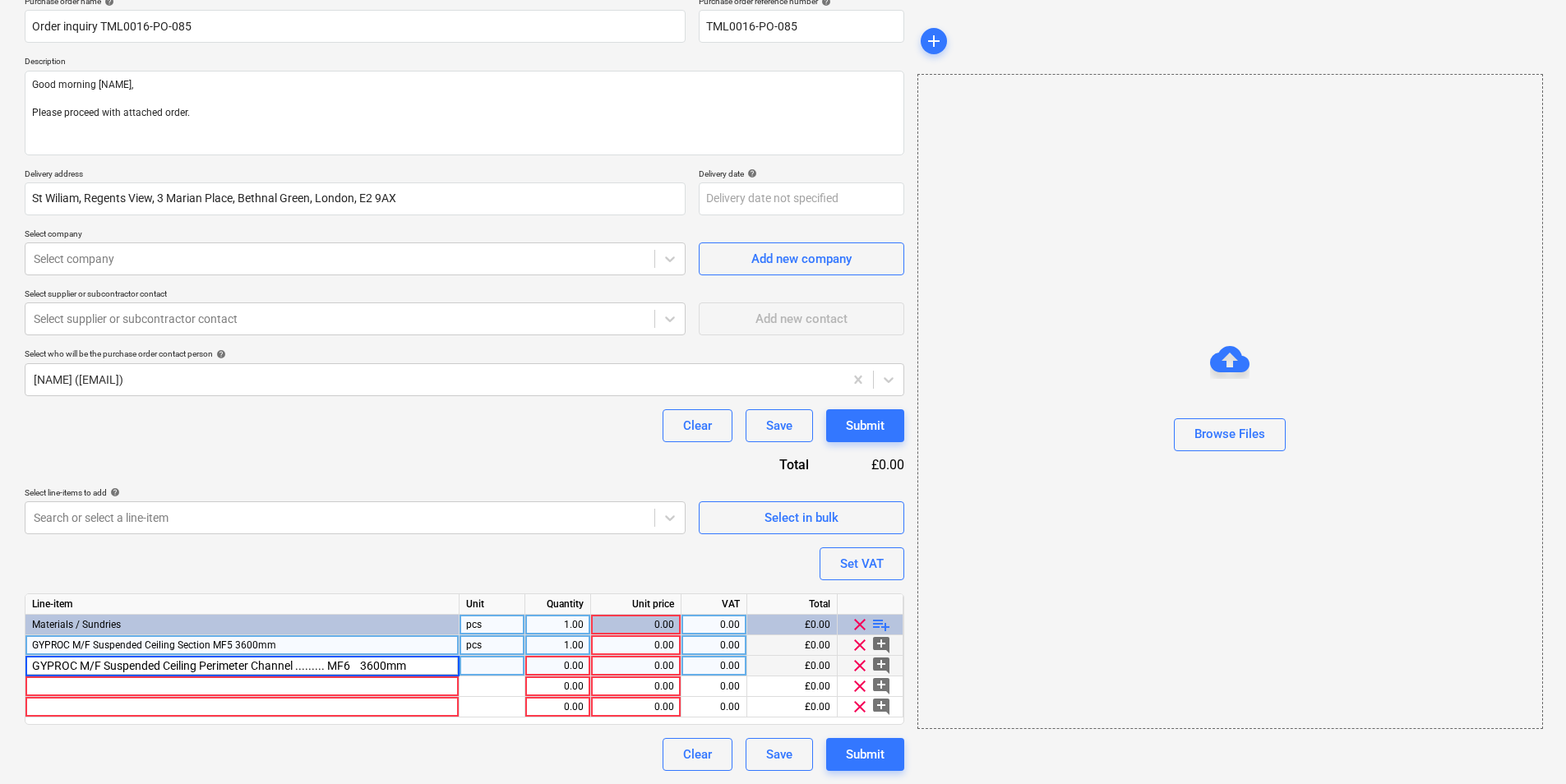drag, startPoint x: 330, startPoint y: 665, endPoint x: 309, endPoint y: 659, distance: 21.84033 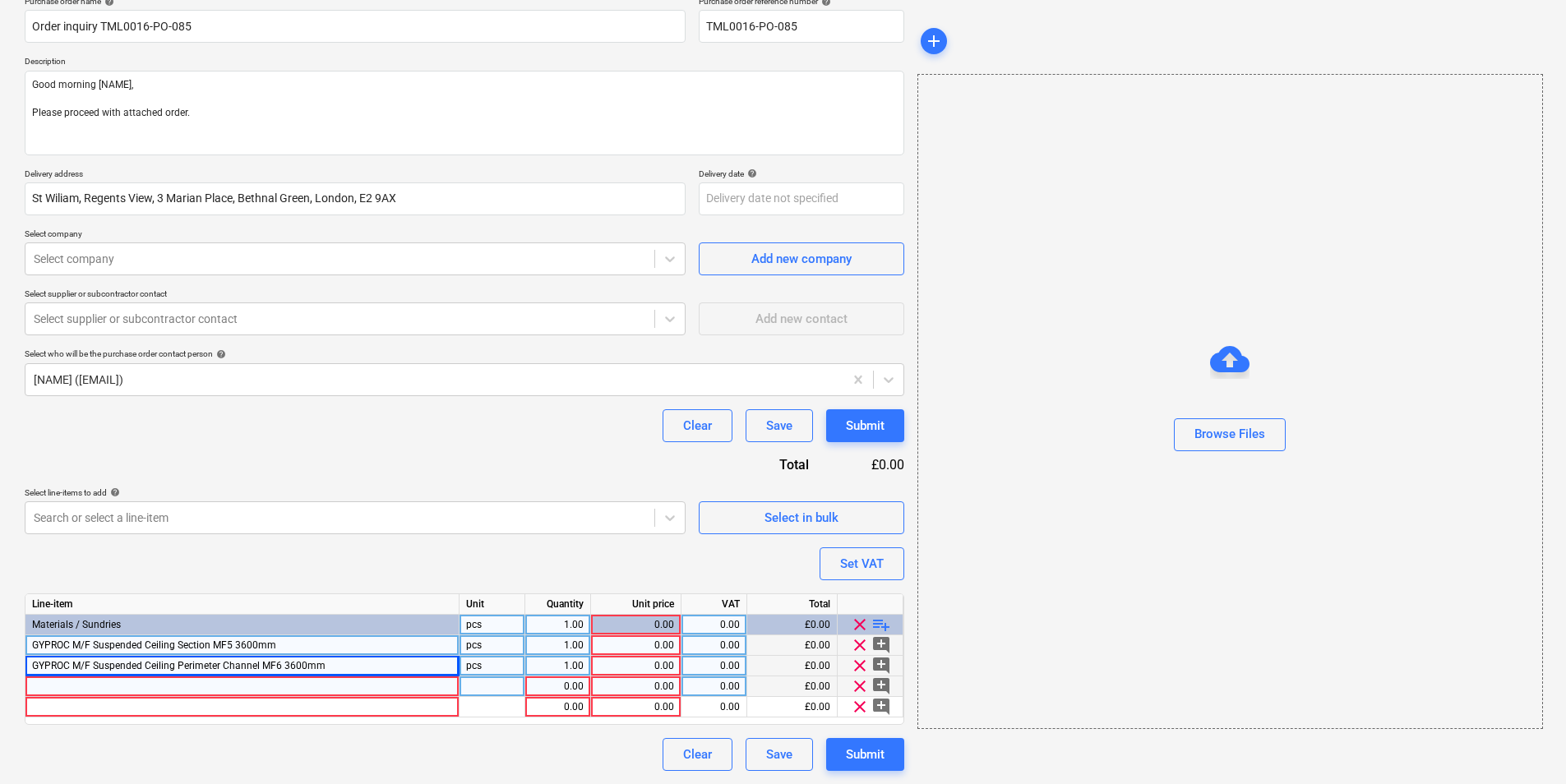 click at bounding box center (243, 686) 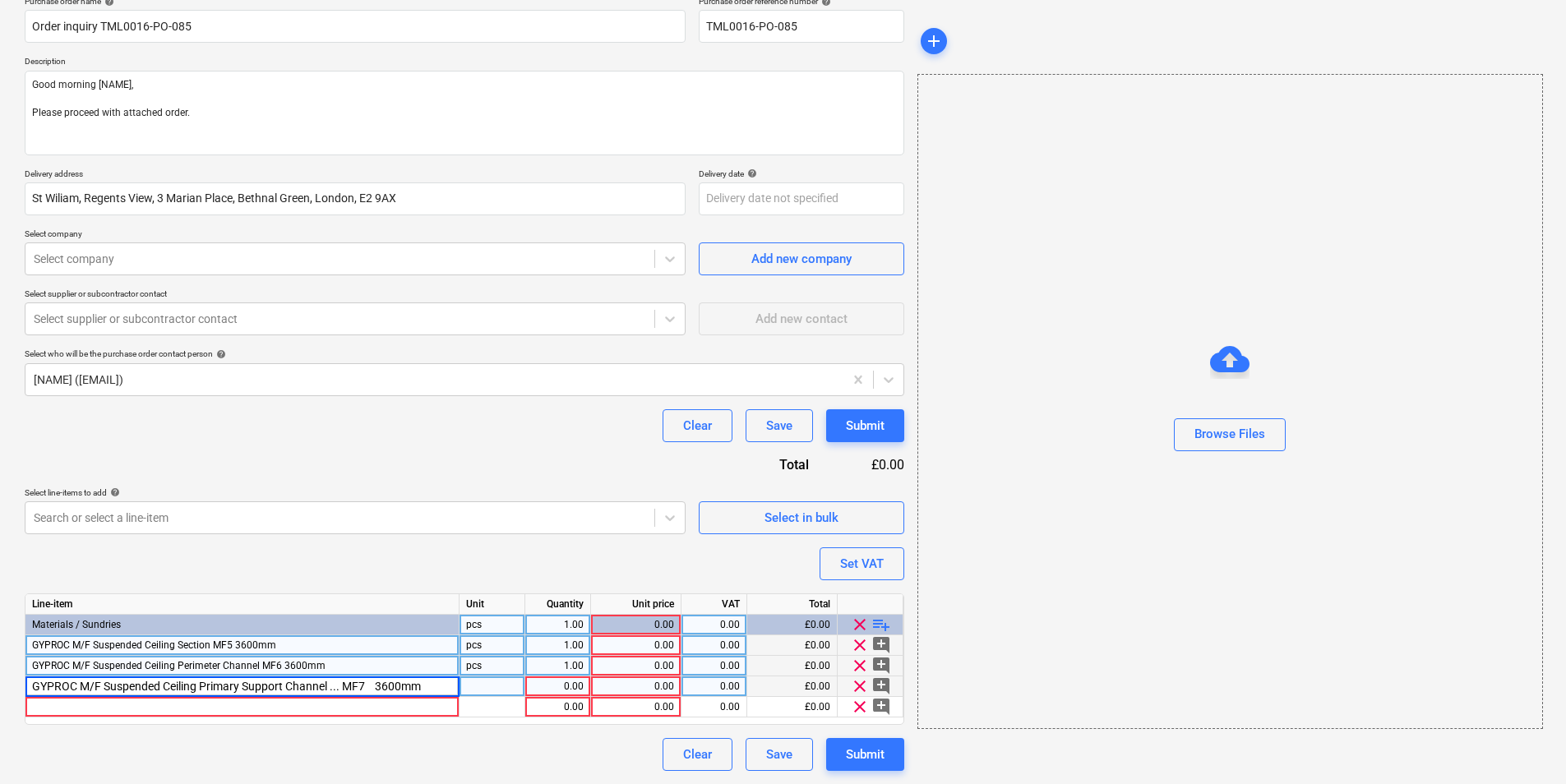 click on "GYPROC M/F Suspended Ceiling Primary Support Channel ... MF7    3600mm" at bounding box center [242, 686] 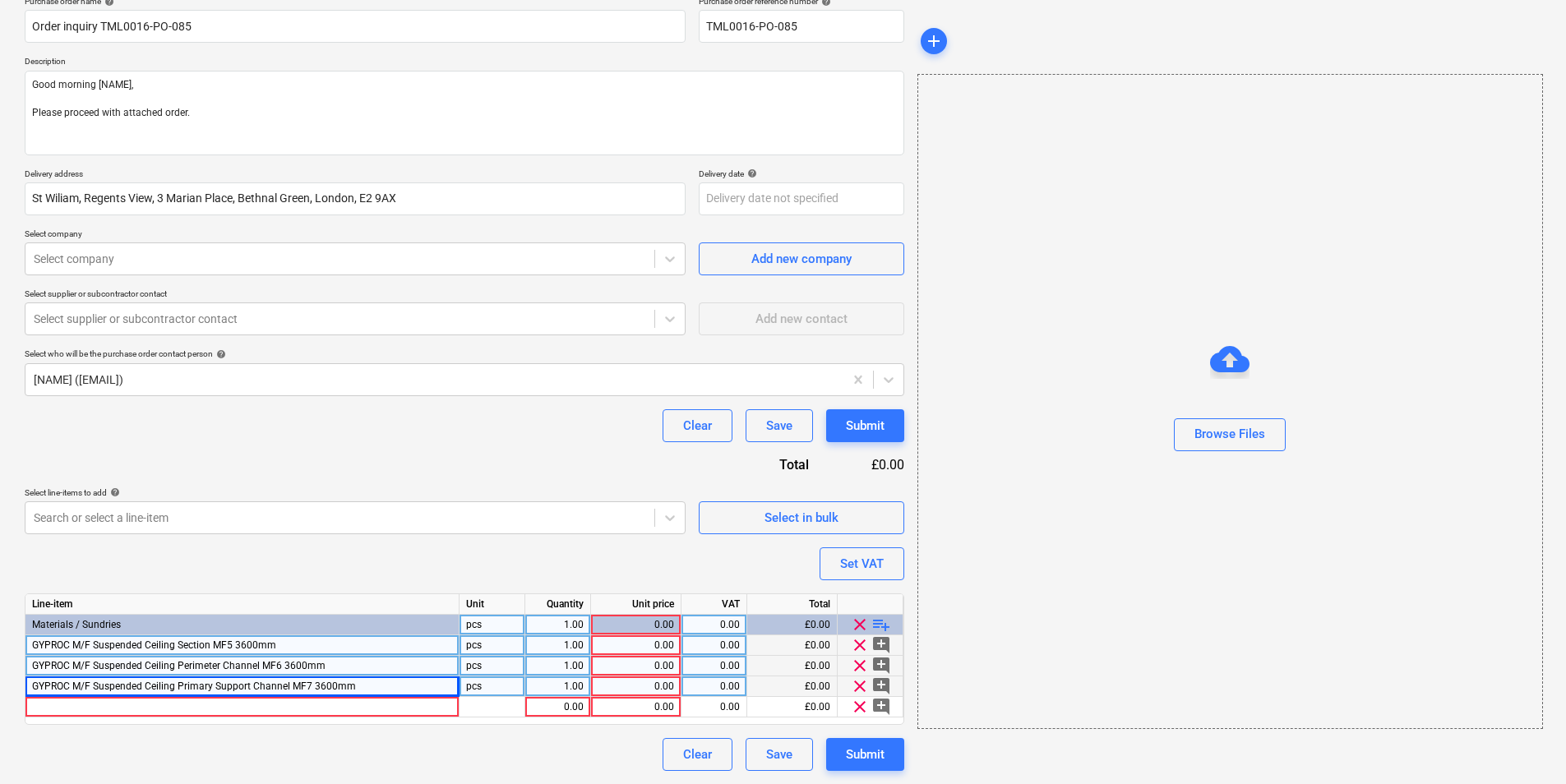 click on "pcs" at bounding box center [492, 686] 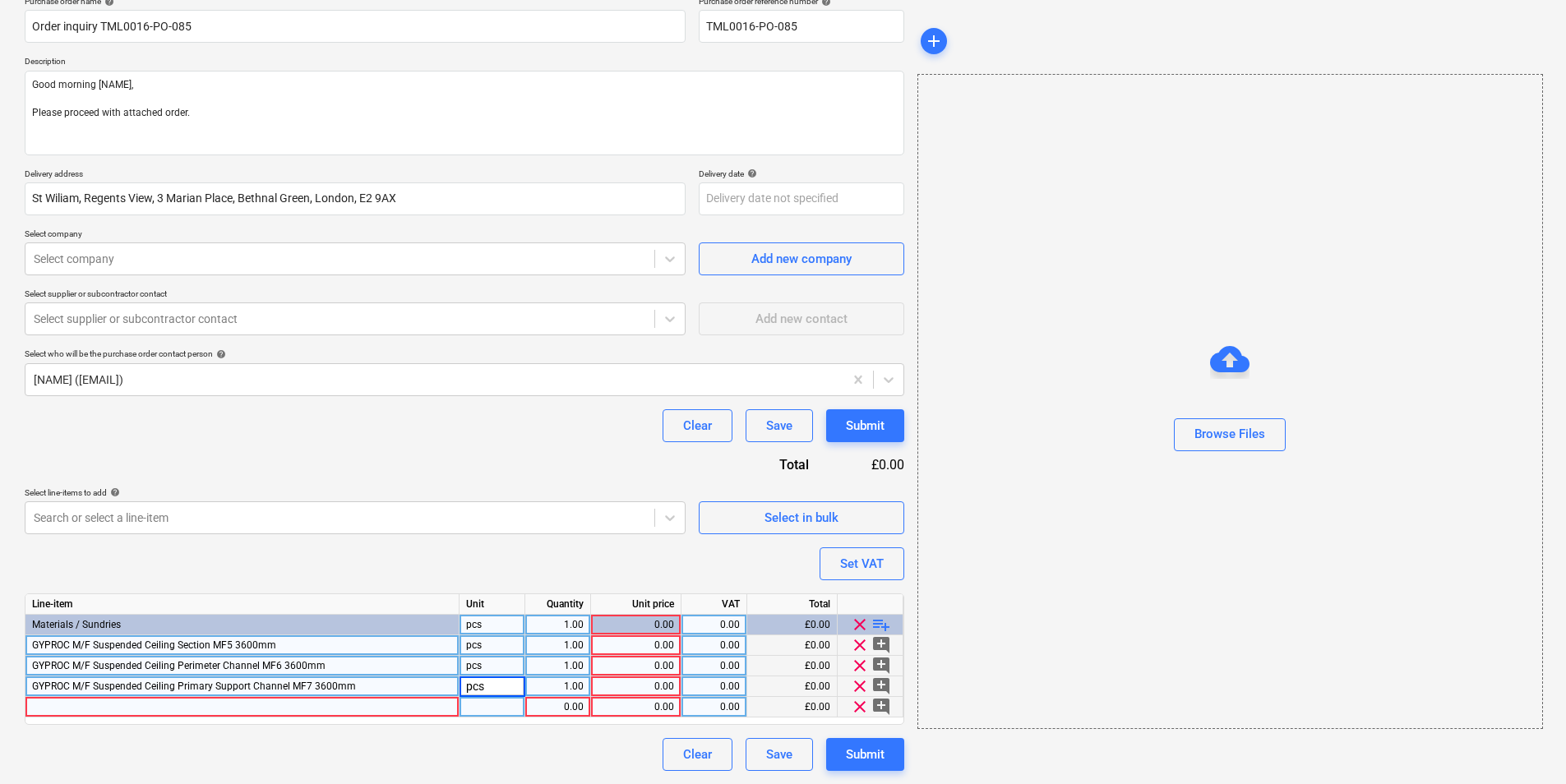 click at bounding box center [243, 707] 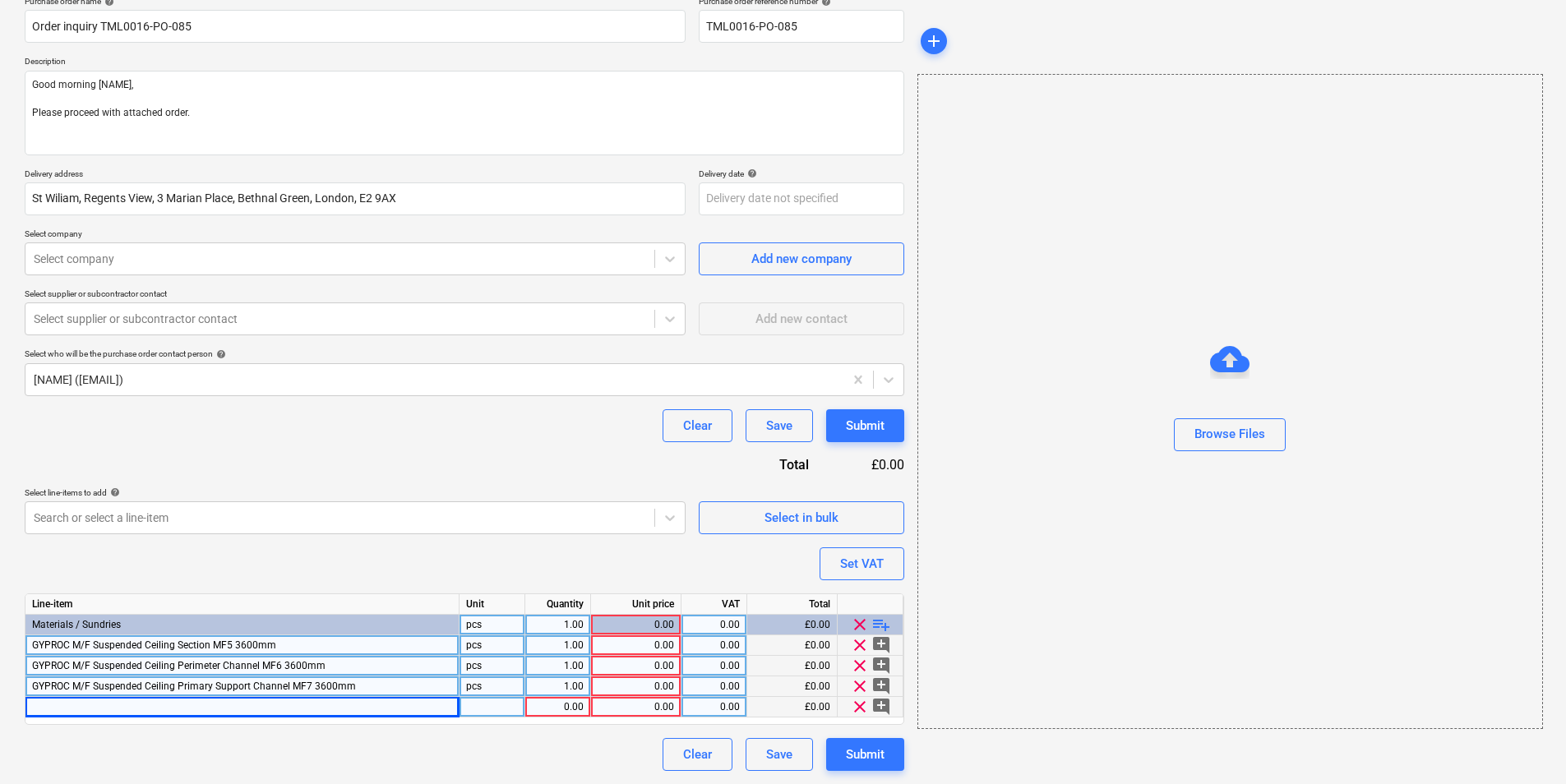 click at bounding box center (243, 707) 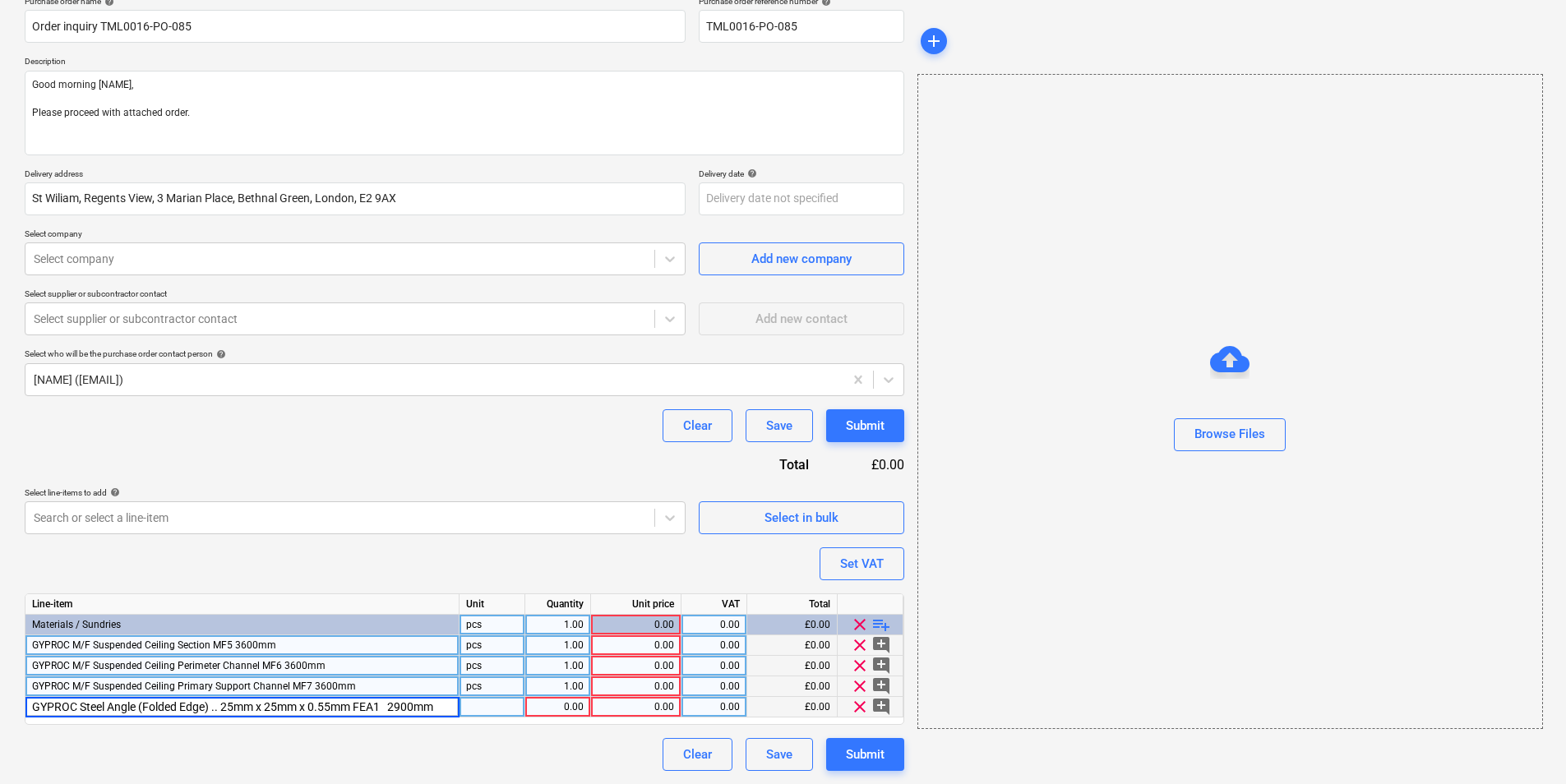 click on "GYPROC Steel Angle (Folded Edge) .. 25mm x 25mm x 0.55mm FEA1   2900mm" at bounding box center [242, 707] 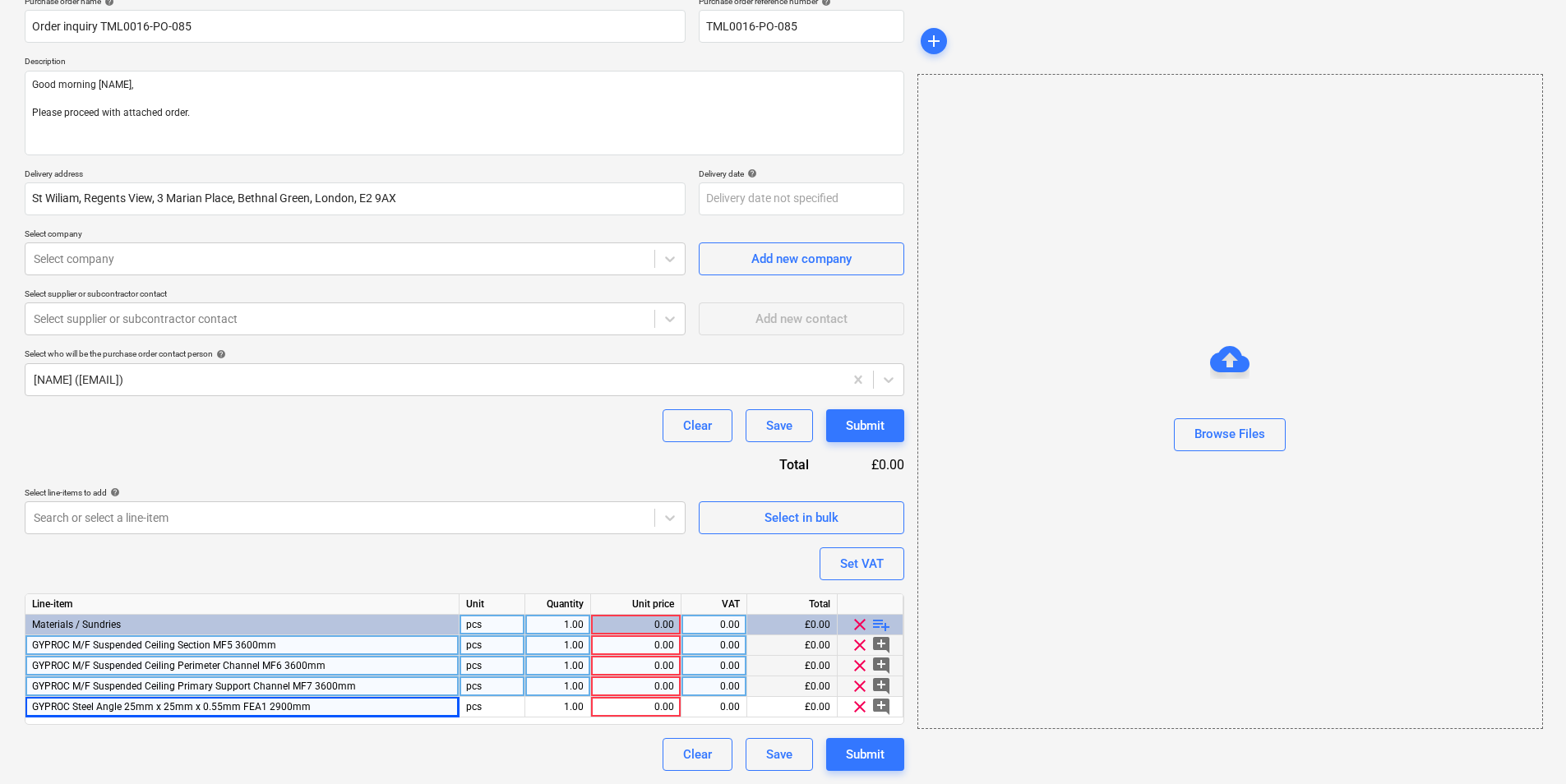 click on "playlist_add" at bounding box center (881, 625) 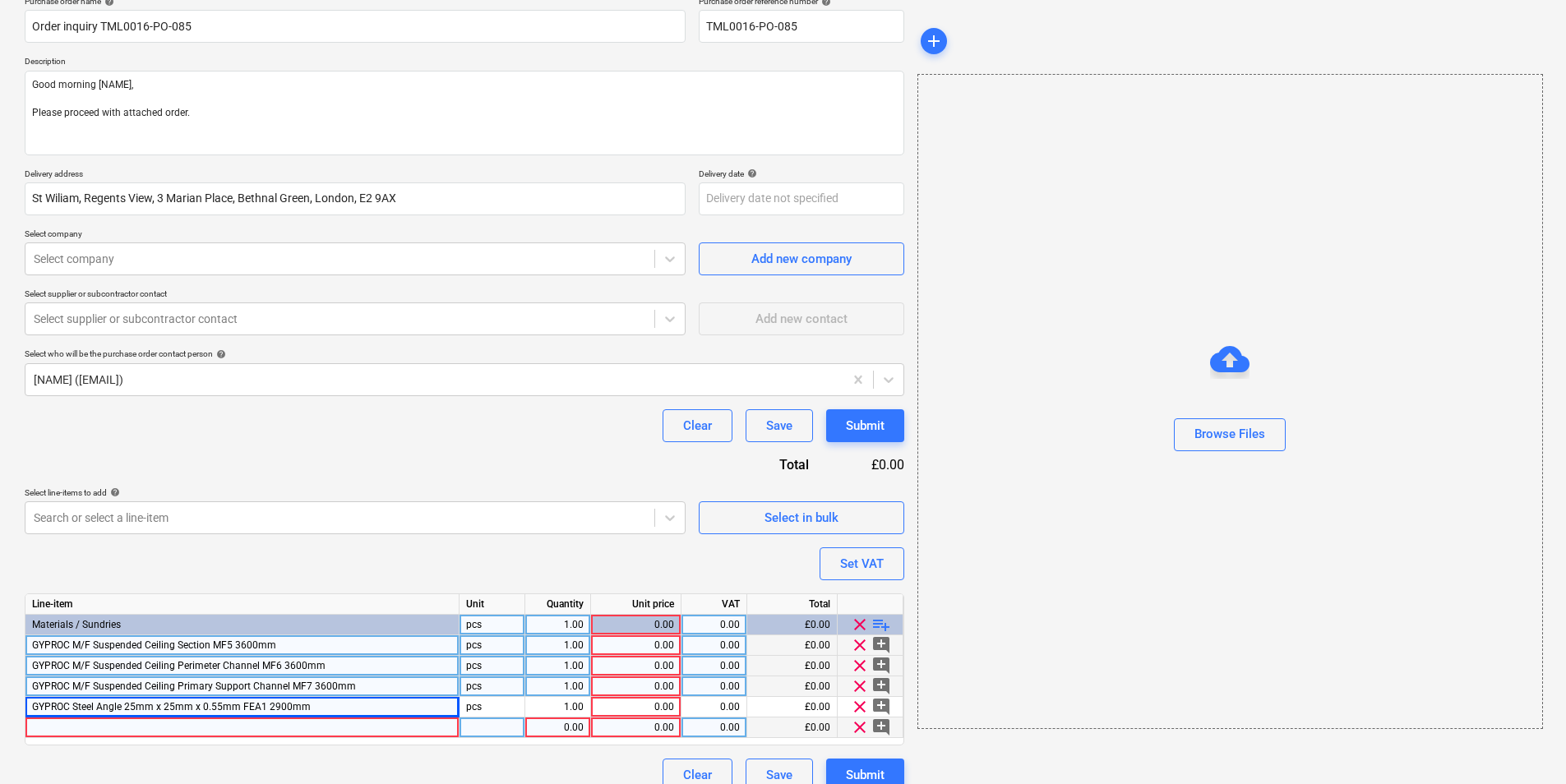 click at bounding box center [243, 727] 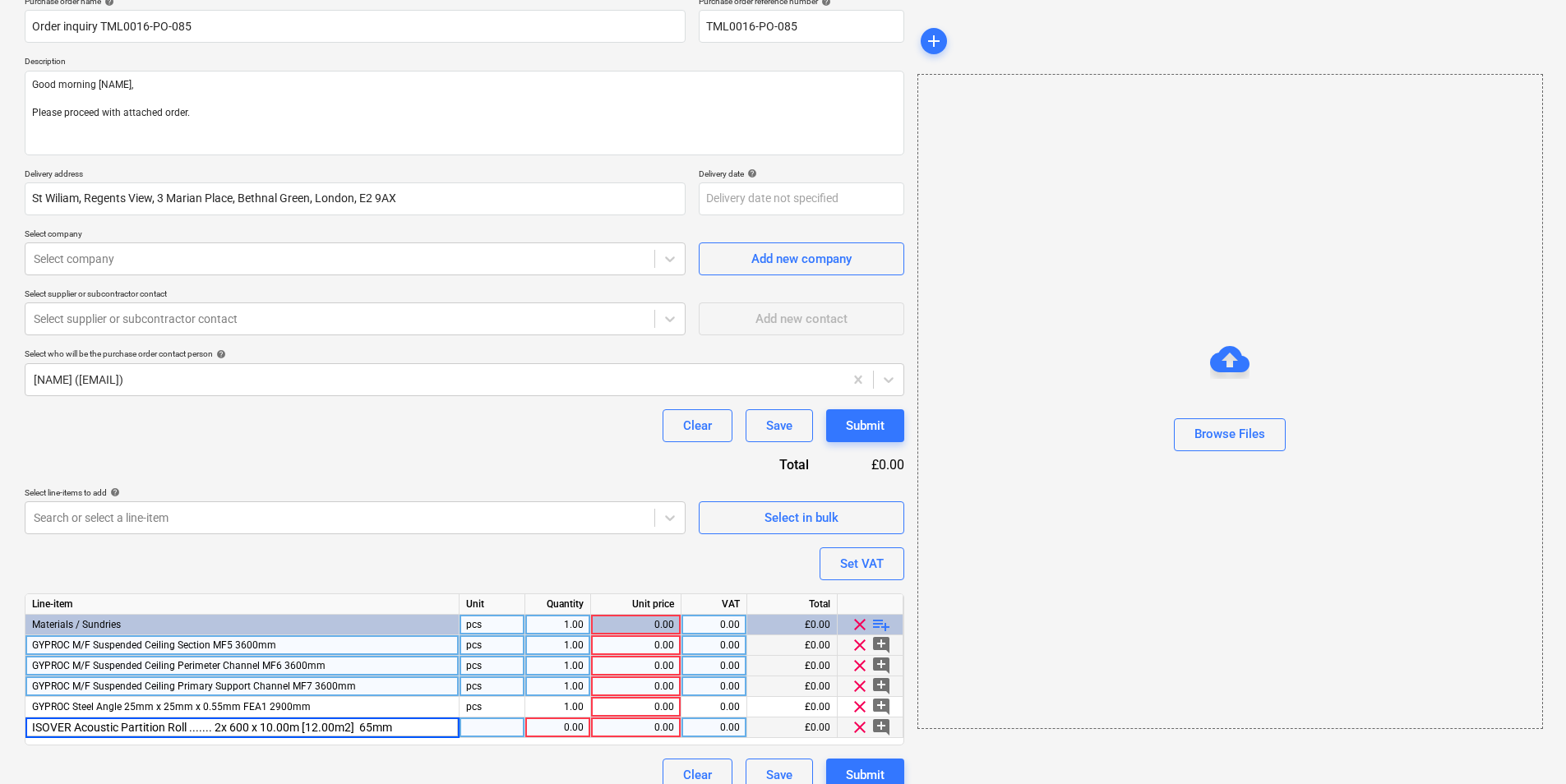 drag, startPoint x: 209, startPoint y: 729, endPoint x: 218, endPoint y: 727, distance: 9.21954 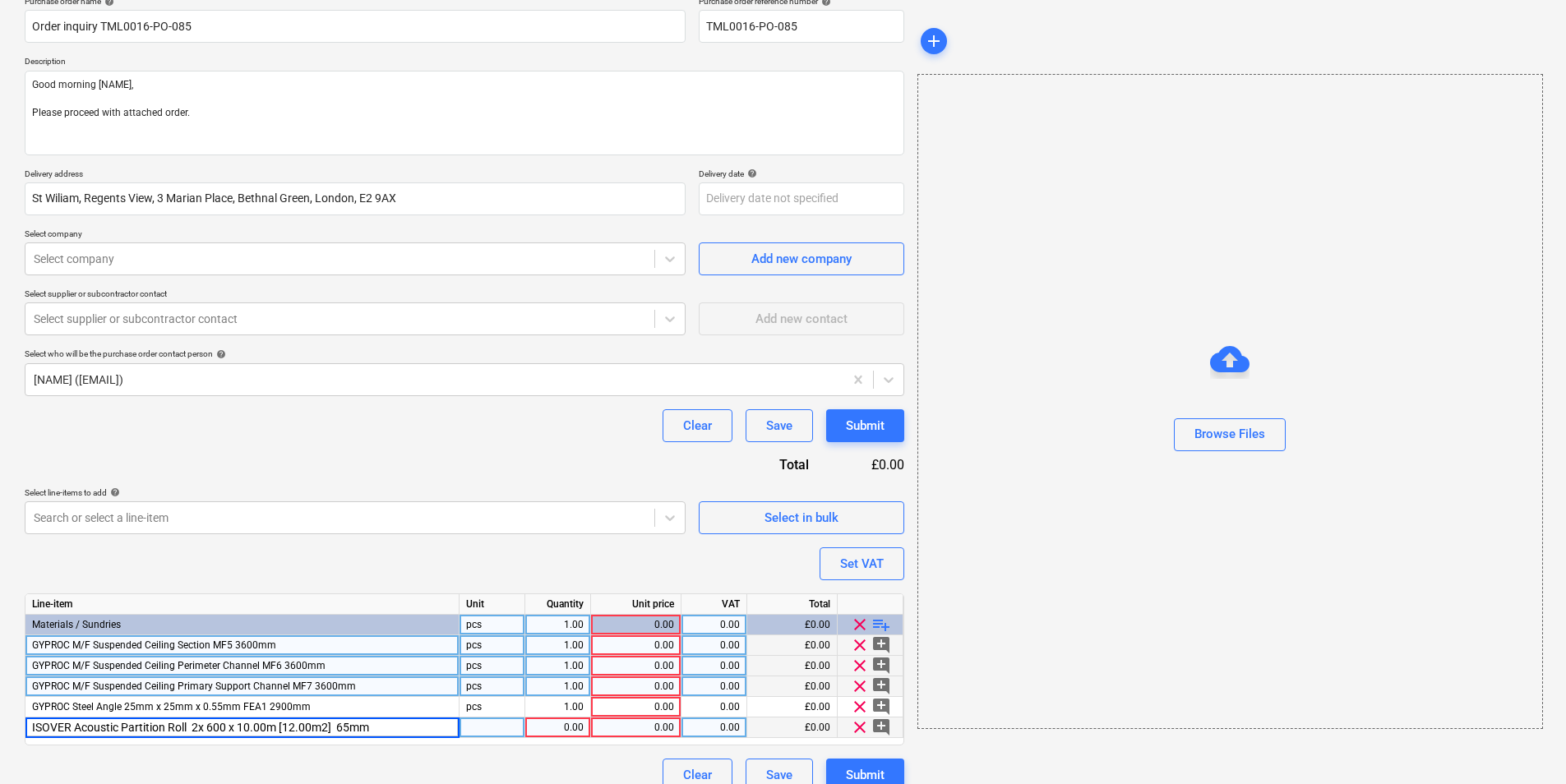 click at bounding box center (492, 727) 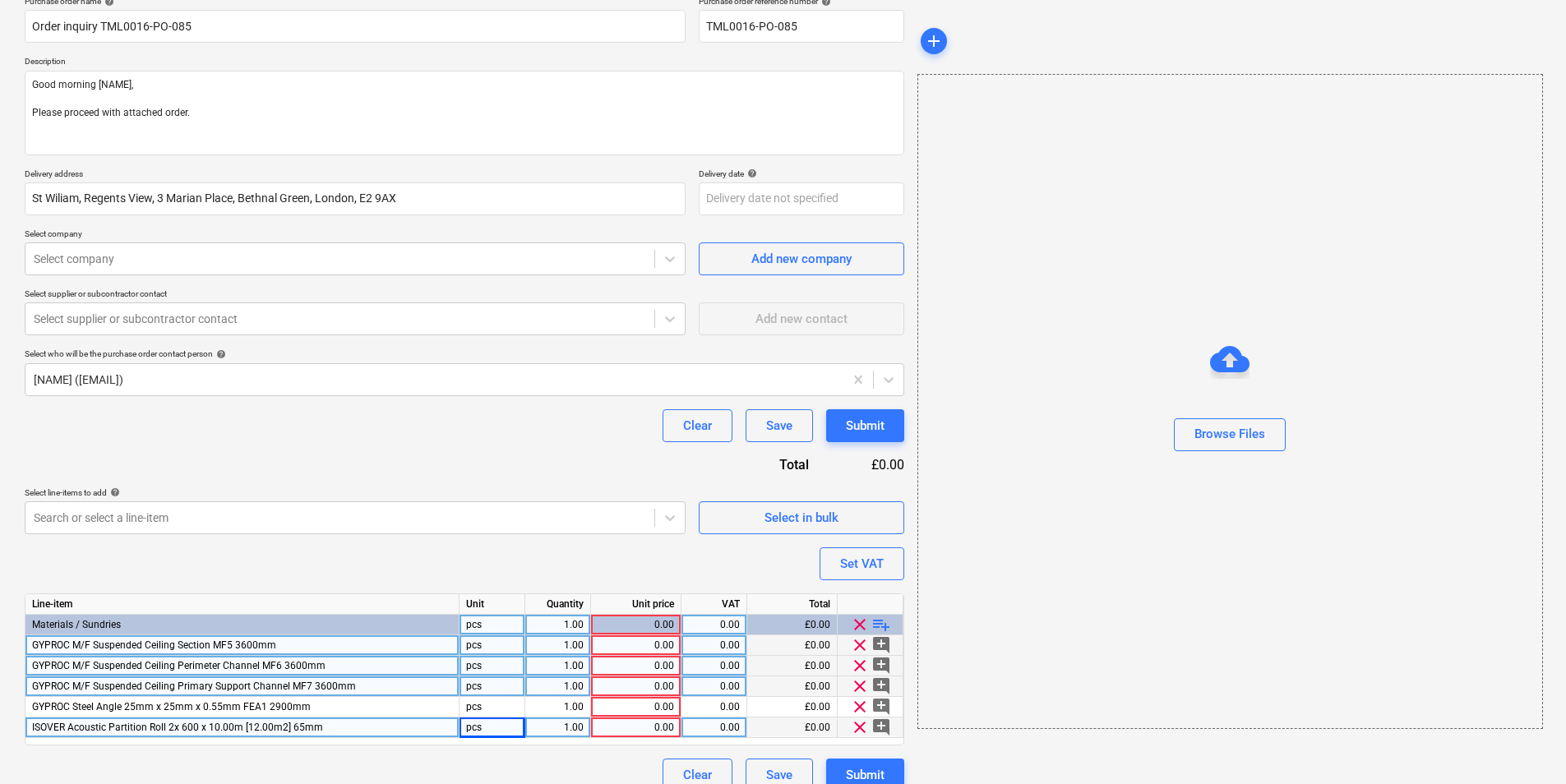 click on "1.00" at bounding box center (557, 727) 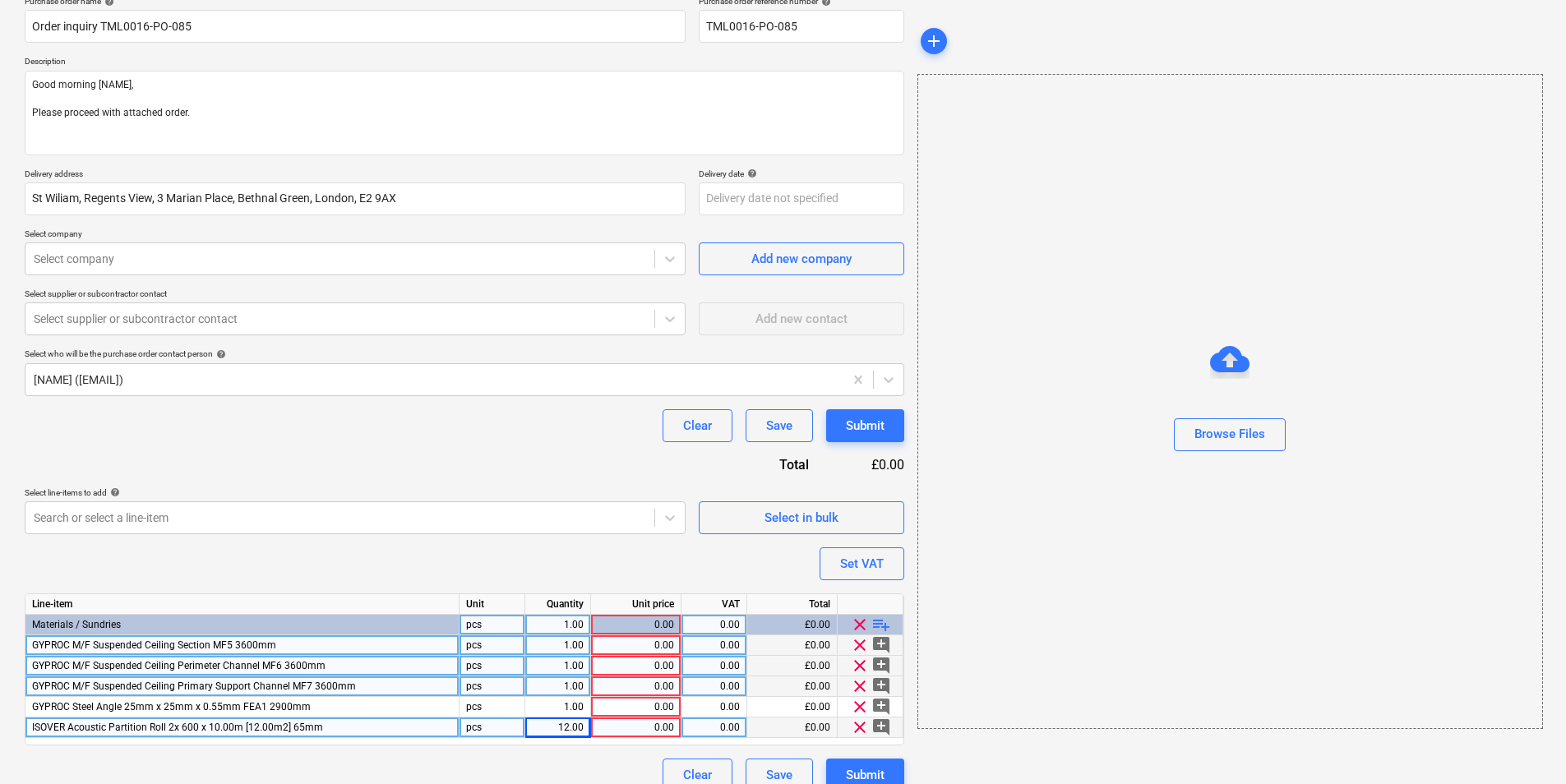 click on "0.00" at bounding box center [635, 727] 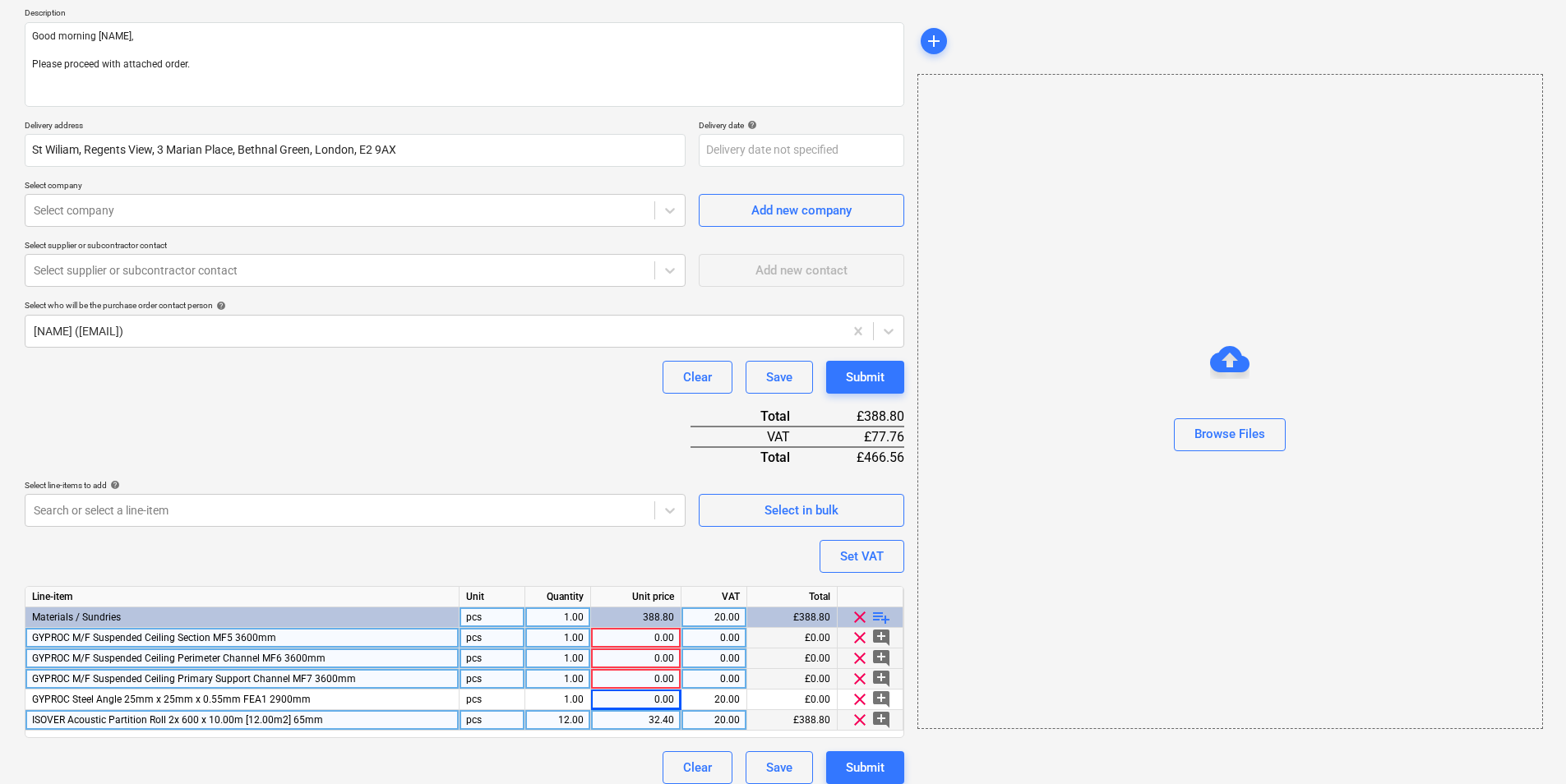 scroll, scrollTop: 201, scrollLeft: 0, axis: vertical 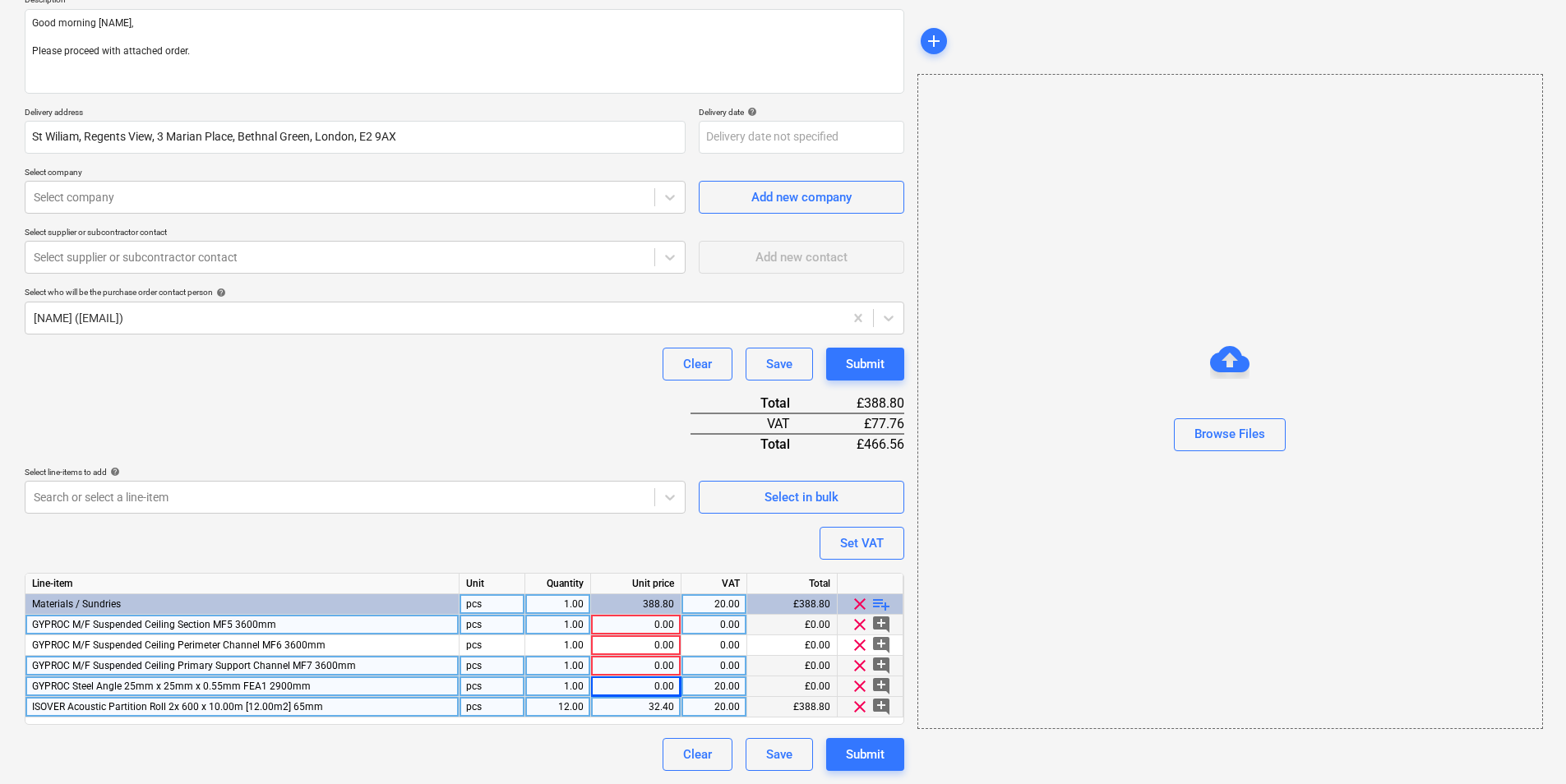 click on "0.00" at bounding box center [635, 686] 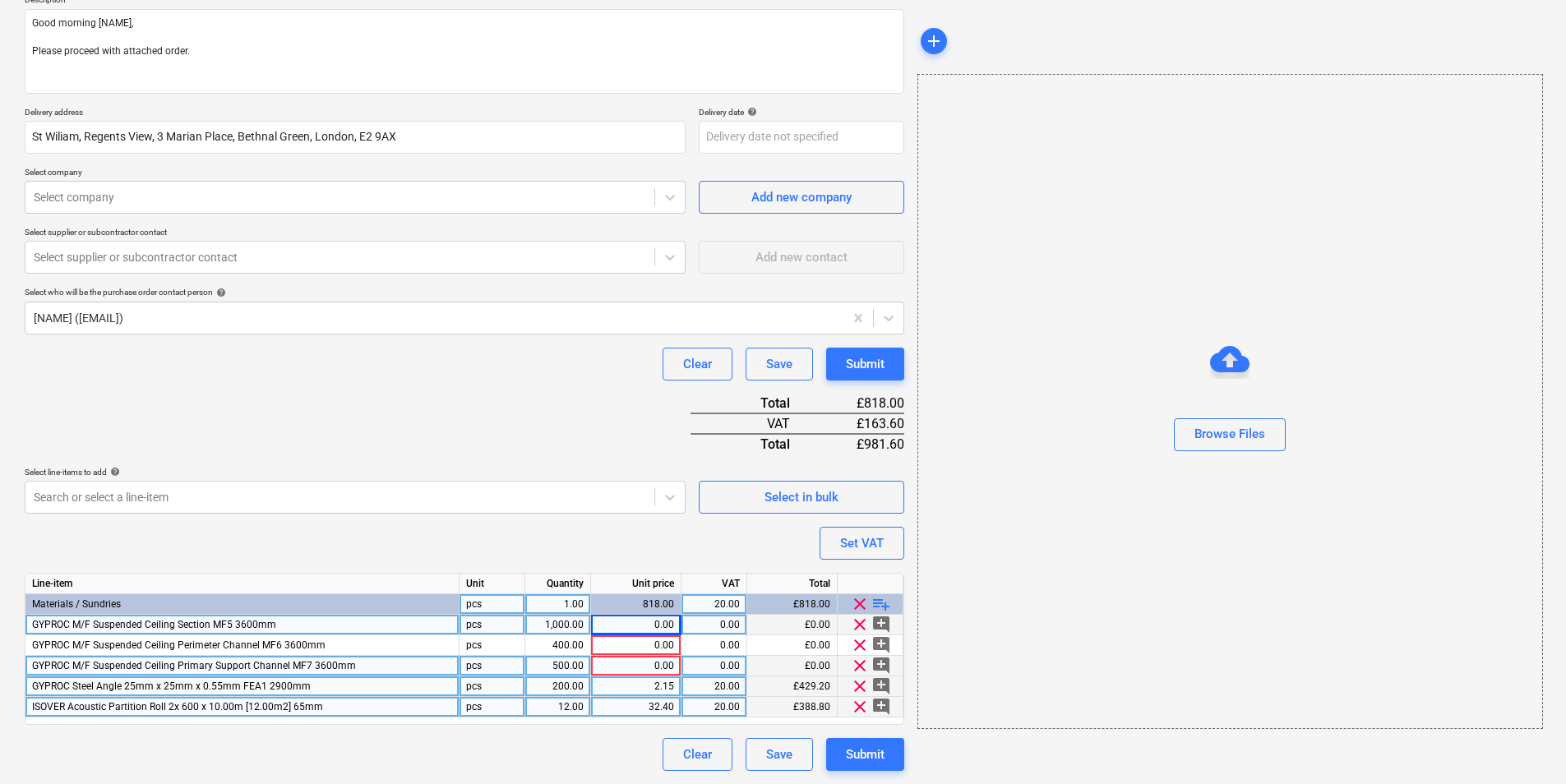 click on "0.00" at bounding box center (635, 625) 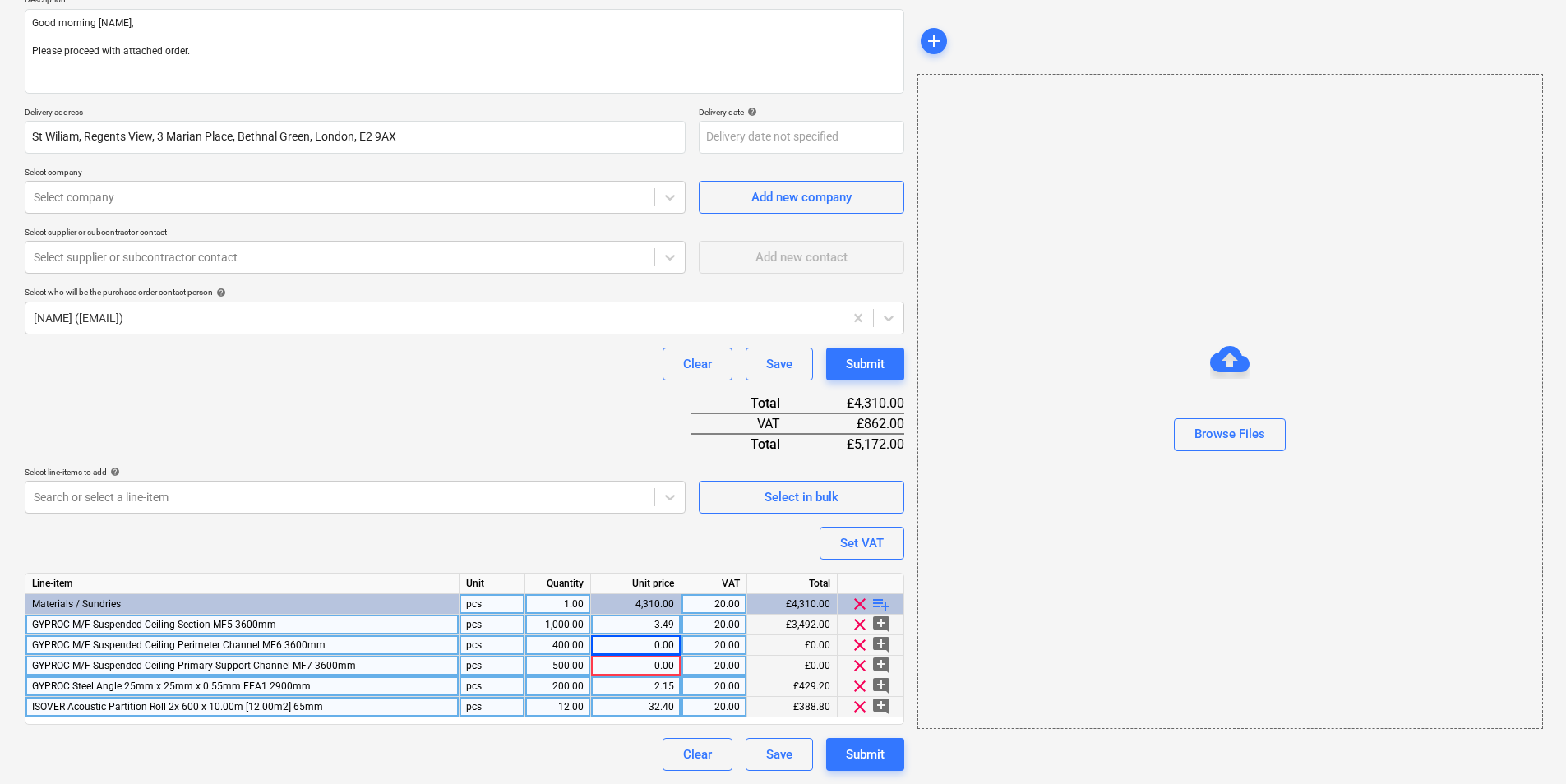 click on "0.00" at bounding box center (635, 645) 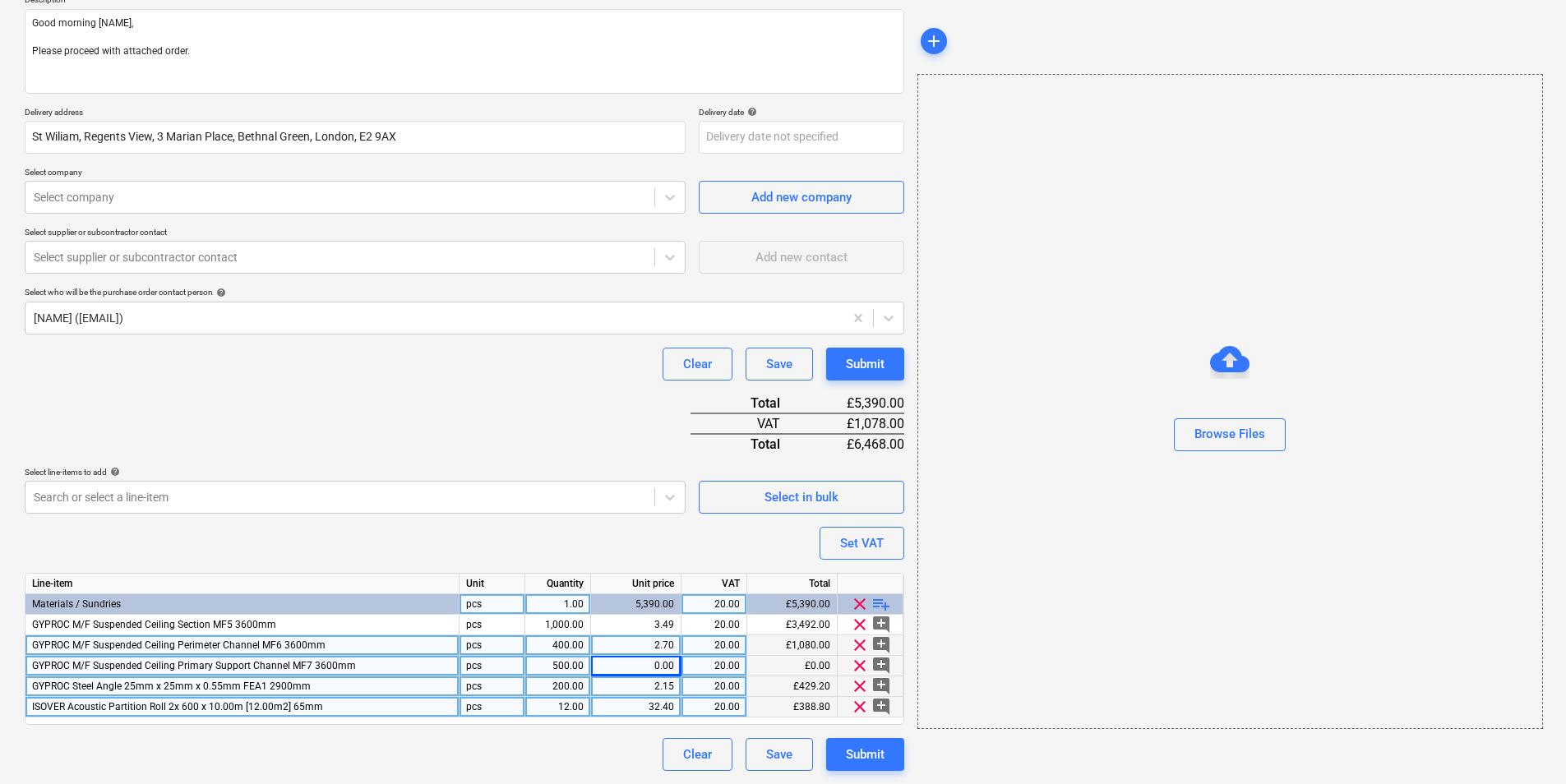 click on "Line-item Unit Quantity Unit price VAT Total  Materials / Sundries pcs 1.00 5,390.00 20.00 £5,390.00 clear playlist_add GYPROC M/F Suspended Ceiling Section MF5    3600mm pcs 1,000.00 3.49 20.00 £3,492.00 clear add_comment GYPROC M/F Suspended Ceiling Perimeter Channel MF6    3600mm pcs 400.00 2.70 20.00 £1,080.00 clear add_comment GYPROC M/F Suspended Ceiling Primary Support Channel MF7    3600mm pcs 500.00 0.00 20.00 £0.00 clear add_comment GYPROC Steel Angle 25mm x 25mm x 0.55mm FEA1   2900mm pcs 200.00 2.15 20.00 £429.20 clear add_comment ISOVER Acoustic Partition Roll  2x 600 x 10.00m [12.00m2]  65mm pcs 12.00 32.40 20.00 £388.80 clear add_comment" at bounding box center (464, 648) 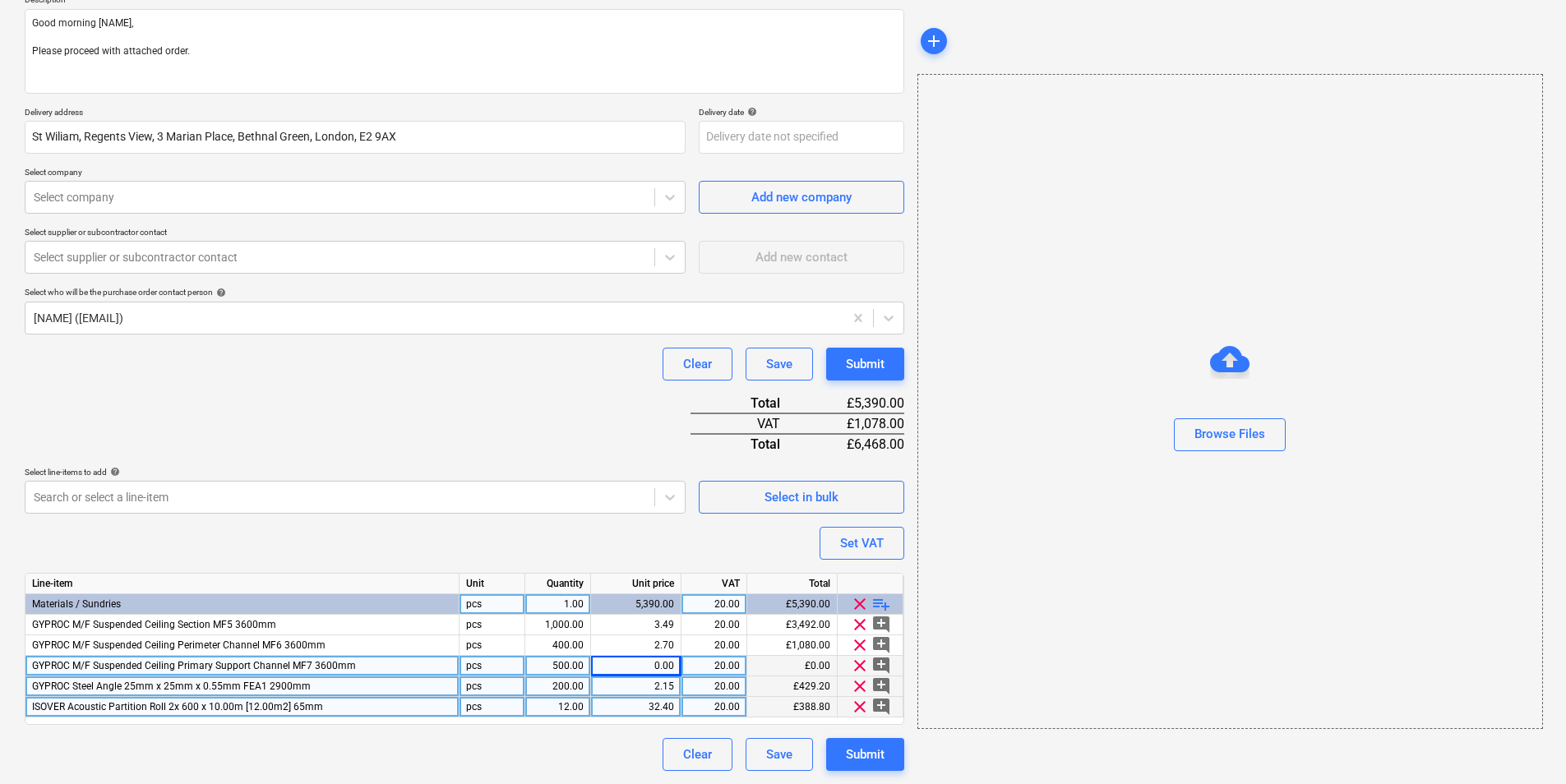 drag, startPoint x: 608, startPoint y: 636, endPoint x: 622, endPoint y: 670, distance: 36.76955 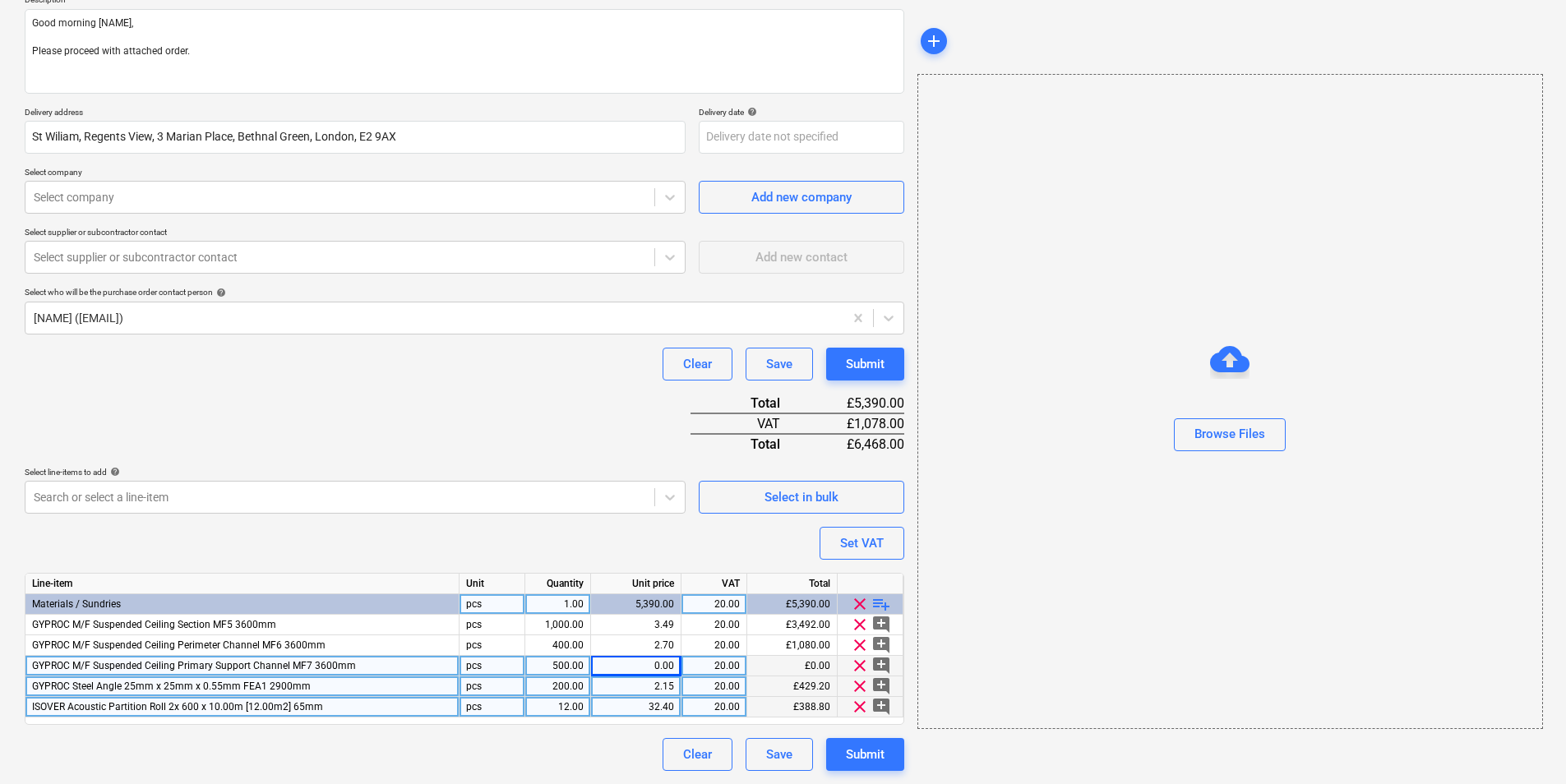 click on "0.00" at bounding box center (635, 666) 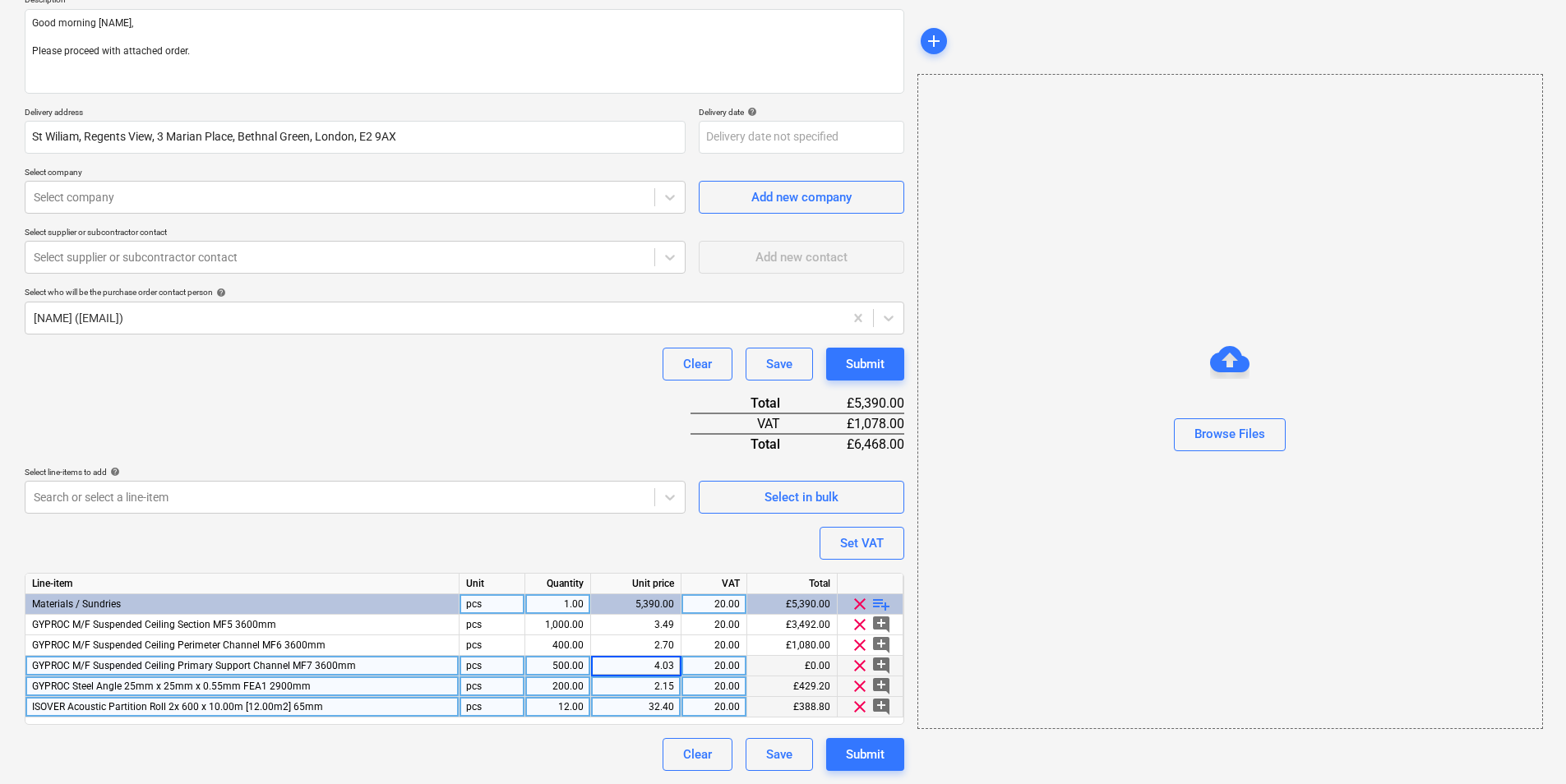 click on "20.00" at bounding box center [714, 666] 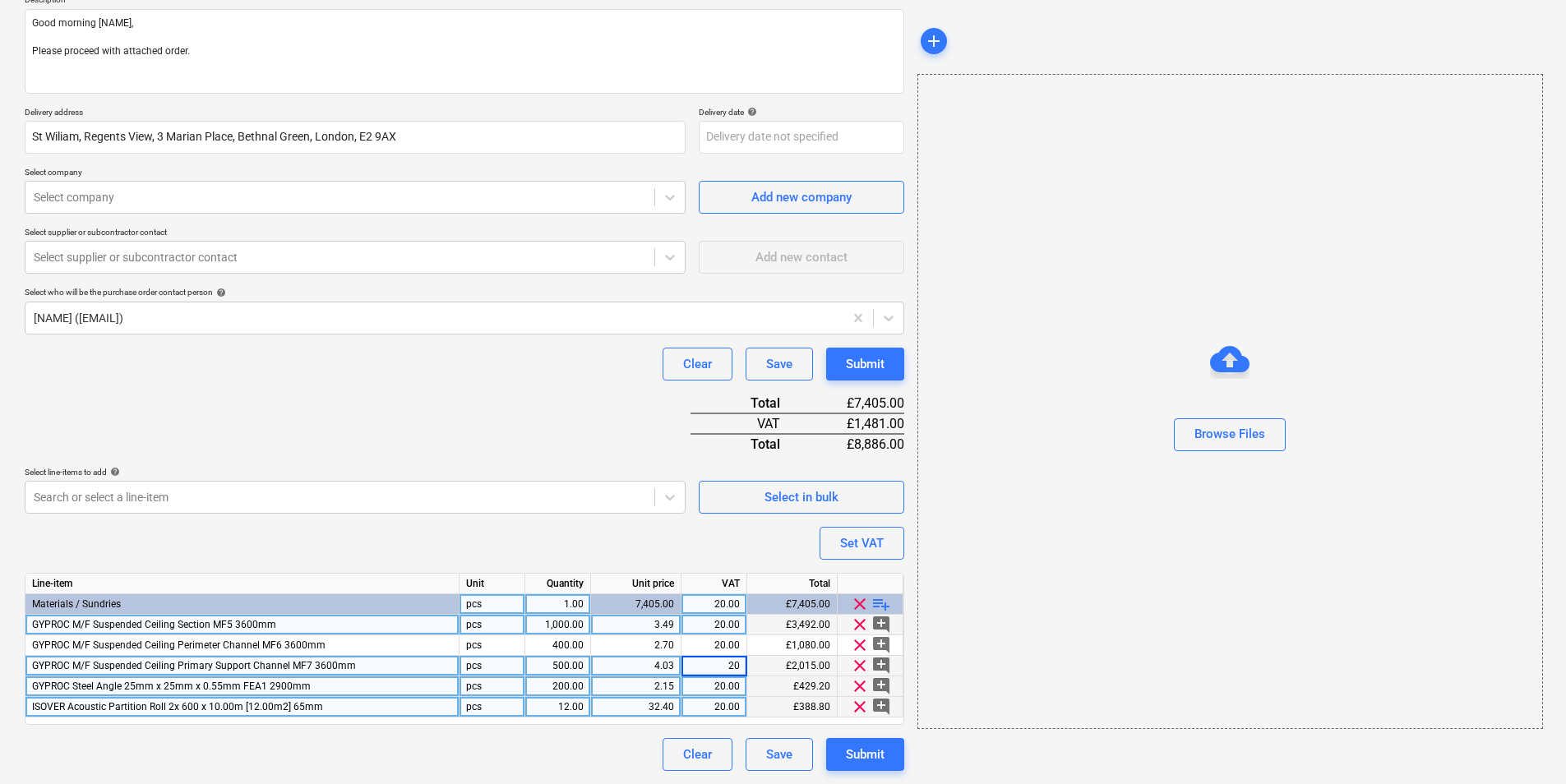 click on "3.49" at bounding box center (635, 625) 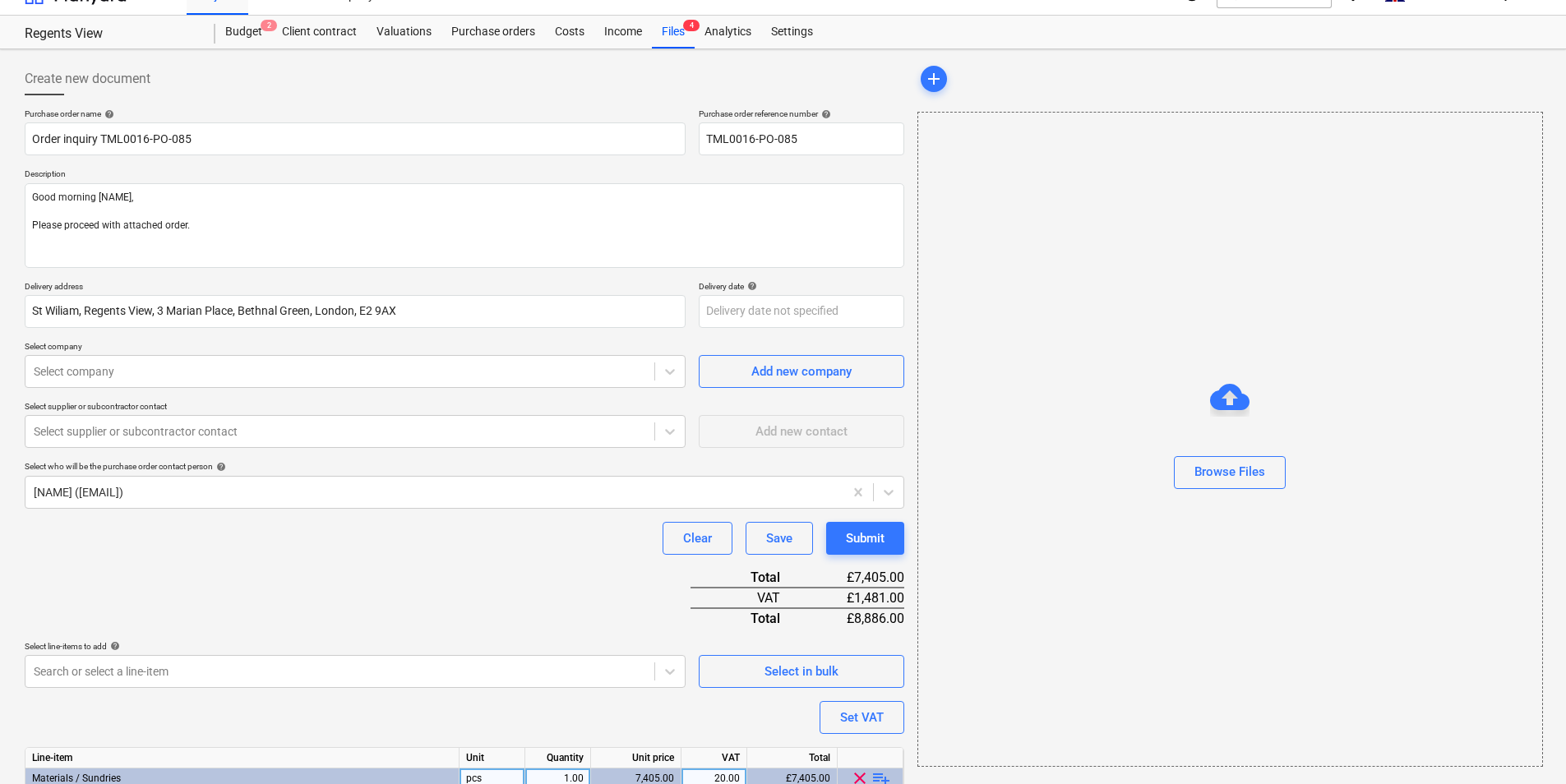 scroll, scrollTop: 0, scrollLeft: 0, axis: both 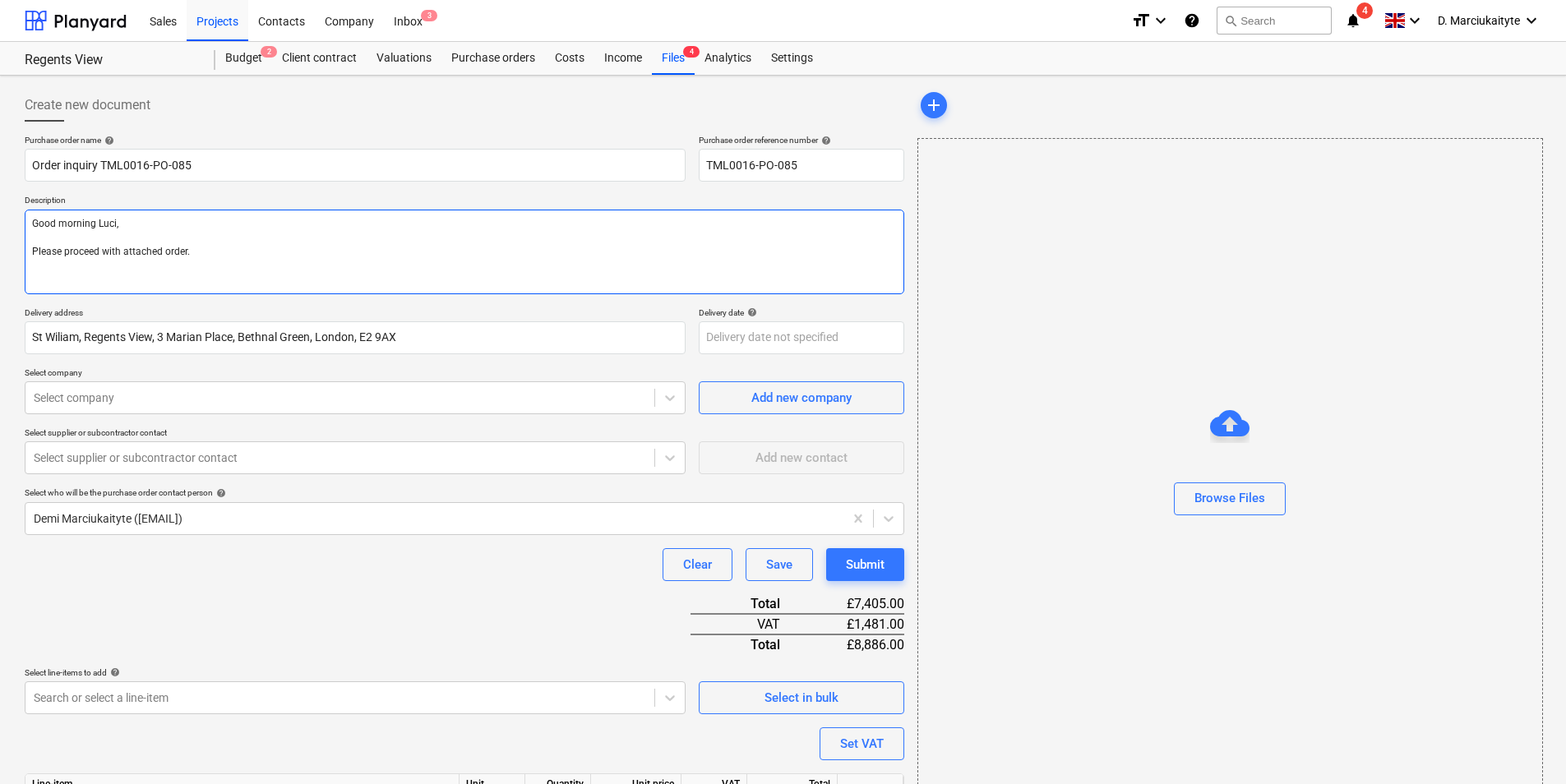 click on "Good morning Luci,
Please proceed with attached order." at bounding box center (464, 251) 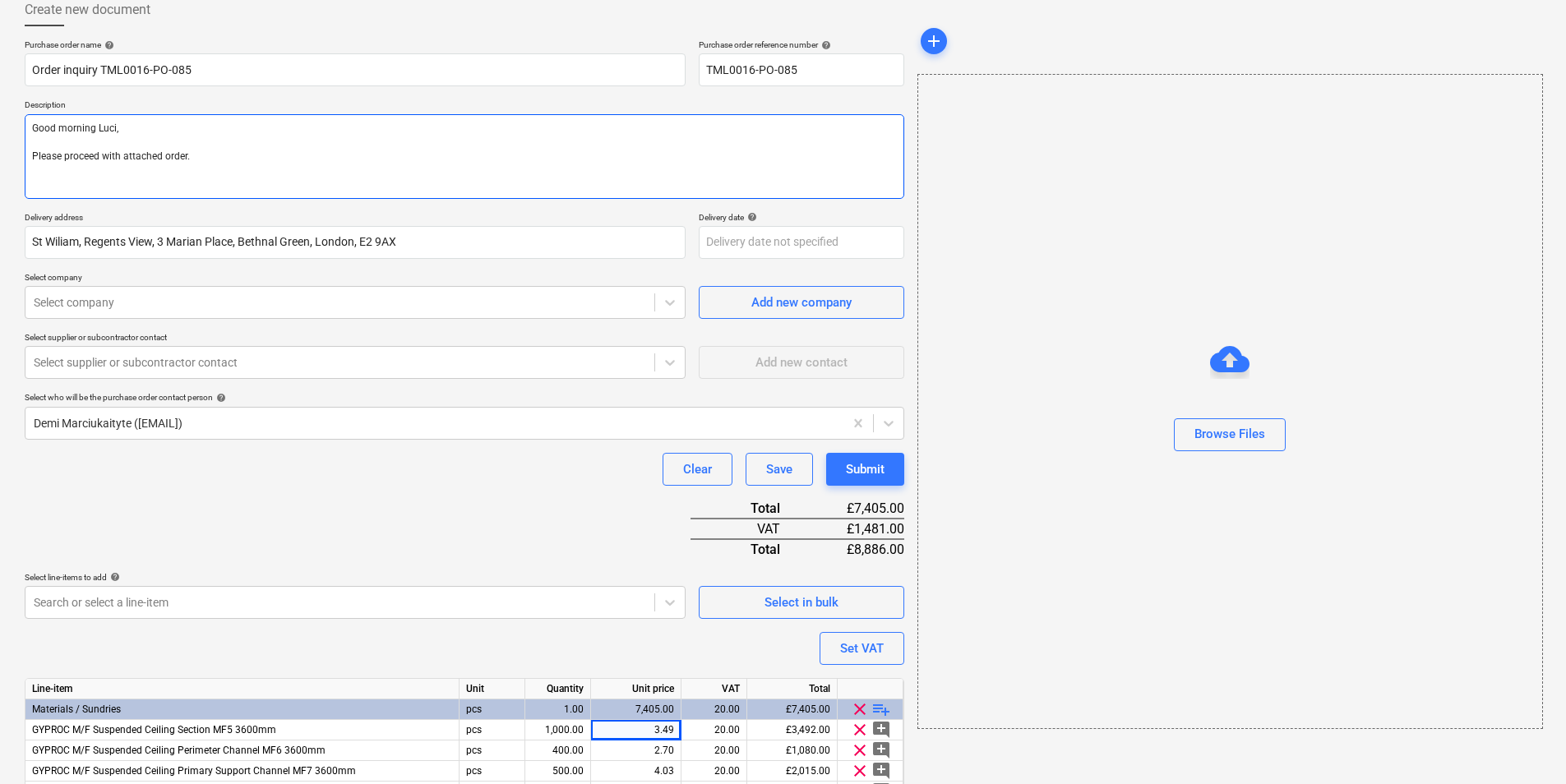 scroll, scrollTop: 164, scrollLeft: 0, axis: vertical 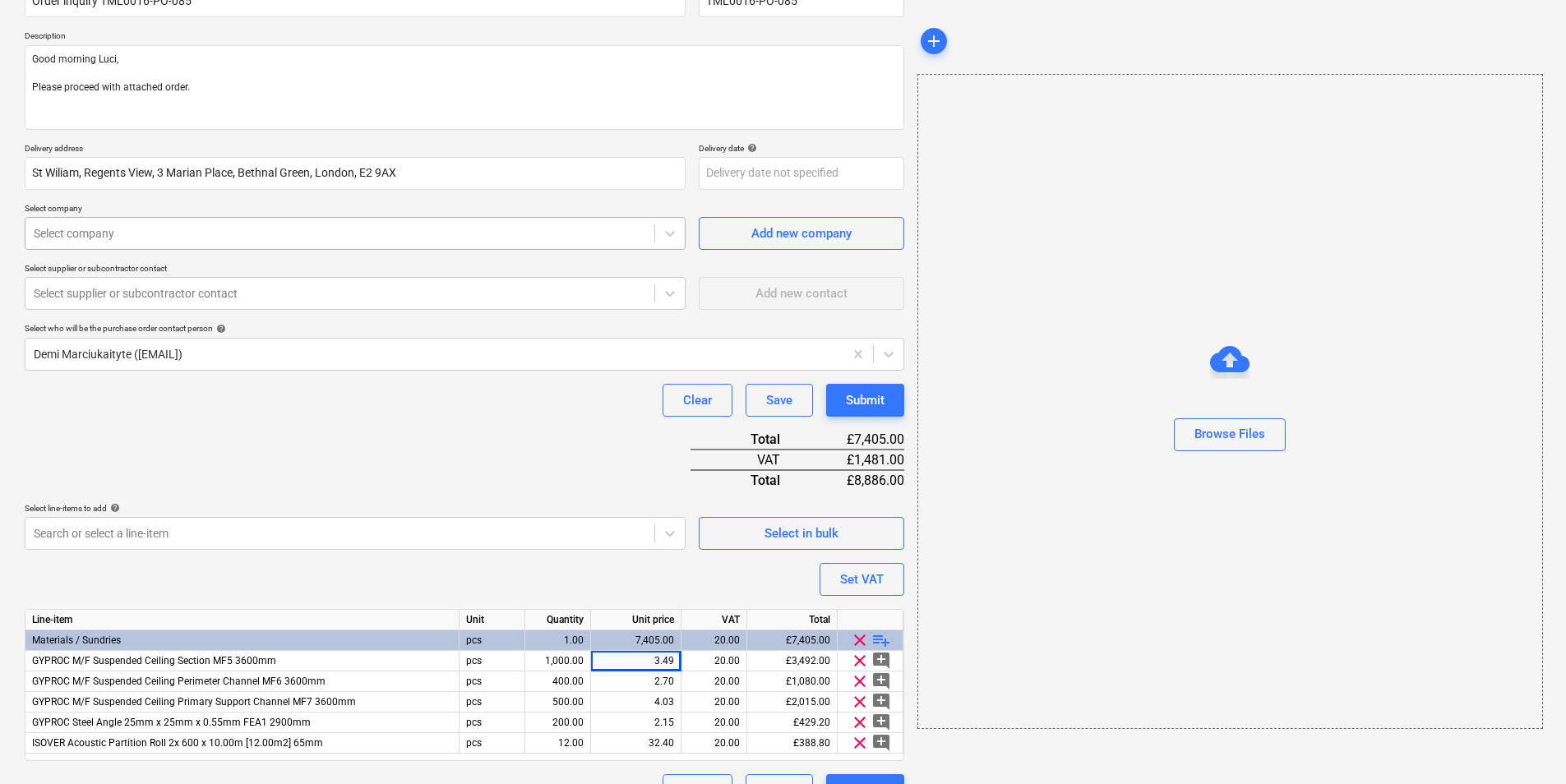 type on "x" 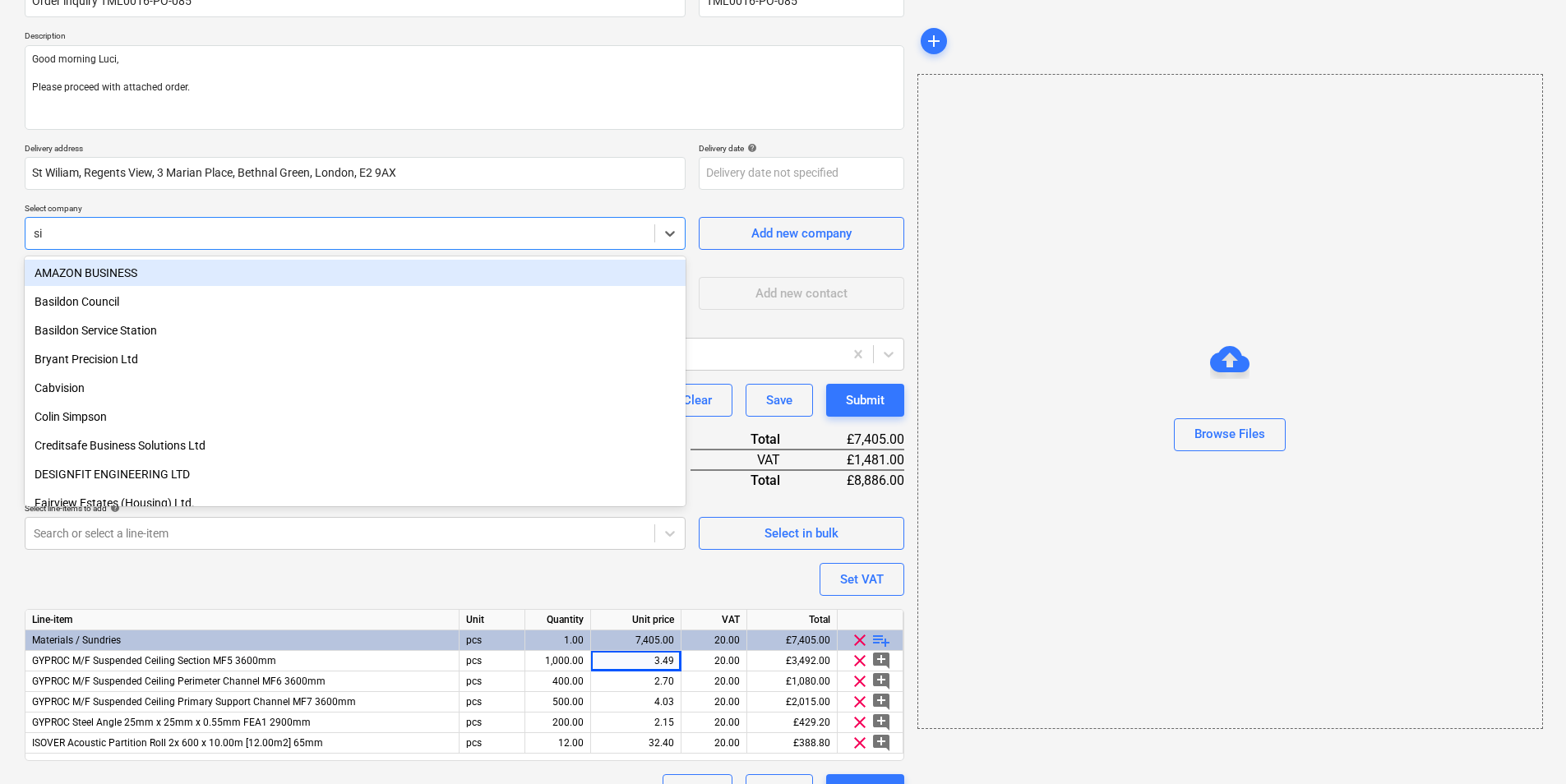 type on "sig" 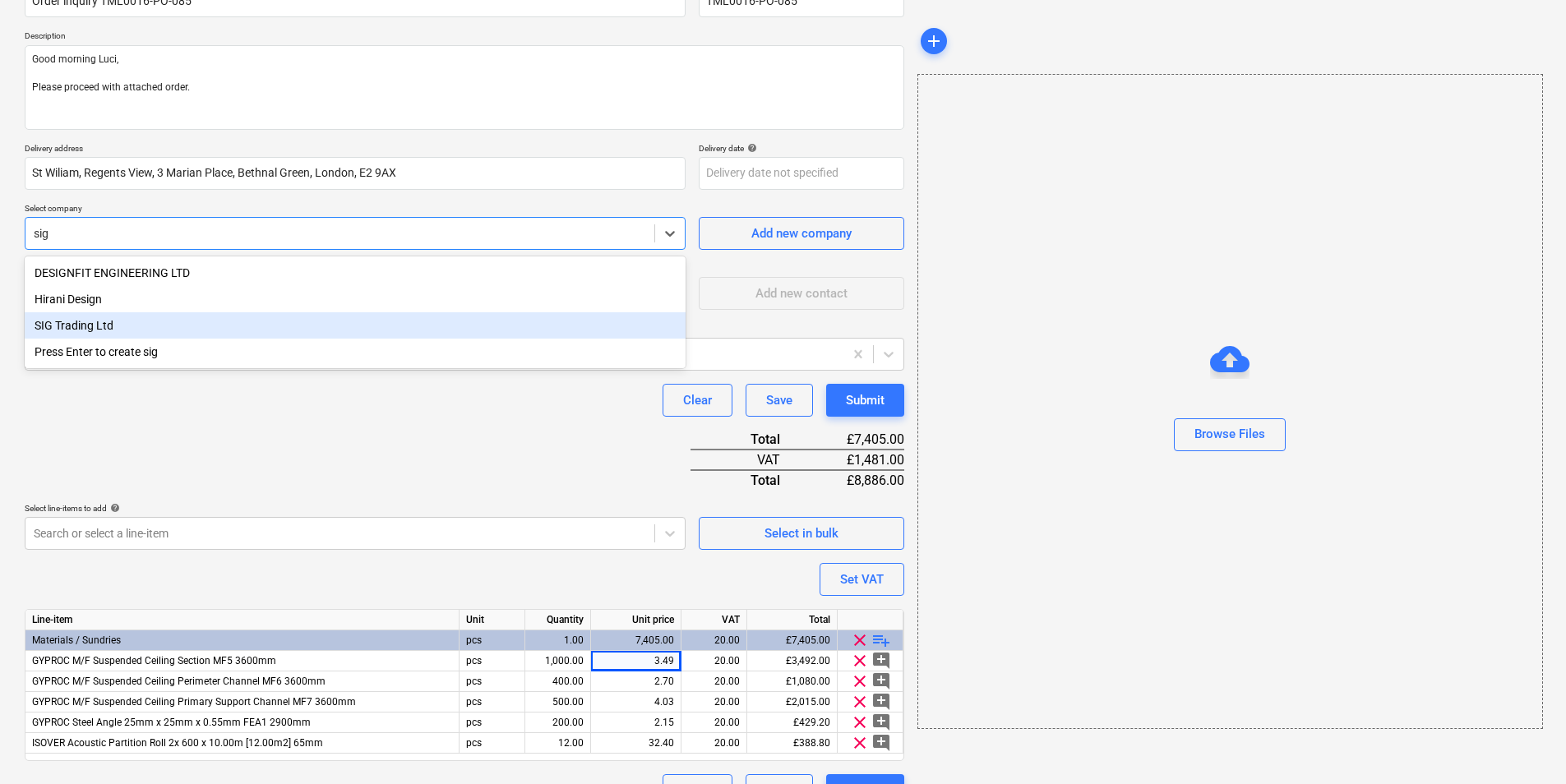 type 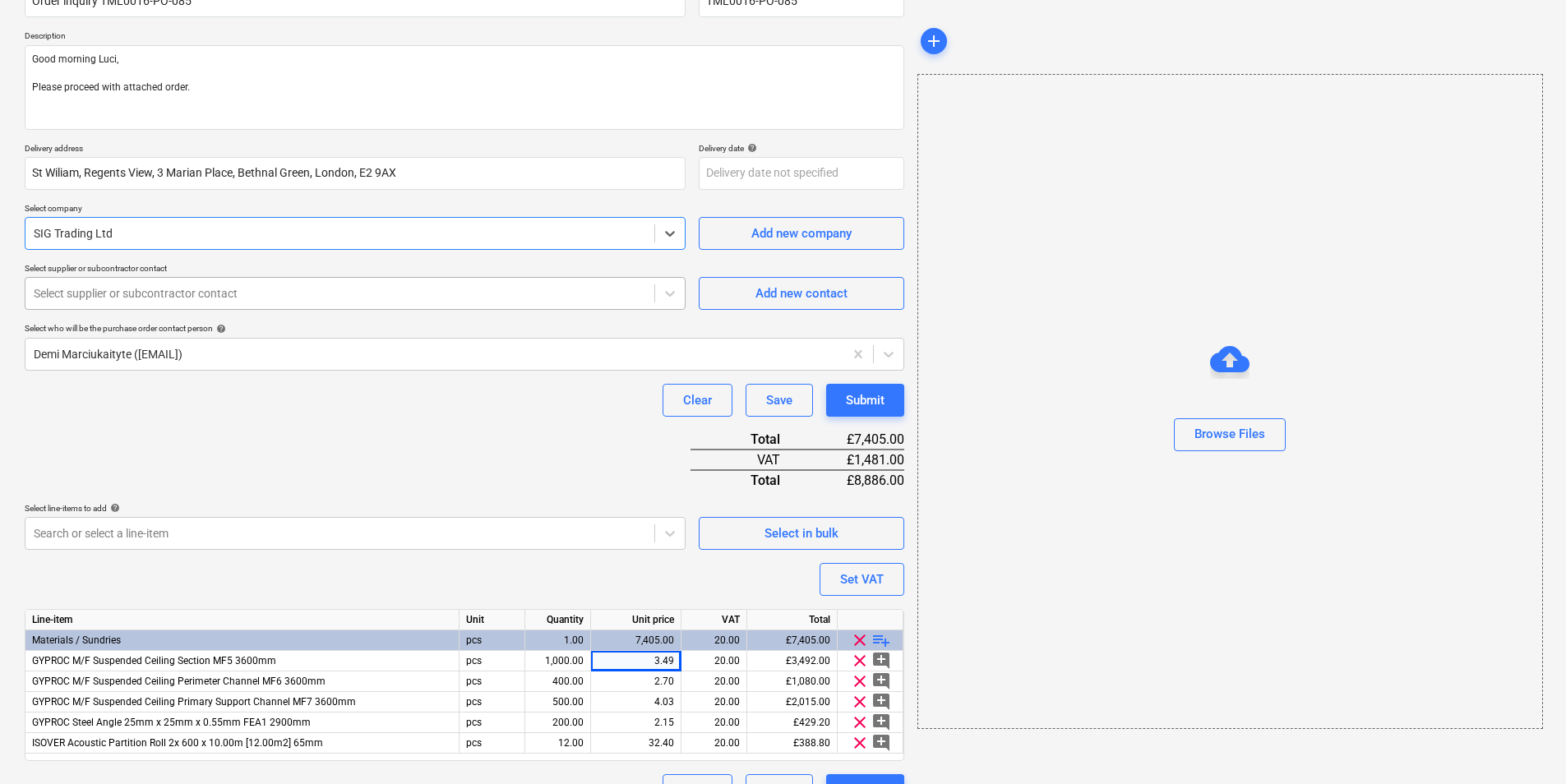 click at bounding box center (340, 293) 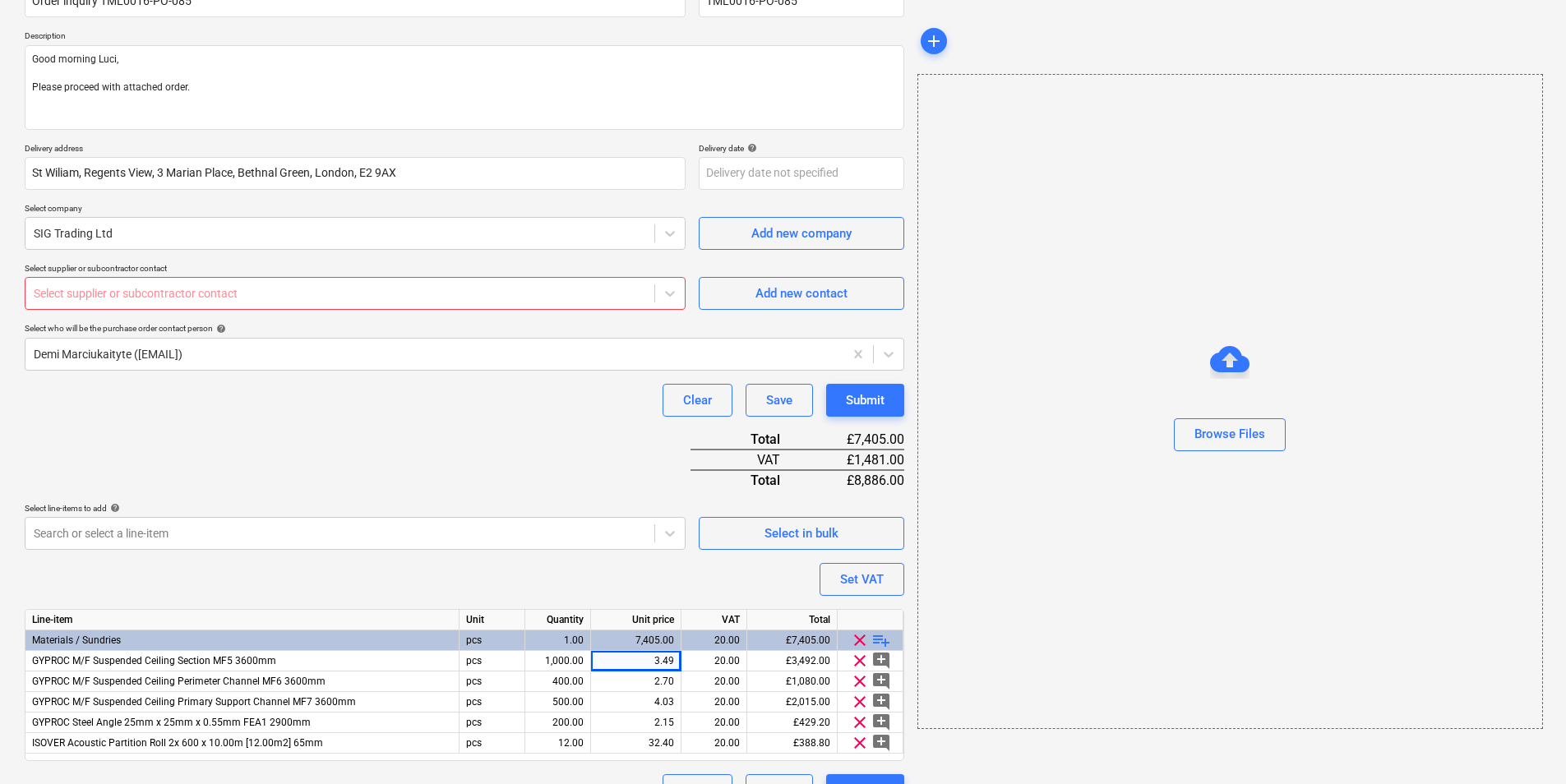 click at bounding box center [340, 293] 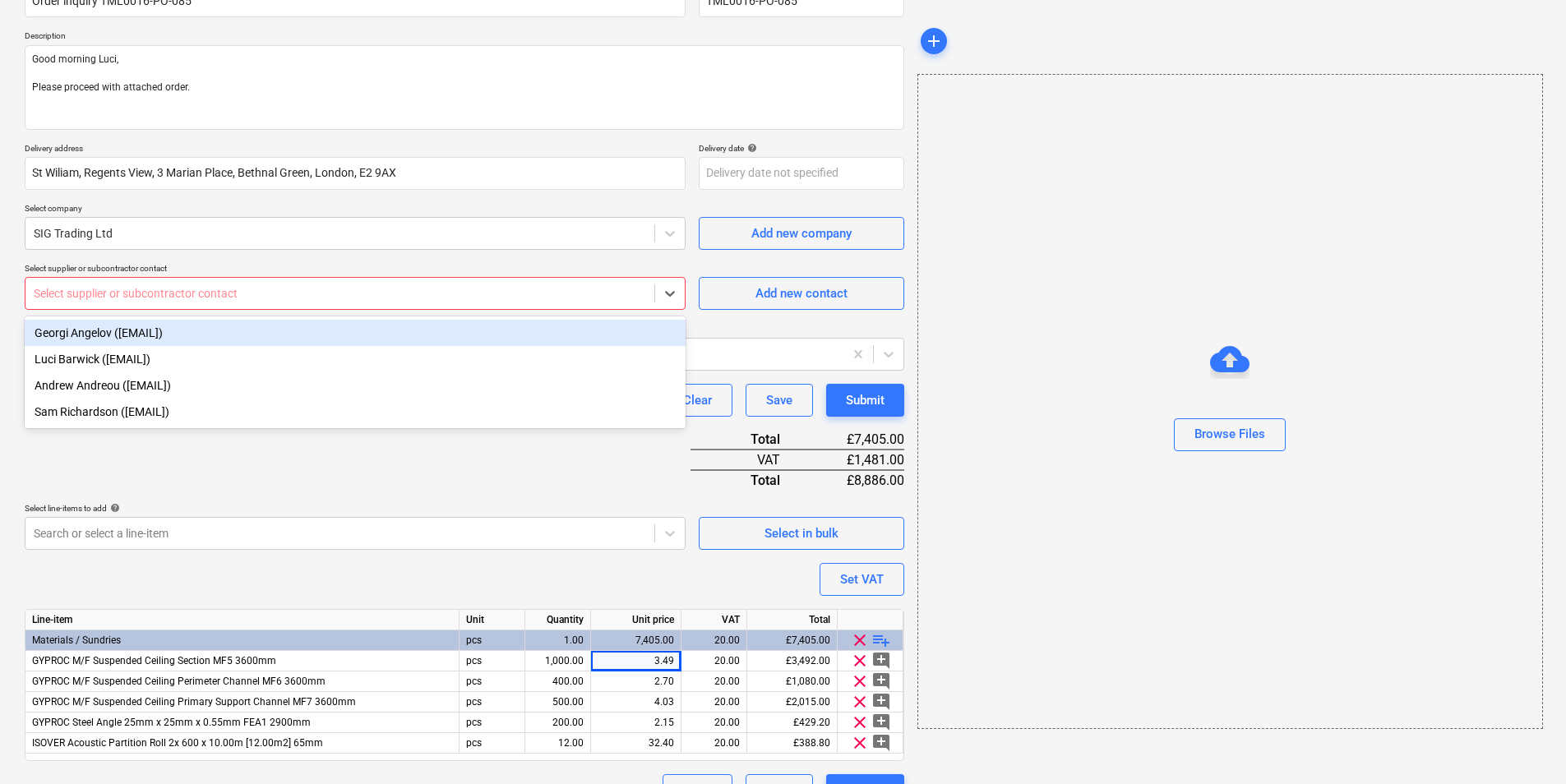 click at bounding box center (340, 293) 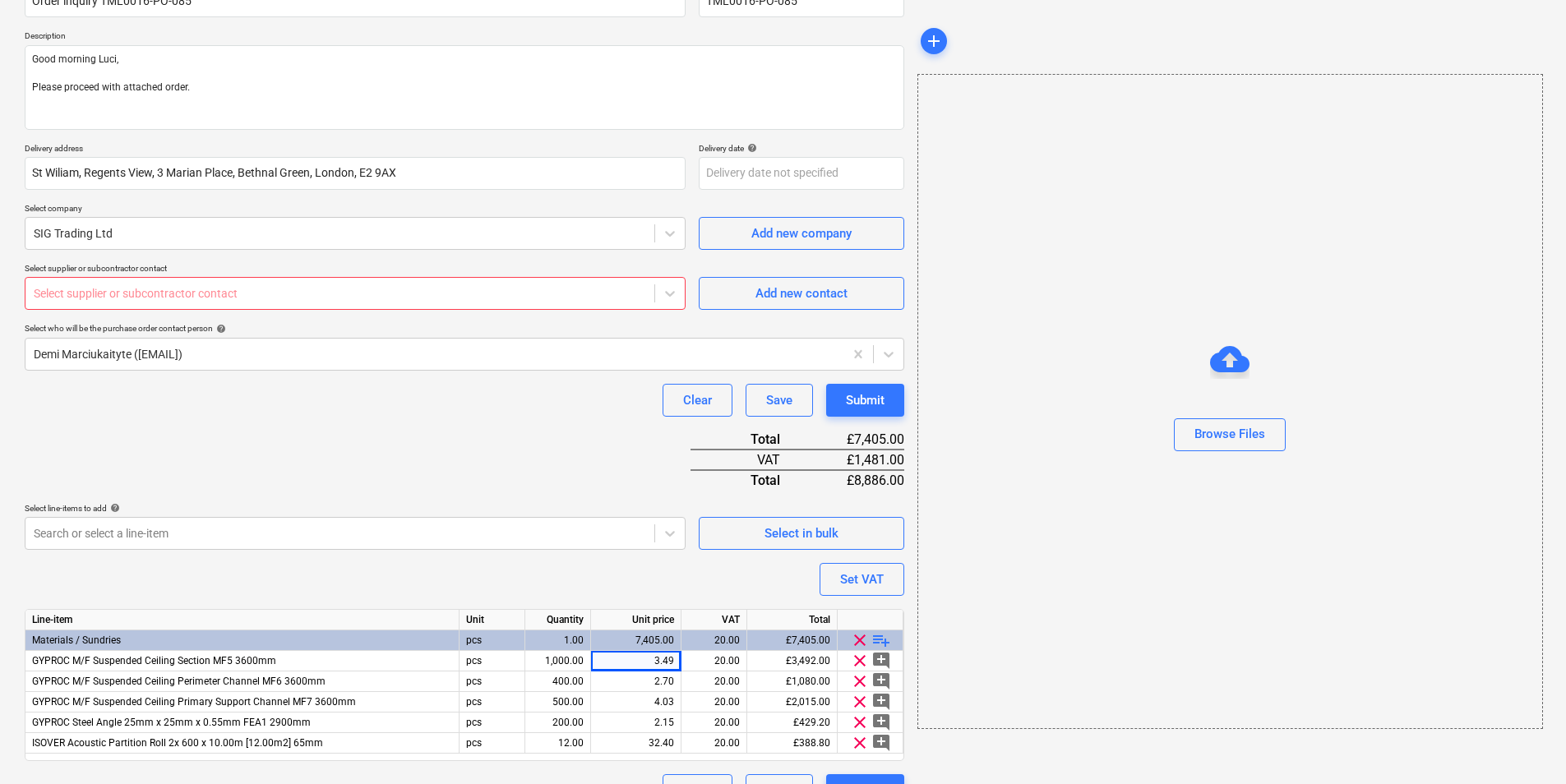 click at bounding box center (340, 293) 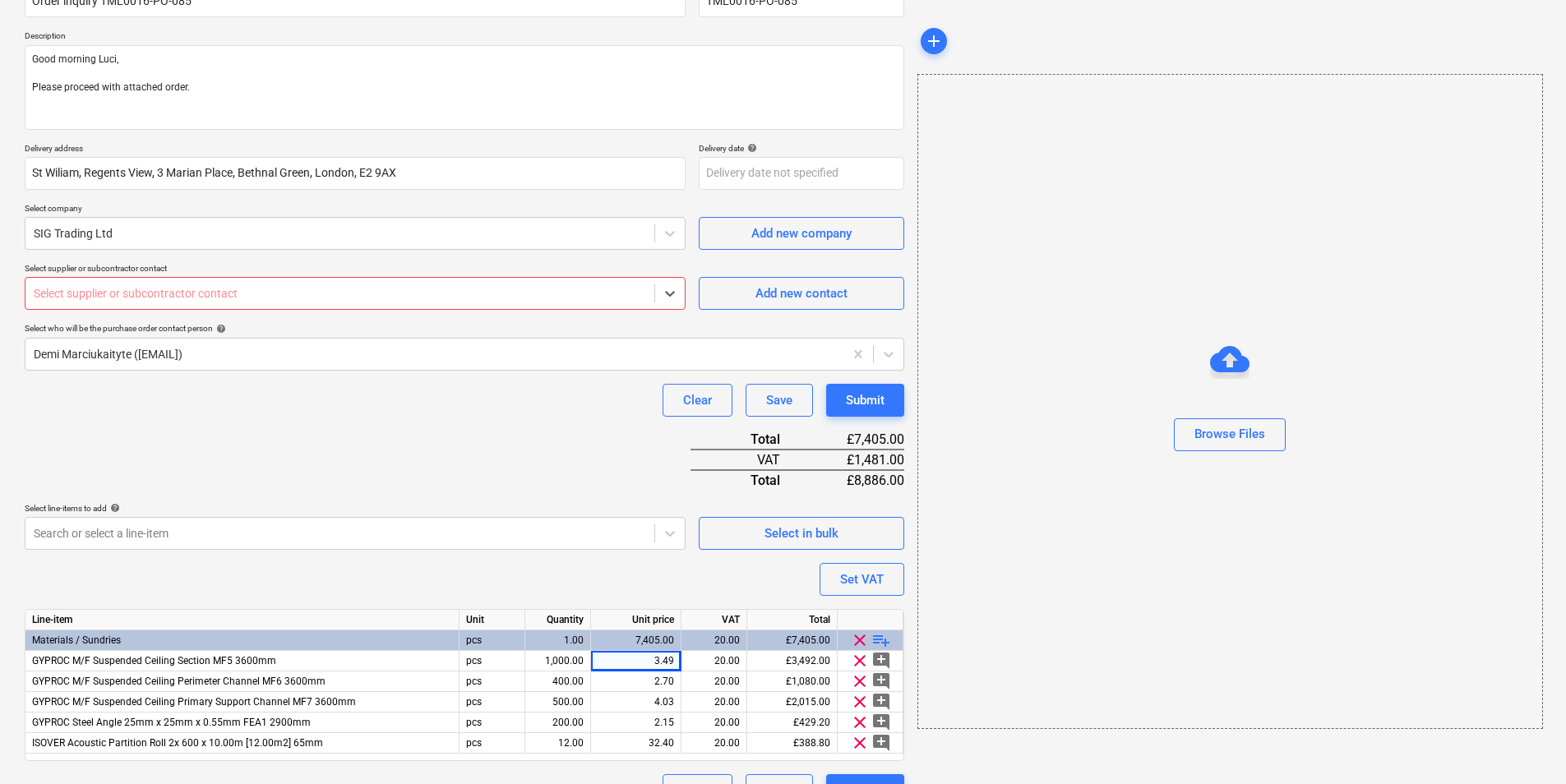 click at bounding box center [340, 293] 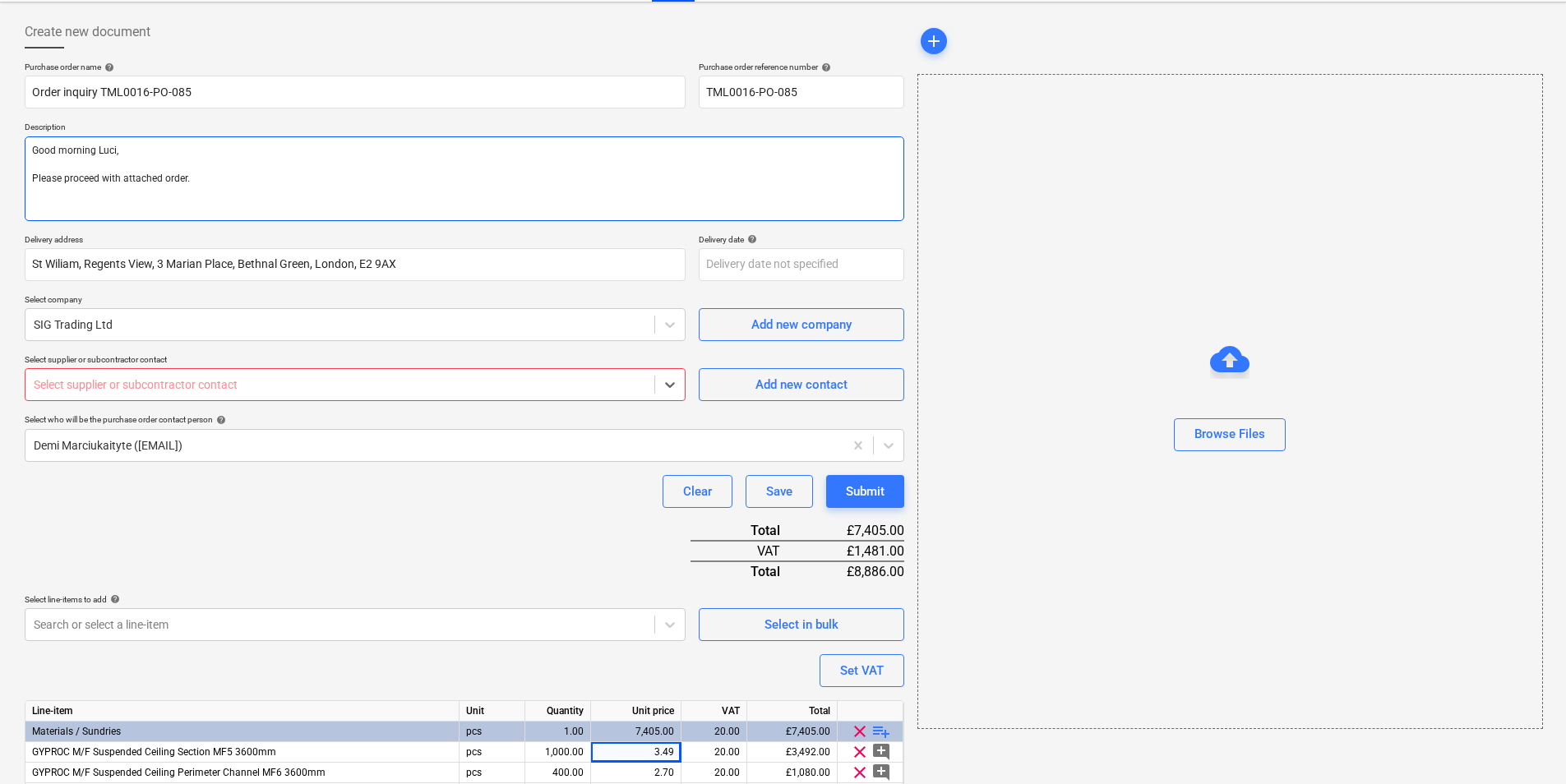 scroll, scrollTop: 0, scrollLeft: 0, axis: both 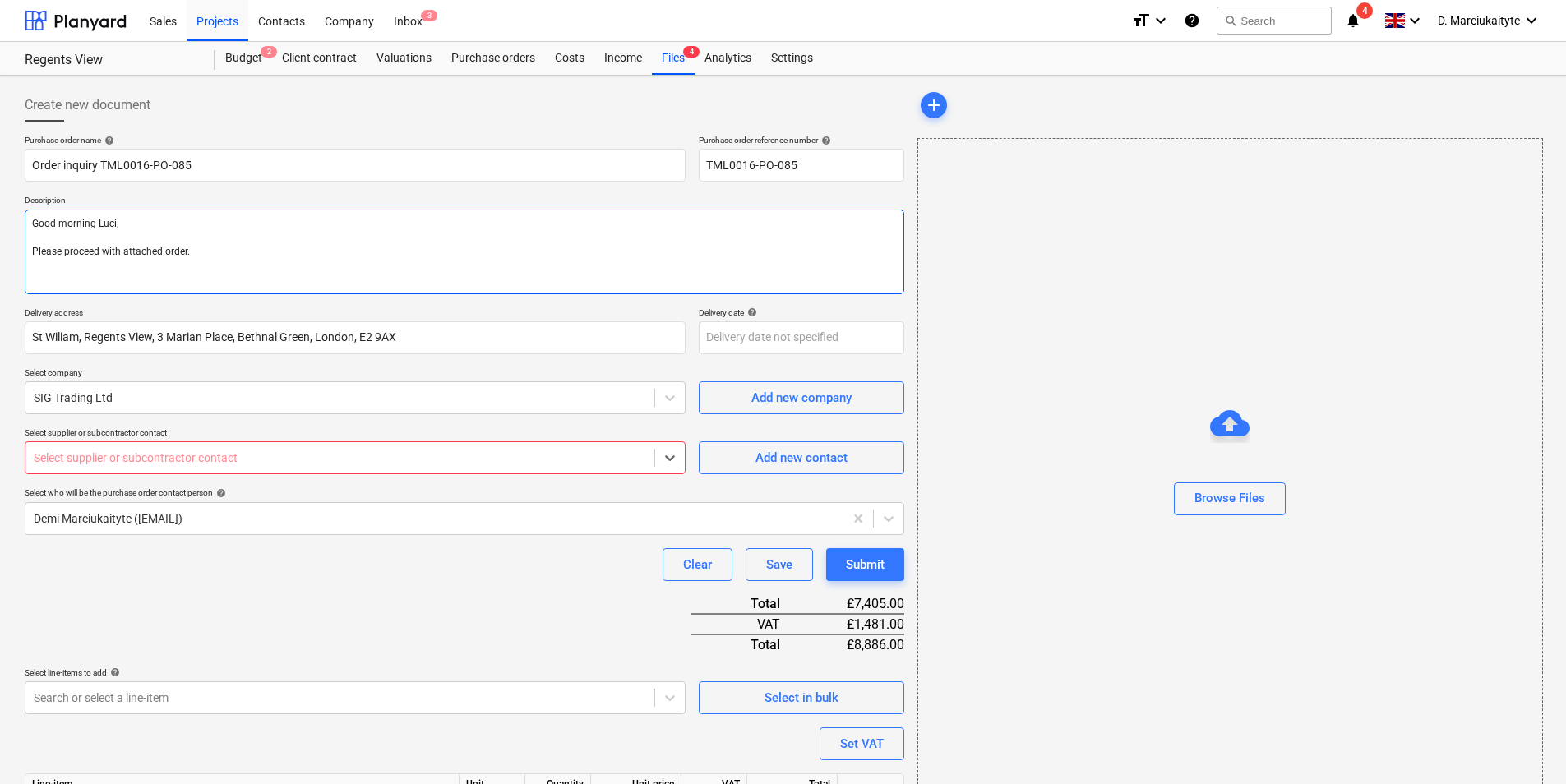 type on "x" 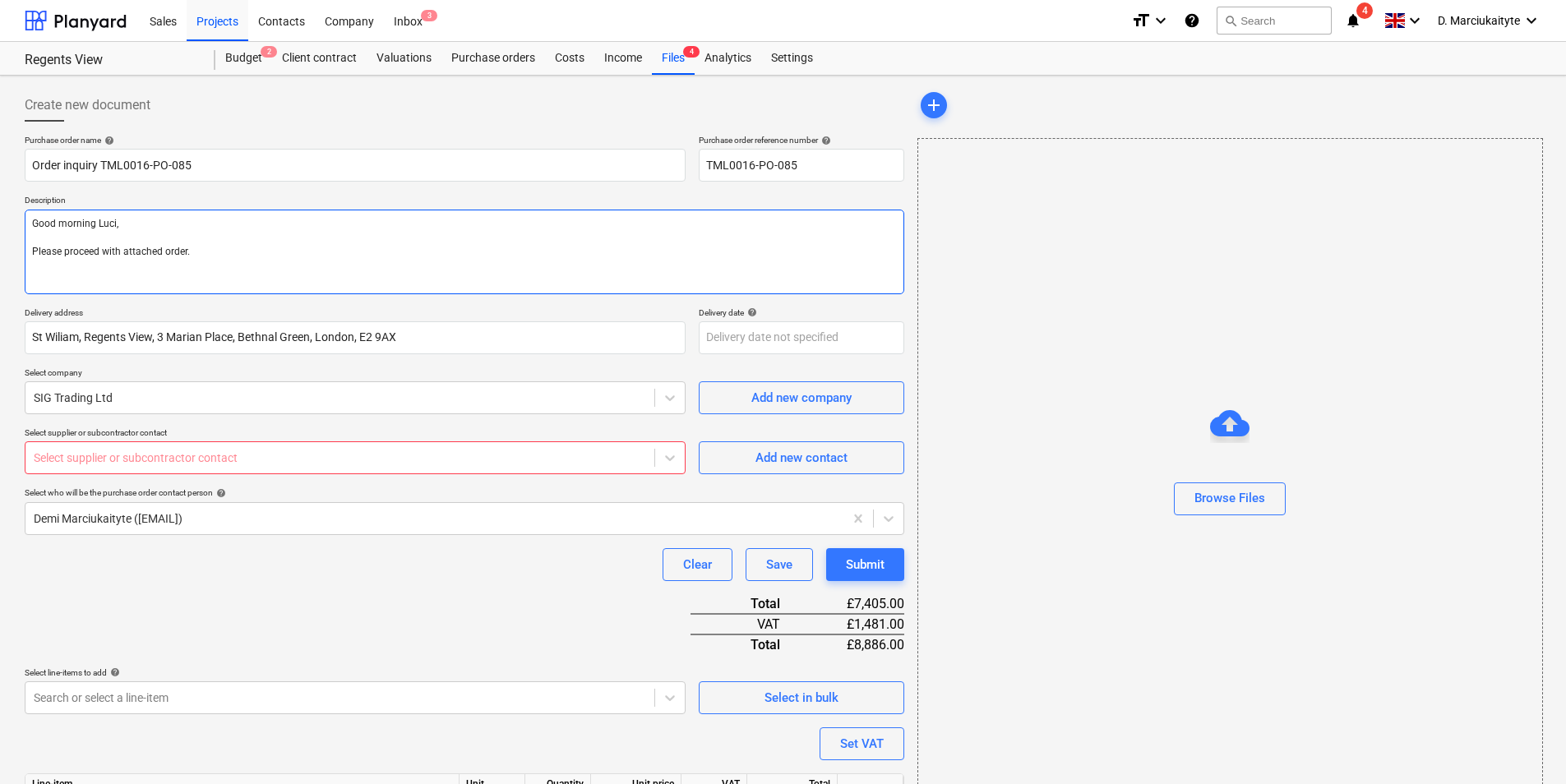 type on "Good morning Luci,
Please proceed with attached order." 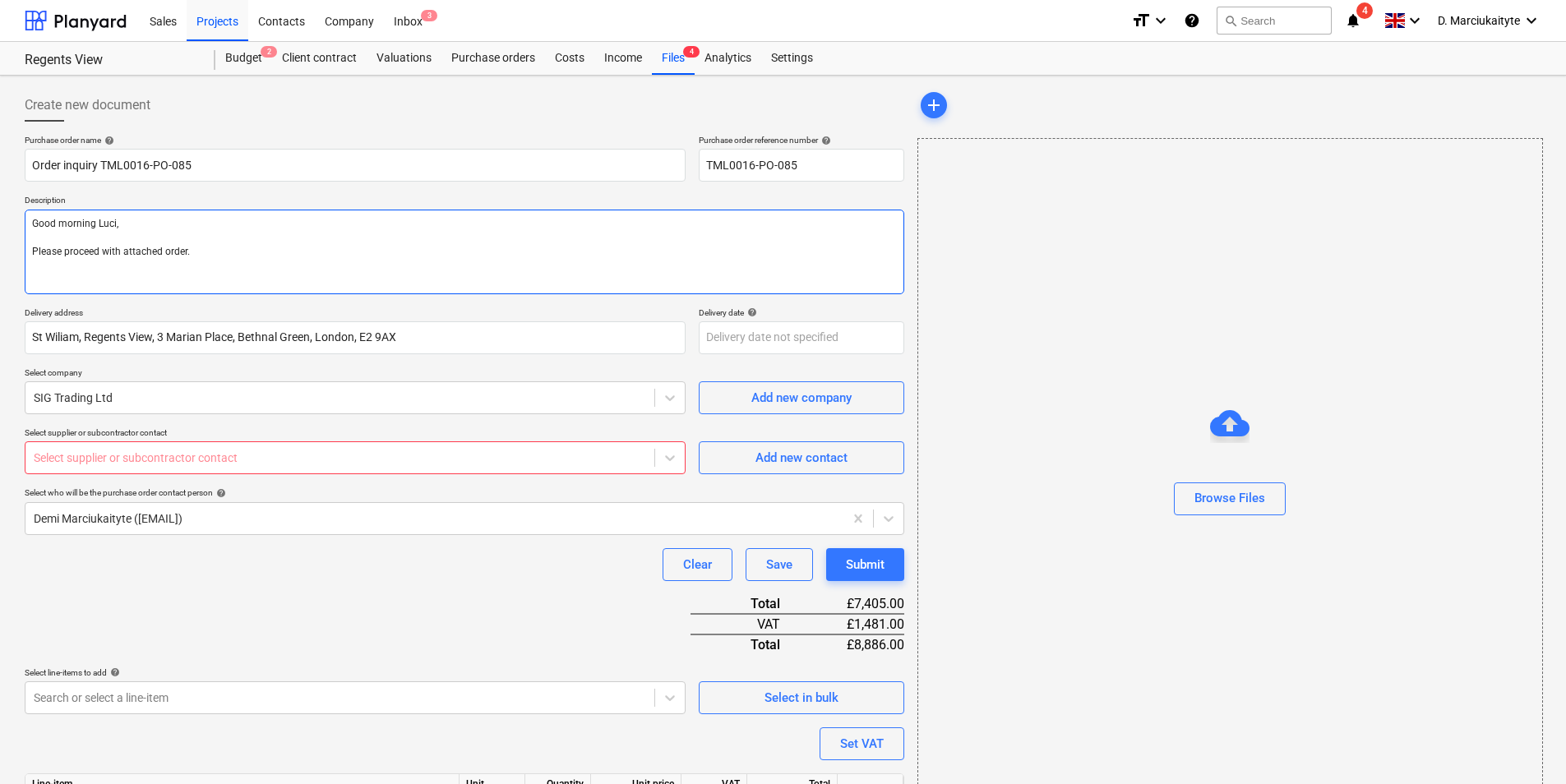 type on "x" 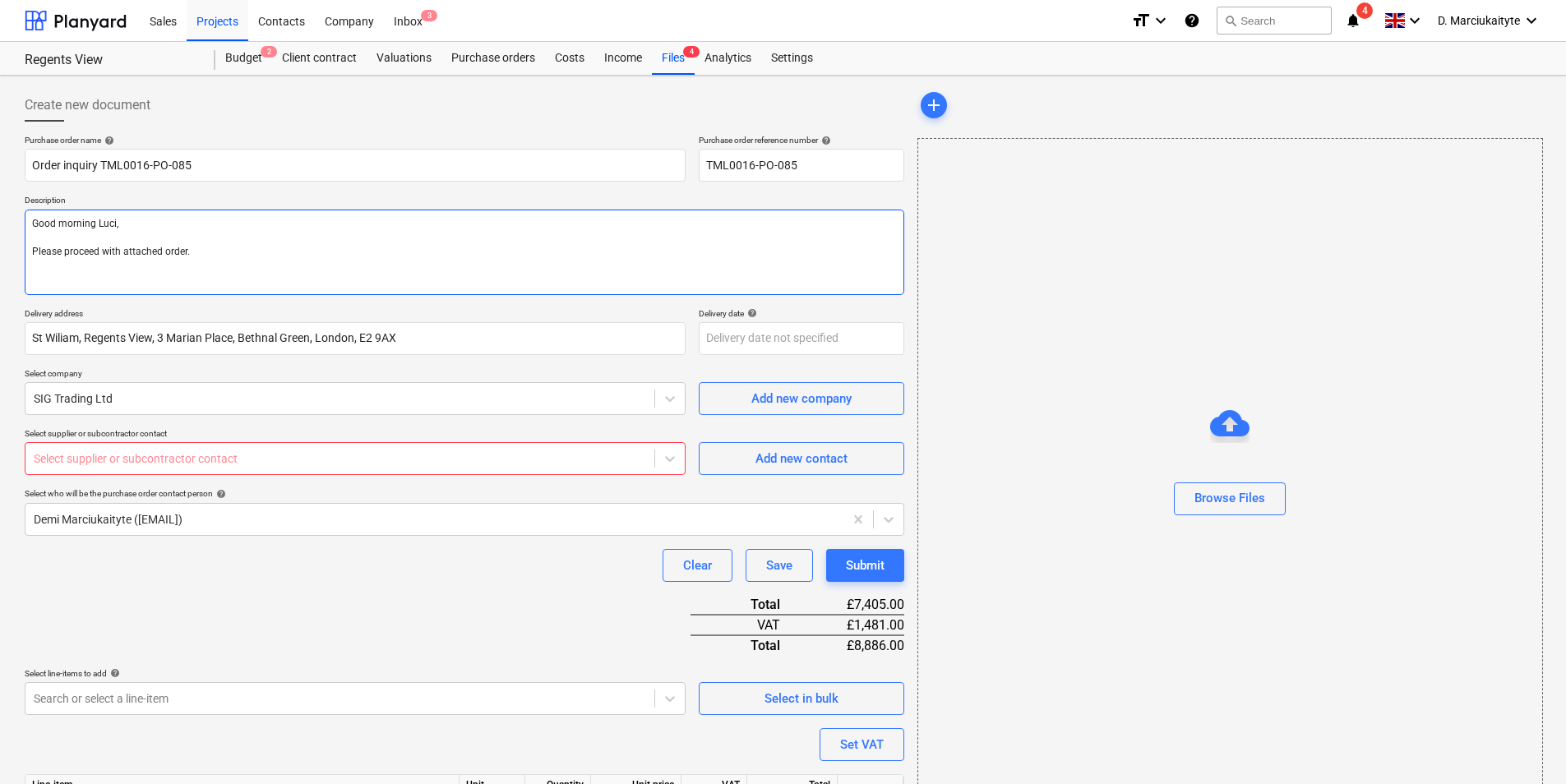 click on "Good morning Luci,
Please proceed with attached order." at bounding box center (464, 252) 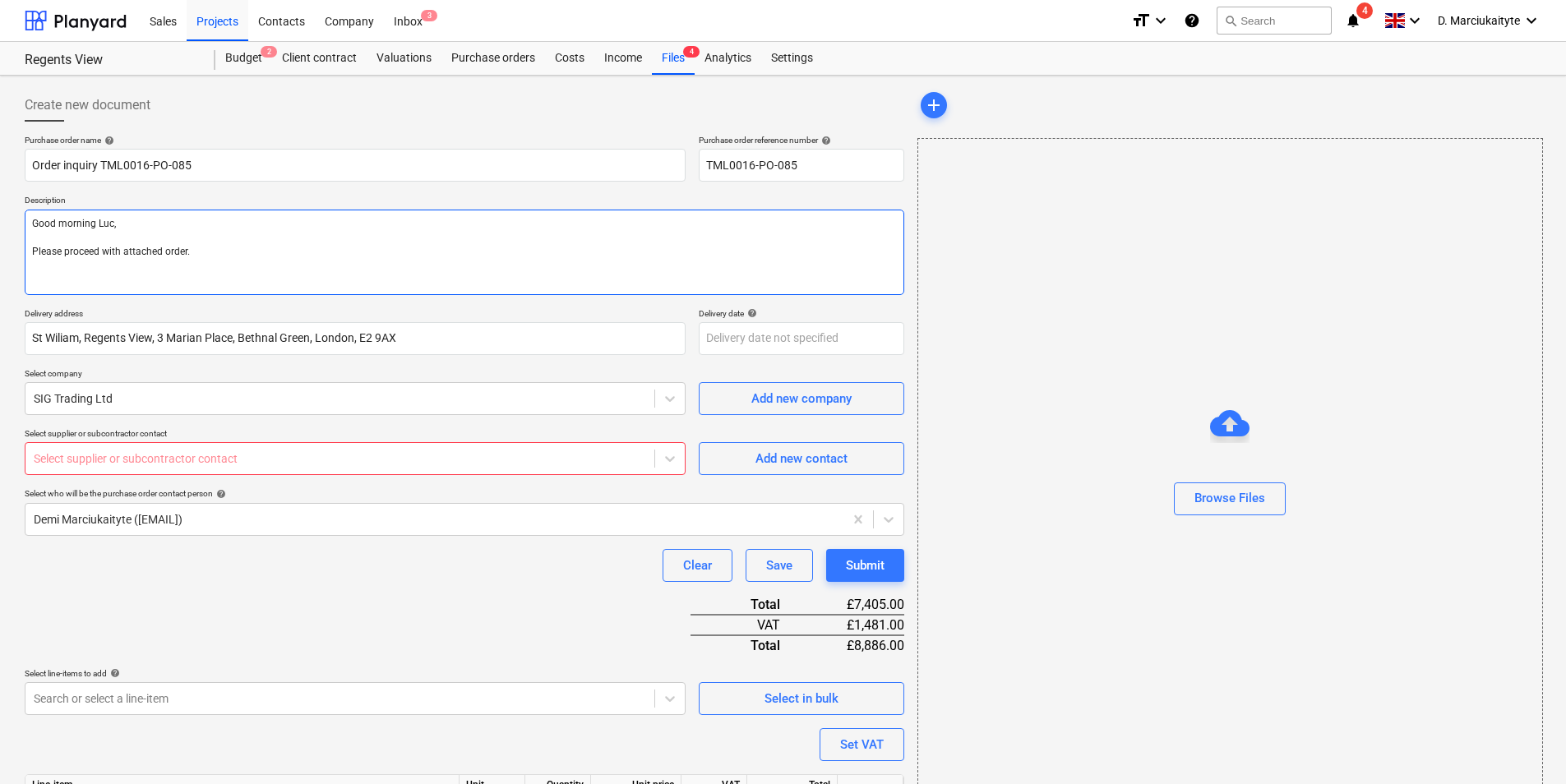 type on "Good morning Lu,
Please proceed with attached order." 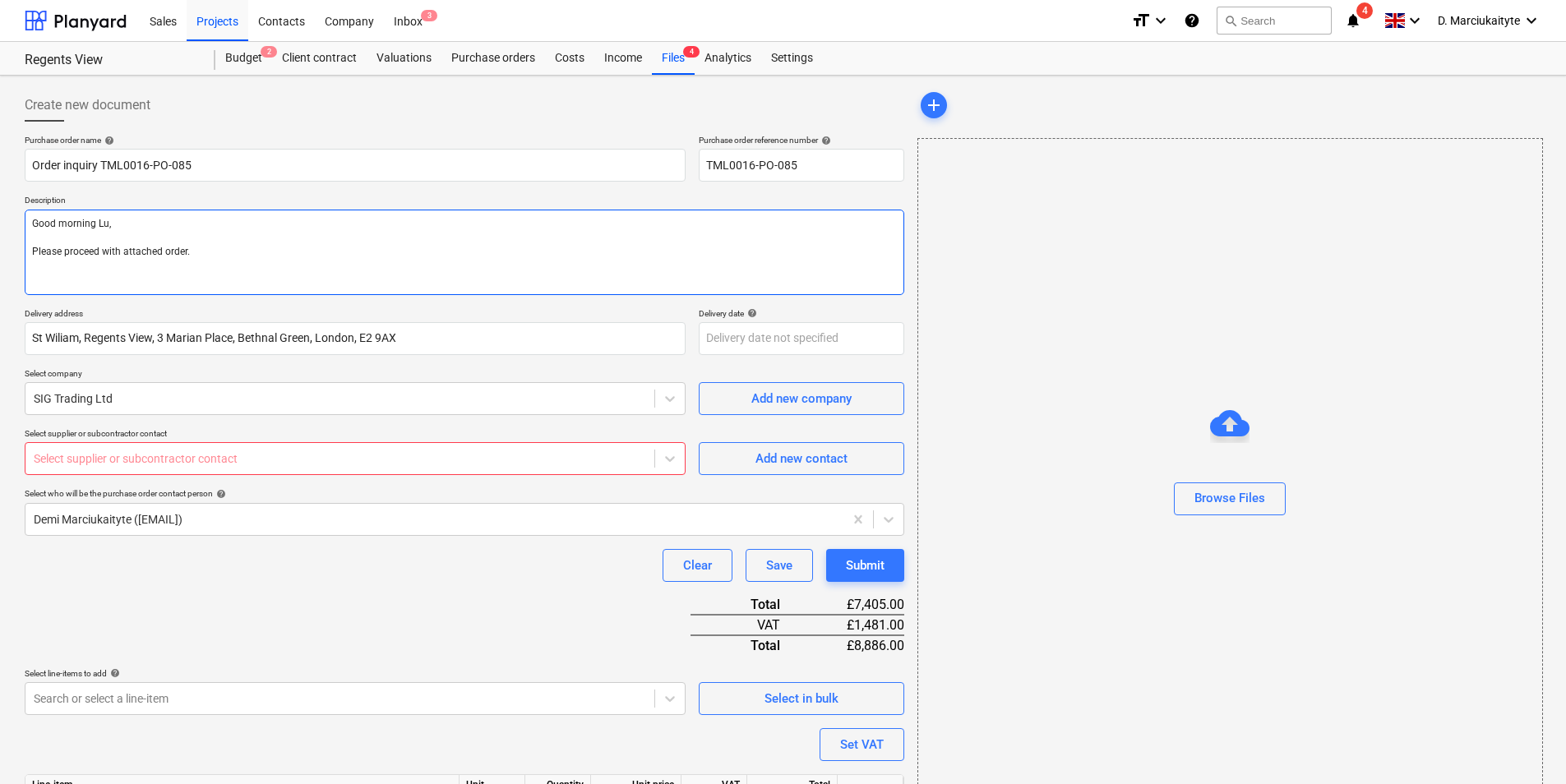 type on "Good morning L,
Please proceed with attached order." 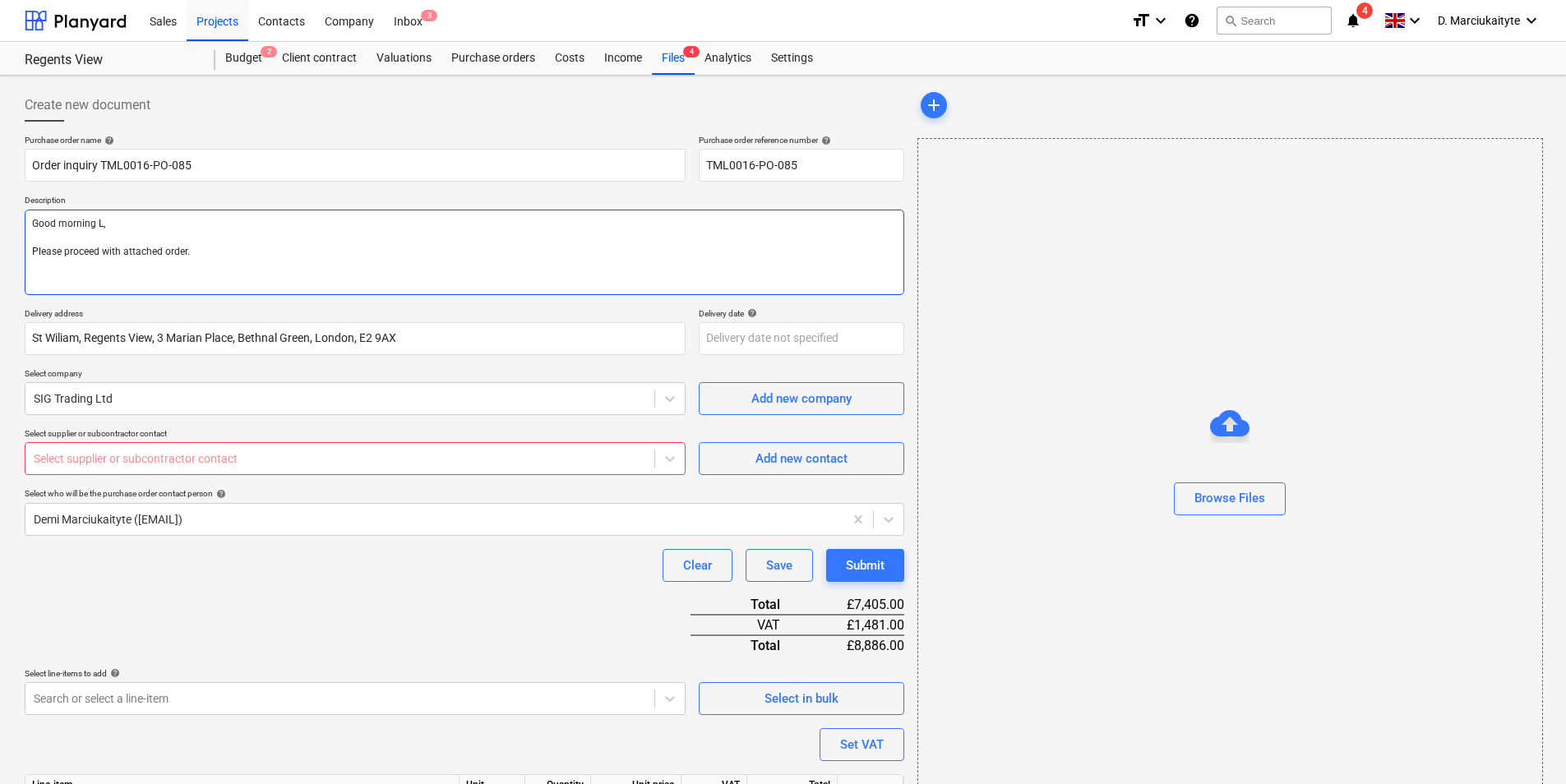 type on "Good morning ,
Please proceed with attached order." 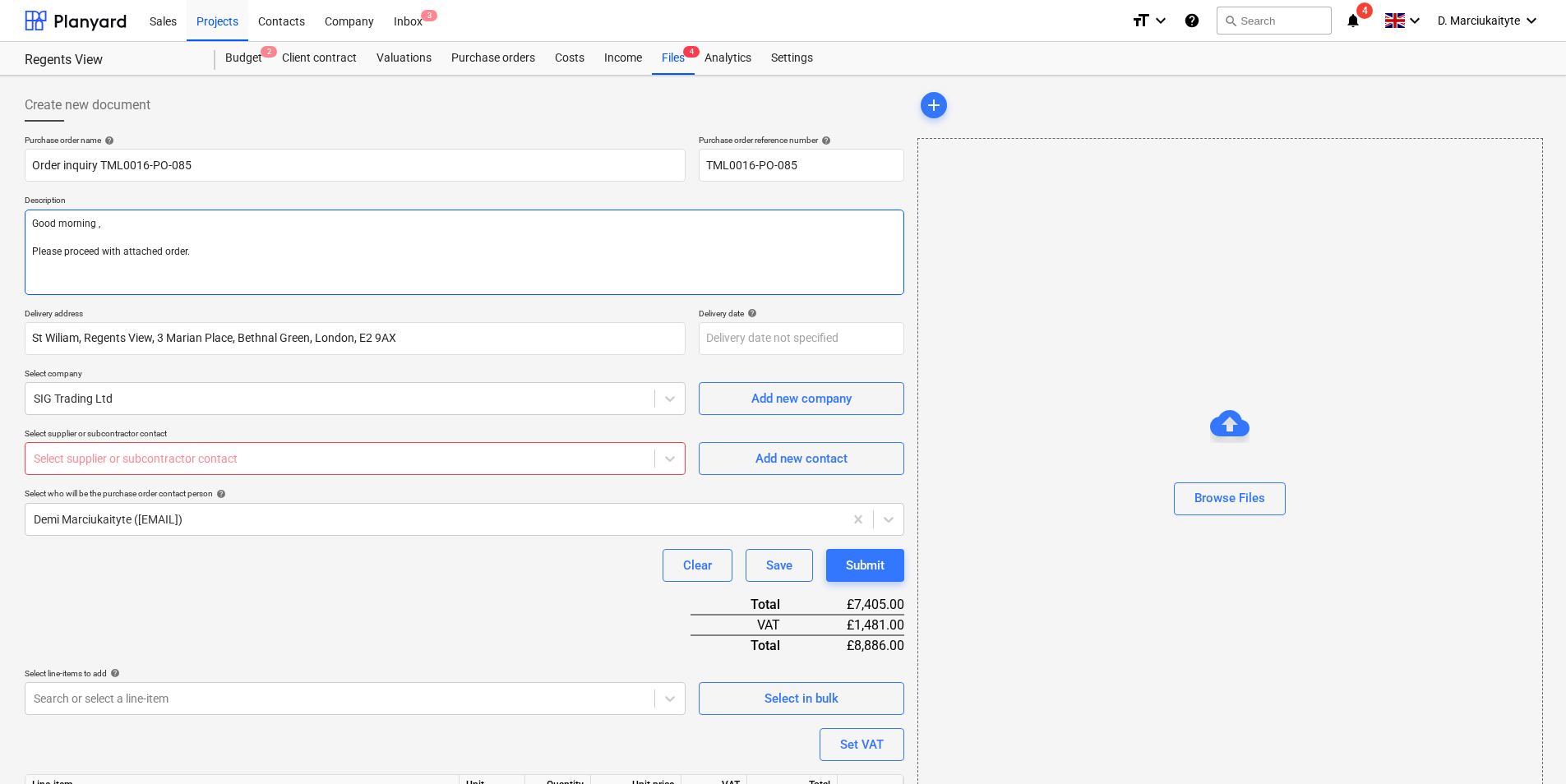 type on "Good morning,
Please proceed with attached order." 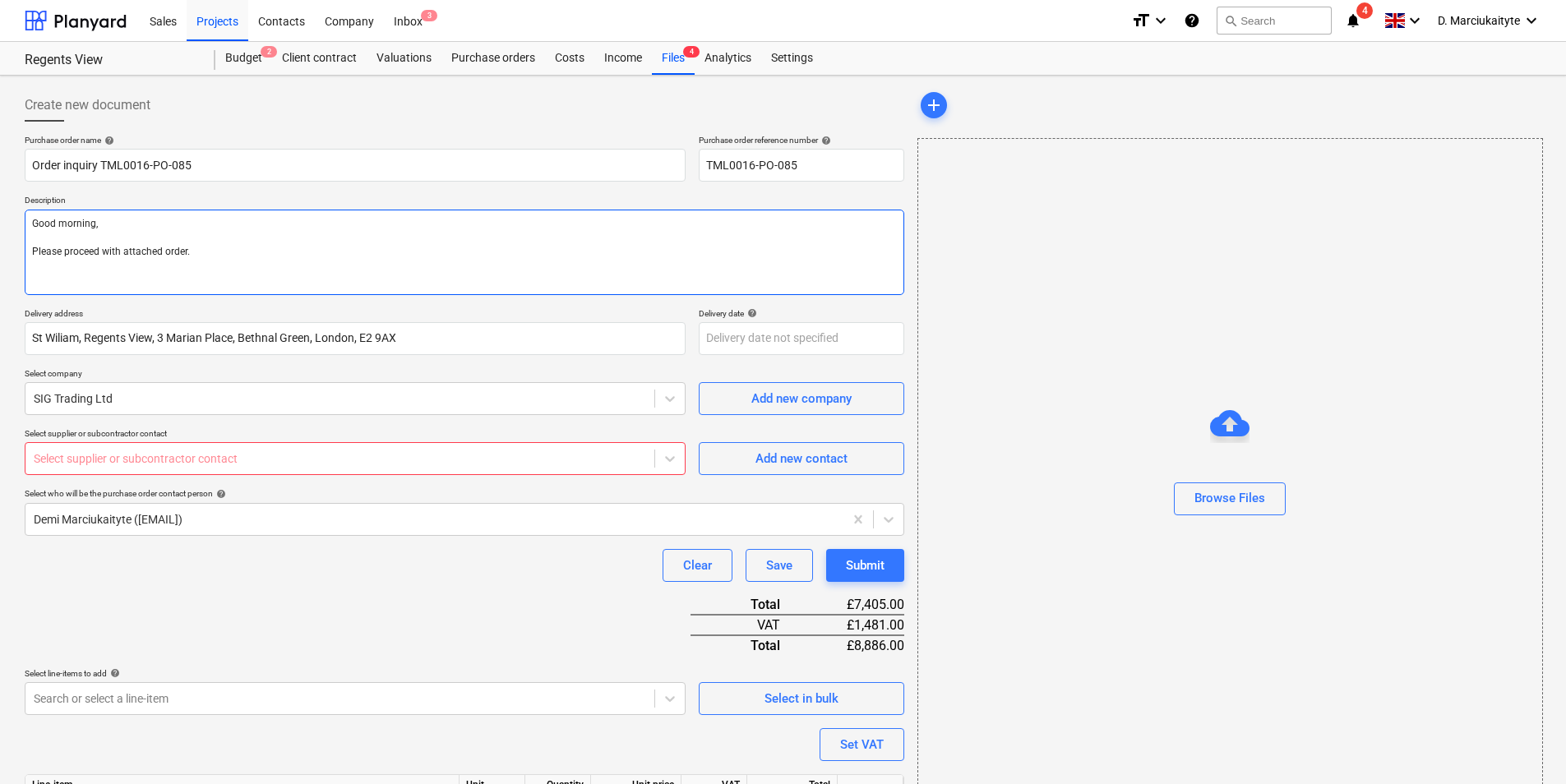 type on "Good morning,
Please proceed with attached order." 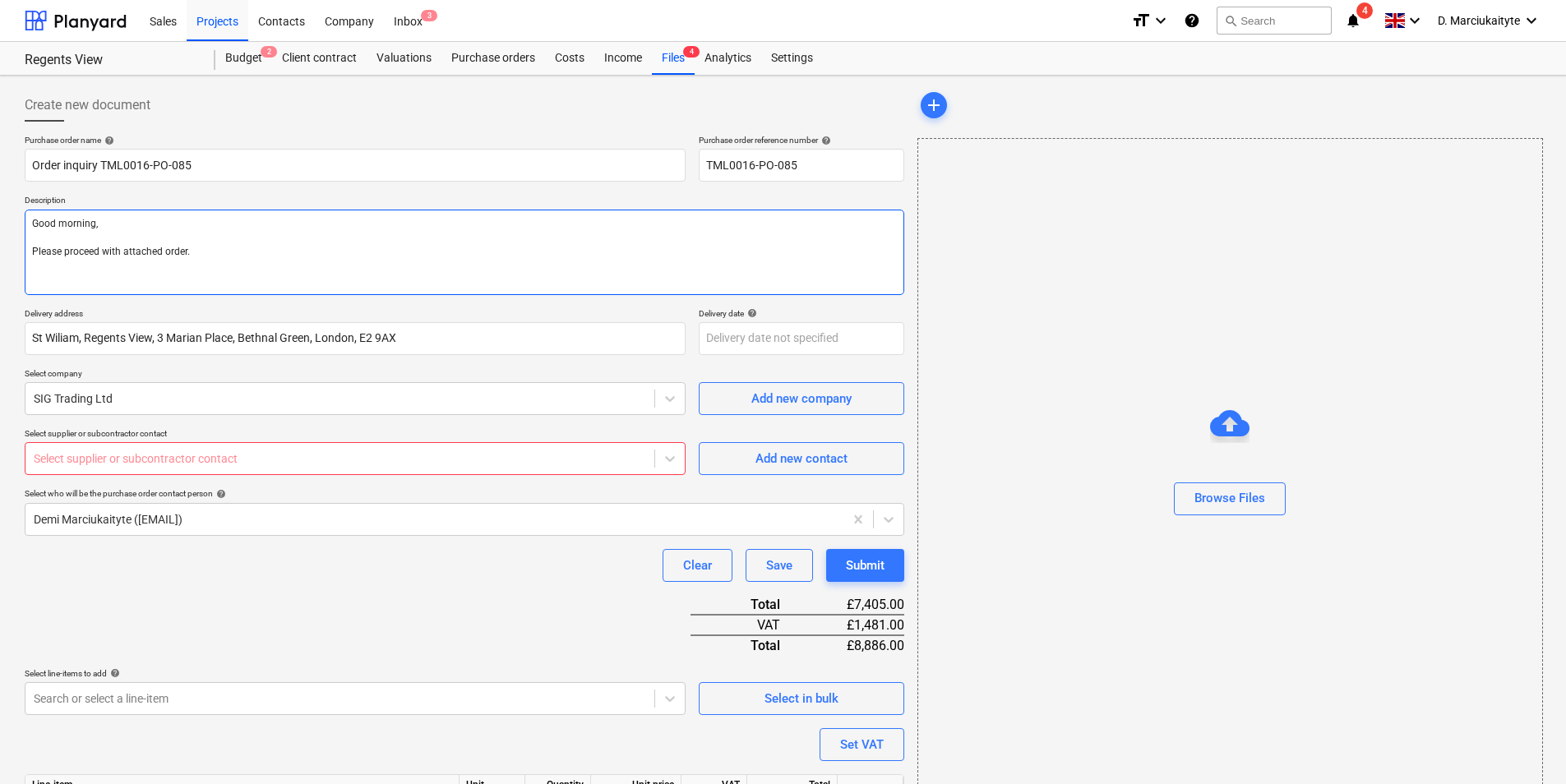 type on "x" 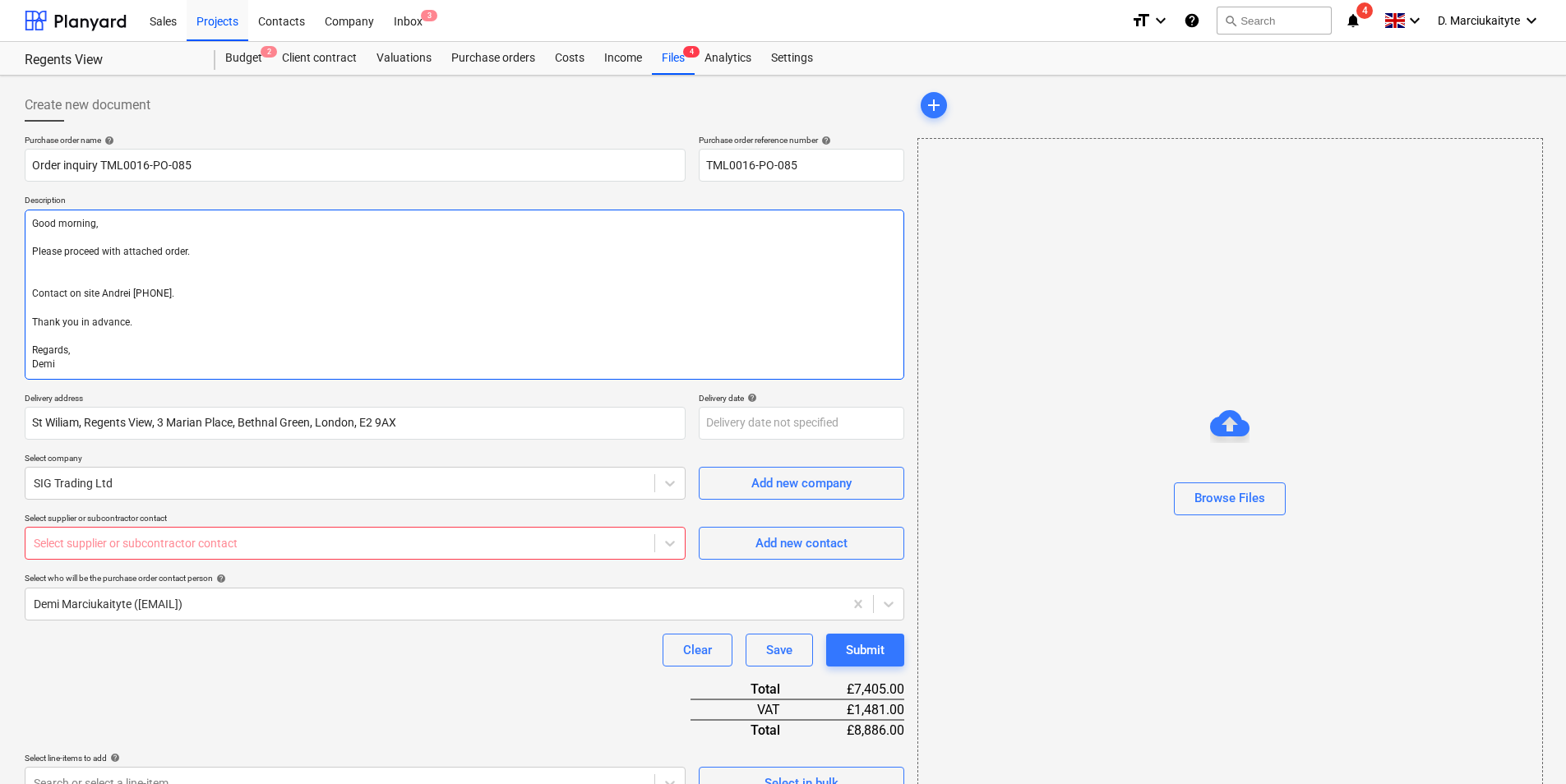 click on "Good morning,
Please proceed with attached order.
Contact on site Andrei [PHONE].
Thank you in advance.
Regards,
Demi" at bounding box center (464, 294) 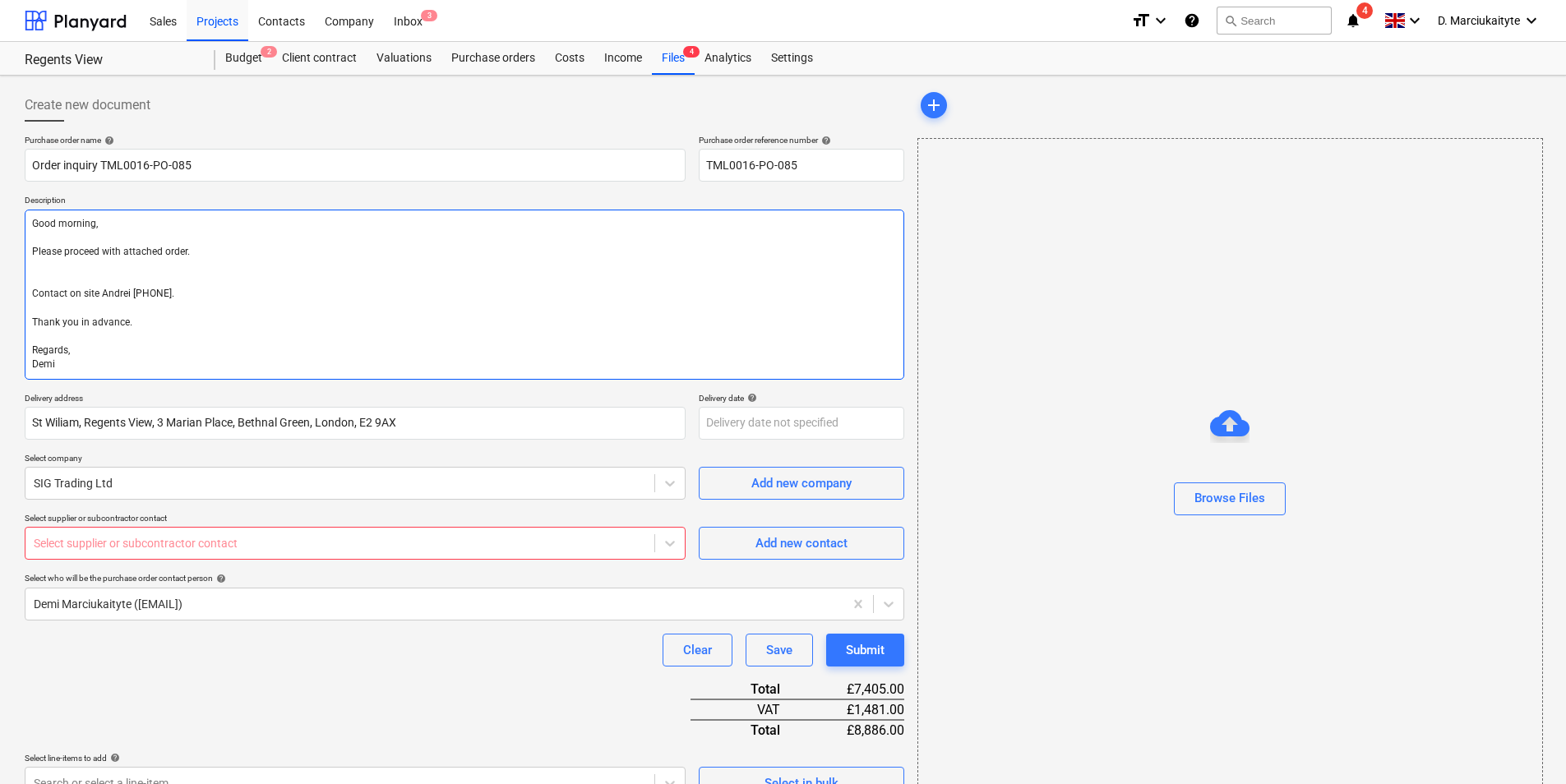 type on "Good morning,
Please proceed with attached order.
Contact on site Andrei [PHONE].
Thank you in advance.
Regards,
Demi" 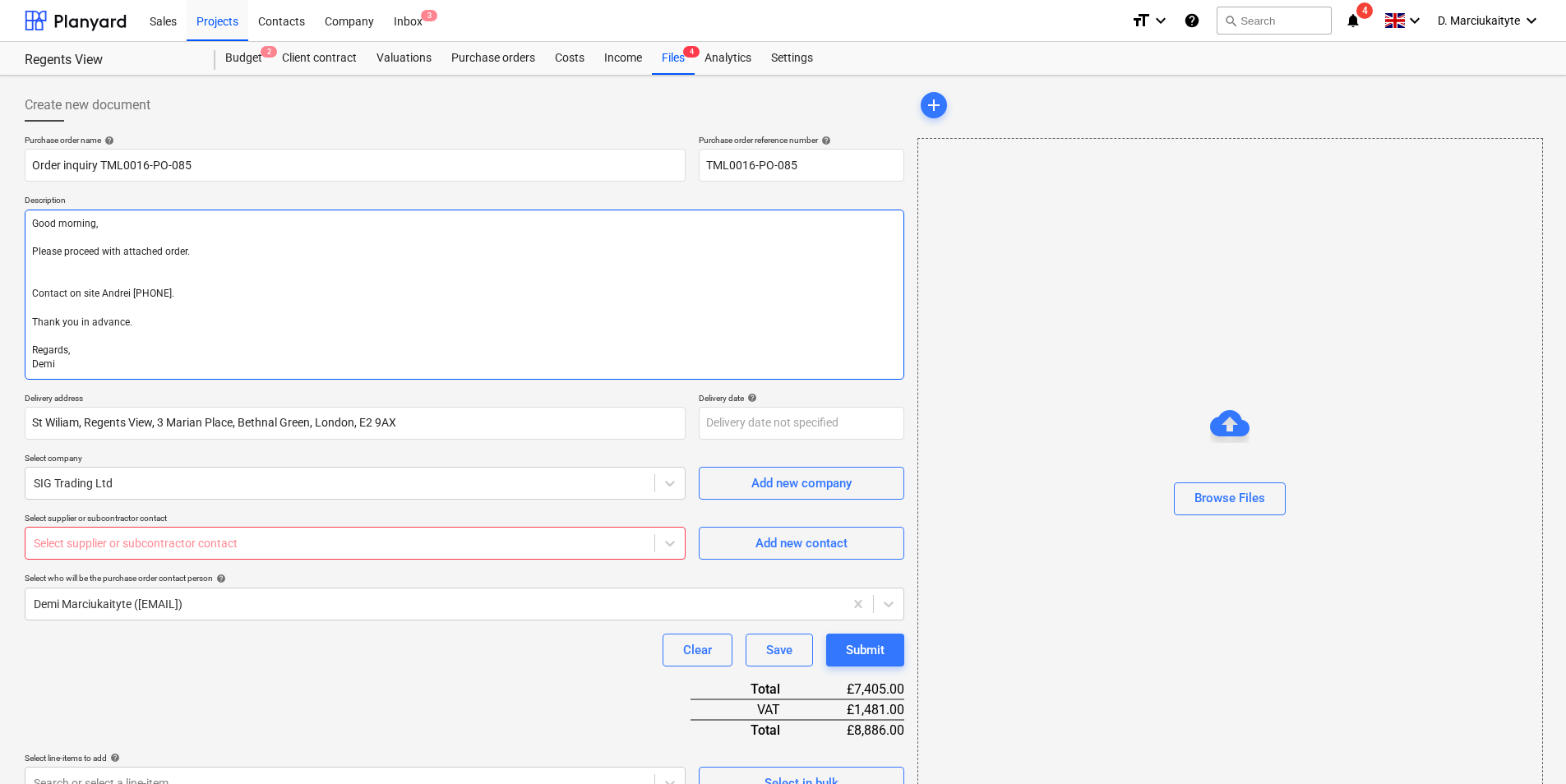 type on "x" 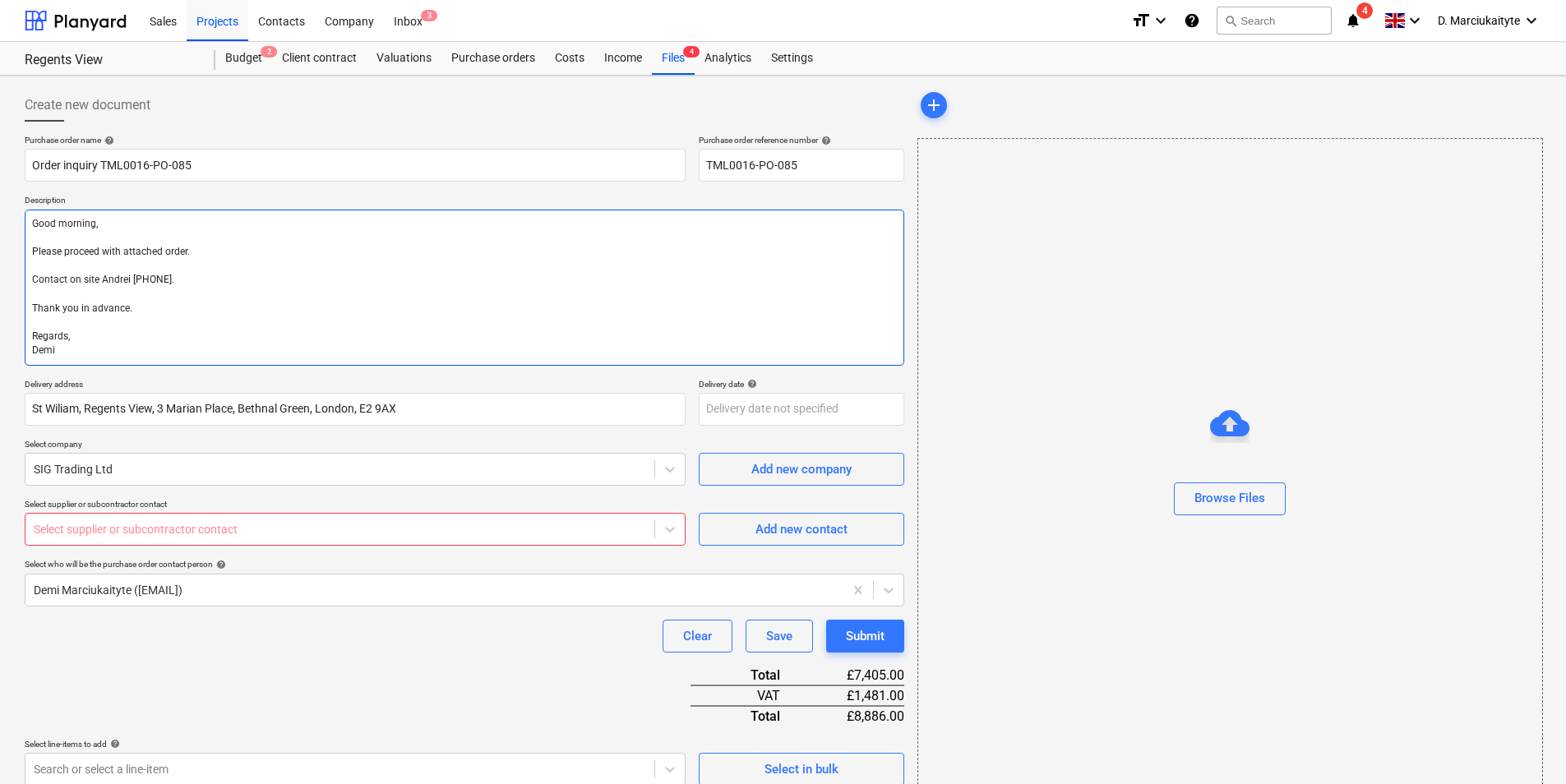 type on "Good morning,
Please proceed with attached order.
Contact on site Andrei [PHONE].
Thank you in advance.
Regards,
Demi" 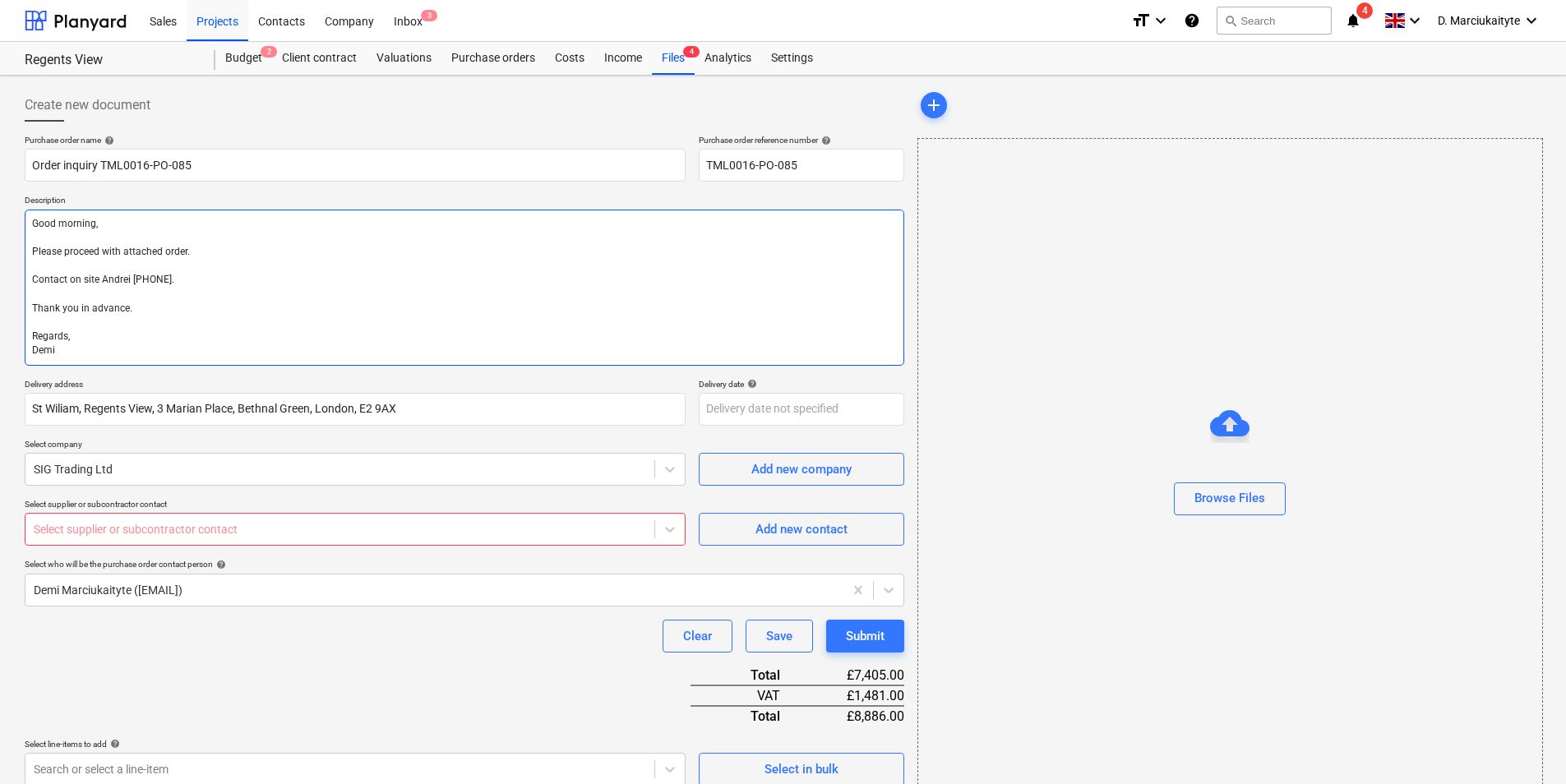 type on "x" 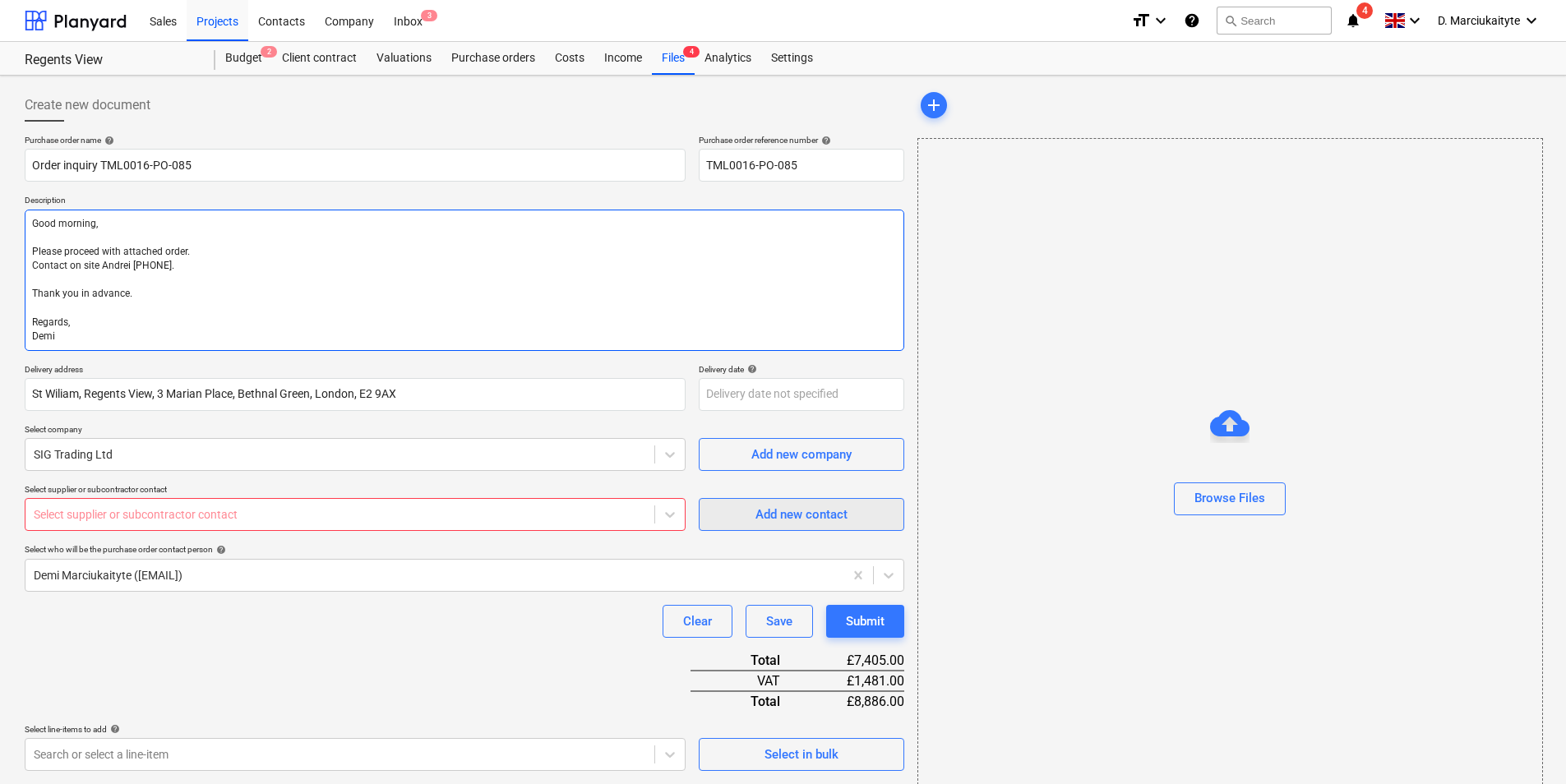 type on "Good morning,
Please proceed with attached order.
Contact on site Andrei [PHONE].
Thank you in advance.
Regards,
Demi" 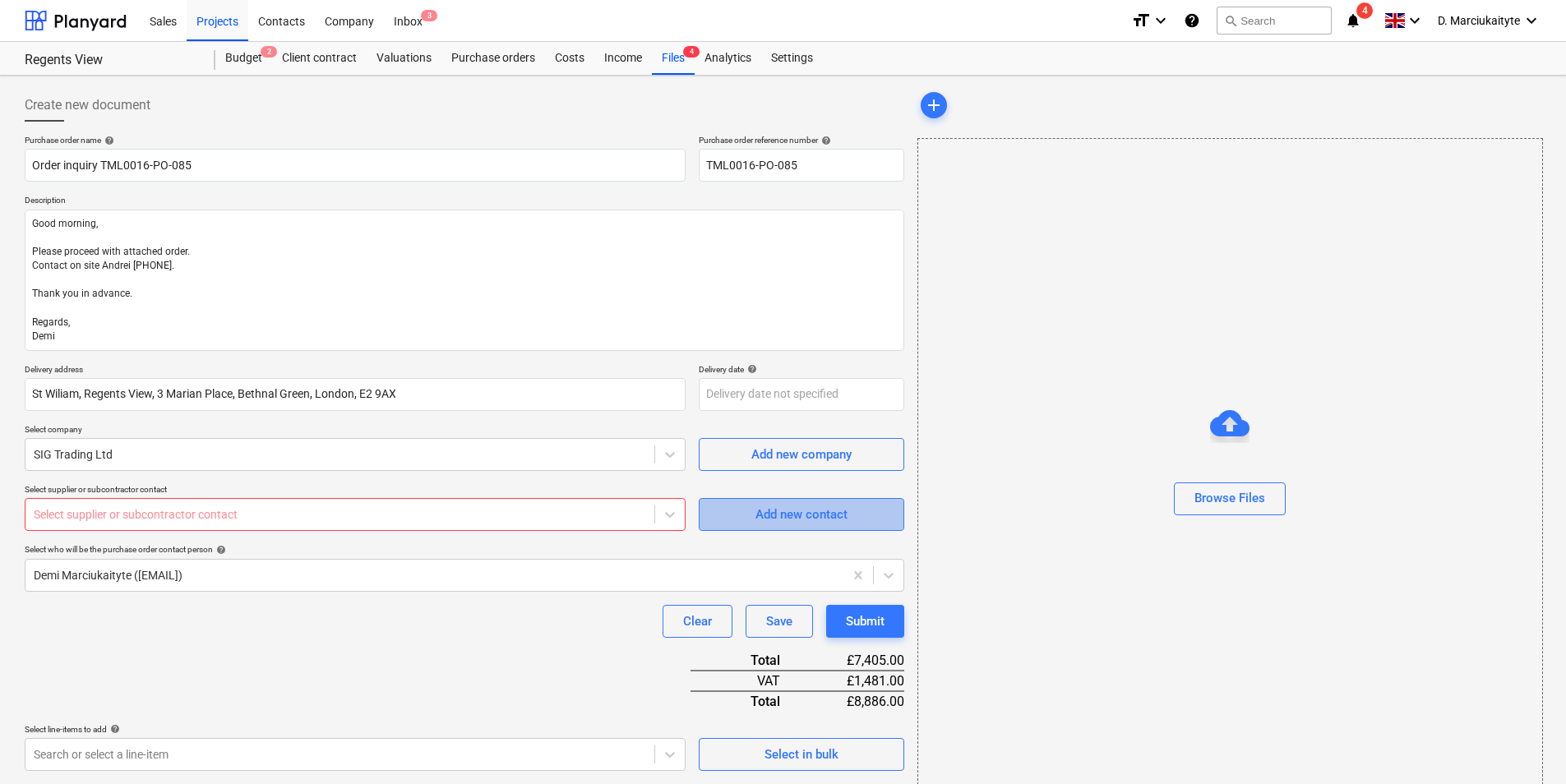 click on "Add new contact" at bounding box center (801, 514) 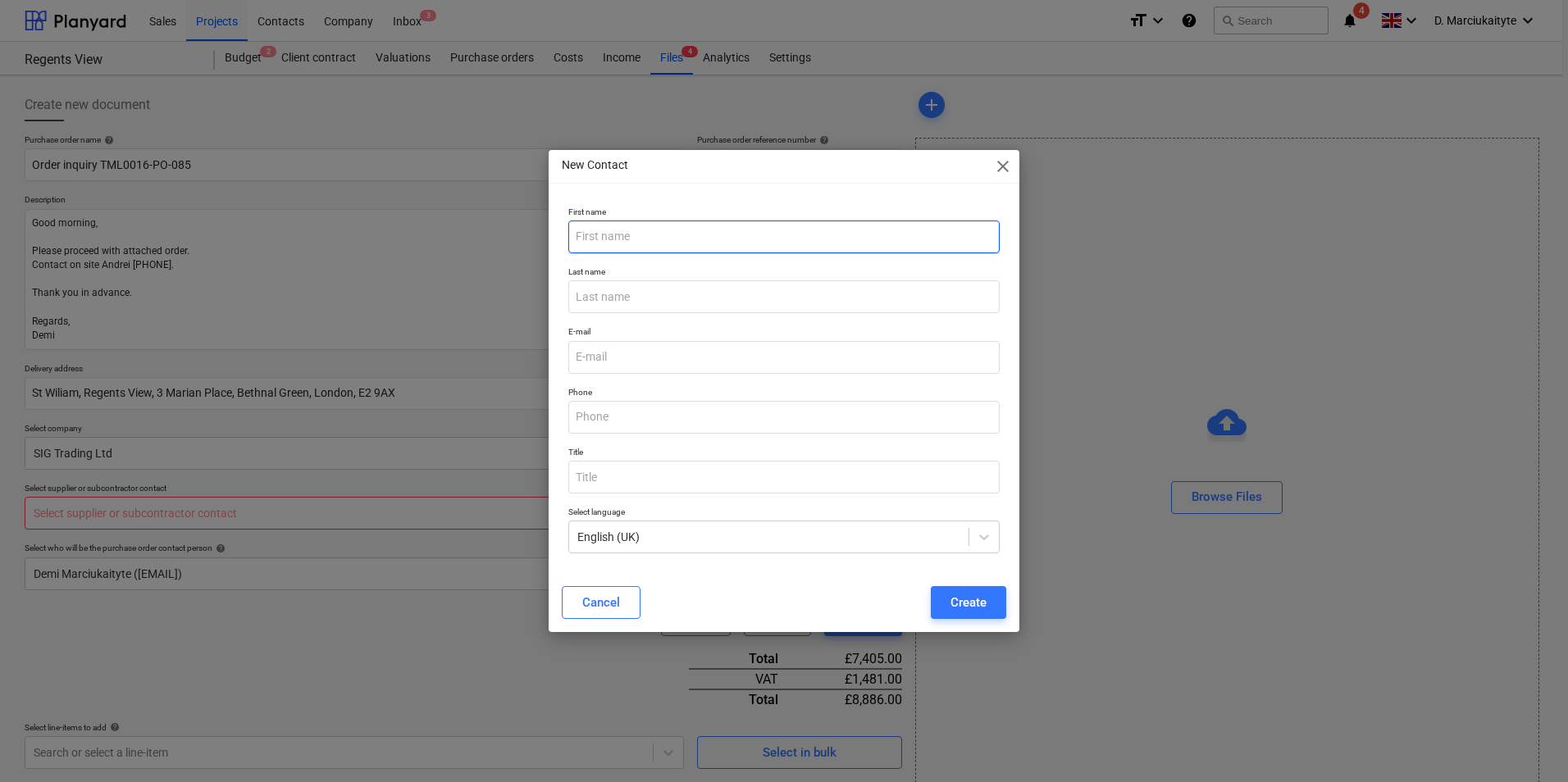 click at bounding box center (784, 237) 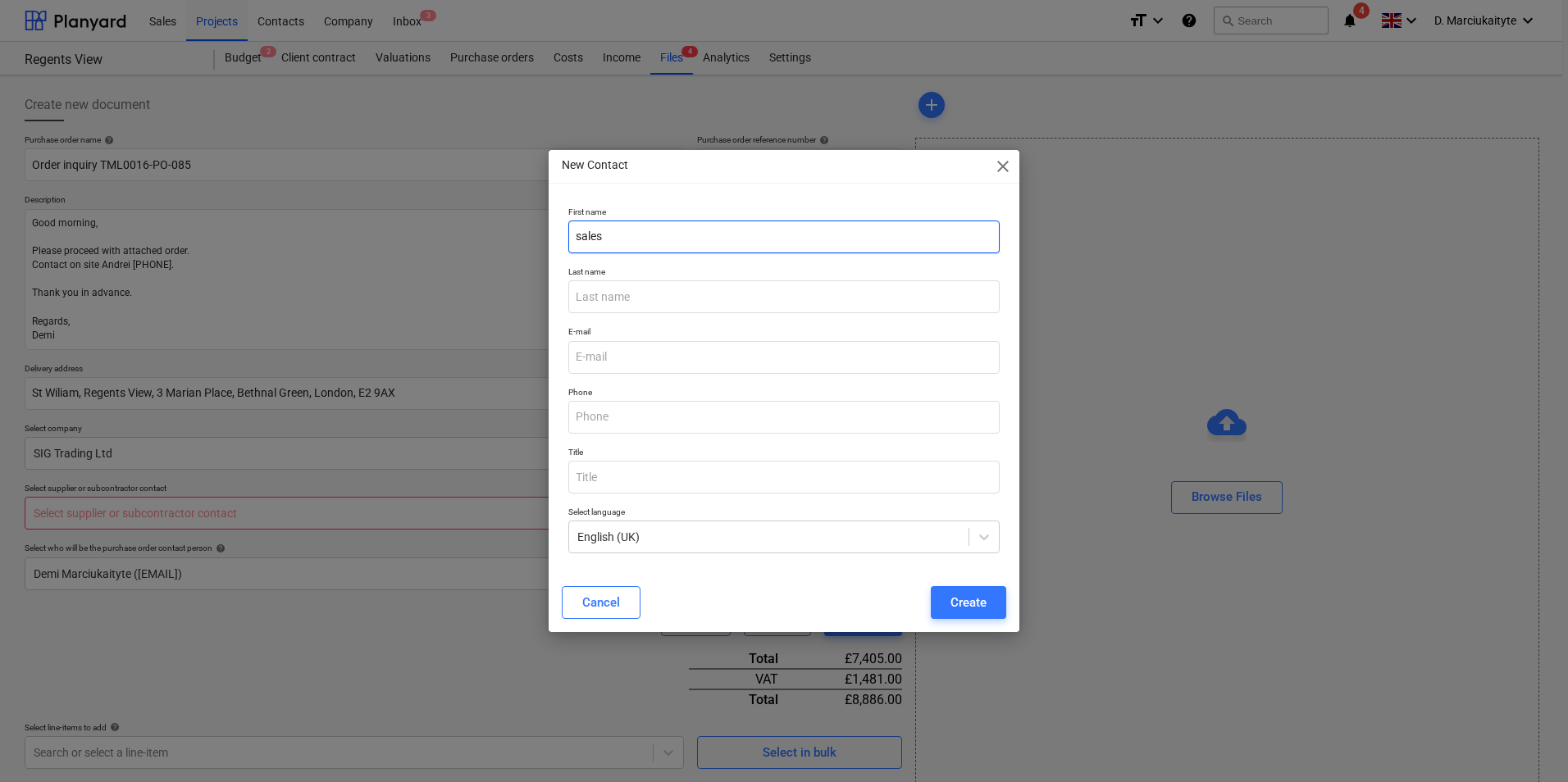 type on "sales" 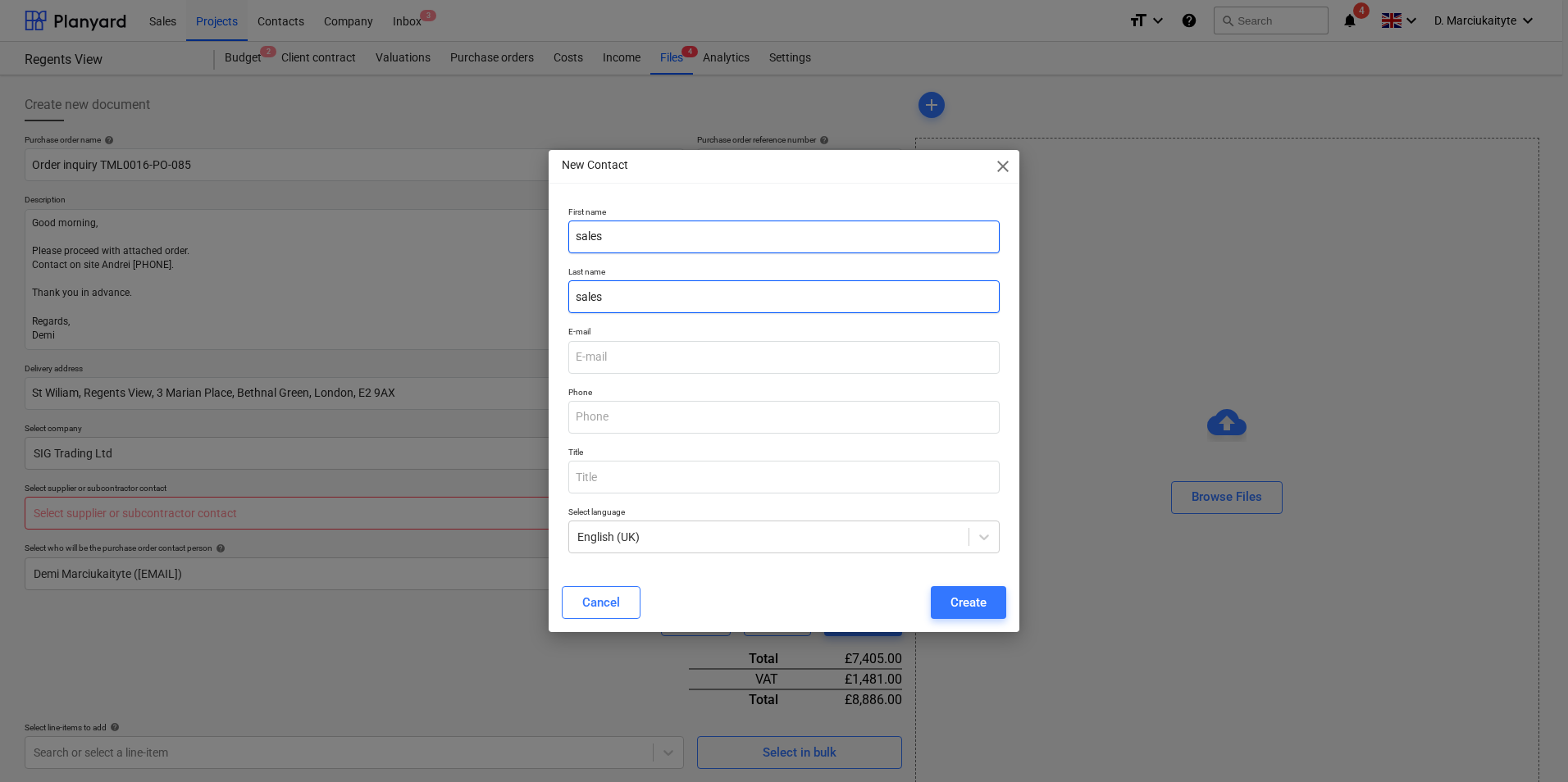 type on "sales" 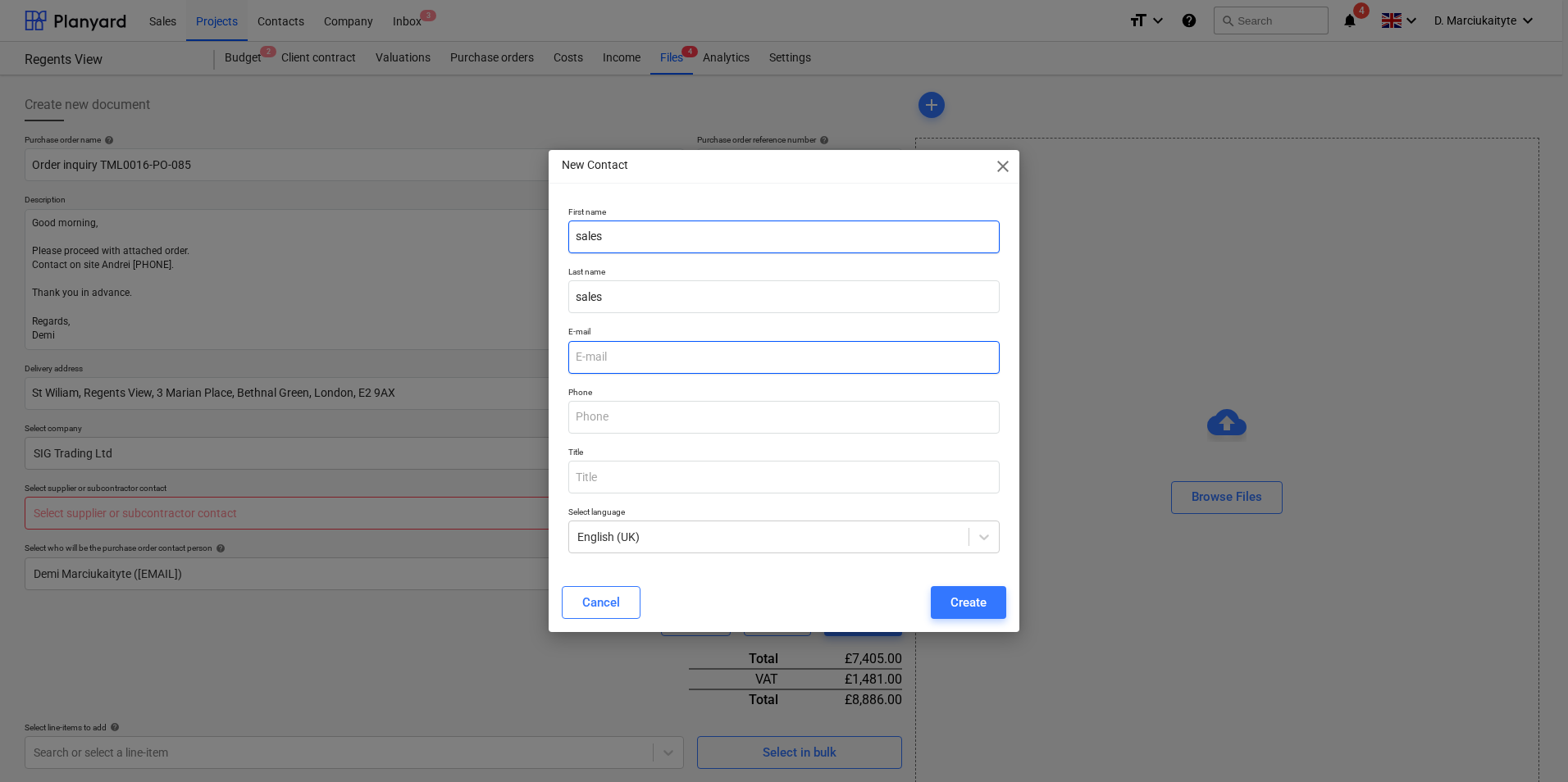 paste on "Contact on site Andrei [PHONE].  Thank you in advance.  Regards,  Demi" 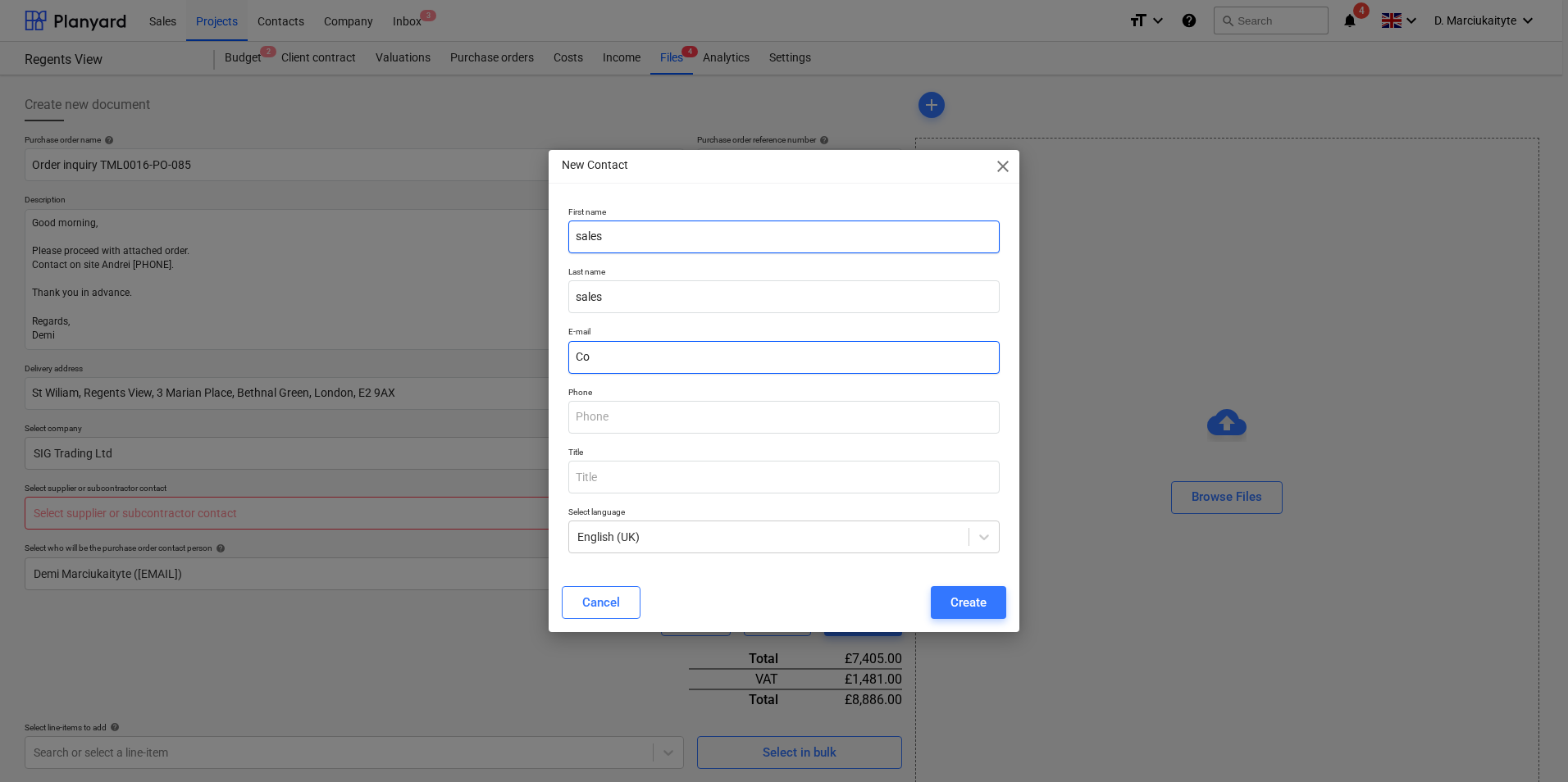 type on "C" 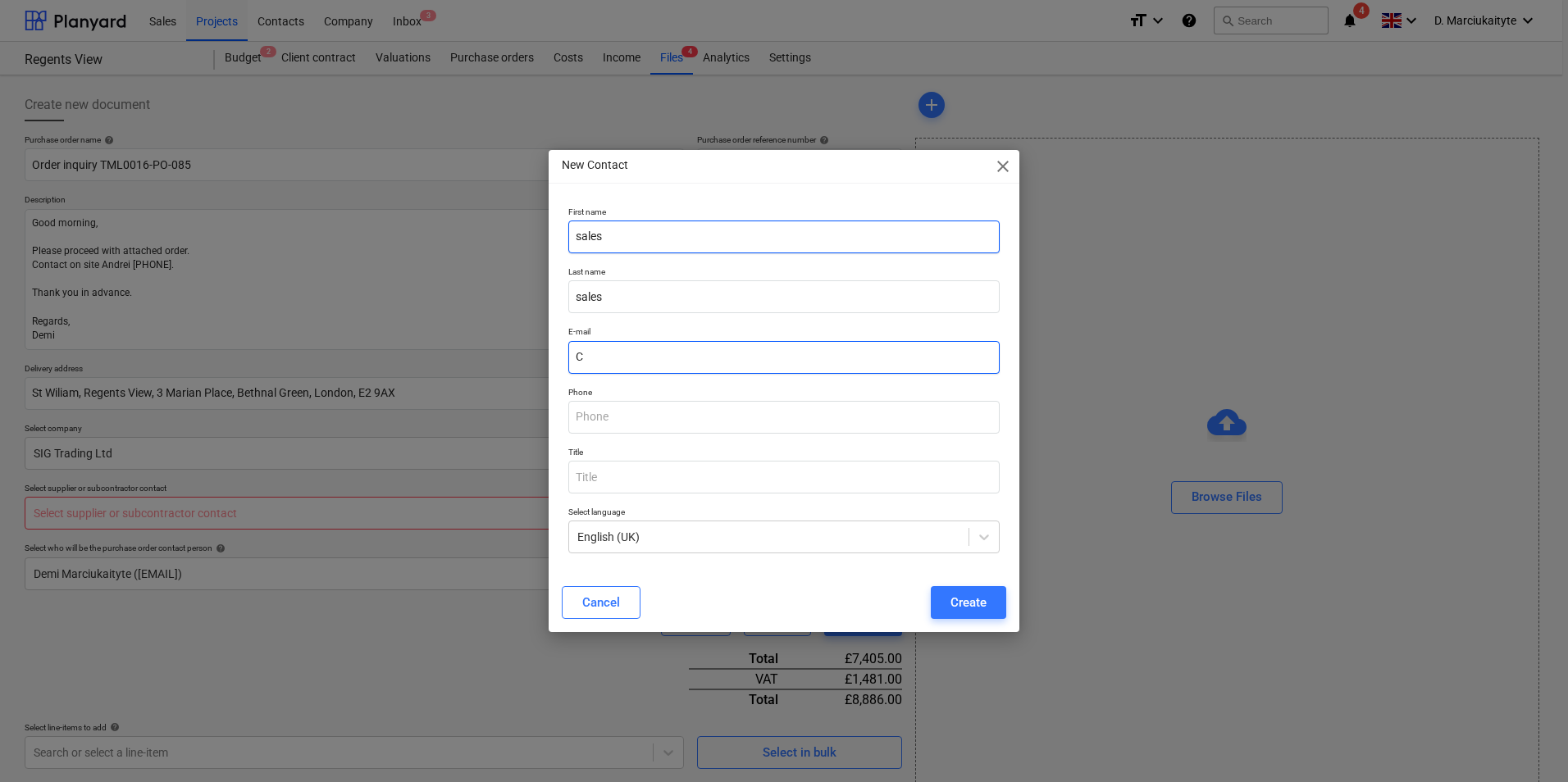 type 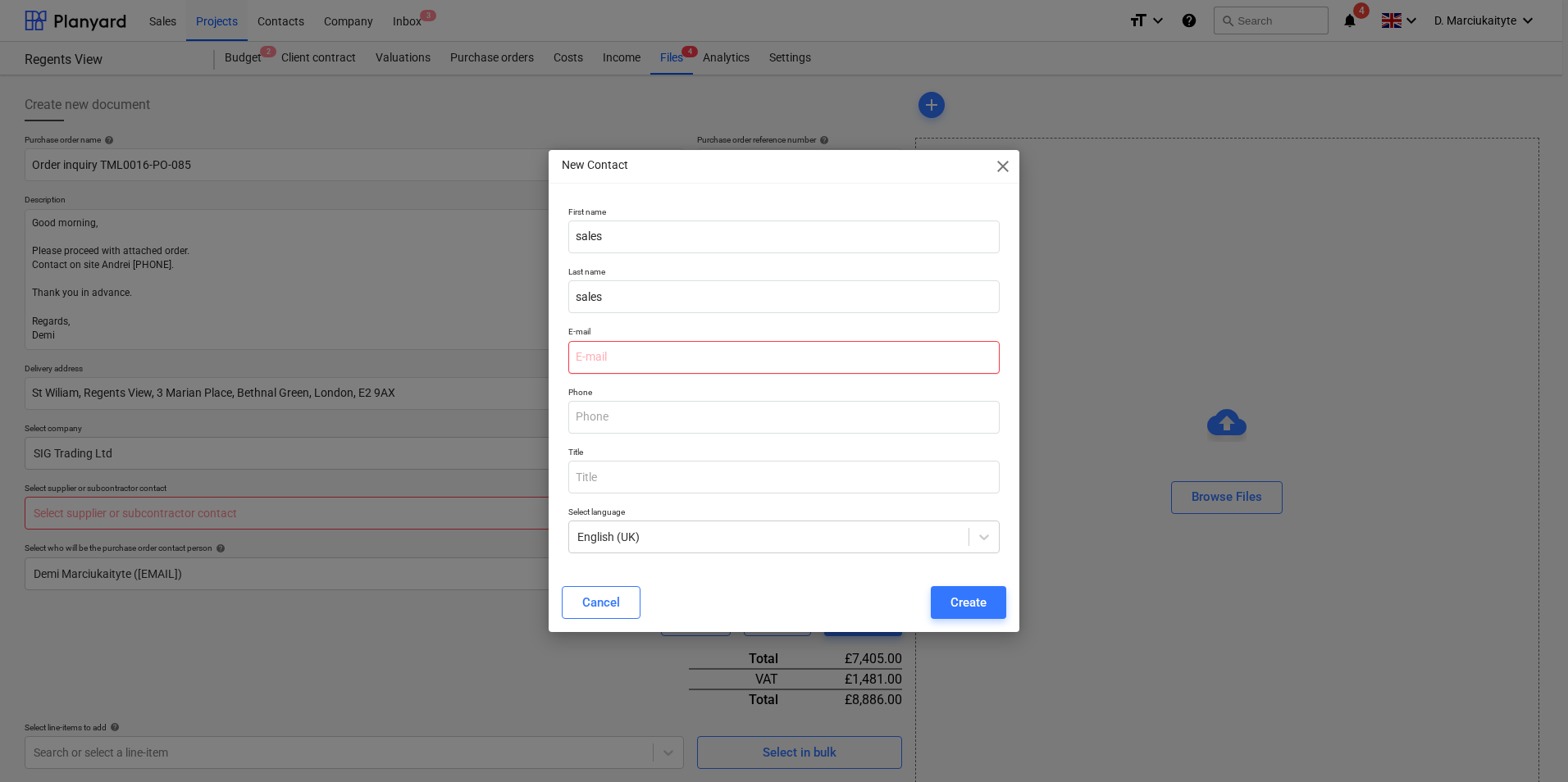 click at bounding box center [784, 357] 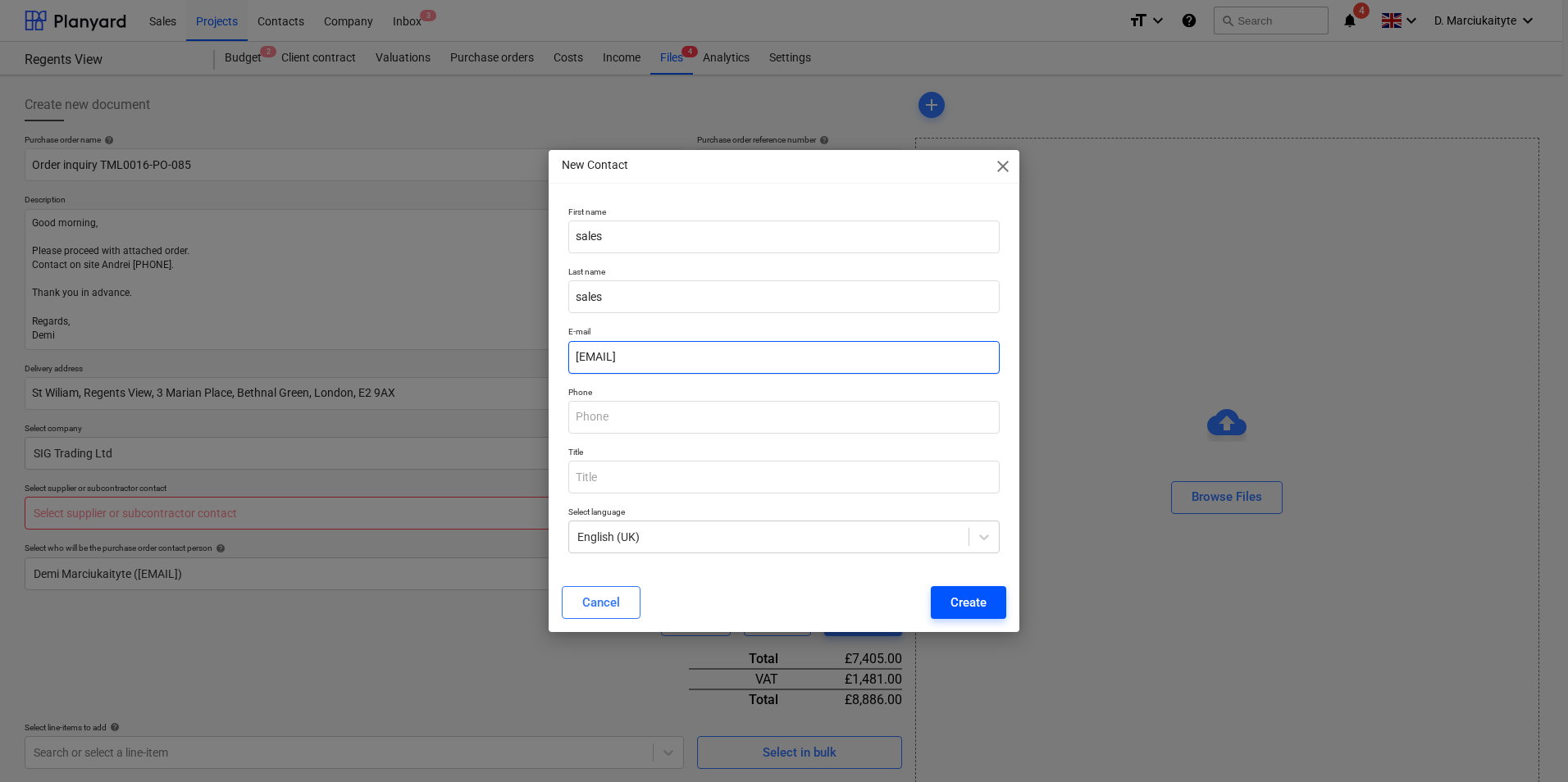 type on "[EMAIL]" 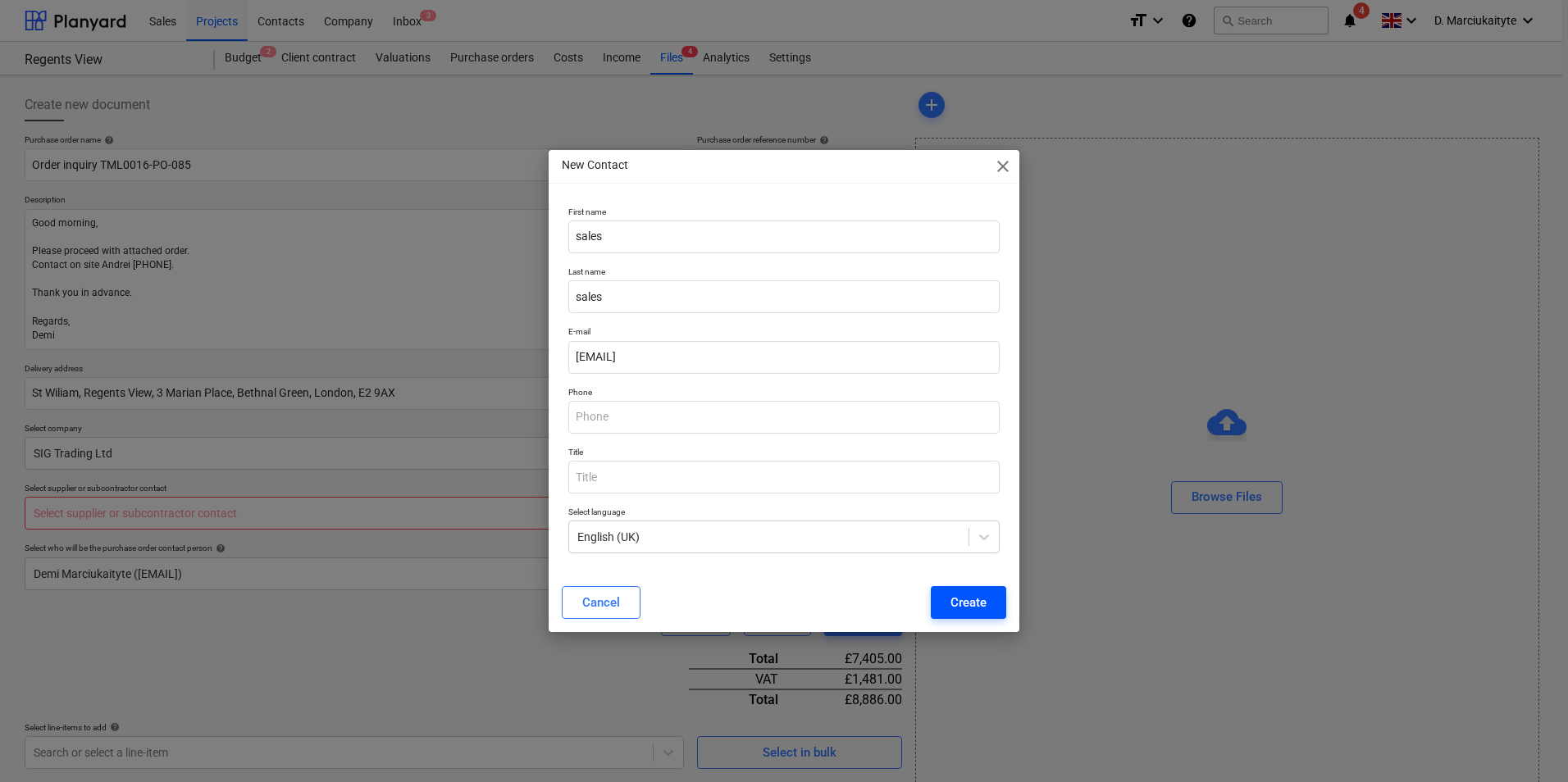 click on "Create" at bounding box center (969, 602) 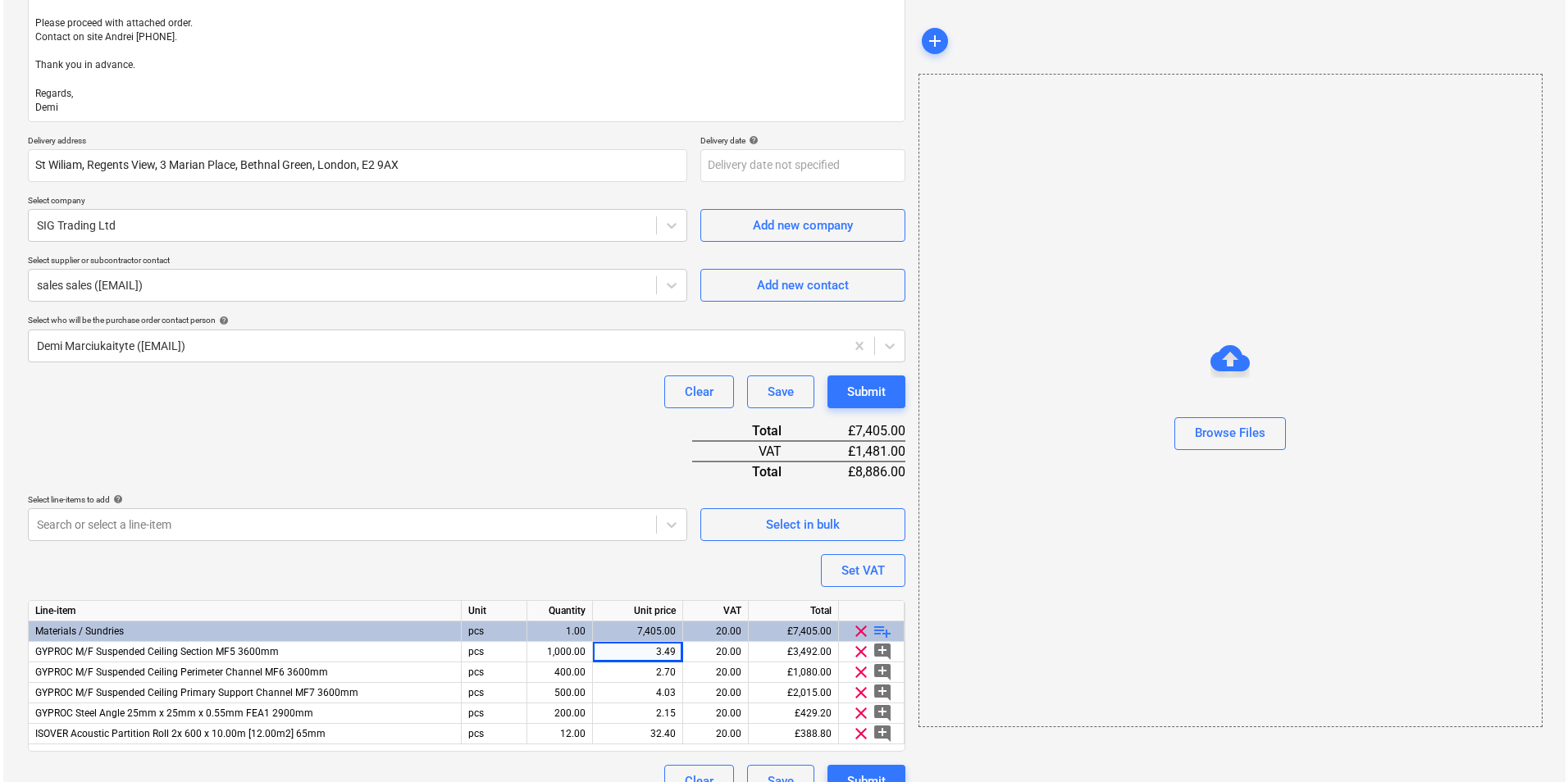 scroll, scrollTop: 257, scrollLeft: 0, axis: vertical 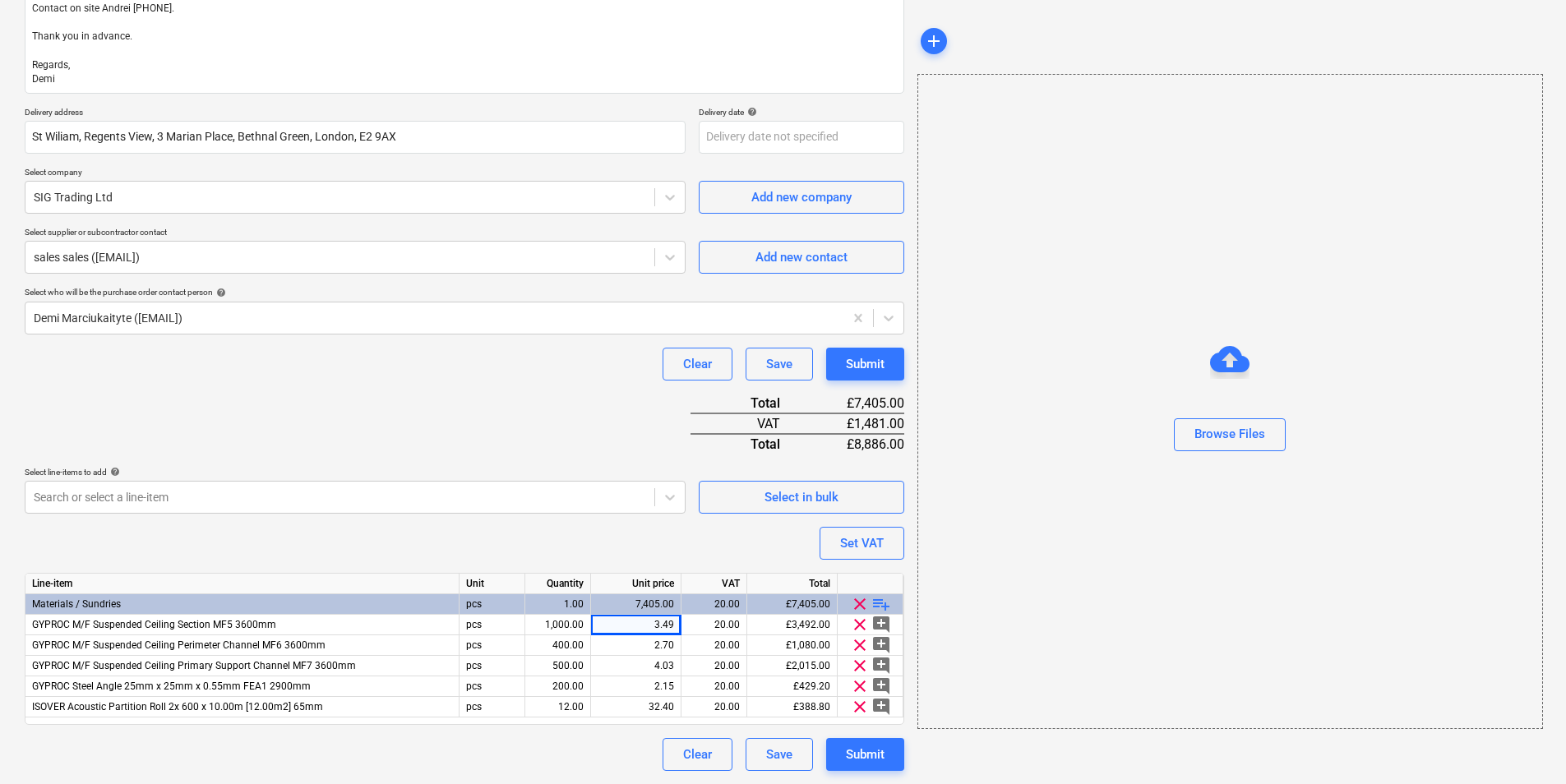 click on "Create new document Purchase order name help Order inquiry TML0016-PO-085 Purchase order reference number help TML0016-PO-085 Description Good morning,
Please proceed with attached order.
Contact on site Andrei [PHONE].
Thank you in advance.
Regards,
Demi Delivery address St Wiliam, Regents View, 3 Marian Place, Bethnal Green, London, E2 9AX Delivery date help Press the down arrow key to interact with the calendar and
select a date. Press the question mark key to get the keyboard shortcuts for changing dates. Select company SIG Trading Ltd   Add new company Select supplier or subcontractor contact sales sales ([EMAIL]) Add new contact Select who will be the purchase order contact person help Demi Marciukaityte ([EMAIL]) Clear Save Submit Total £7,405.00 VAT £1,481.00 Total £8,886.00 Select line-items to add help Search or select a line-item Select in bulk Set VAT Line-item Unit Quantity Unit price VAT Total  Materials / Sundries pcs 1.00 7,405.00 20.00" at bounding box center [464, 301] 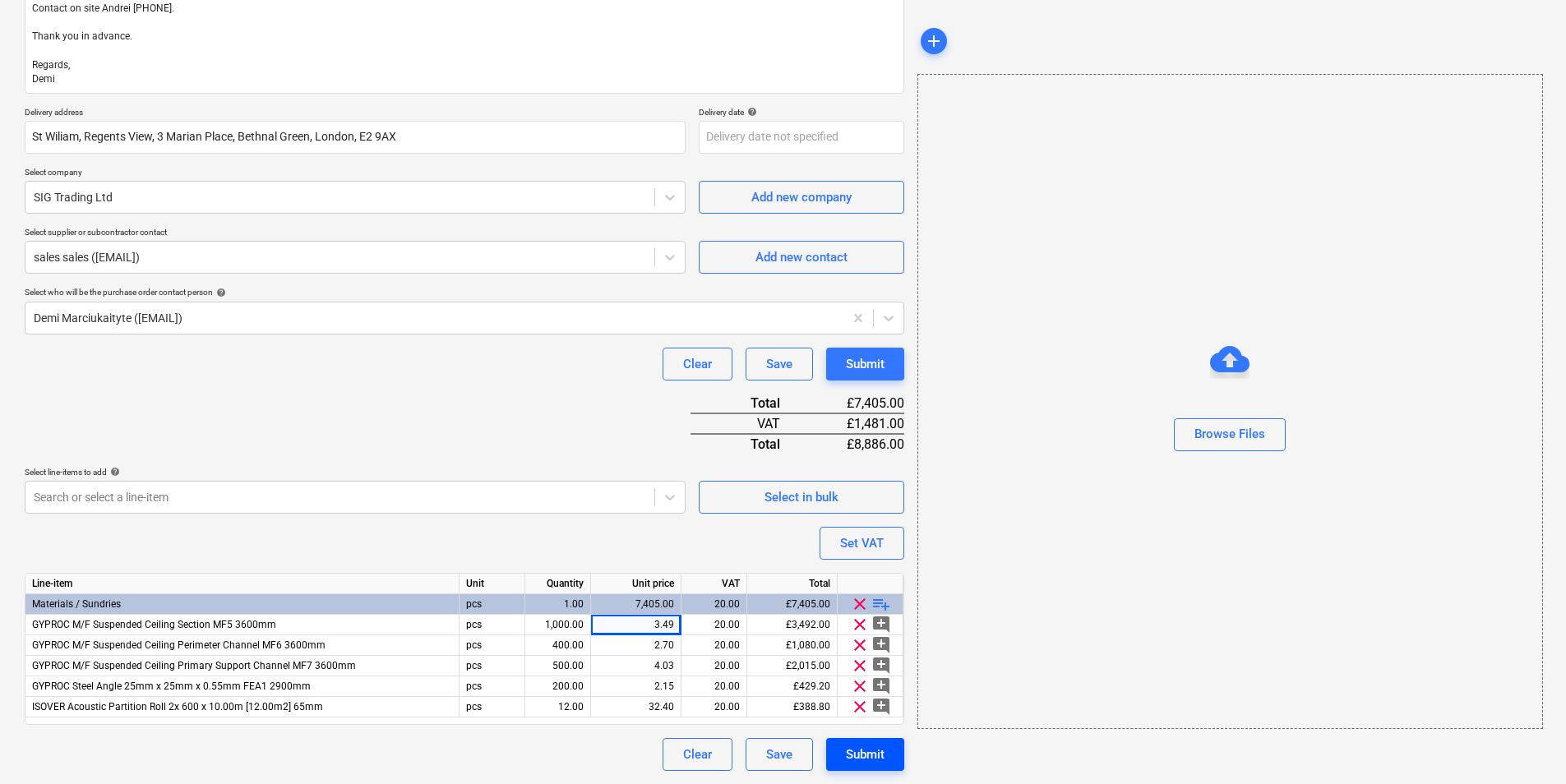 click on "Submit" at bounding box center (865, 754) 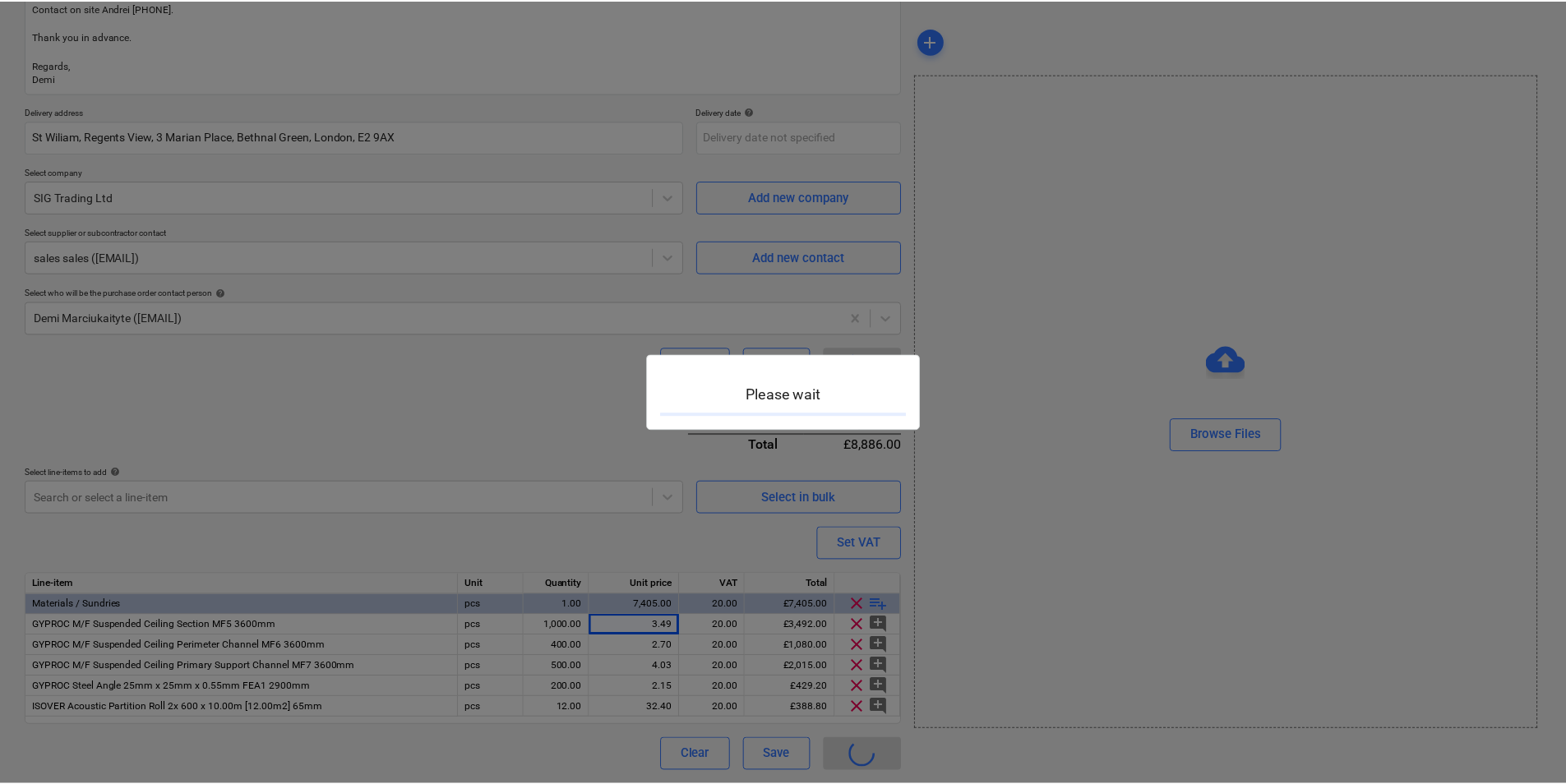 scroll, scrollTop: 0, scrollLeft: 0, axis: both 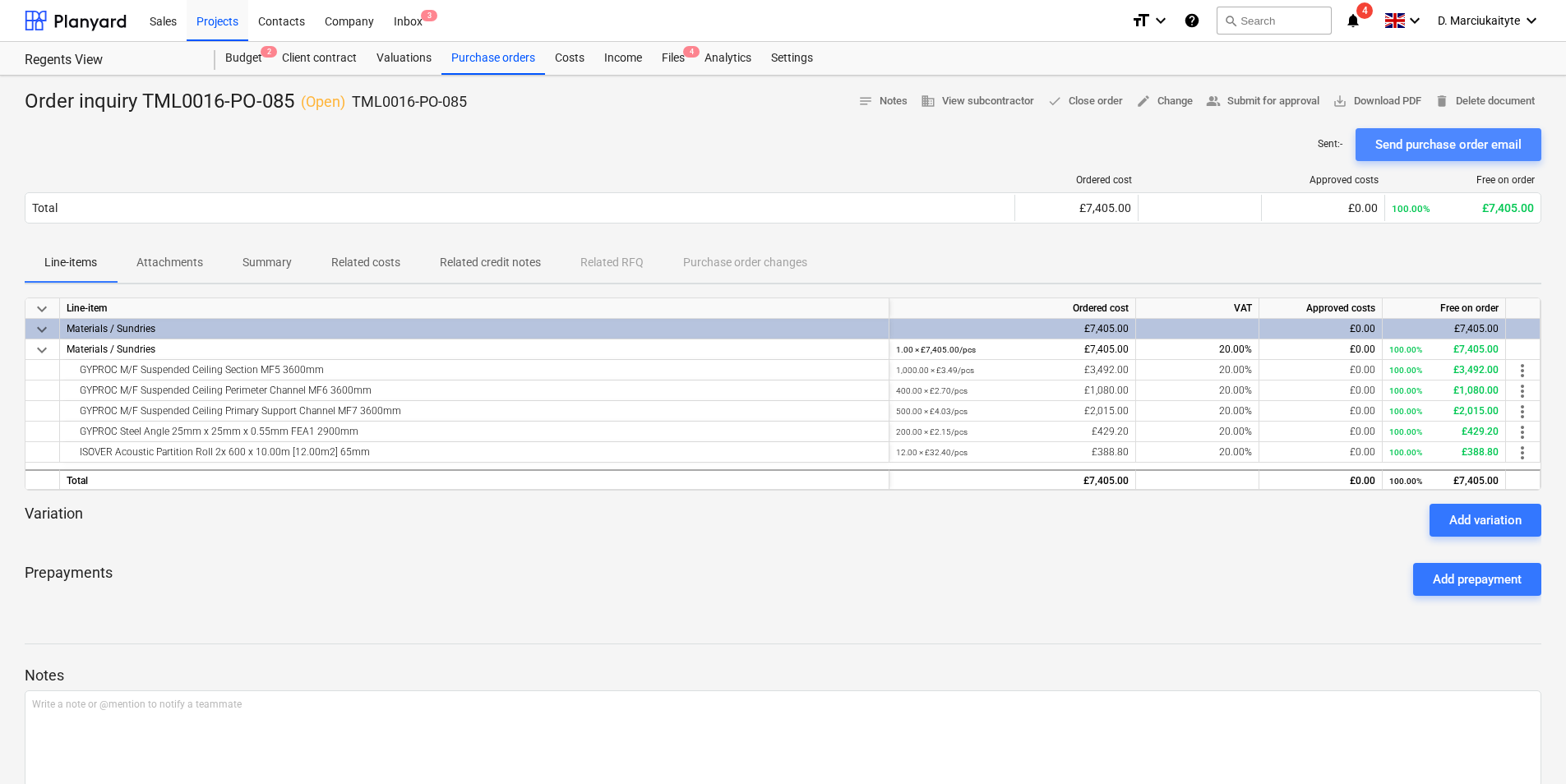 click on "Send purchase order email" at bounding box center (1448, 145) 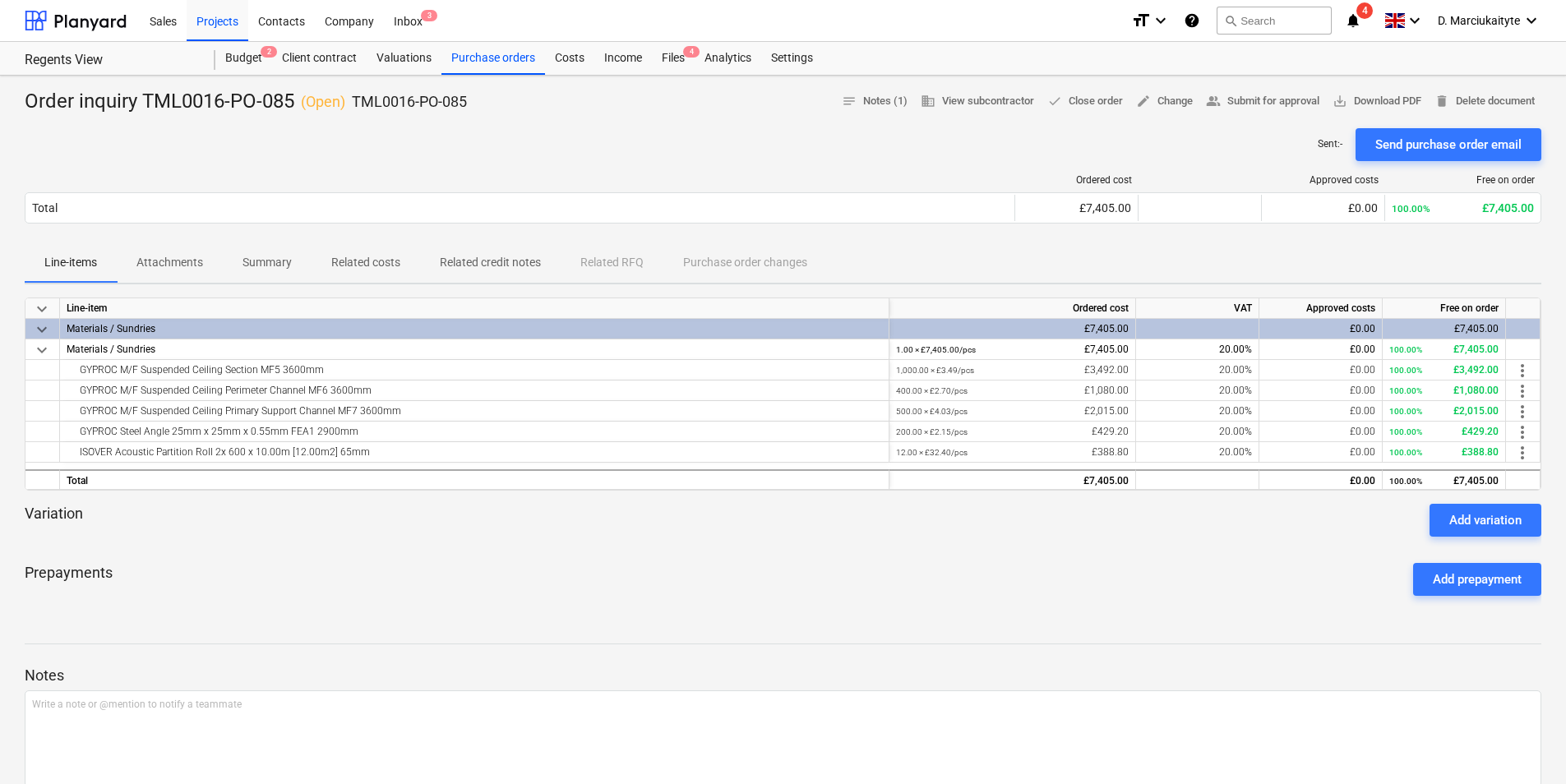 drag, startPoint x: 514, startPoint y: 65, endPoint x: 511, endPoint y: 75, distance: 10.440307 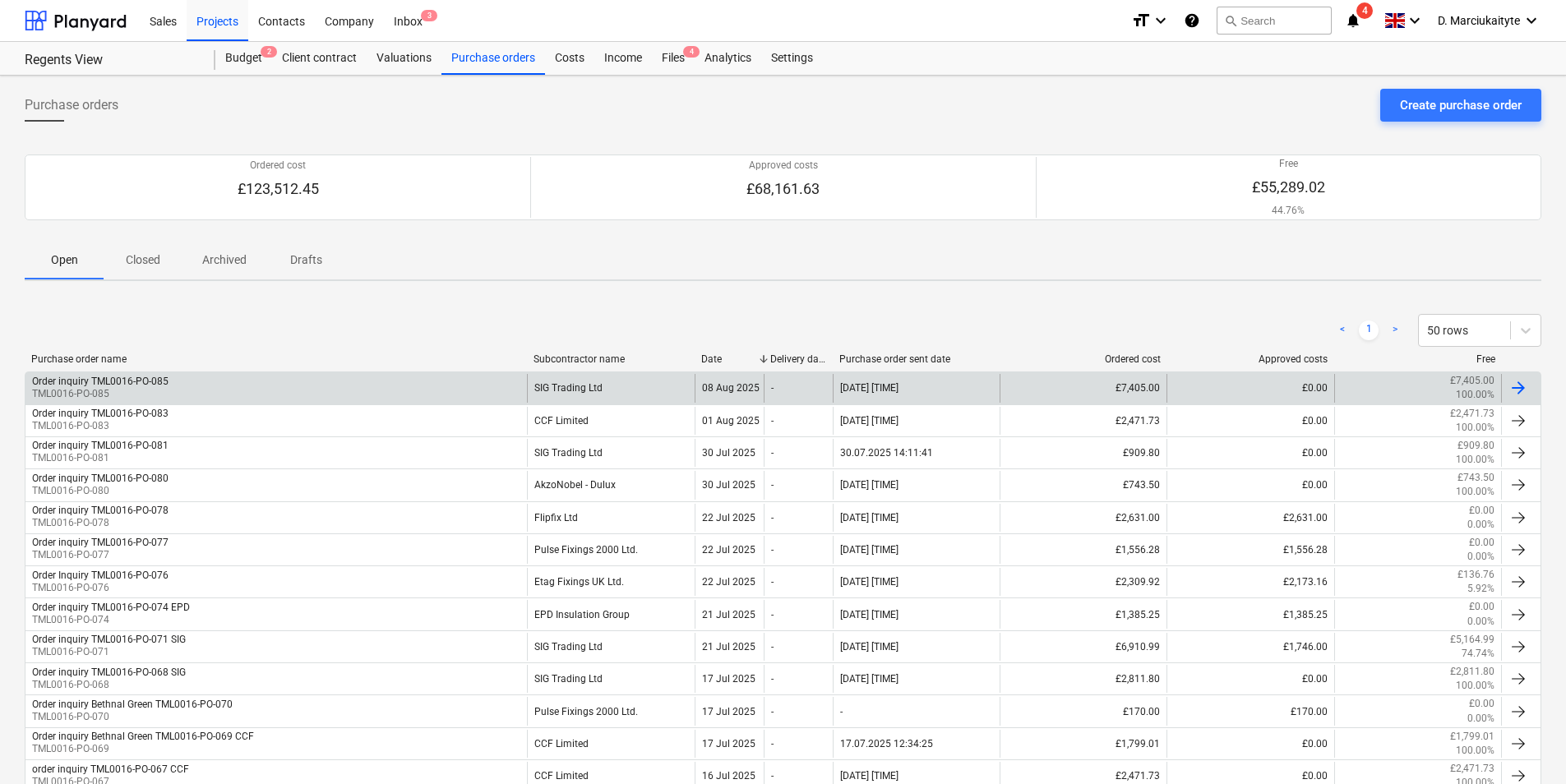 click on "TML0016-PO-085" at bounding box center (100, 394) 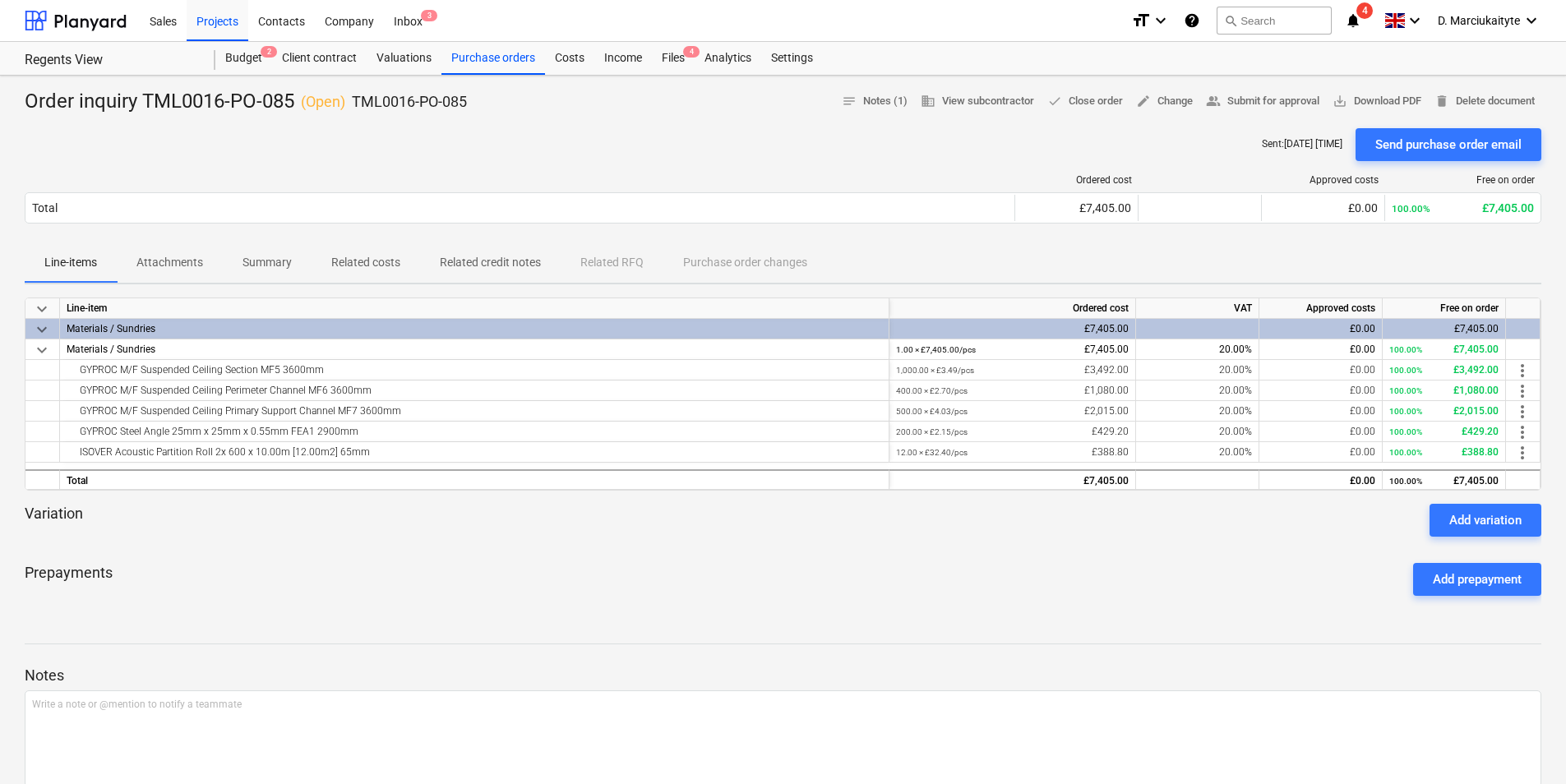 click on "Related costs" at bounding box center [366, 262] 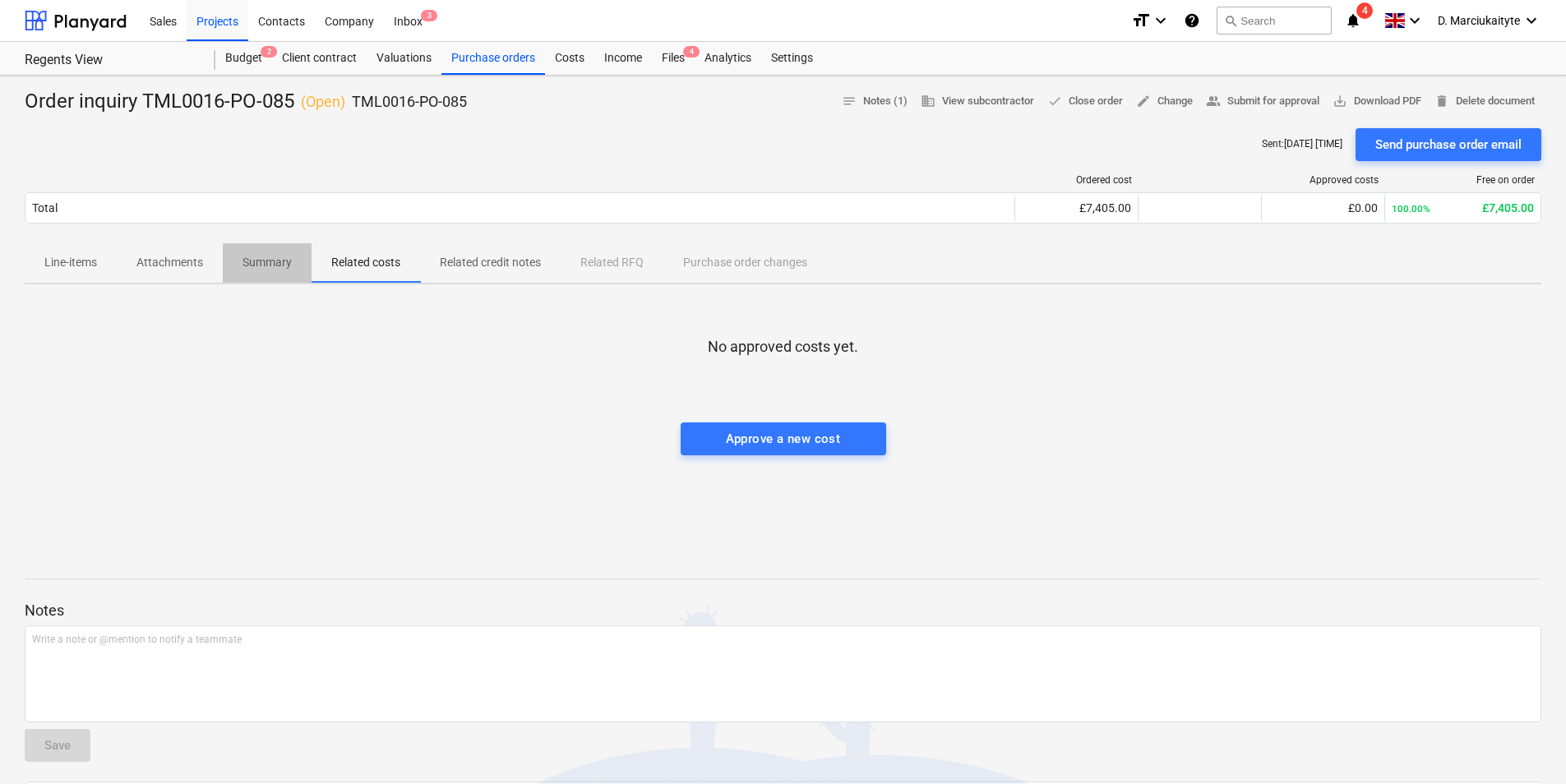 click on "Summary" at bounding box center [267, 262] 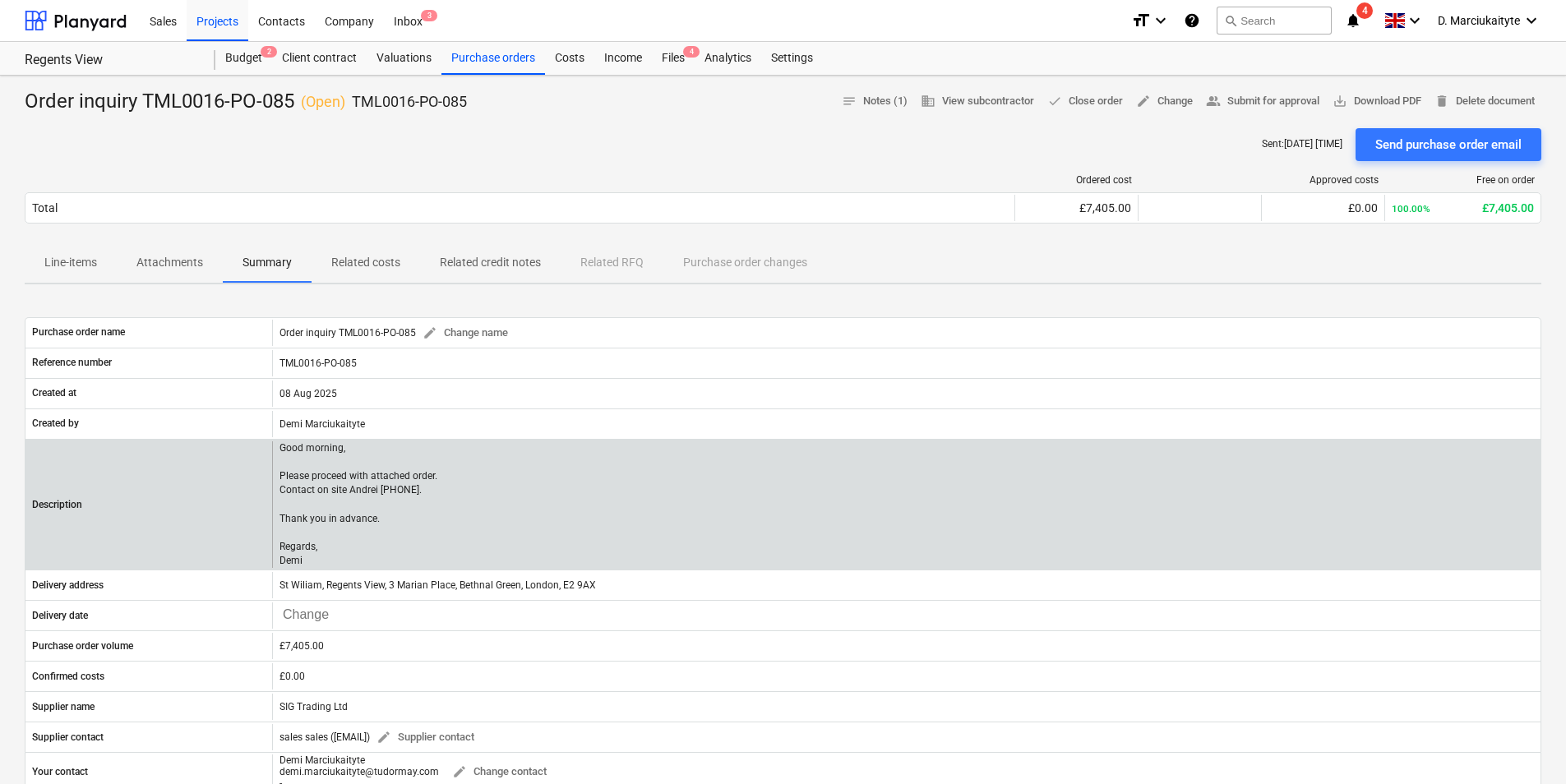 drag, startPoint x: 349, startPoint y: 561, endPoint x: 271, endPoint y: 448, distance: 137.30623 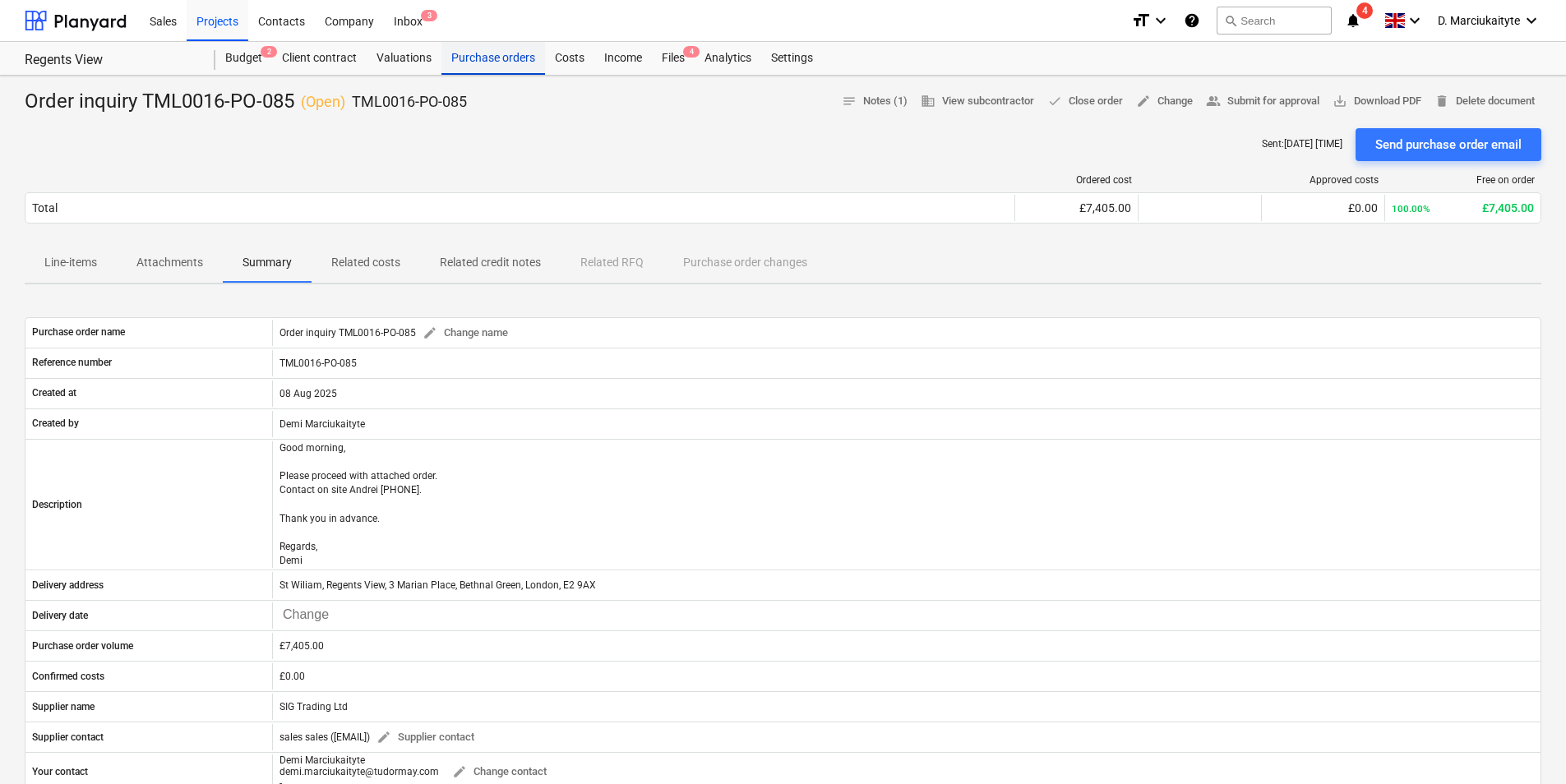 click on "Purchase orders" at bounding box center (493, 58) 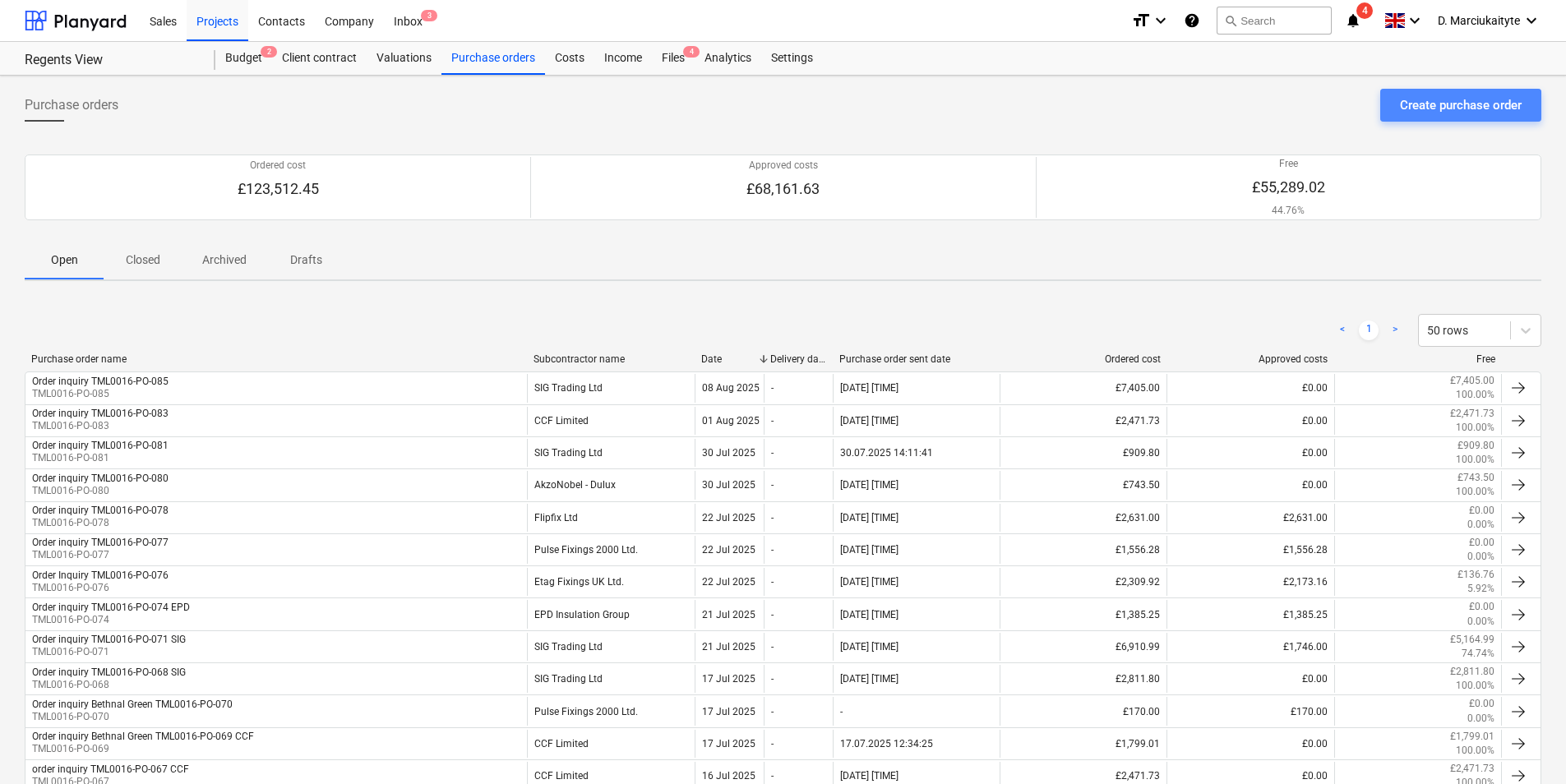 click on "Create purchase order" at bounding box center [1461, 105] 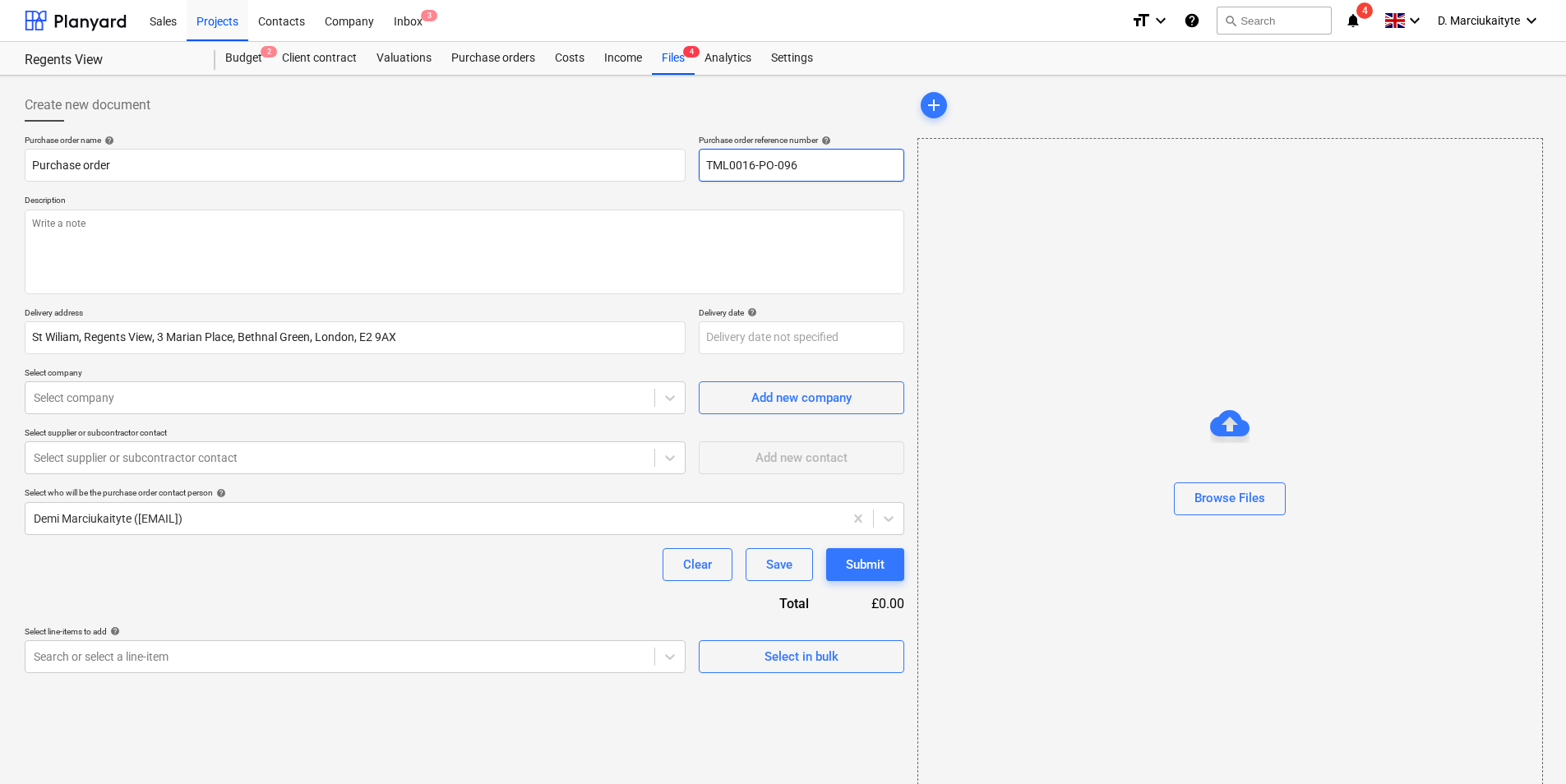 click on "TML0016-PO-096" at bounding box center (801, 165) 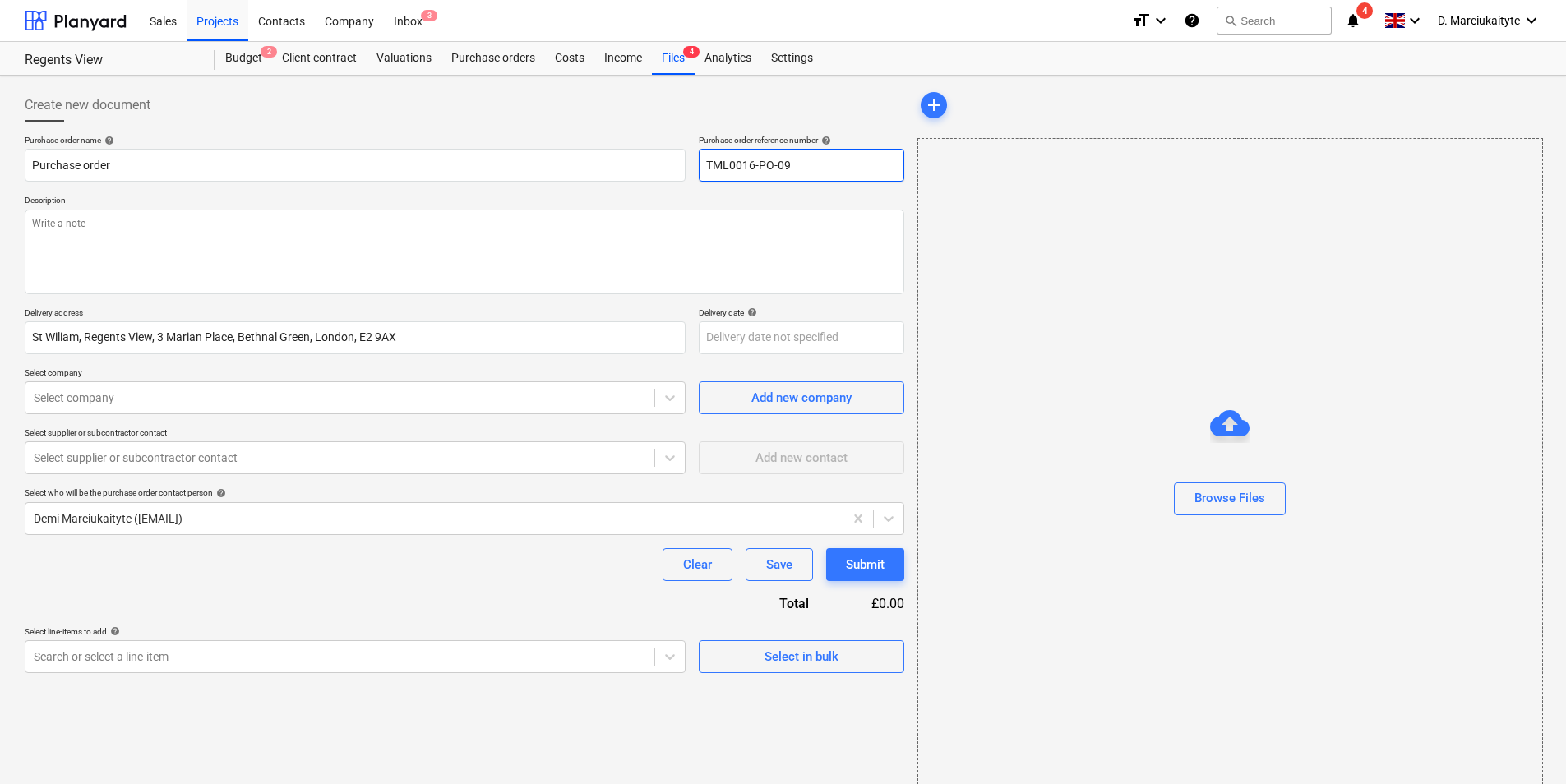 type on "x" 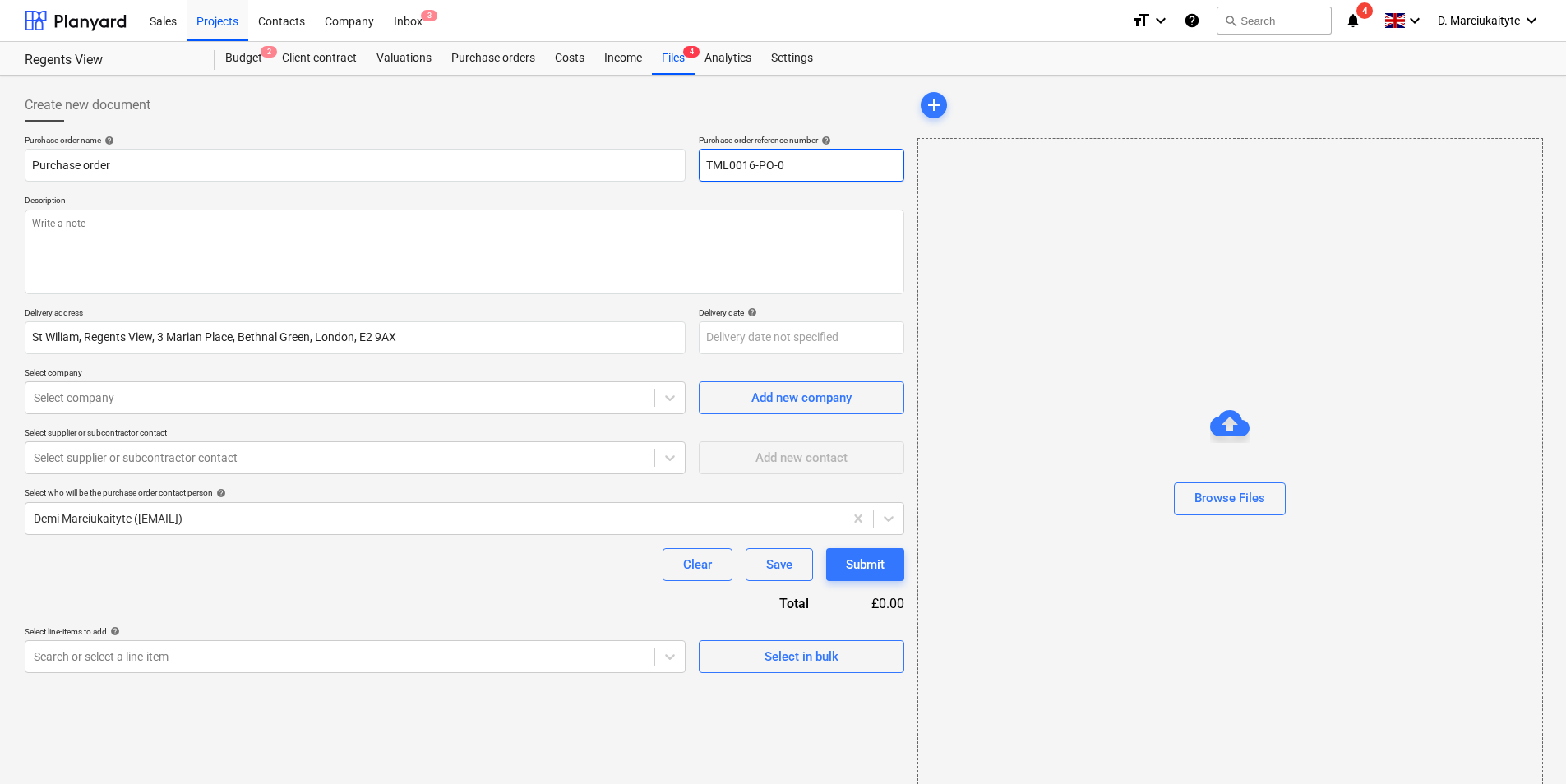 type on "x" 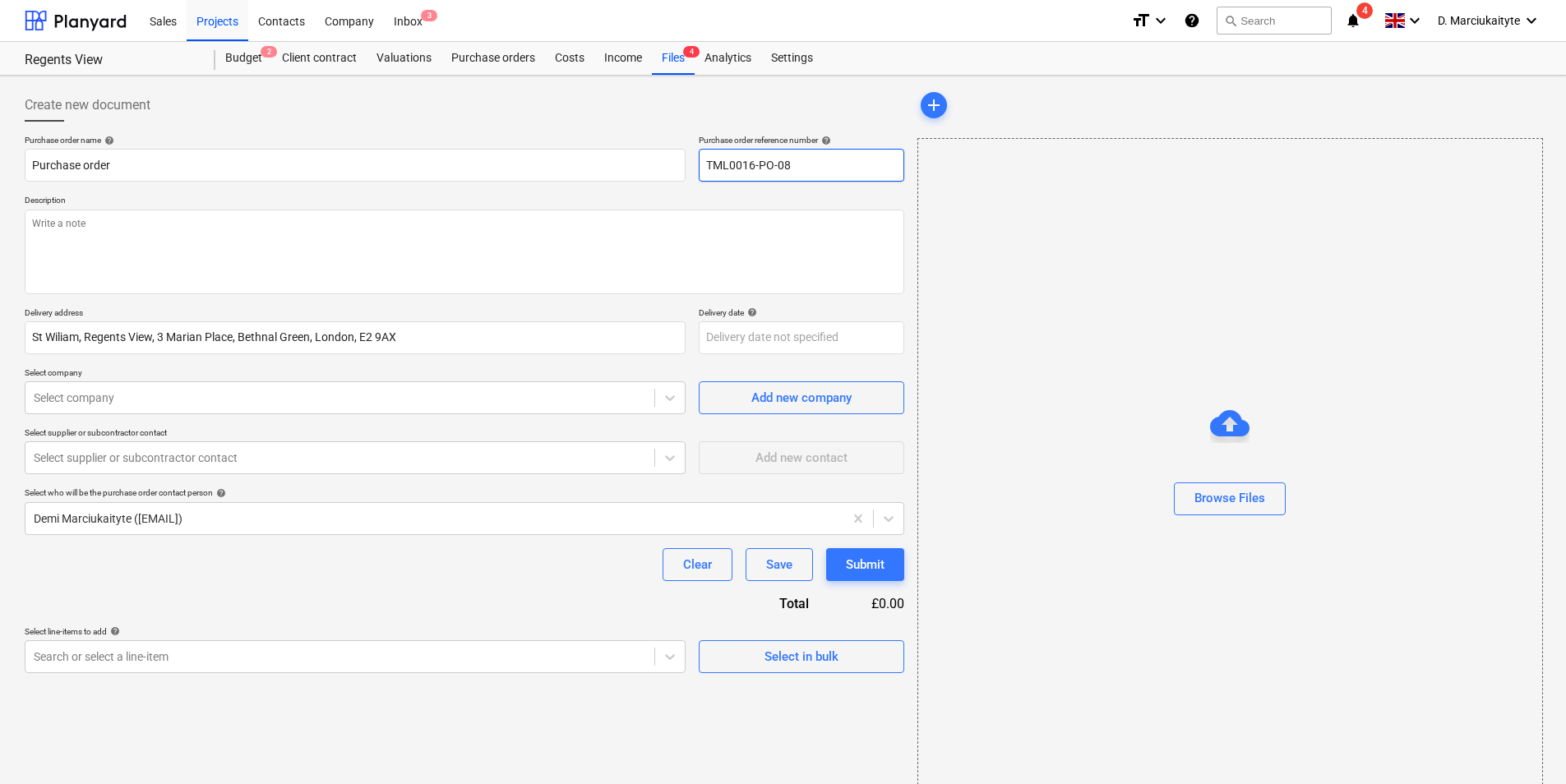 type on "x" 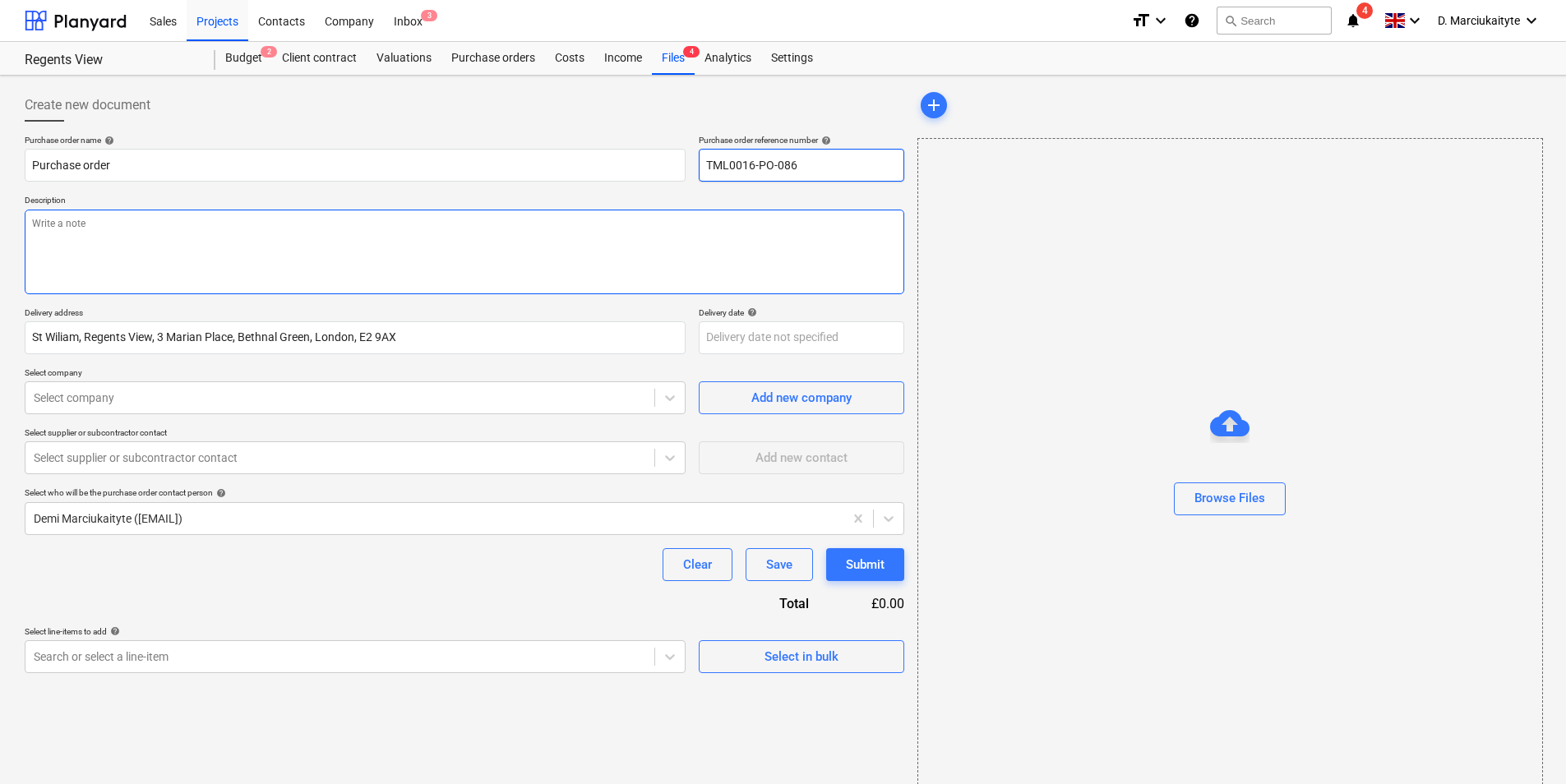 type on "TML0016-PO-086" 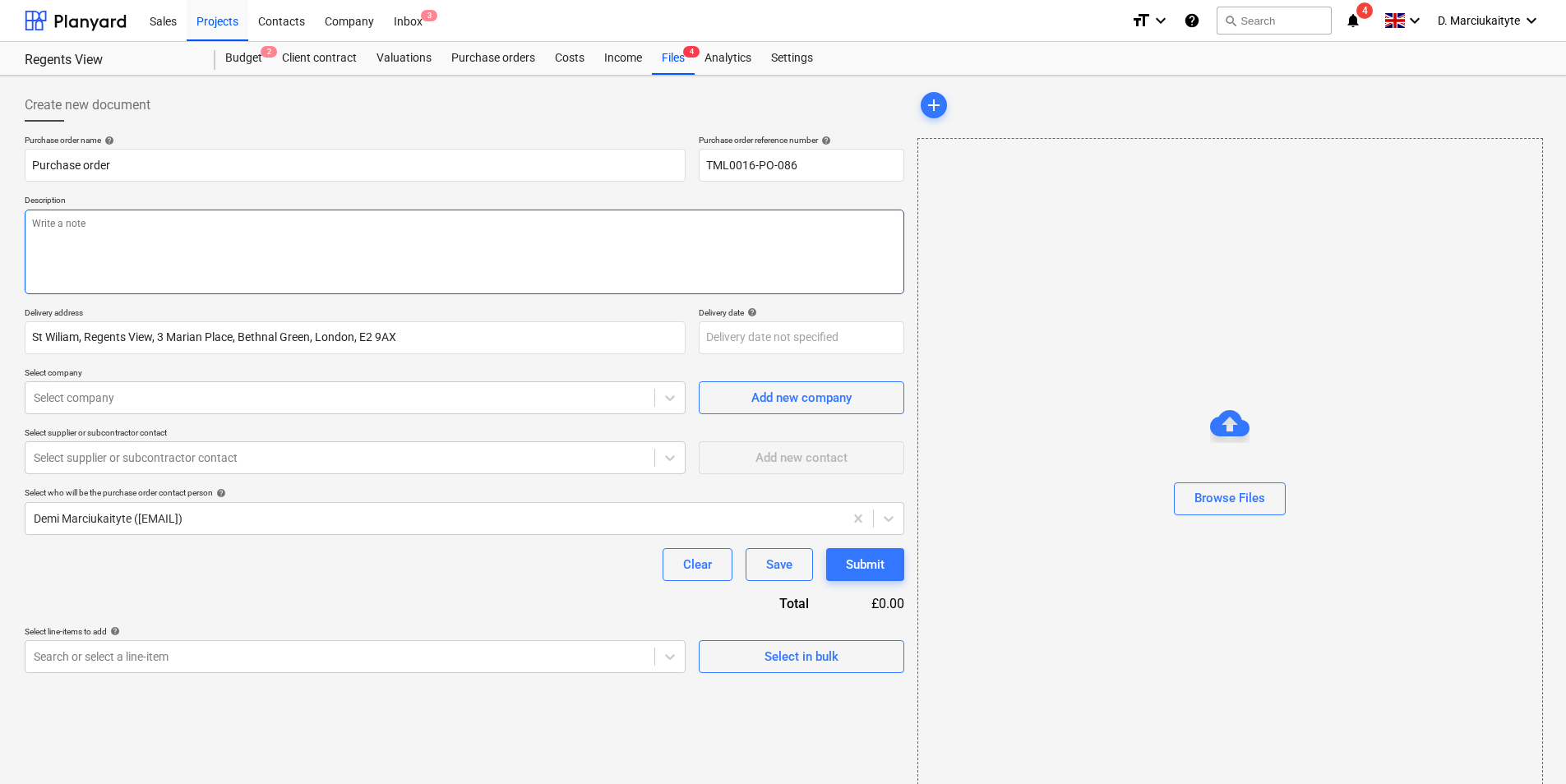 click at bounding box center (464, 251) 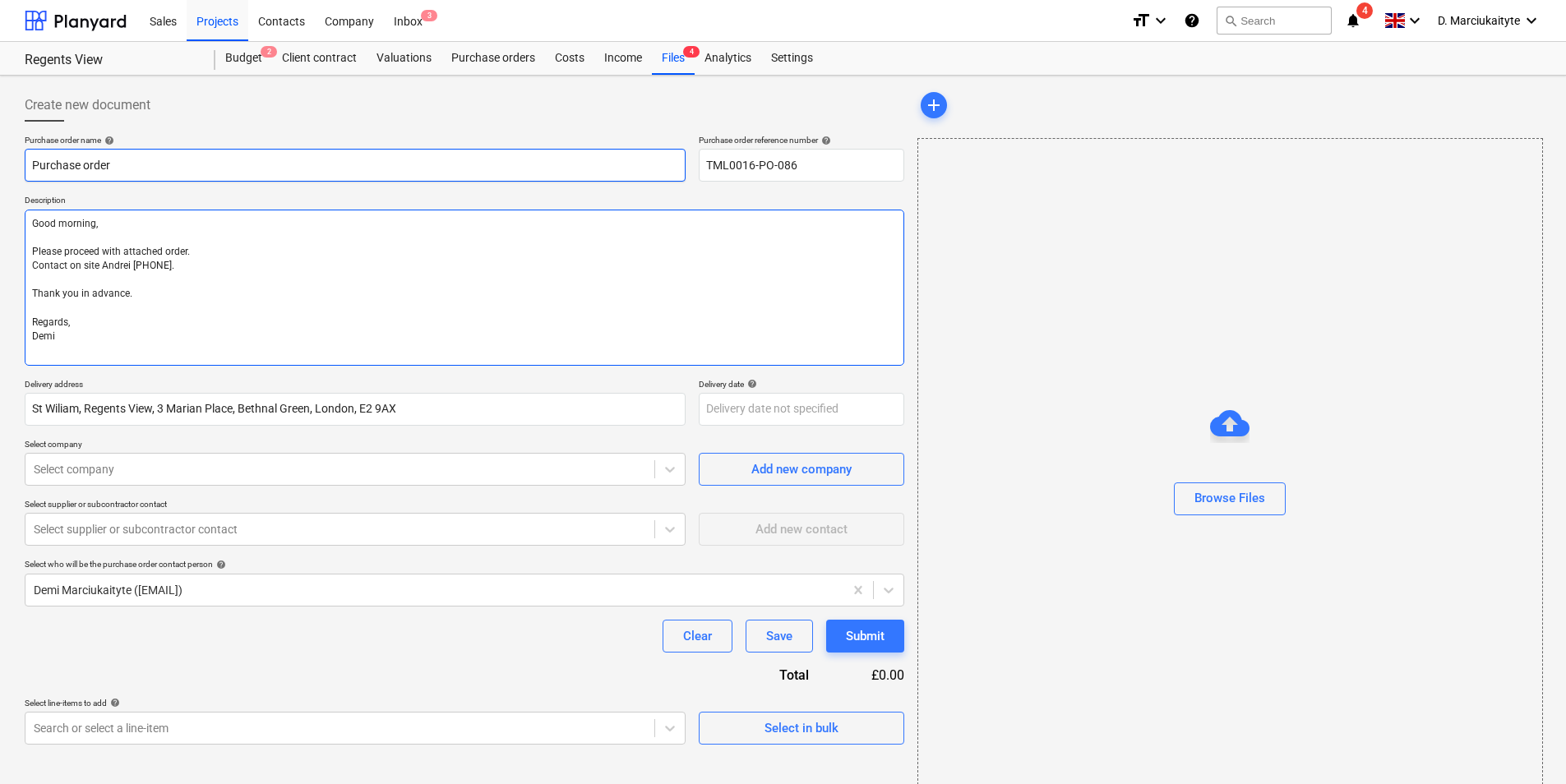 type on "Good morning,
Please proceed with attached order.
Contact on site Andrei [PHONE].
Thank you in advance.
Regards,
Demi" 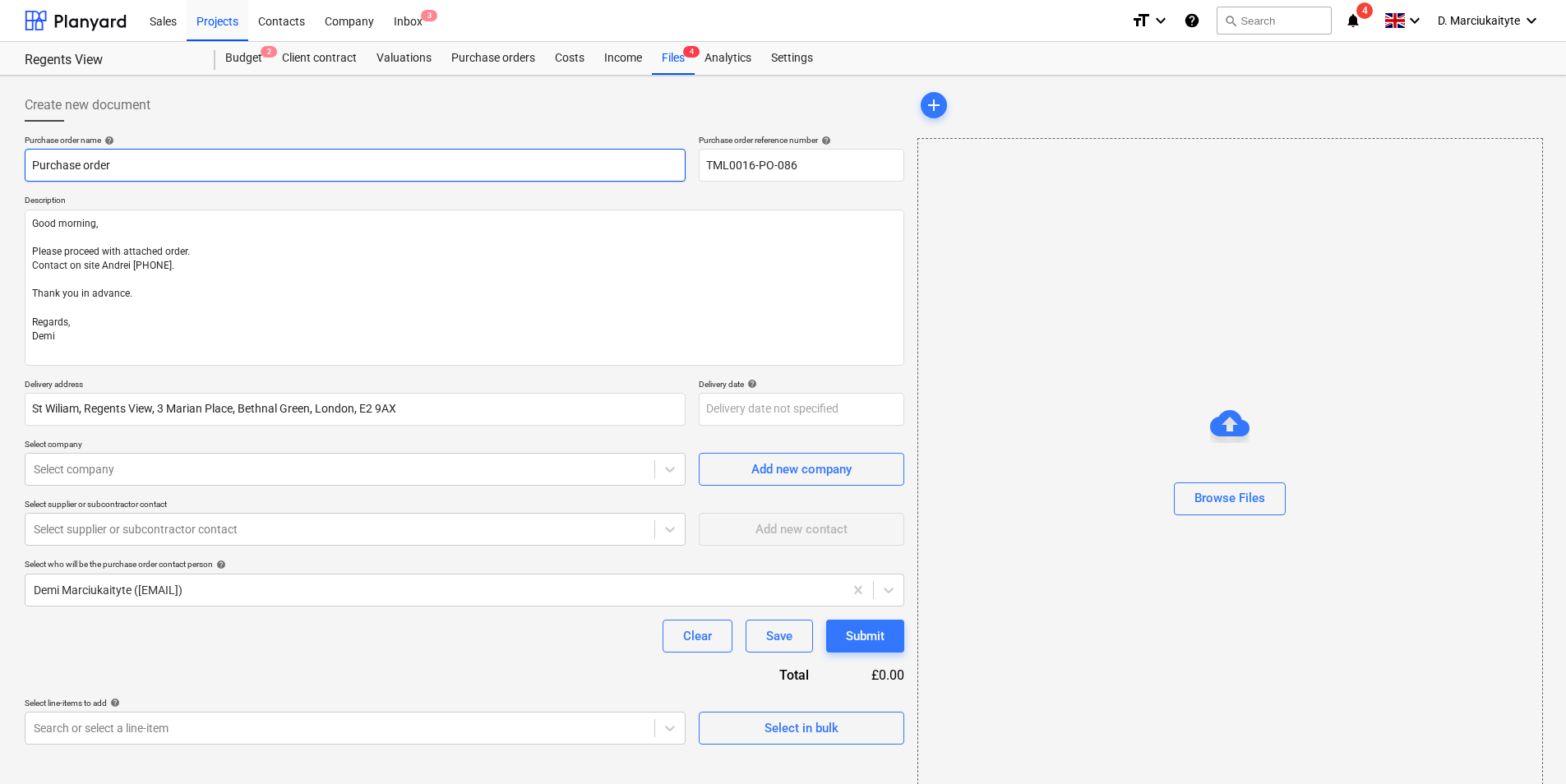 drag, startPoint x: 261, startPoint y: 164, endPoint x: 0, endPoint y: 136, distance: 262.49762 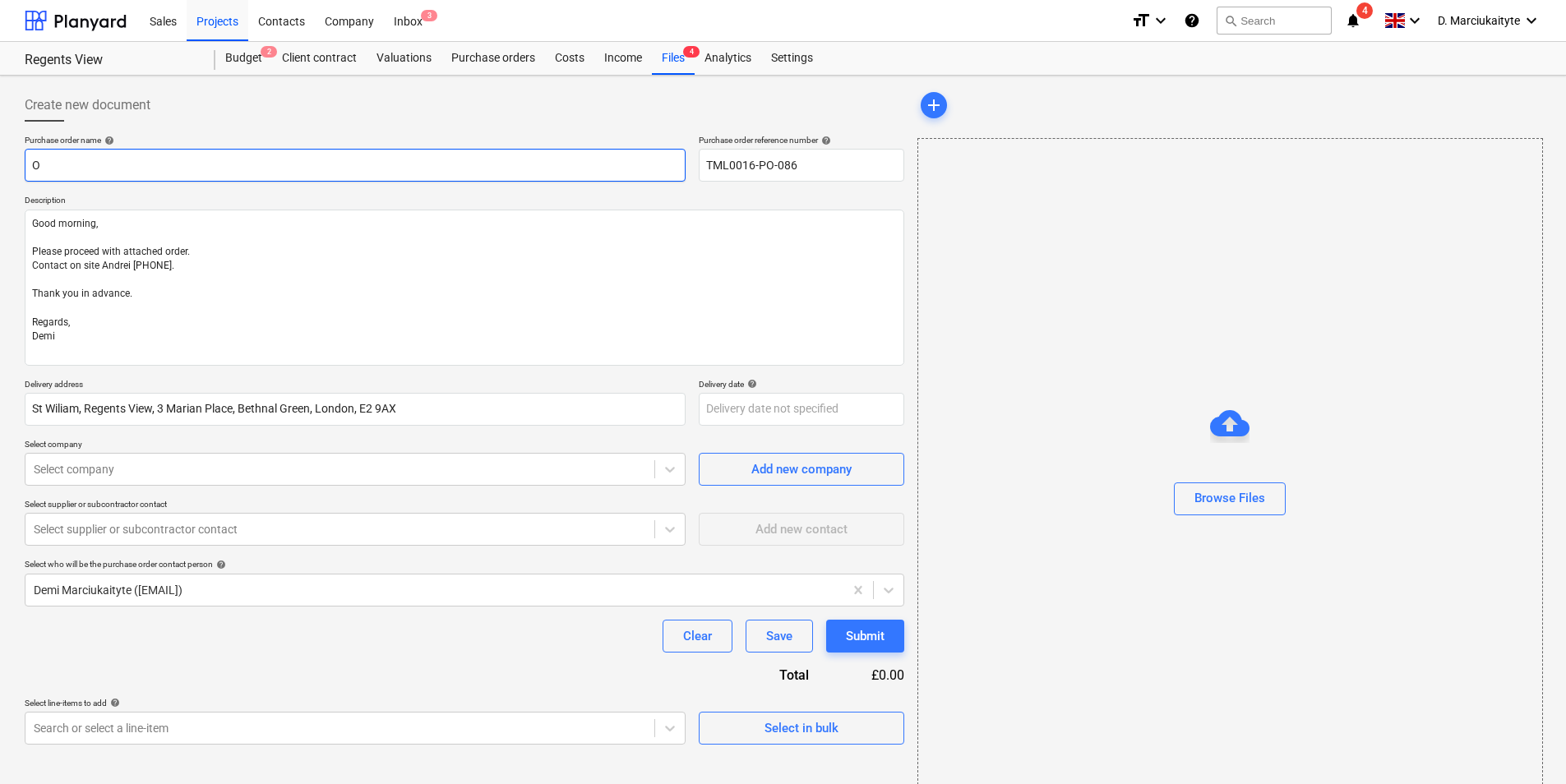 type on "x" 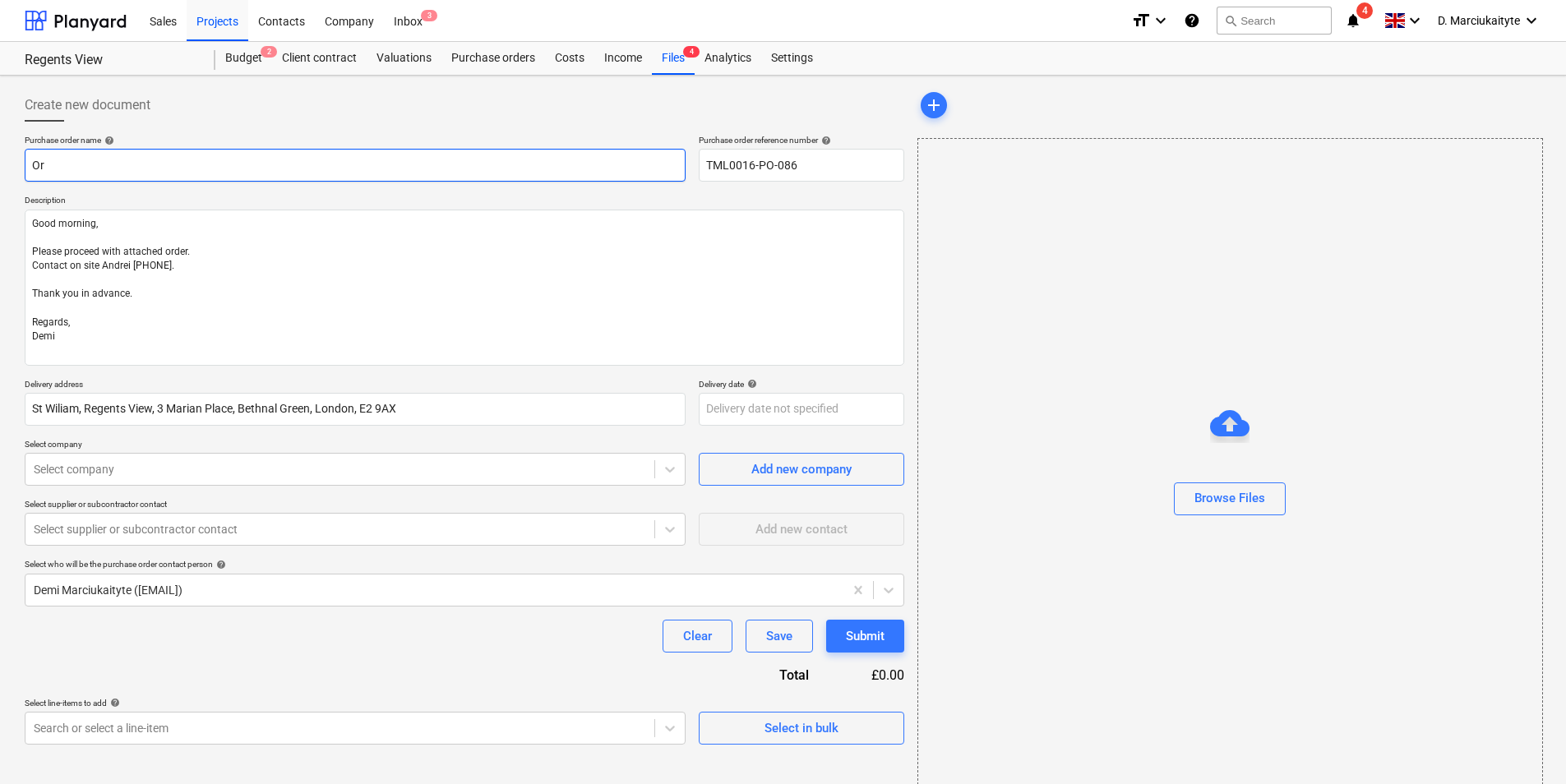 type on "x" 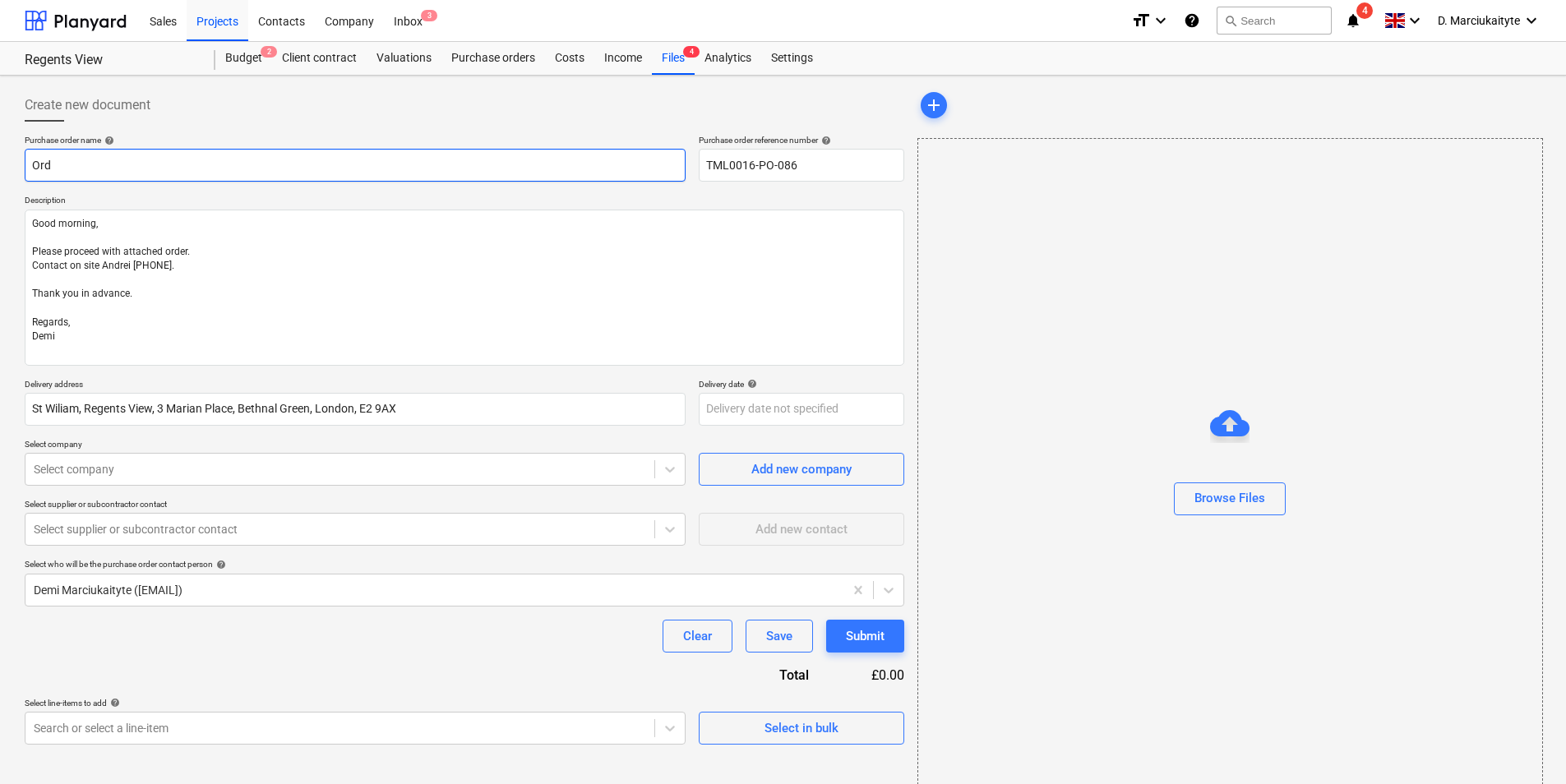 type on "Orde" 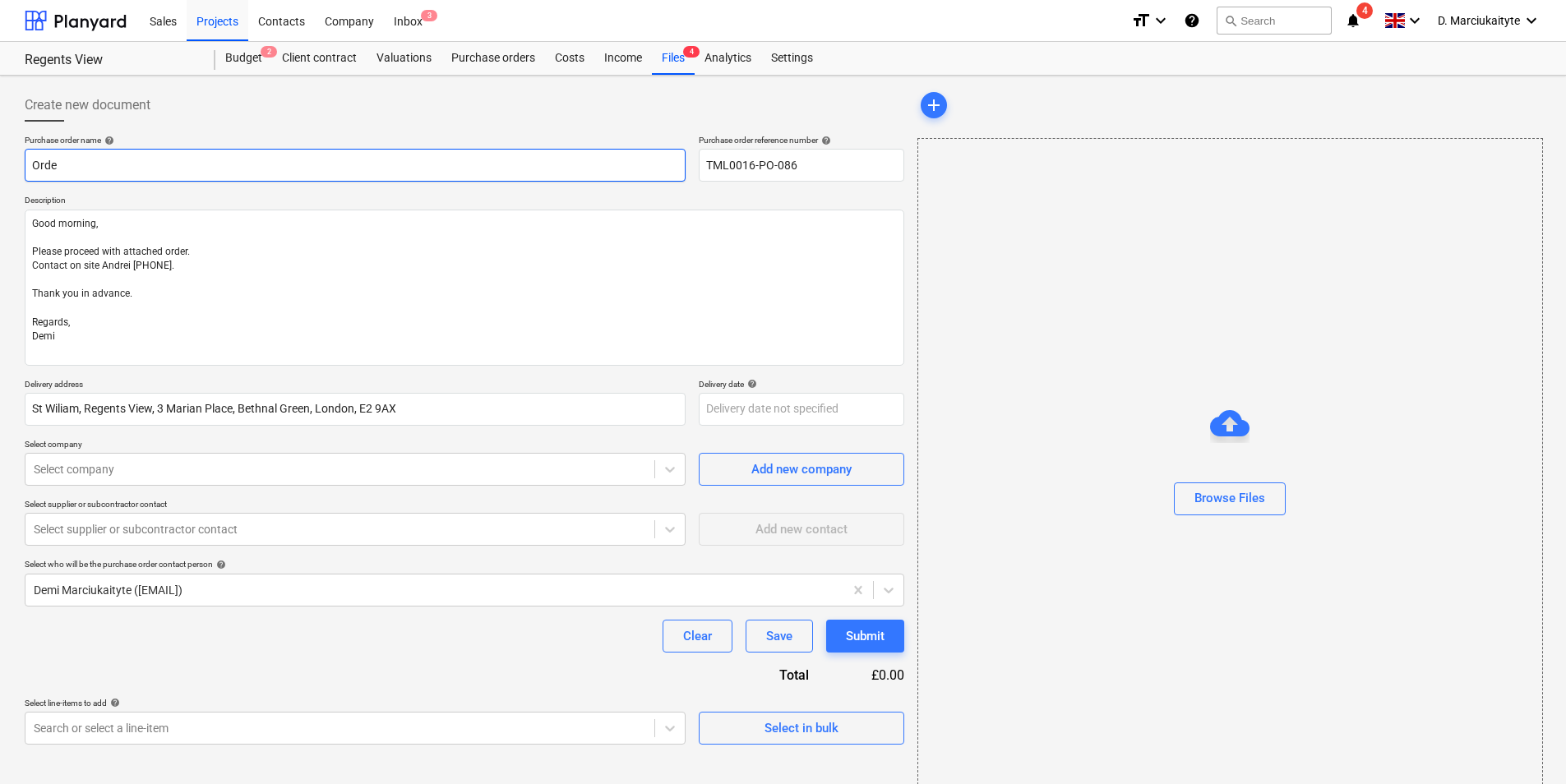 type on "x" 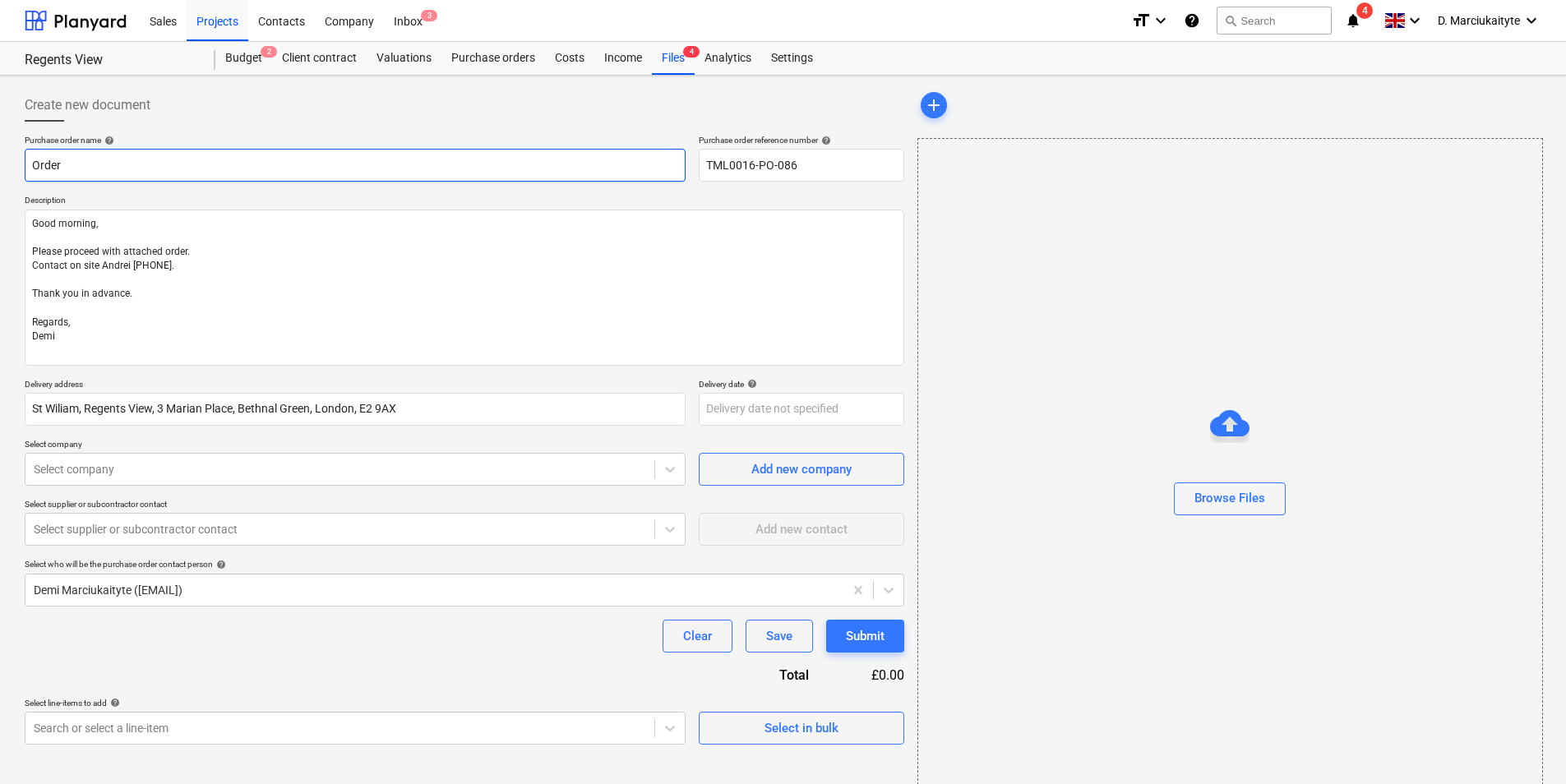 type on "x" 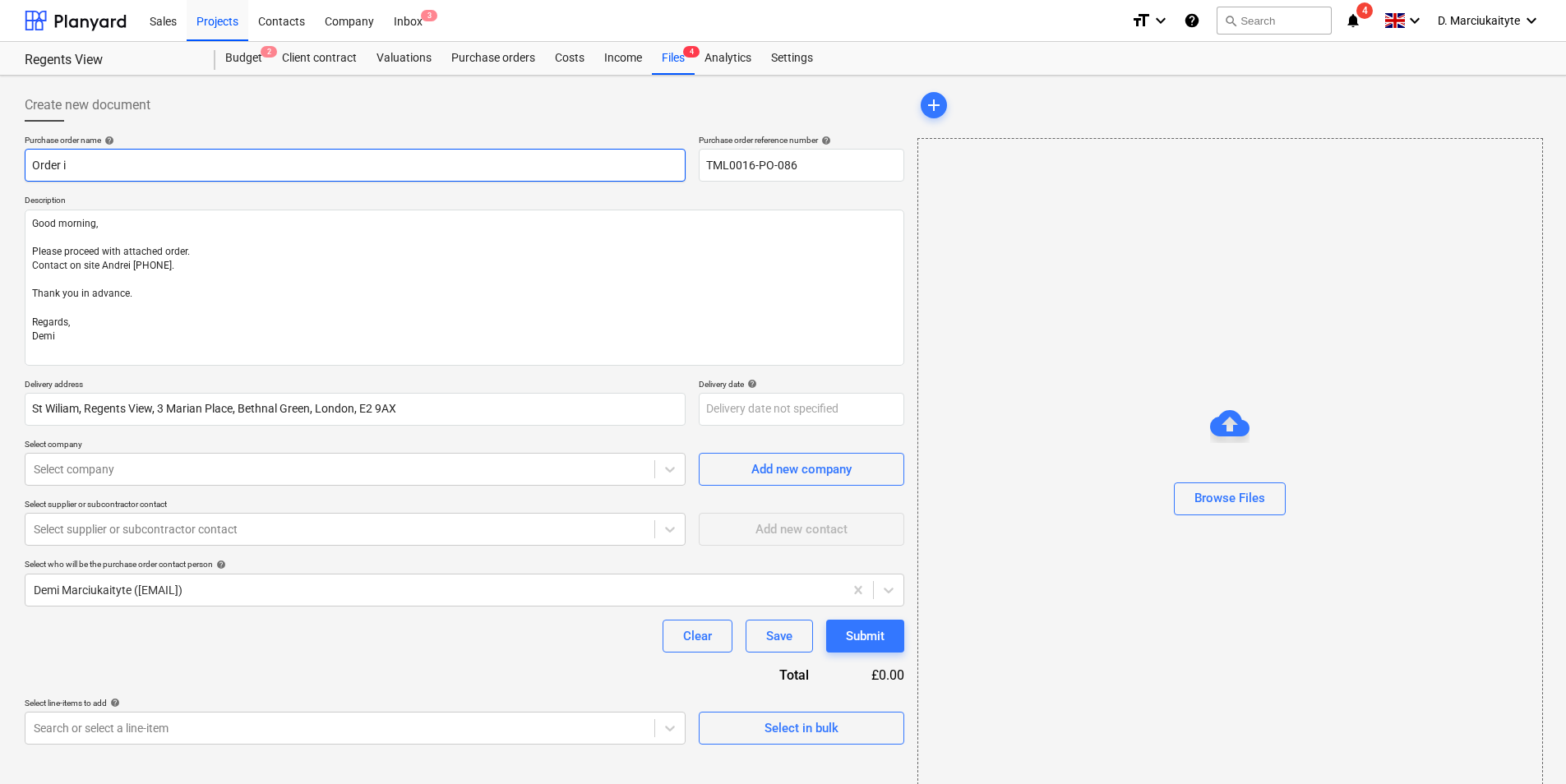 type on "x" 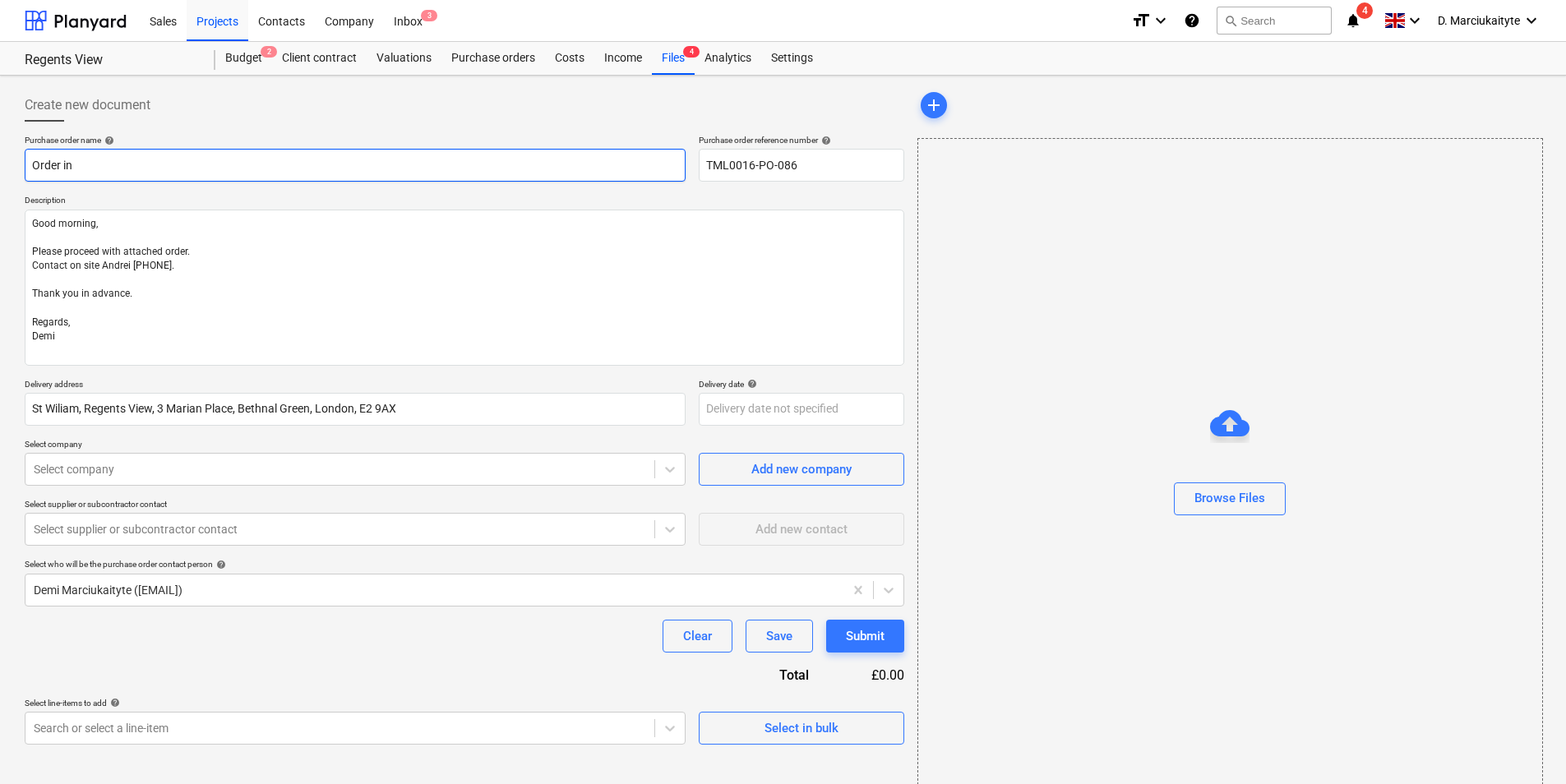 type on "x" 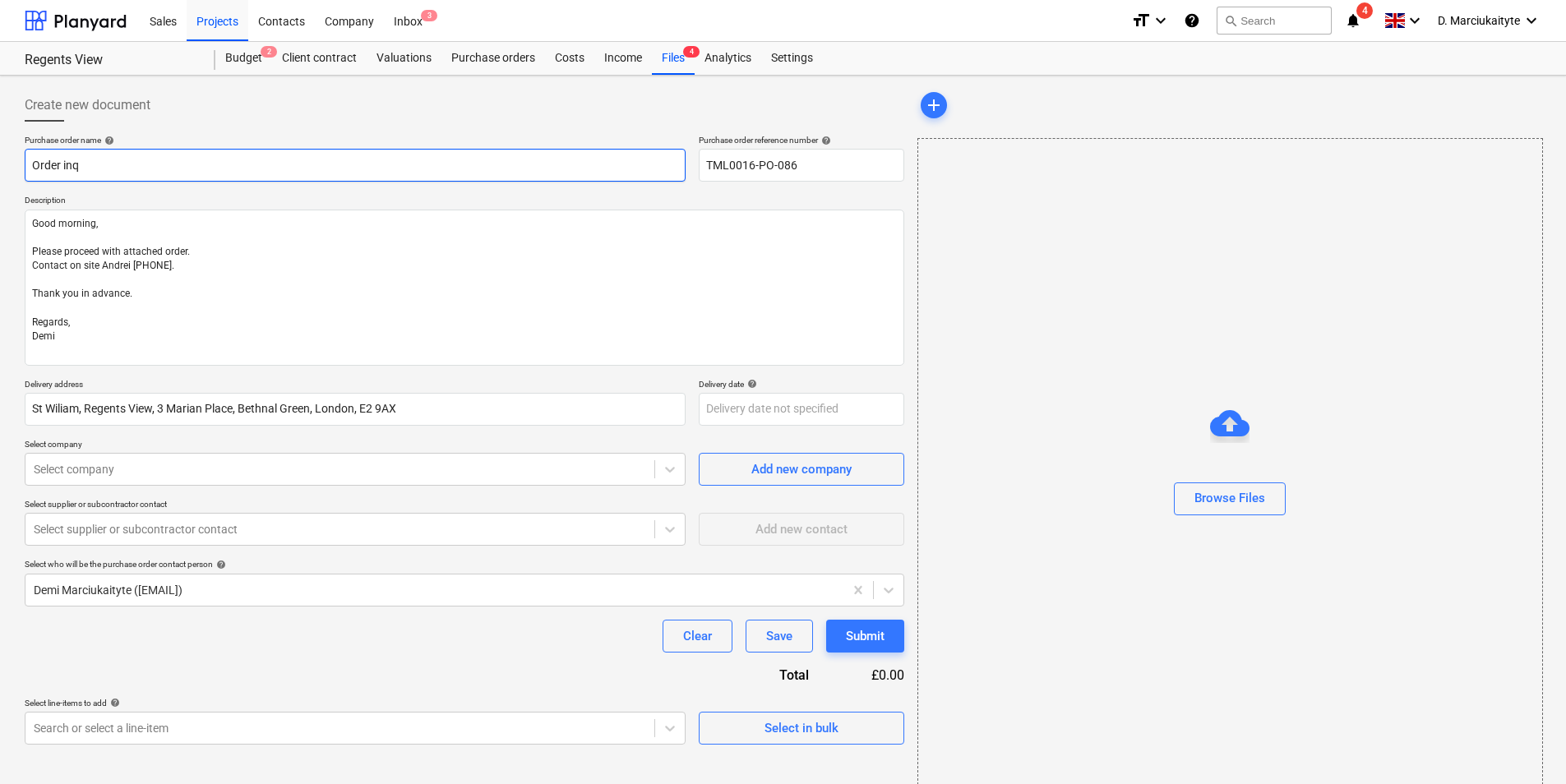type on "x" 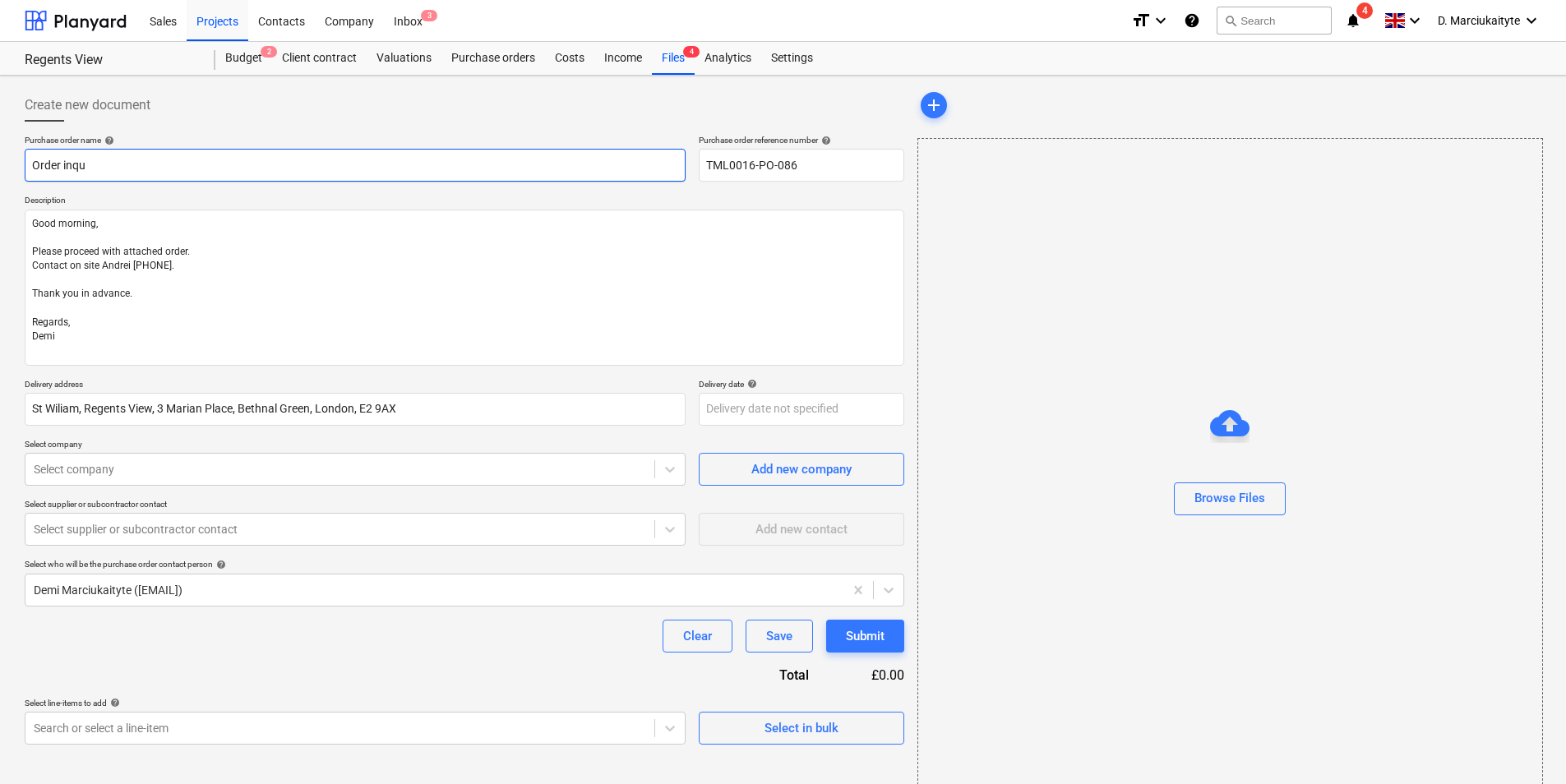 type on "x" 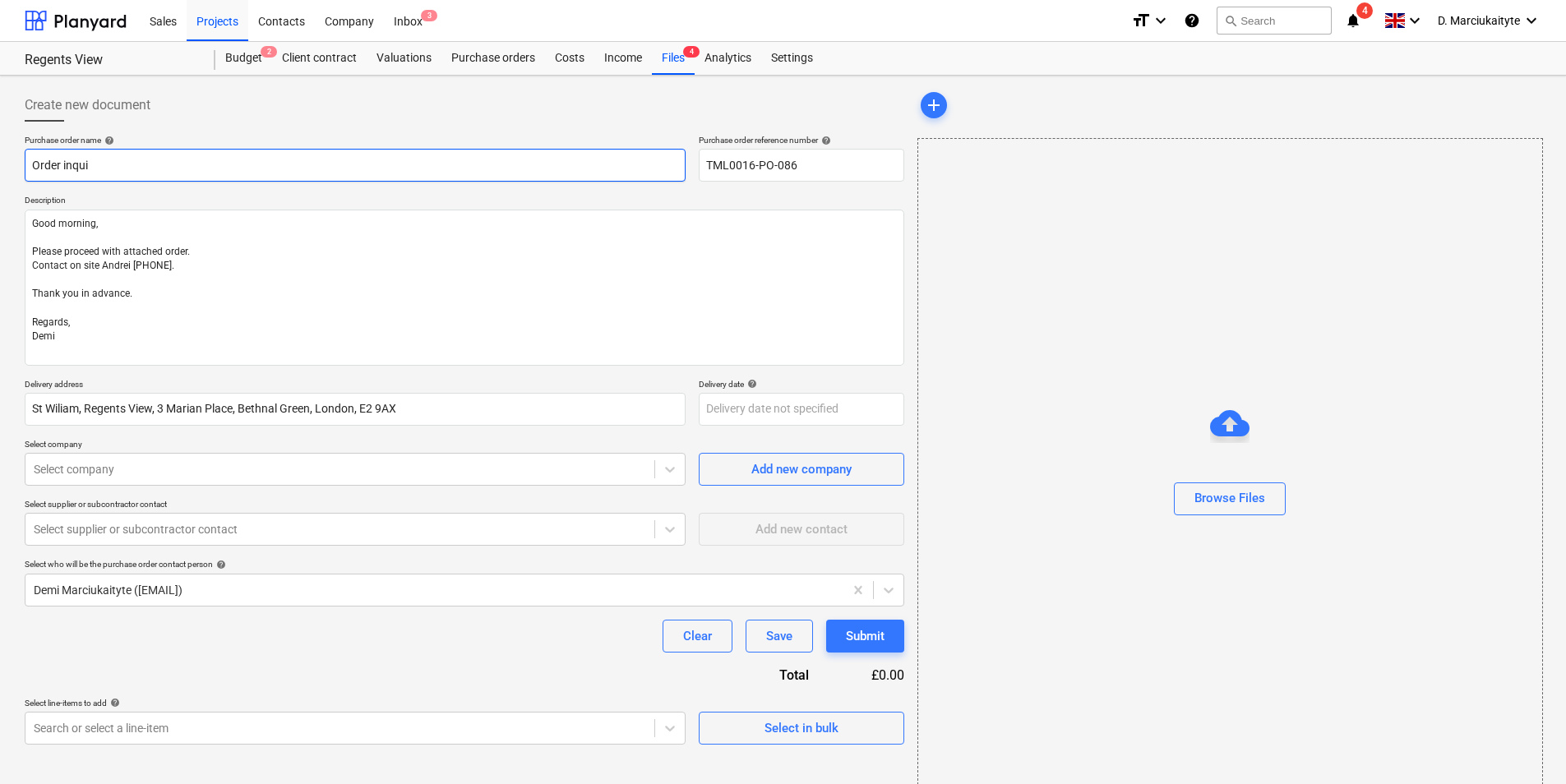 type on "x" 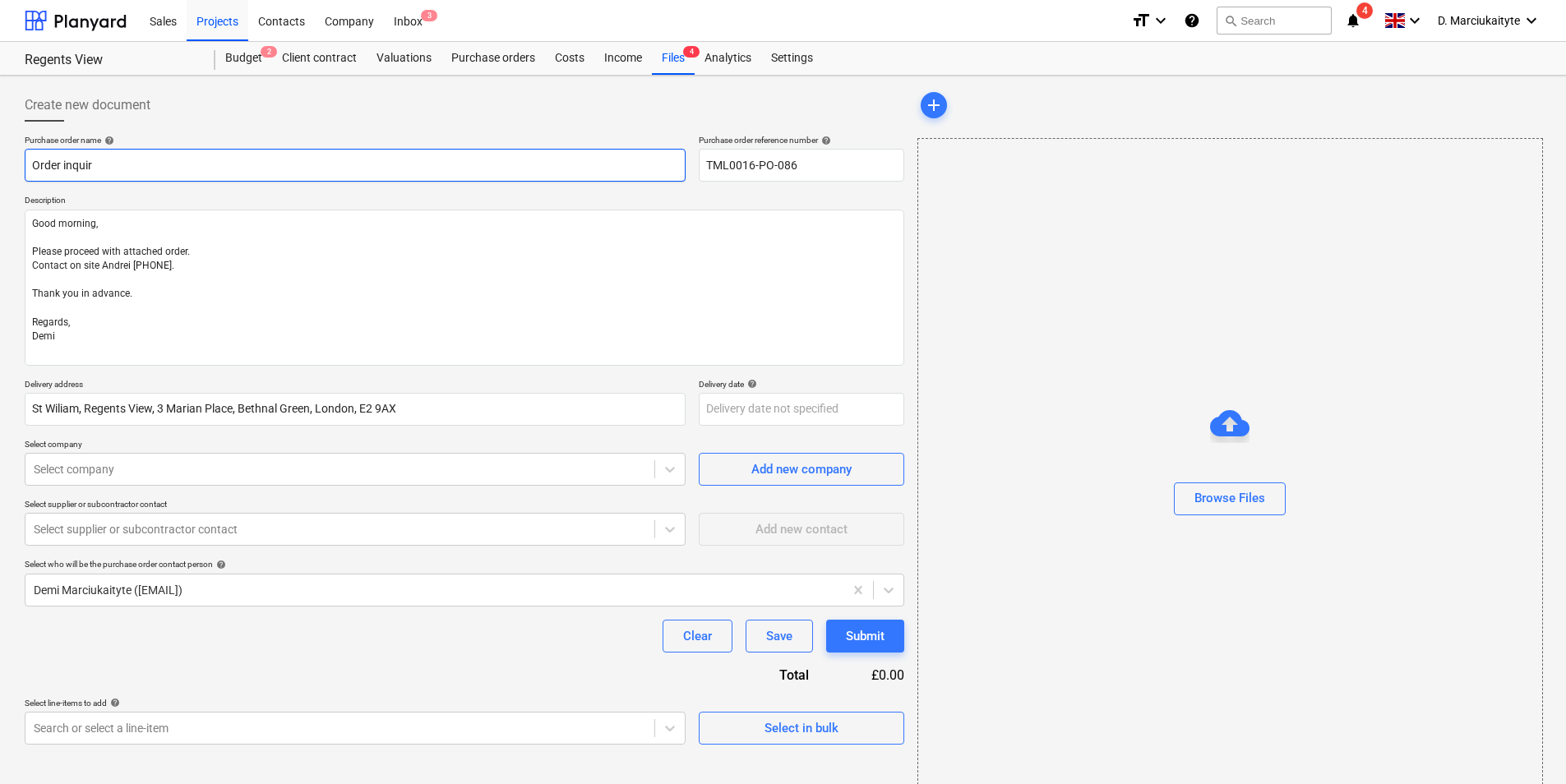 type on "x" 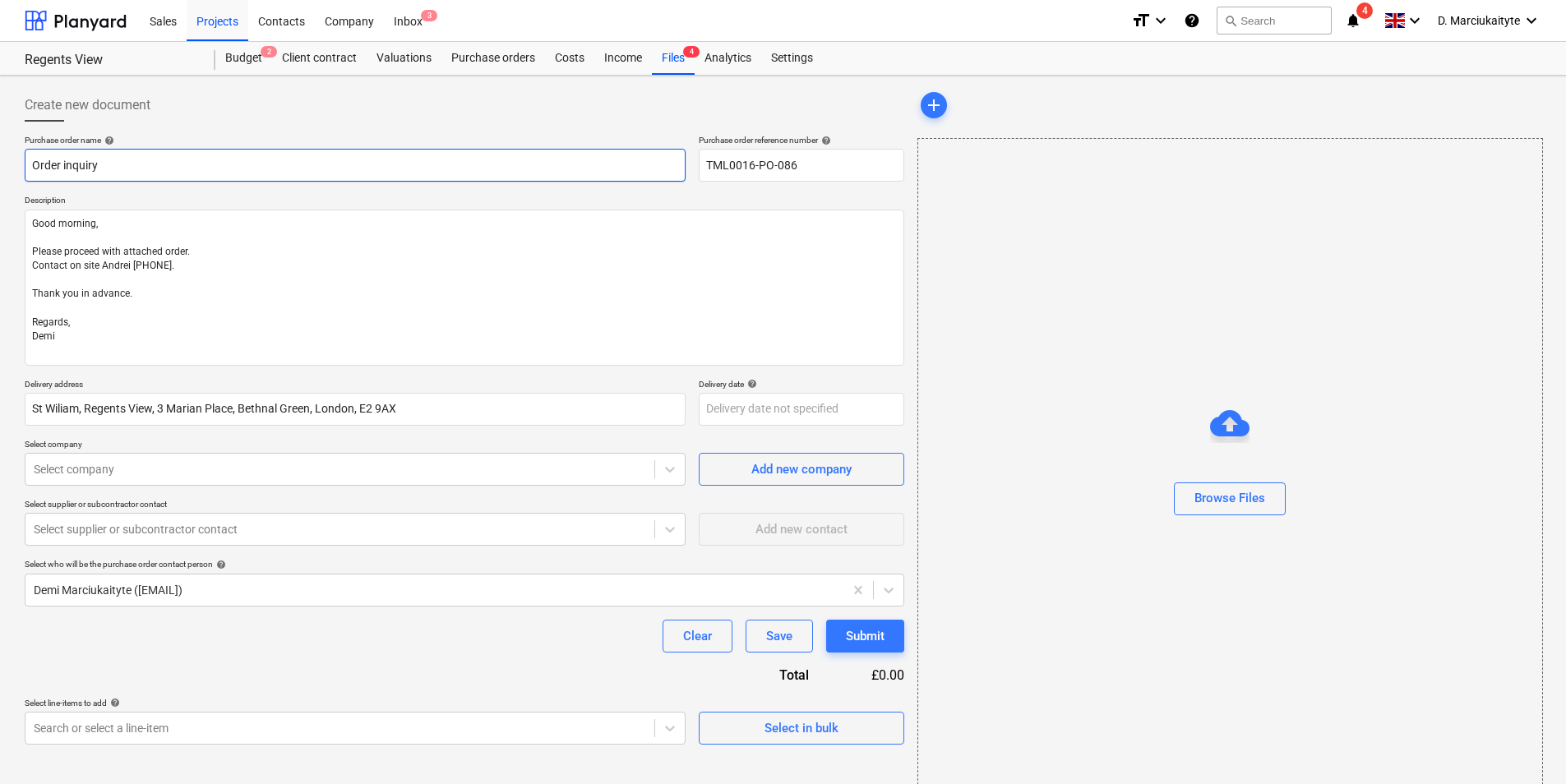 type on "x" 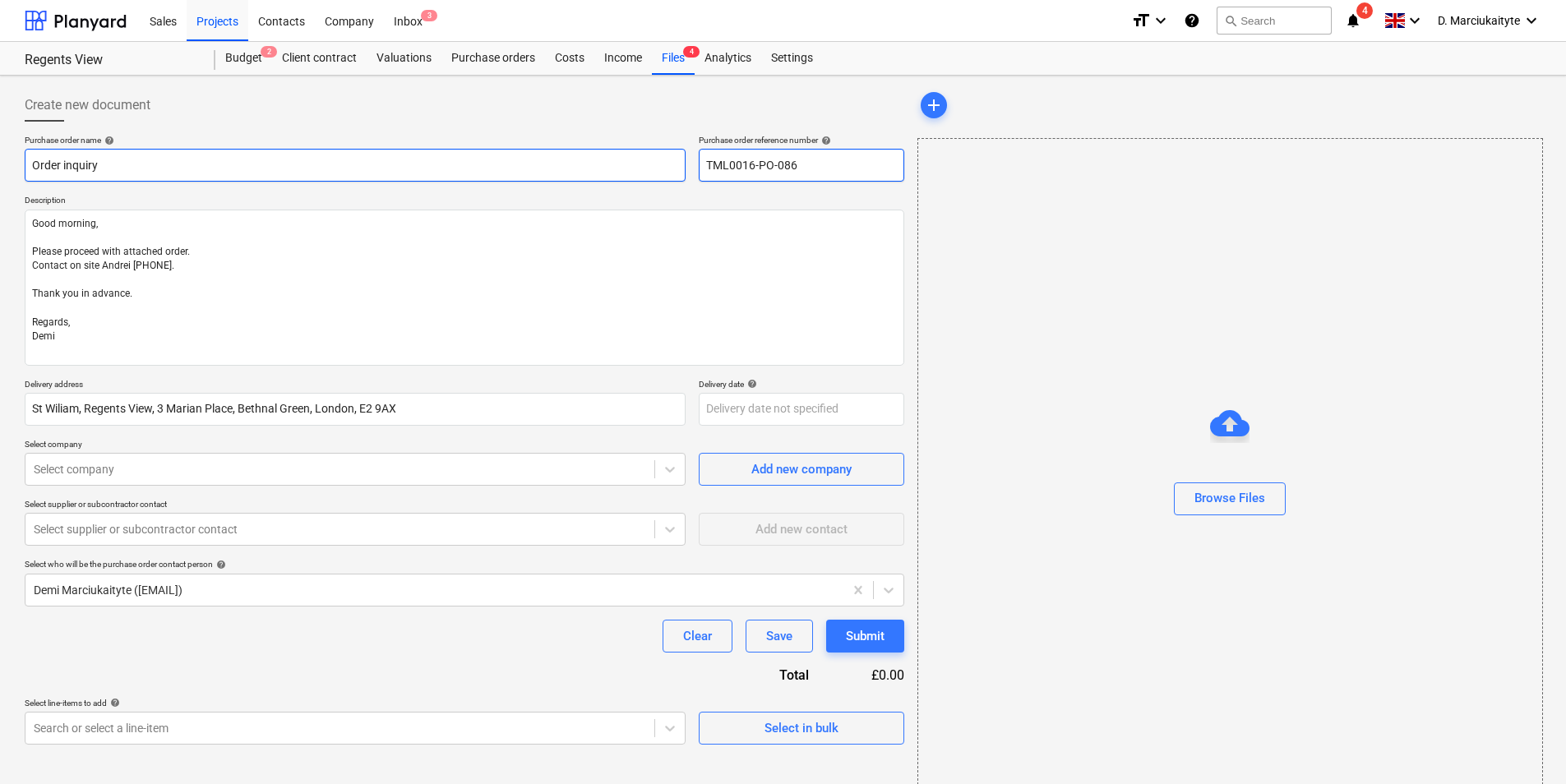 type on "Order inquiry" 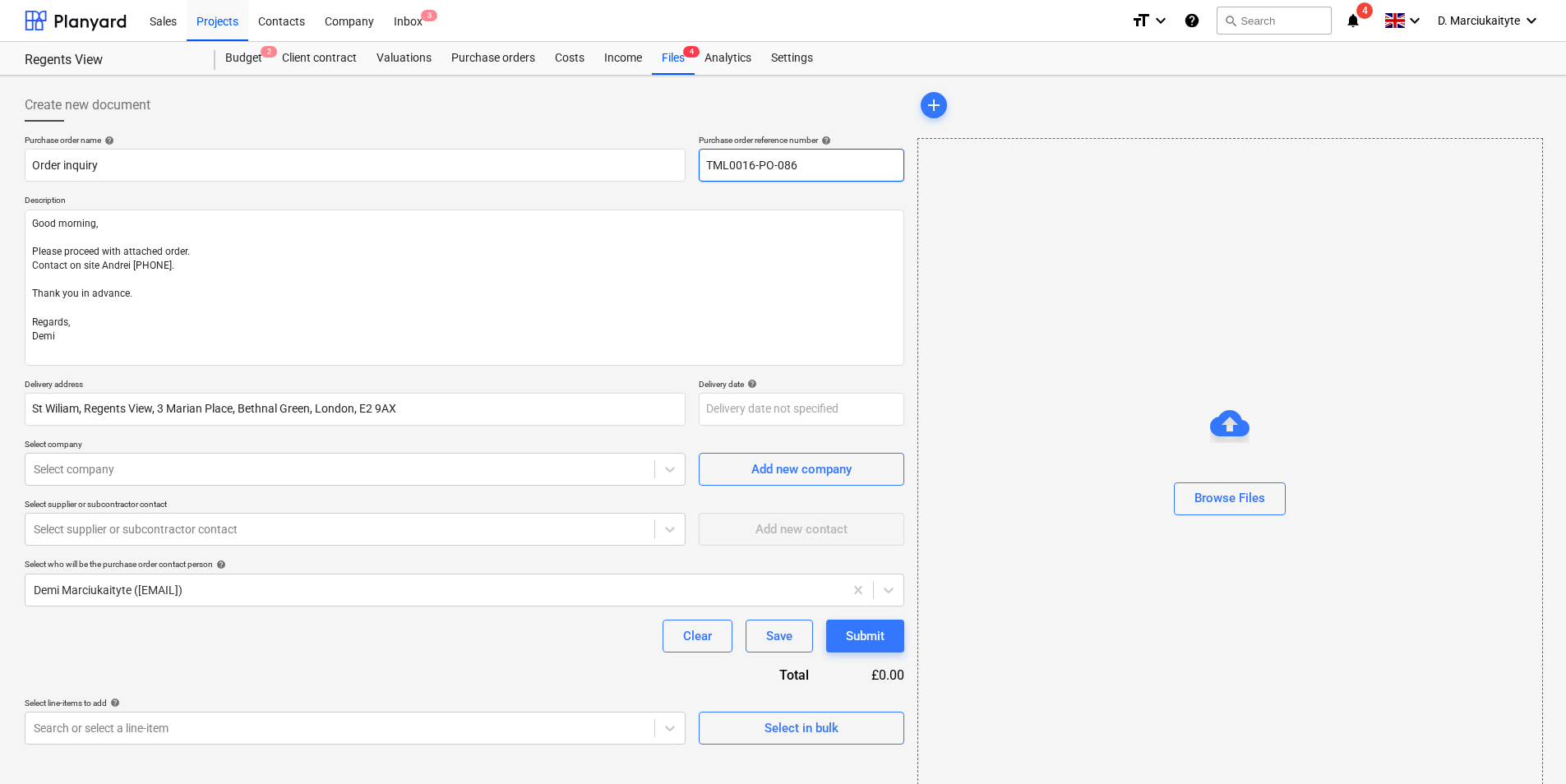 click on "TML0016-PO-086" at bounding box center [801, 165] 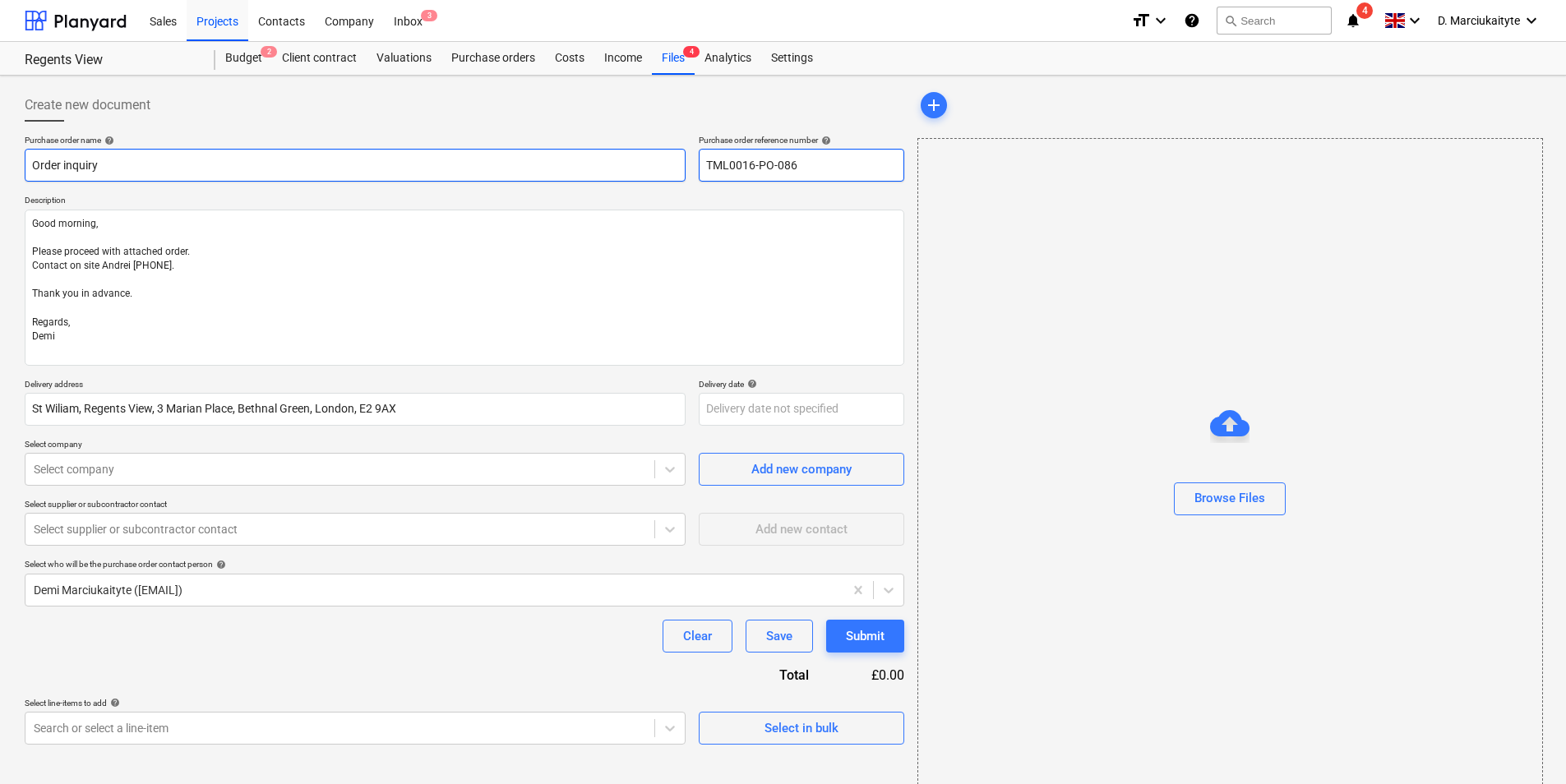 drag, startPoint x: 786, startPoint y: 166, endPoint x: 678, endPoint y: 167, distance: 108.00463 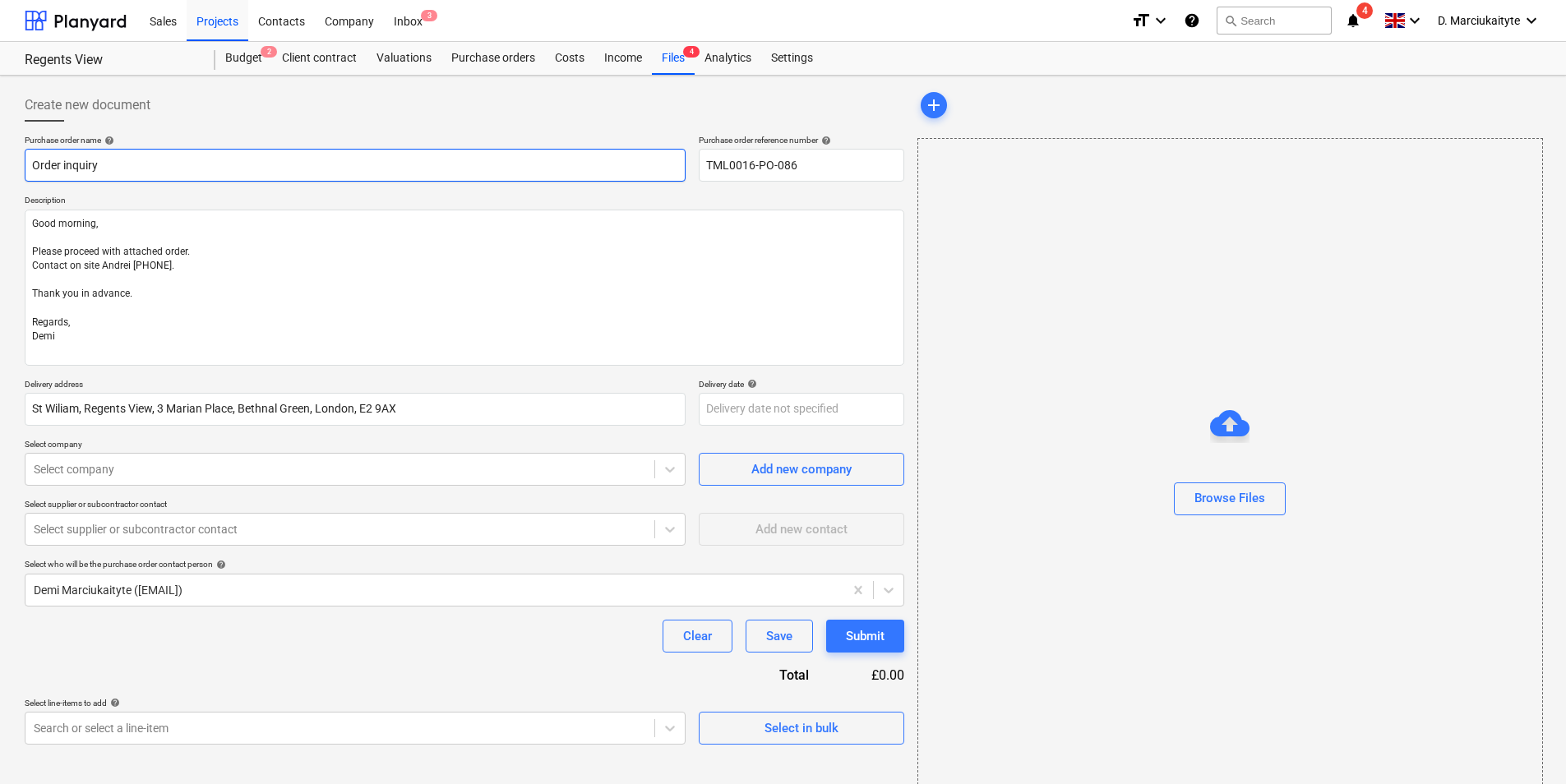 click on "Order inquiry" at bounding box center (355, 165) 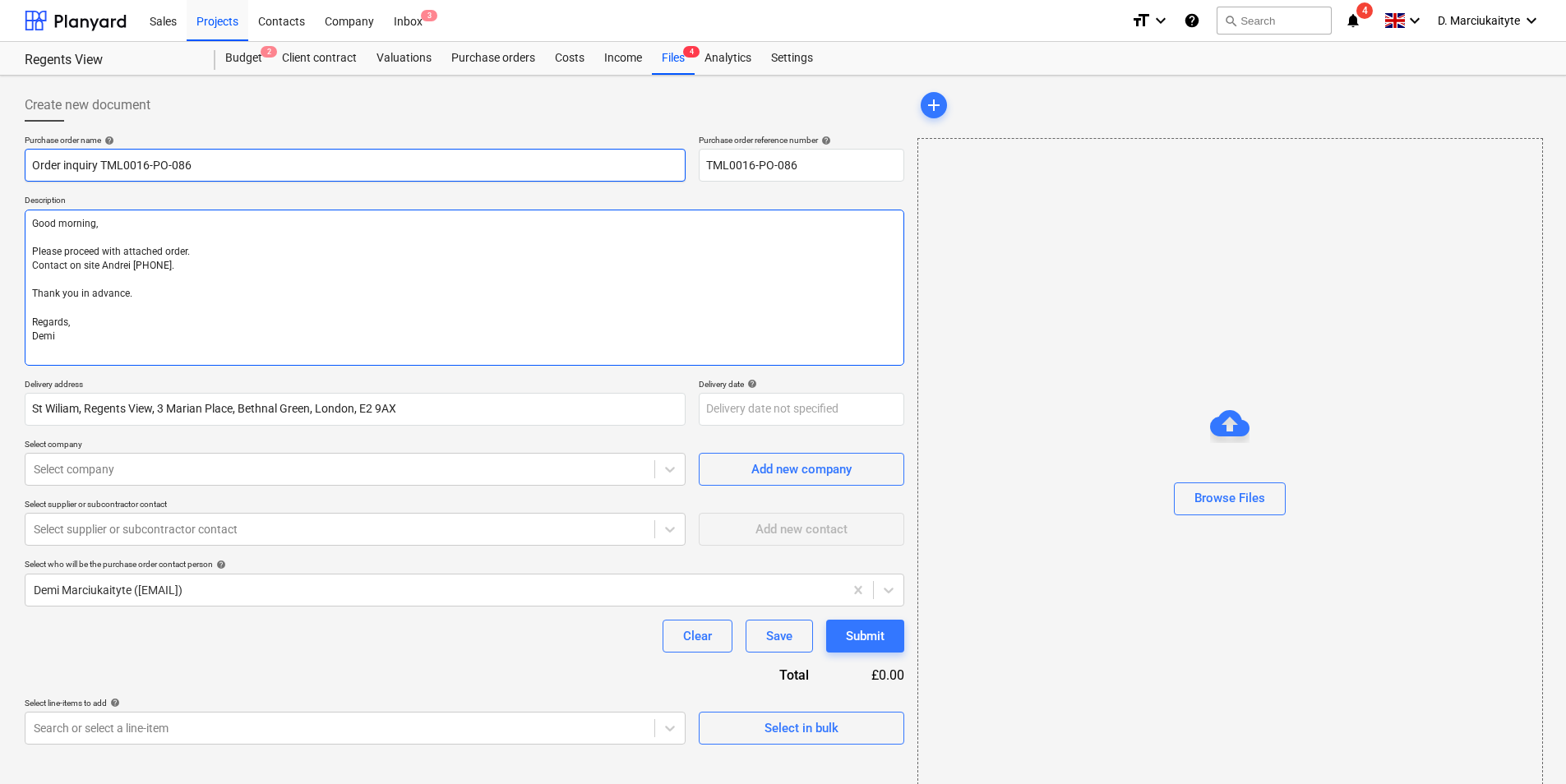 type on "Order inquiry TML0016-PO-086" 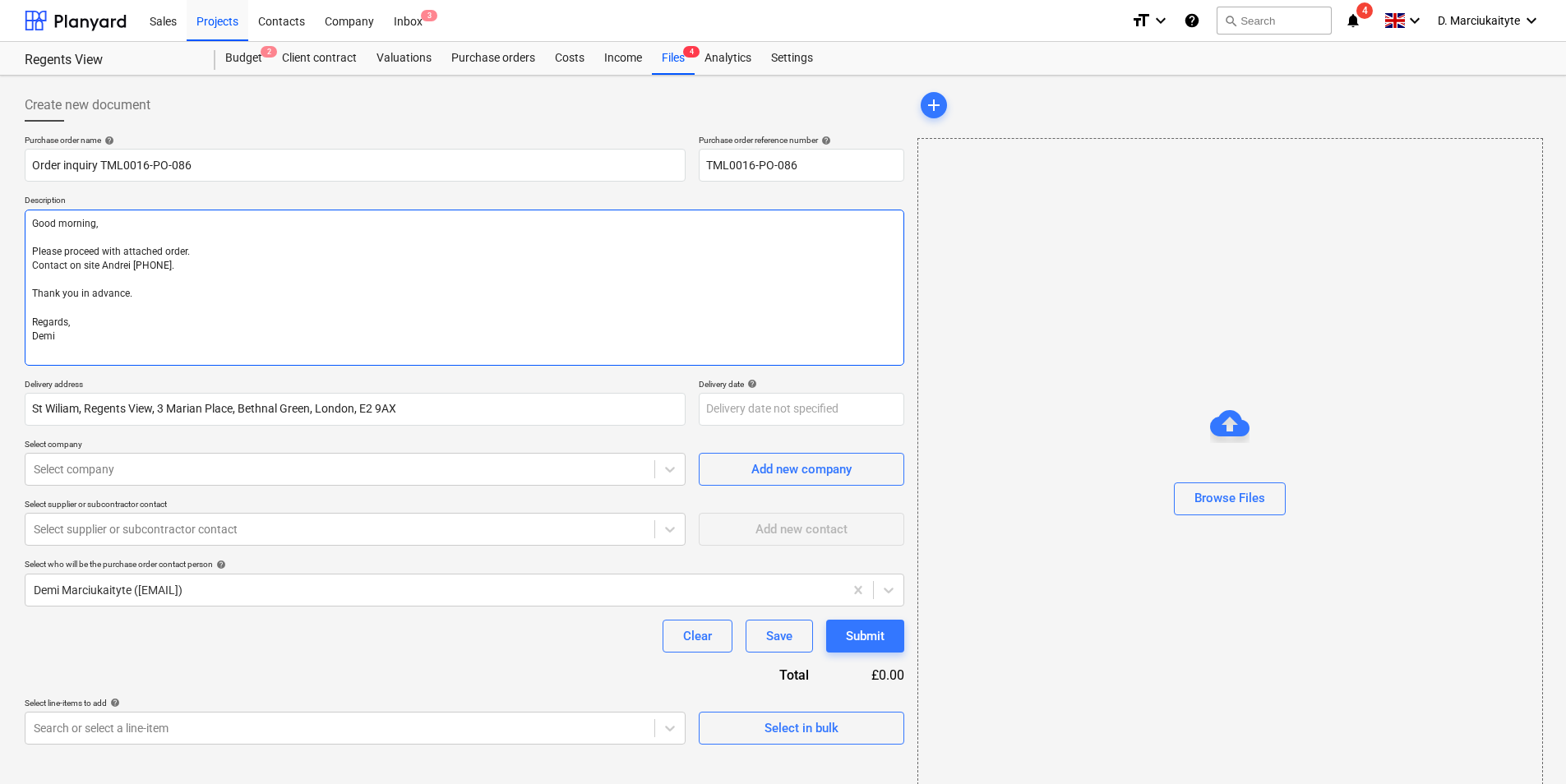 click on "Good morning,
Please proceed with attached order.
Contact on site Andrei [PHONE].
Thank you in advance.
Regards,
Demi" at bounding box center [464, 288] 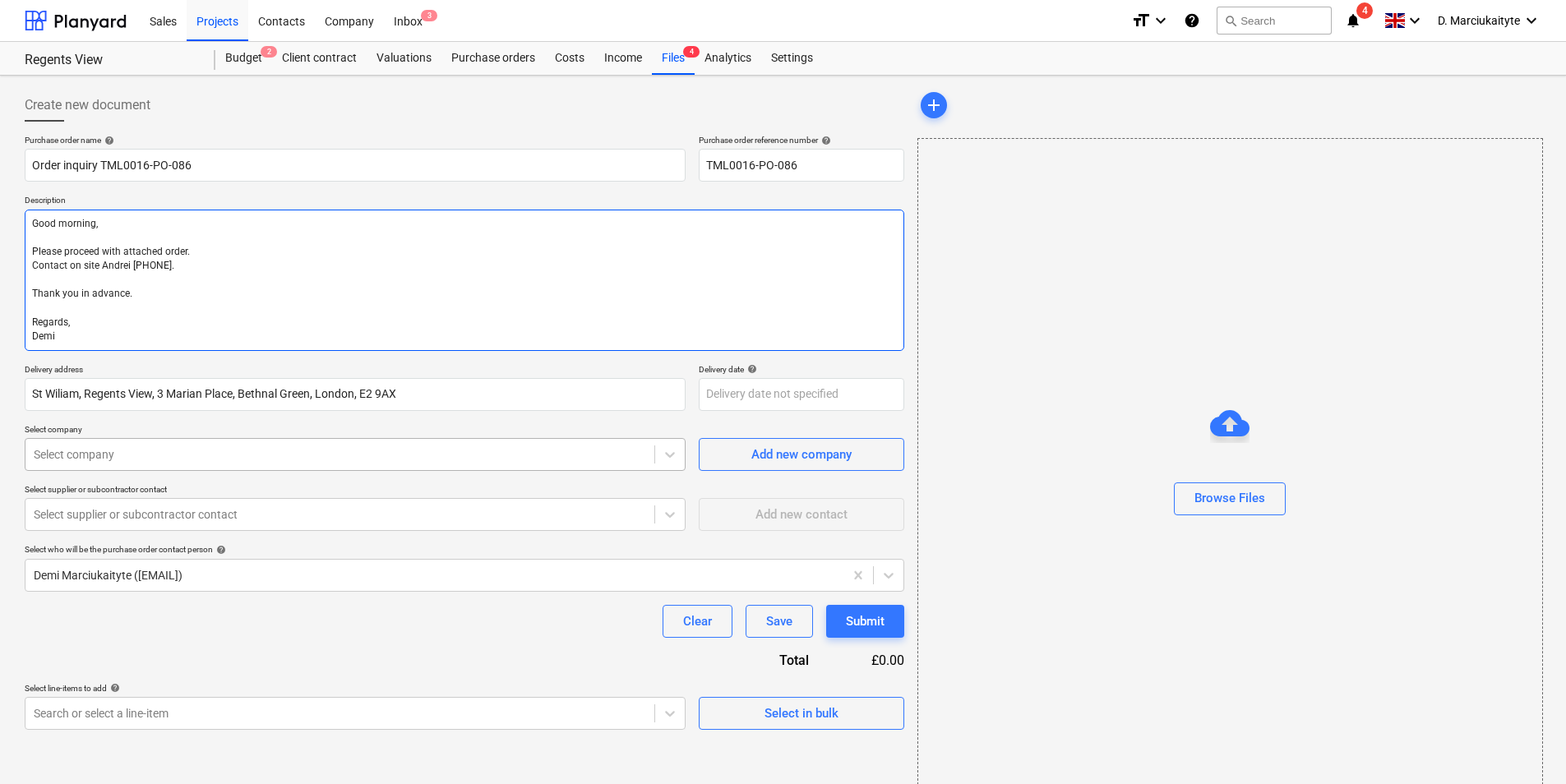 type on "Good morning,
Please proceed with attached order.
Contact on site Andrei [PHONE].
Thank you in advance.
Regards,
Demi" 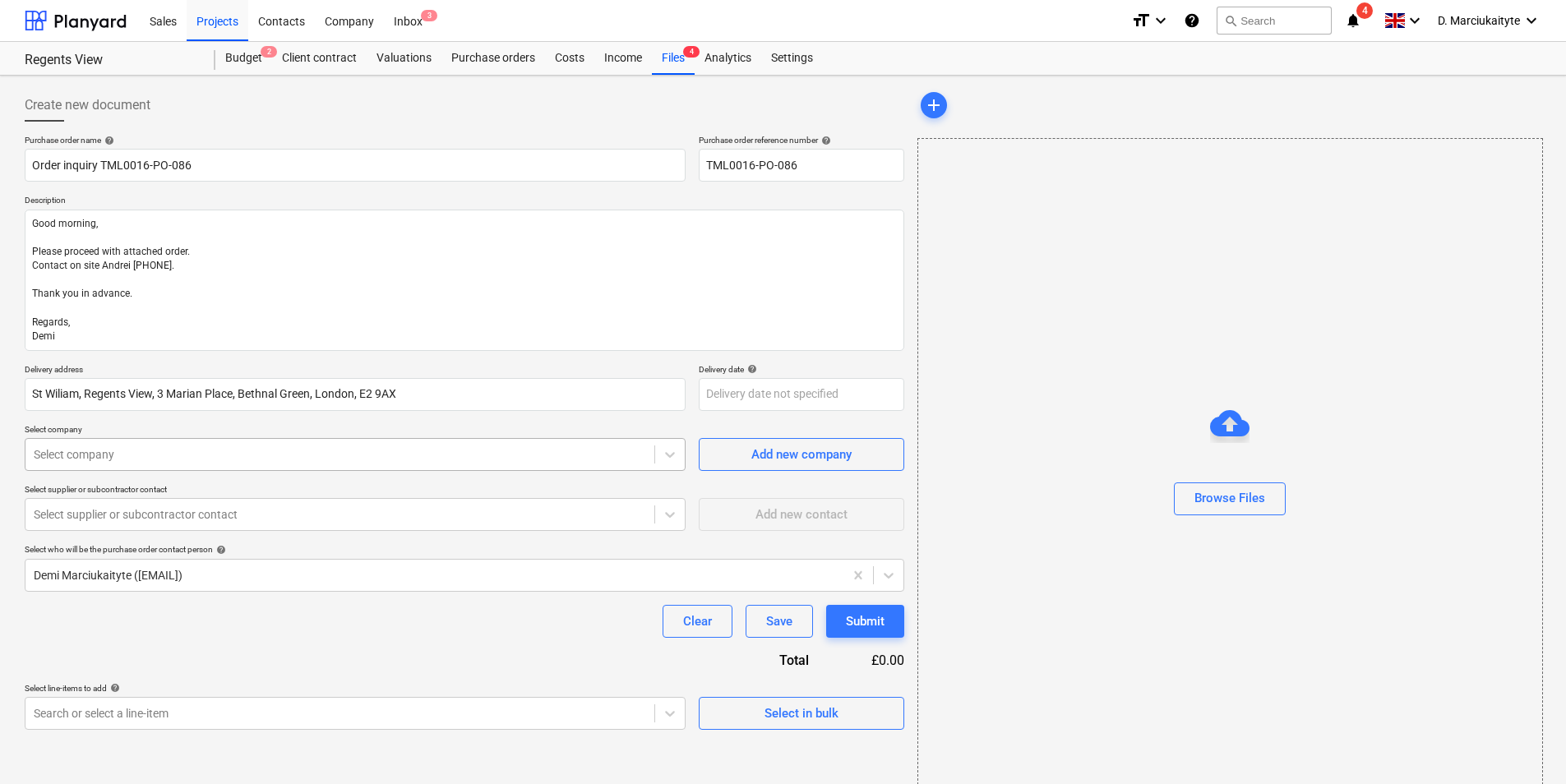 type on "x" 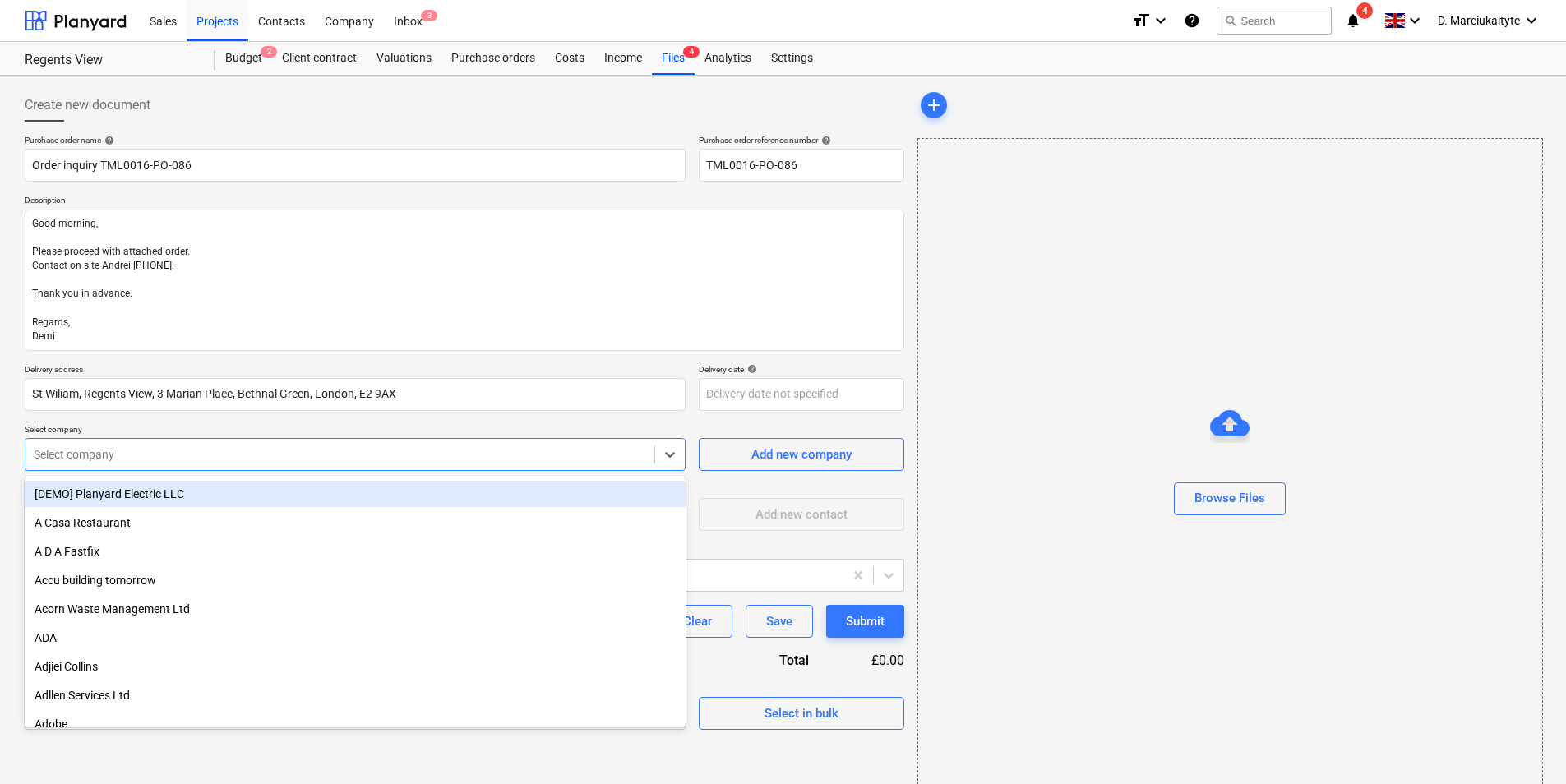 click at bounding box center [340, 454] 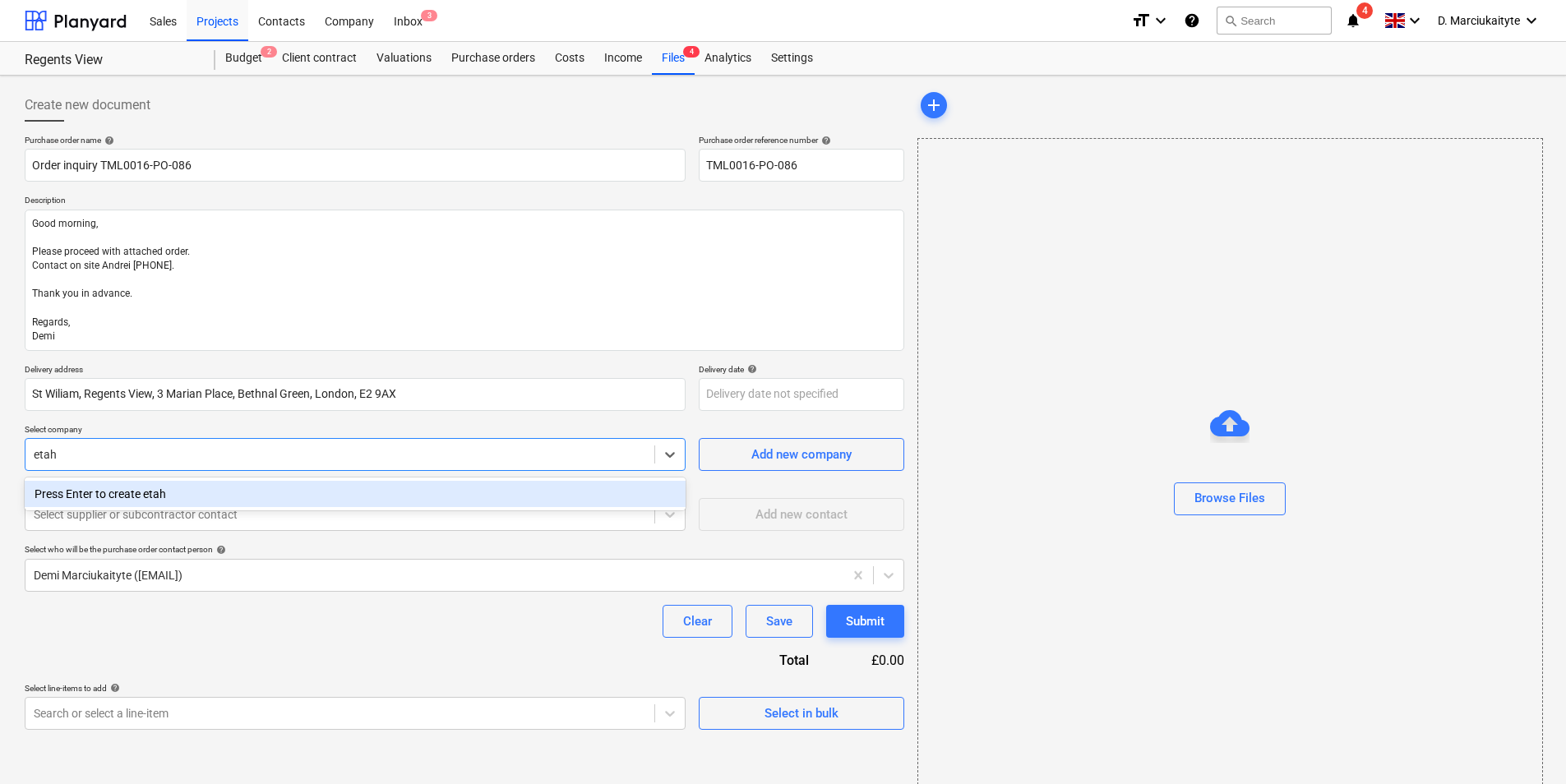 type on "eta" 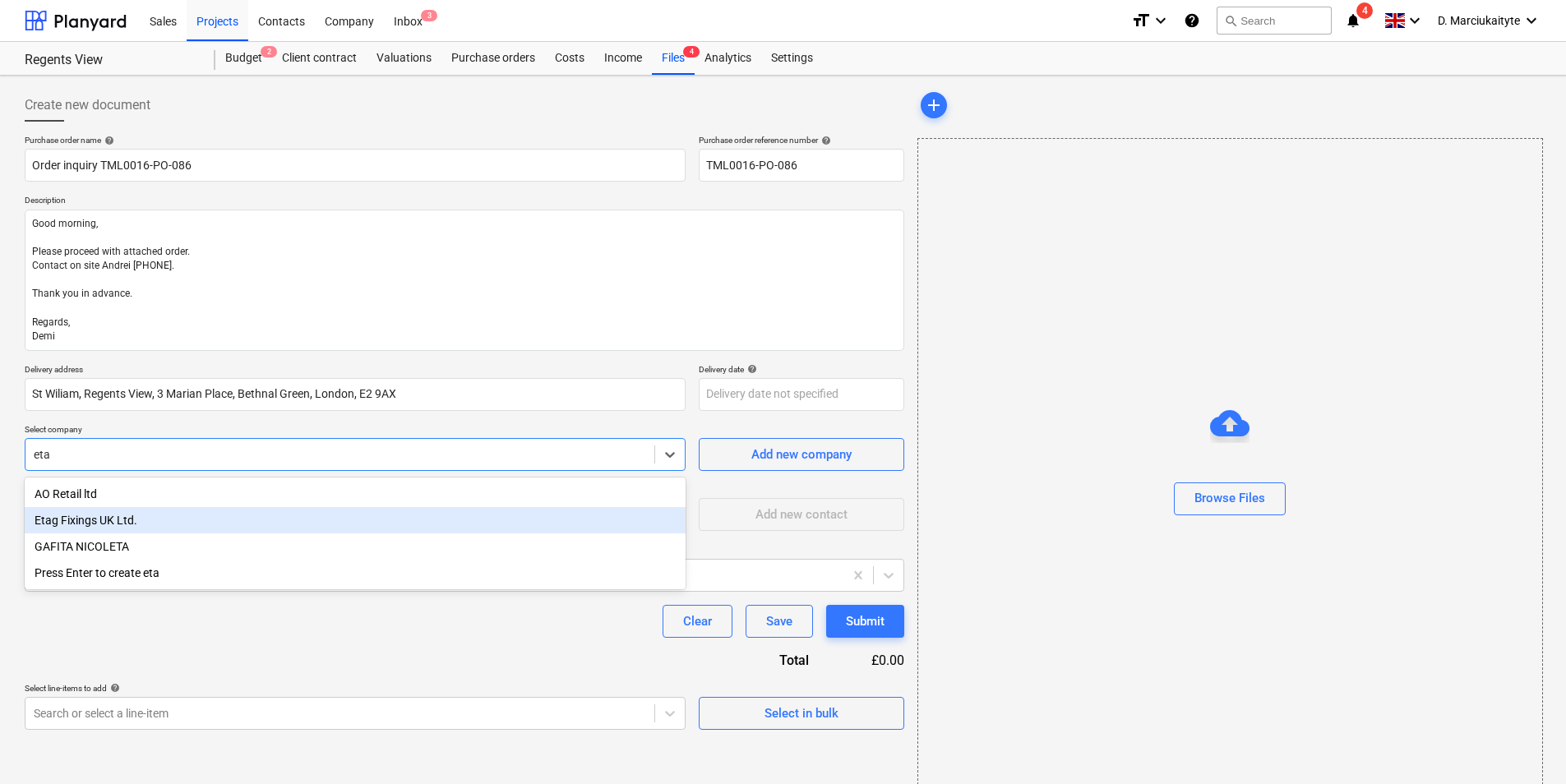 type on "x" 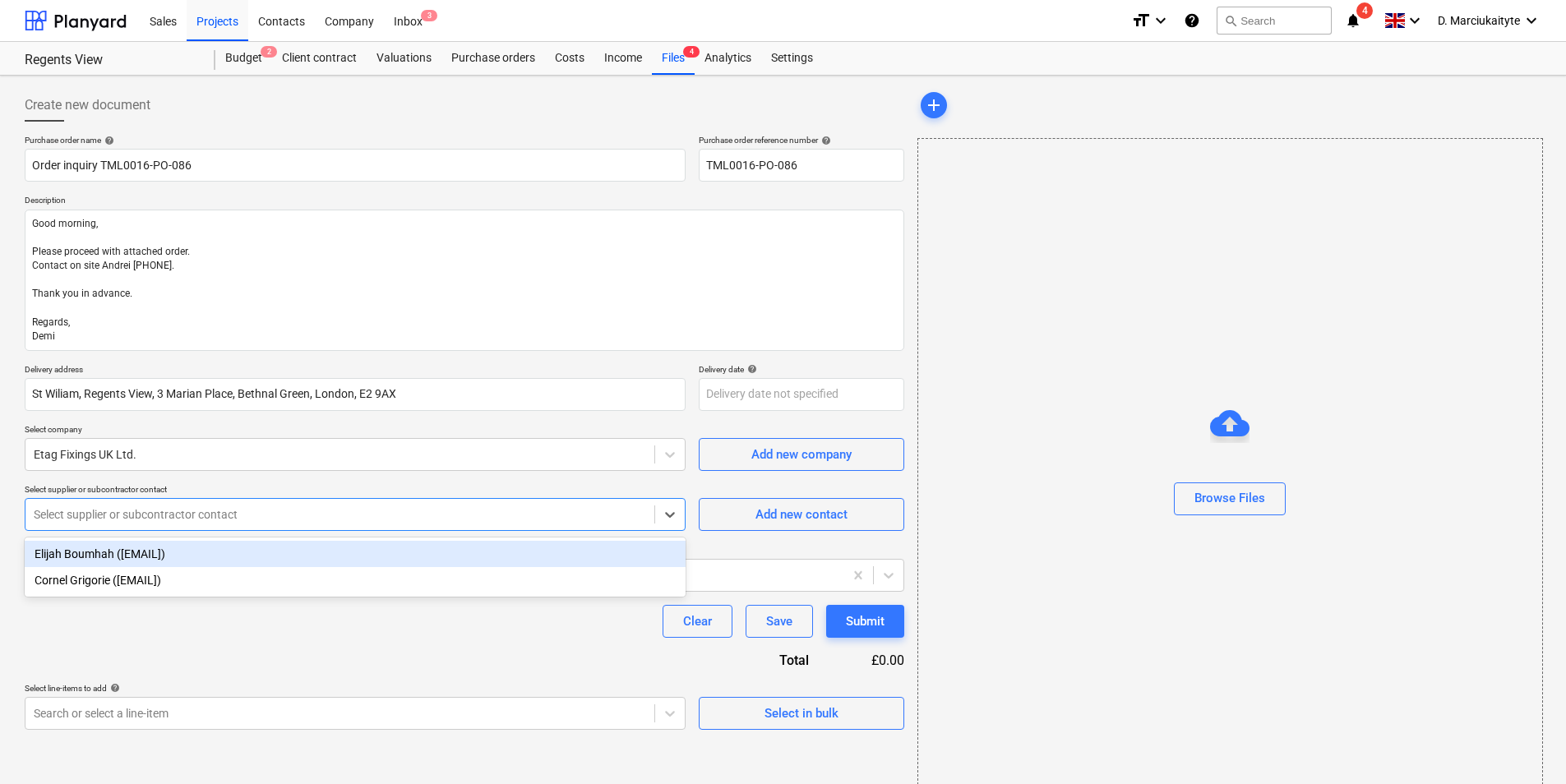 click at bounding box center (340, 514) 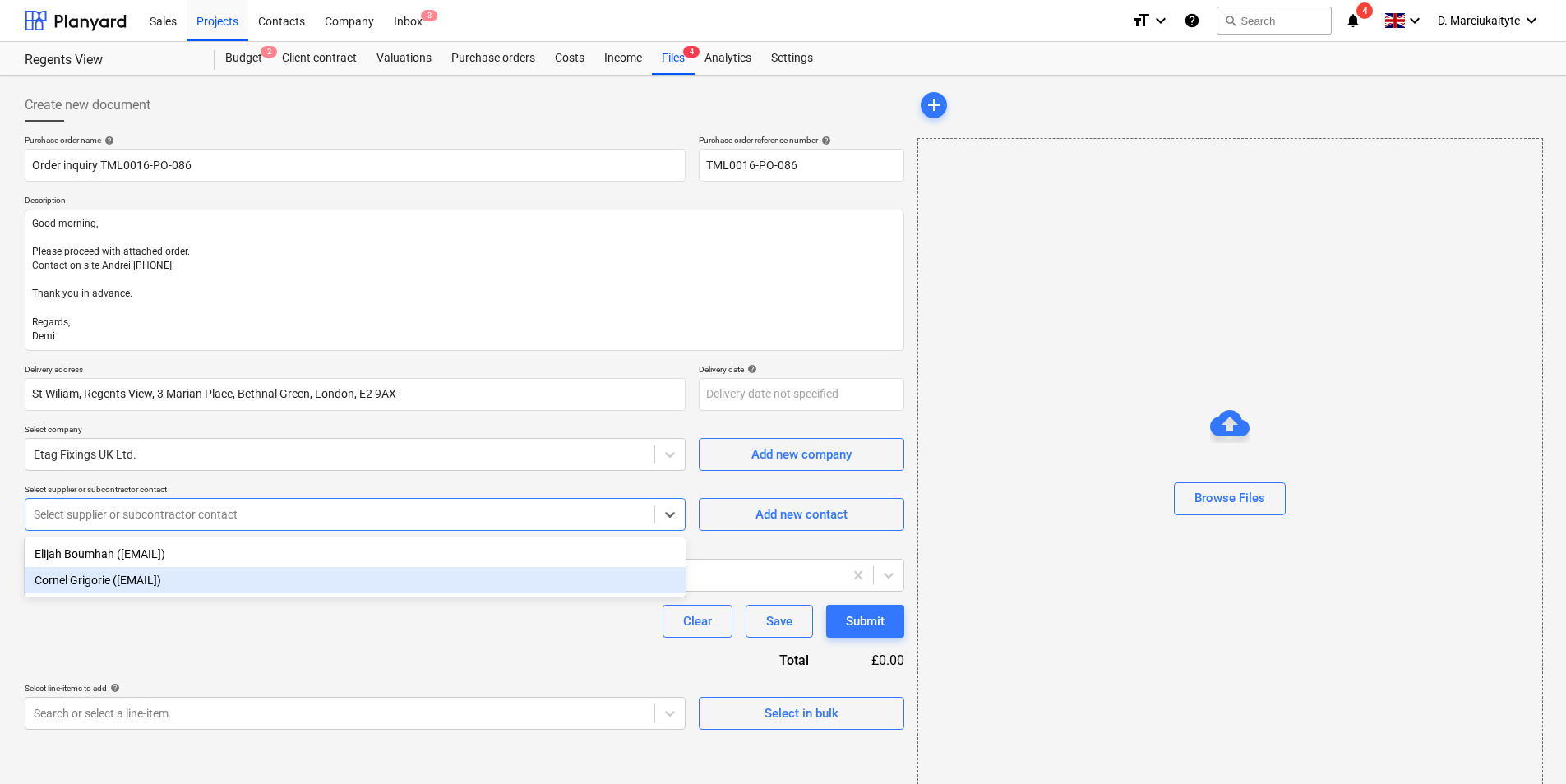 click on "Cornel Grigorie ([EMAIL])" at bounding box center (355, 580) 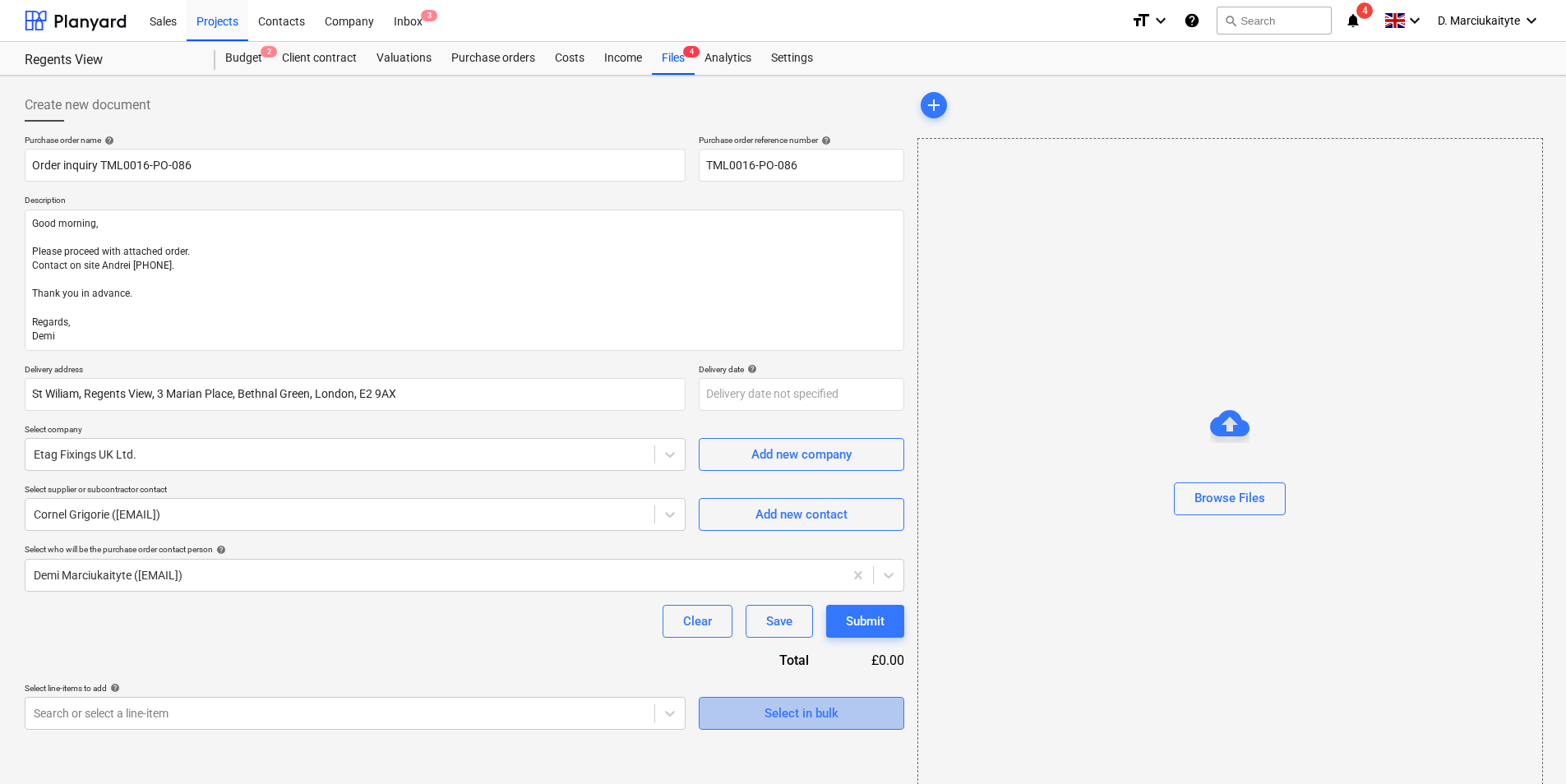 click on "Select in bulk" at bounding box center [801, 713] 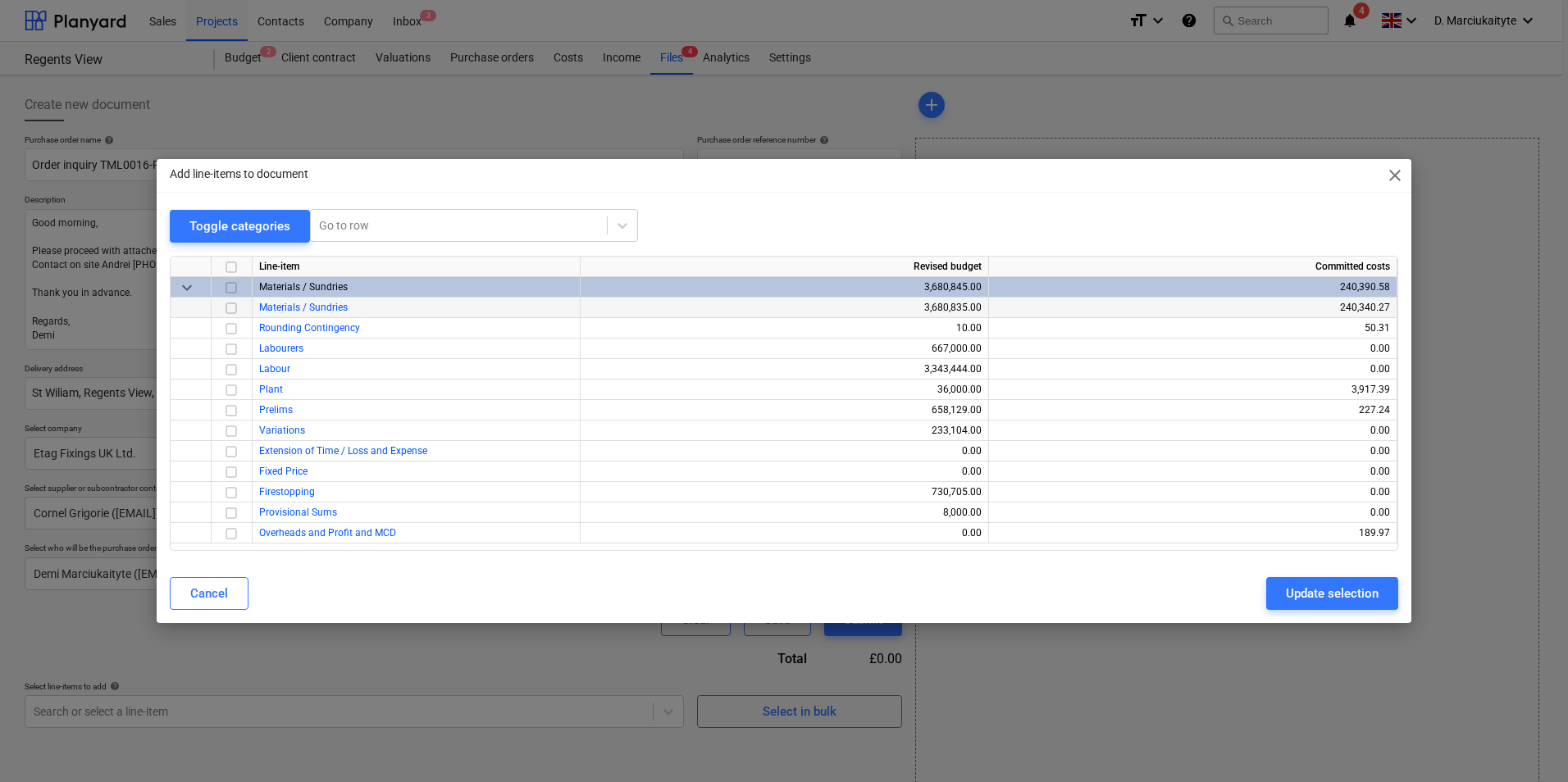 click at bounding box center [231, 308] 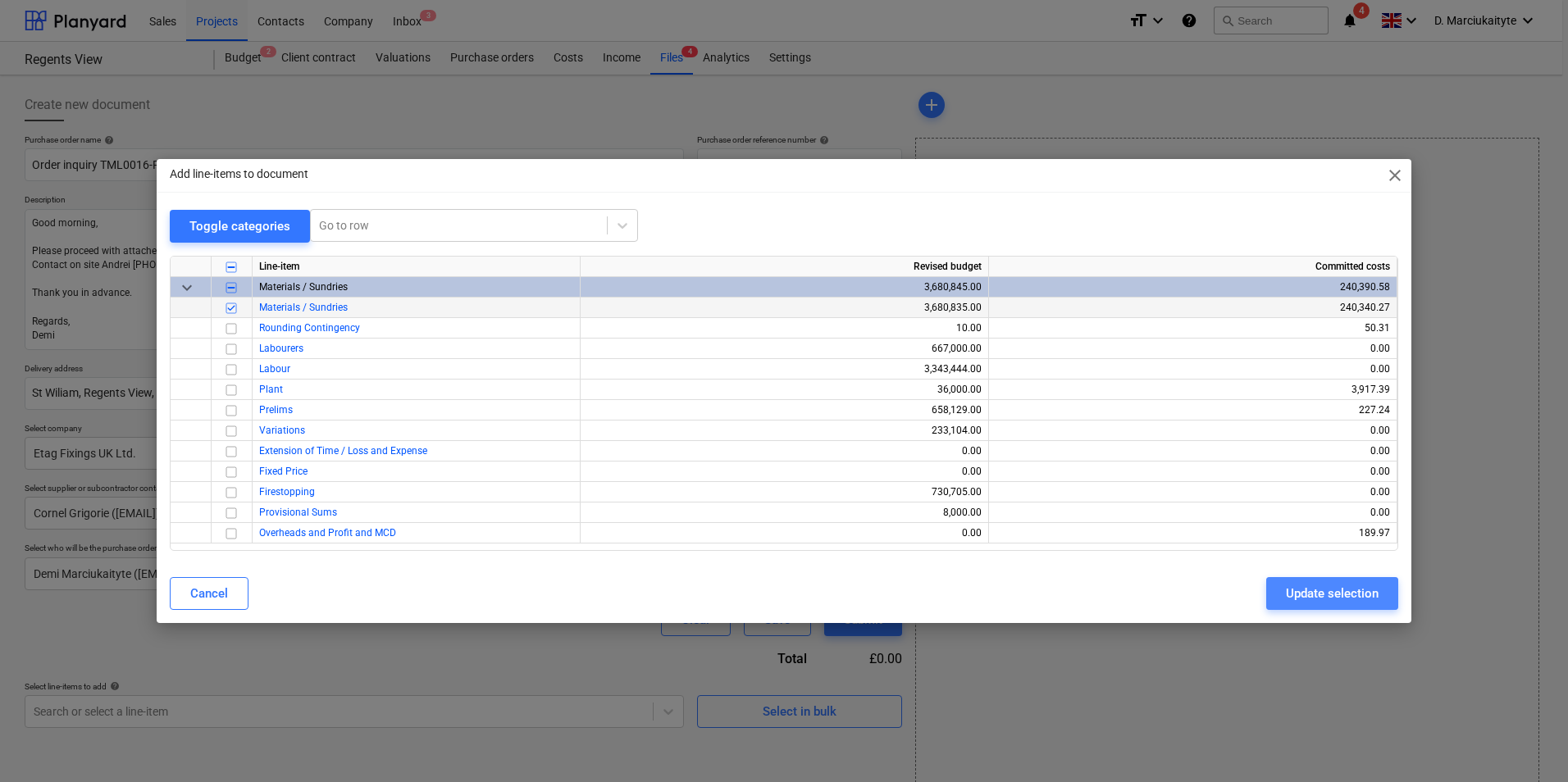 click on "Update selection" at bounding box center (1332, 593) 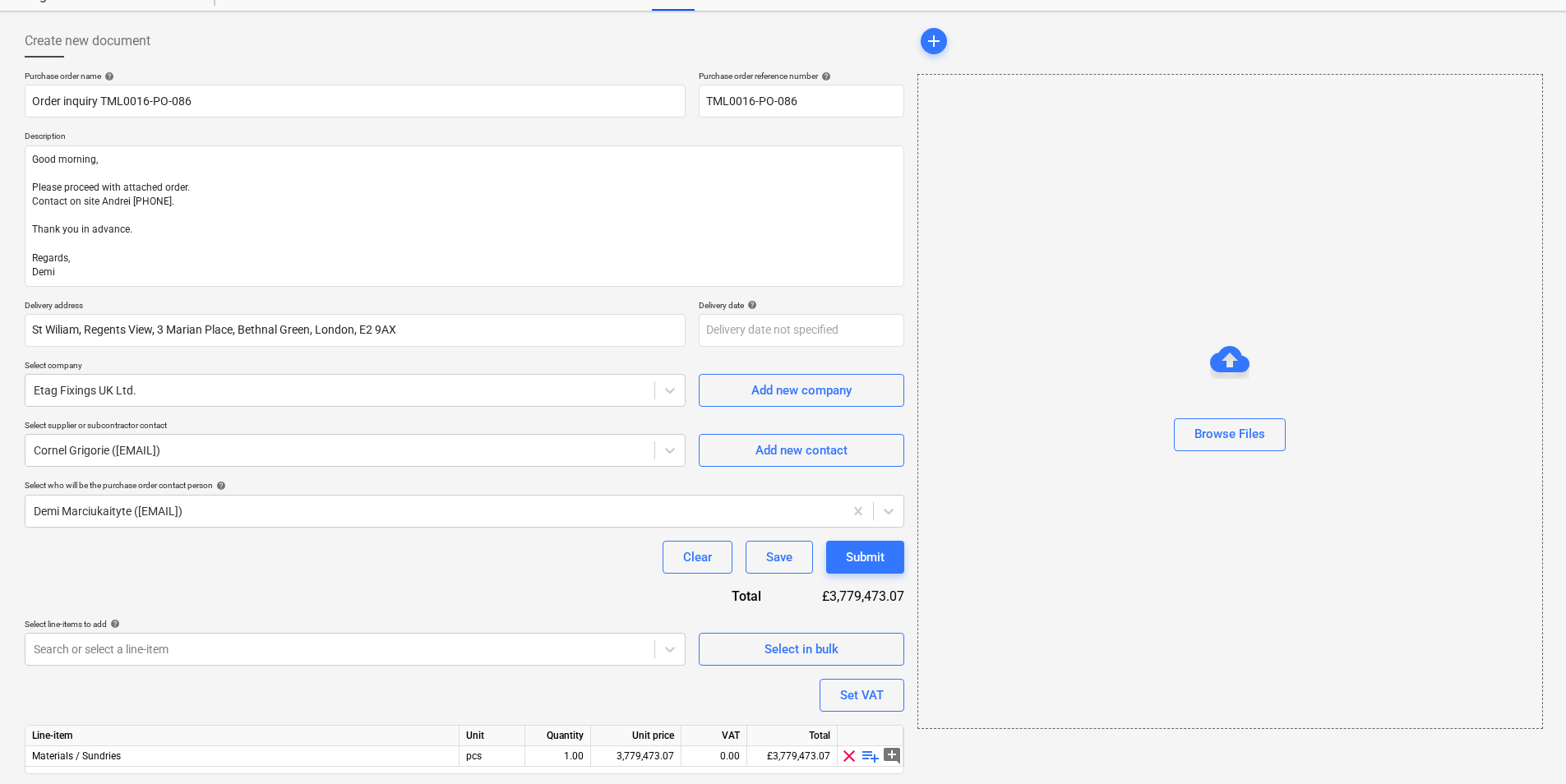 scroll, scrollTop: 113, scrollLeft: 0, axis: vertical 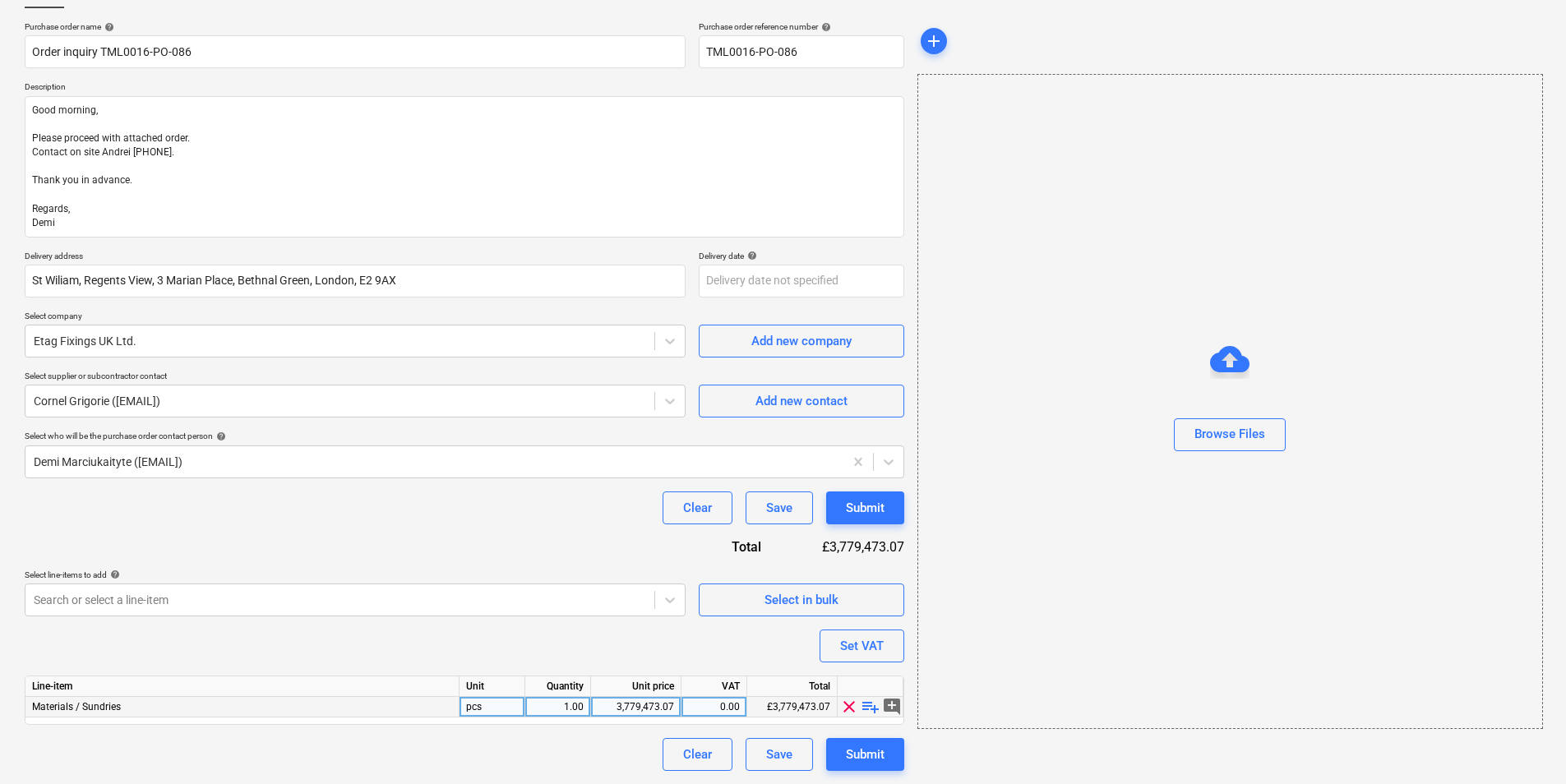 click on "playlist_add" at bounding box center (871, 707) 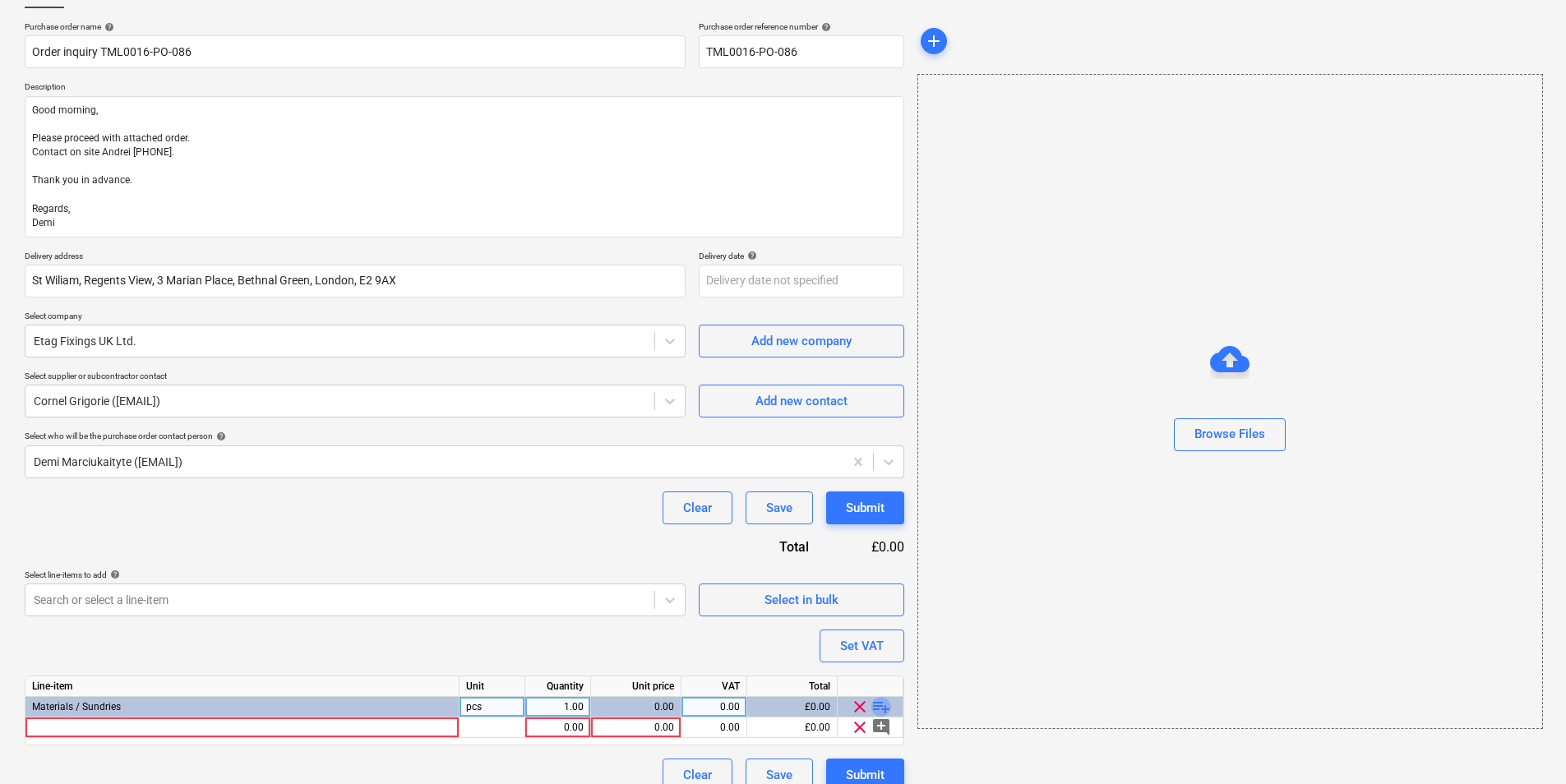 click on "playlist_add" at bounding box center [881, 707] 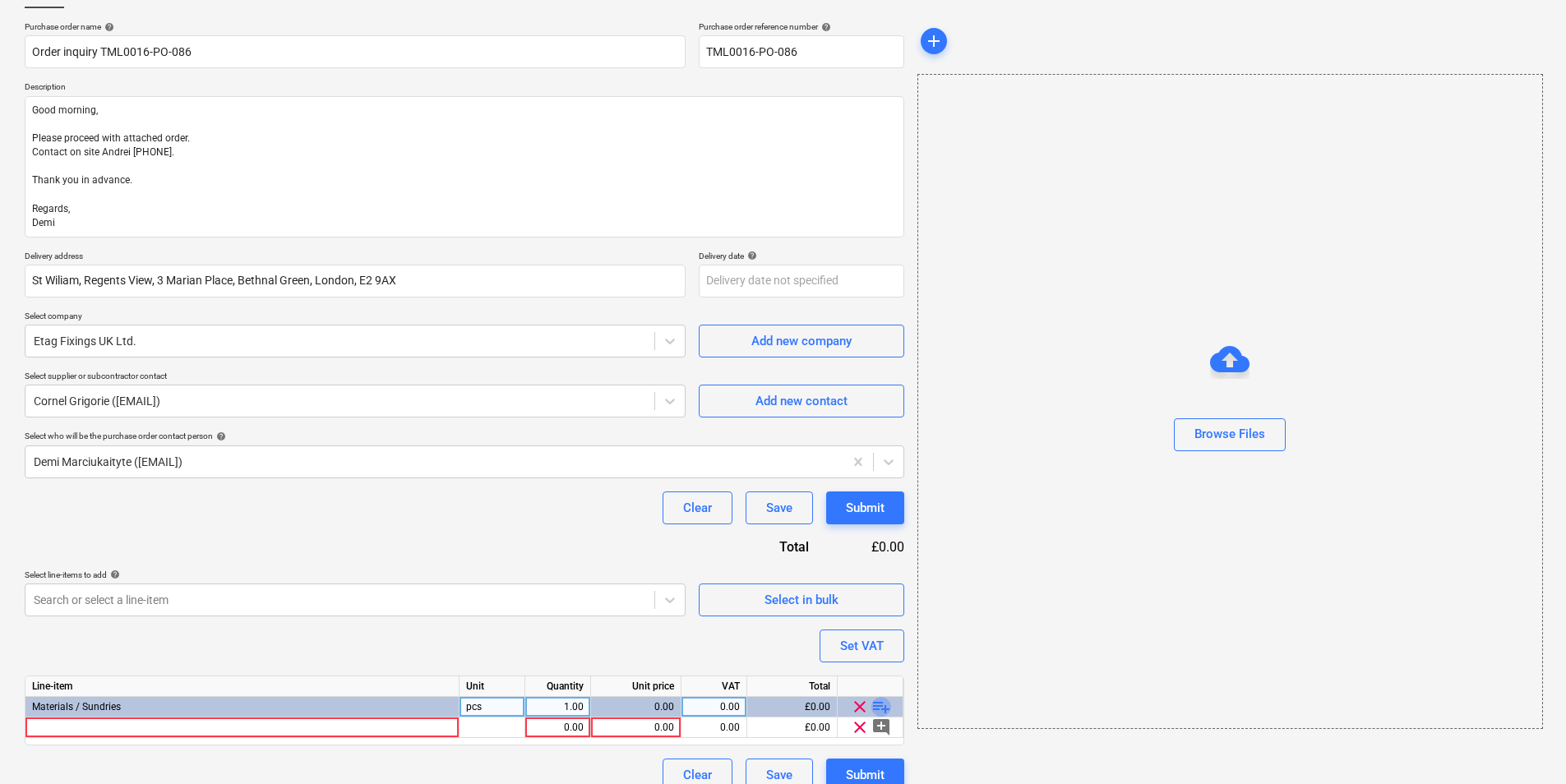 type on "x" 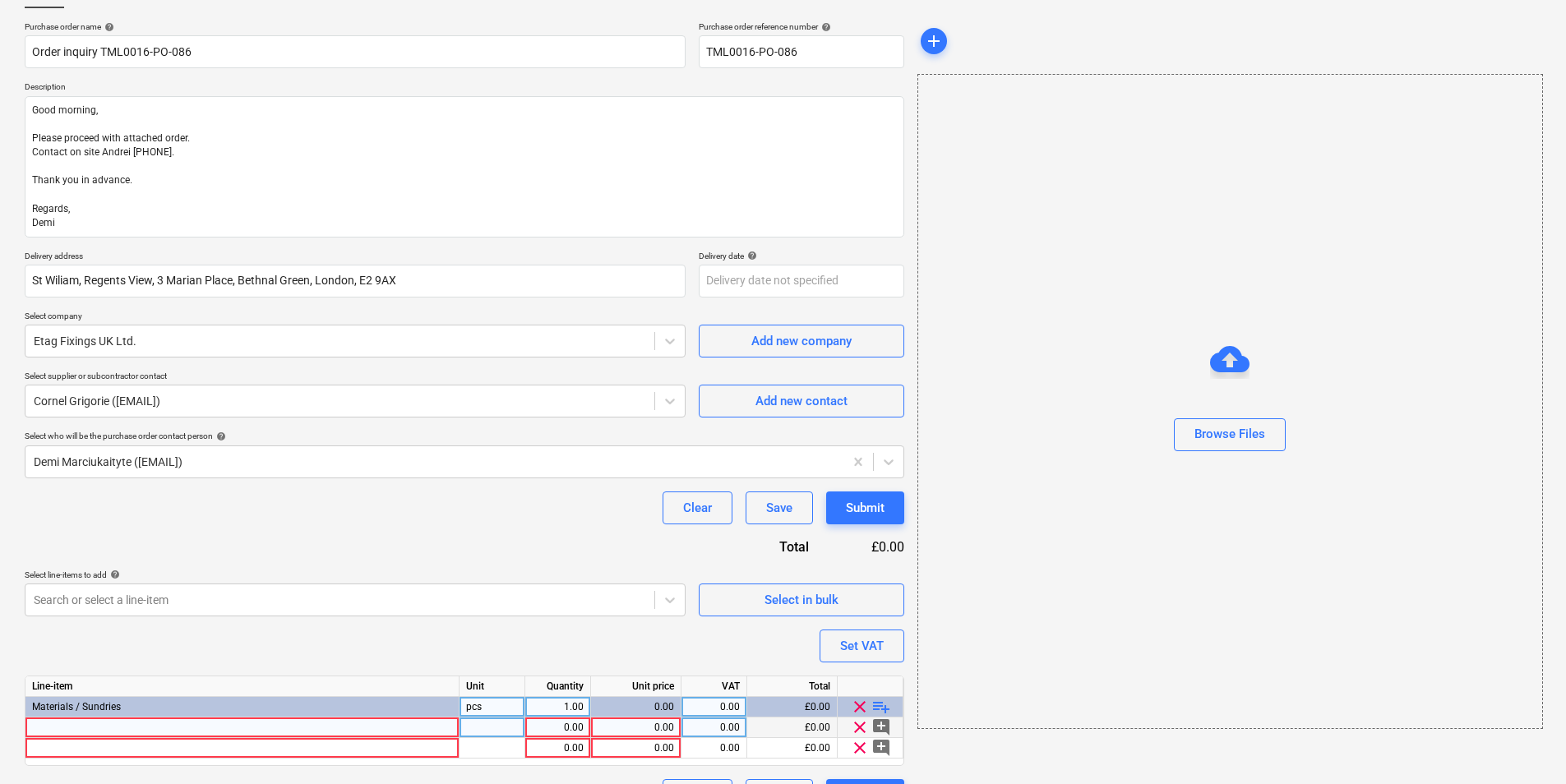 click at bounding box center (243, 727) 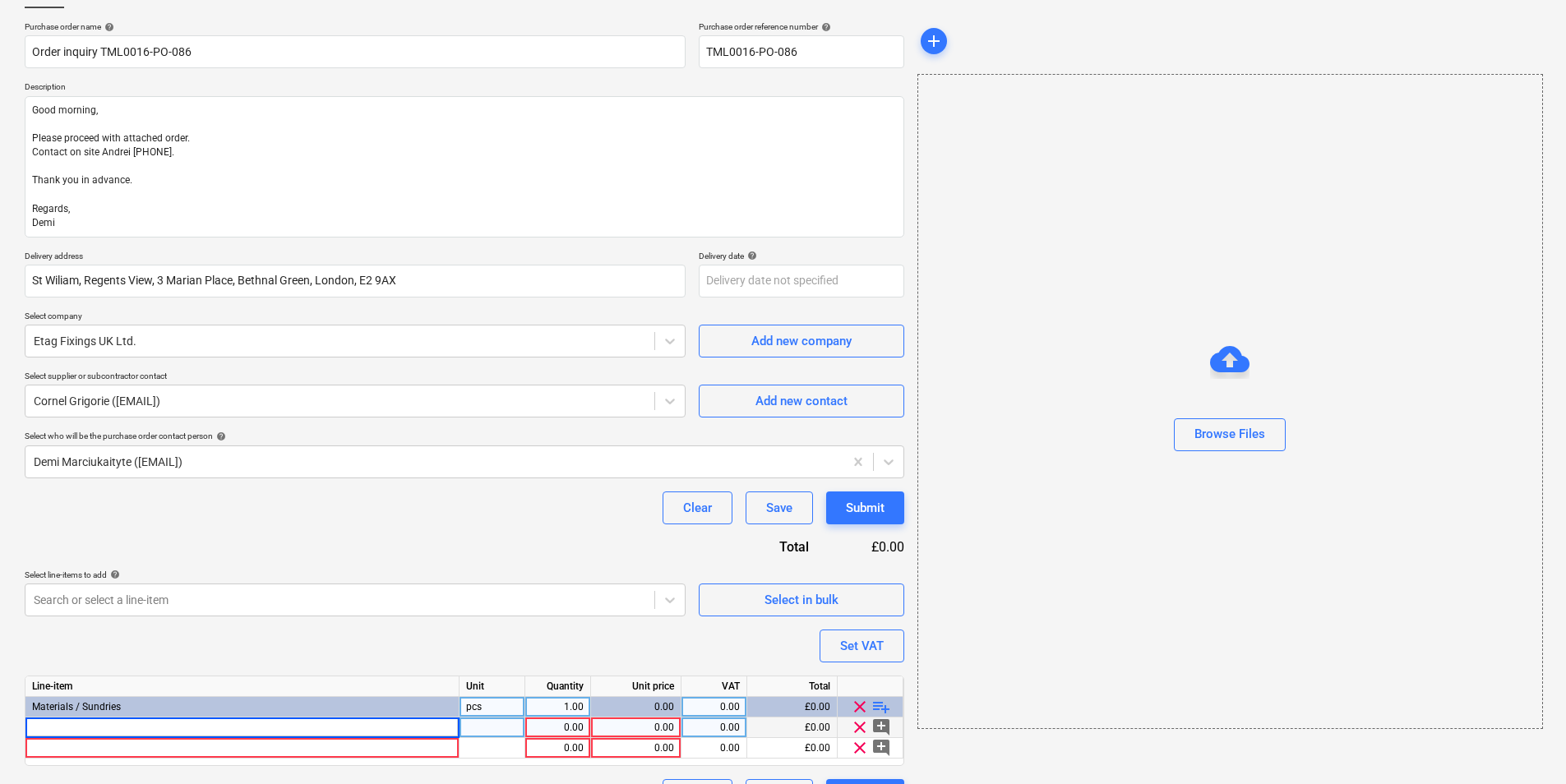 type on "Holesaw Pilot Bit" 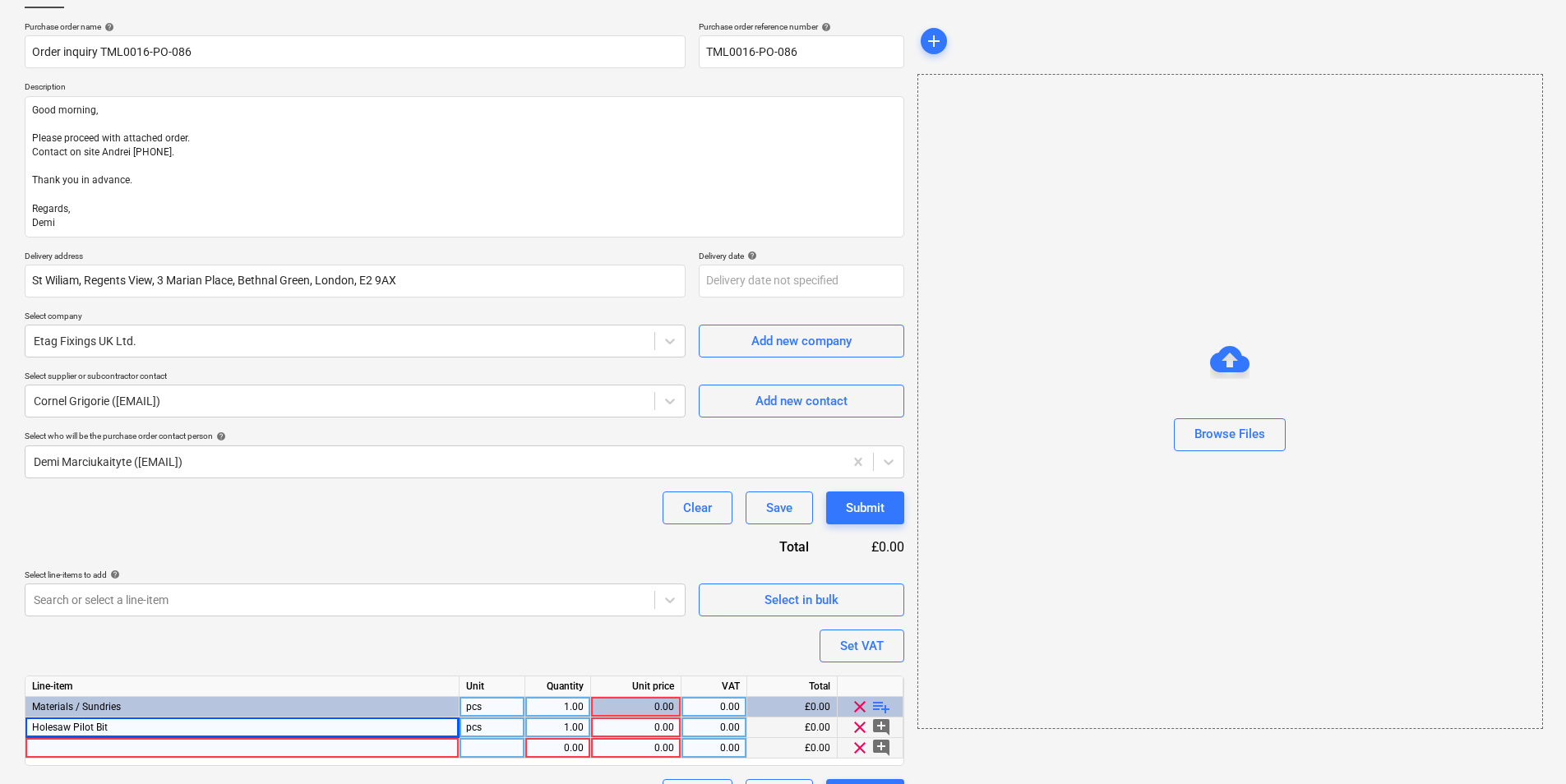 type on "x" 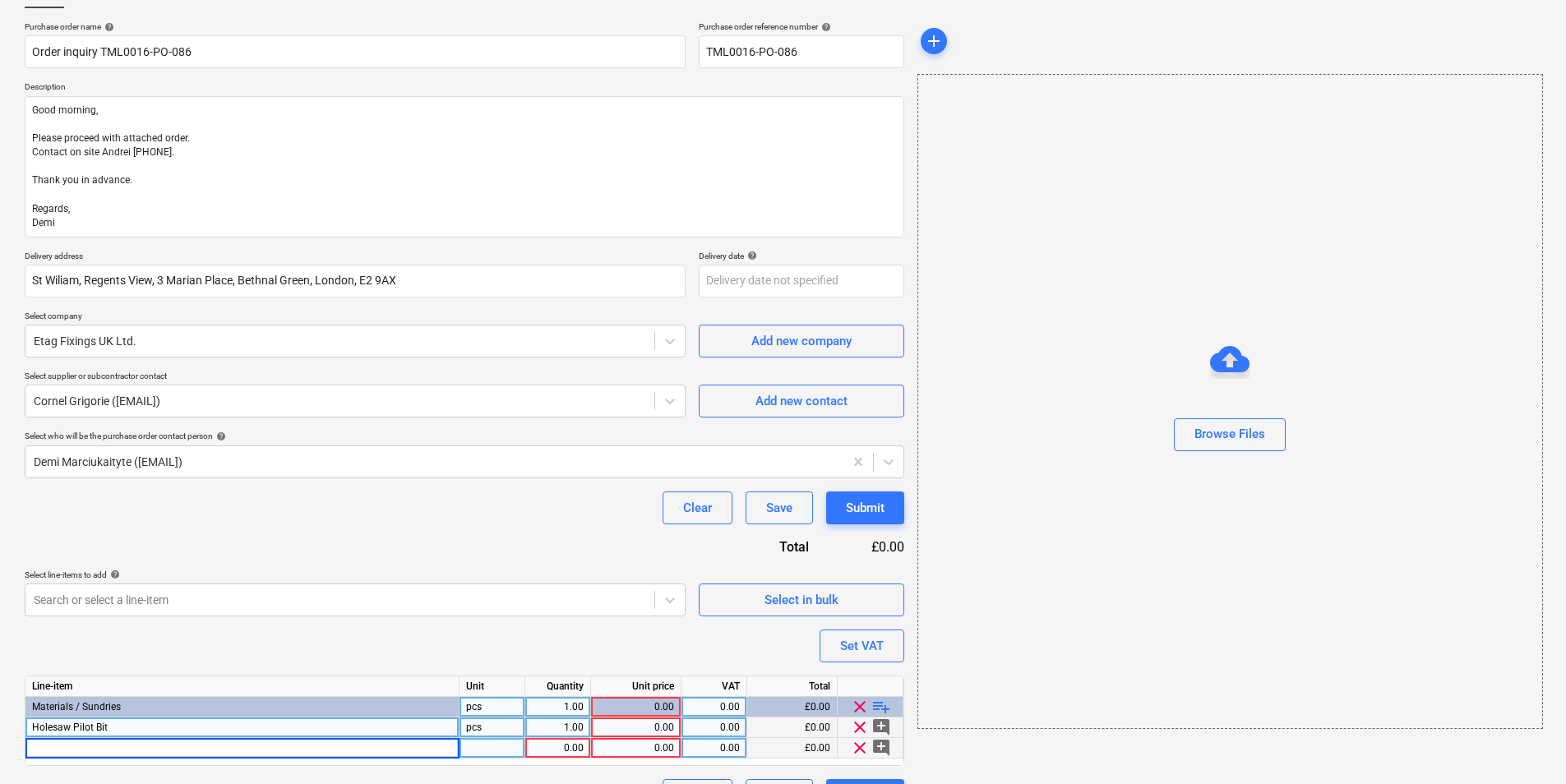 type on "Holesaw Arbor 32mm - 210mm" 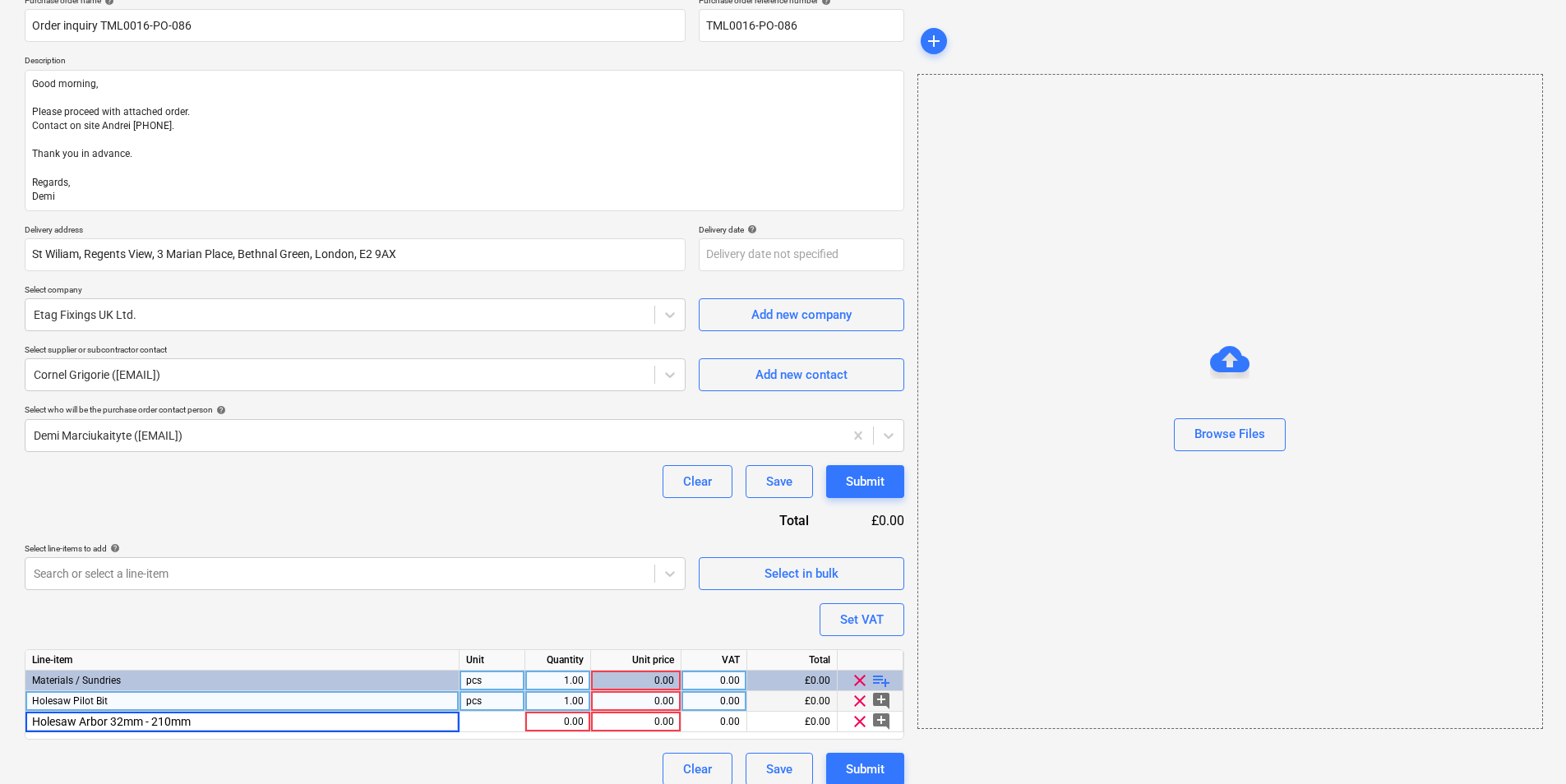 scroll, scrollTop: 154, scrollLeft: 0, axis: vertical 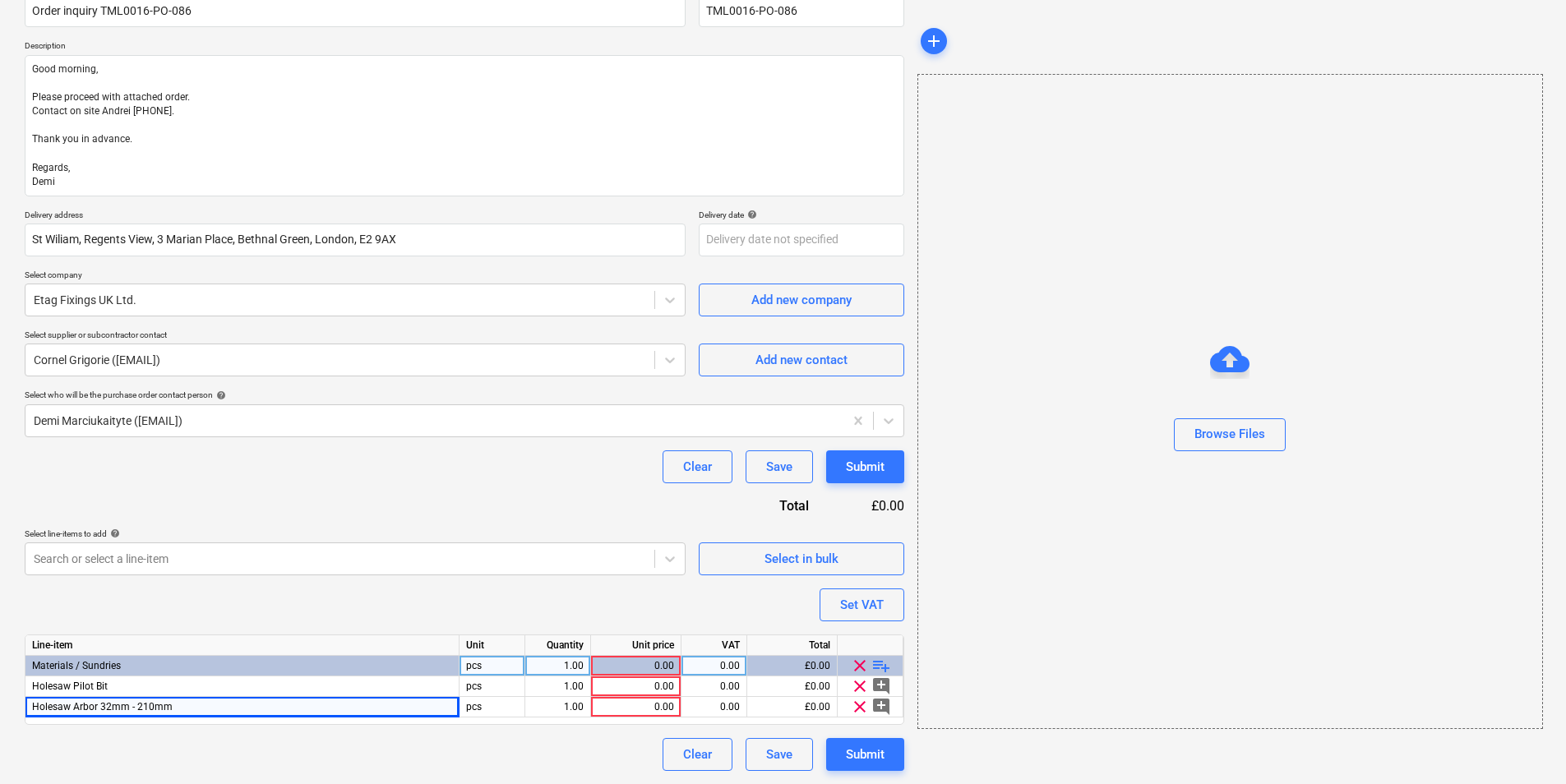 type on "x" 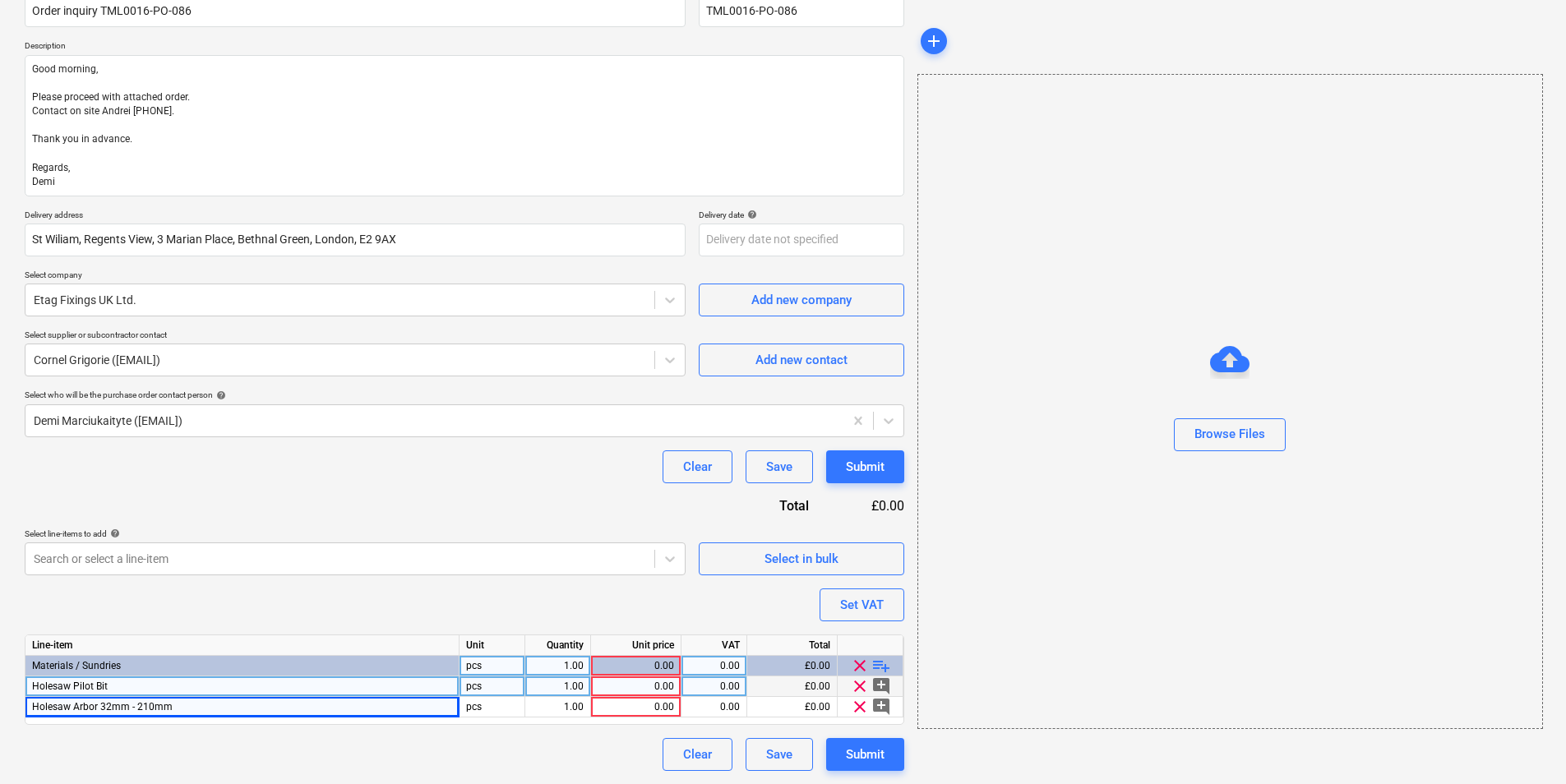 click on "0.00" at bounding box center (635, 686) 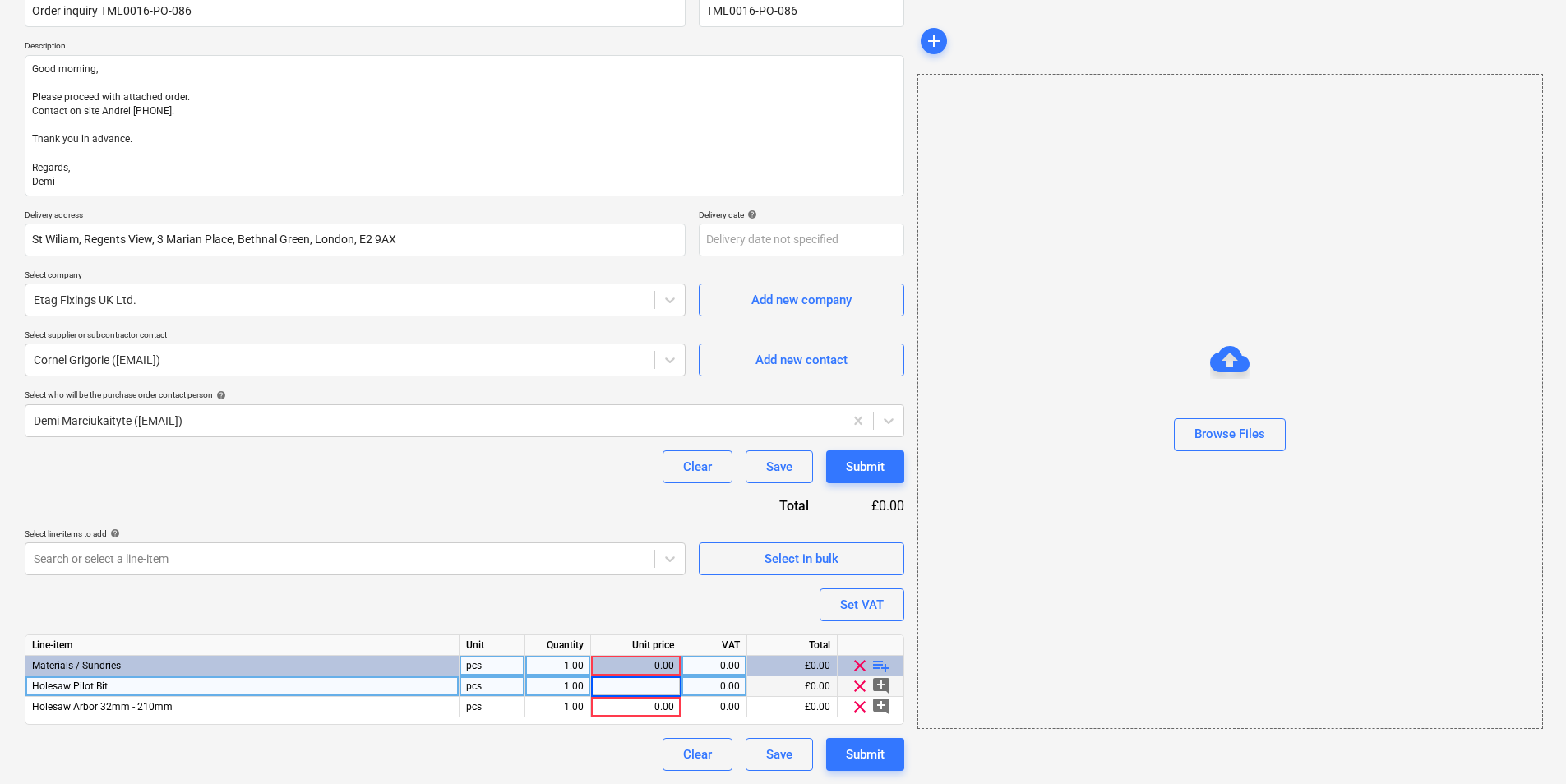 click on "1.00" at bounding box center (557, 686) 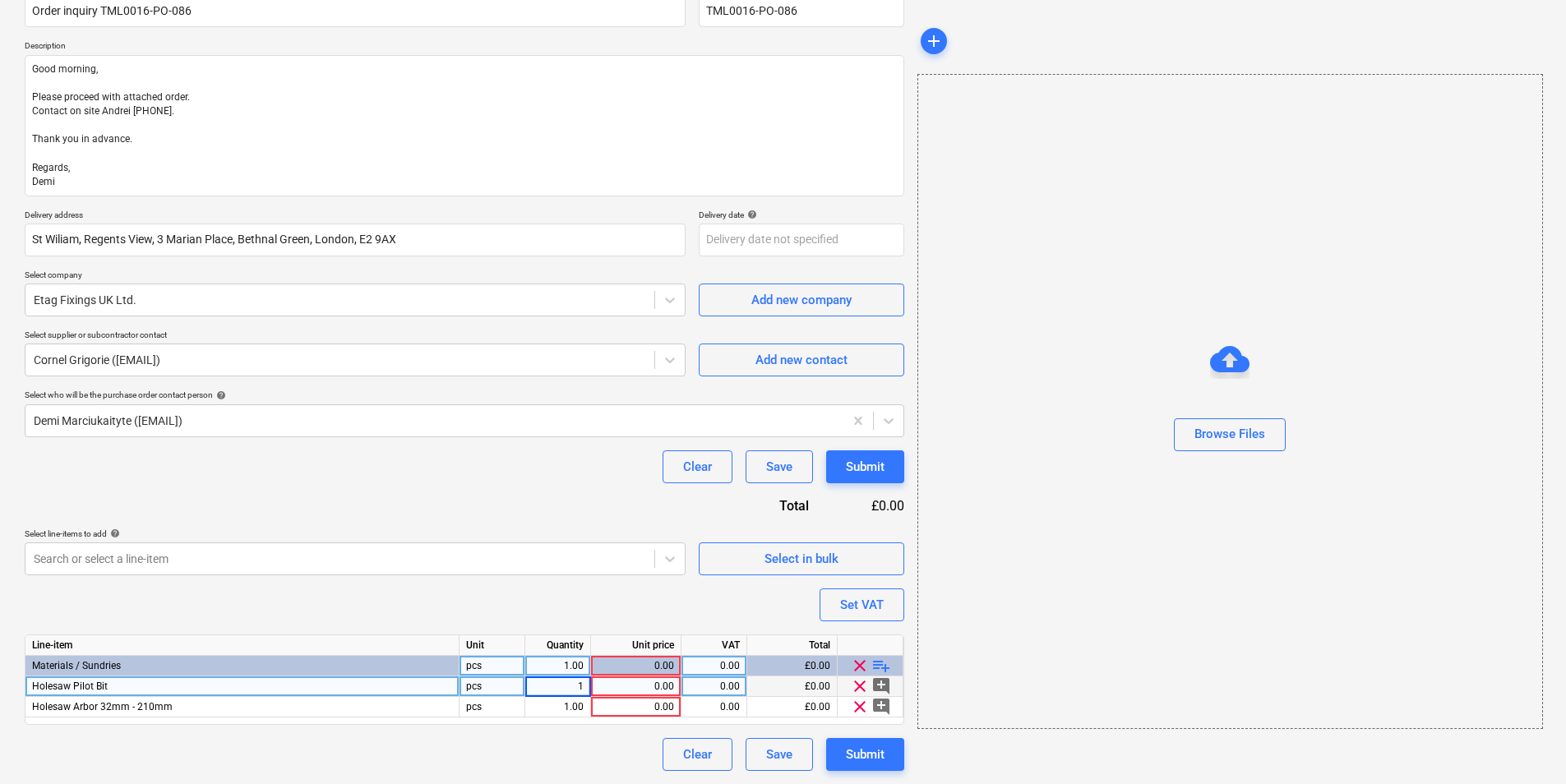 type on "10" 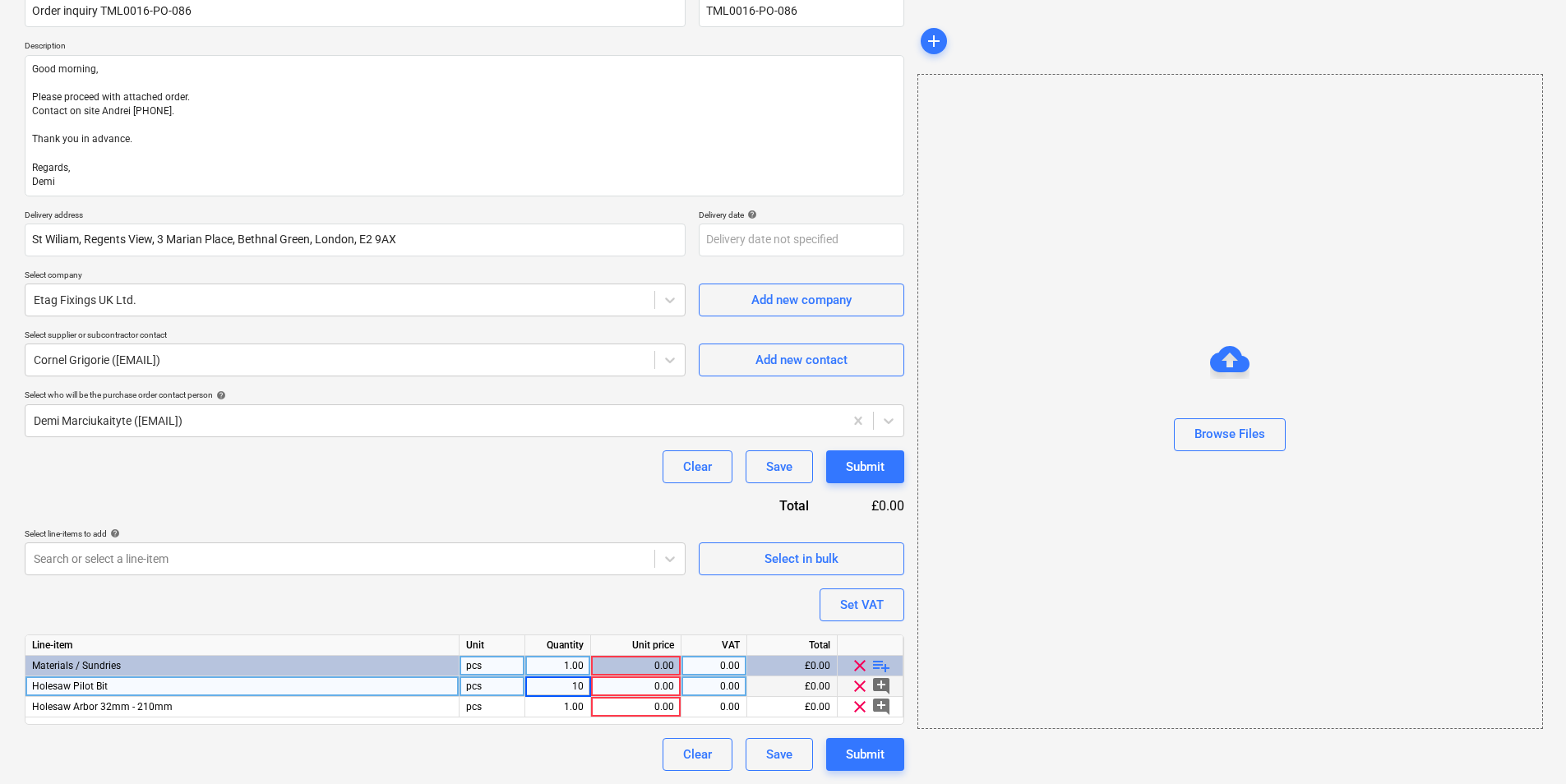 type on "x" 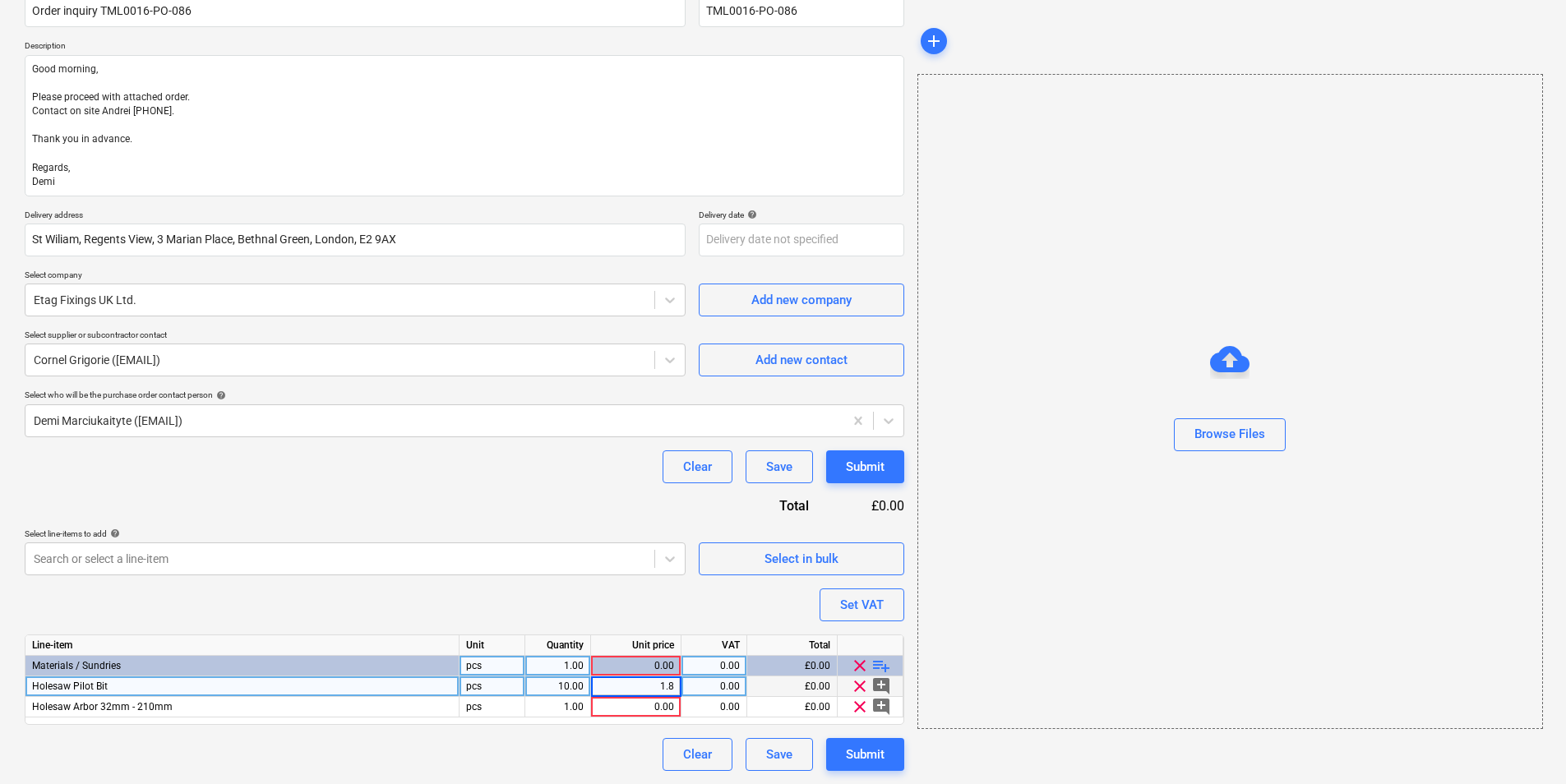type on "1.84" 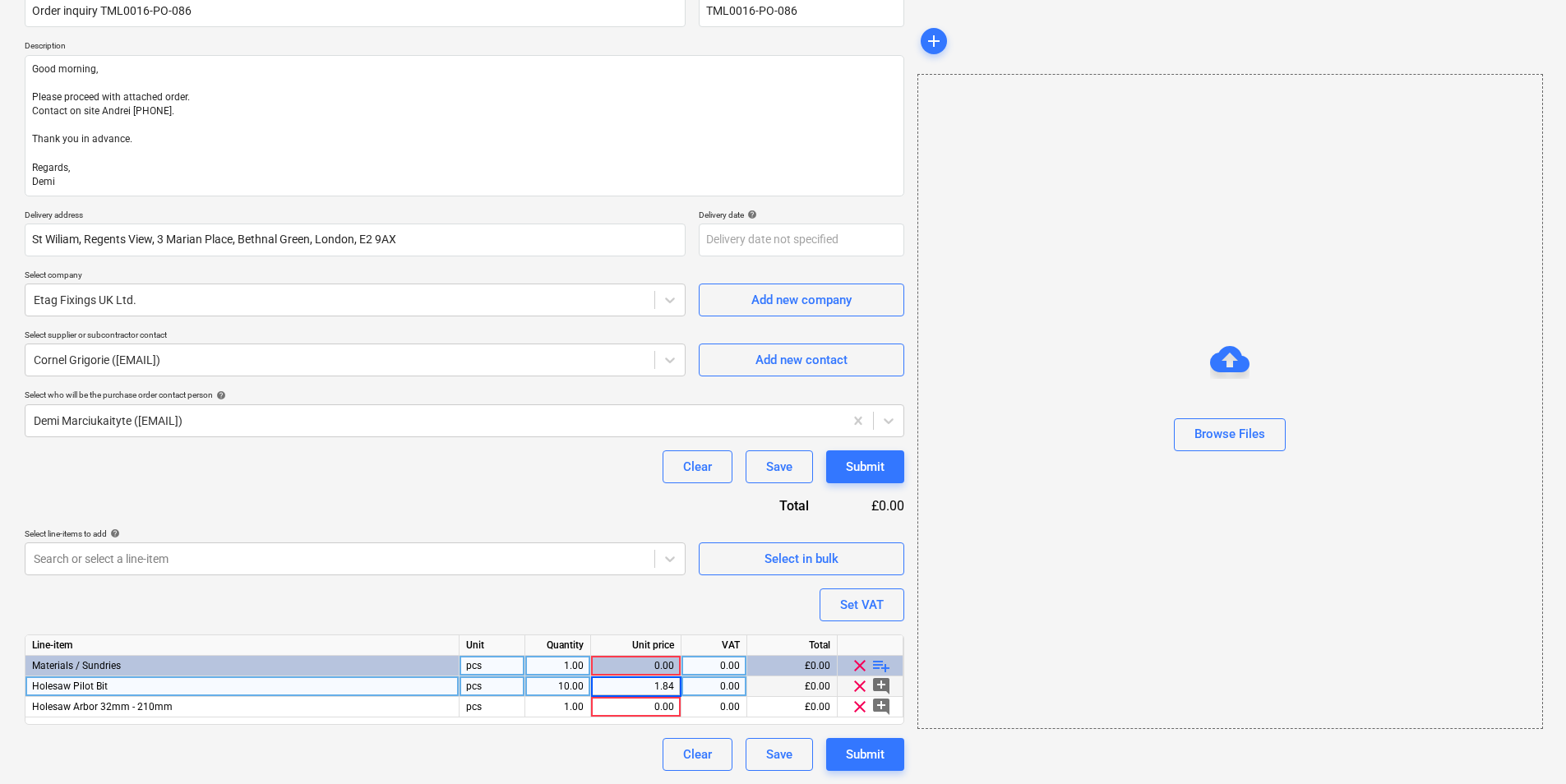 type on "x" 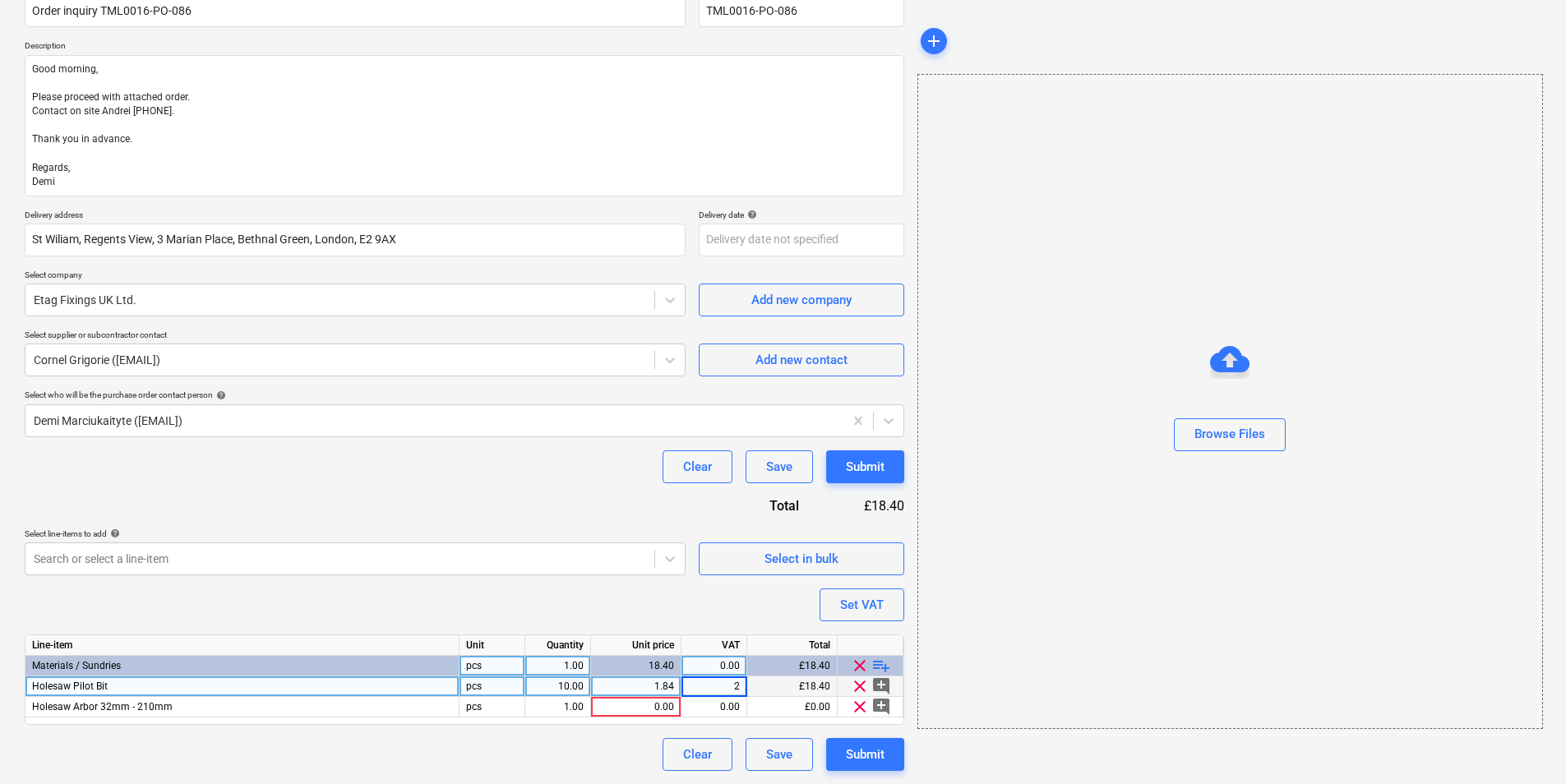 type on "20" 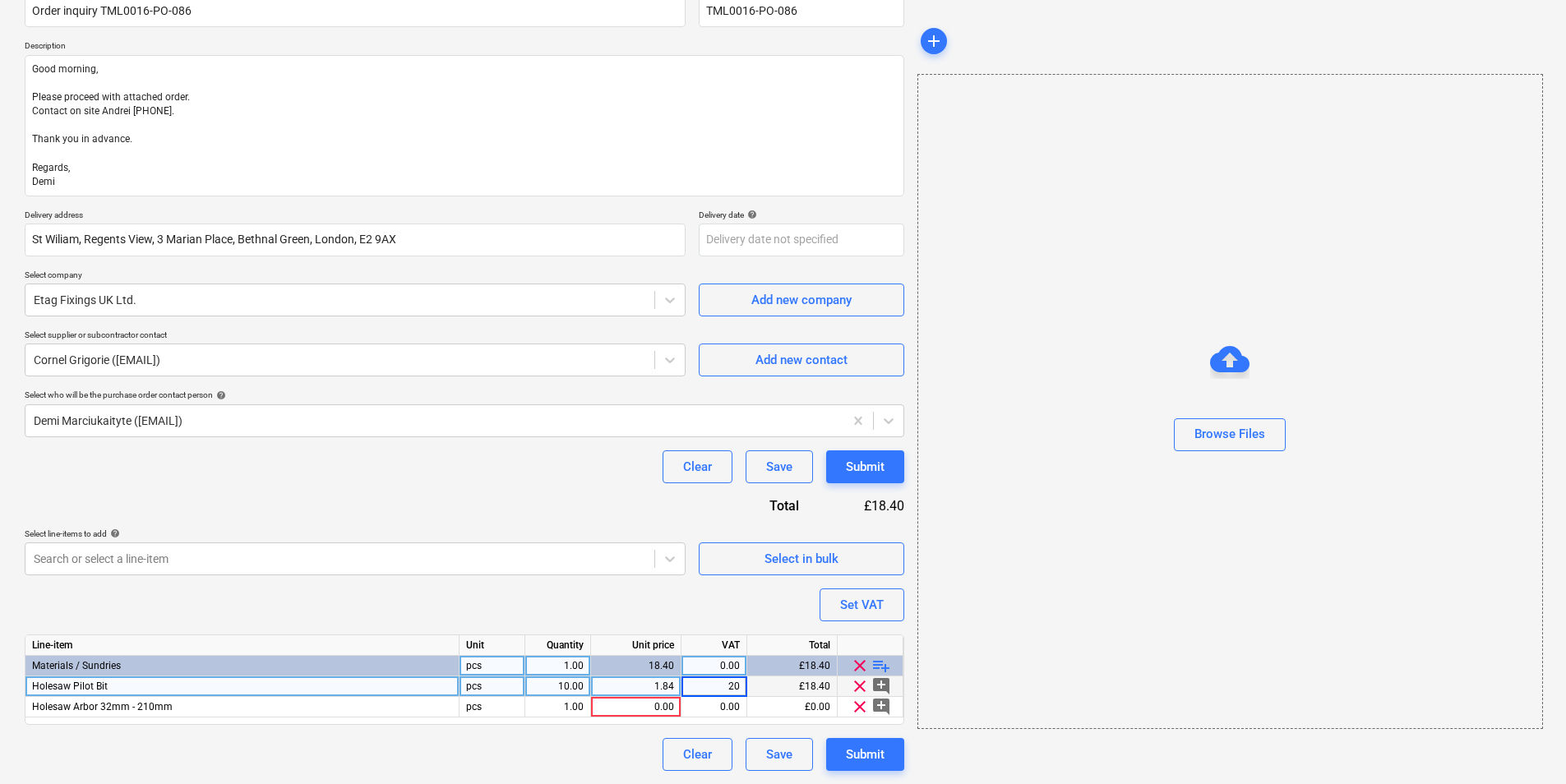 type on "x" 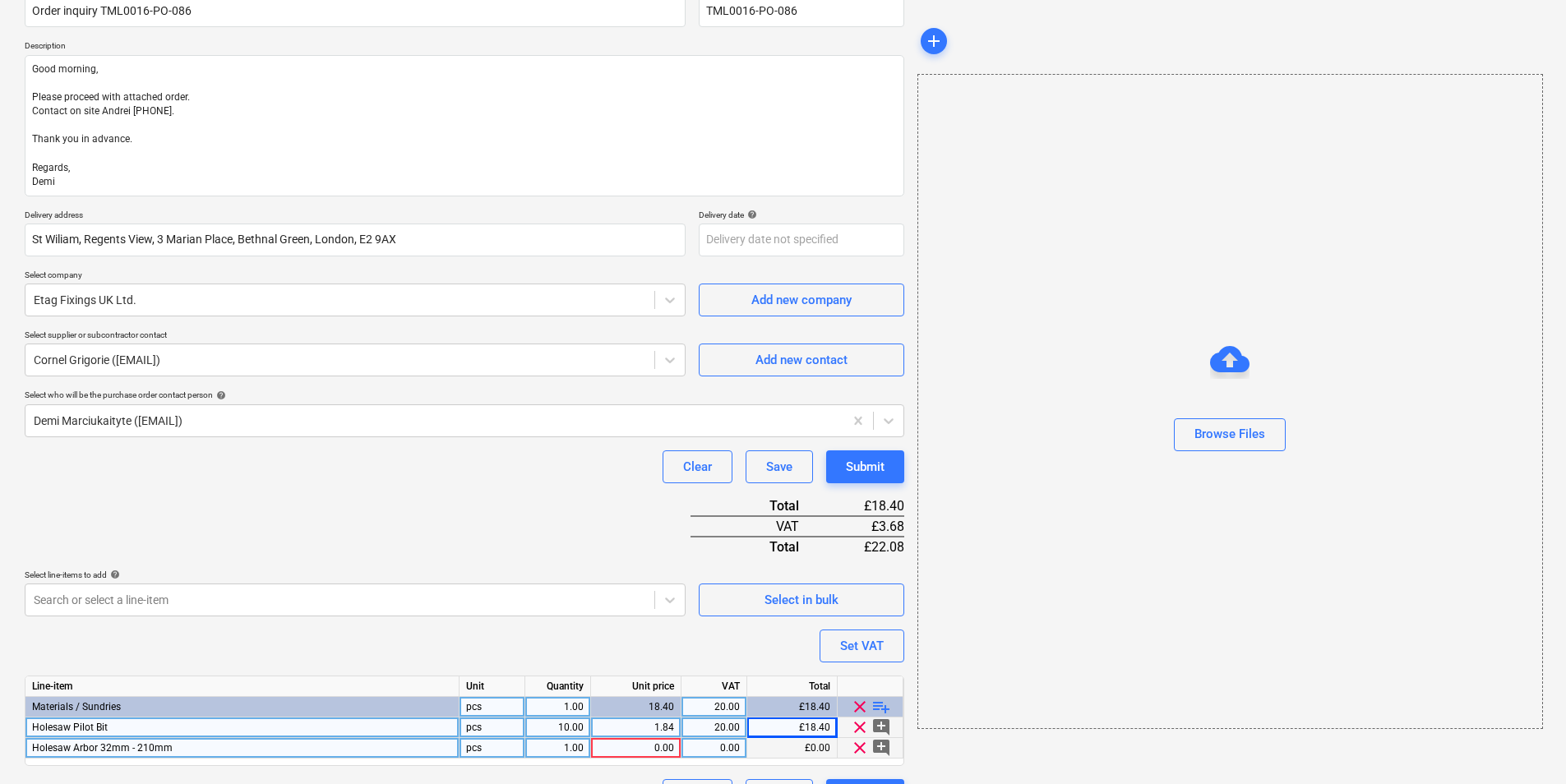 click on "1.00" at bounding box center [557, 748] 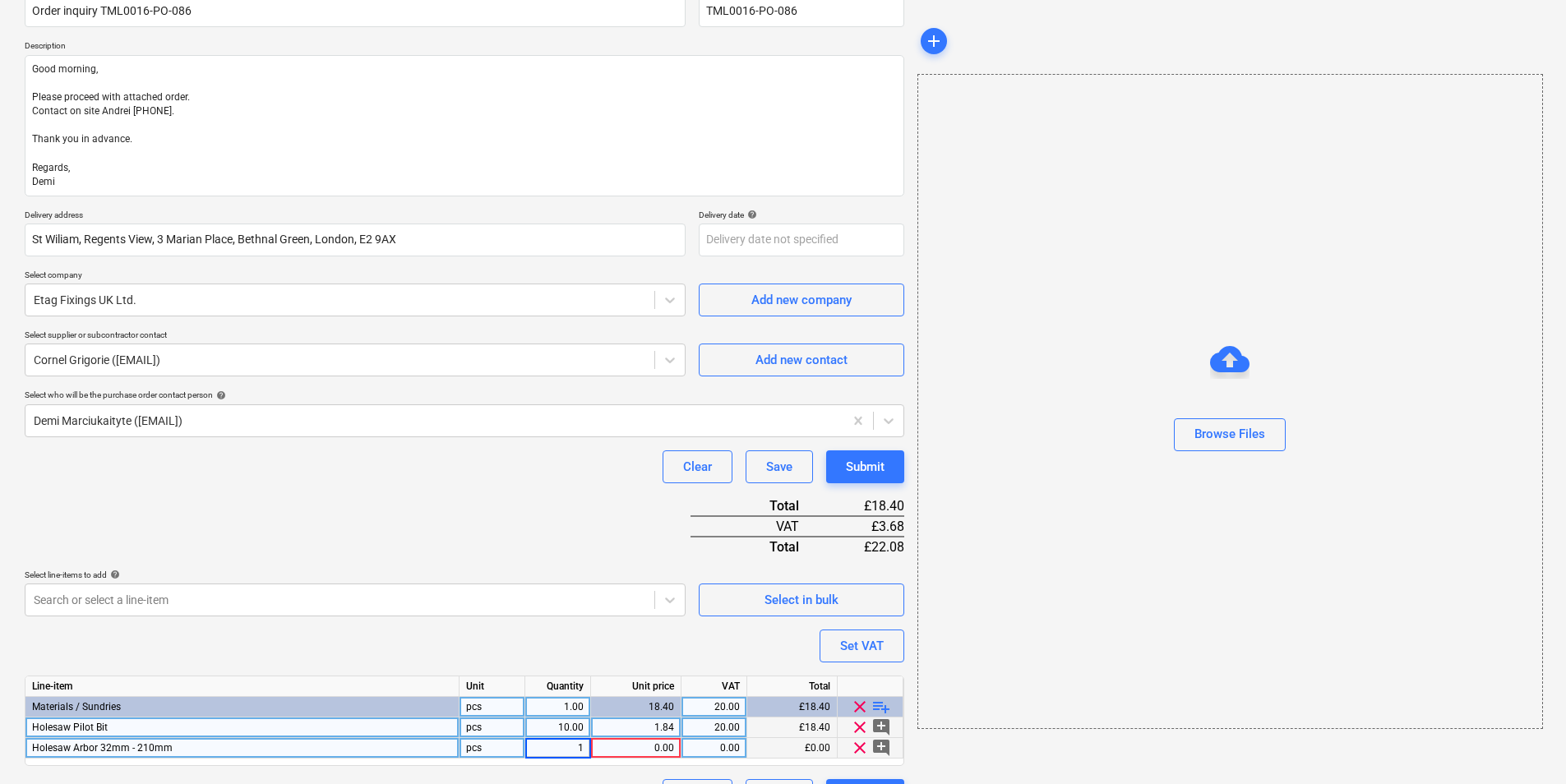 type on "5" 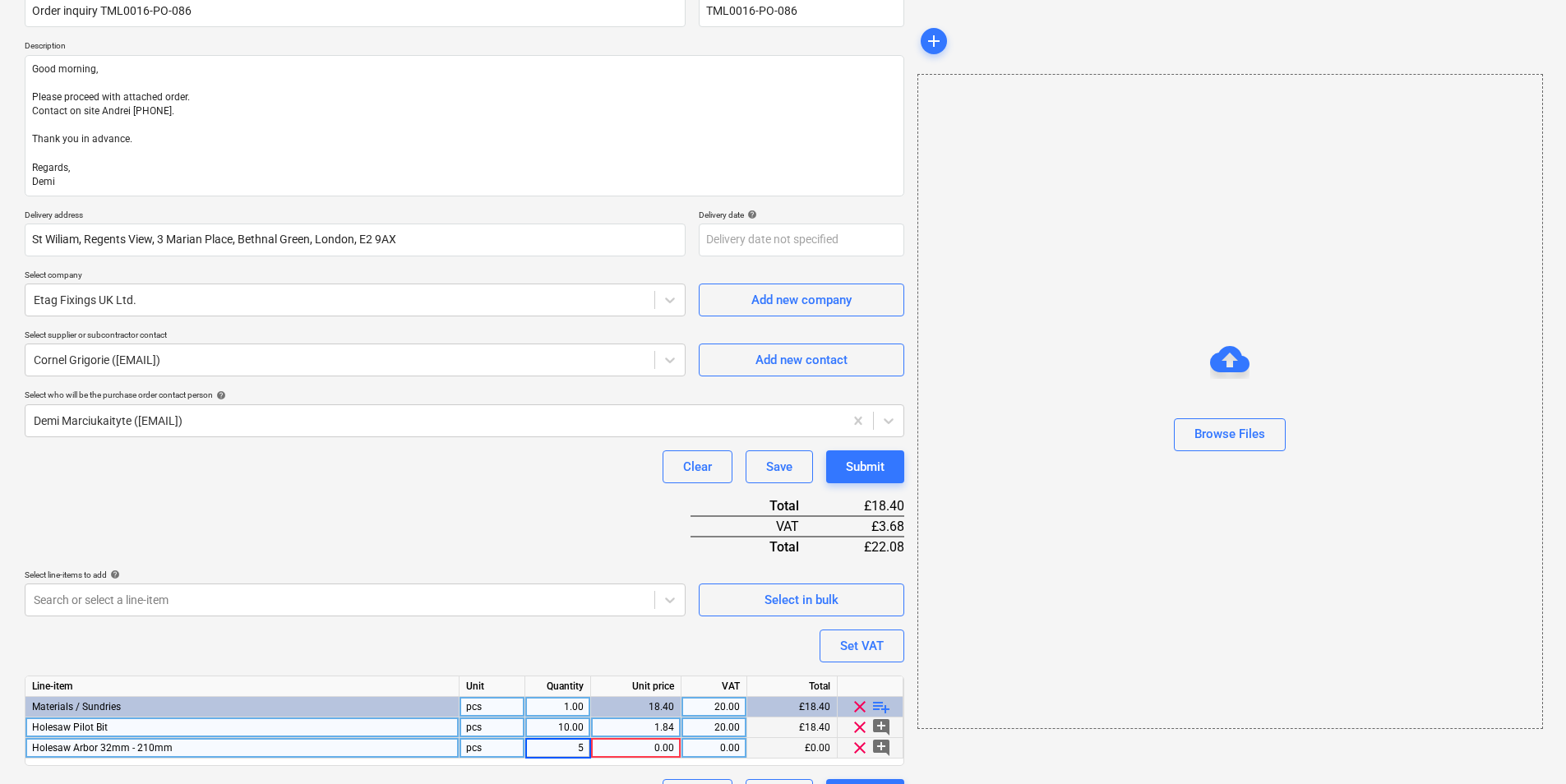 type on "x" 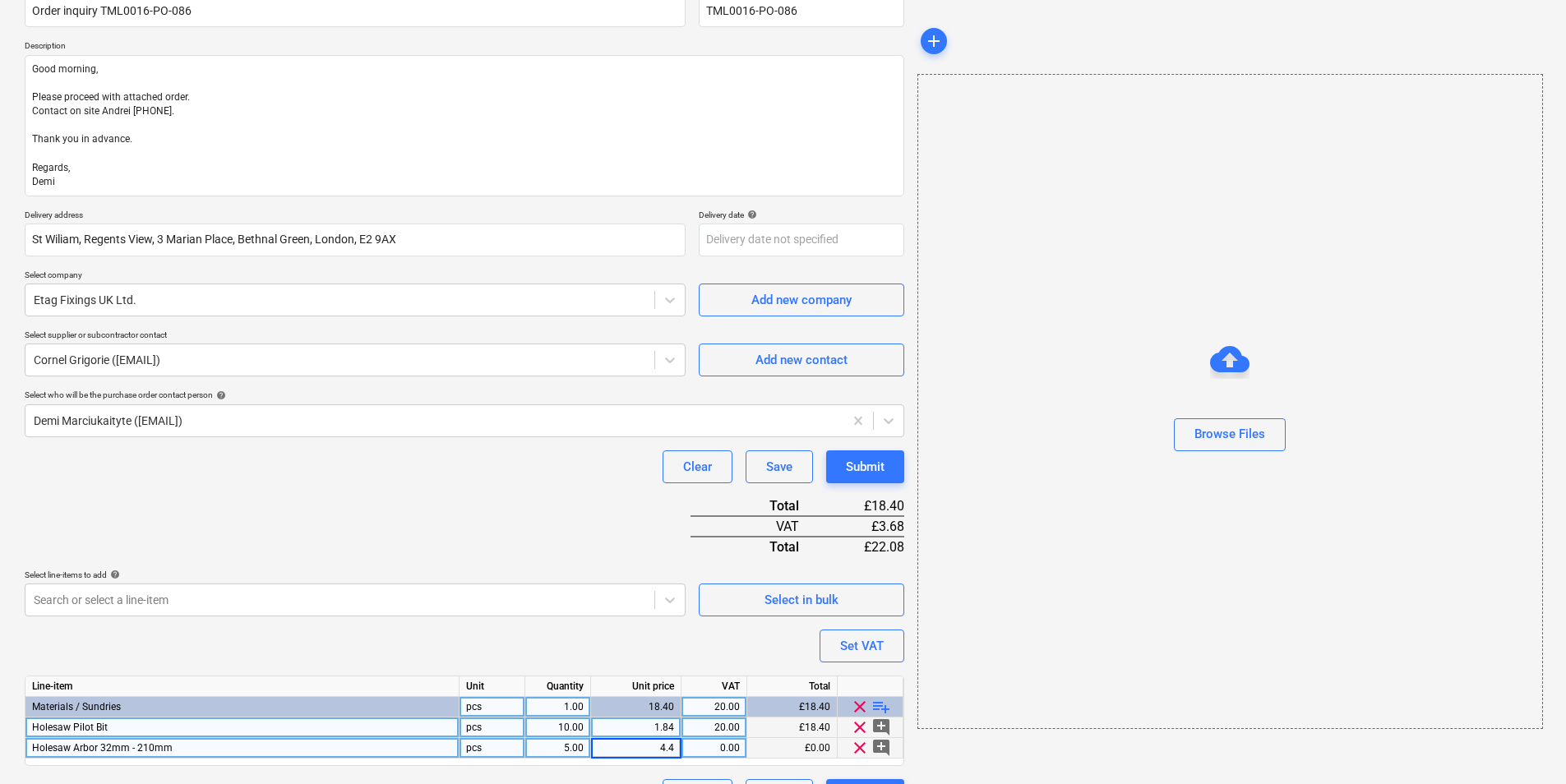 type on "4.48" 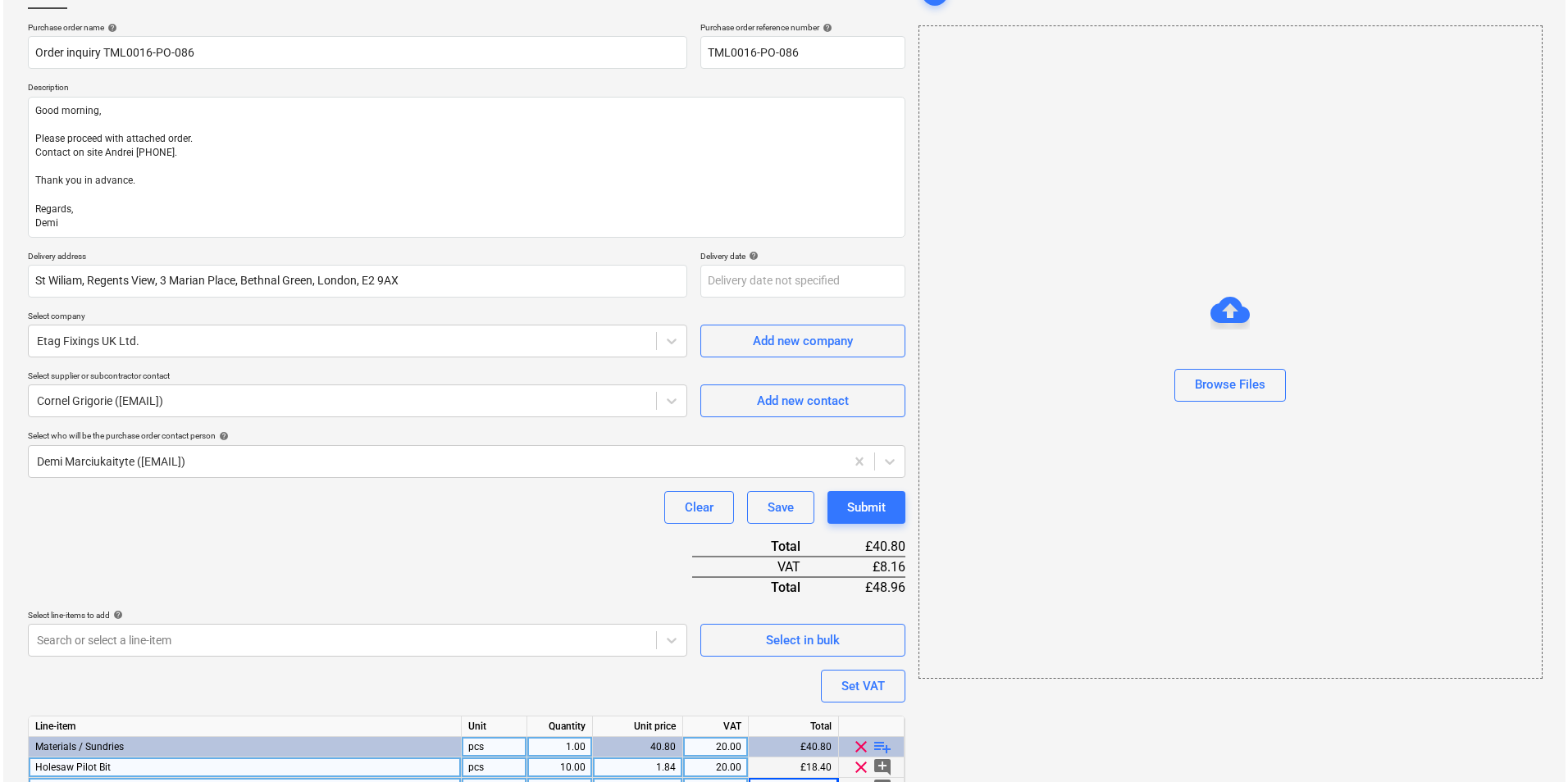 scroll, scrollTop: 195, scrollLeft: 0, axis: vertical 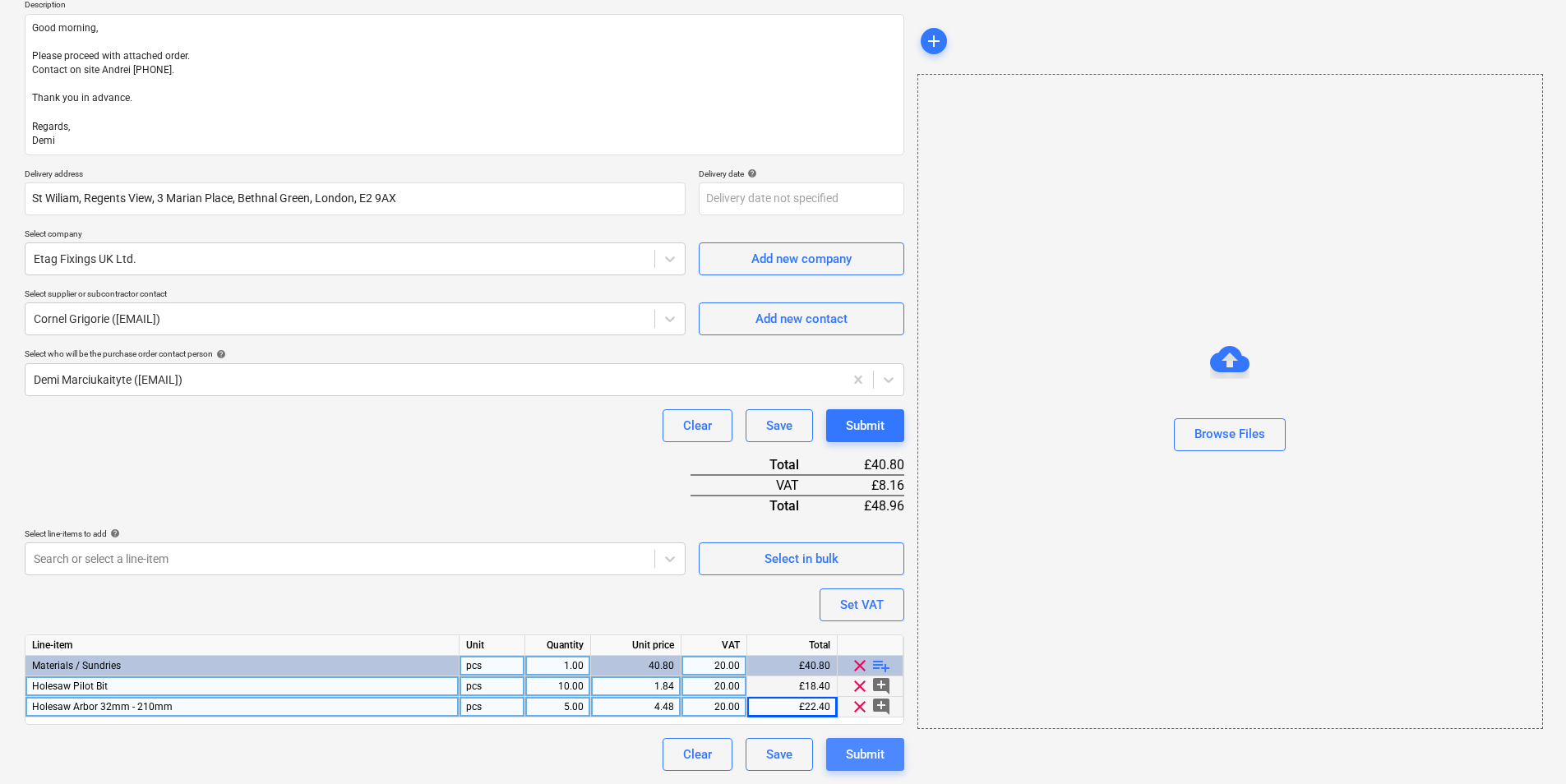 click on "Submit" at bounding box center (865, 754) 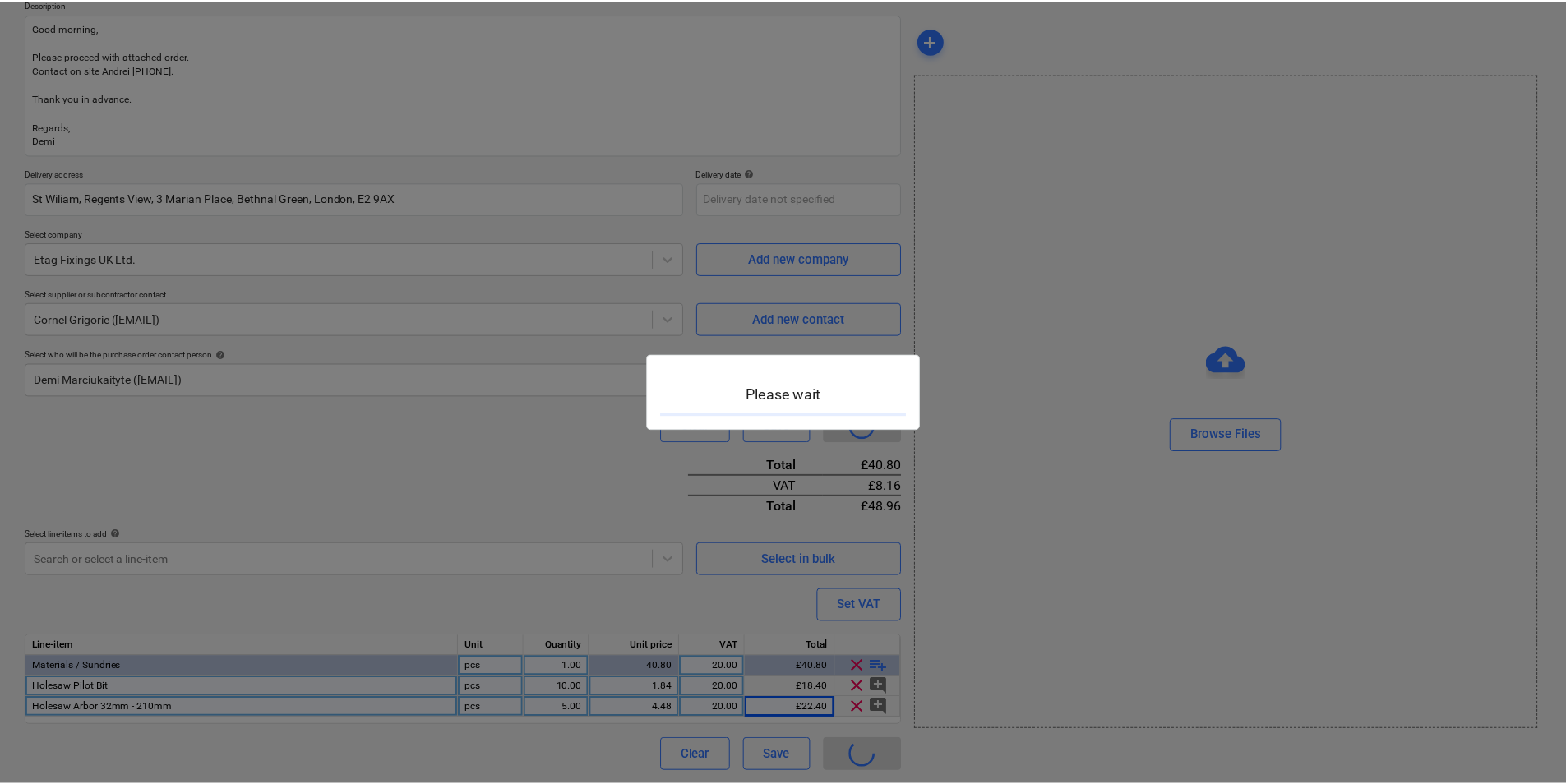 scroll, scrollTop: 0, scrollLeft: 0, axis: both 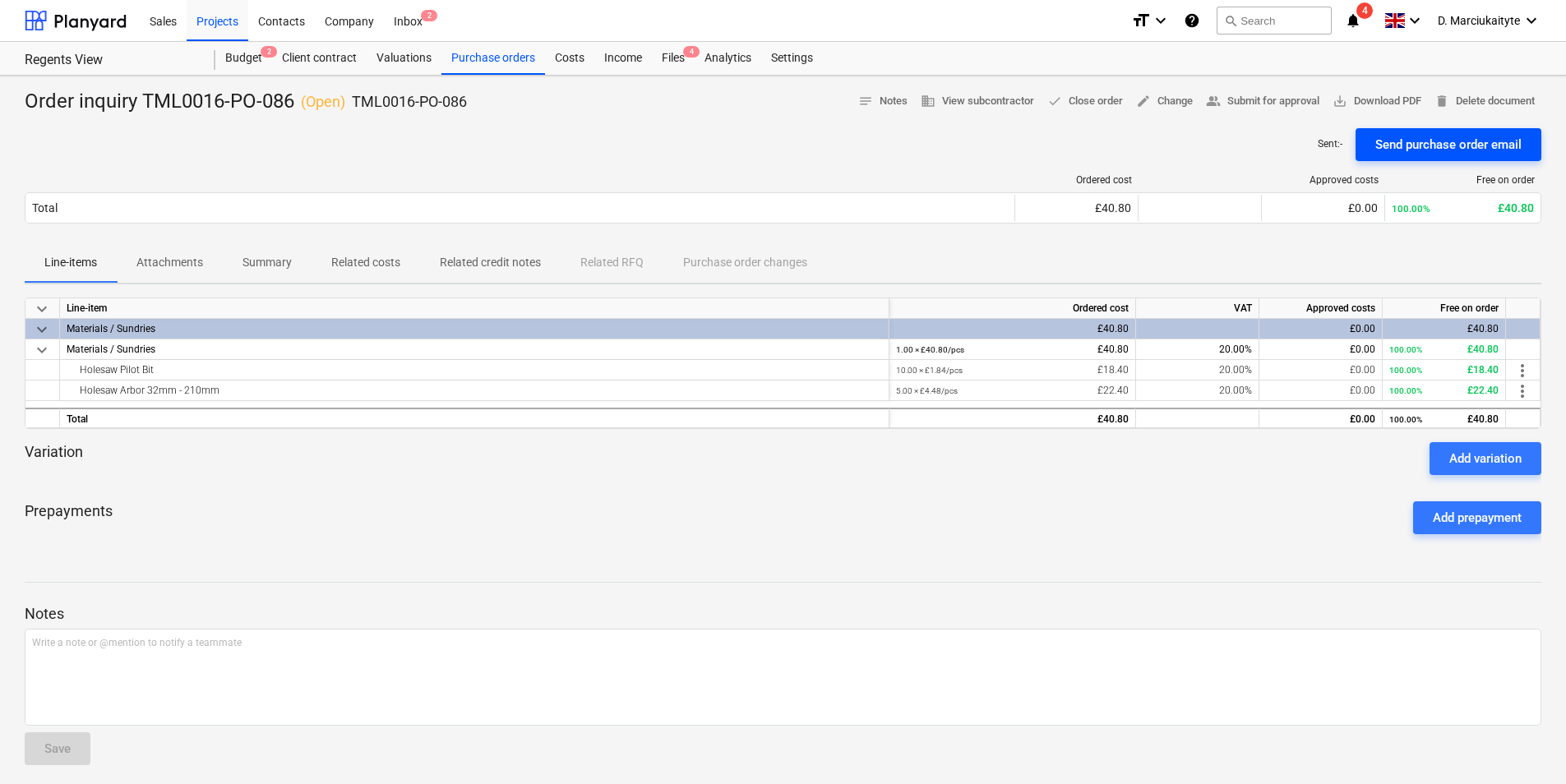 click on "Send purchase order email" at bounding box center [1448, 145] 